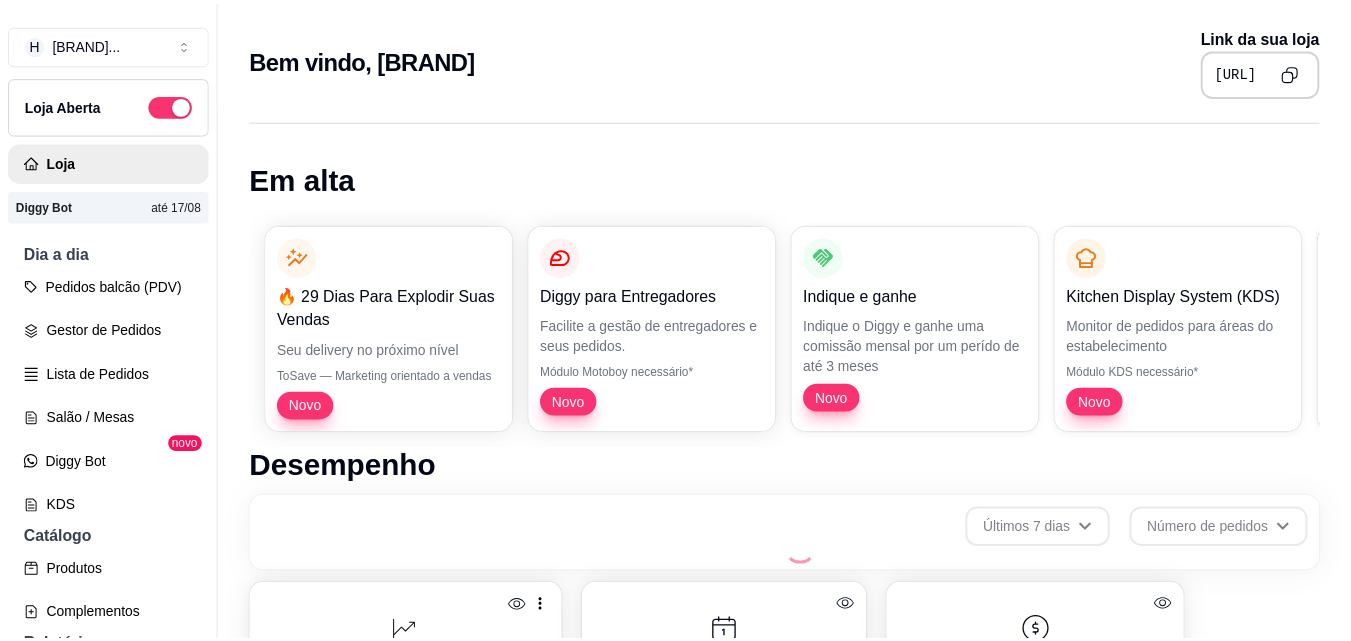 scroll, scrollTop: 0, scrollLeft: 0, axis: both 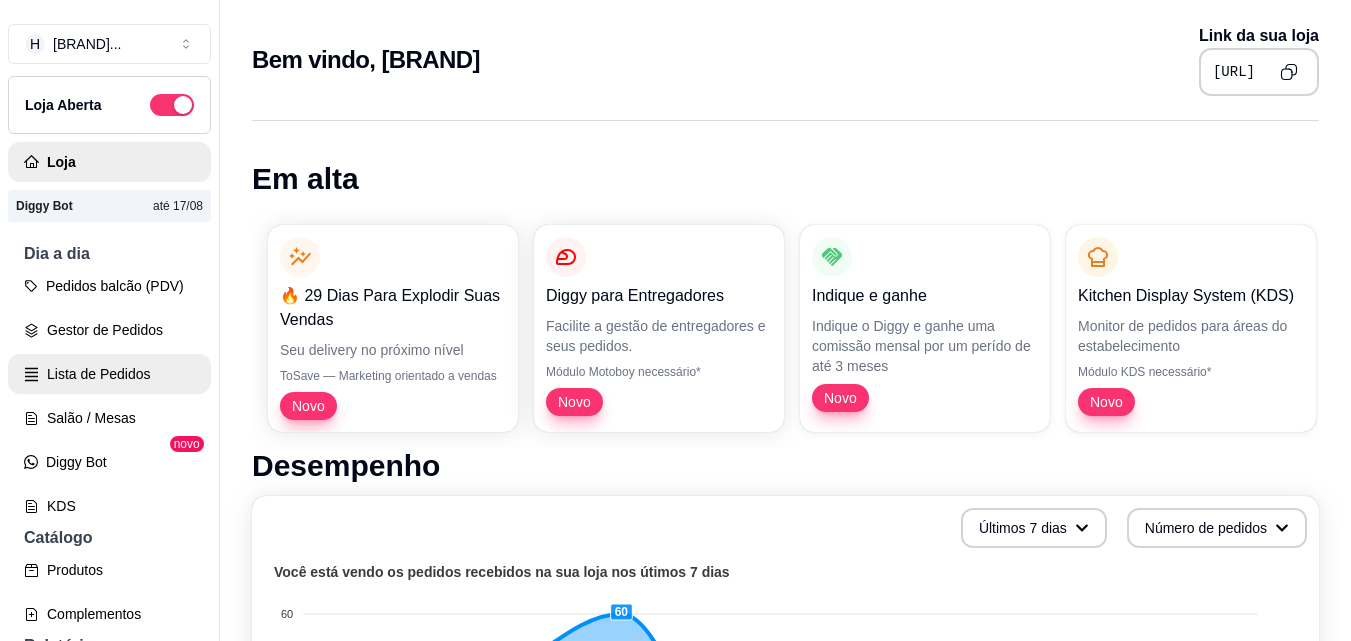 click on "Lista de Pedidos" at bounding box center (109, 374) 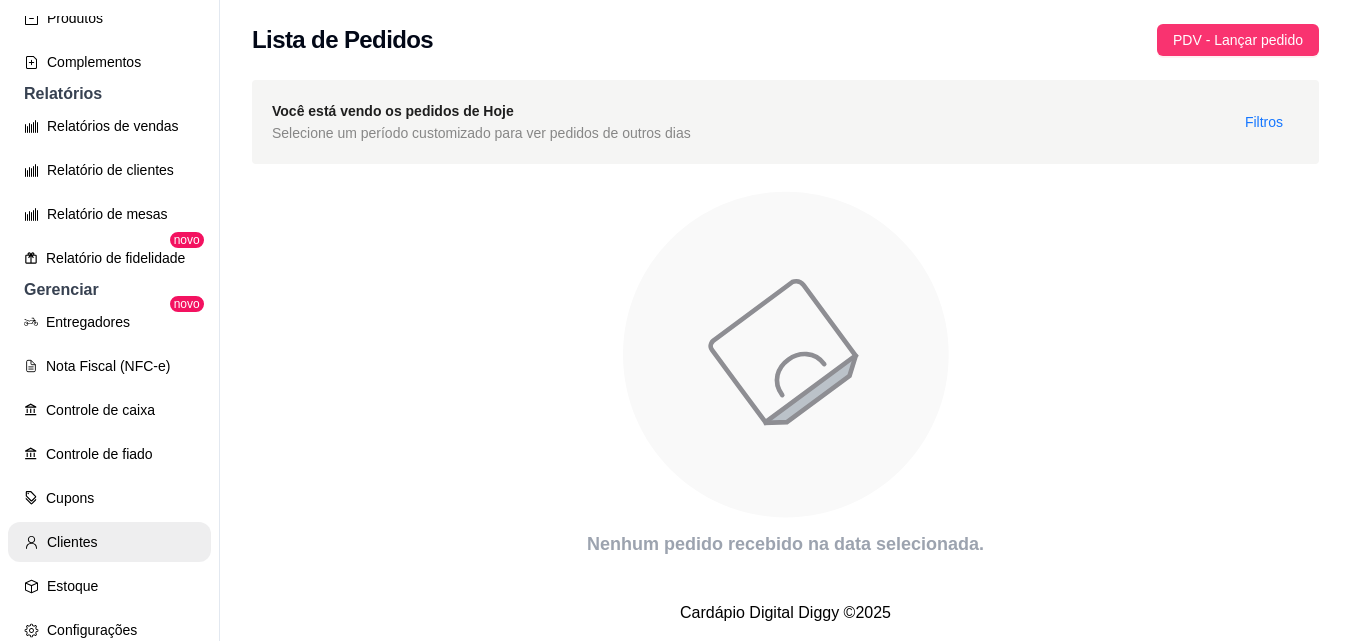 scroll, scrollTop: 600, scrollLeft: 0, axis: vertical 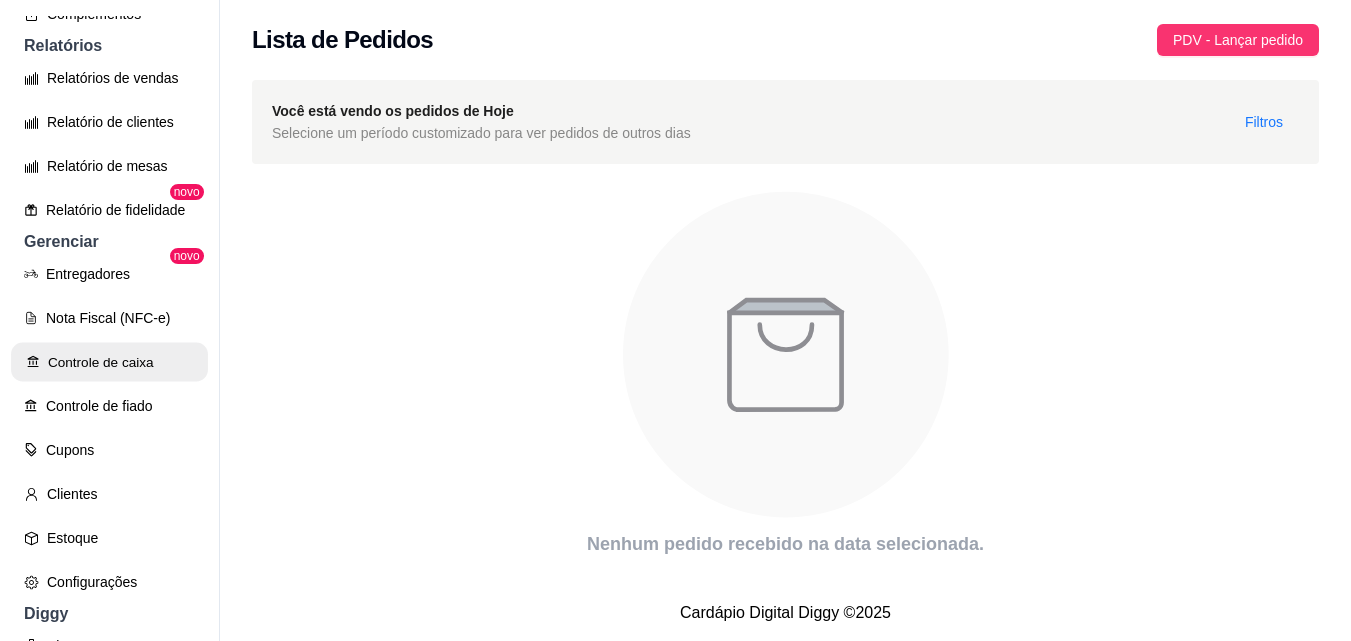 click on "Controle de caixa" at bounding box center [109, 362] 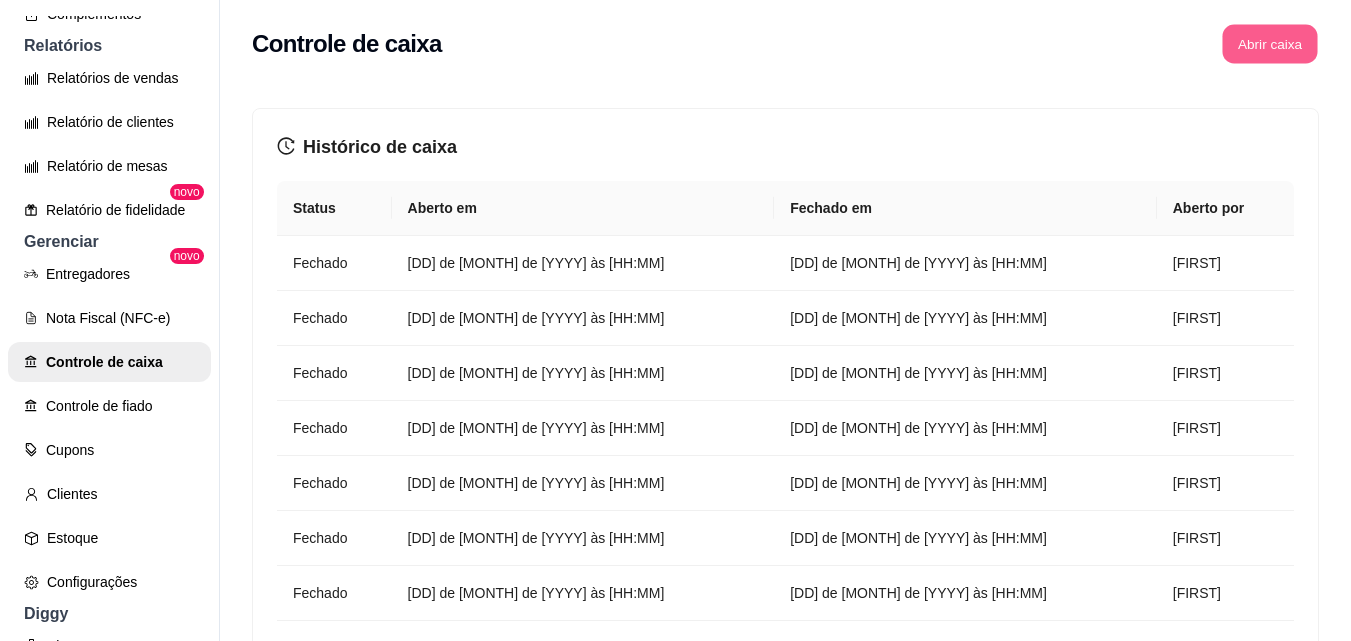 click on "Abrir caixa" at bounding box center [1269, 44] 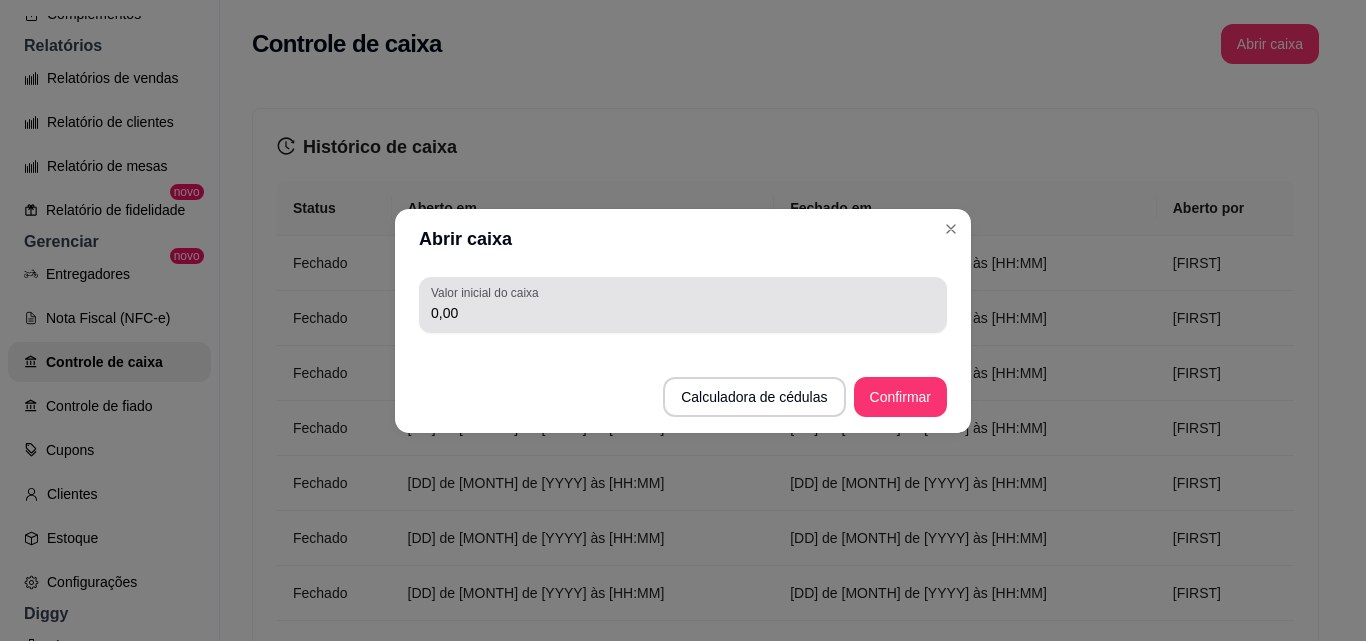 click on "0,00" at bounding box center (683, 313) 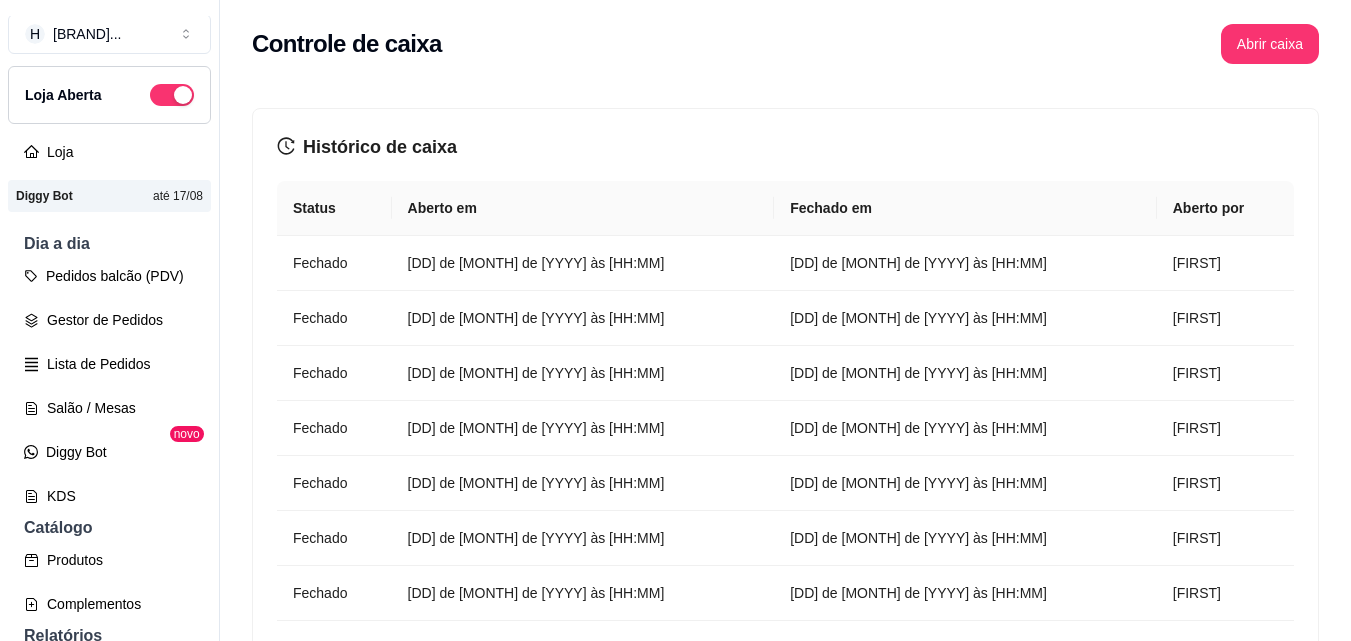 scroll, scrollTop: 0, scrollLeft: 0, axis: both 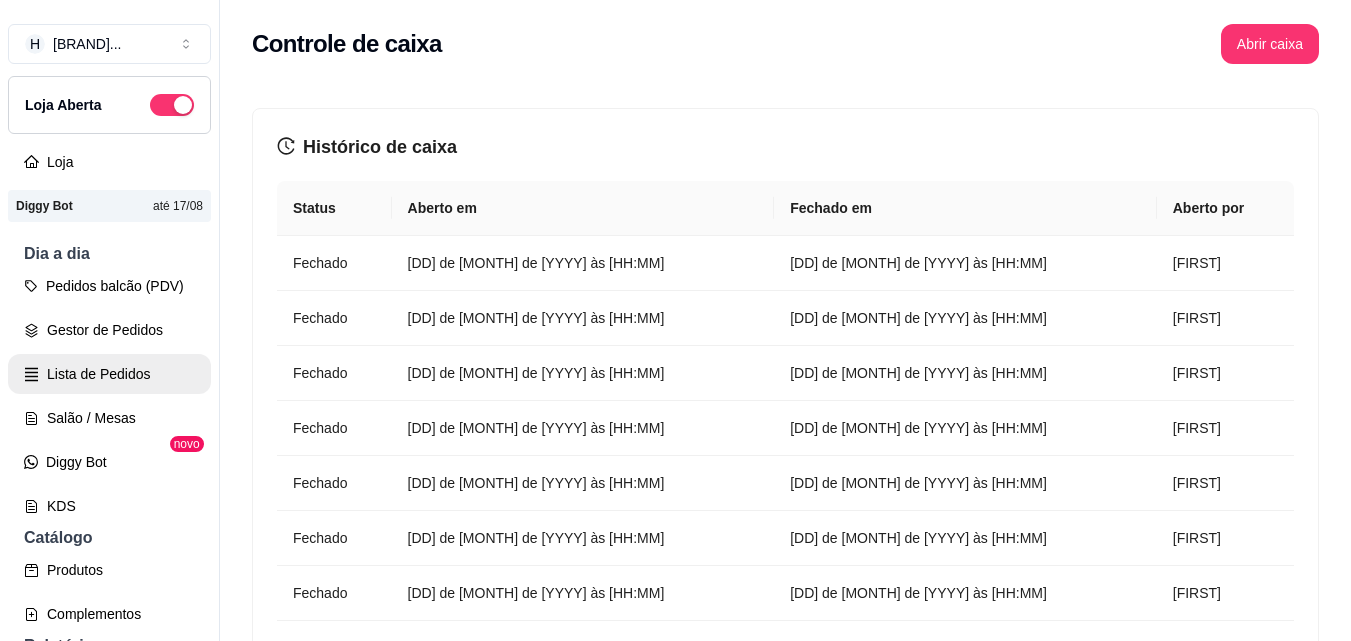 click on "Lista de Pedidos" at bounding box center [109, 374] 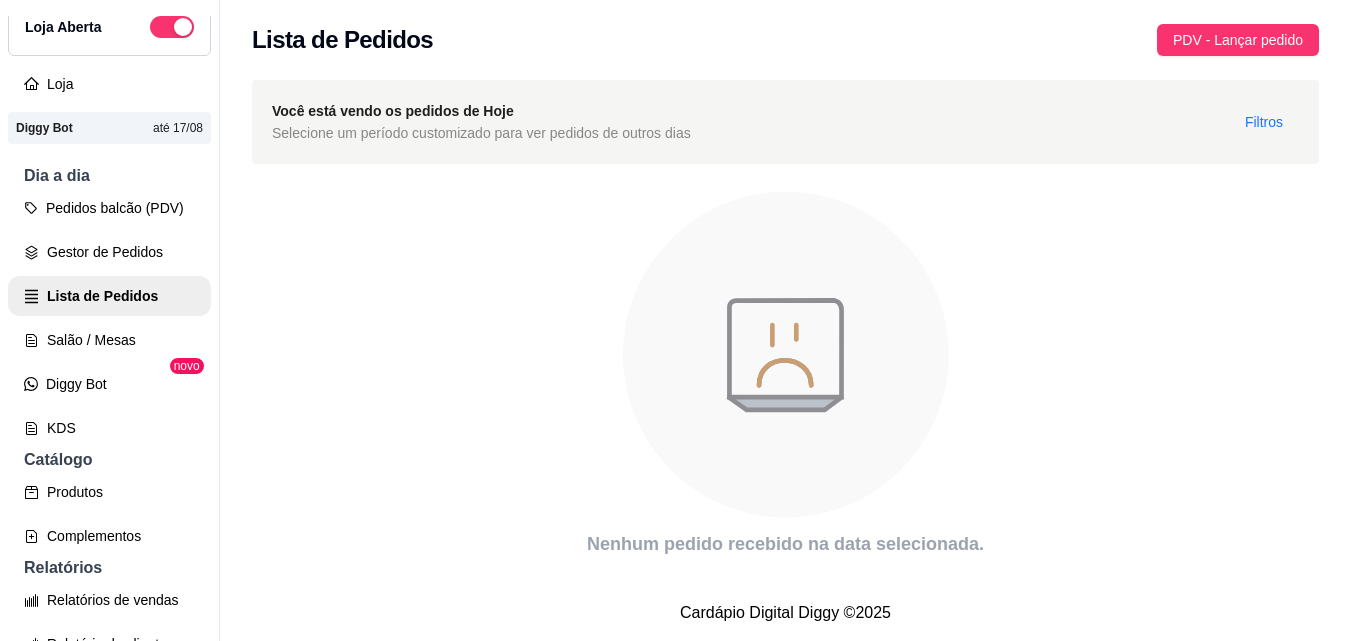 scroll, scrollTop: 100, scrollLeft: 0, axis: vertical 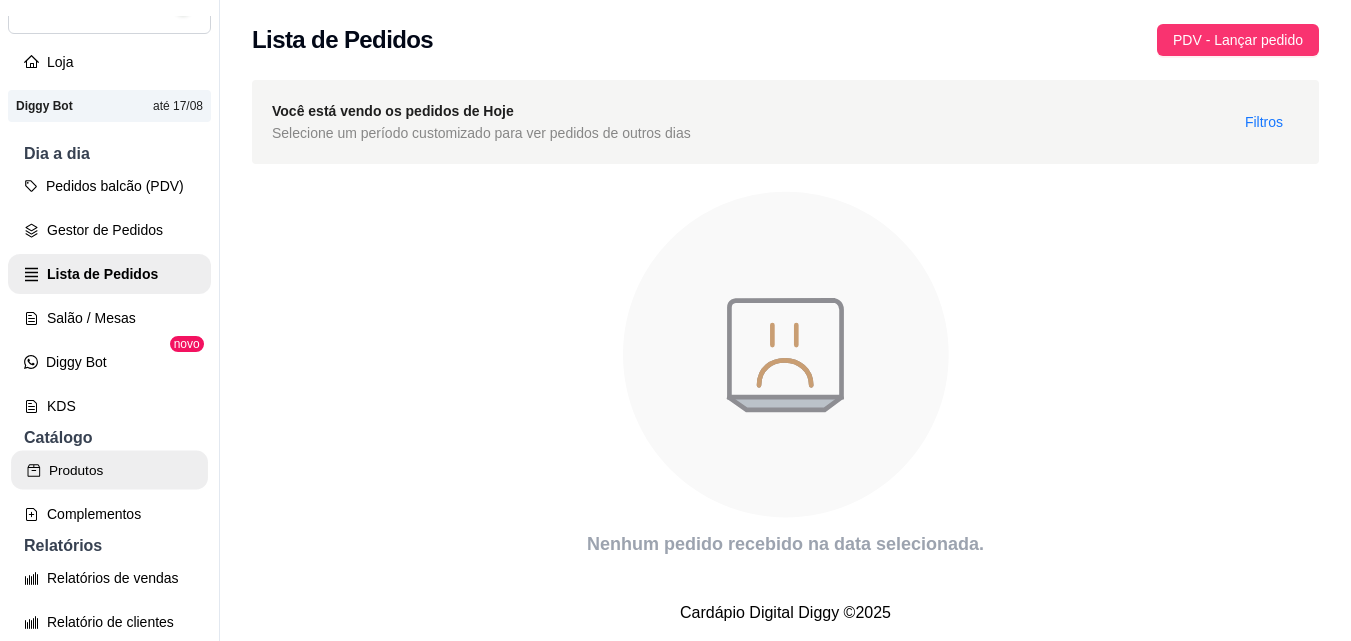 click on "Produtos" at bounding box center [109, 470] 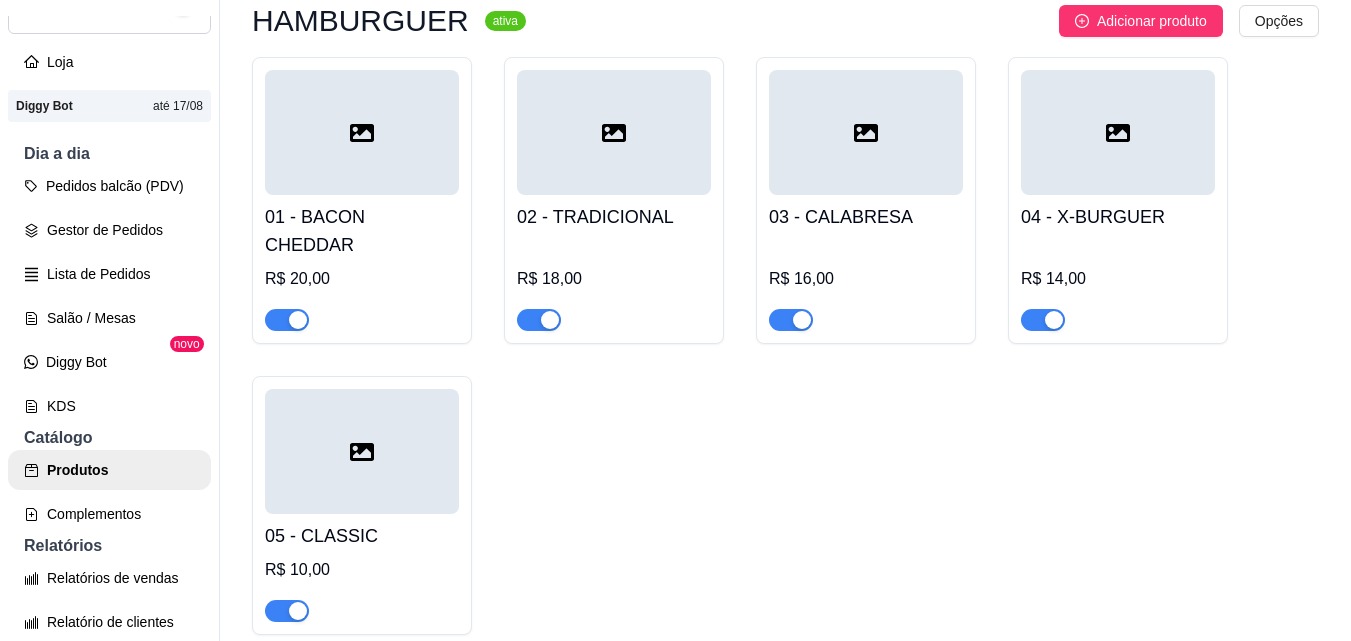 scroll, scrollTop: 300, scrollLeft: 0, axis: vertical 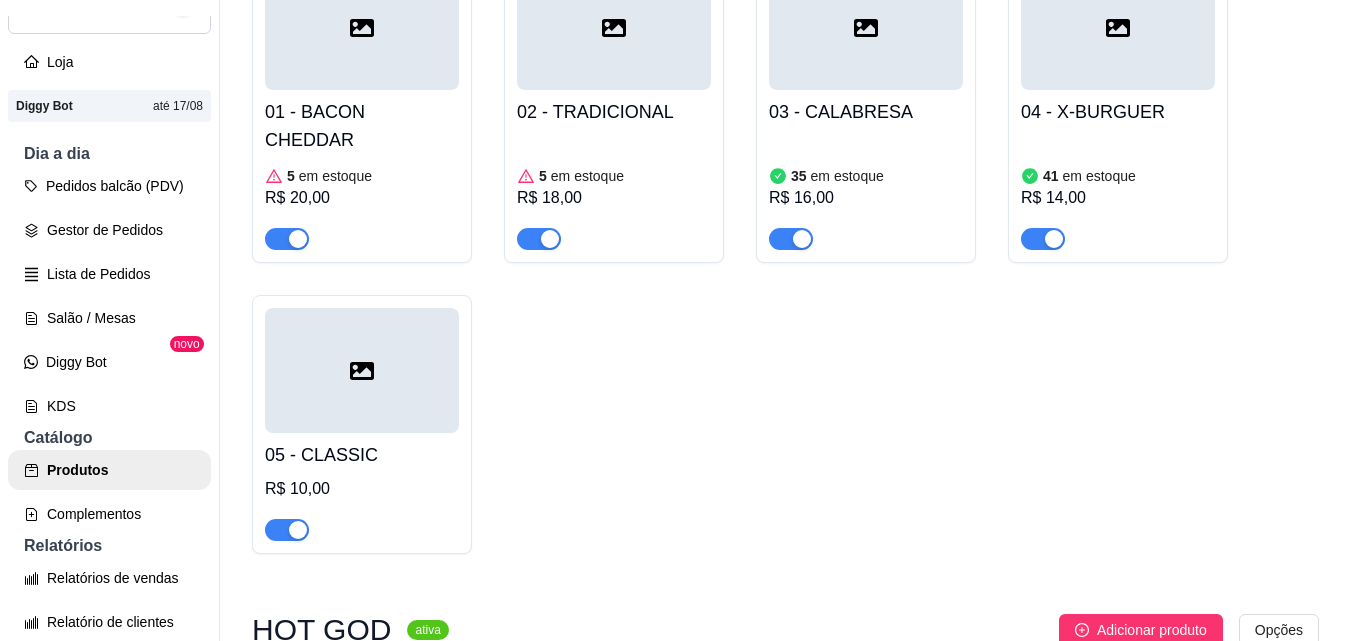 click at bounding box center [287, 530] 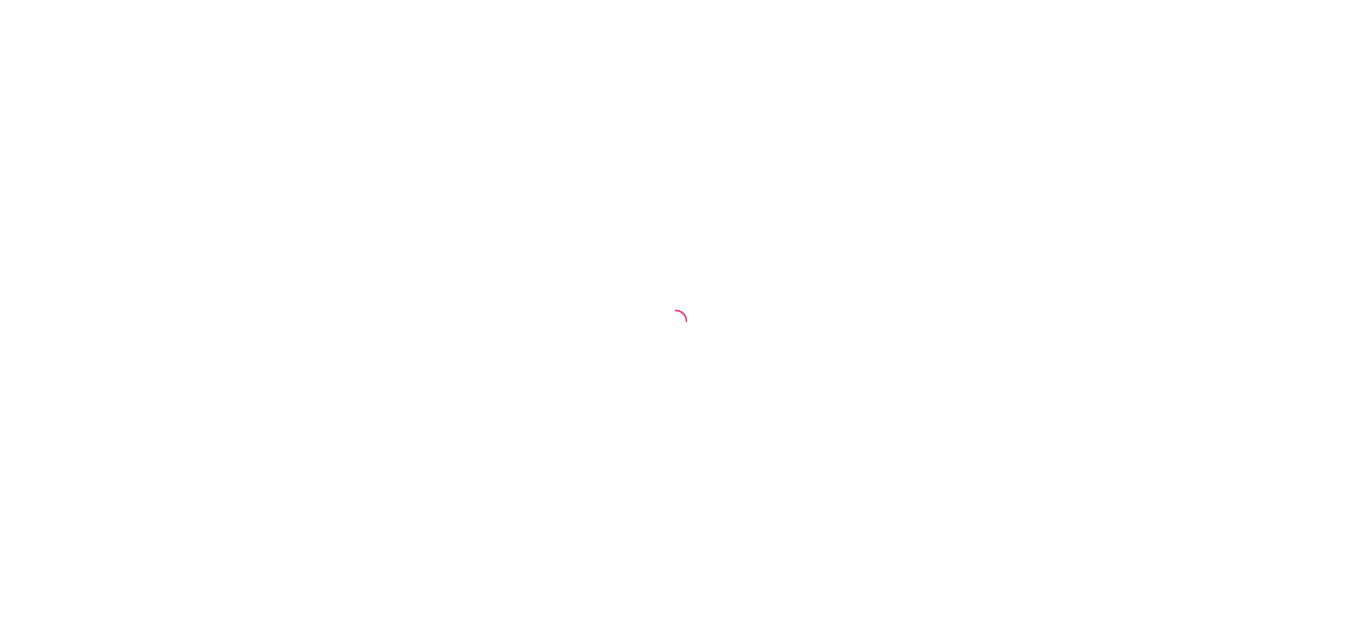 scroll, scrollTop: 0, scrollLeft: 0, axis: both 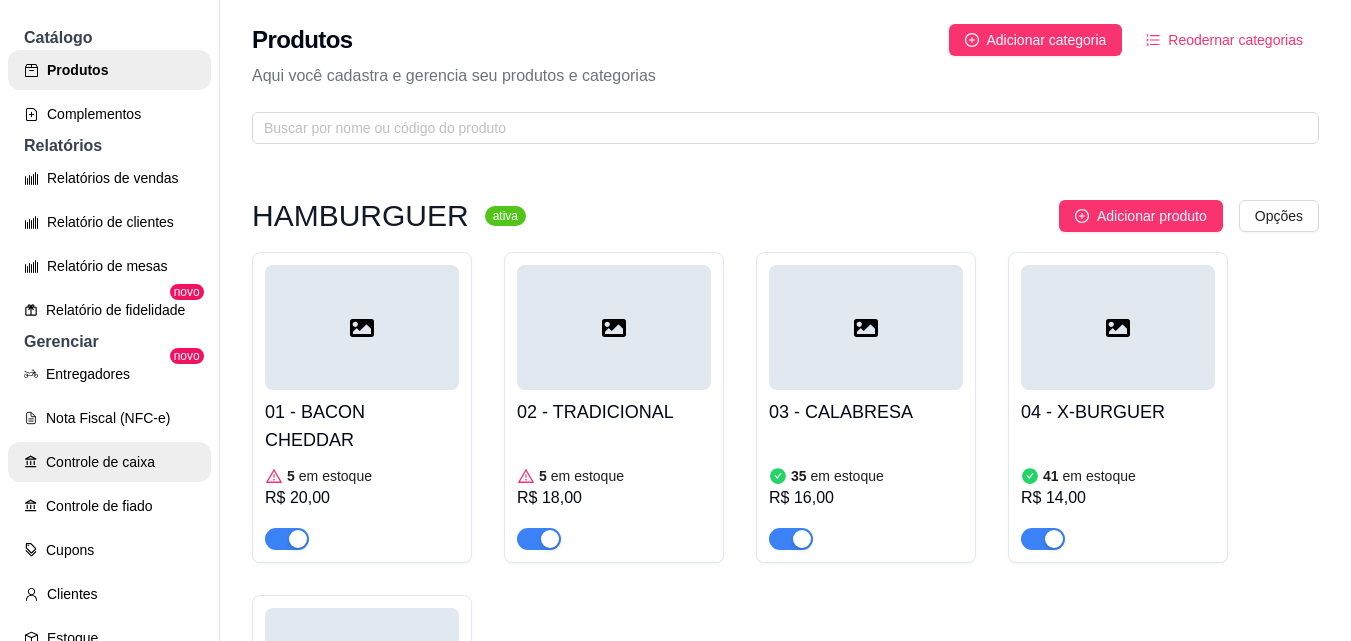 click on "Controle de caixa" at bounding box center [109, 462] 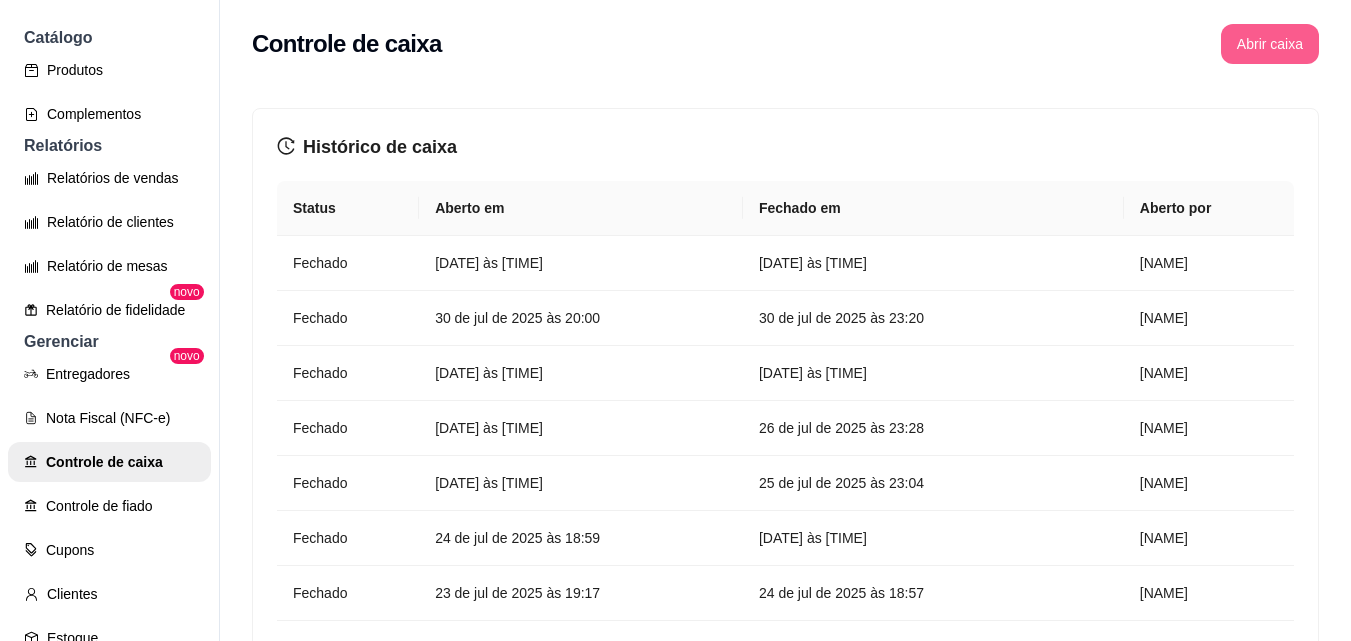 click on "Abrir caixa" at bounding box center [1270, 44] 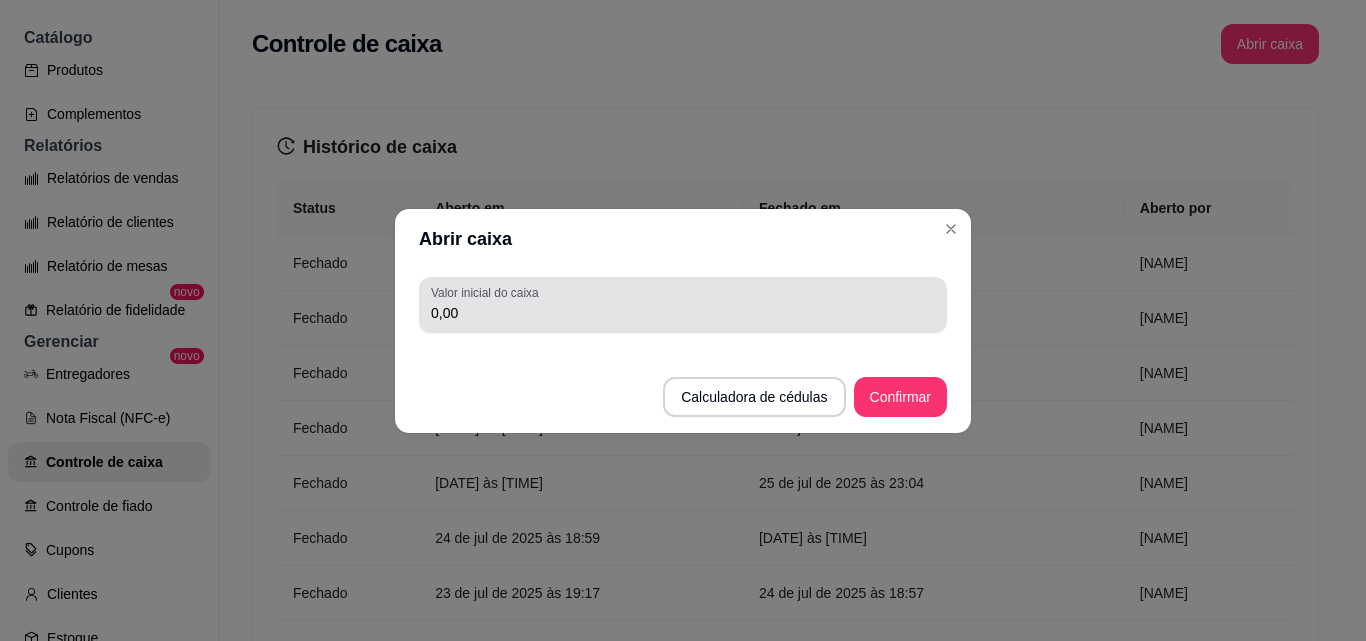 click on "Valor inicial do caixa 0,00" at bounding box center (683, 305) 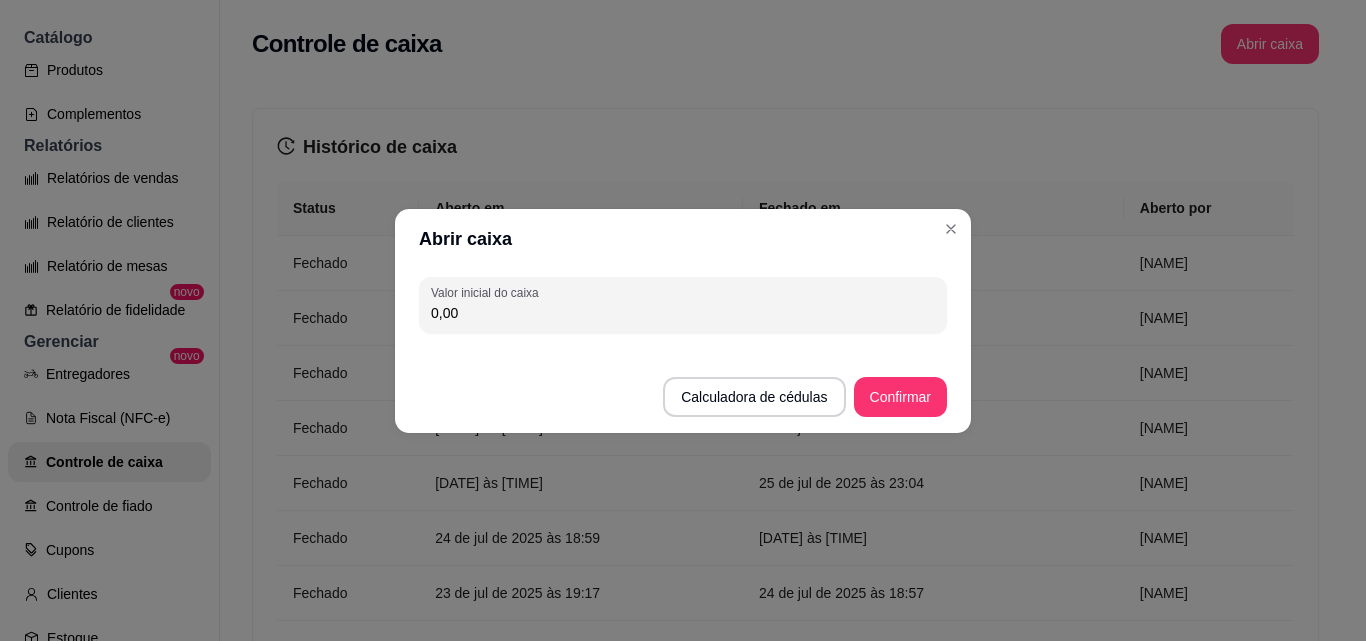 click on "0,00" at bounding box center (683, 313) 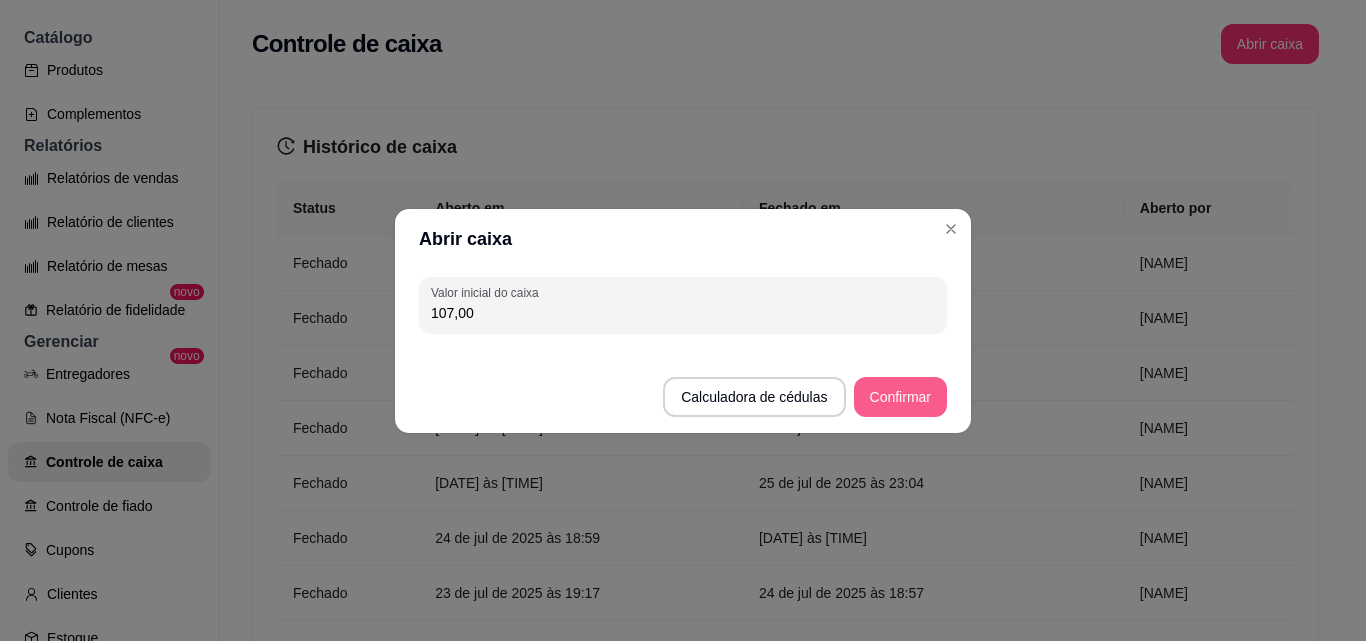 type on "107,00" 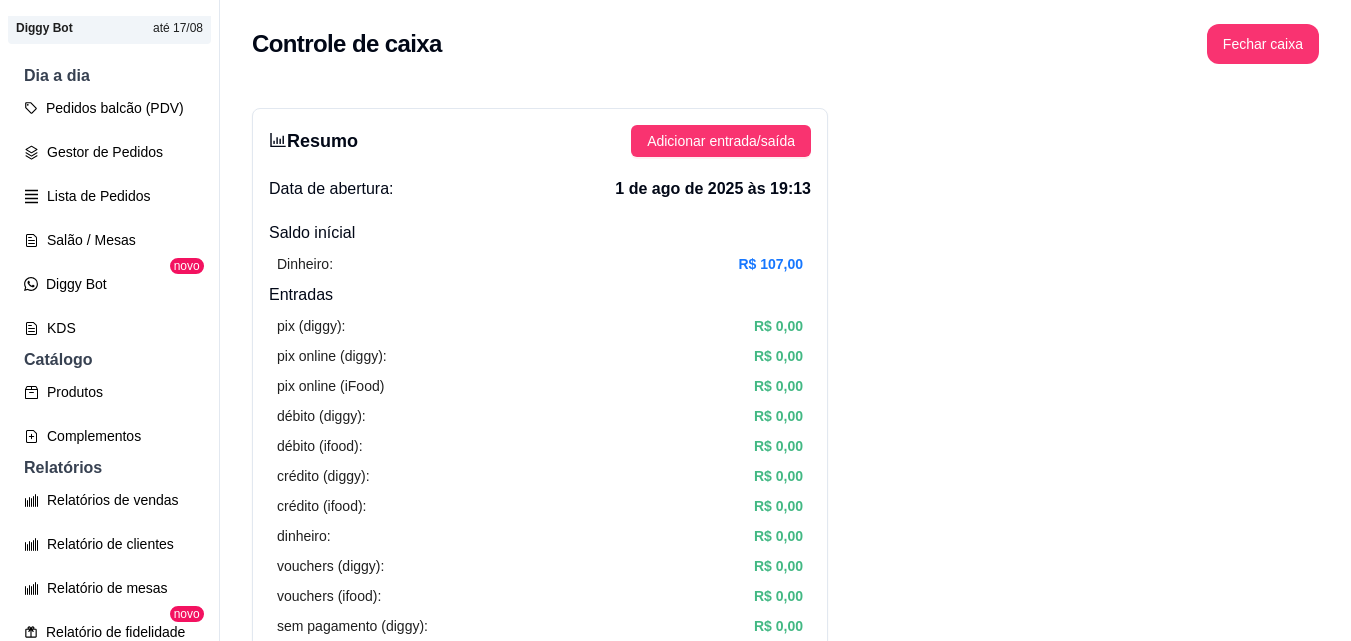 scroll, scrollTop: 100, scrollLeft: 0, axis: vertical 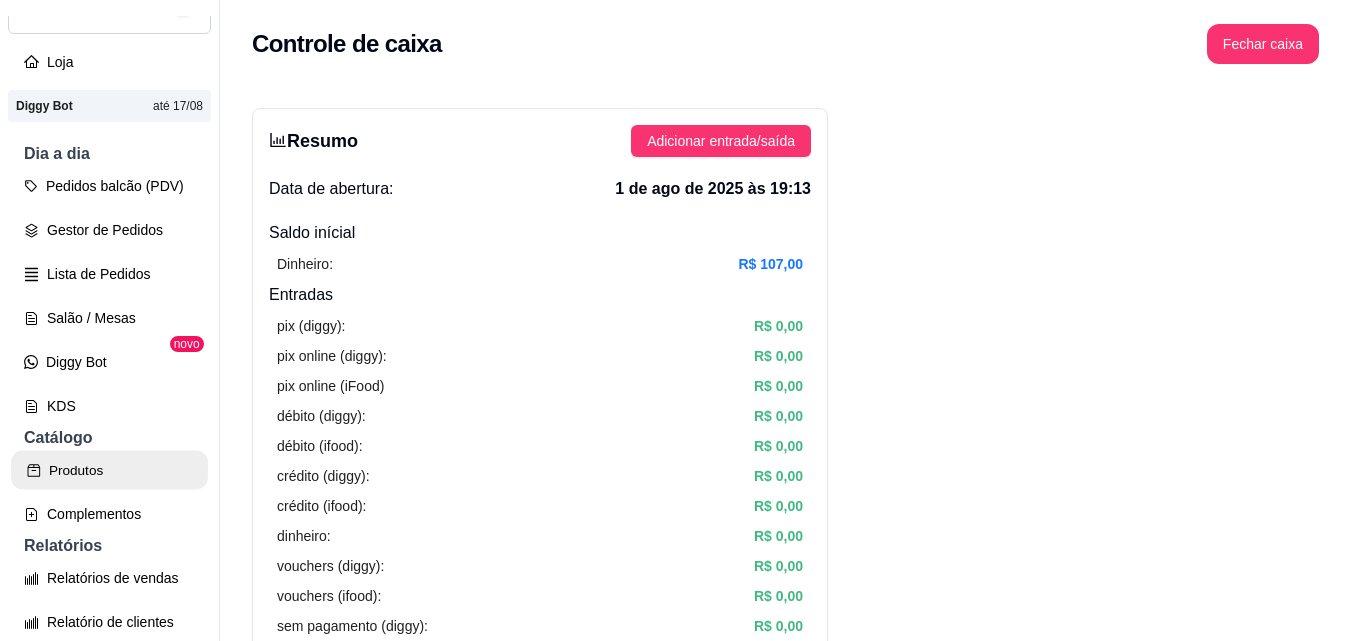 click on "Produtos" at bounding box center (109, 470) 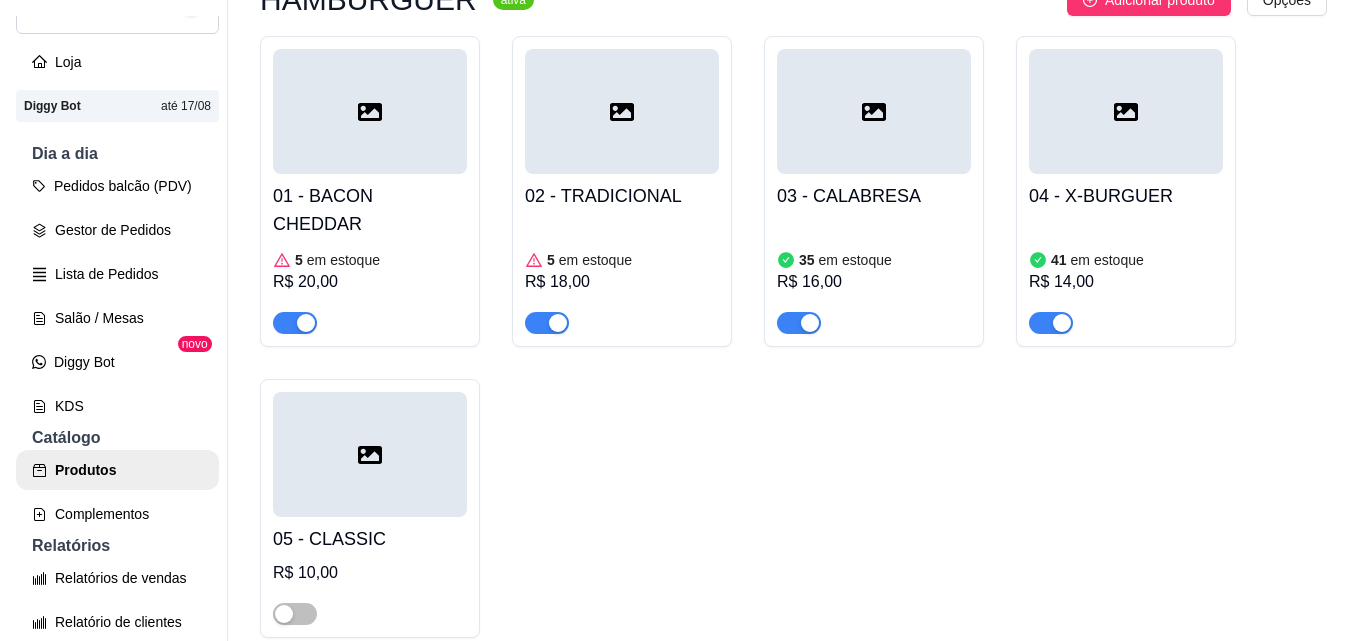 scroll, scrollTop: 300, scrollLeft: 0, axis: vertical 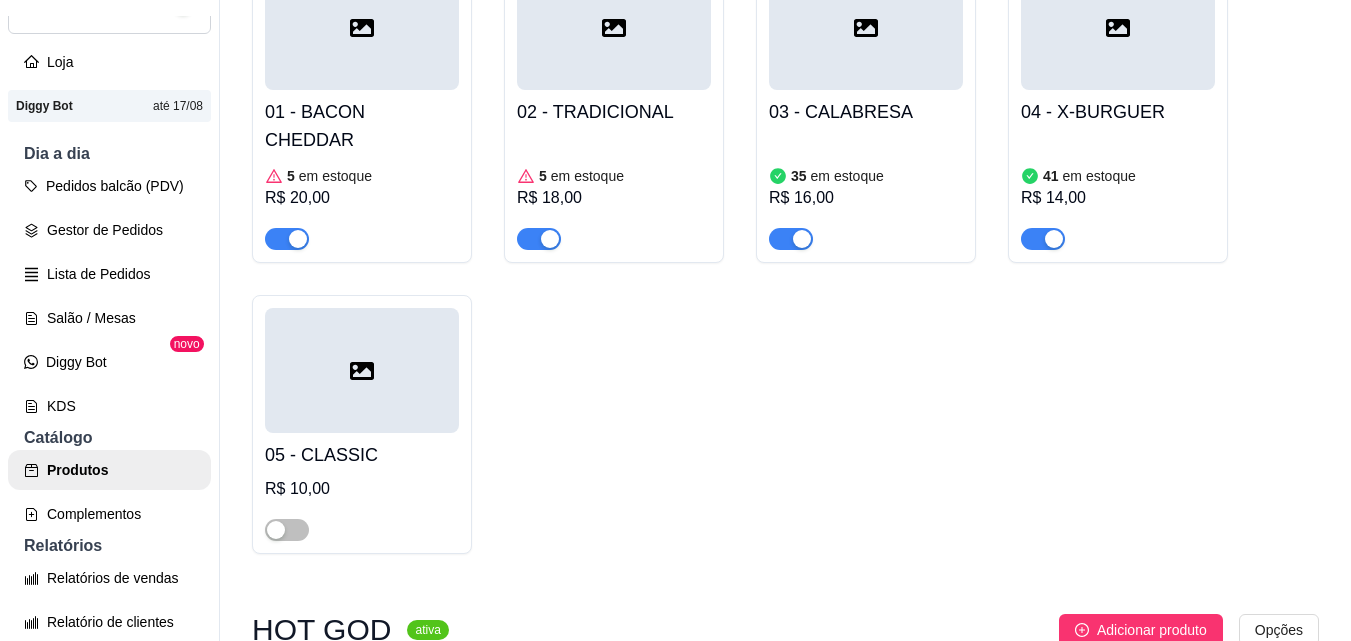 click on "R$ 20,00" at bounding box center (362, 198) 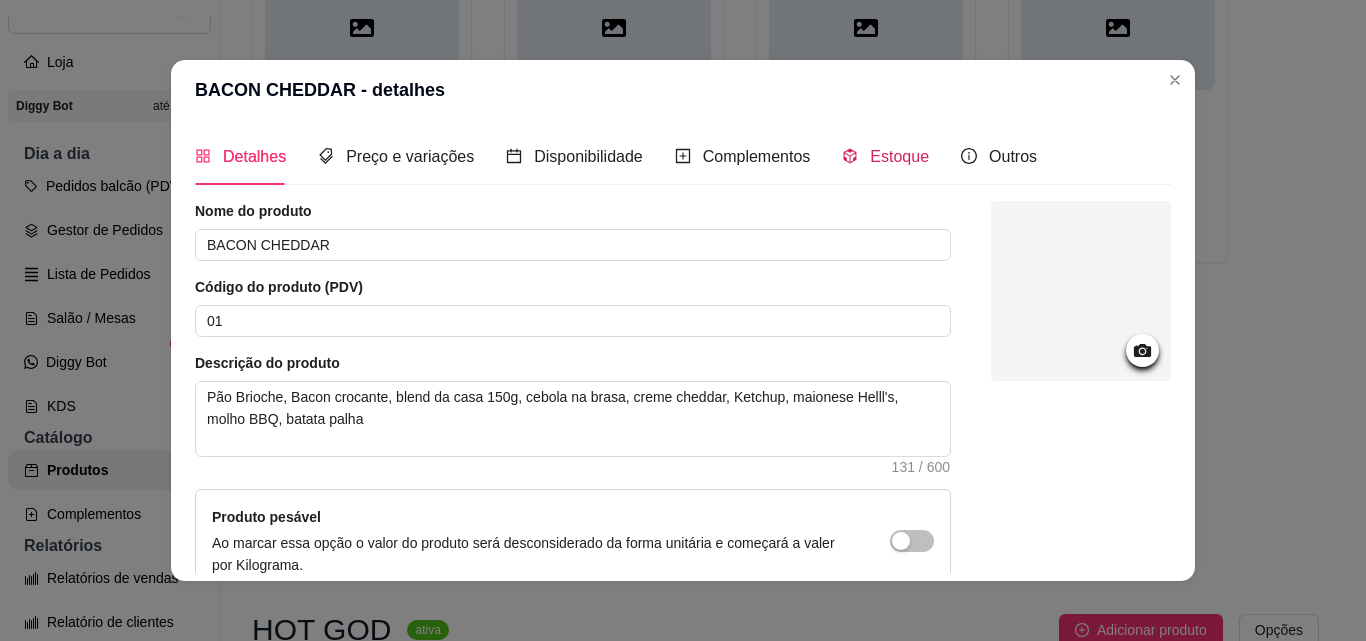 click on "Estoque" at bounding box center [899, 156] 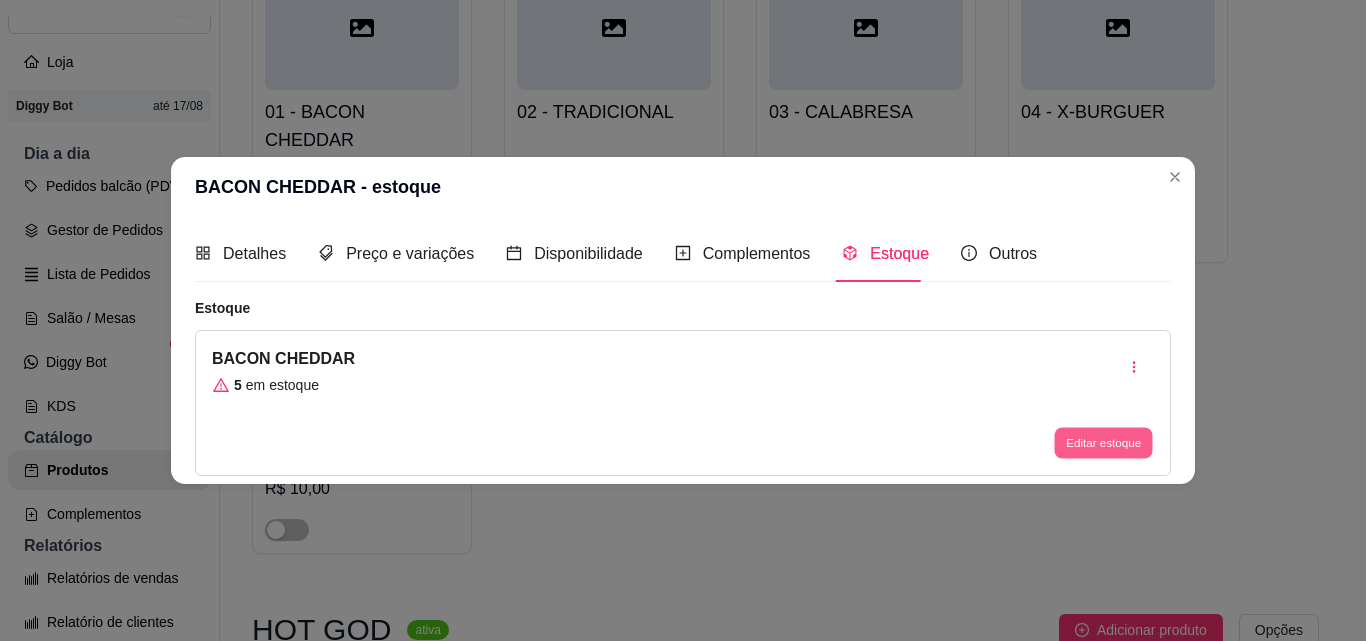 click on "Editar estoque" at bounding box center (1103, 443) 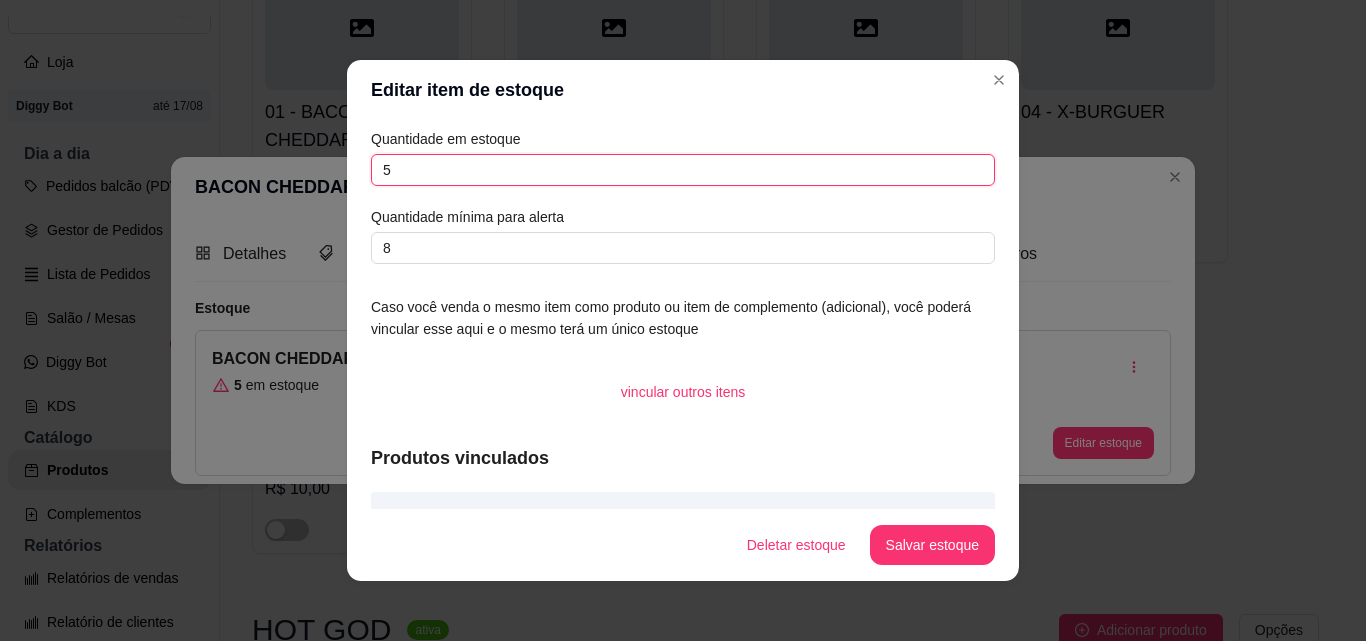 click on "5" at bounding box center (683, 170) 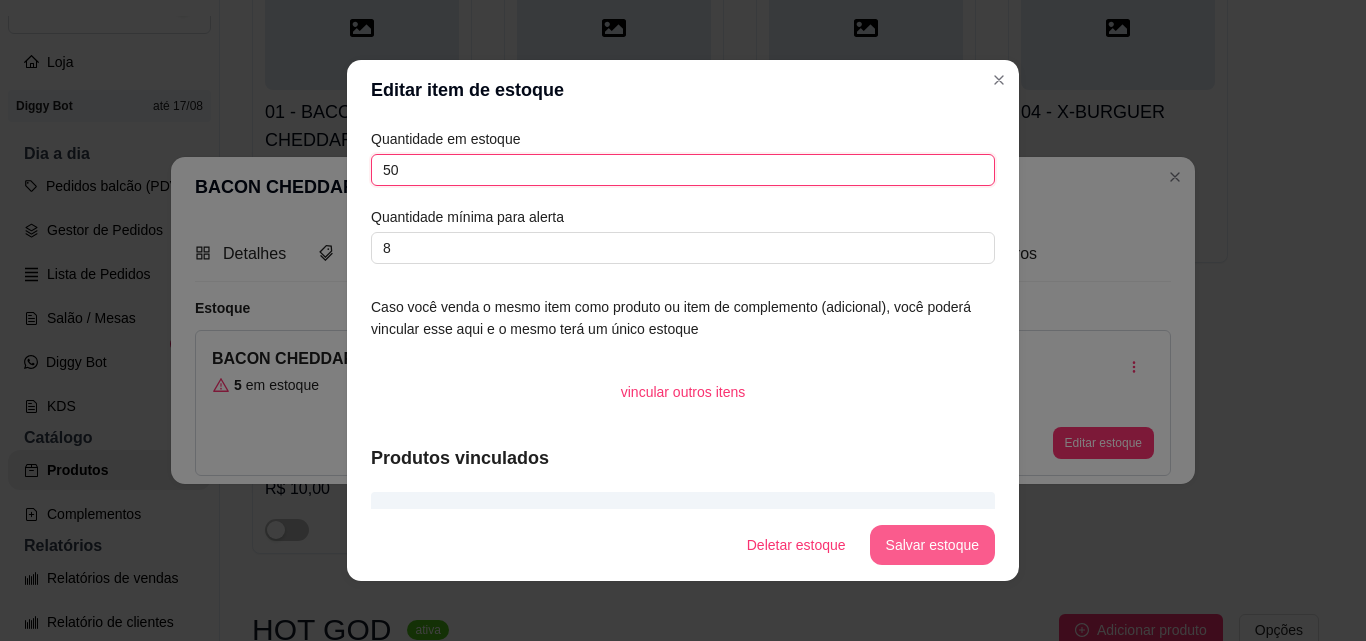 type on "50" 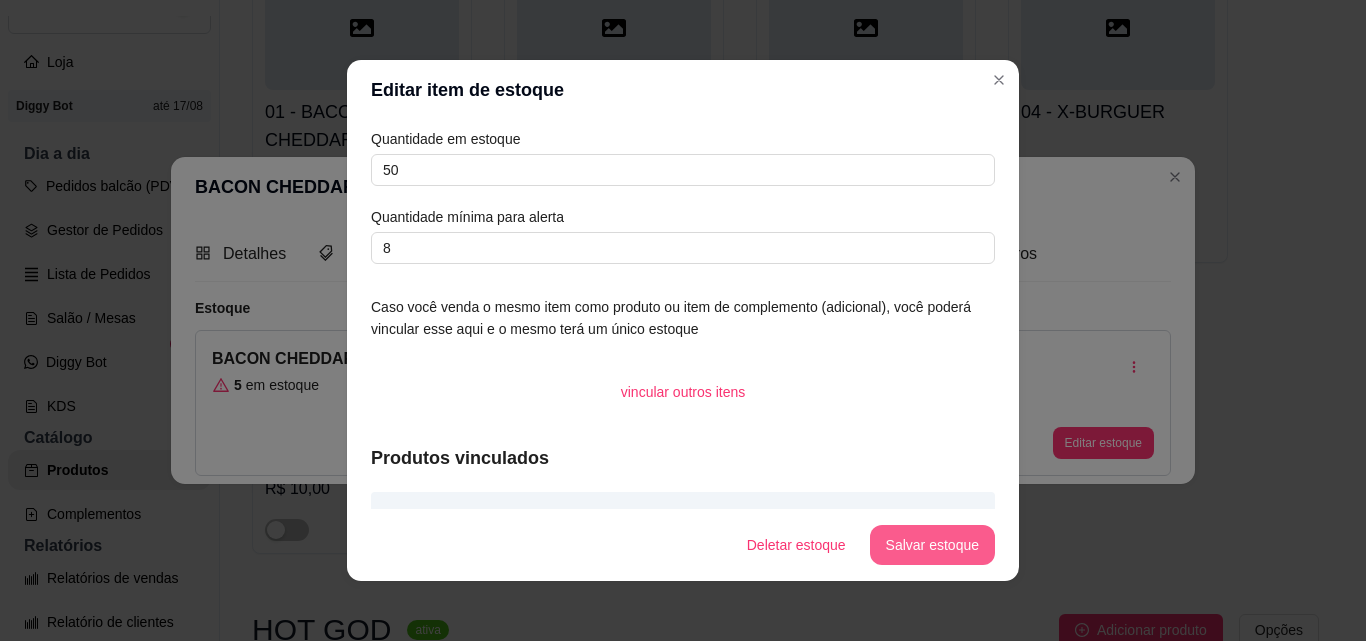 click on "Salvar estoque" at bounding box center (932, 545) 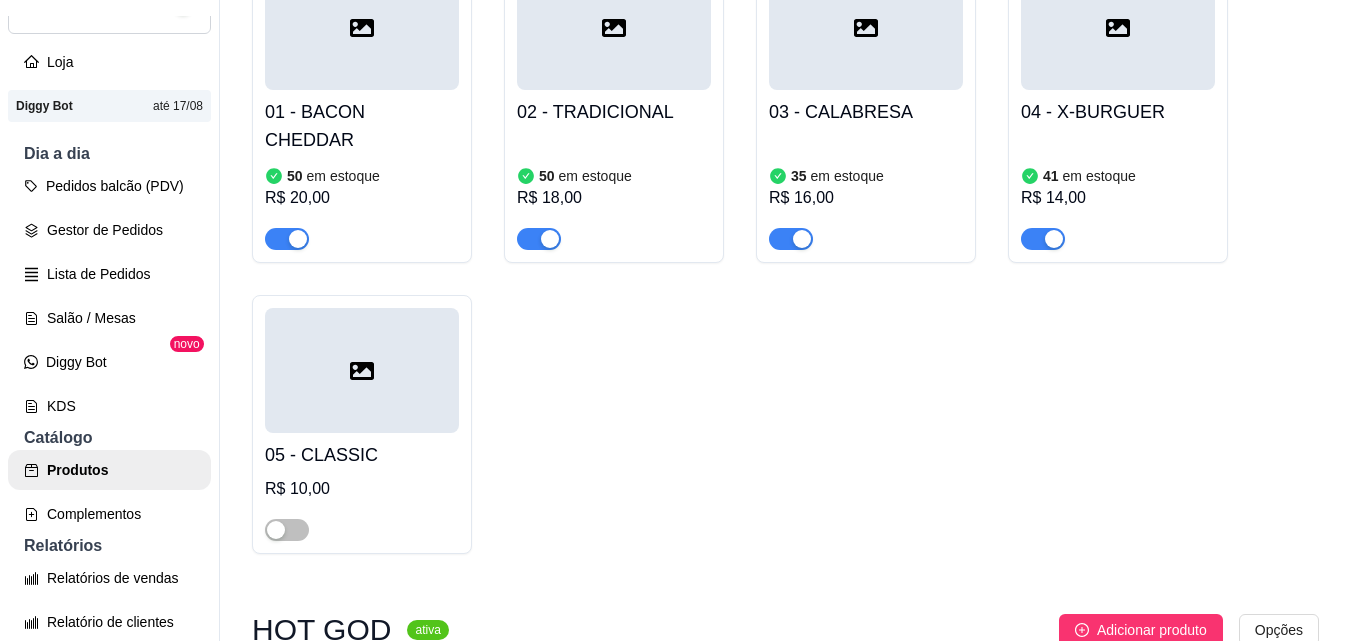 click on "03 - CALABRESA" at bounding box center [866, 112] 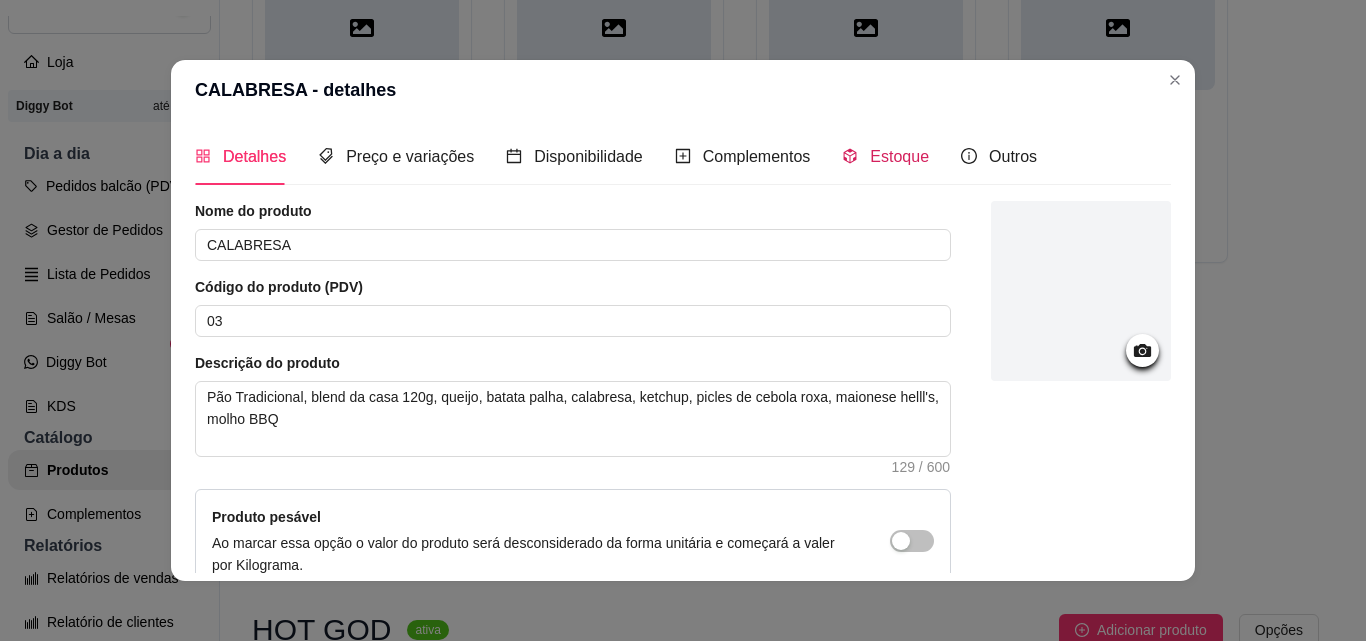 click on "Estoque" at bounding box center [899, 156] 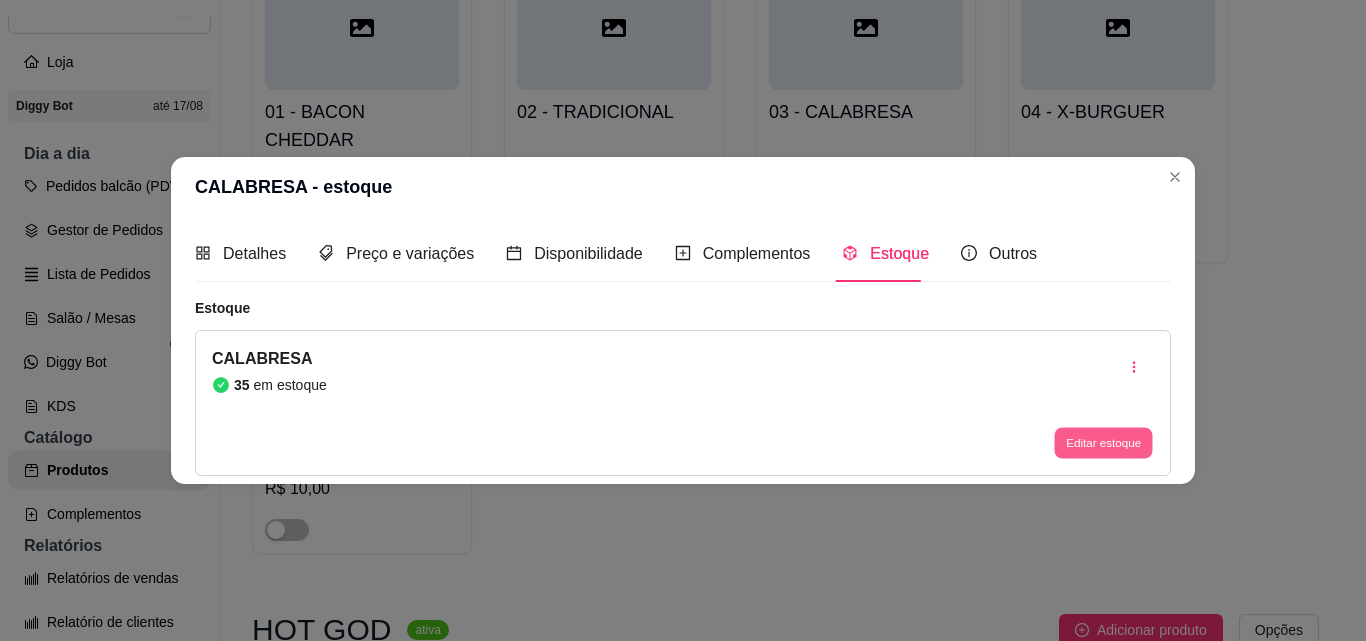 click on "Editar estoque" at bounding box center (1103, 443) 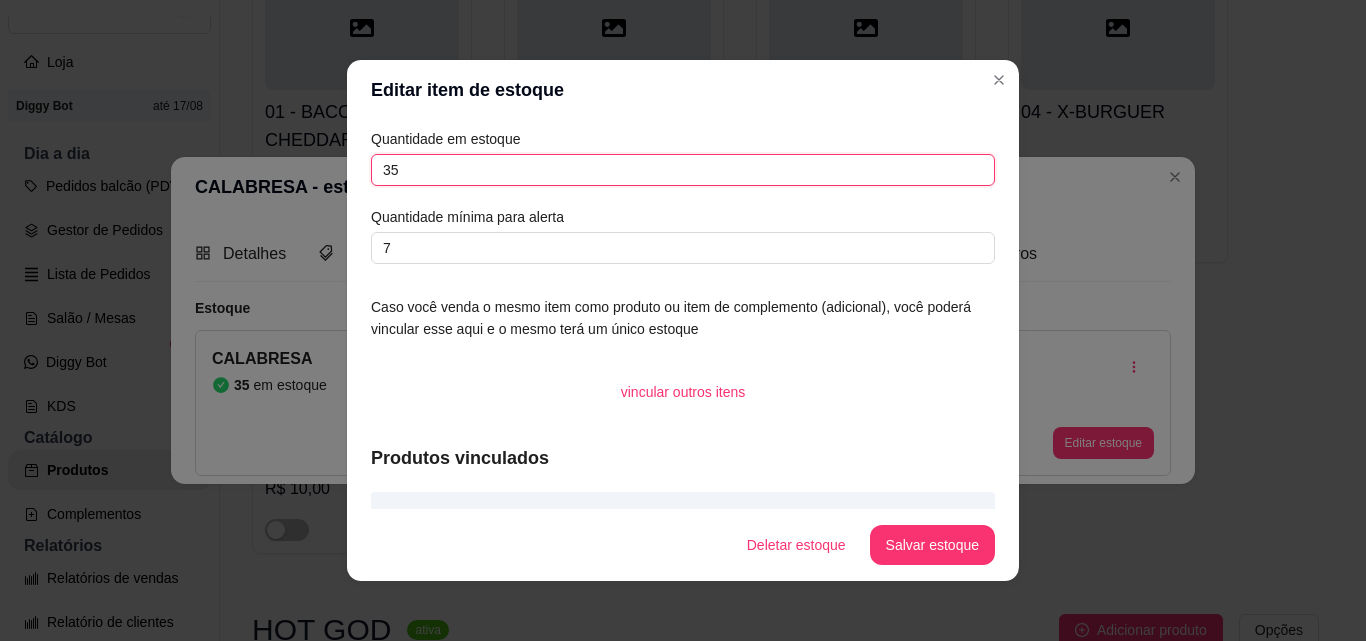 click on "35" at bounding box center [683, 170] 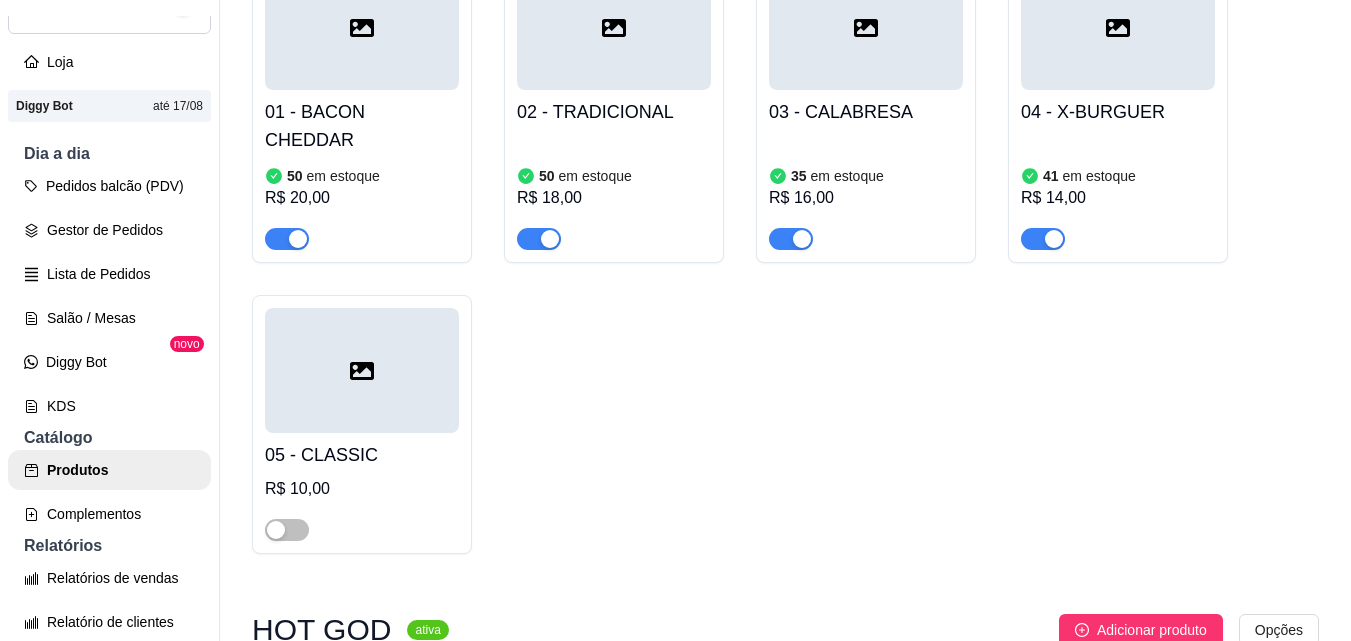 click on "02 - TRADICIONAL" at bounding box center (614, 112) 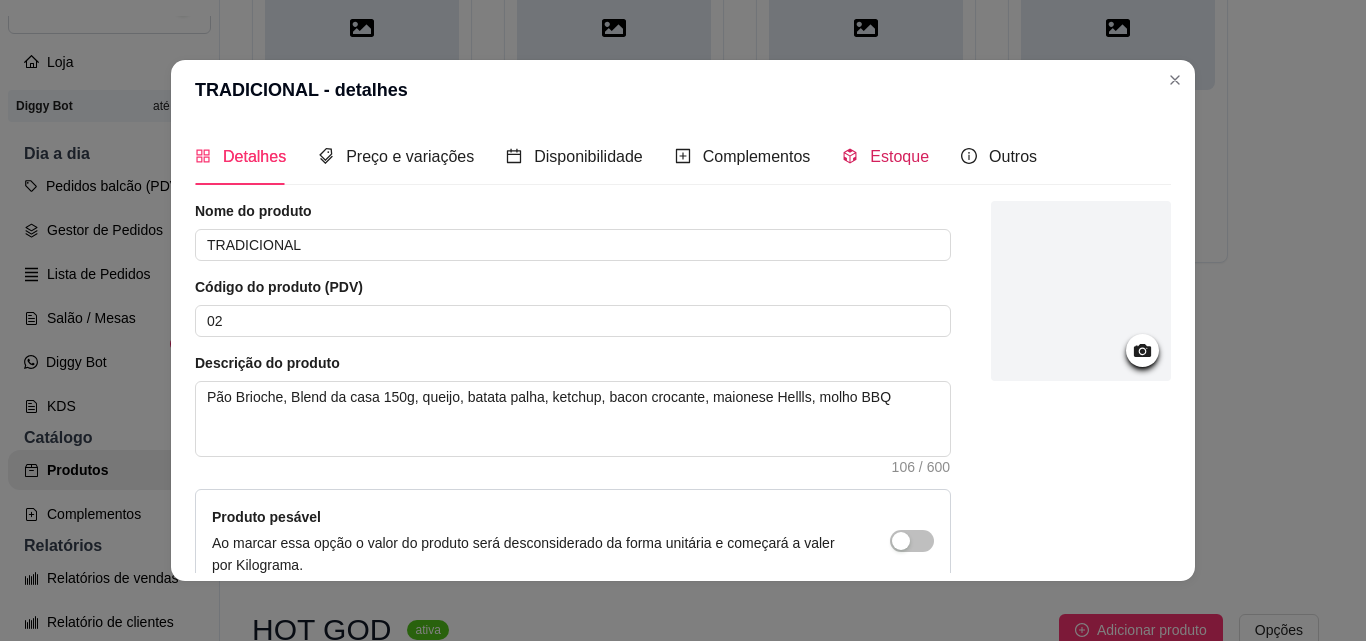 click on "Estoque" at bounding box center [899, 156] 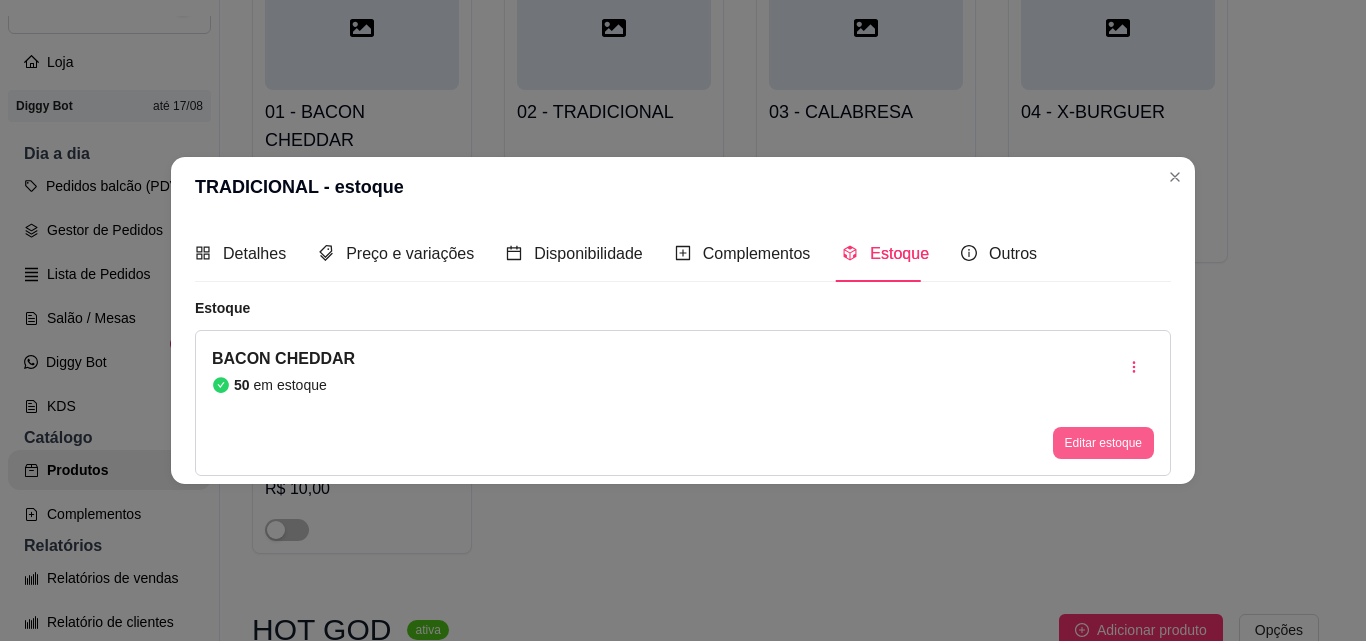 click on "Editar estoque" at bounding box center [1103, 443] 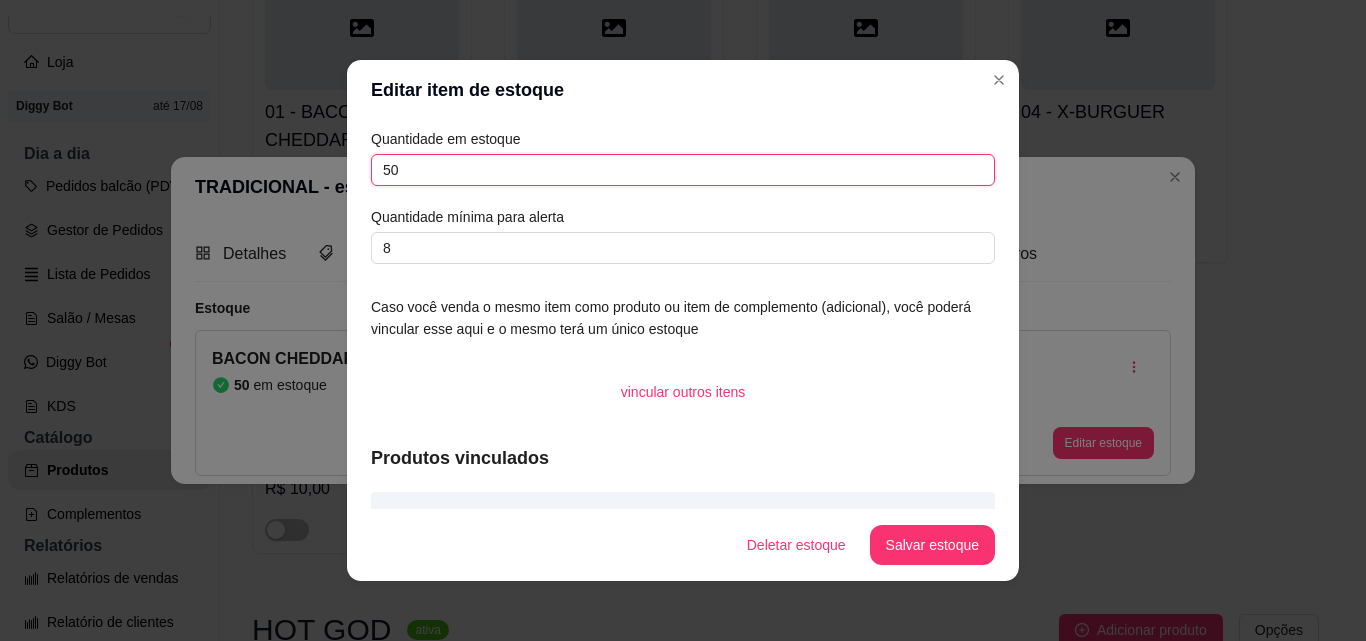 click on "50" at bounding box center [683, 170] 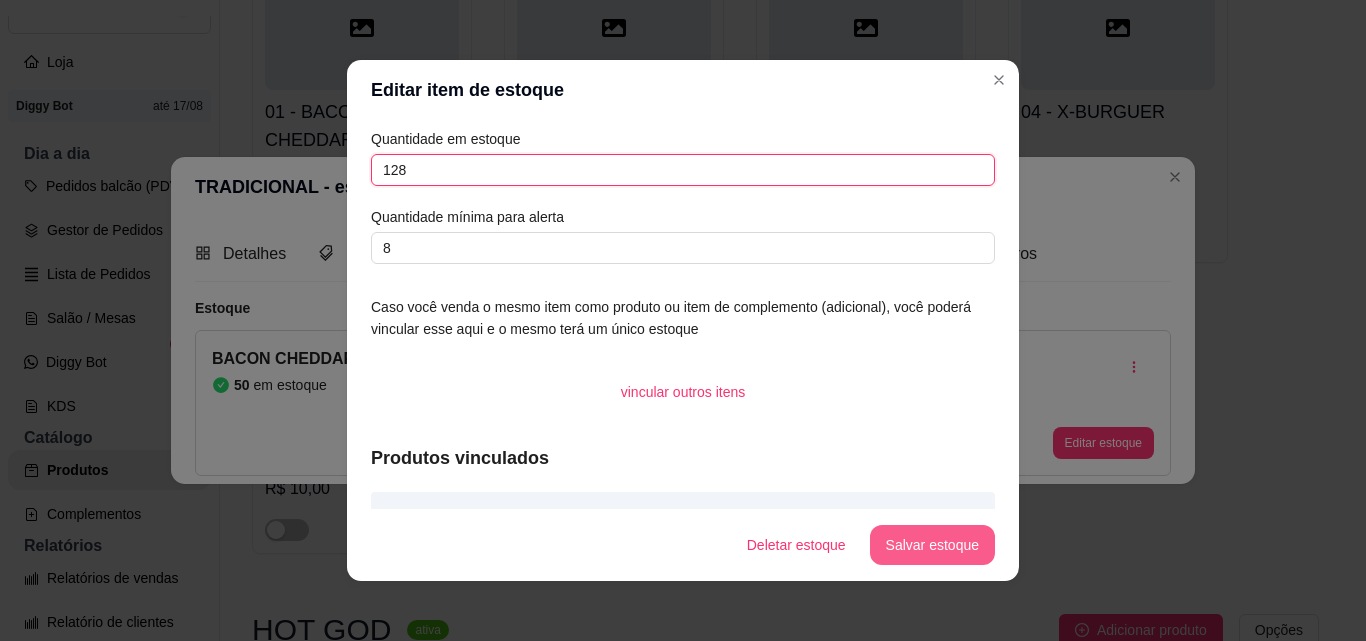 type on "128" 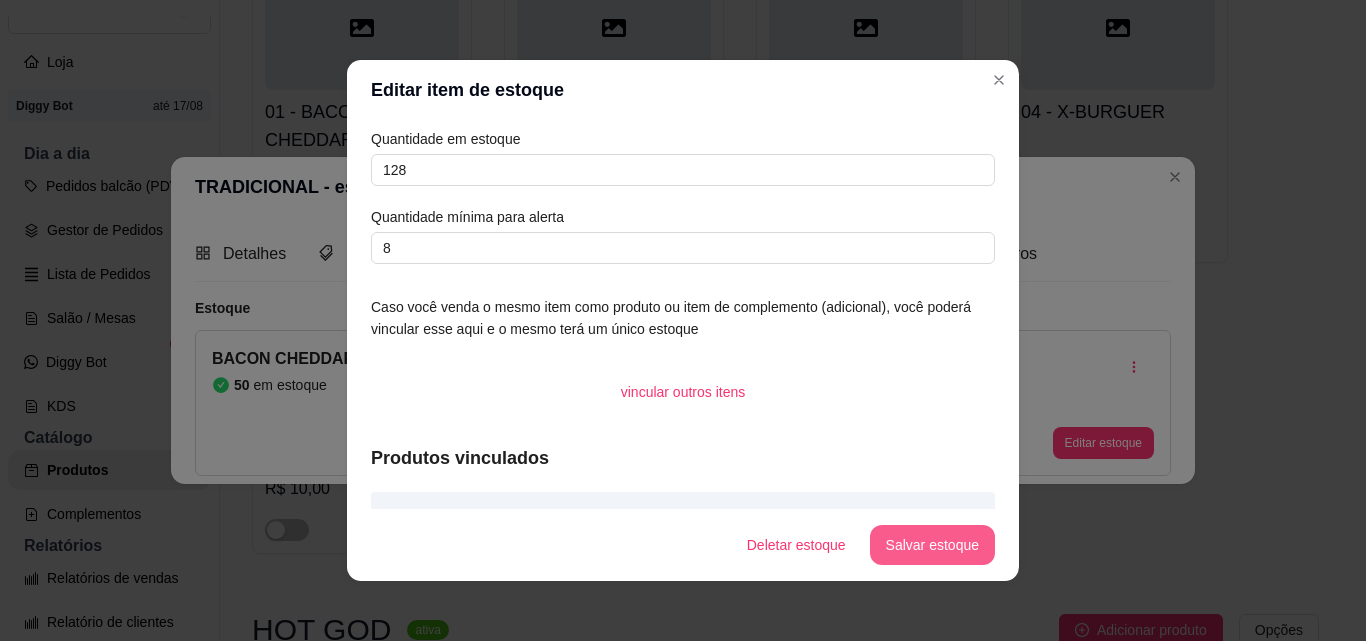 click on "Salvar estoque" at bounding box center (932, 545) 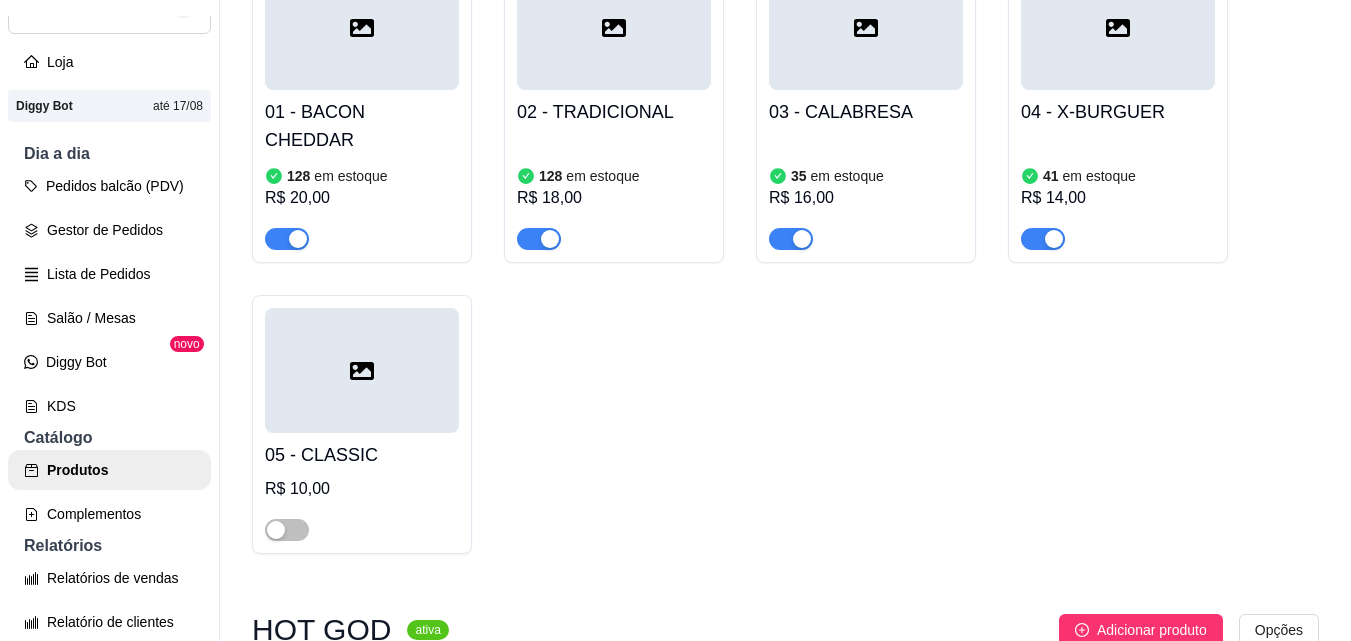 click on "em estoque" at bounding box center (847, 176) 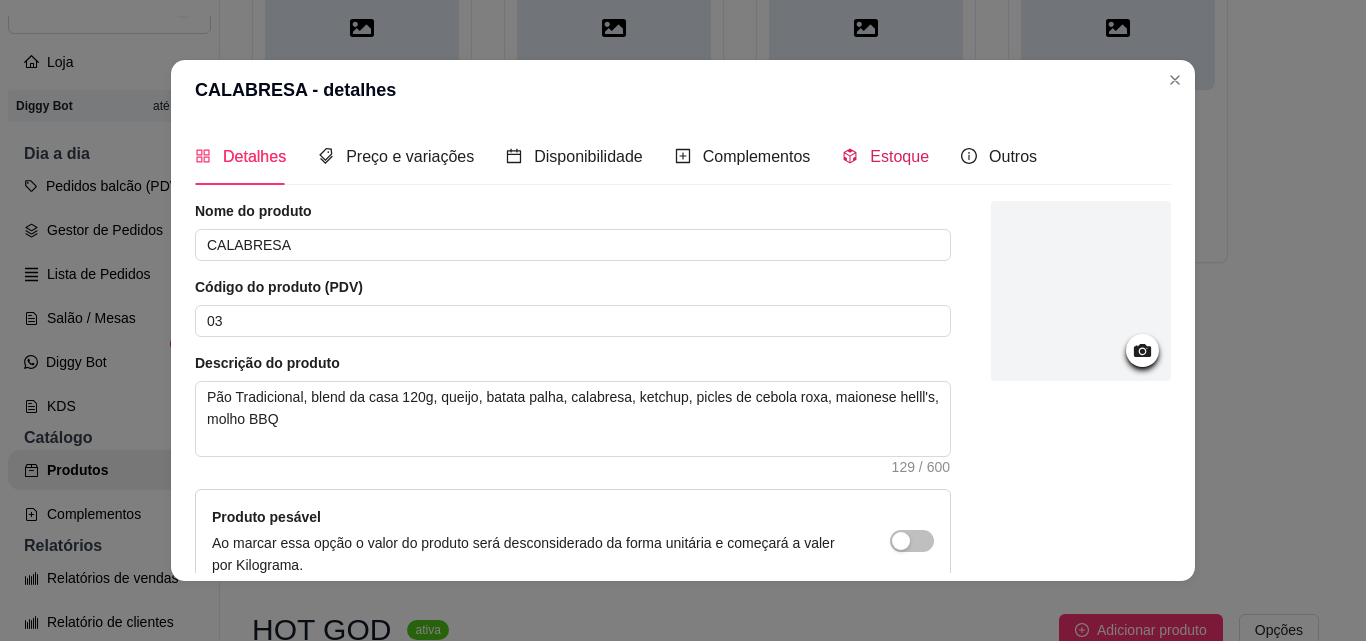 click on "Estoque" at bounding box center [899, 156] 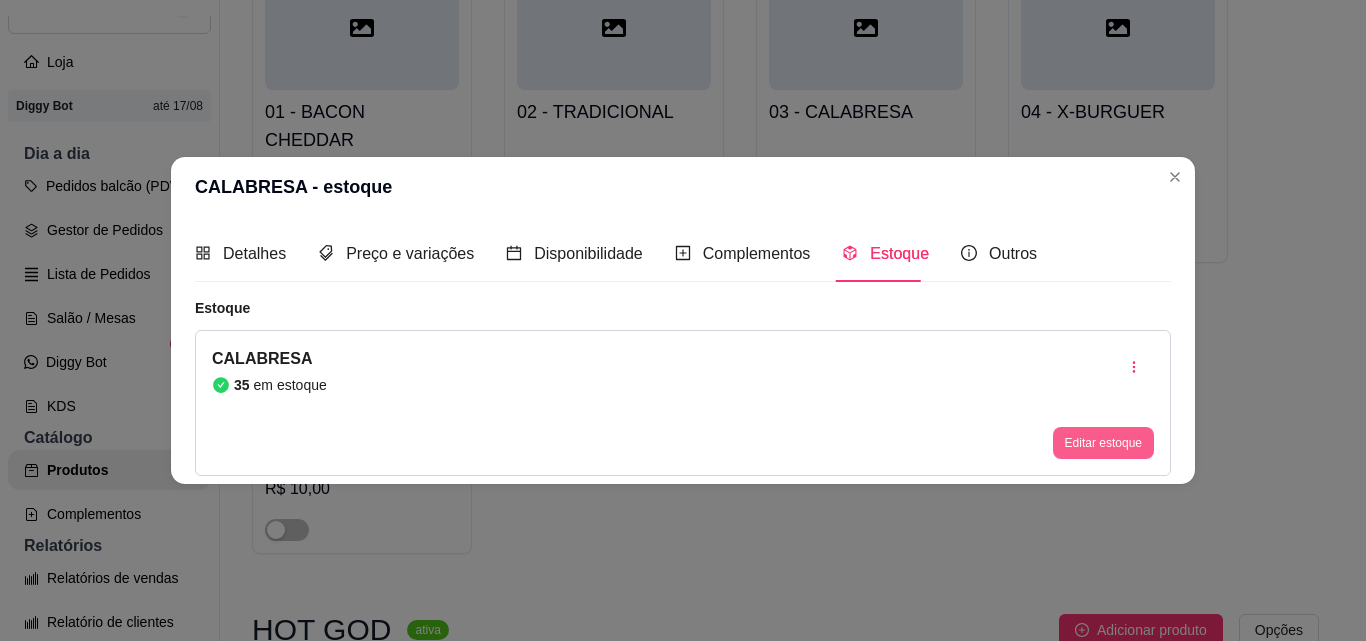 click on "Editar estoque" at bounding box center [1103, 443] 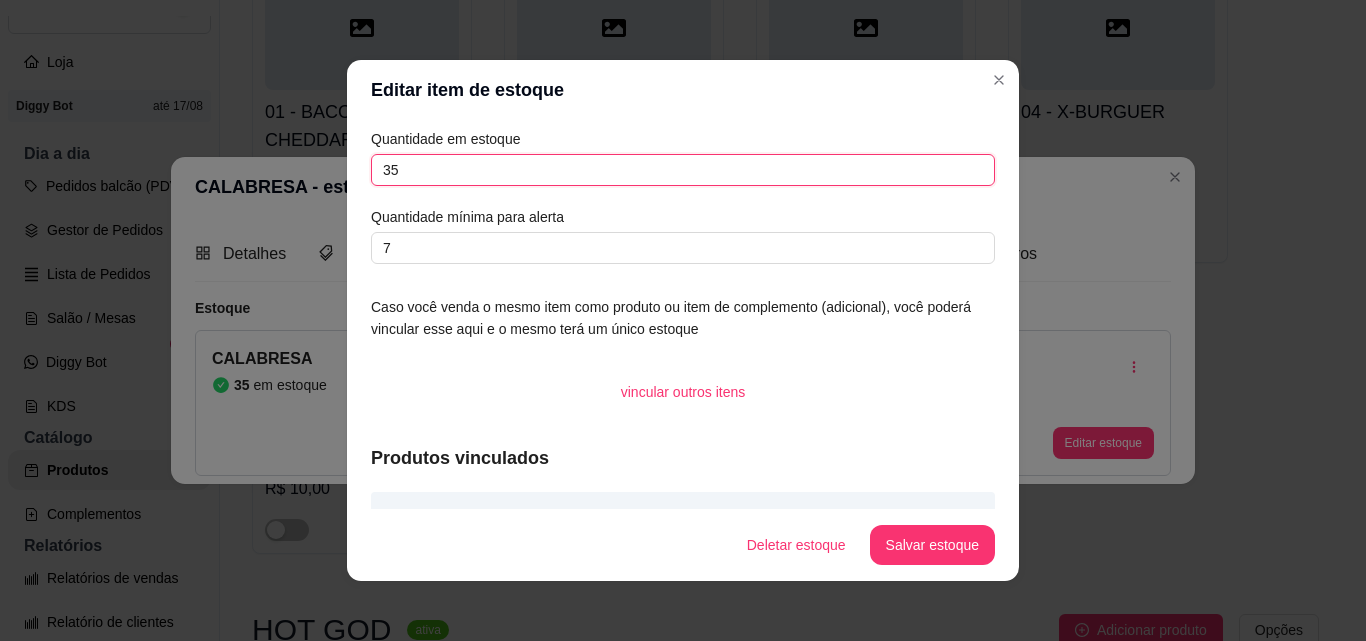 click on "35" at bounding box center [683, 170] 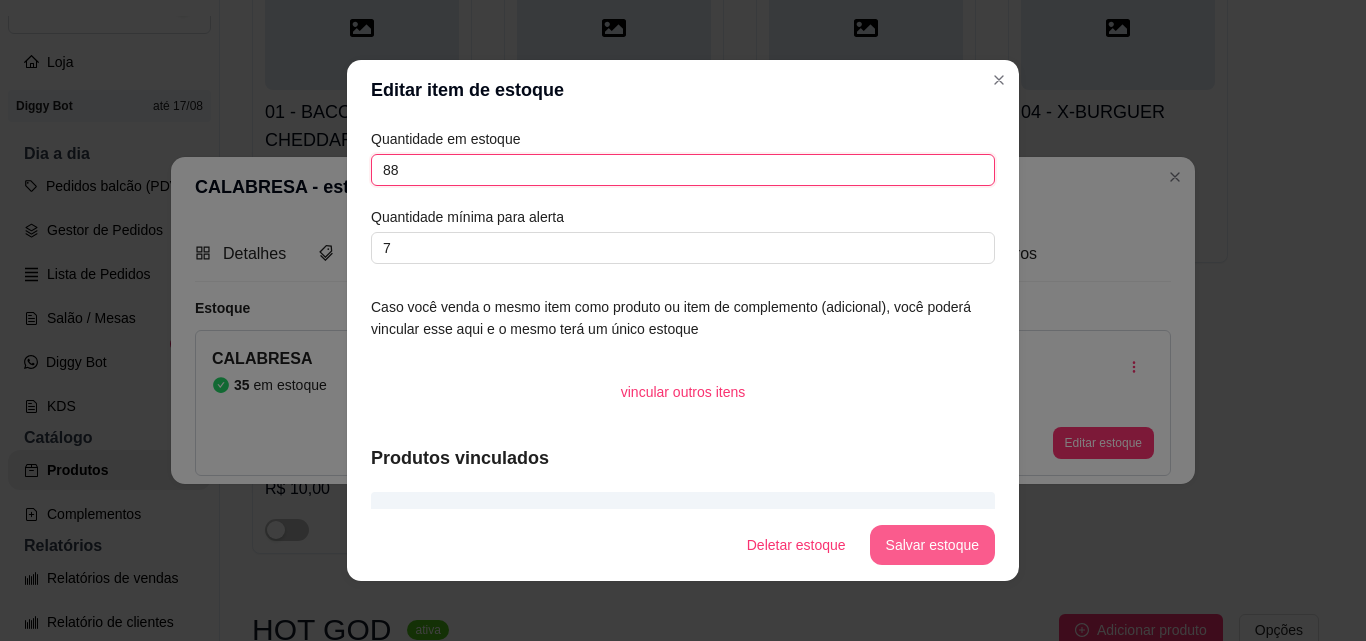 type on "88" 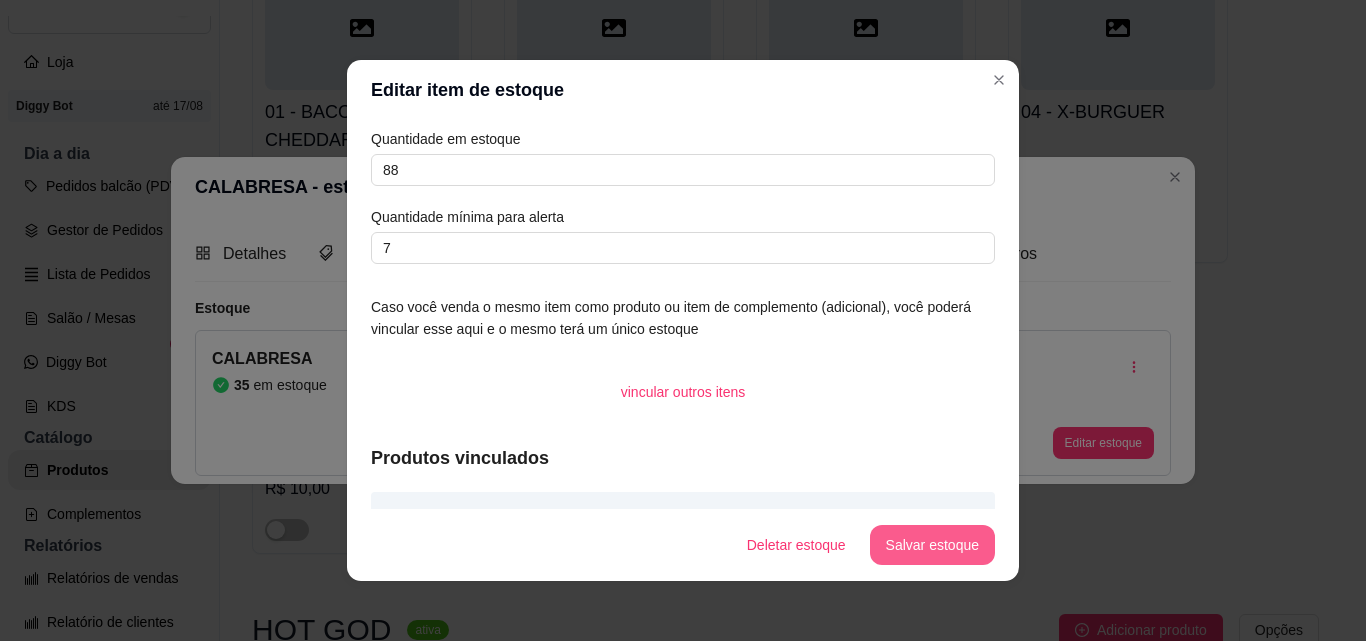 click on "Salvar estoque" at bounding box center (932, 545) 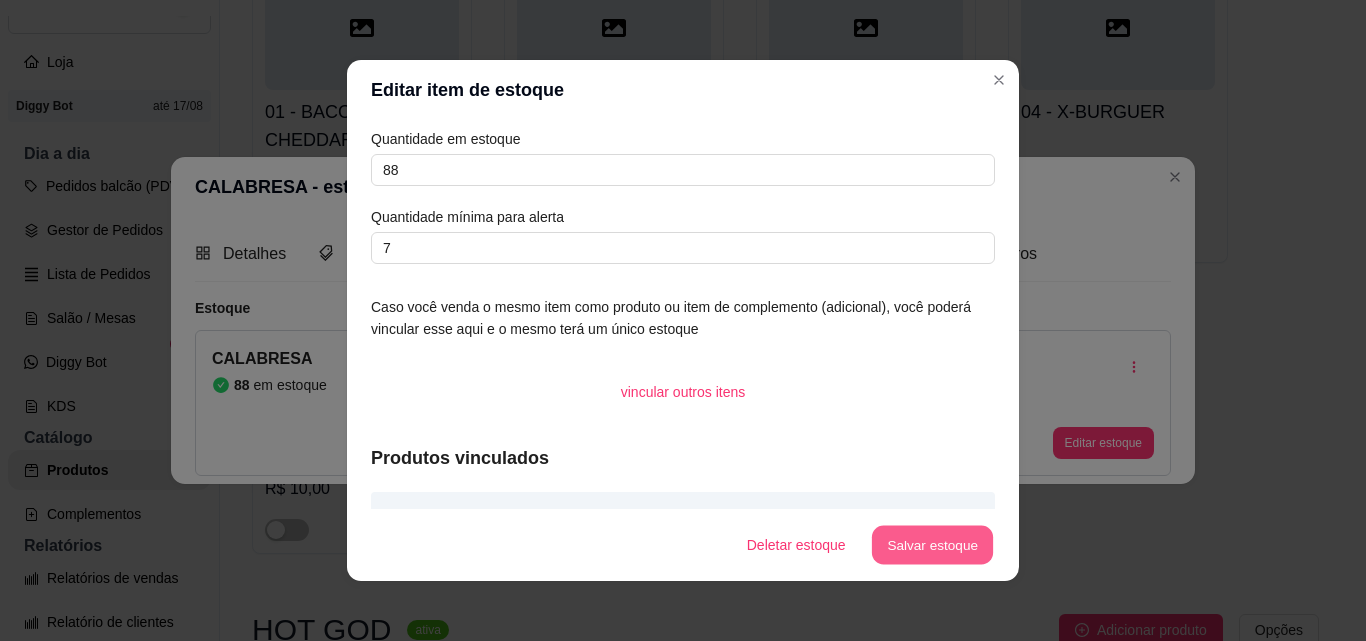 click on "Salvar estoque" at bounding box center (932, 545) 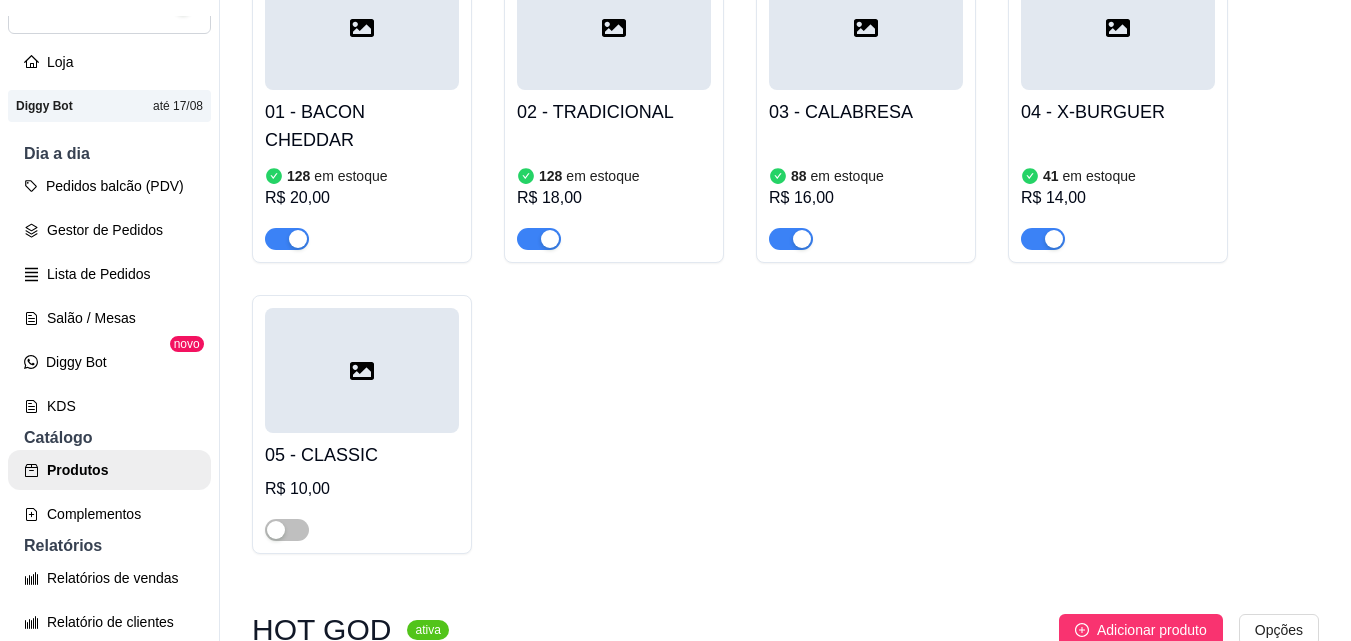 click on "41 em estoque R$ 14,00" at bounding box center (1118, 192) 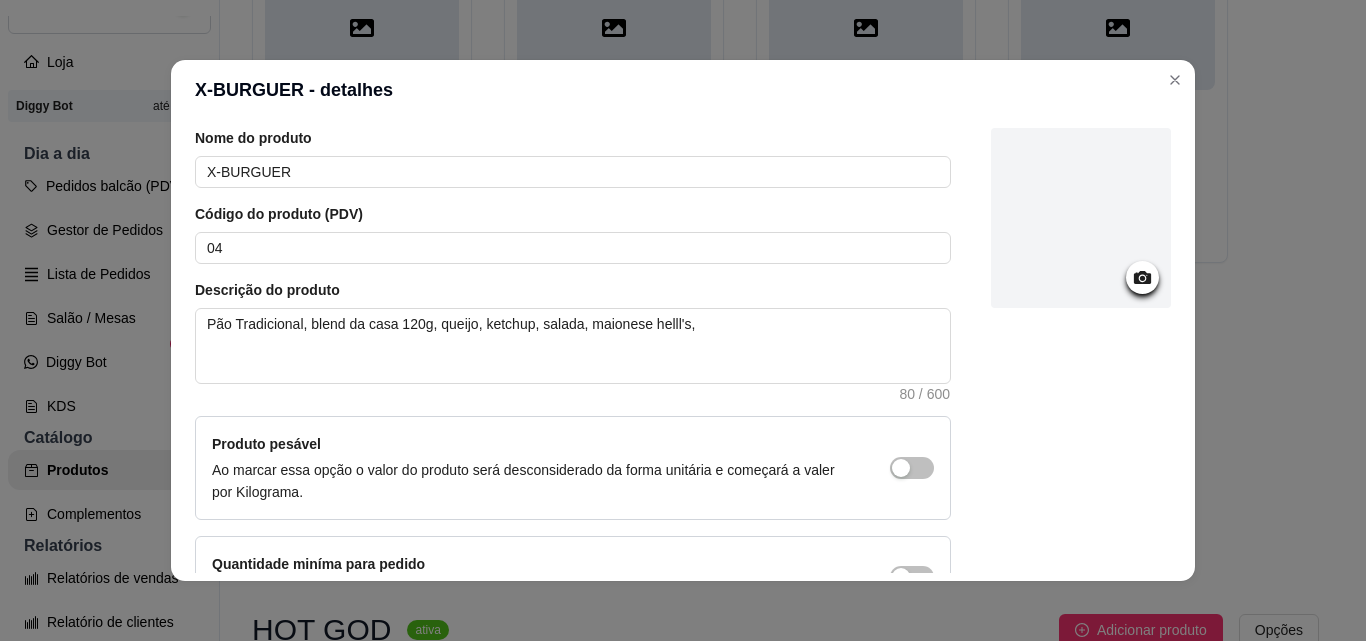 scroll, scrollTop: 207, scrollLeft: 0, axis: vertical 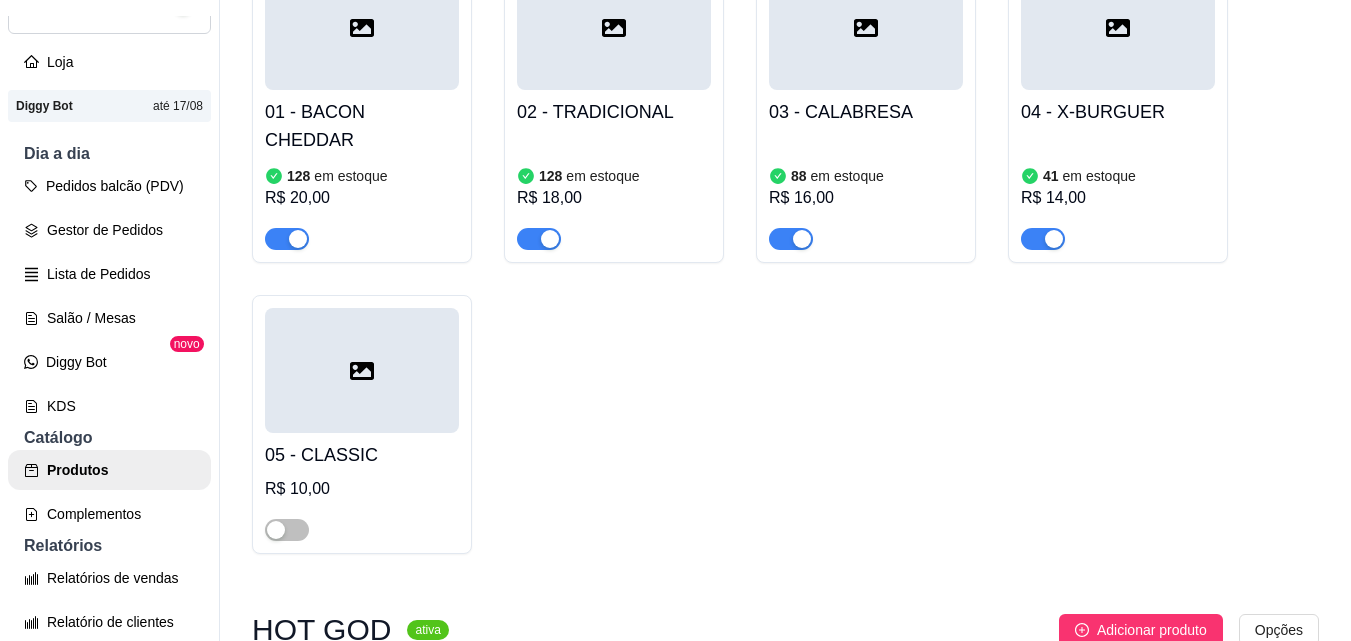 click at bounding box center (866, 27) 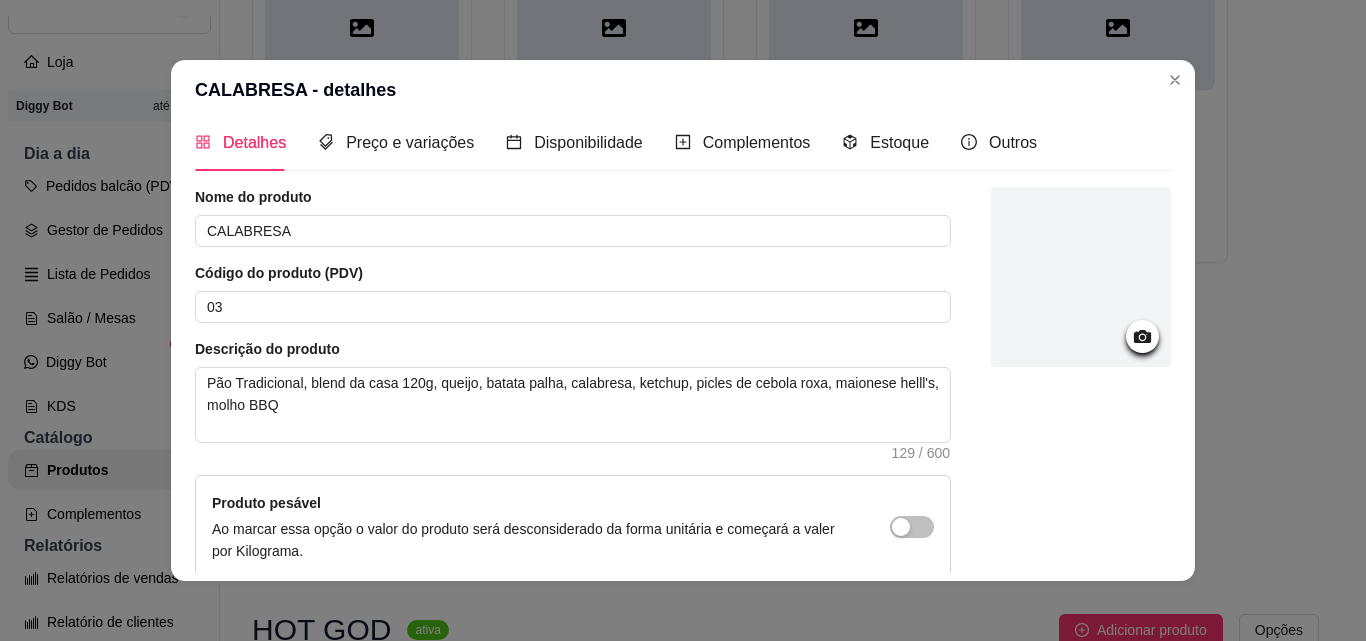 scroll, scrollTop: 0, scrollLeft: 0, axis: both 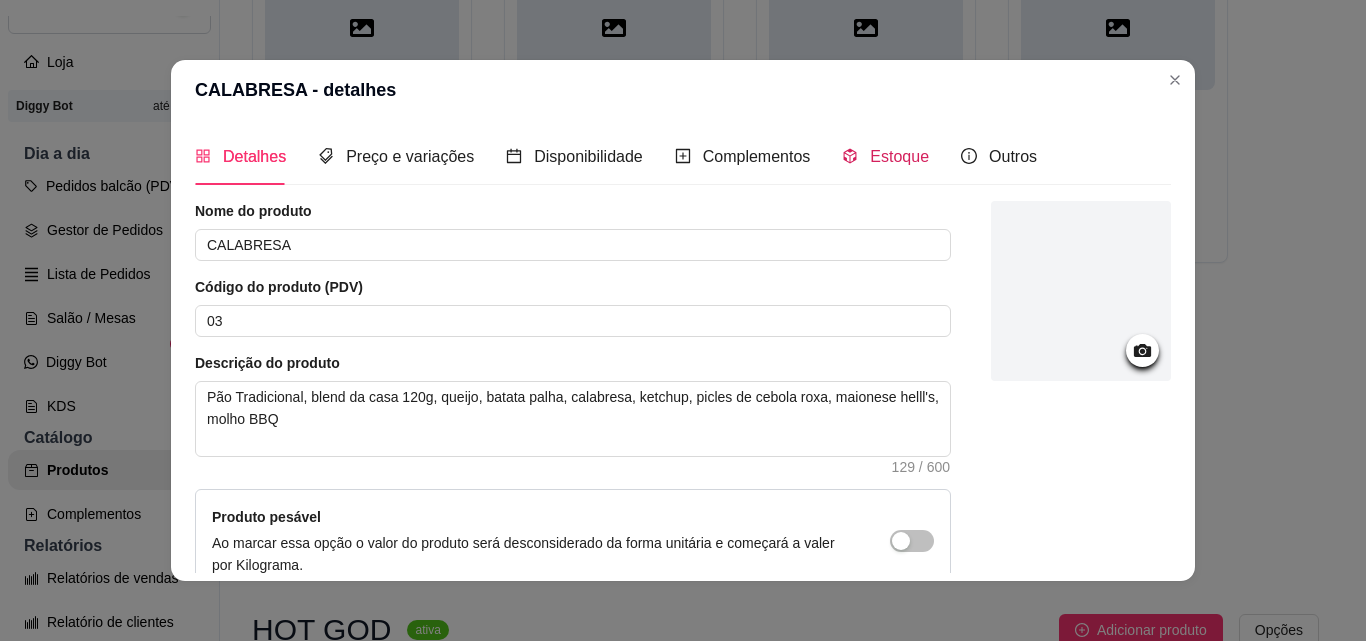 click on "Estoque" at bounding box center [885, 156] 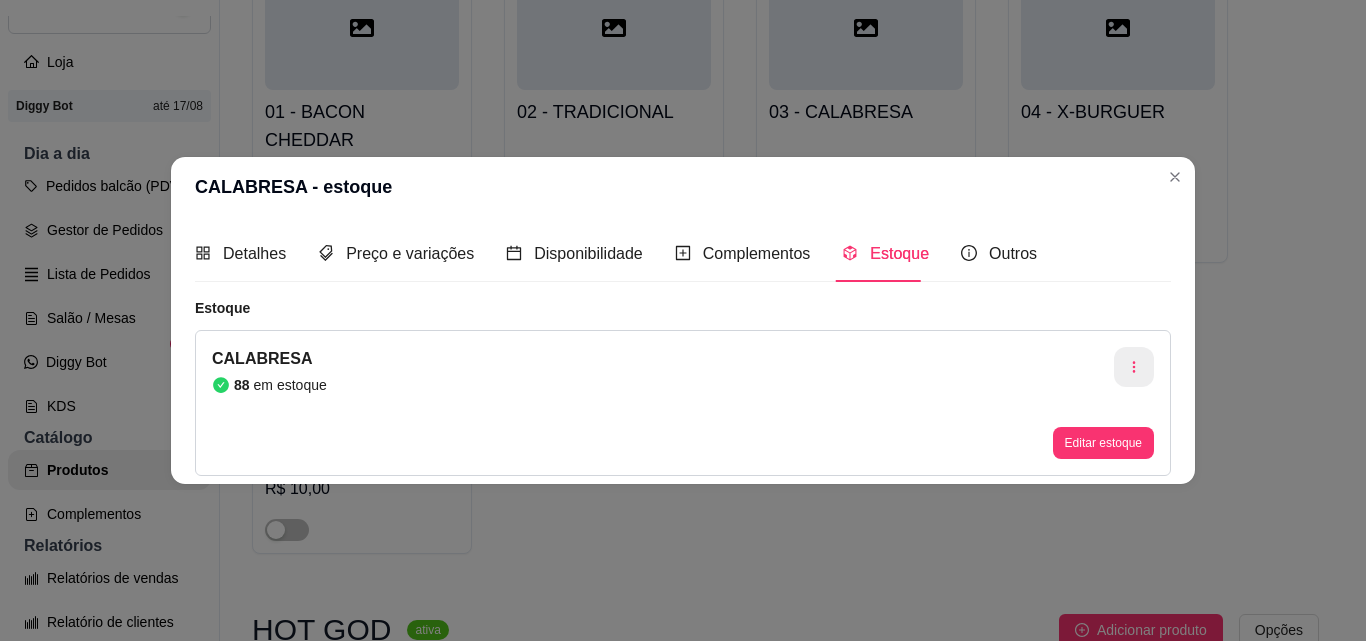 click 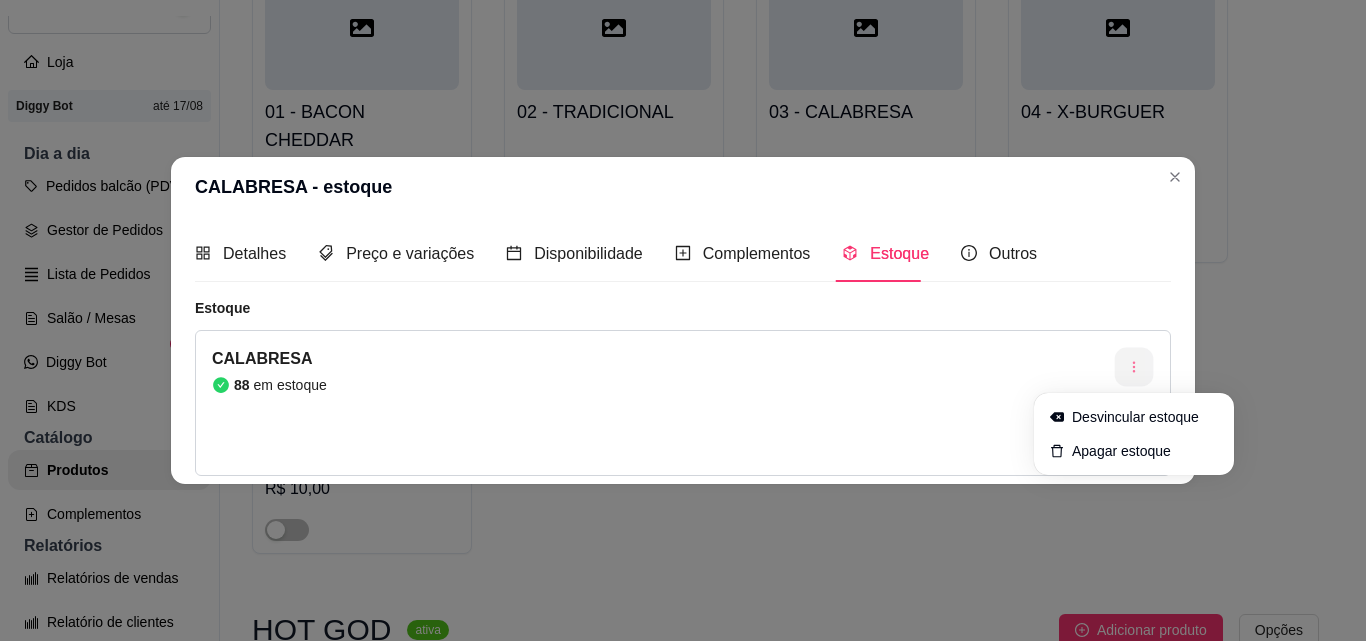 click at bounding box center (1134, 367) 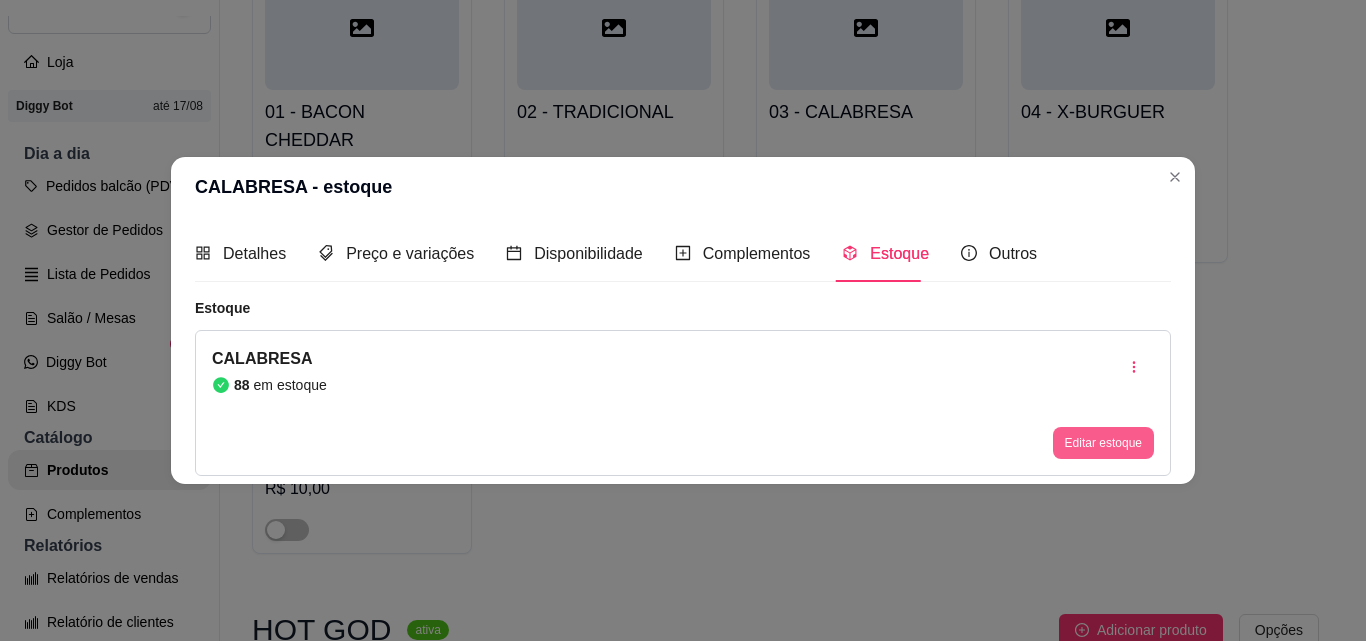 click on "Editar estoque" at bounding box center [1103, 443] 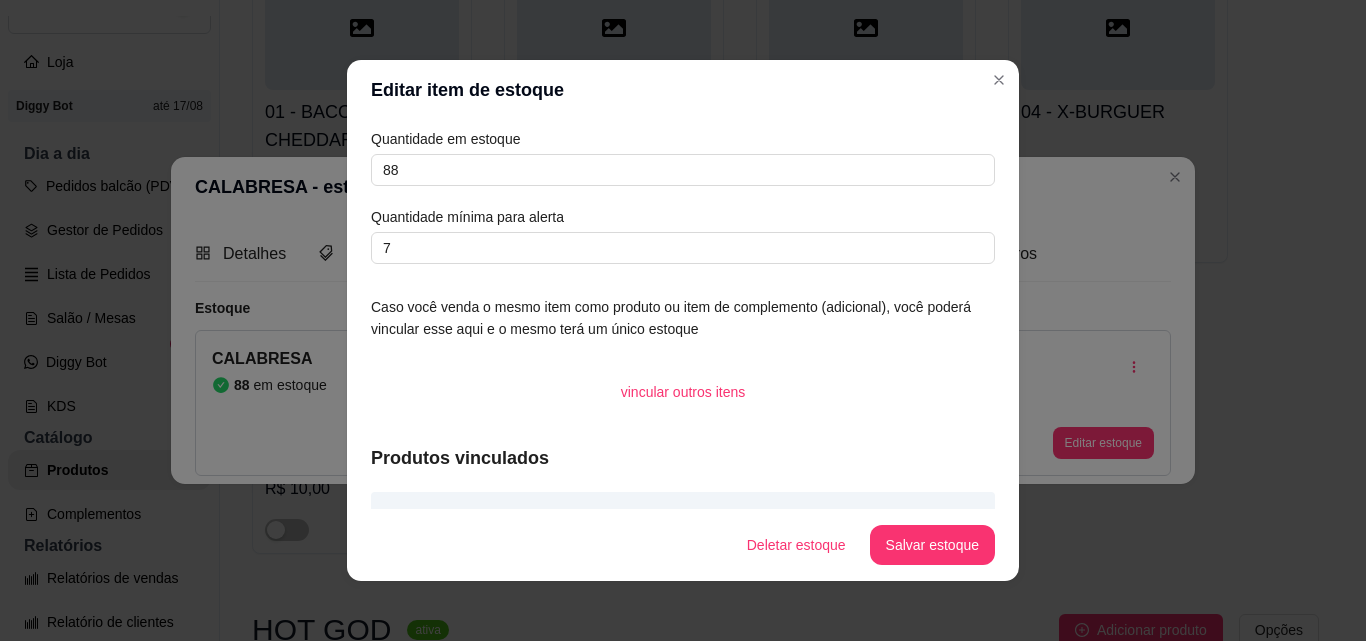 scroll, scrollTop: 53, scrollLeft: 0, axis: vertical 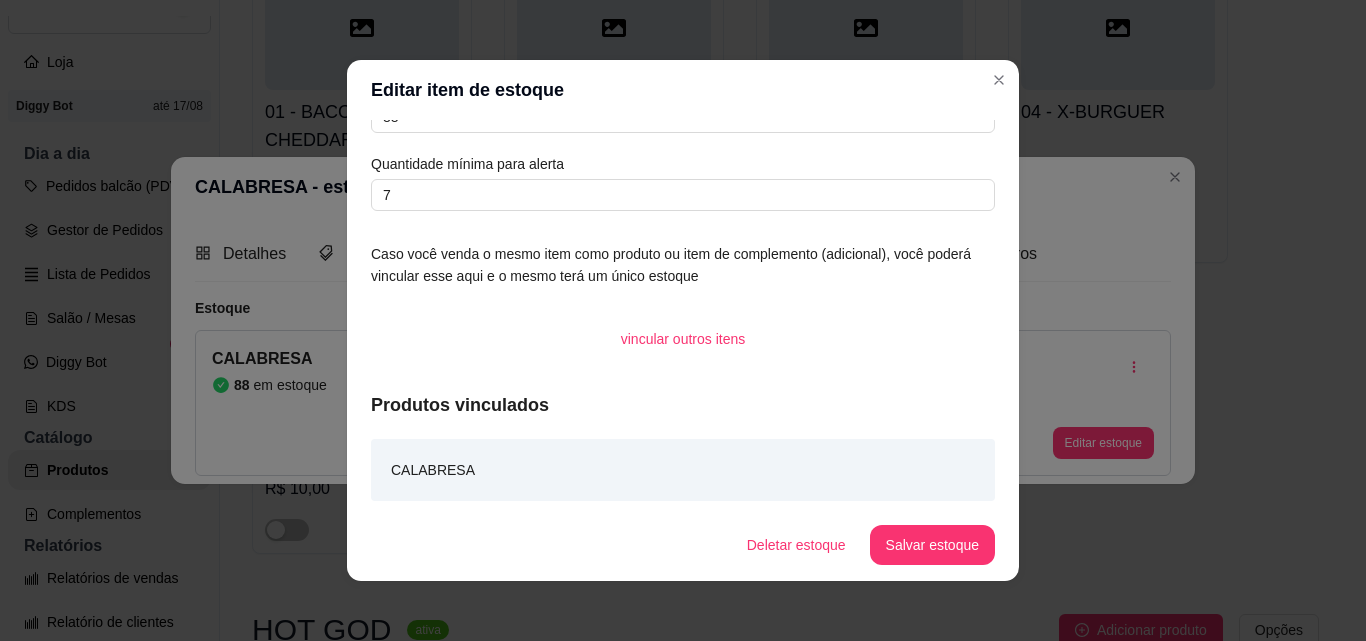 click on "Produtos vinculados" at bounding box center (683, 405) 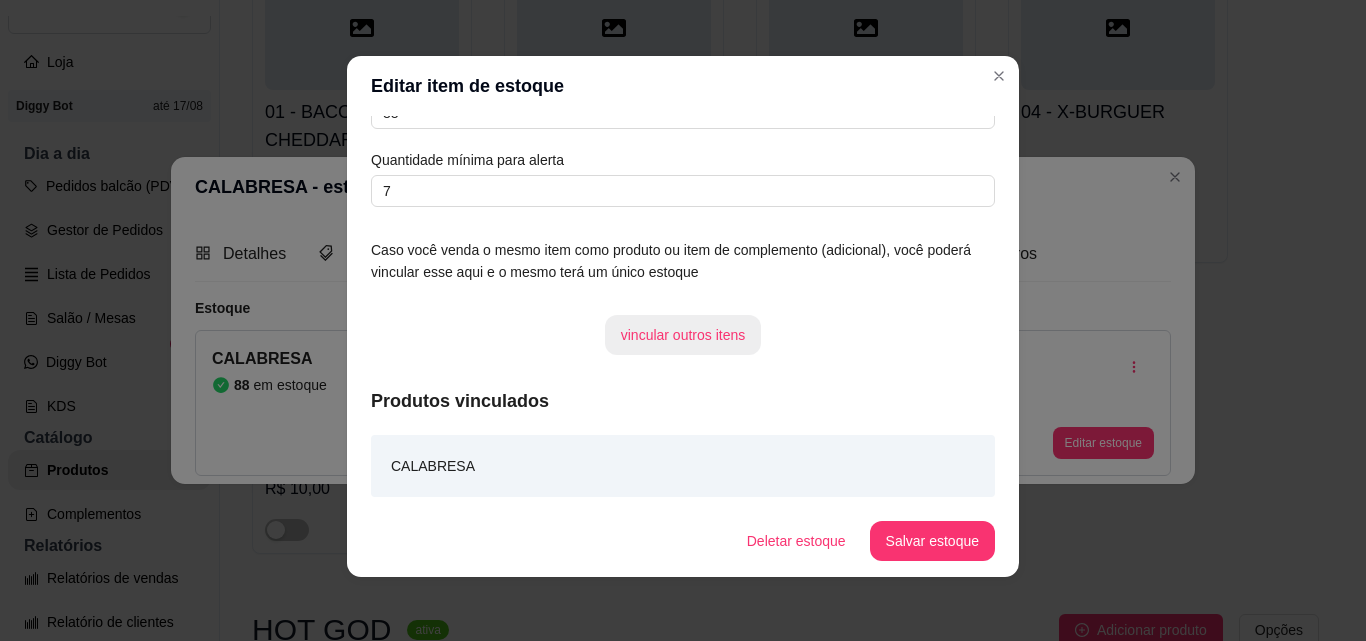 click on "vincular outros itens" at bounding box center (683, 335) 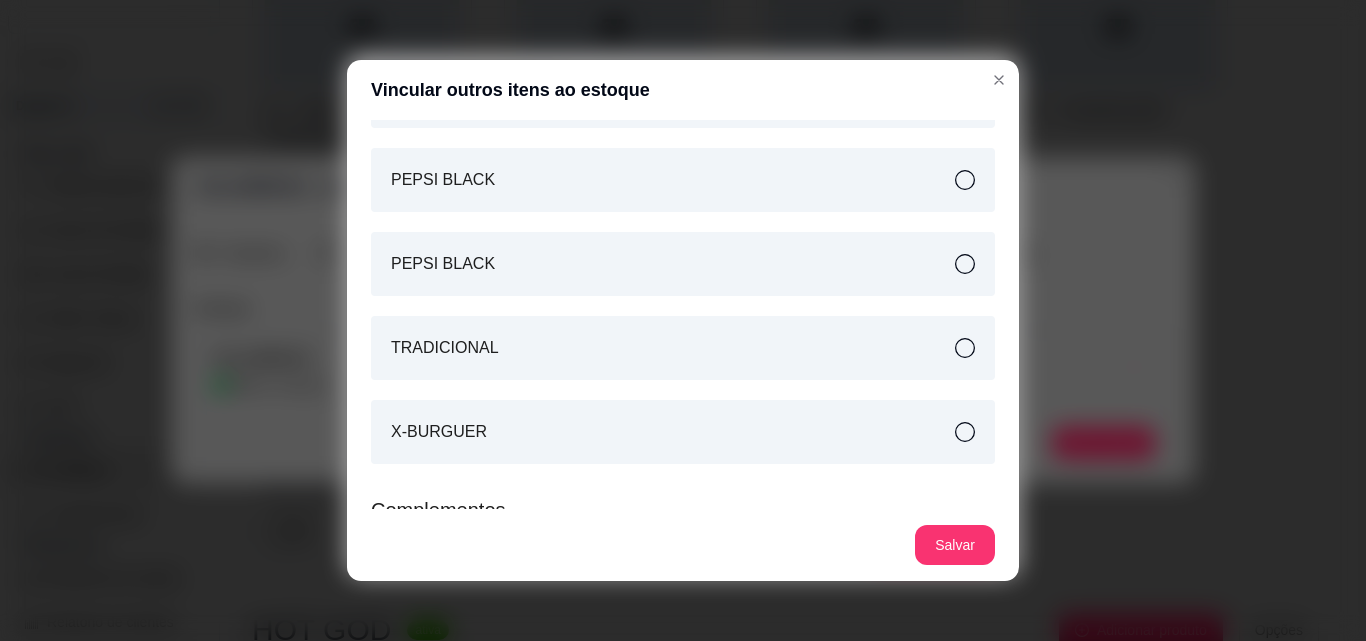 scroll, scrollTop: 2800, scrollLeft: 0, axis: vertical 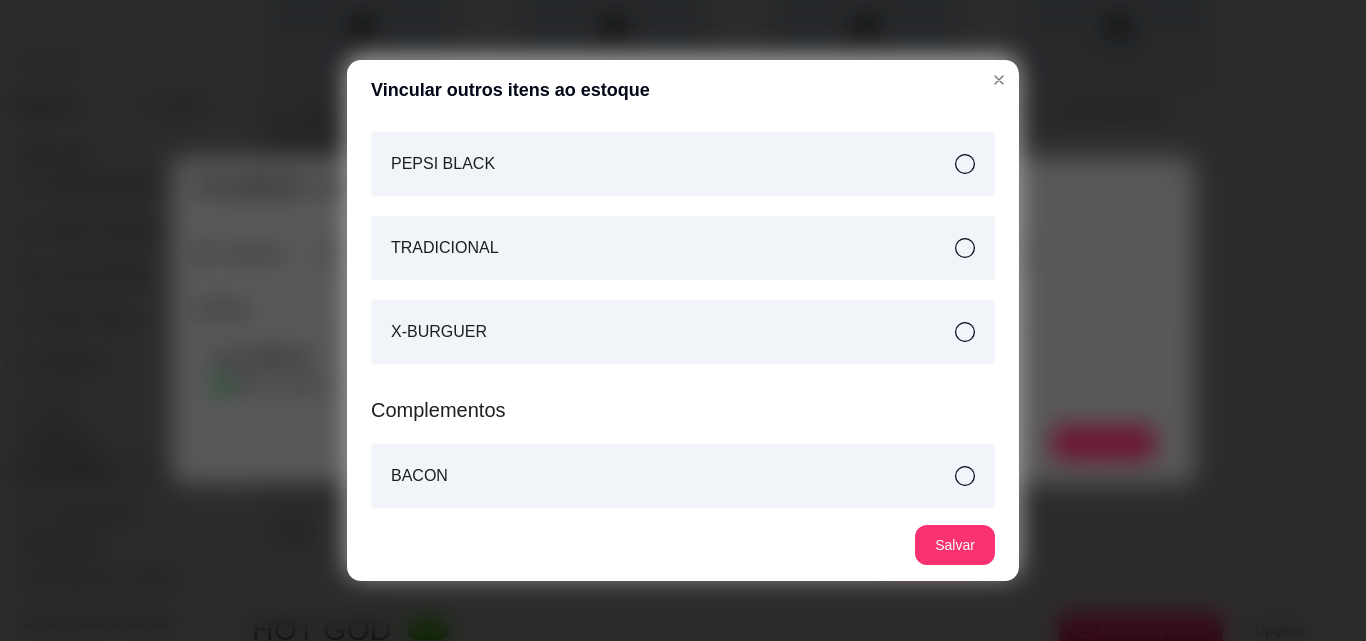 click 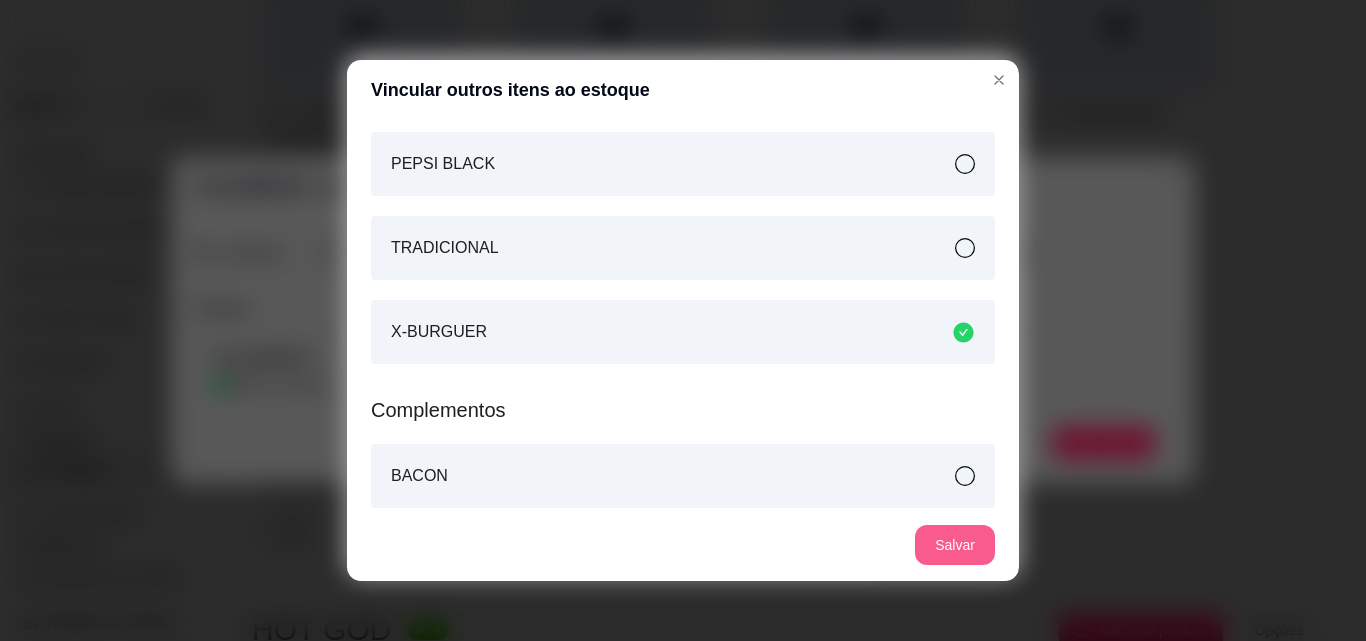 click on "Salvar" at bounding box center (955, 545) 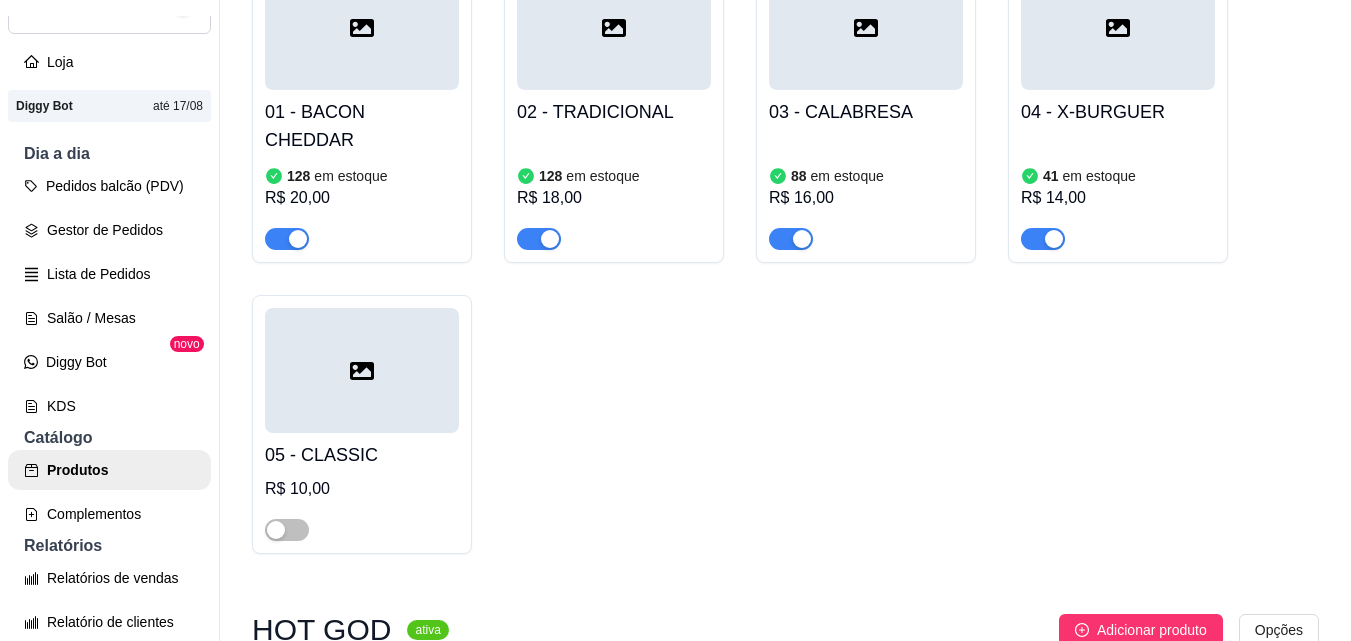 click on "R$ 10,00" at bounding box center [362, 489] 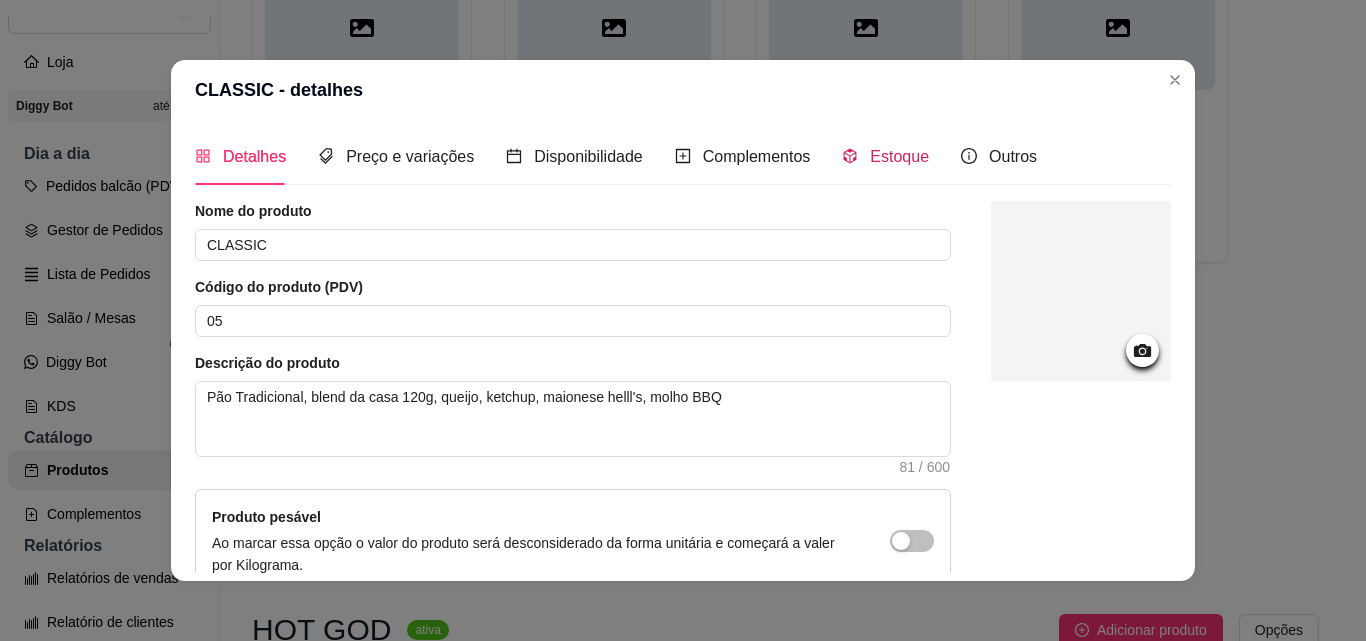 click on "Estoque" at bounding box center (899, 156) 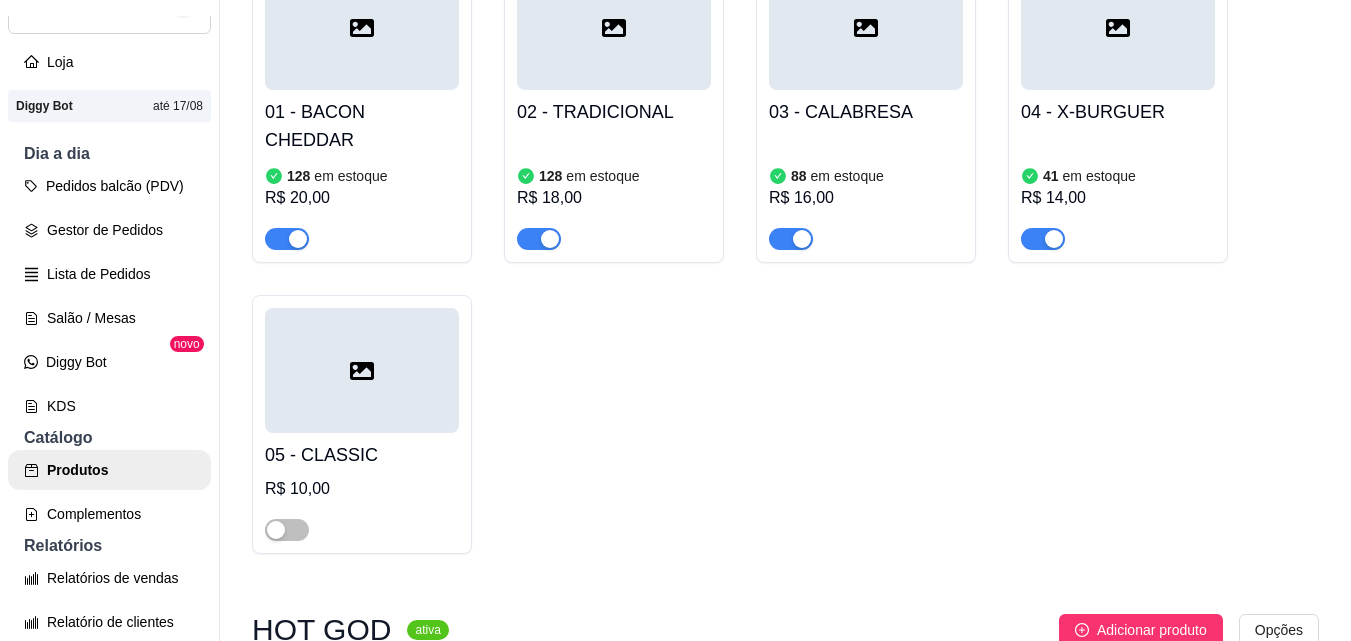 click on "04 - X-BURGUER    41 em estoque R$ 14,00" at bounding box center [1118, 170] 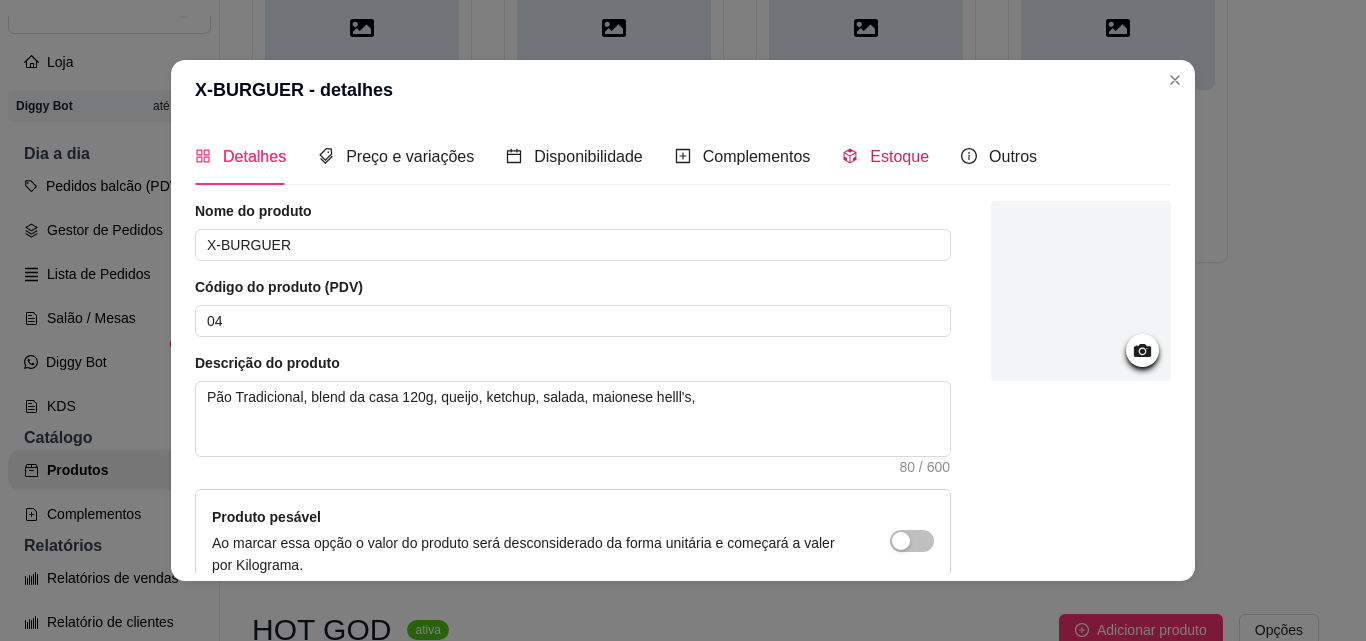click on "Estoque" at bounding box center (885, 156) 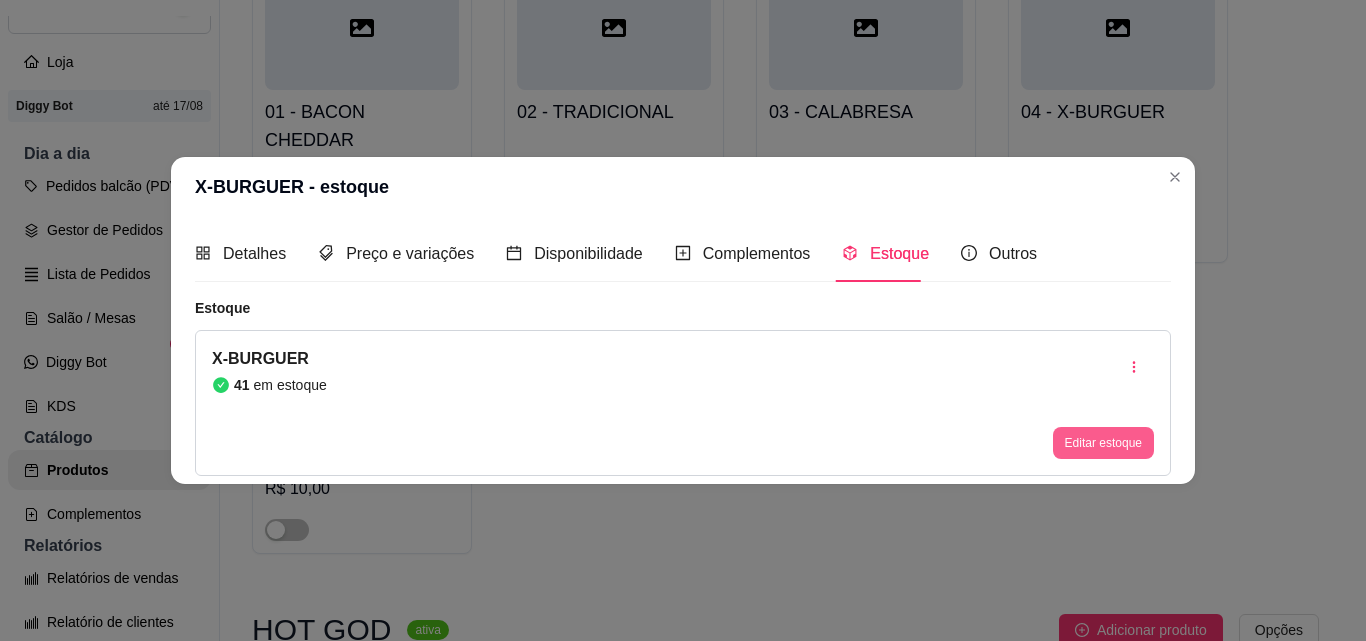 click on "Editar estoque" at bounding box center (1103, 443) 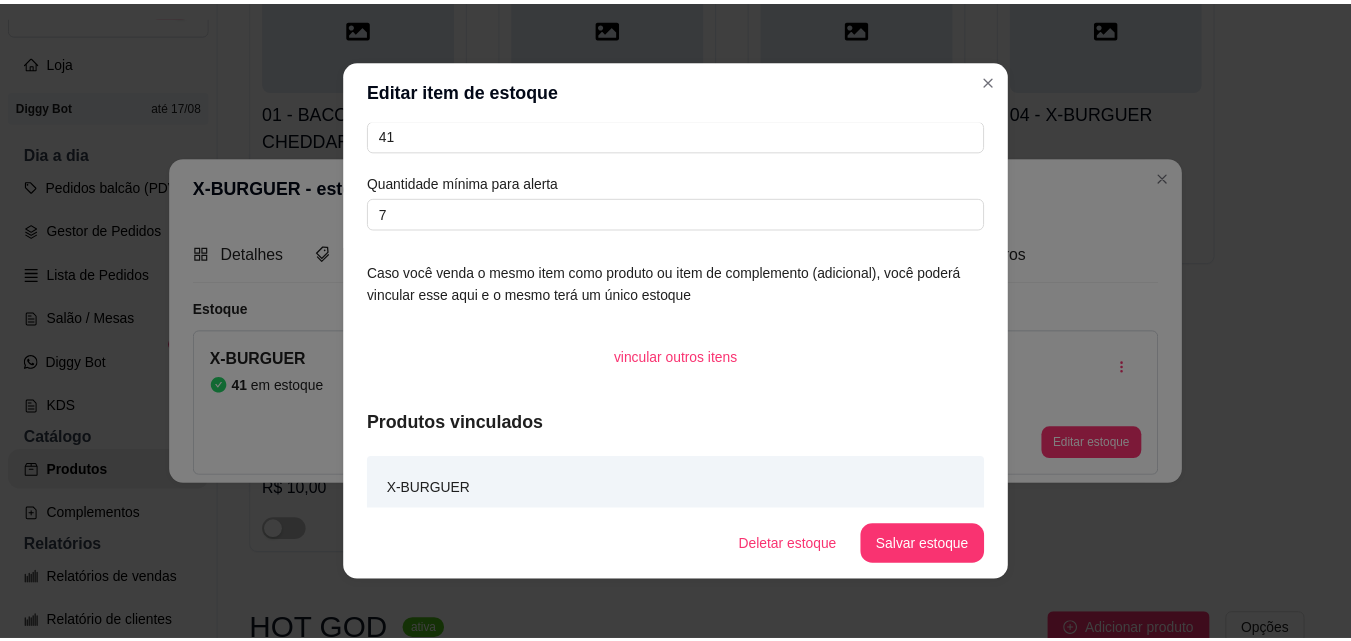 scroll, scrollTop: 53, scrollLeft: 0, axis: vertical 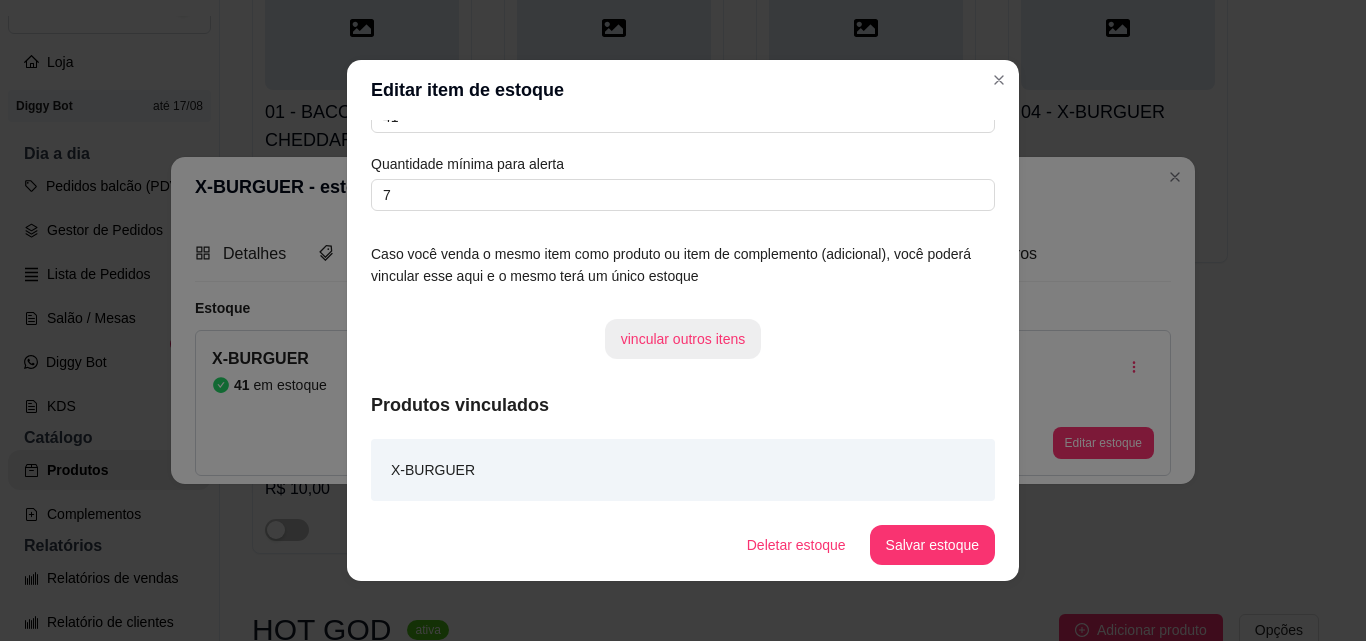 click on "vincular outros itens" at bounding box center [683, 339] 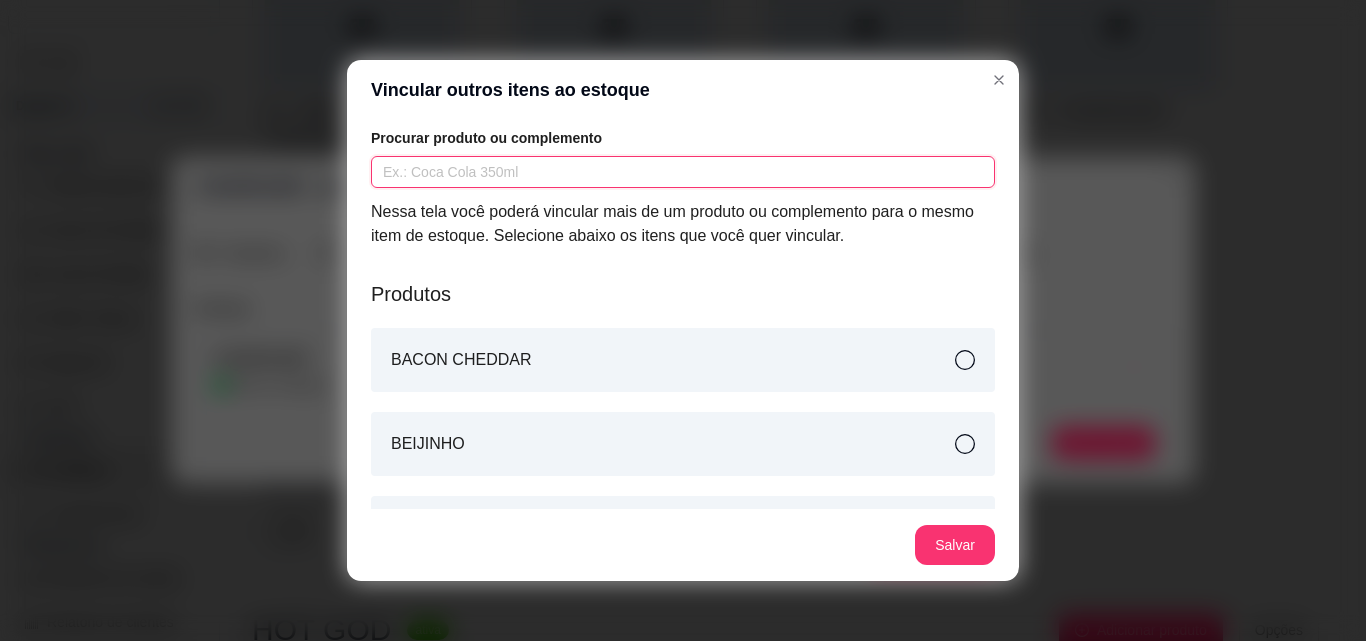 click at bounding box center [683, 172] 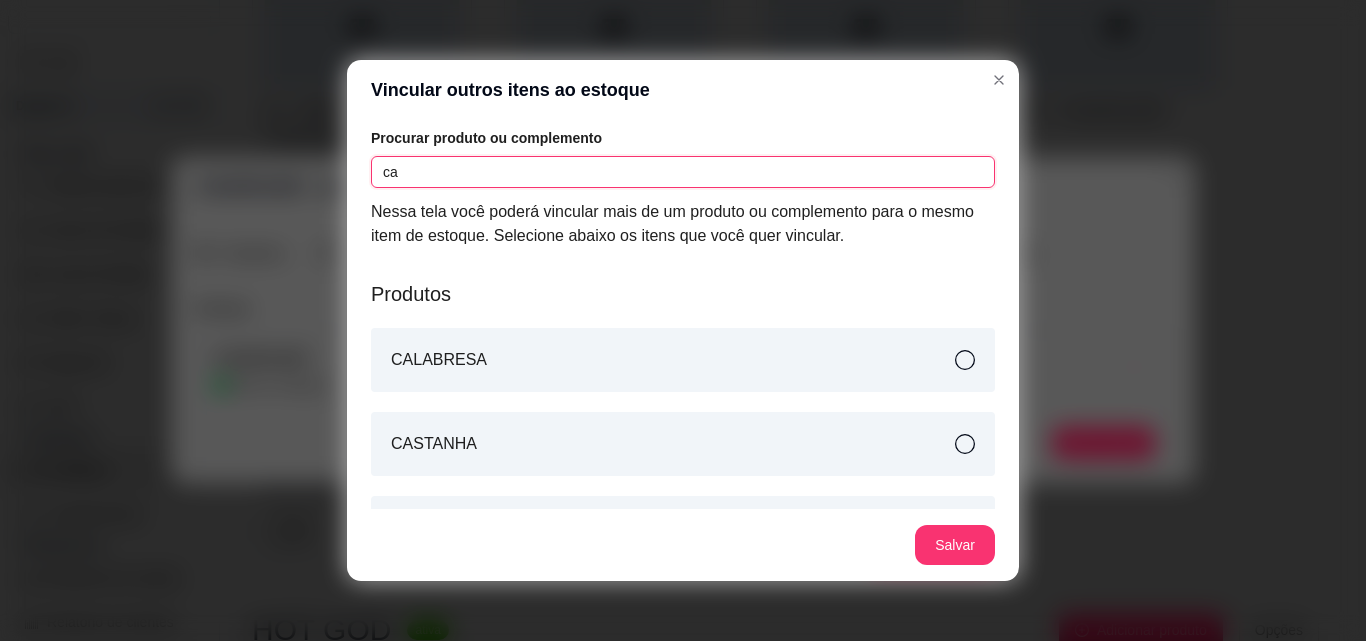 type on "ca" 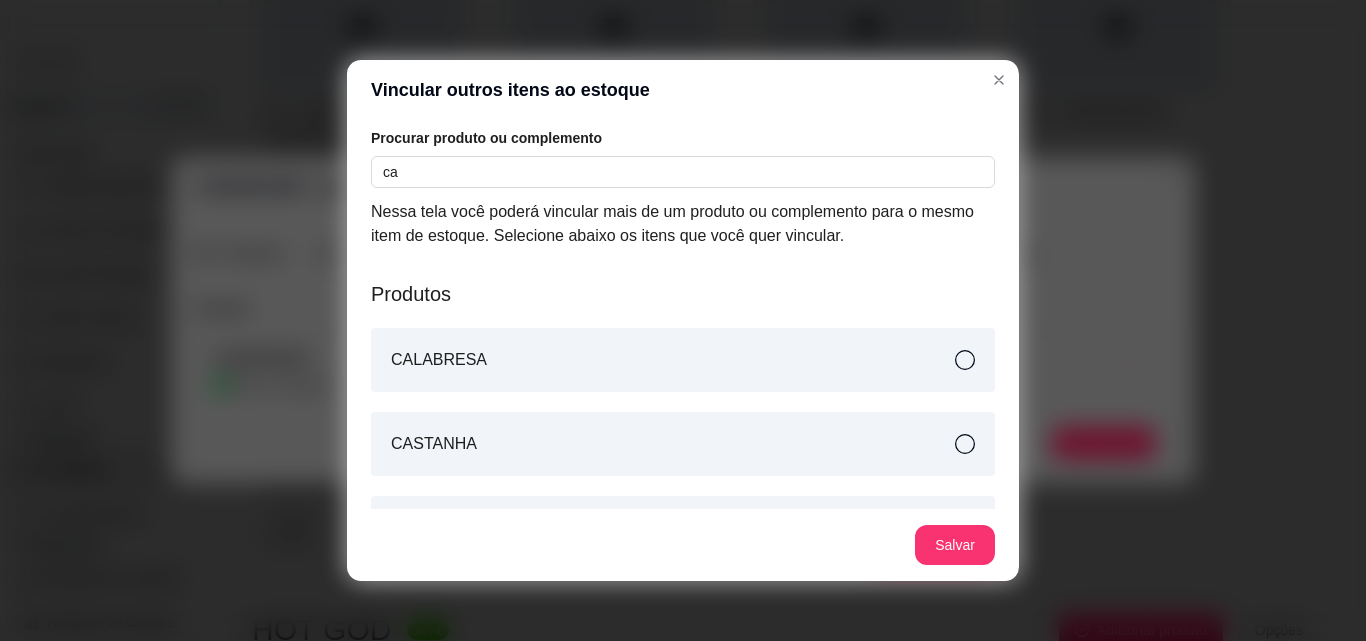 click 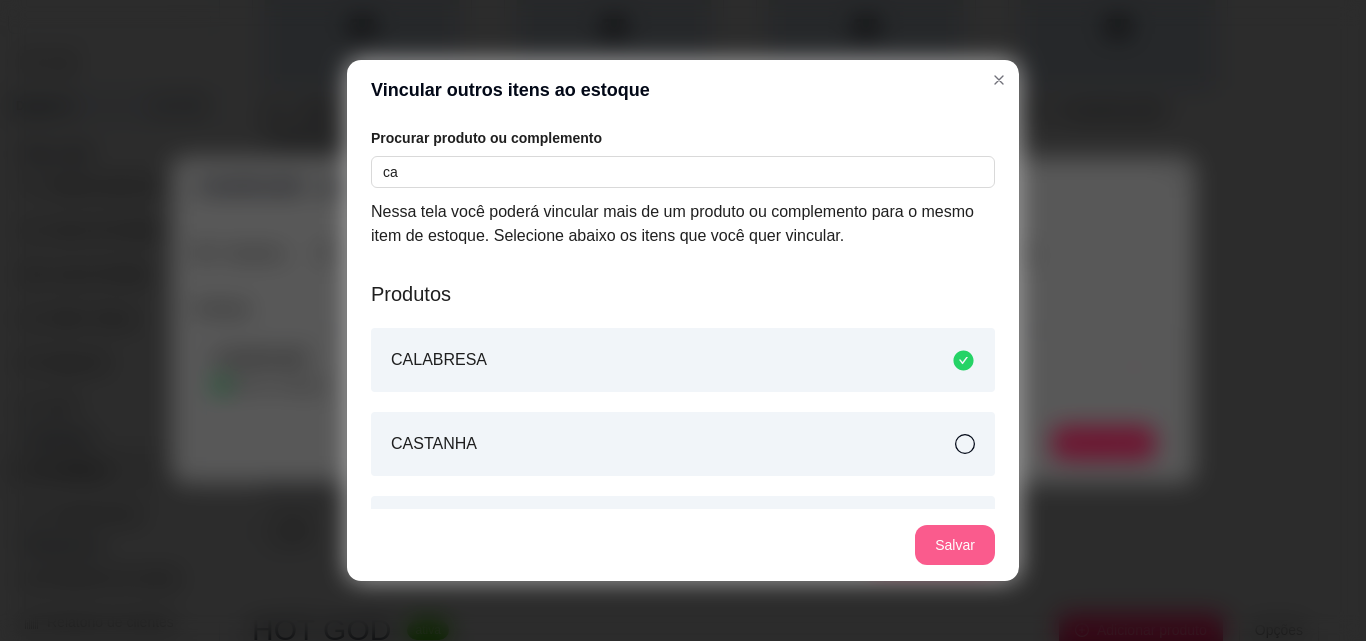 click on "Salvar" at bounding box center (955, 545) 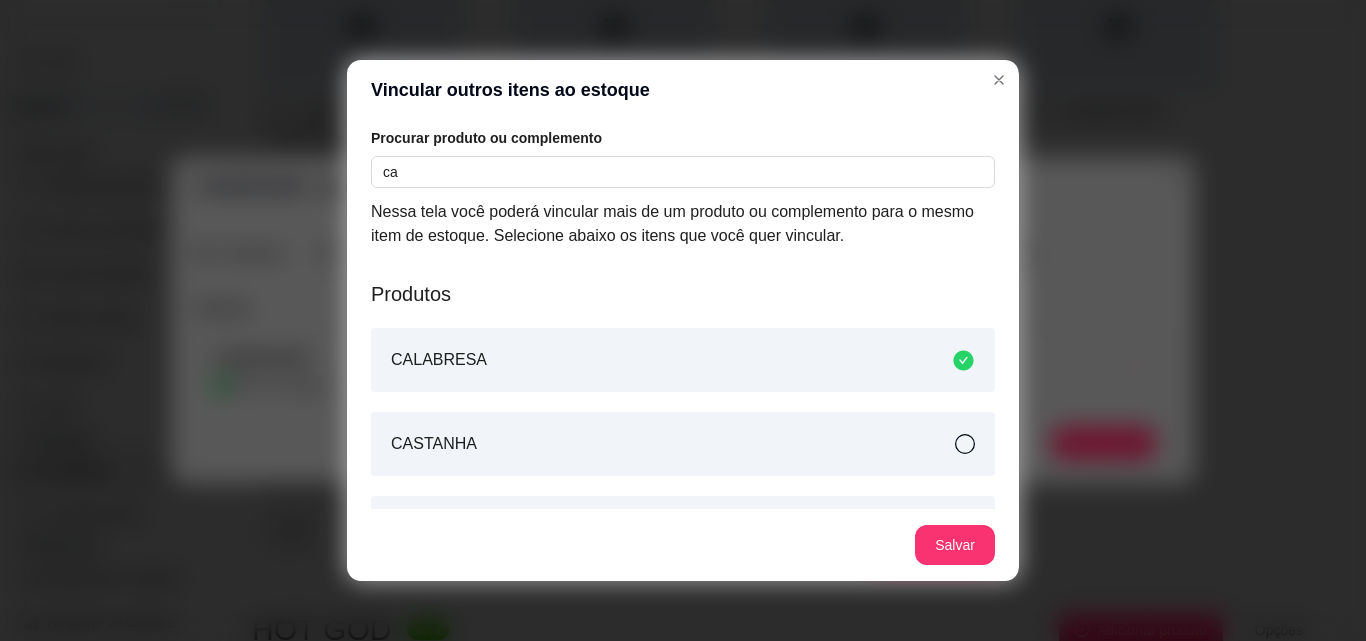 click on "Vincular outros itens ao estoque" at bounding box center (683, 90) 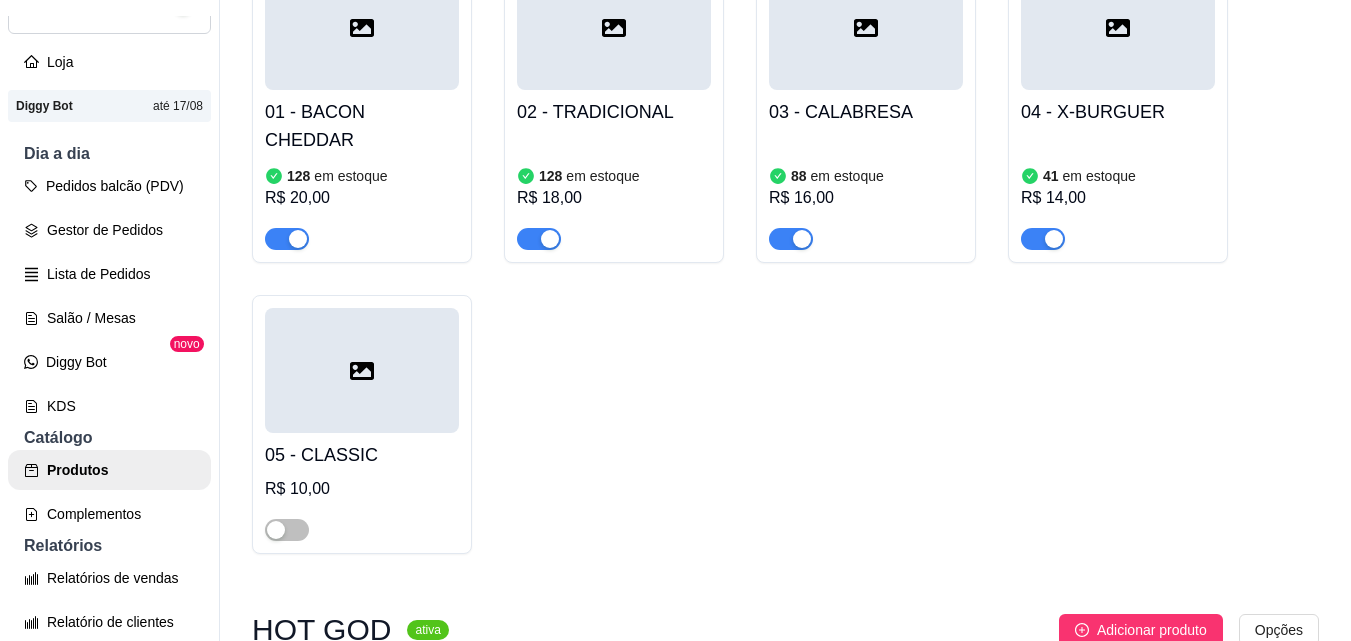 click on "em estoque" at bounding box center (1099, 176) 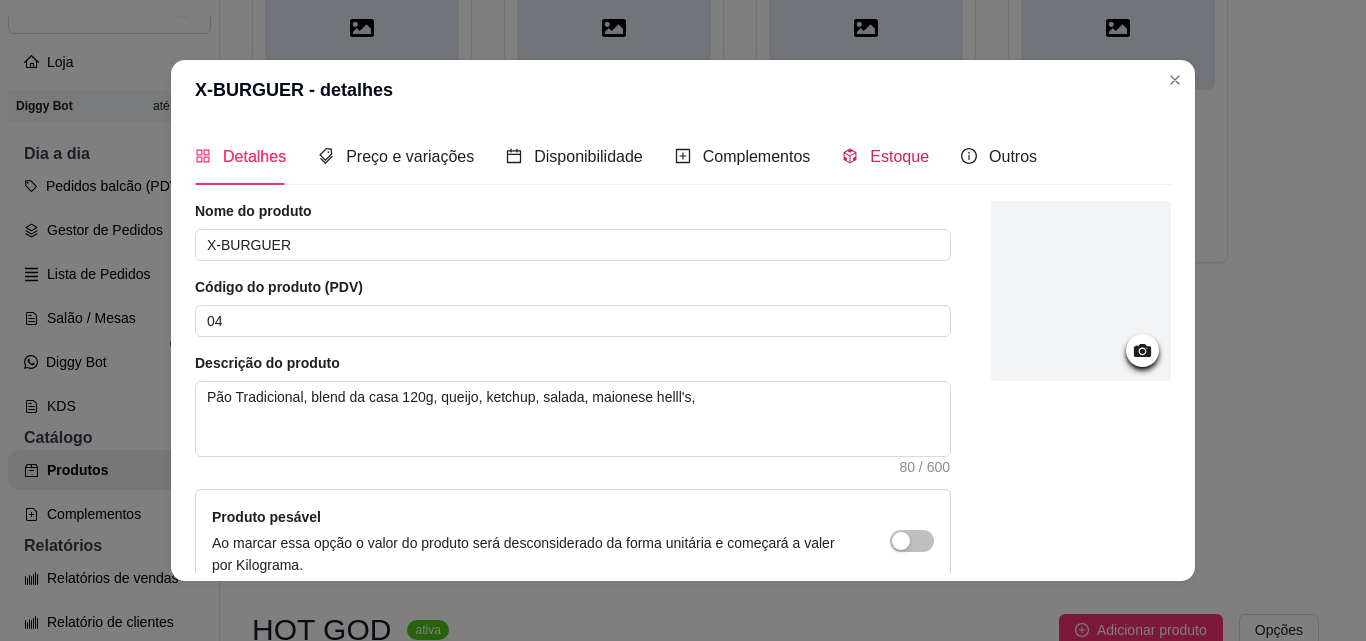 click on "Estoque" at bounding box center [899, 156] 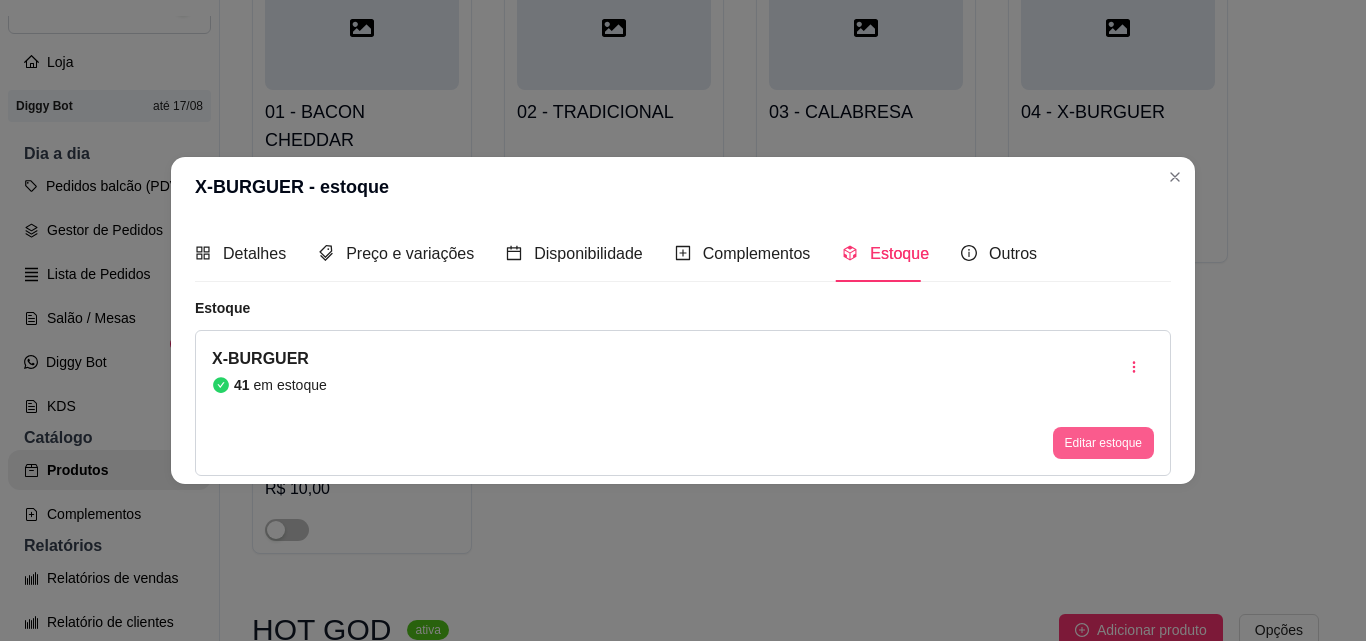 click on "Editar estoque" at bounding box center [1103, 443] 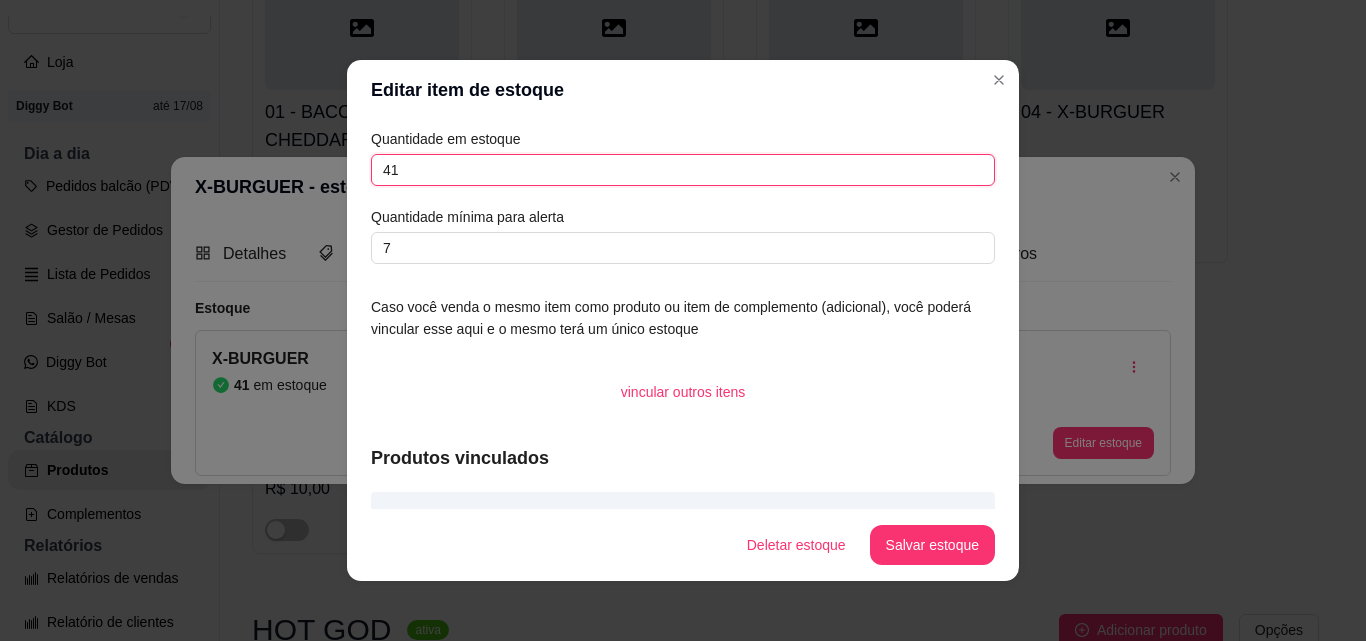 click on "41" at bounding box center (683, 170) 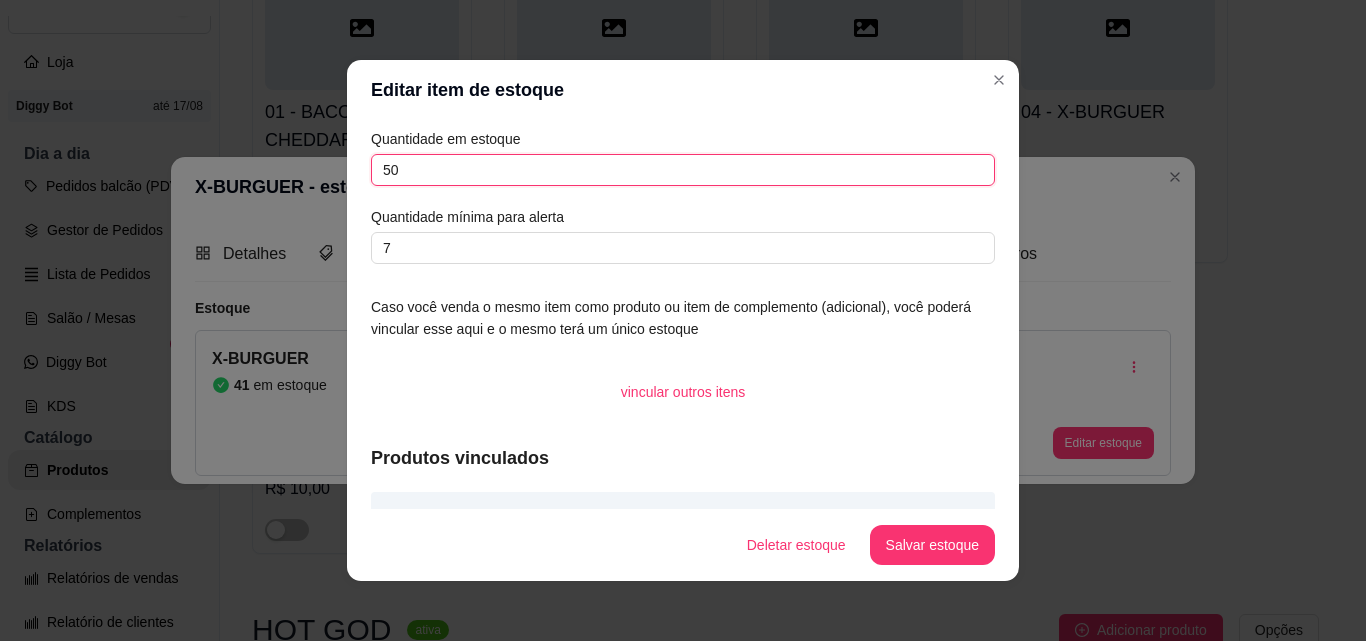 type on "50" 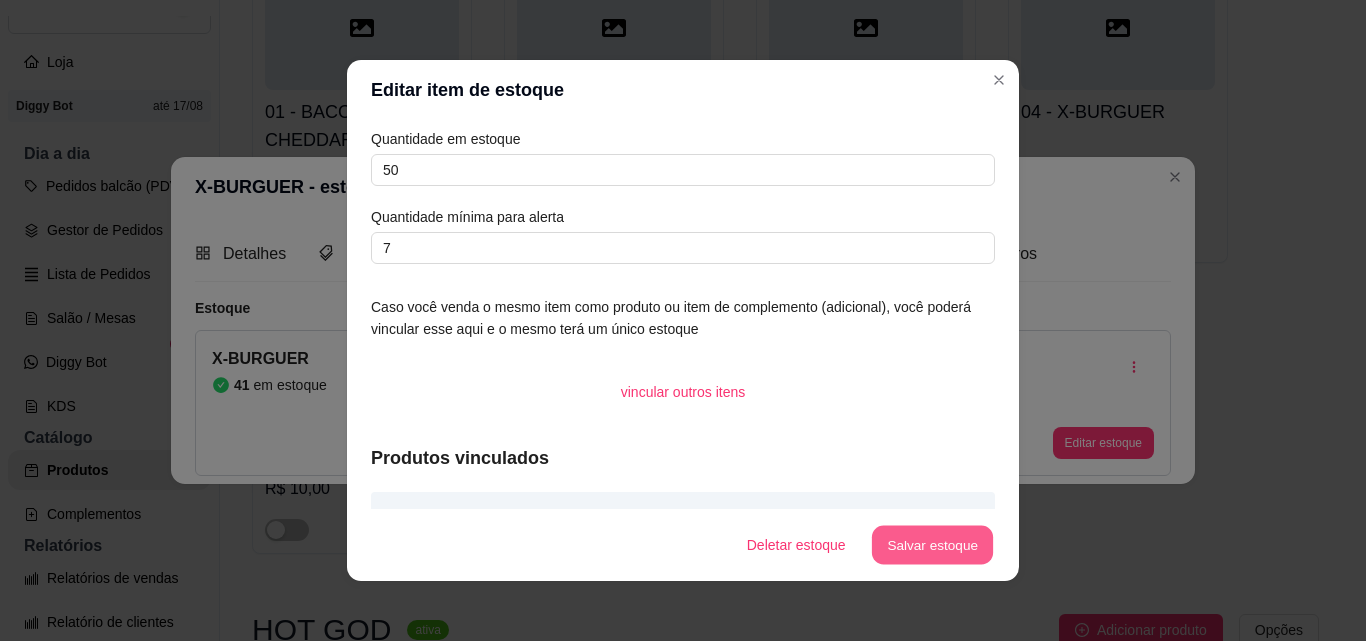 click on "Salvar estoque" at bounding box center [932, 545] 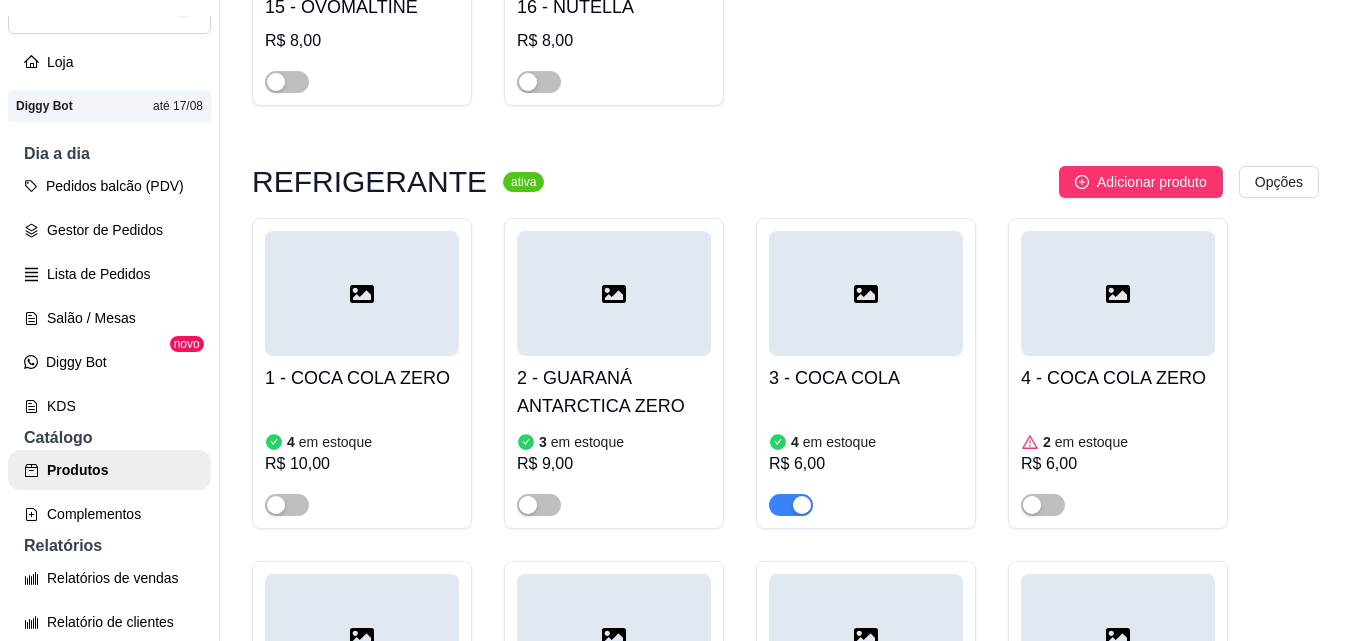 scroll, scrollTop: 2100, scrollLeft: 0, axis: vertical 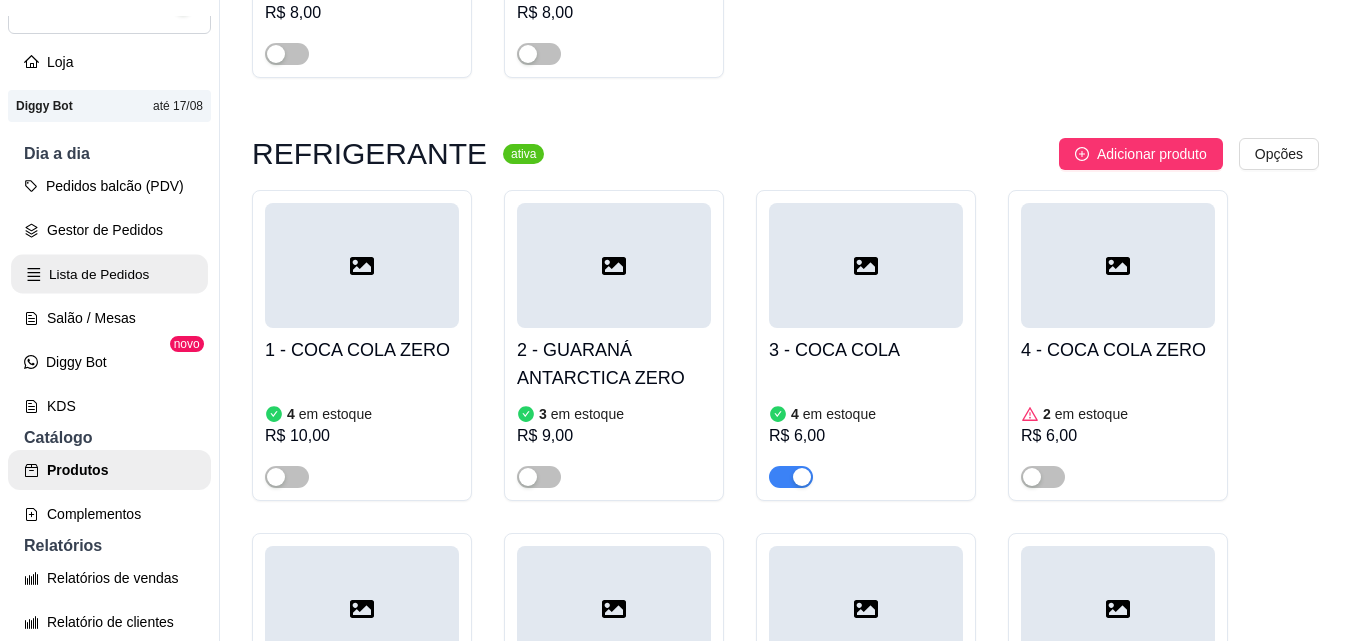 click on "Lista de Pedidos" at bounding box center [109, 274] 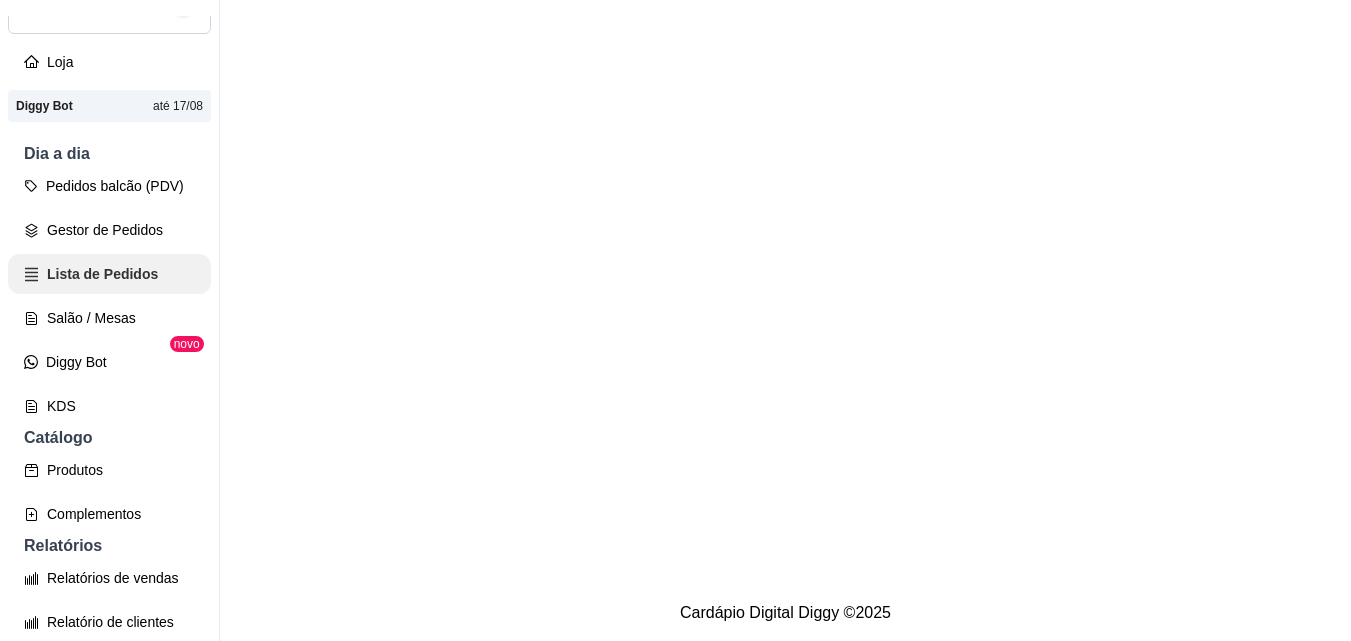 scroll, scrollTop: 0, scrollLeft: 0, axis: both 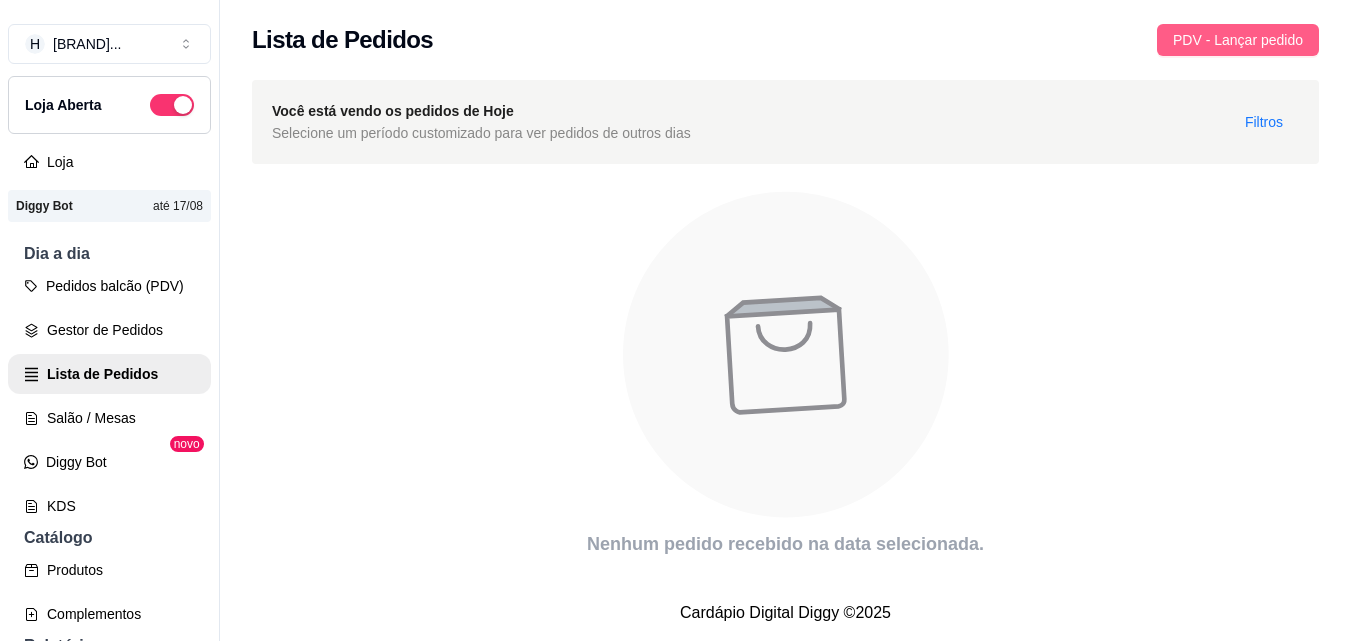 click on "PDV - Lançar pedido" at bounding box center (1238, 40) 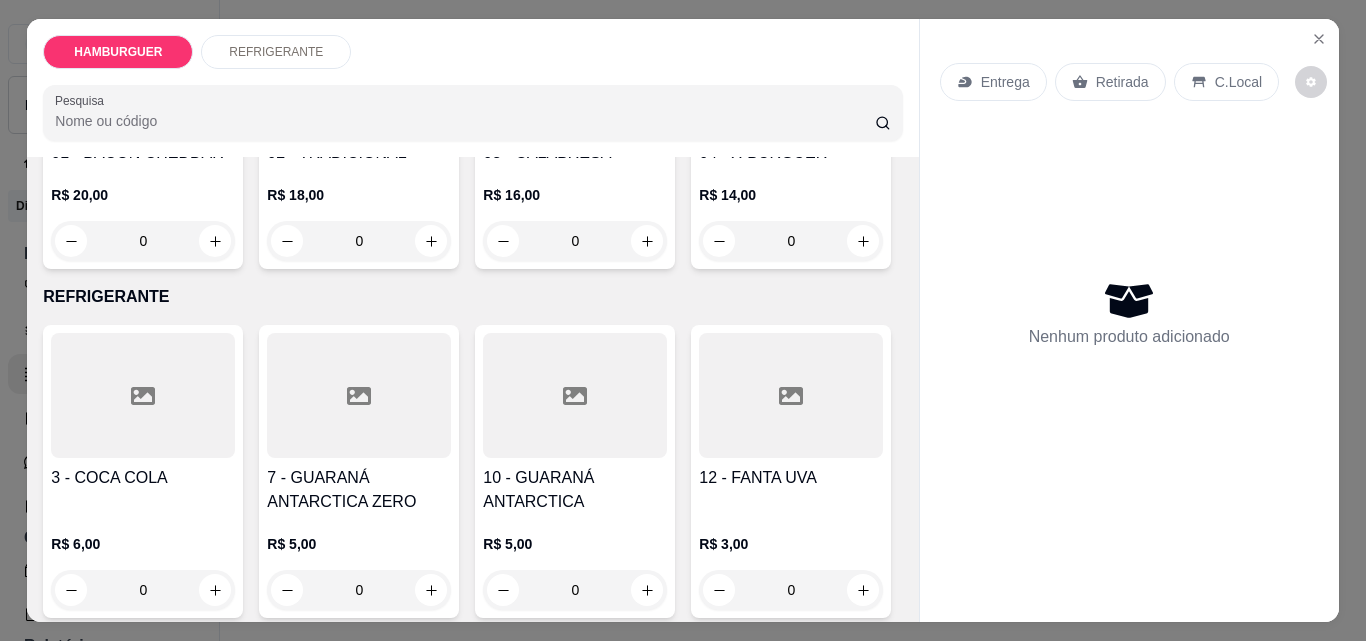 scroll, scrollTop: 300, scrollLeft: 0, axis: vertical 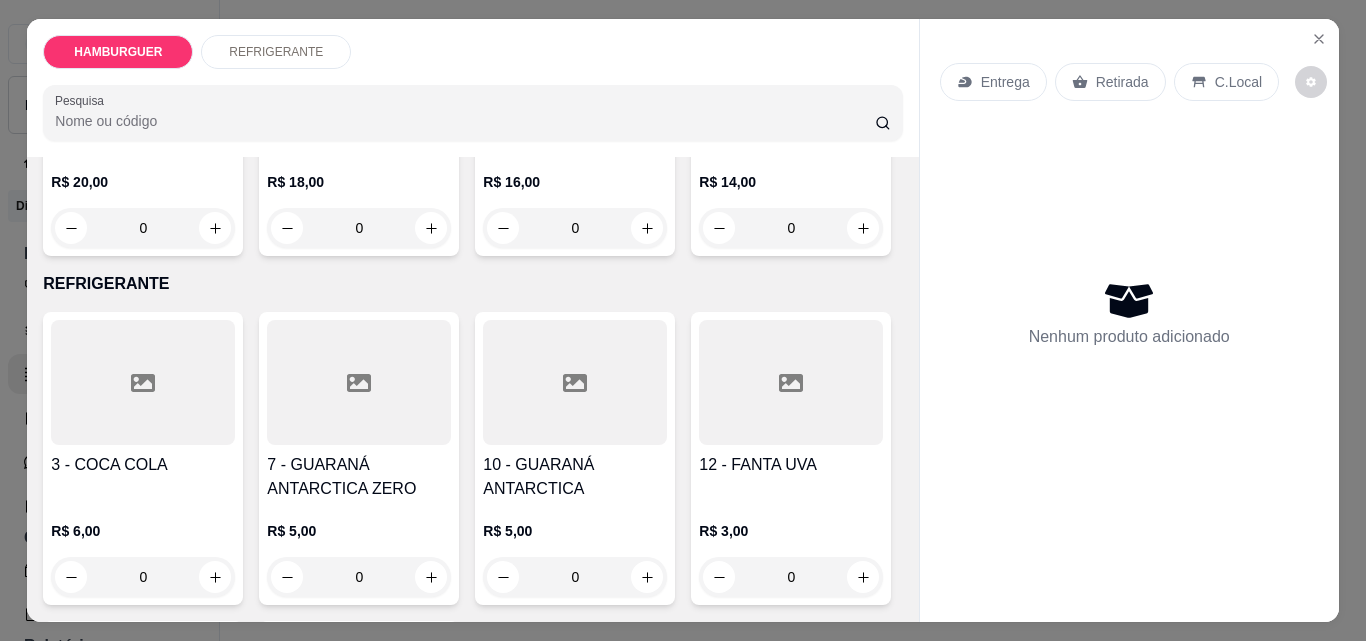 click on "0" at bounding box center (791, 228) 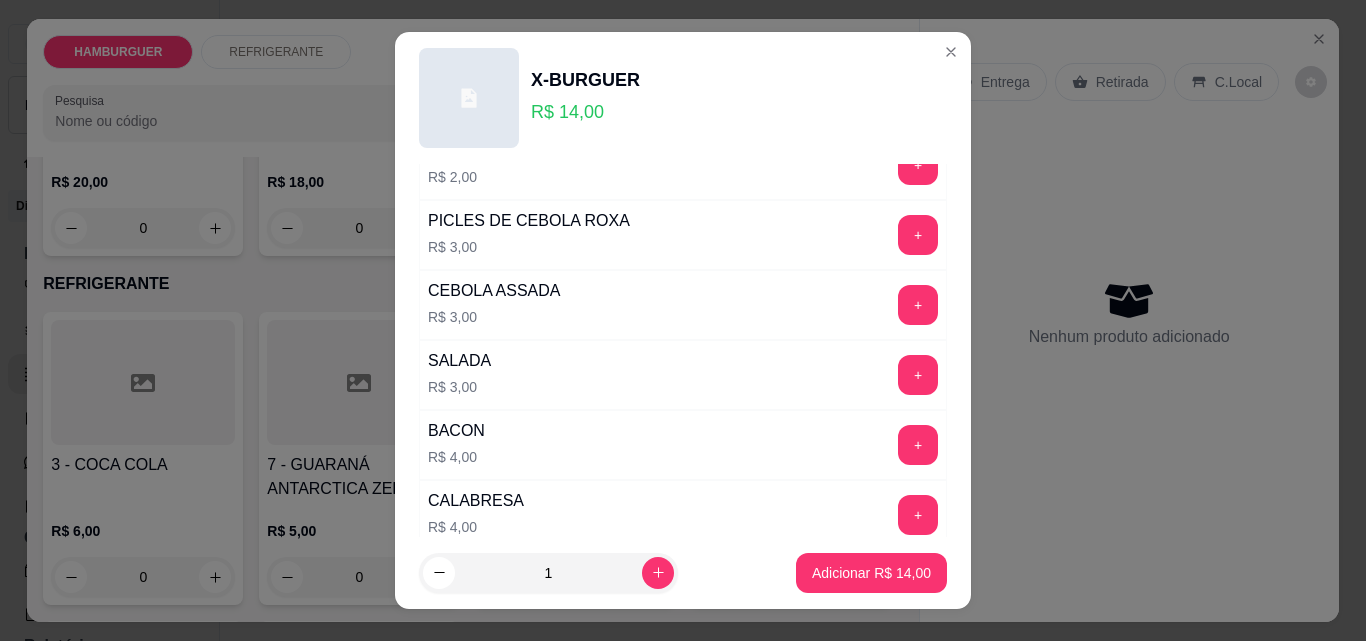 scroll, scrollTop: 200, scrollLeft: 0, axis: vertical 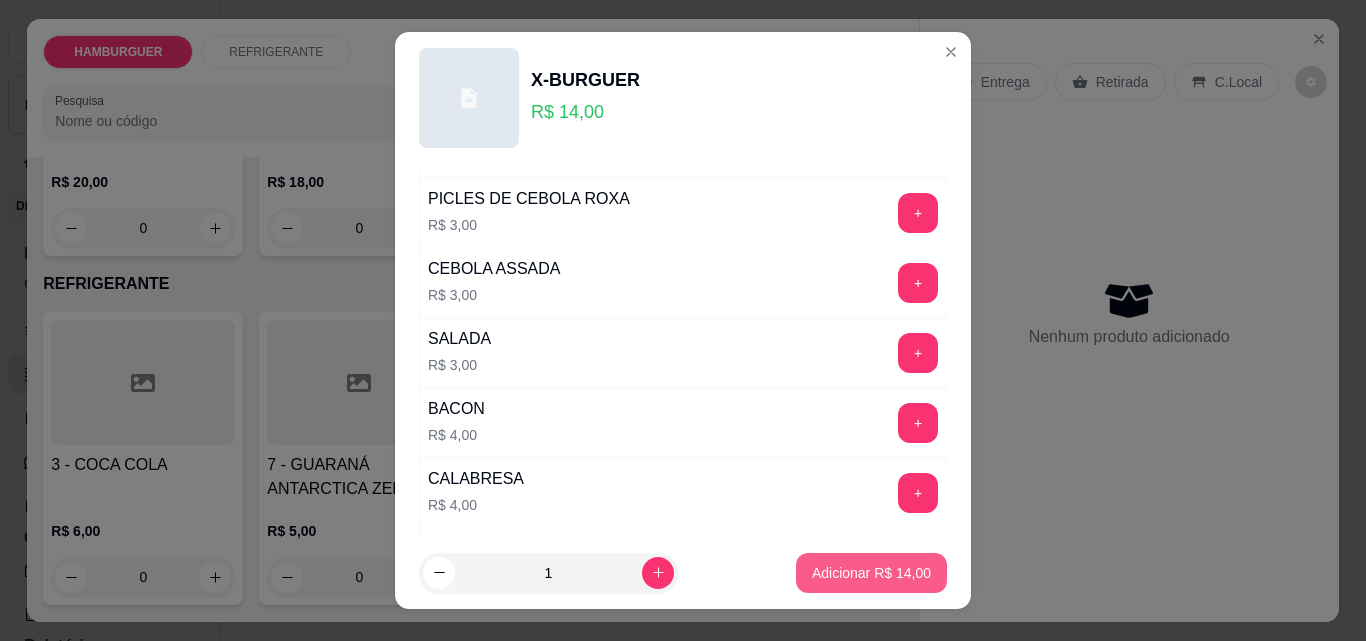click on "Adicionar   R$ 14,00" at bounding box center (871, 573) 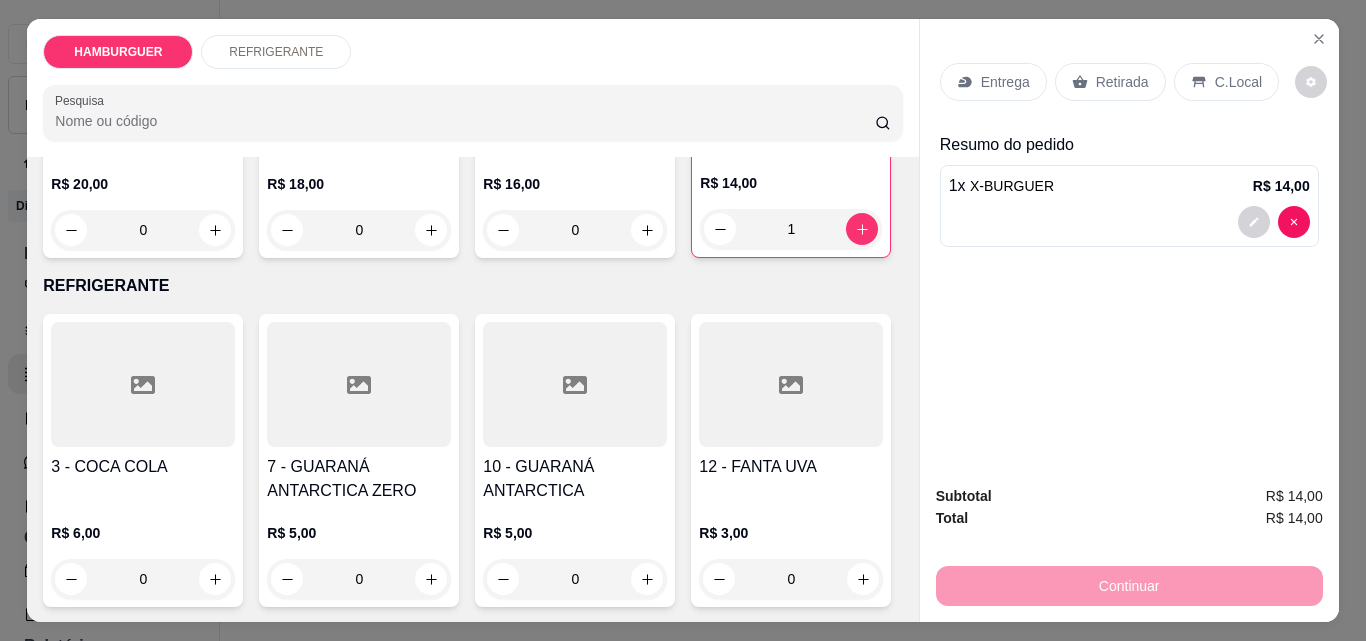 type on "1" 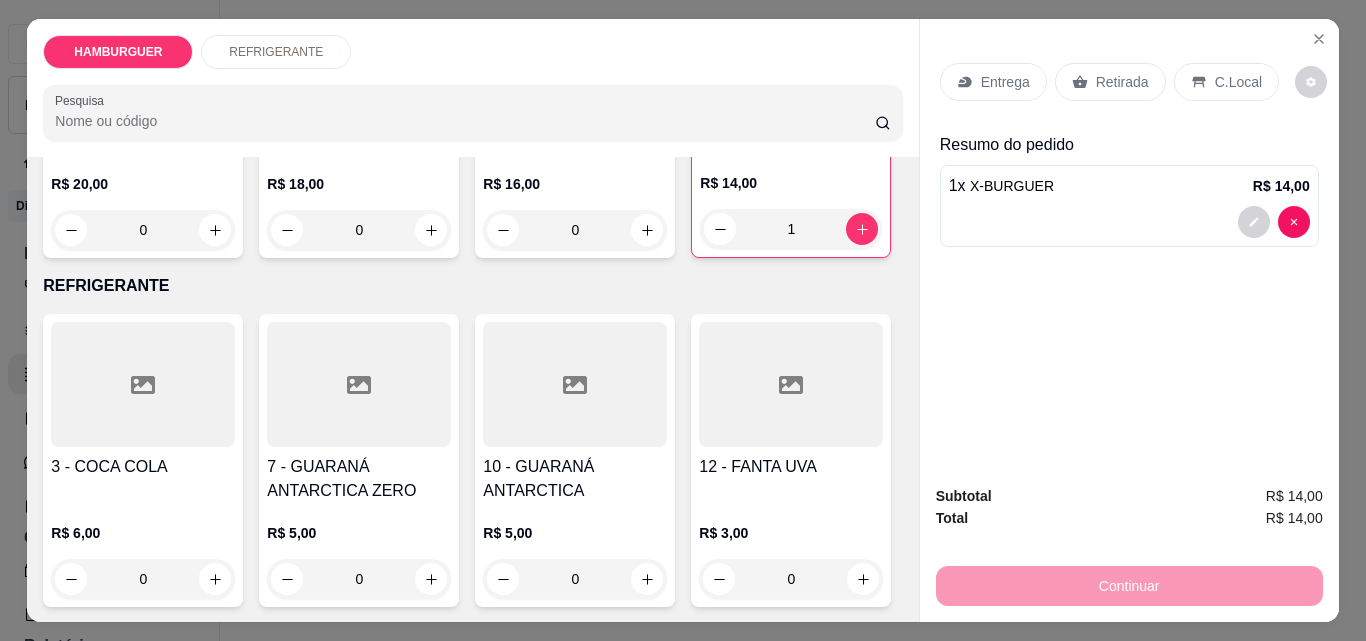 click on "Entrega" at bounding box center [1005, 82] 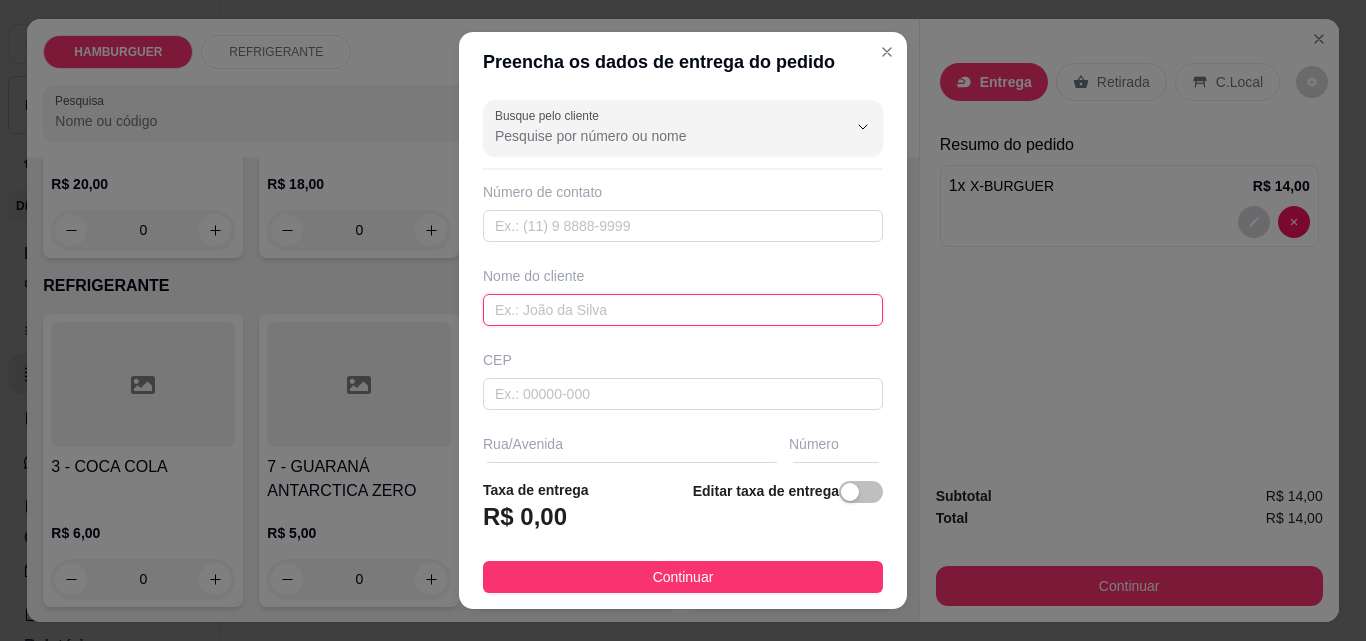 click at bounding box center (683, 310) 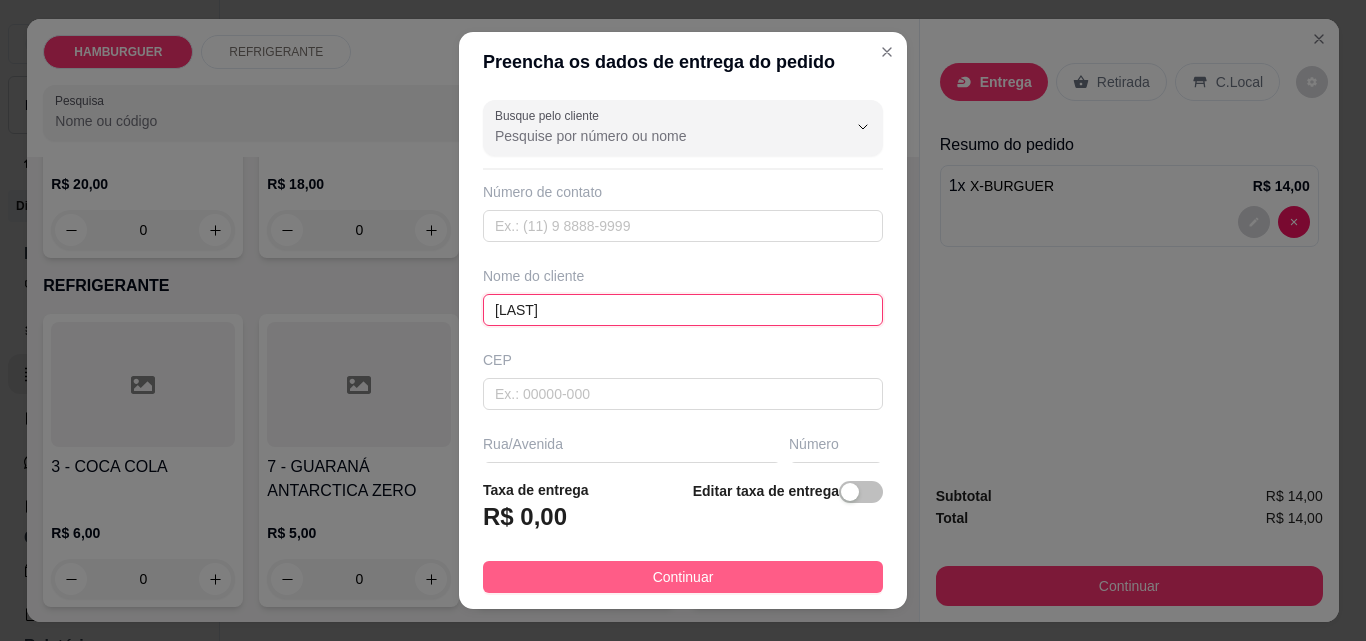type on "Junior" 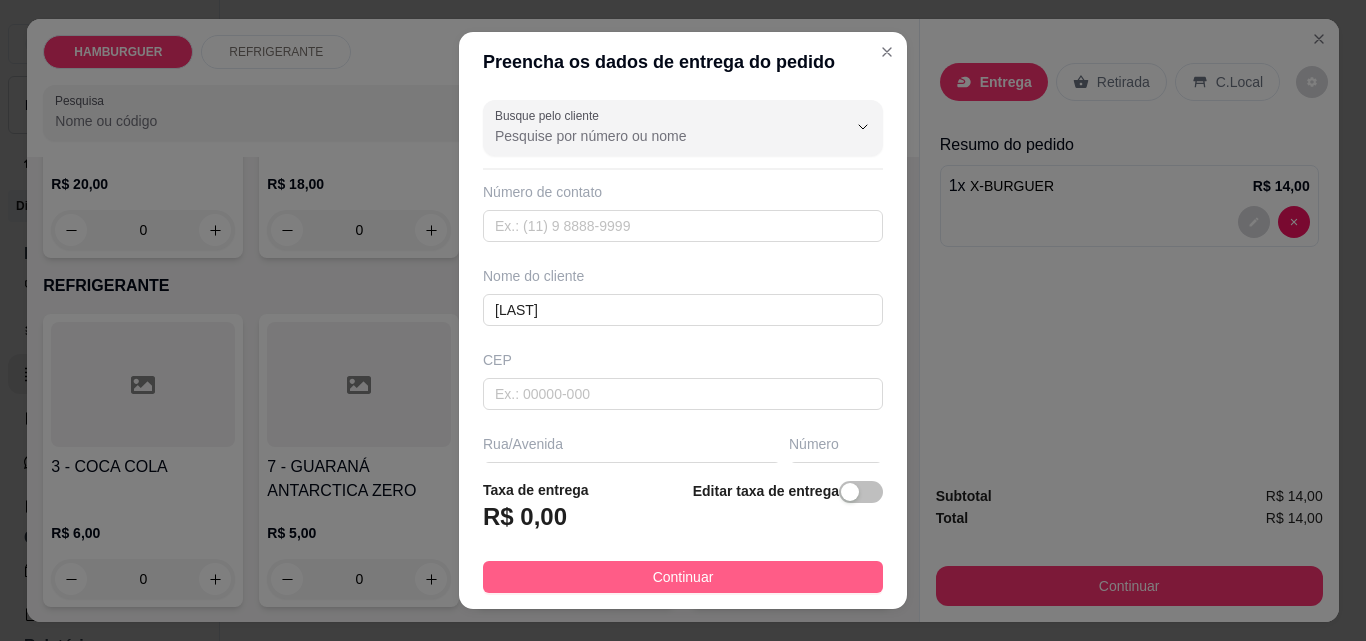 click on "Continuar" at bounding box center [683, 577] 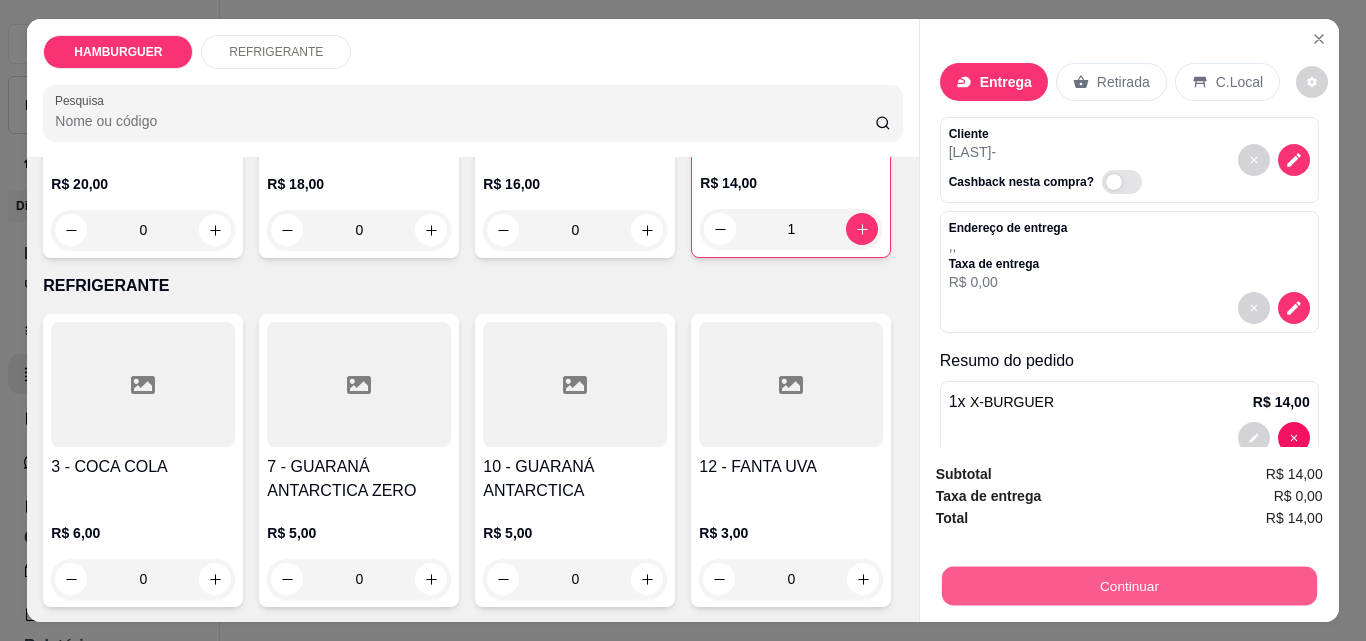 click on "Continuar" at bounding box center (1128, 585) 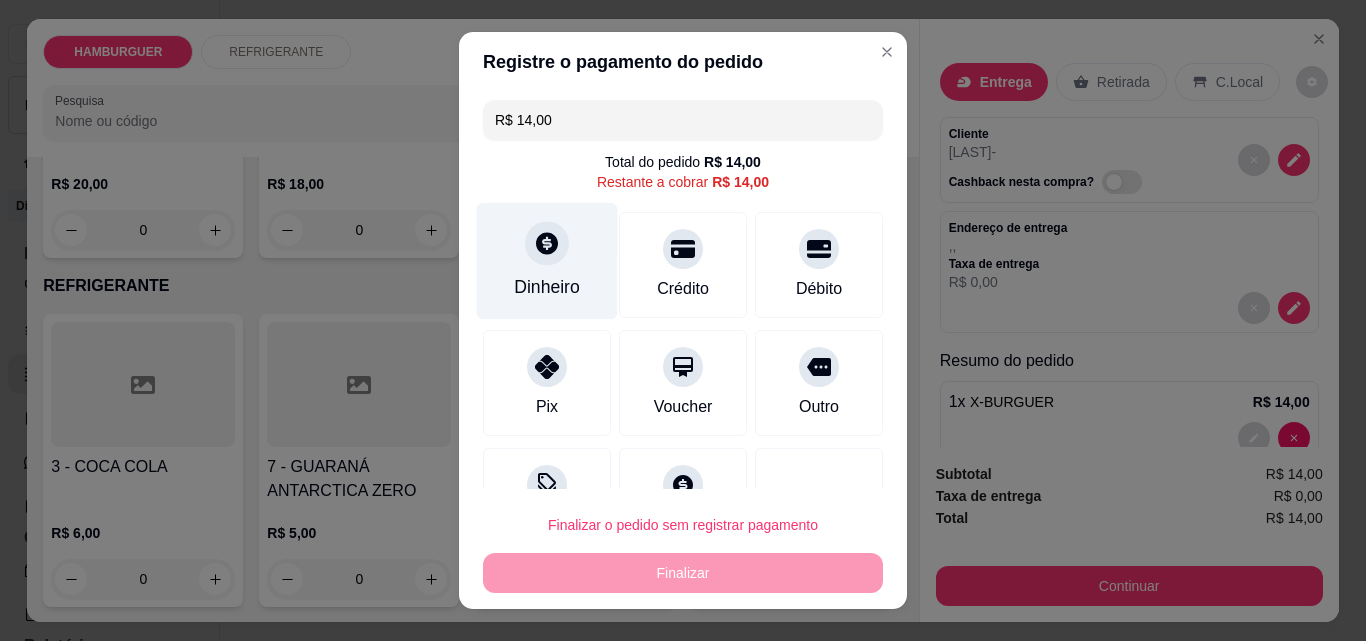 click 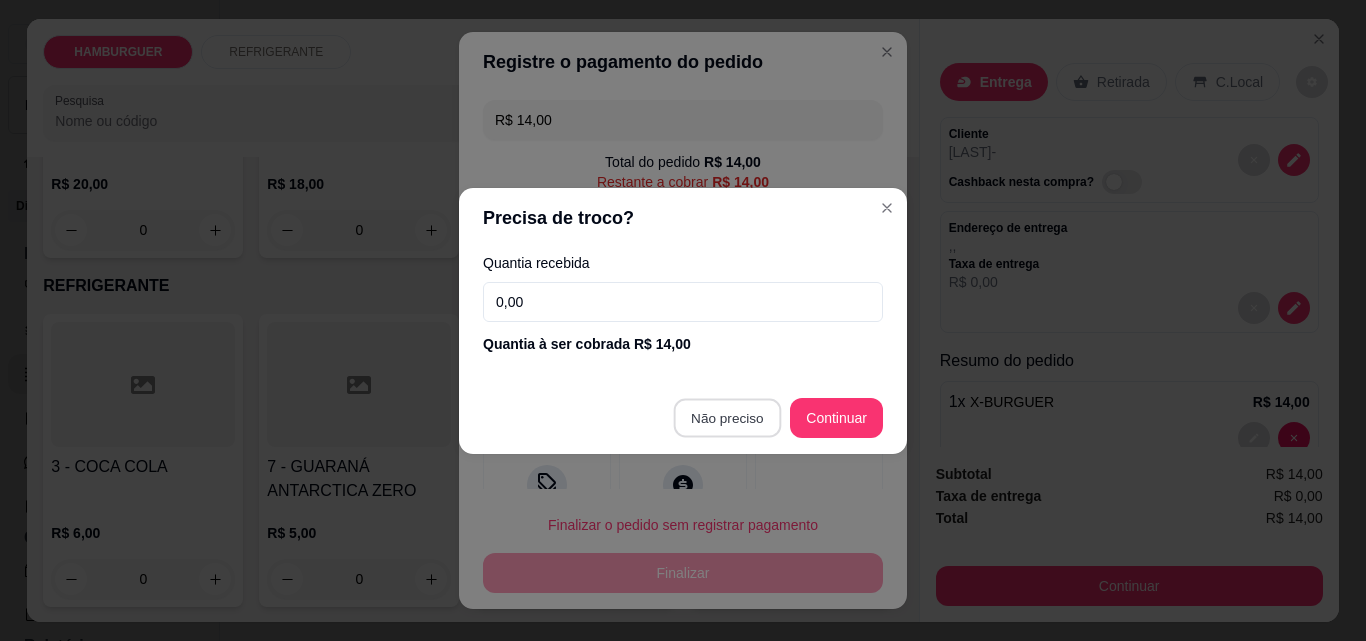 type on "R$ 0,00" 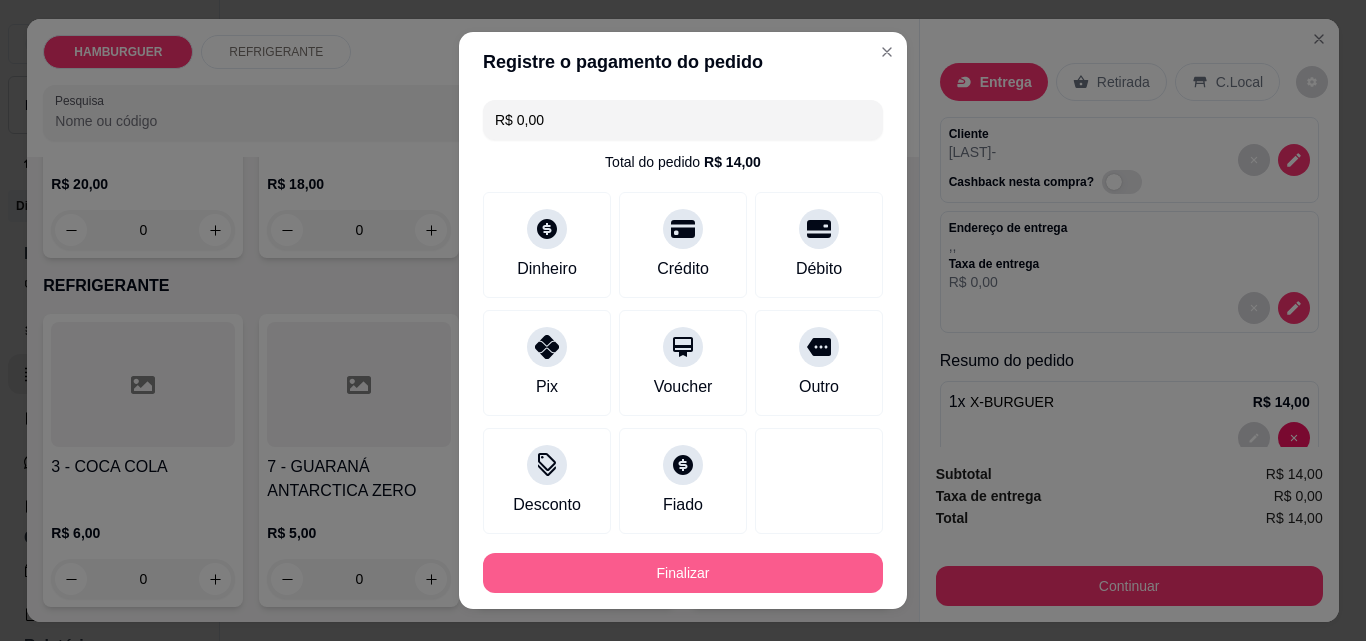 click on "Finalizar" at bounding box center (683, 573) 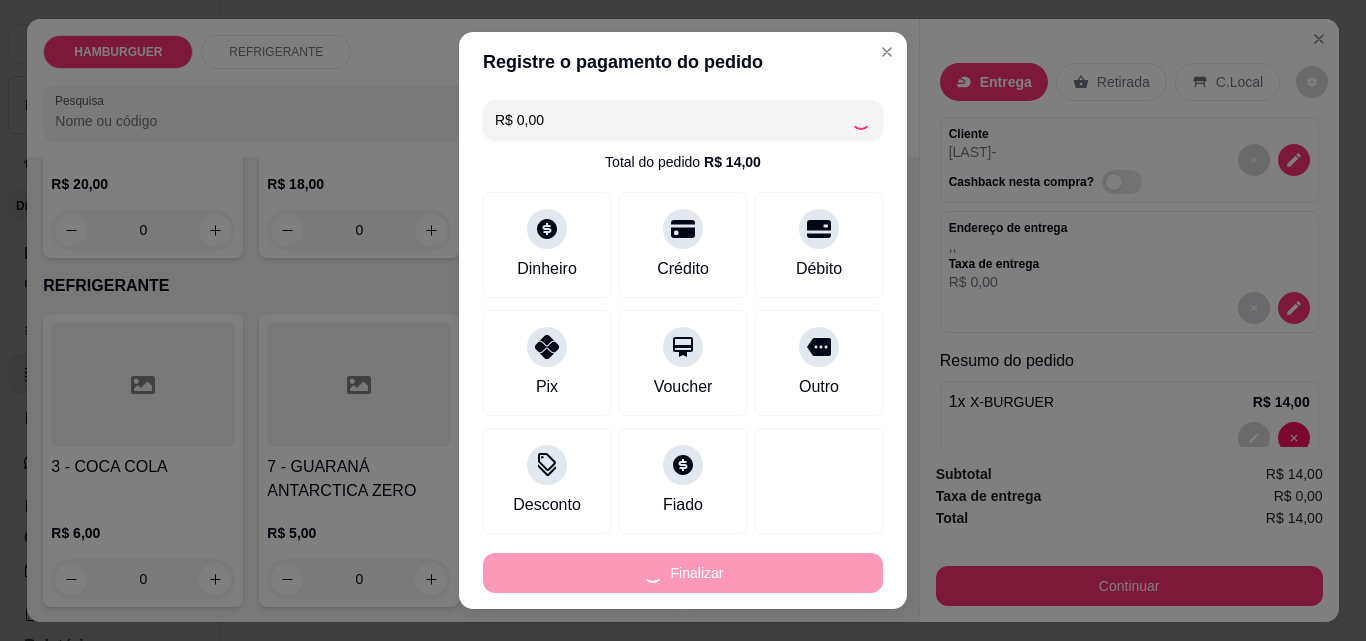 type on "0" 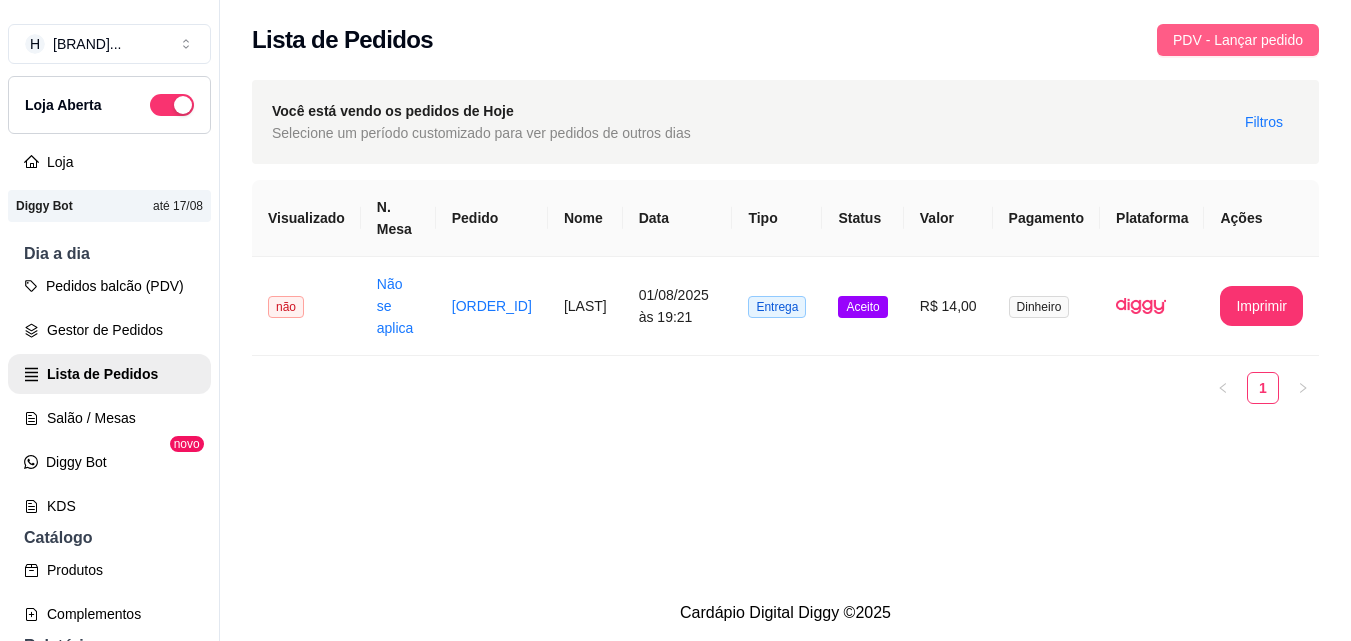 click on "PDV - Lançar pedido" at bounding box center (1238, 40) 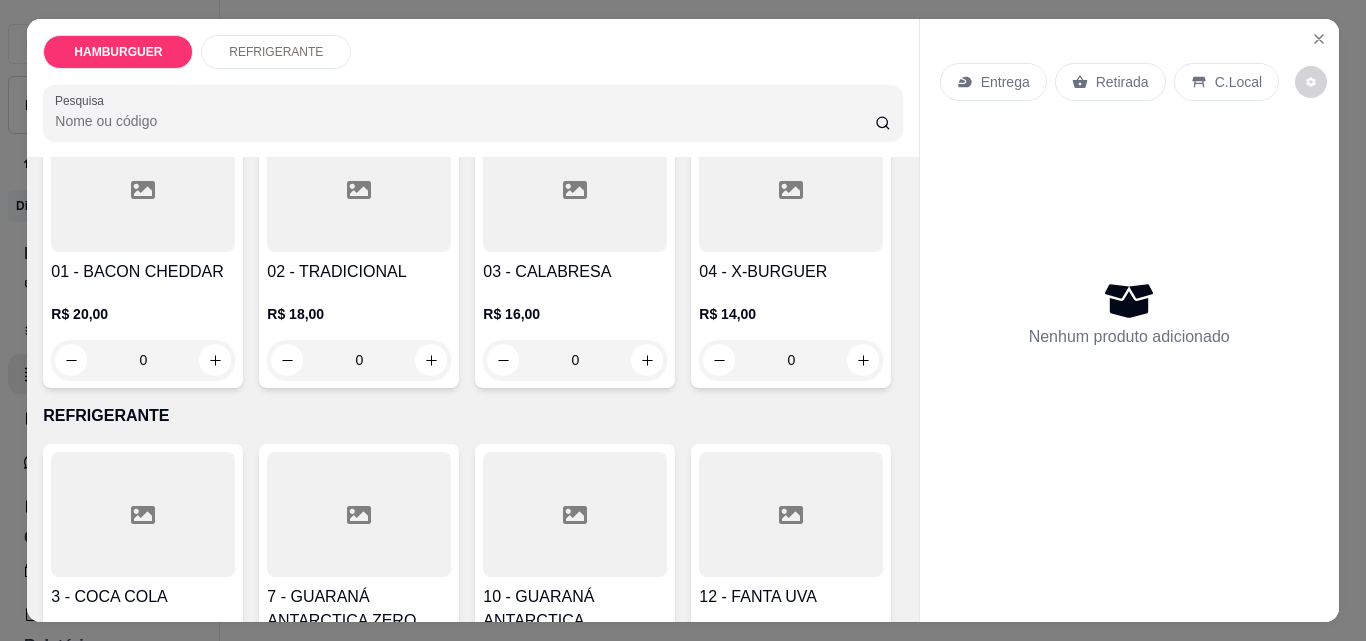 scroll, scrollTop: 300, scrollLeft: 0, axis: vertical 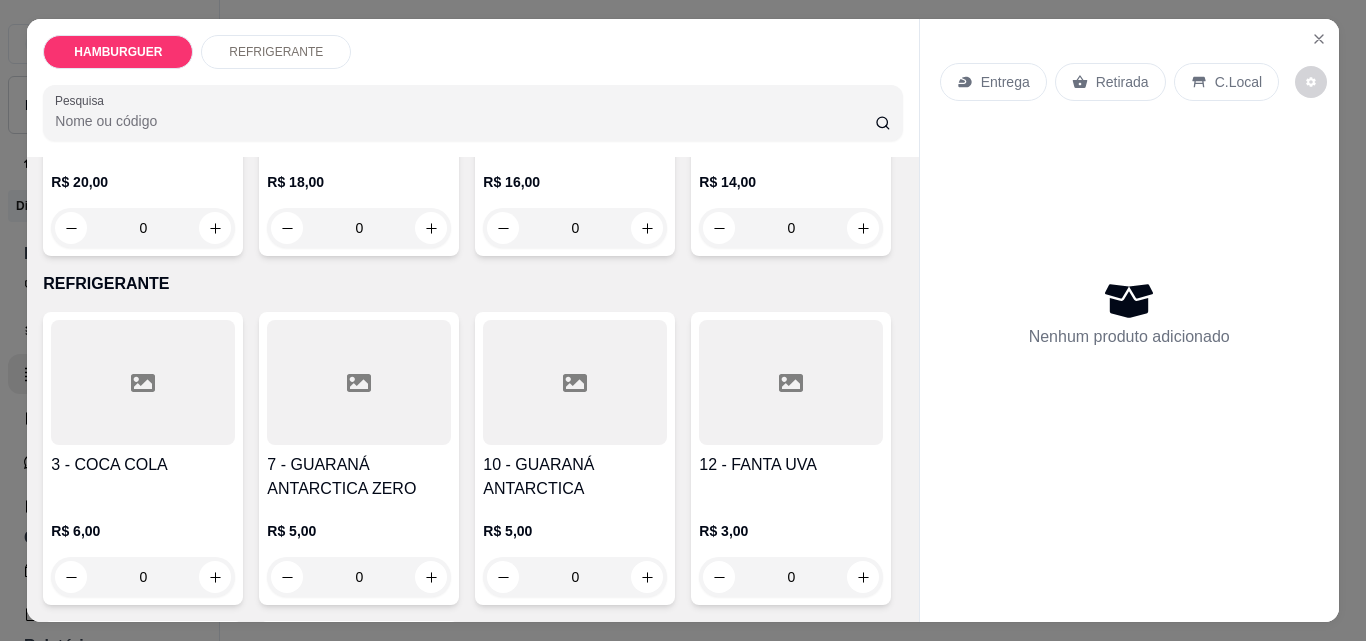 click on "0" at bounding box center [791, 228] 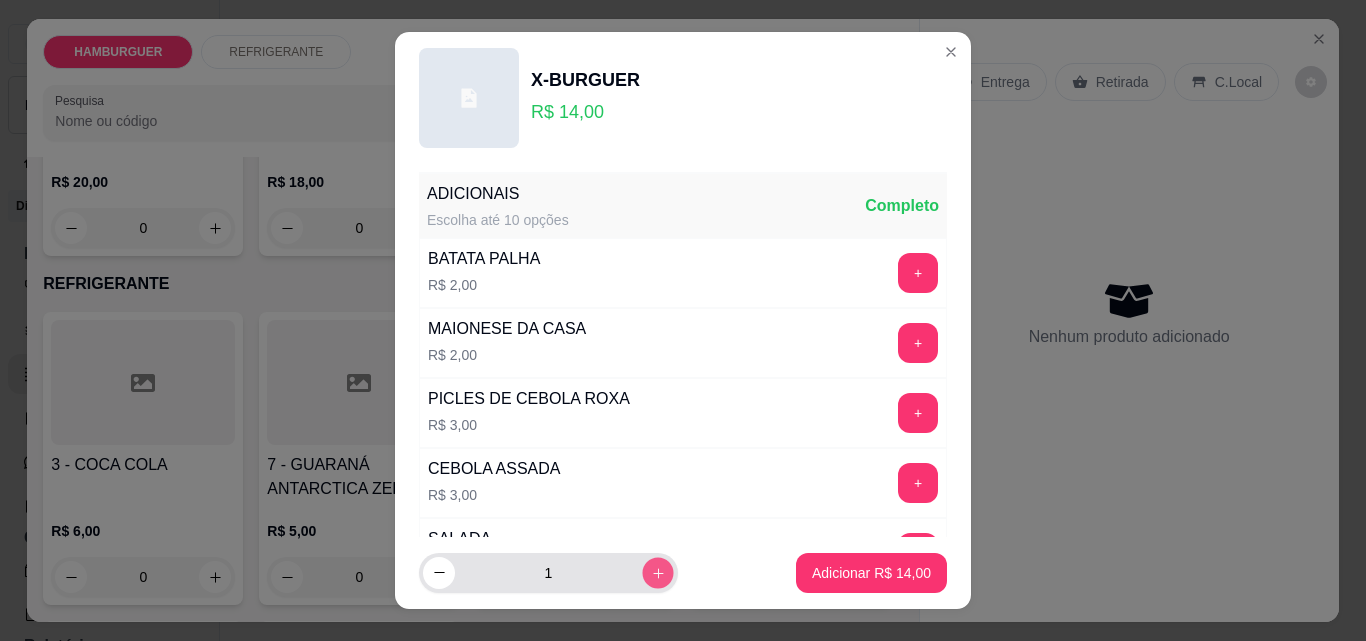 click 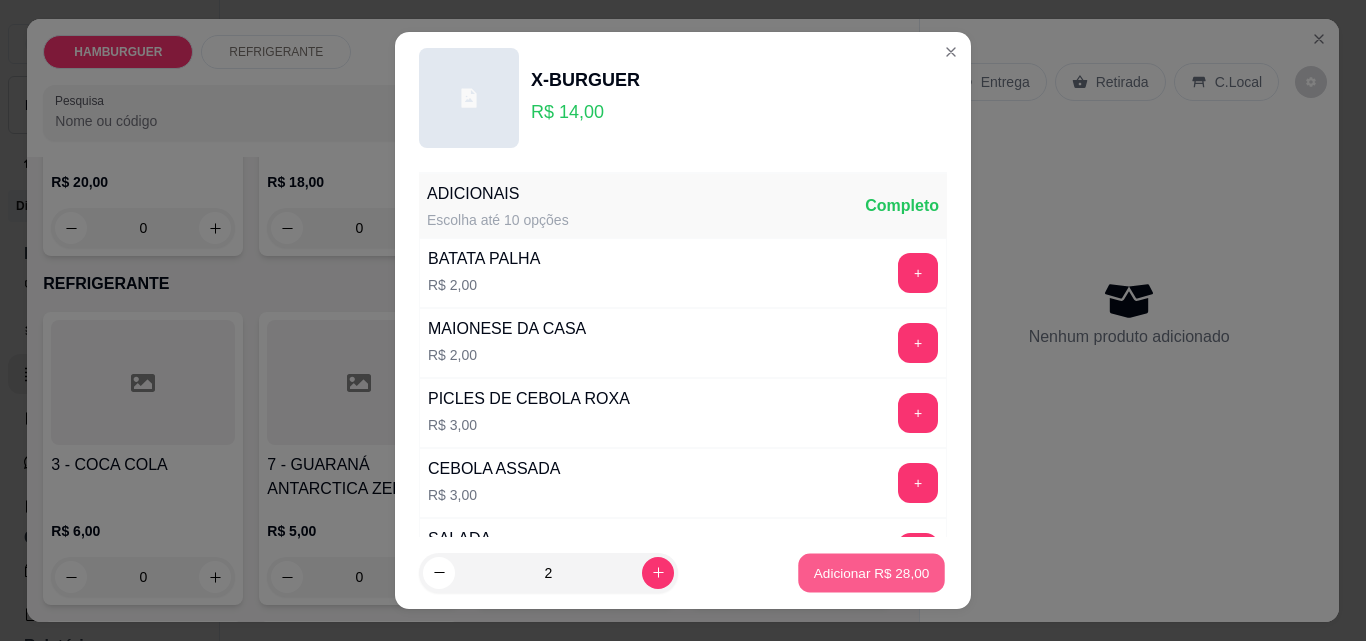 click on "Adicionar   R$ 28,00" at bounding box center [871, 573] 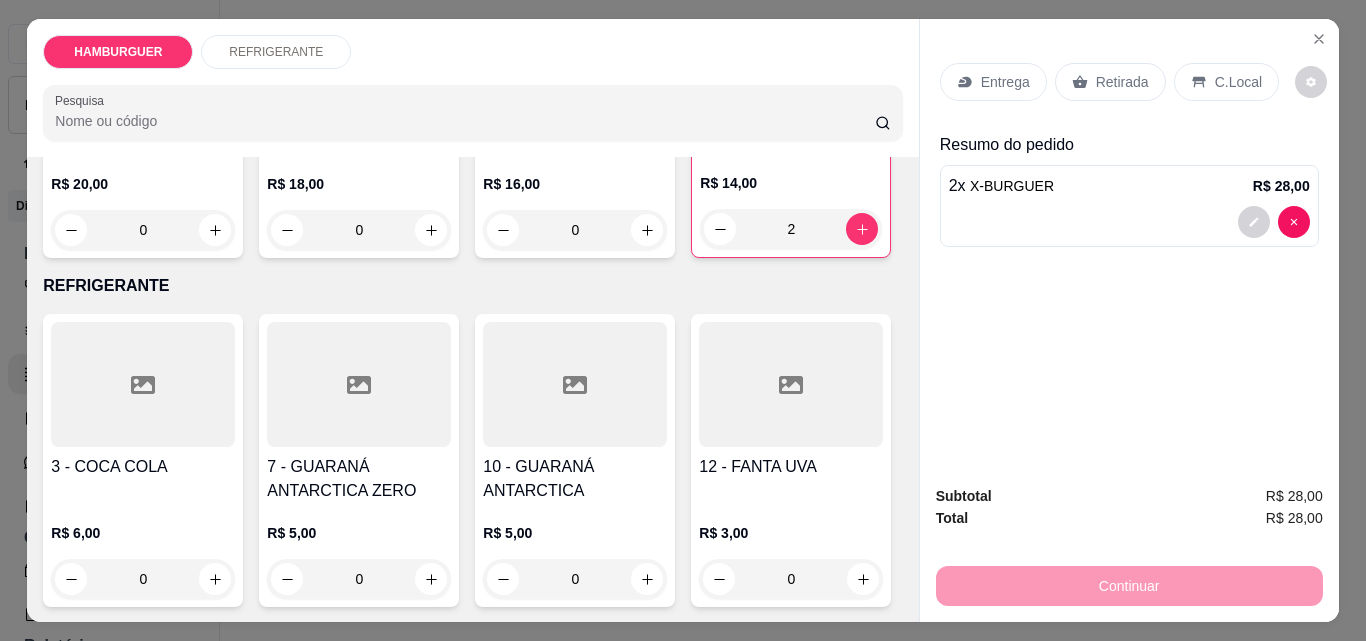 click on "C.Local" at bounding box center (1238, 82) 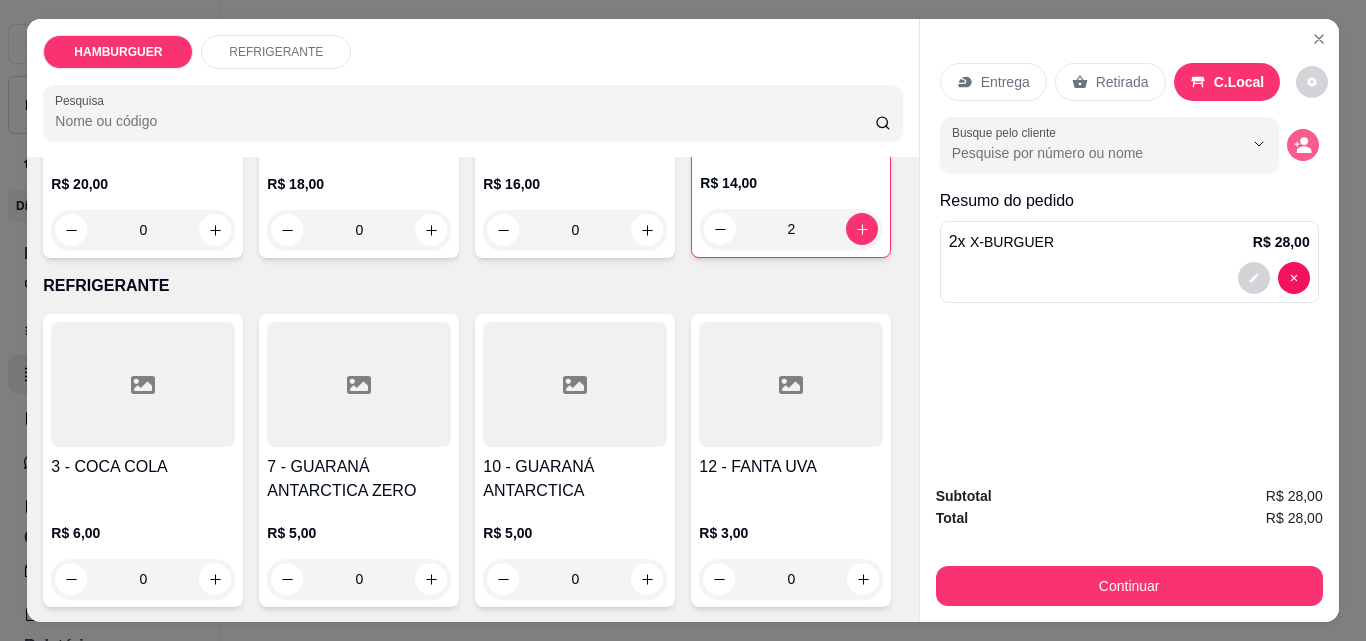click at bounding box center (1303, 145) 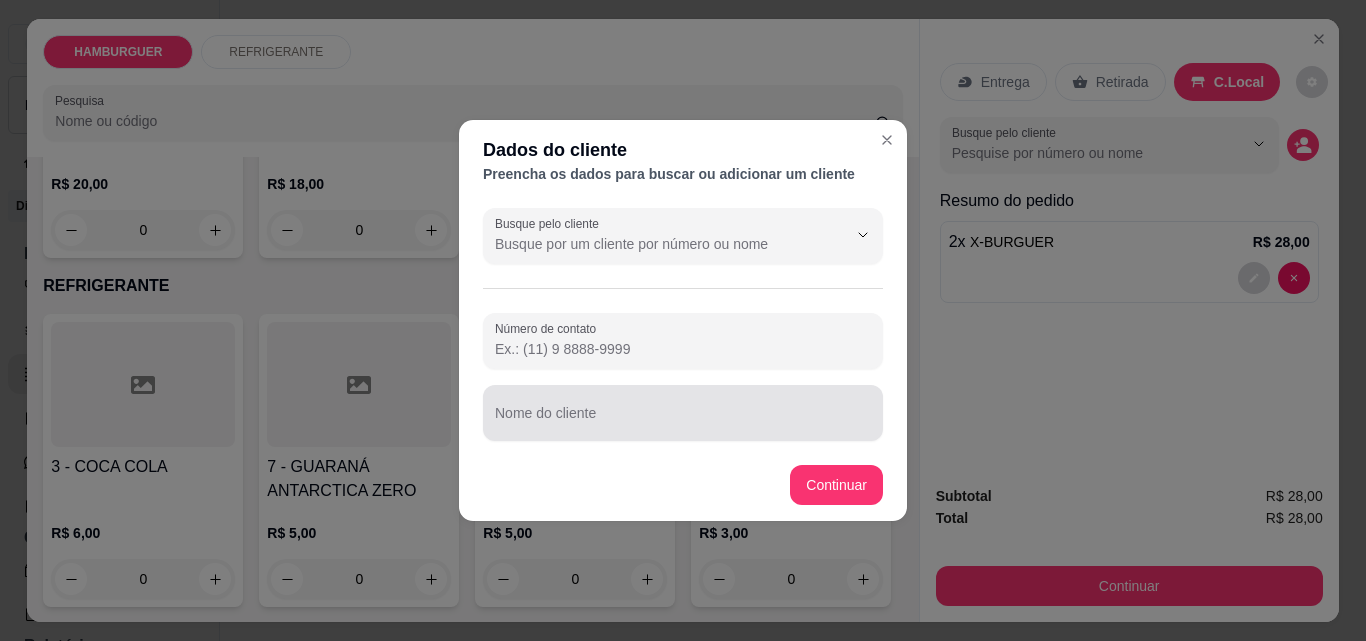 click on "Nome do cliente" at bounding box center [683, 413] 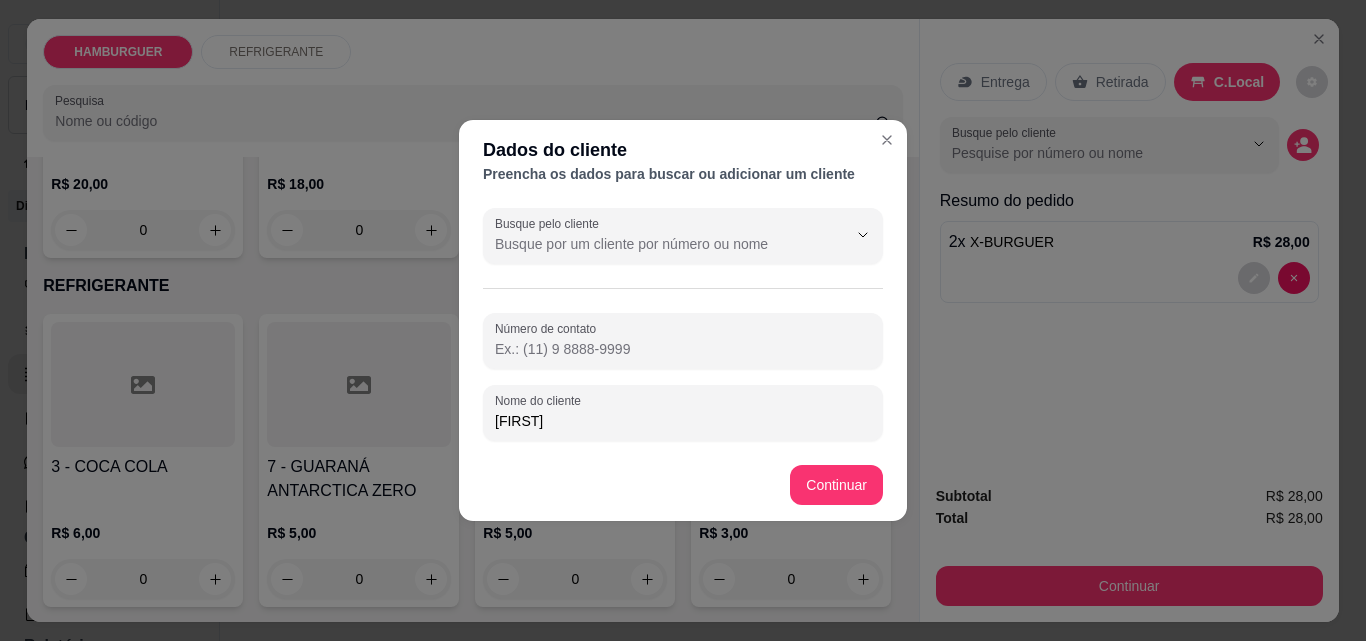 type on "[NAME]" 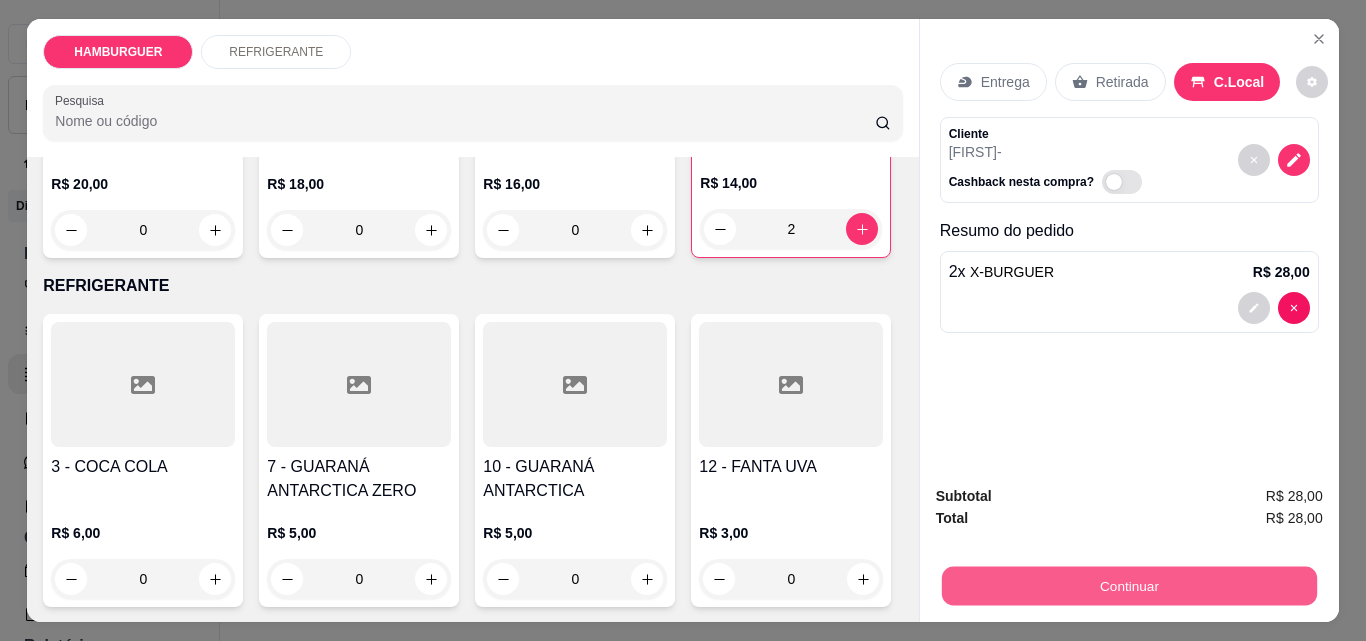 click on "Continuar" at bounding box center (1128, 585) 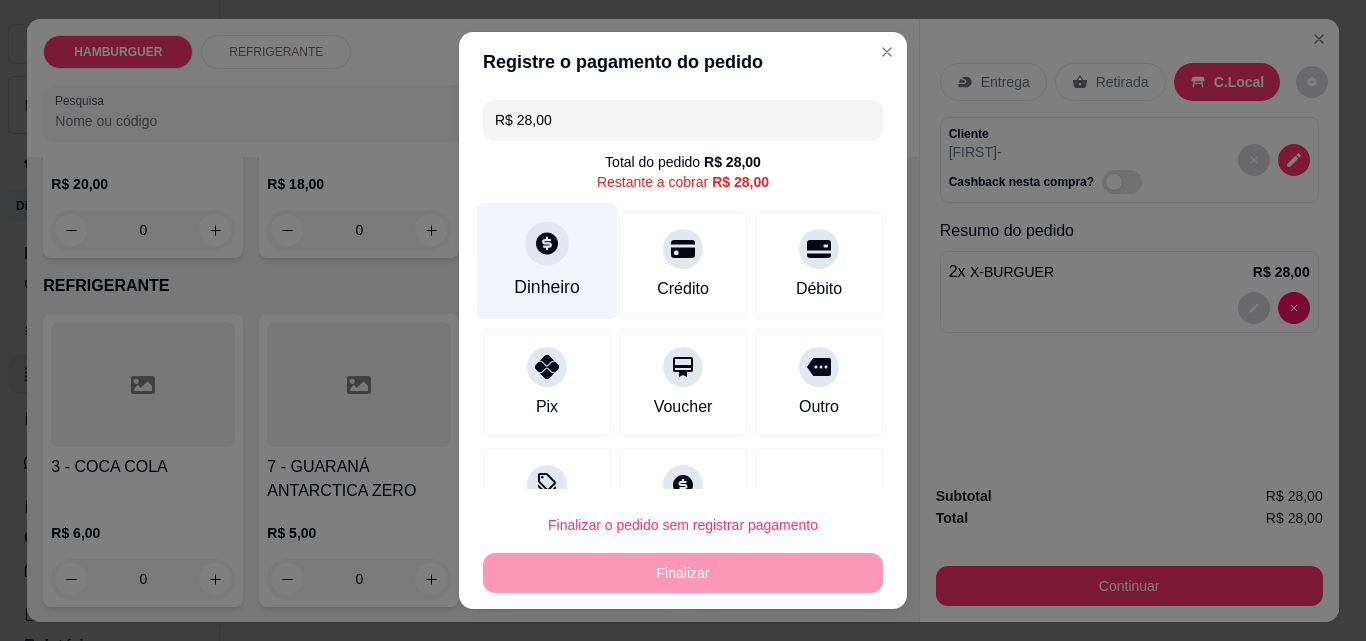 click 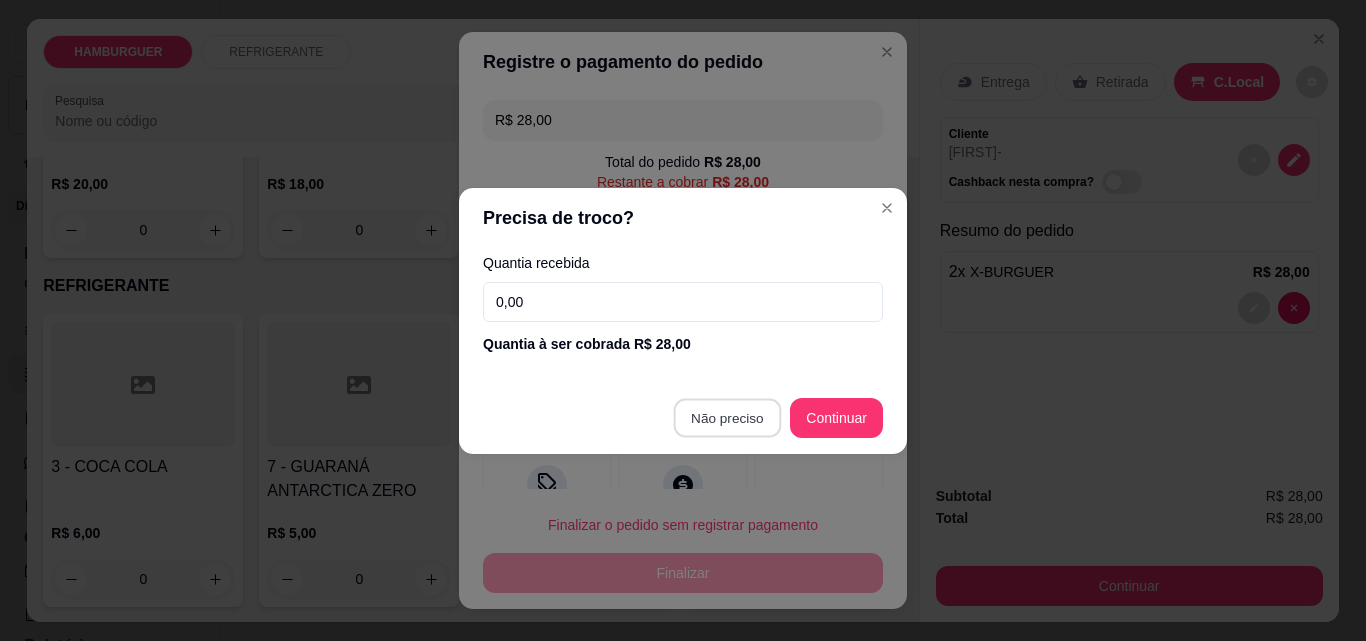type on "R$ 0,00" 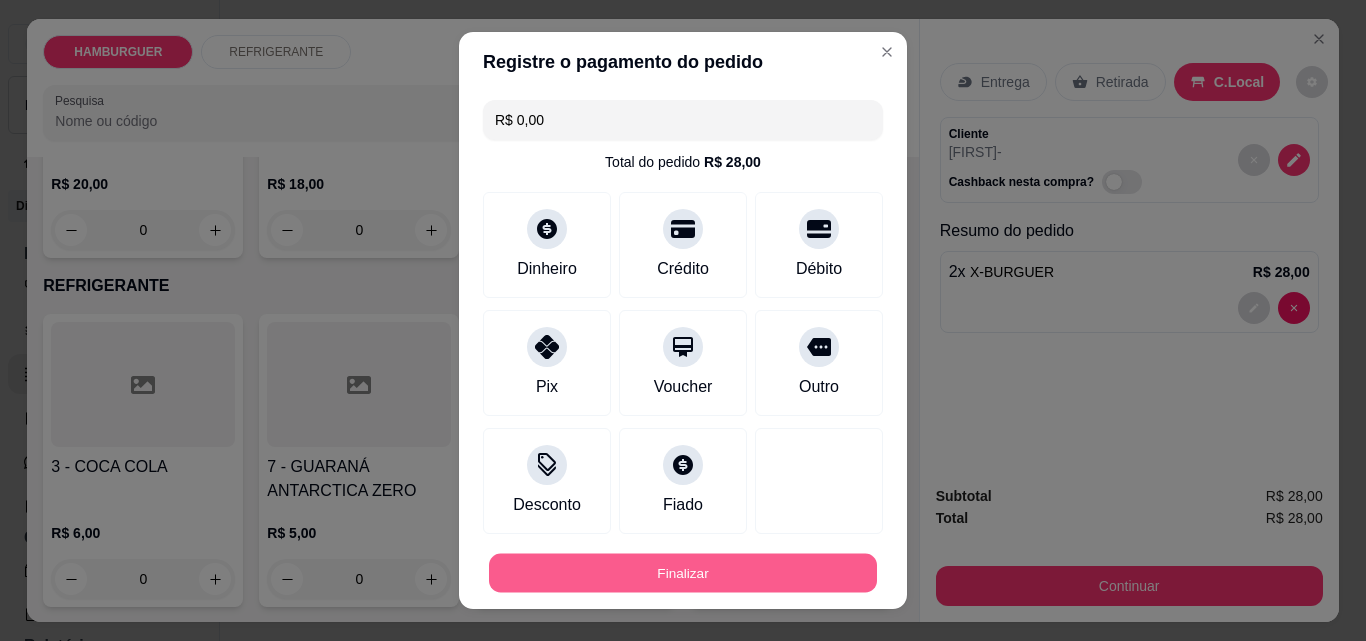 click on "Finalizar" at bounding box center (683, 573) 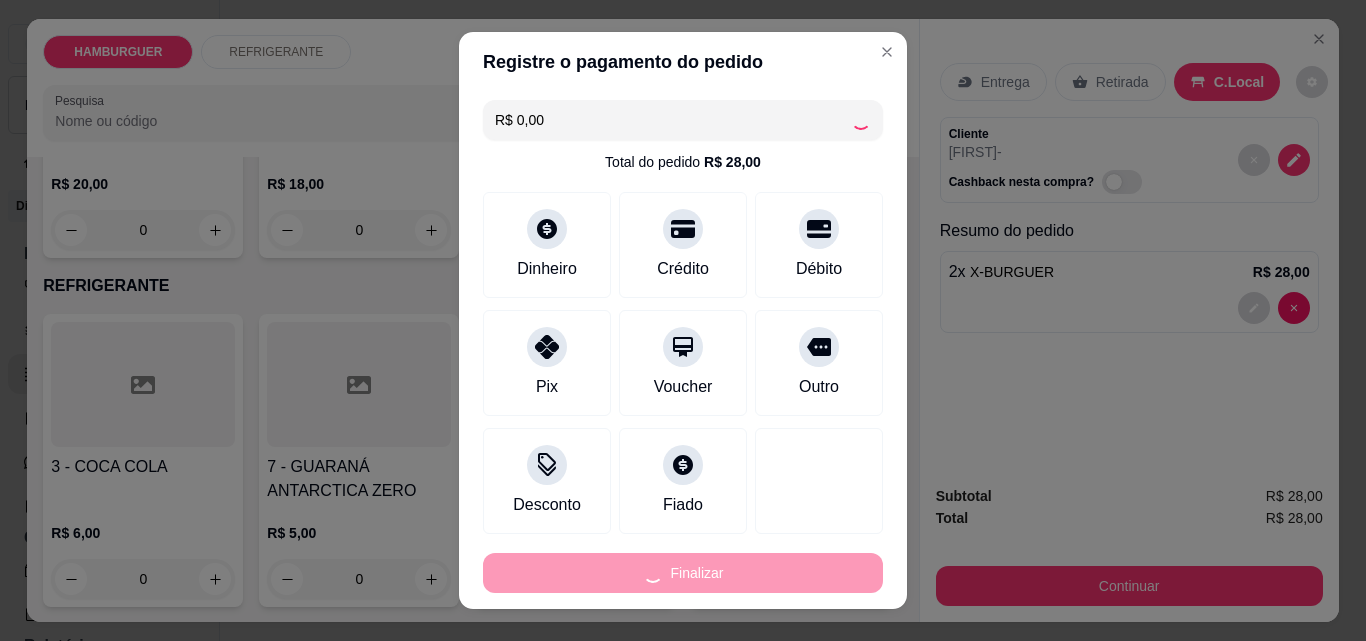 type on "0" 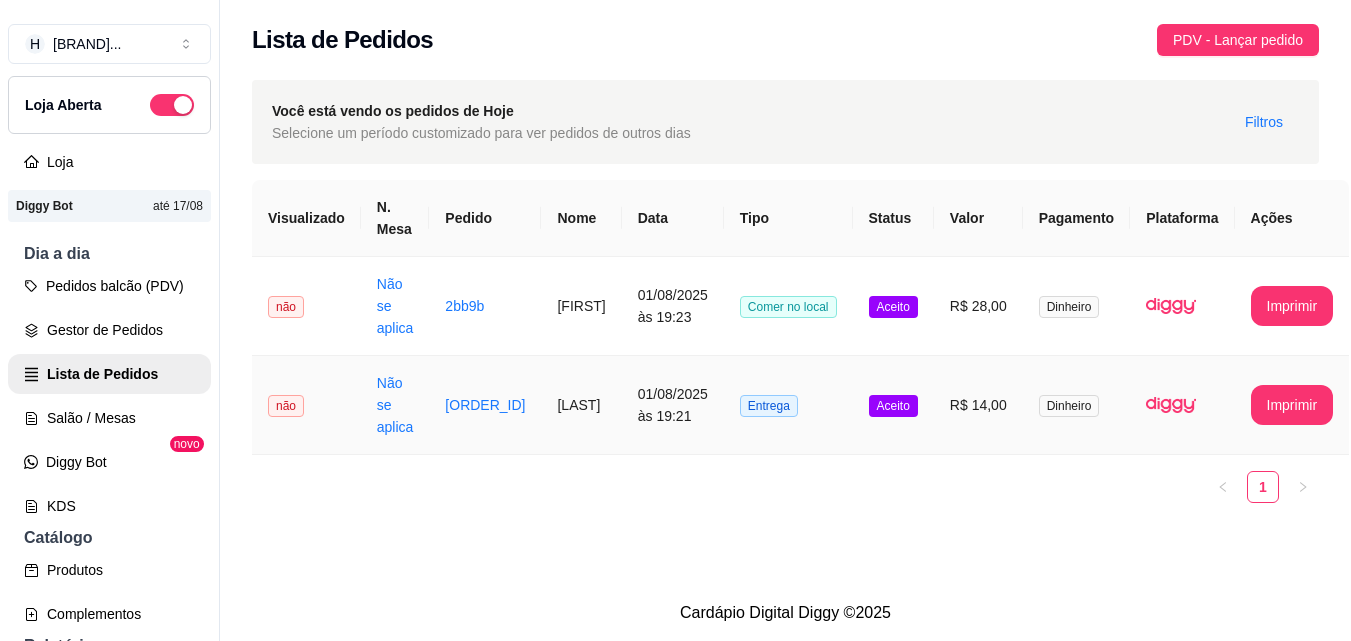 click on "R$ 14,00" at bounding box center (978, 405) 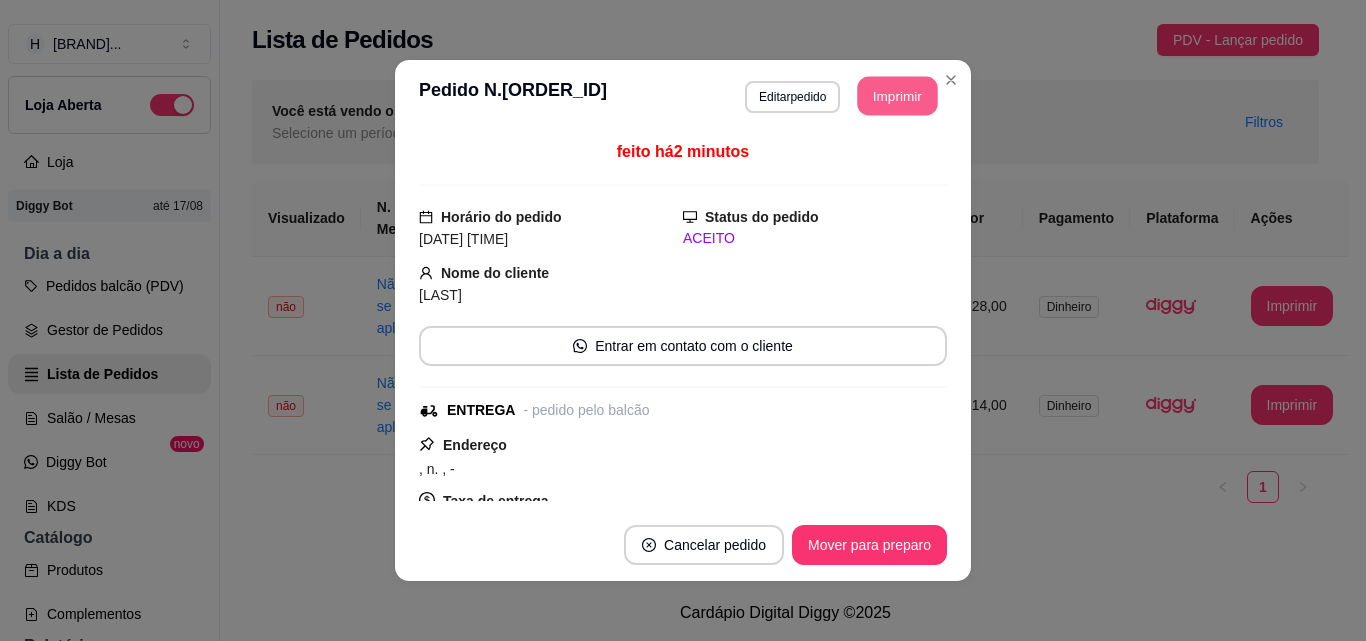 click on "Imprimir" at bounding box center (898, 96) 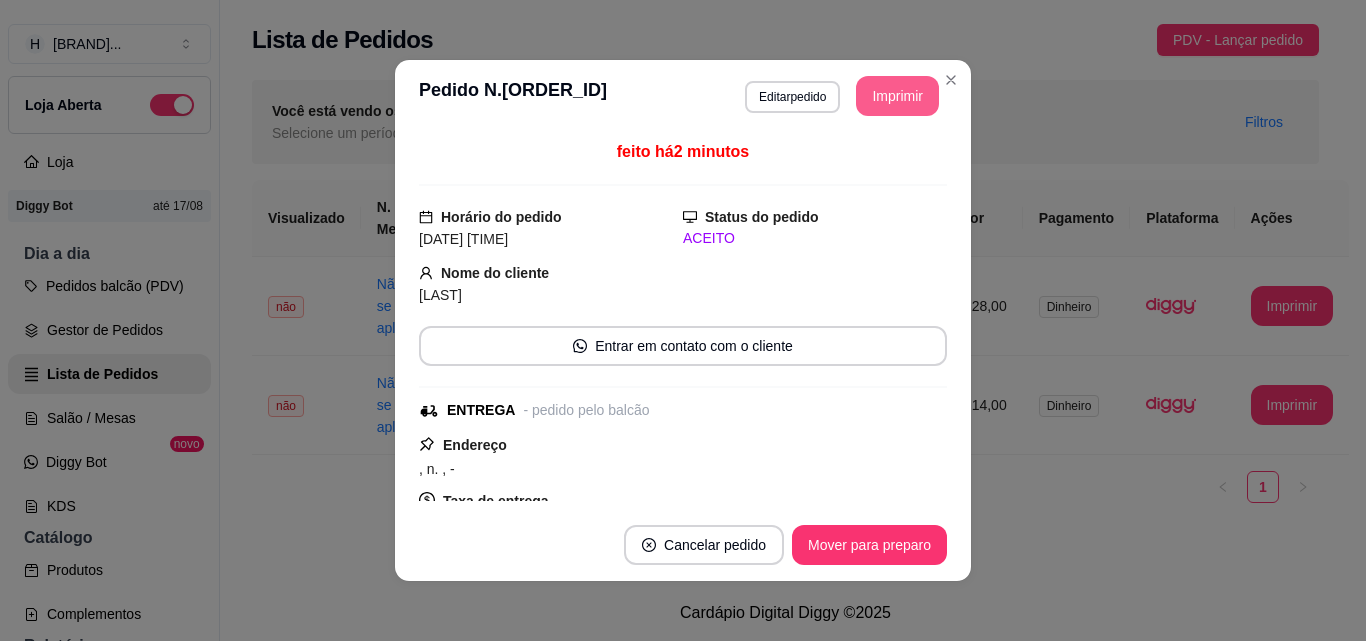 scroll, scrollTop: 0, scrollLeft: 0, axis: both 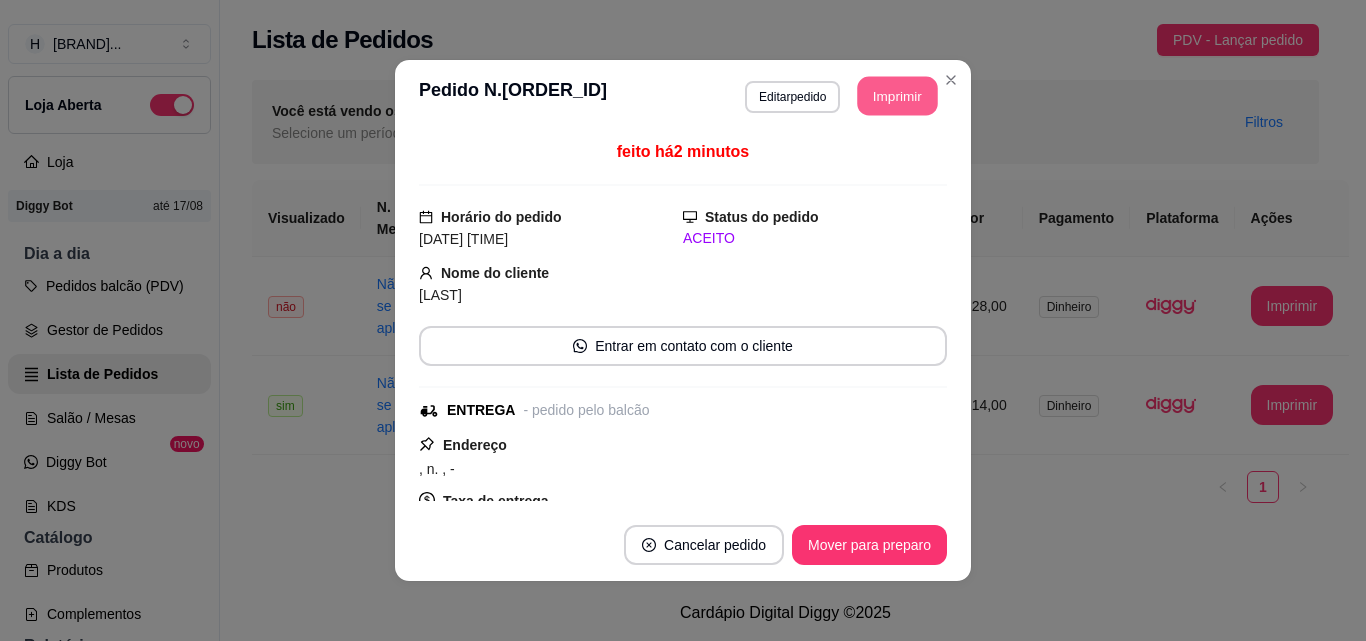 click on "Imprimir" at bounding box center [898, 96] 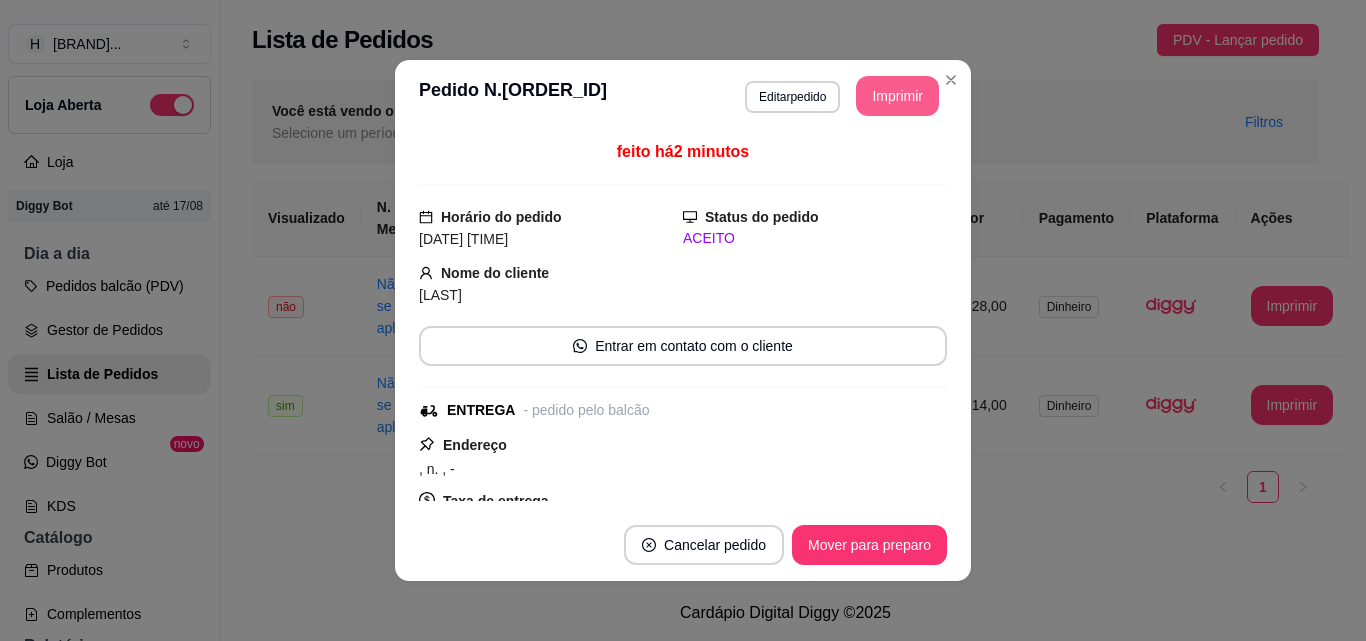 scroll, scrollTop: 0, scrollLeft: 0, axis: both 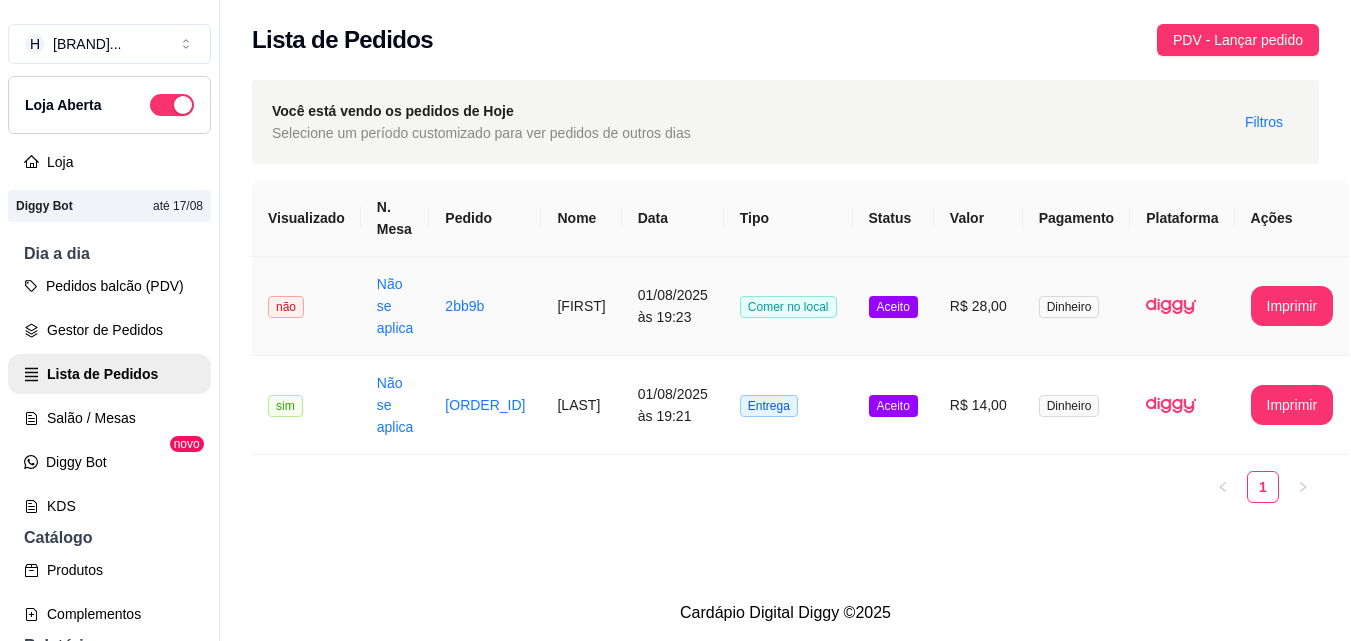 click on "Dinheiro" at bounding box center [1076, 306] 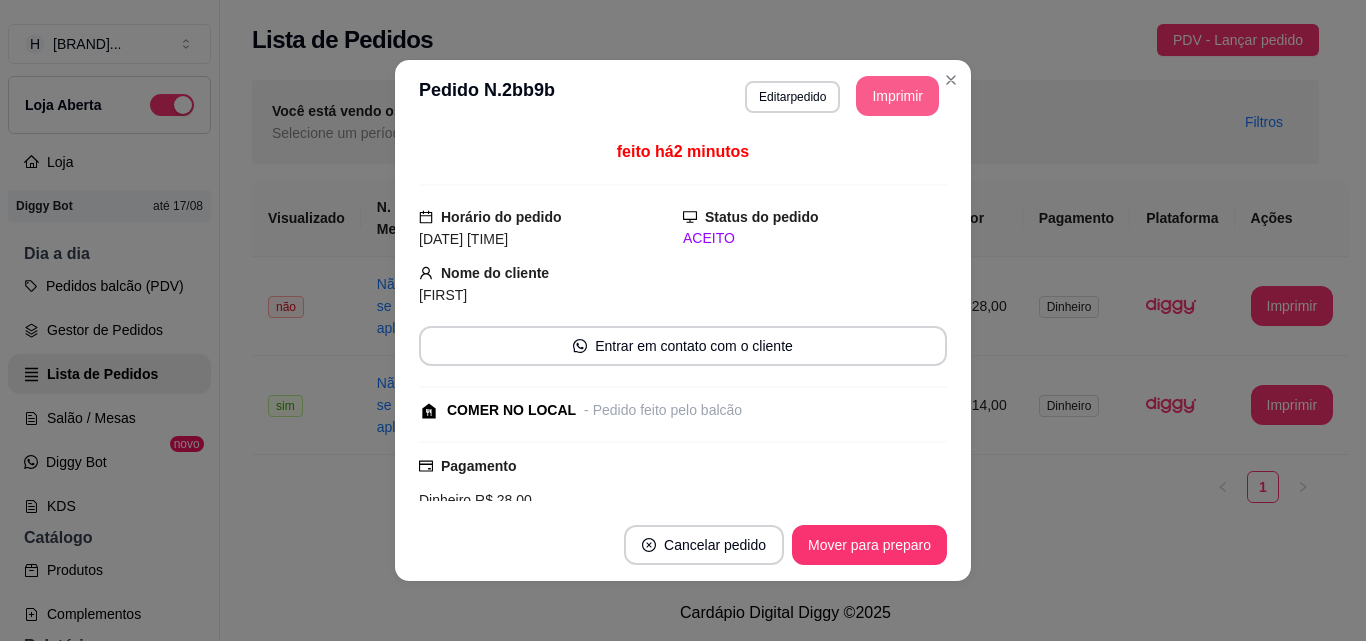 click on "Imprimir" at bounding box center [897, 96] 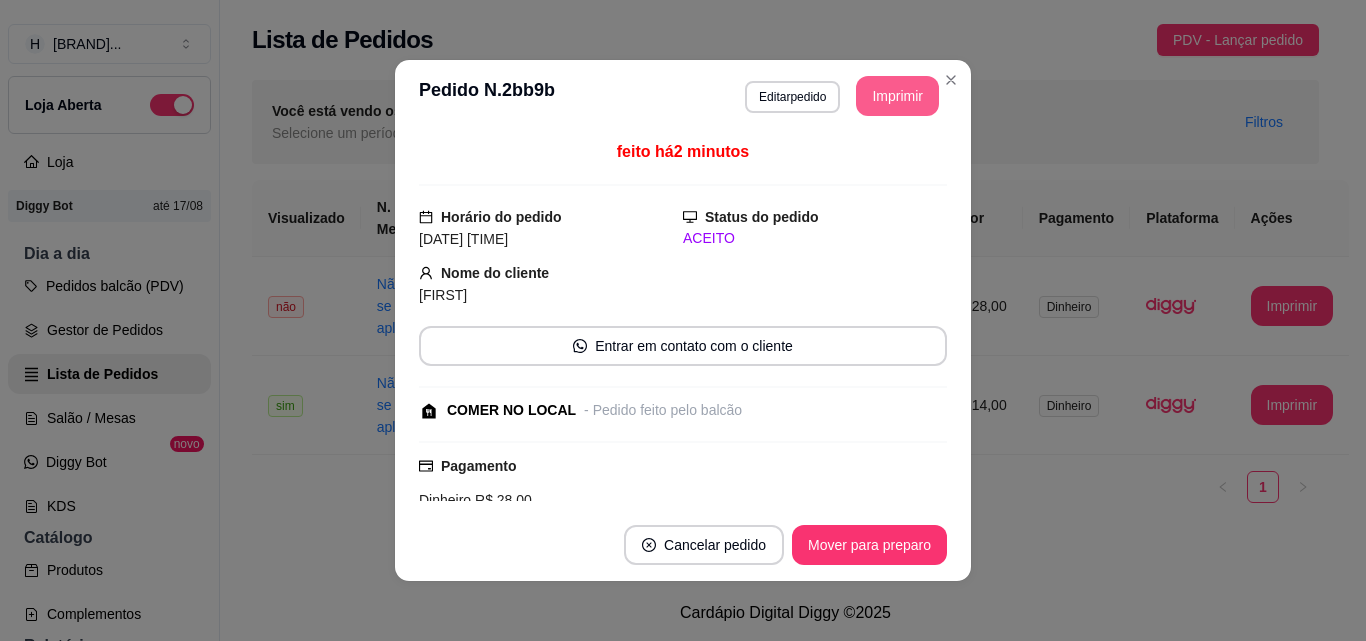 scroll, scrollTop: 0, scrollLeft: 0, axis: both 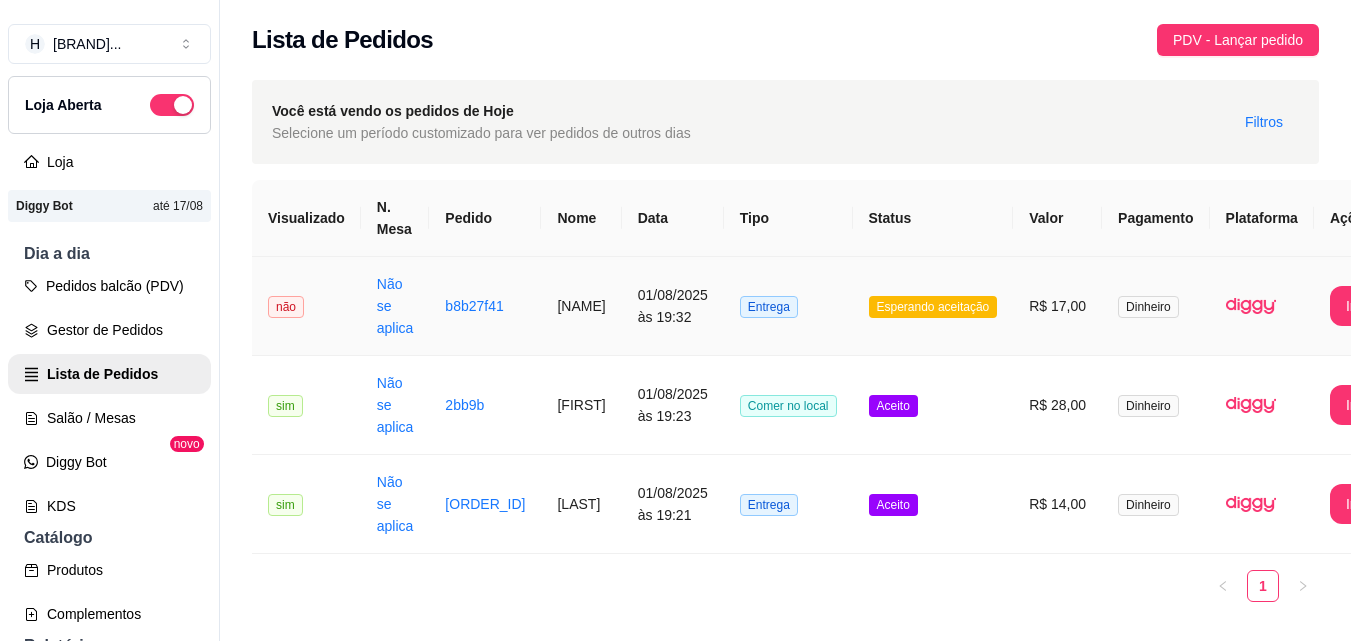 click on "Entrega" at bounding box center [788, 306] 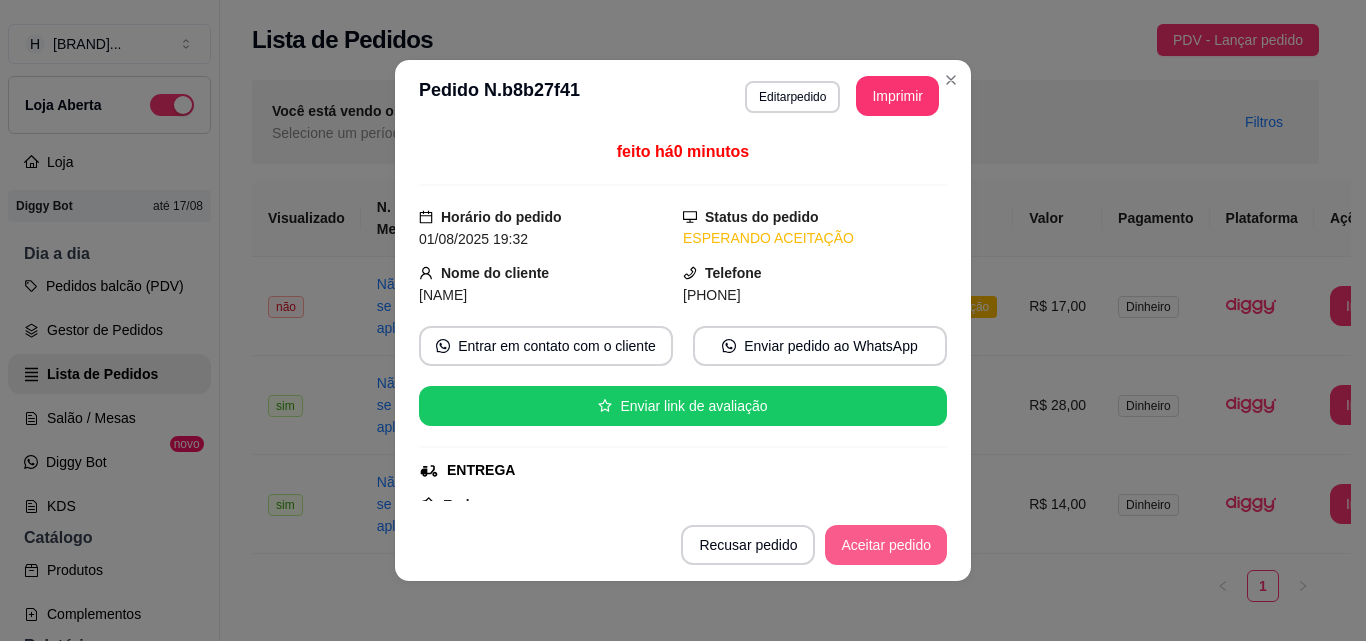 click on "Aceitar pedido" at bounding box center [886, 545] 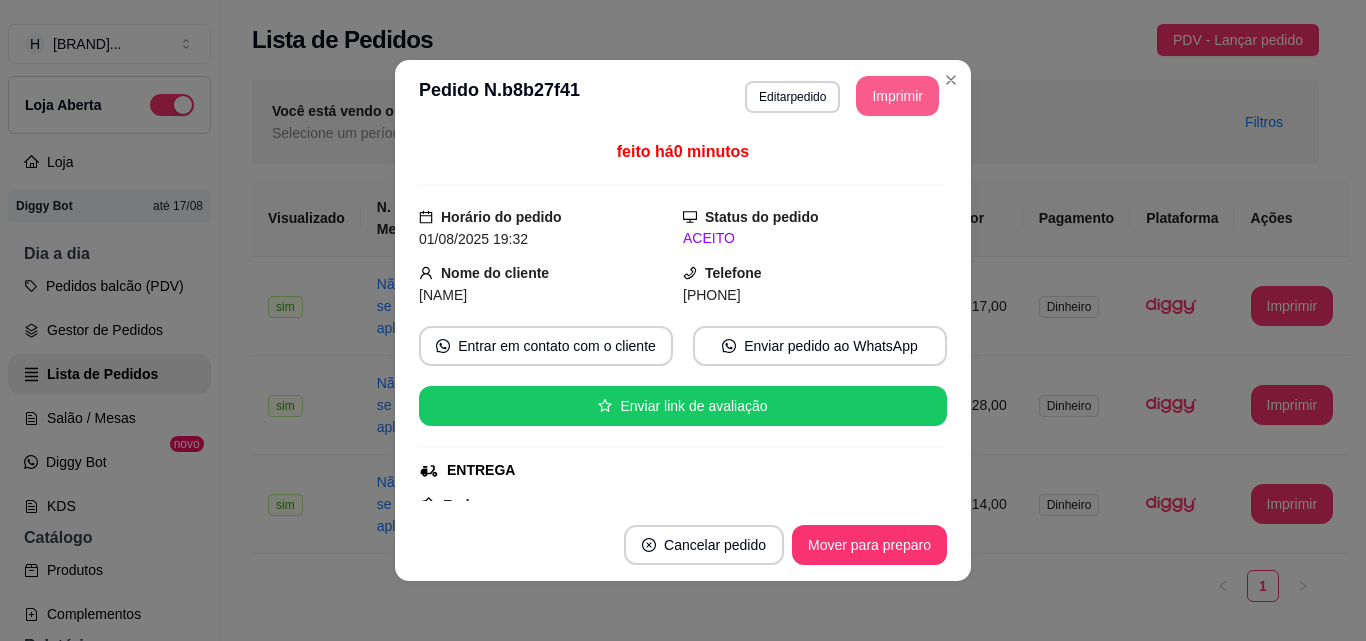 click on "Imprimir" at bounding box center (897, 96) 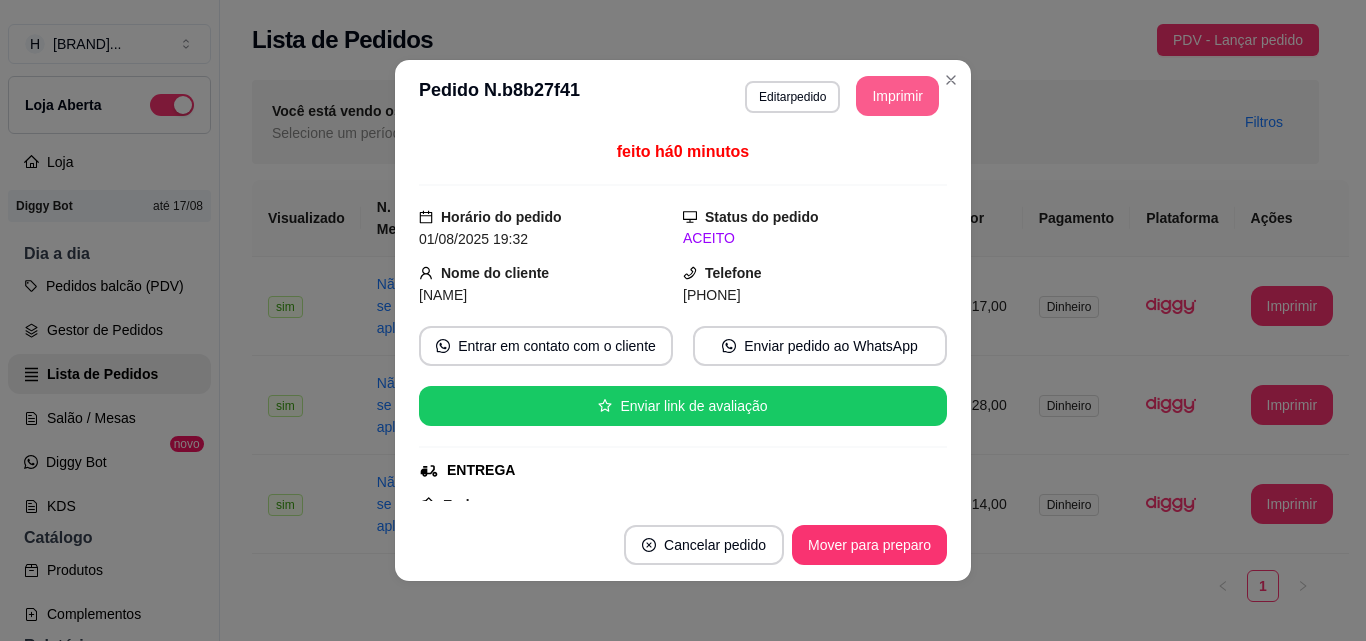 scroll, scrollTop: 0, scrollLeft: 0, axis: both 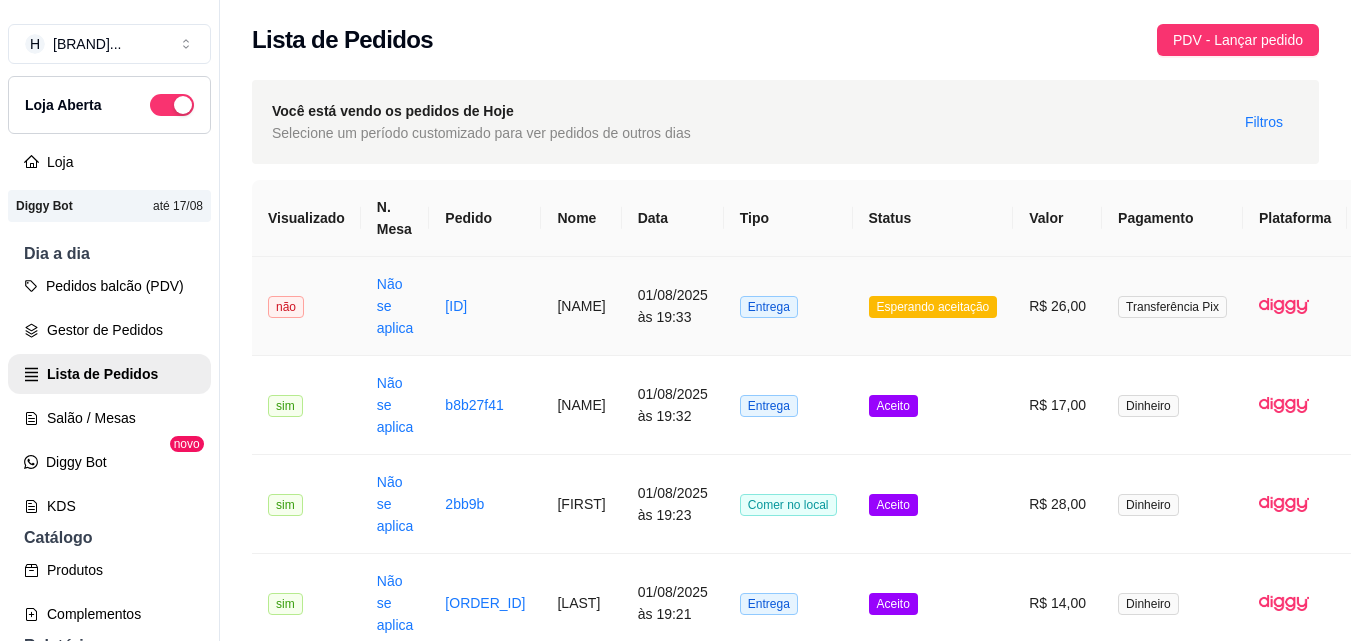 click on "Entrega" at bounding box center [788, 306] 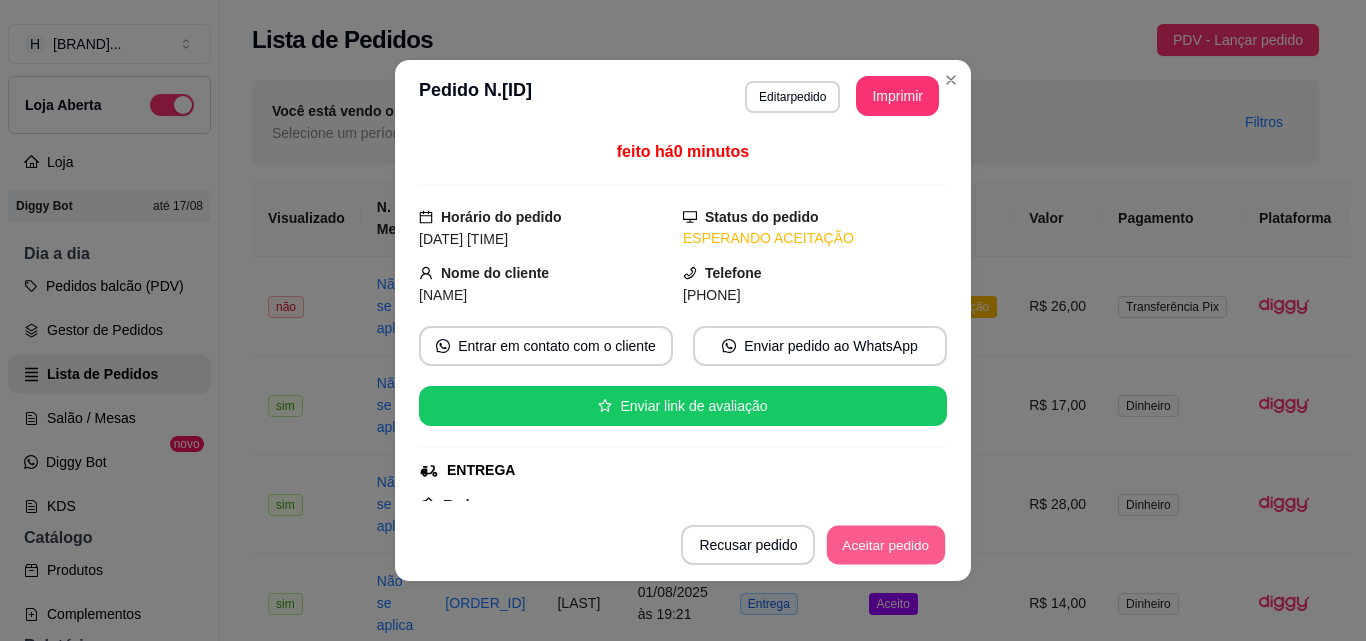 click on "Aceitar pedido" at bounding box center (886, 545) 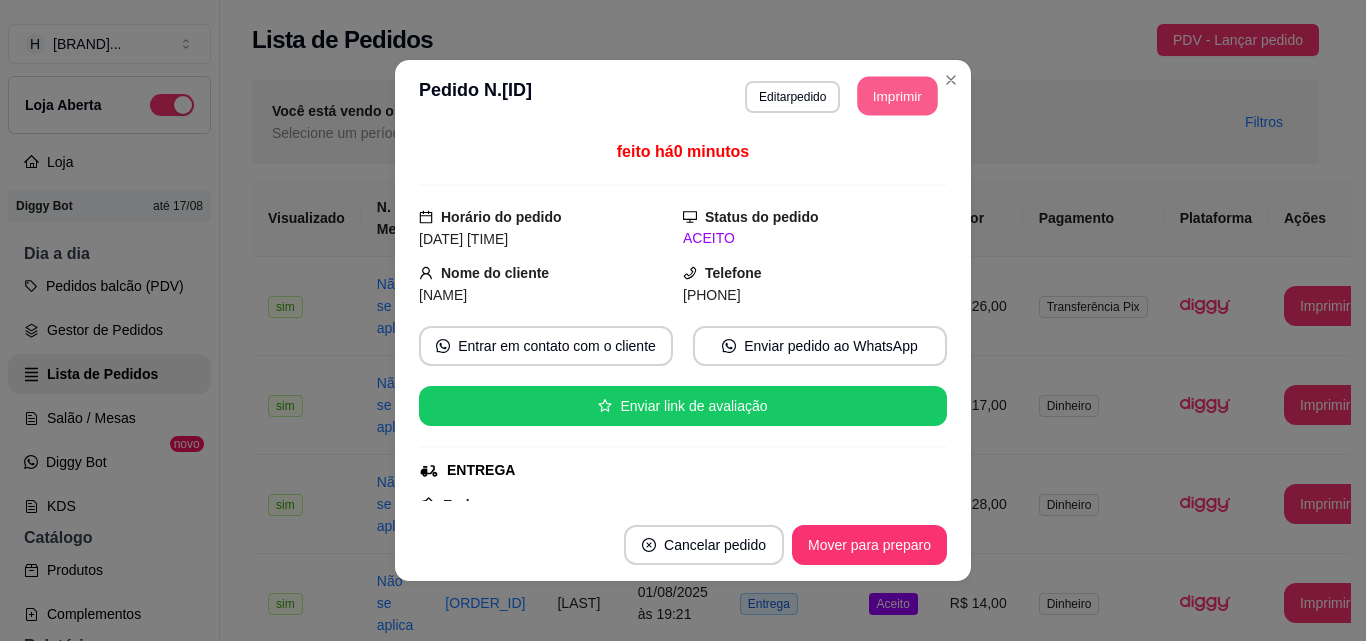 click on "Imprimir" at bounding box center (898, 96) 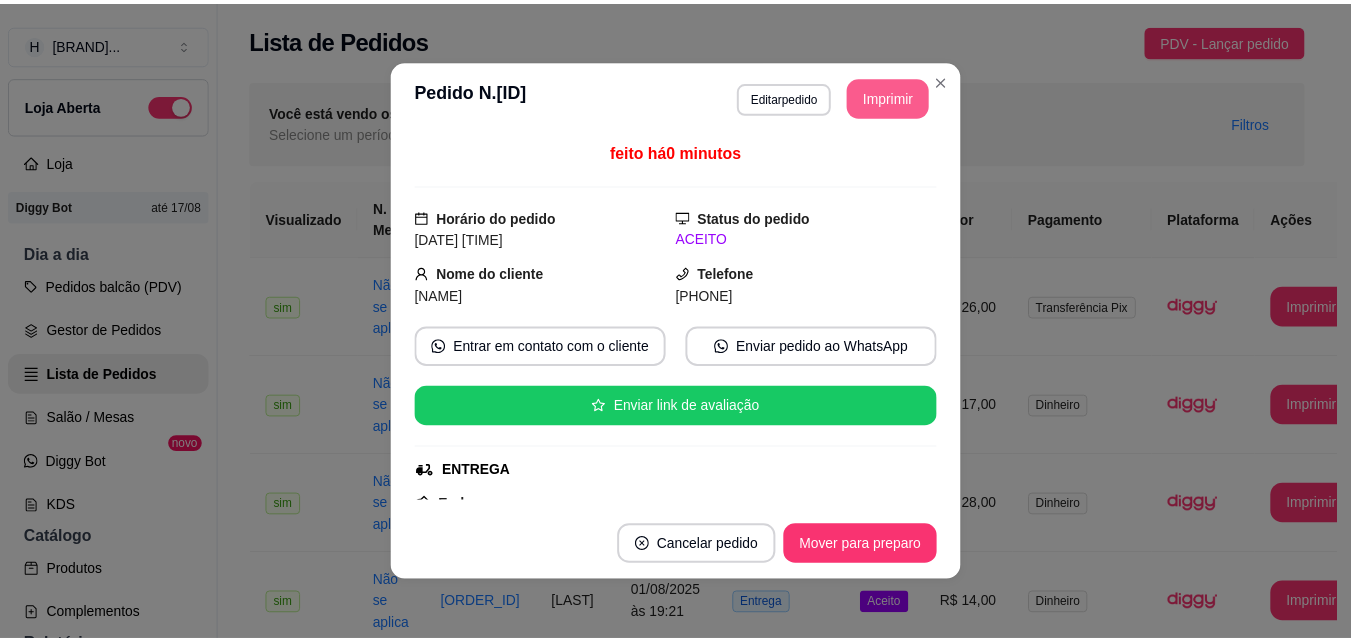 scroll, scrollTop: 0, scrollLeft: 0, axis: both 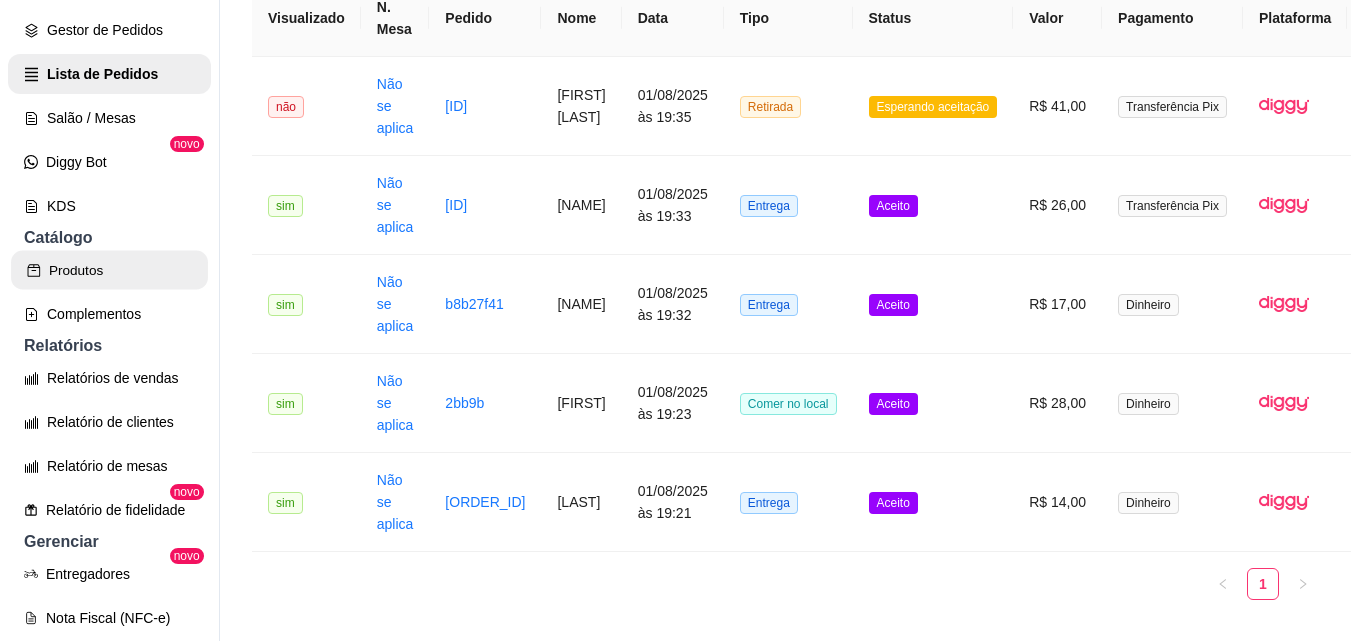 click on "Produtos" at bounding box center [109, 270] 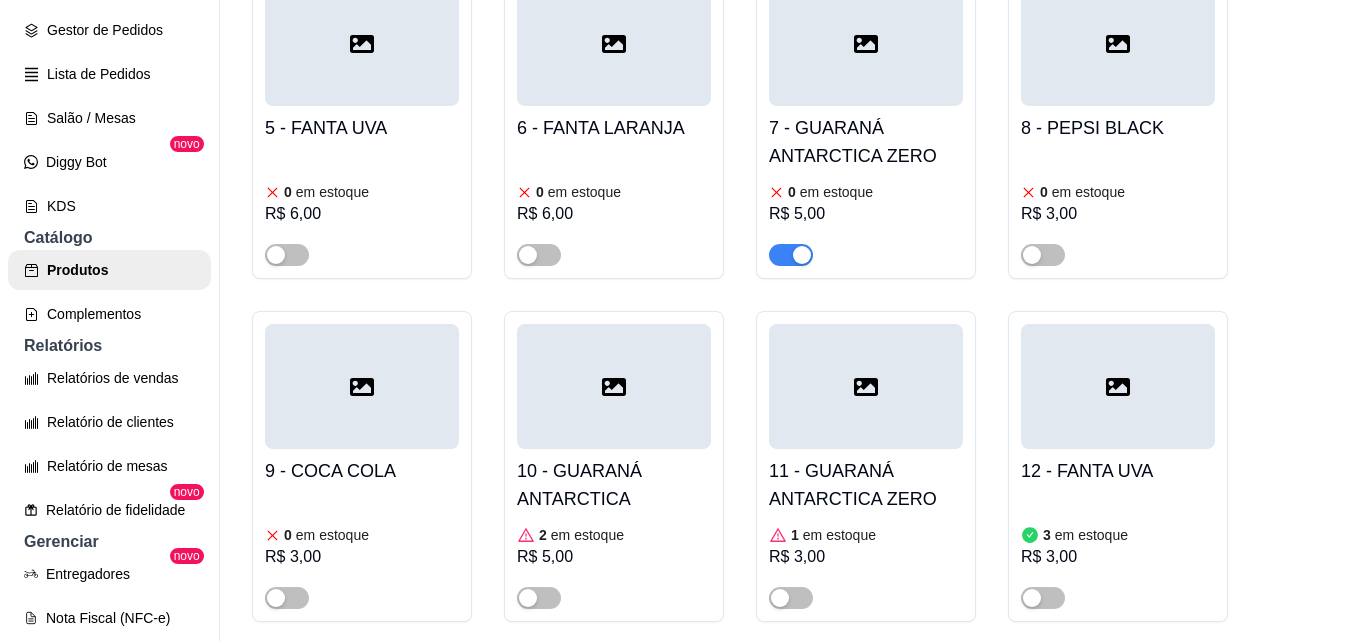 scroll, scrollTop: 2700, scrollLeft: 0, axis: vertical 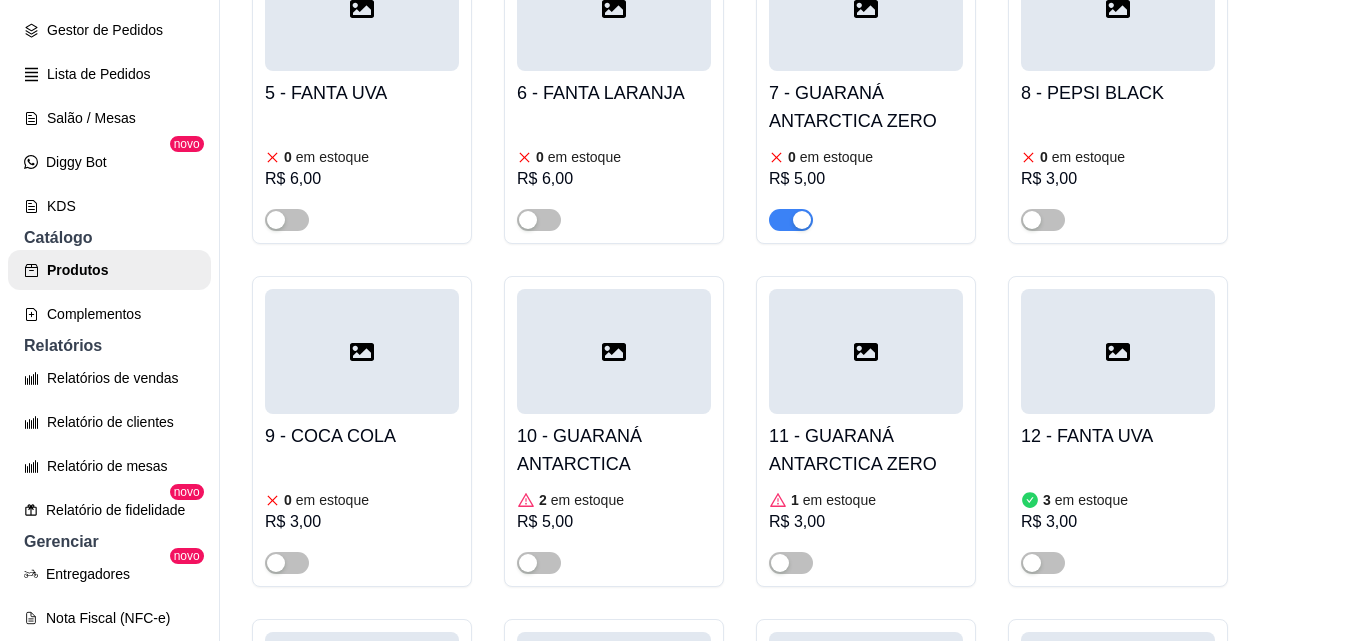 click on "R$ 5,00" at bounding box center [614, 522] 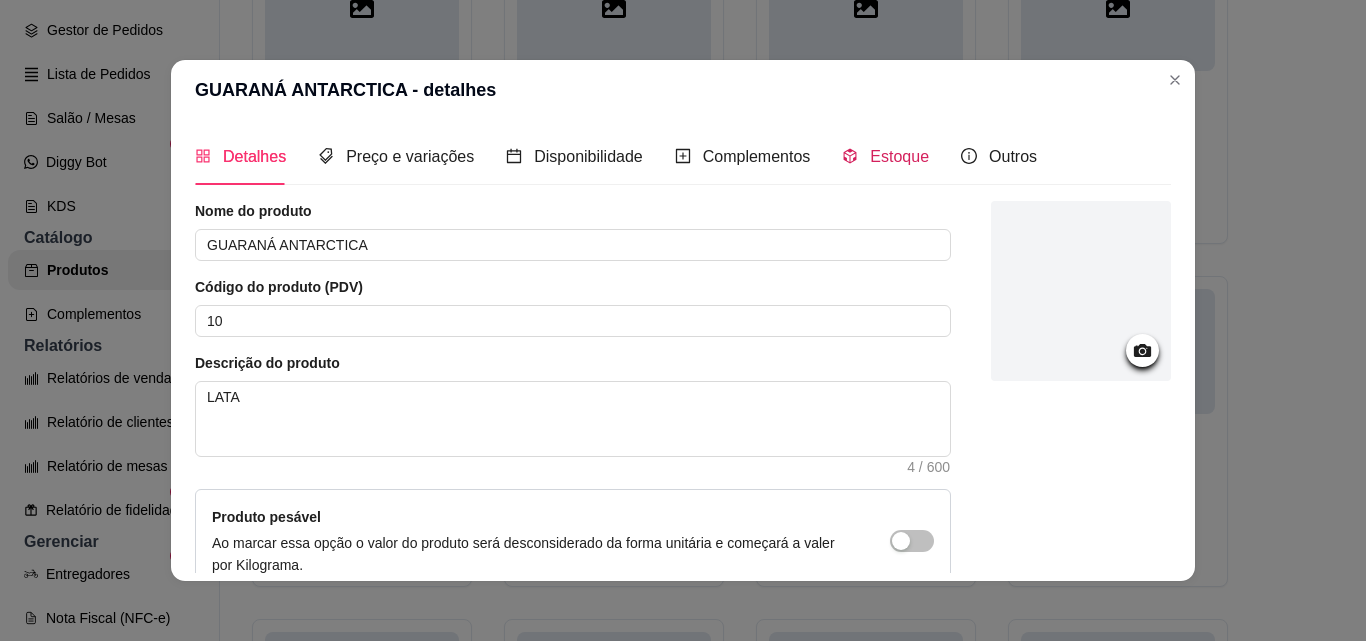 click on "Estoque" at bounding box center [899, 156] 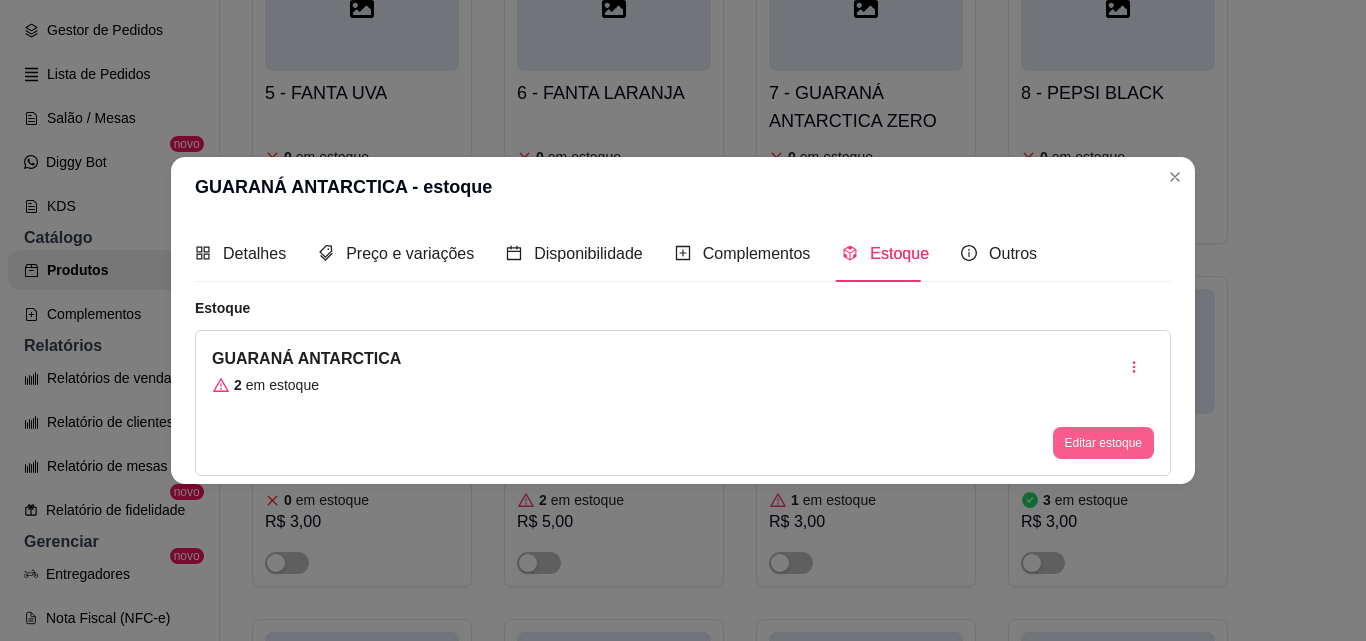 click on "Editar estoque" at bounding box center (1103, 443) 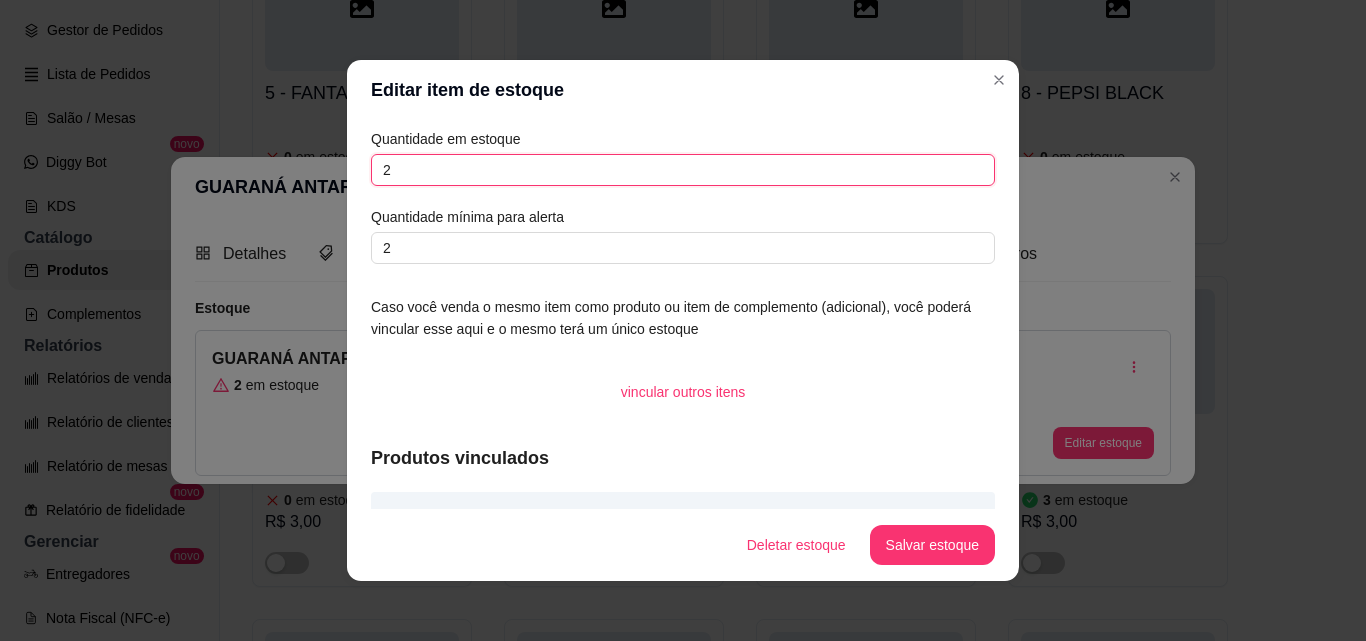 click on "2" at bounding box center (683, 170) 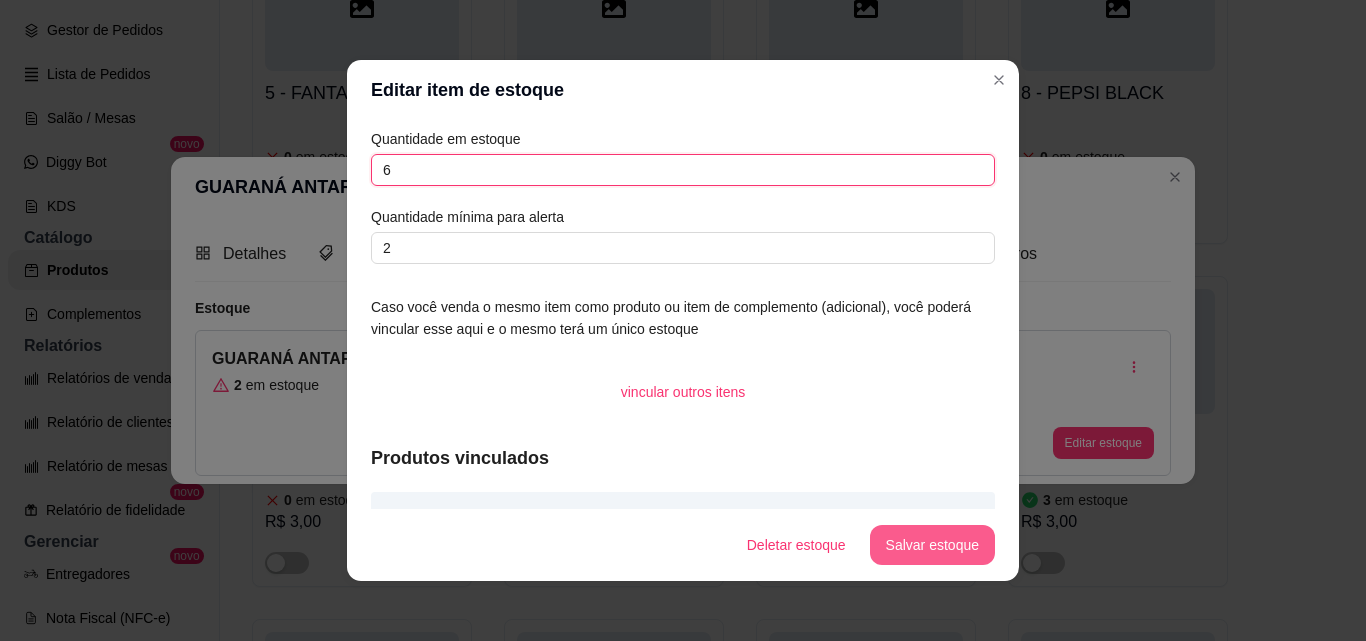 type on "6" 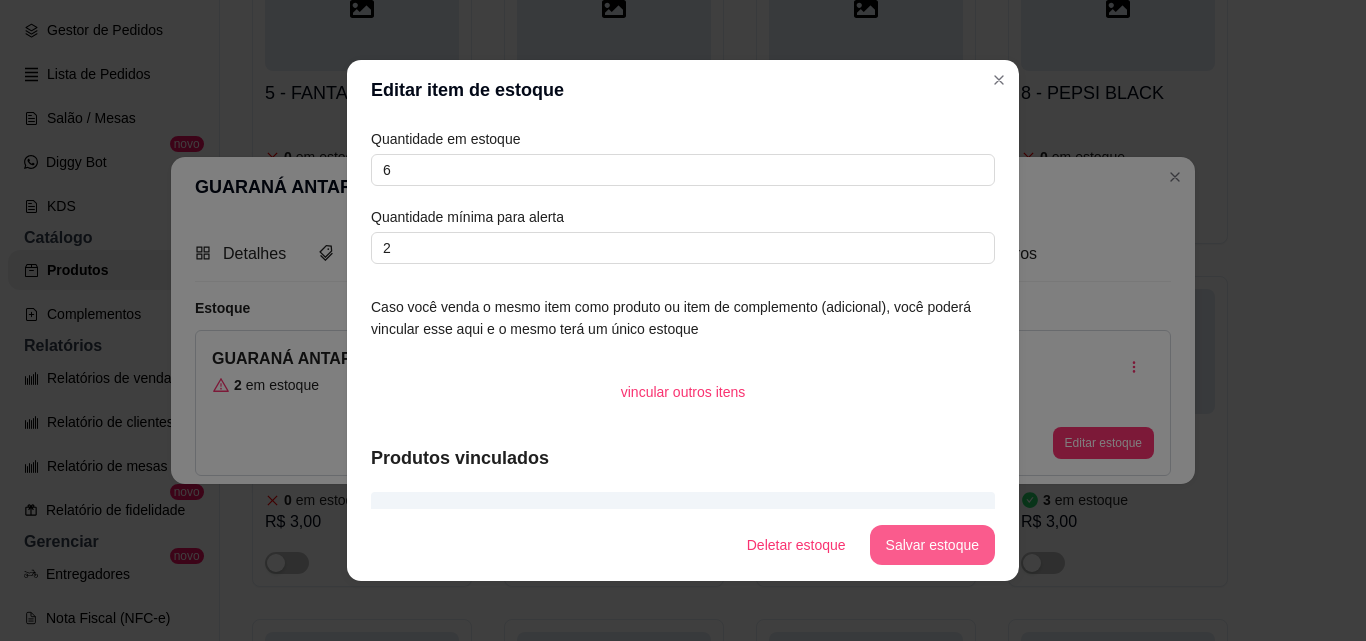 click on "Salvar estoque" at bounding box center [932, 545] 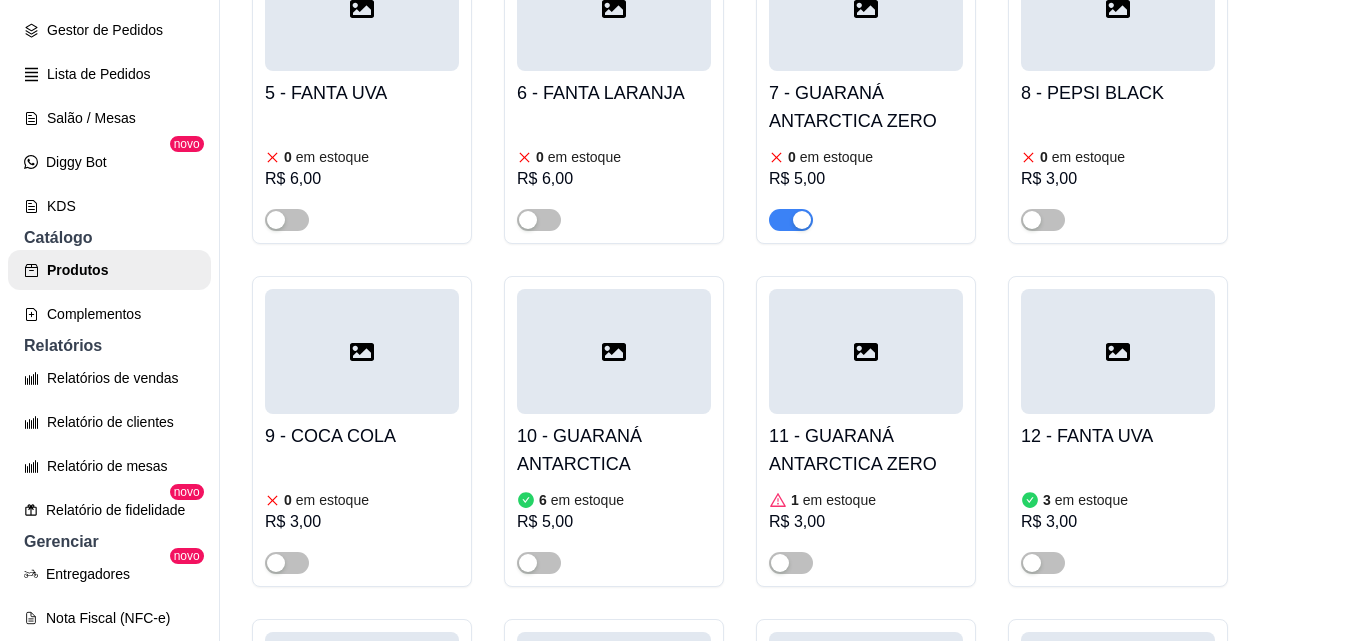 click on "10 - GUARANÁ ANTARCTICA   6 em estoque R$ 5,00" at bounding box center [614, 431] 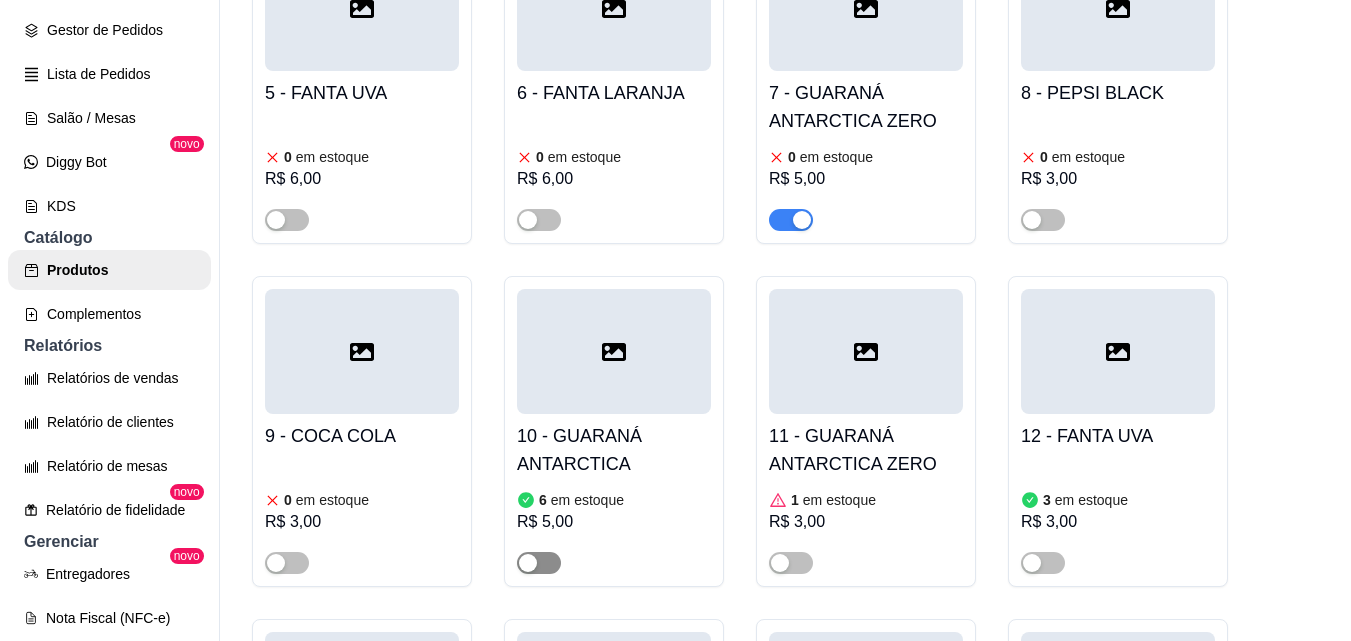 click at bounding box center (539, 563) 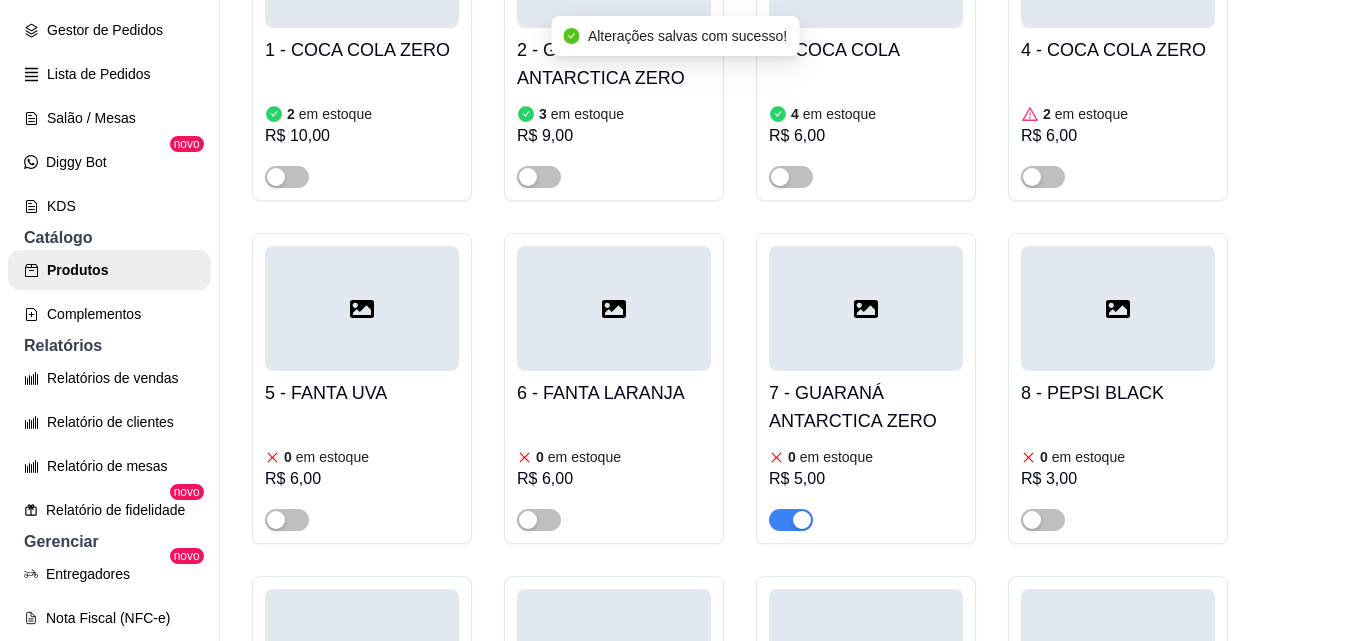 scroll, scrollTop: 2300, scrollLeft: 0, axis: vertical 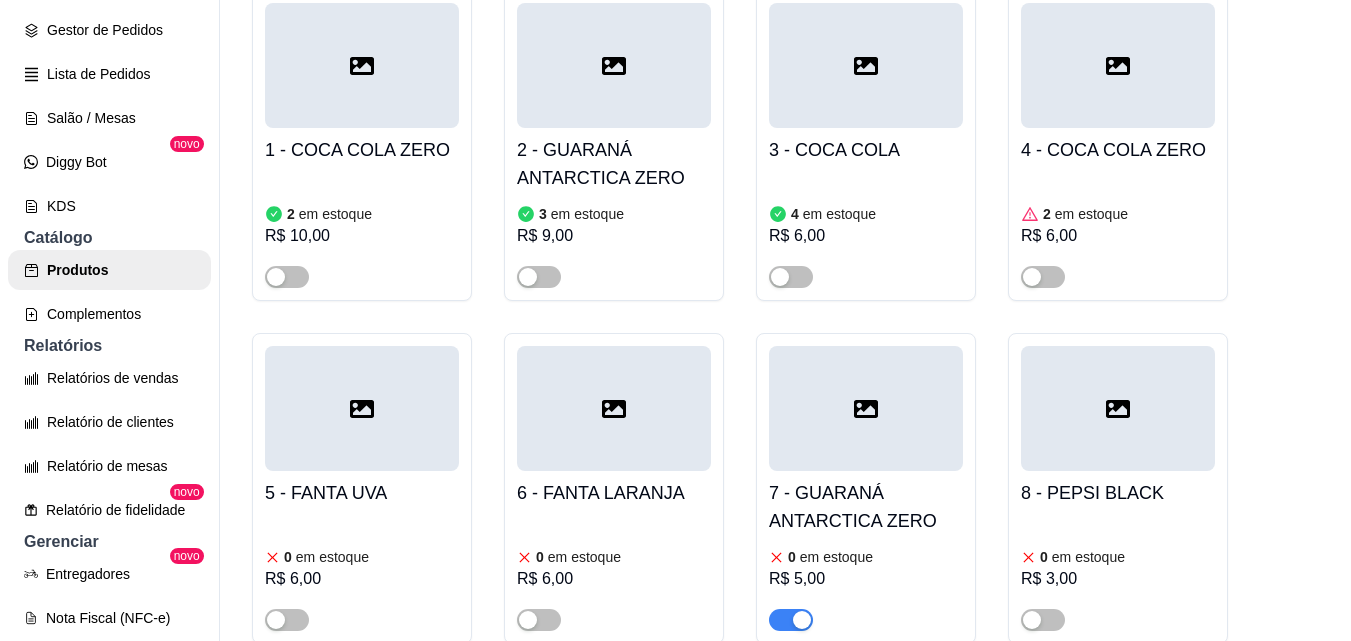 click on "R$ 6,00" at bounding box center (866, 236) 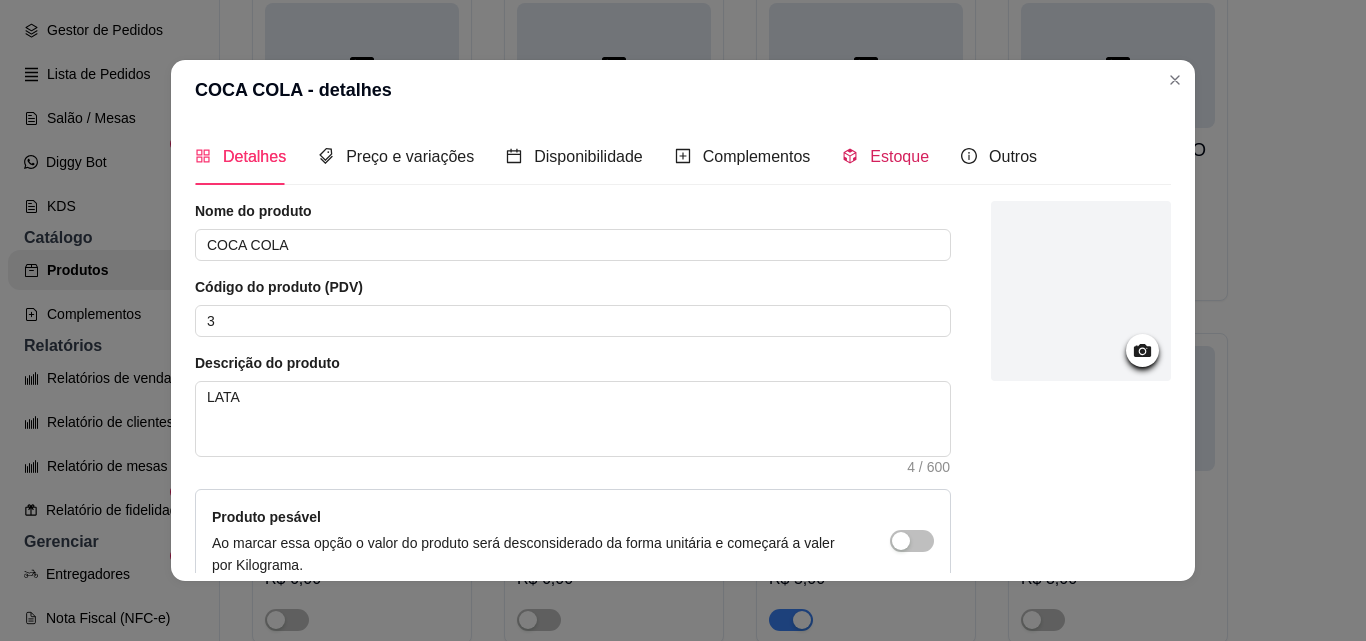 click on "Estoque" at bounding box center [899, 156] 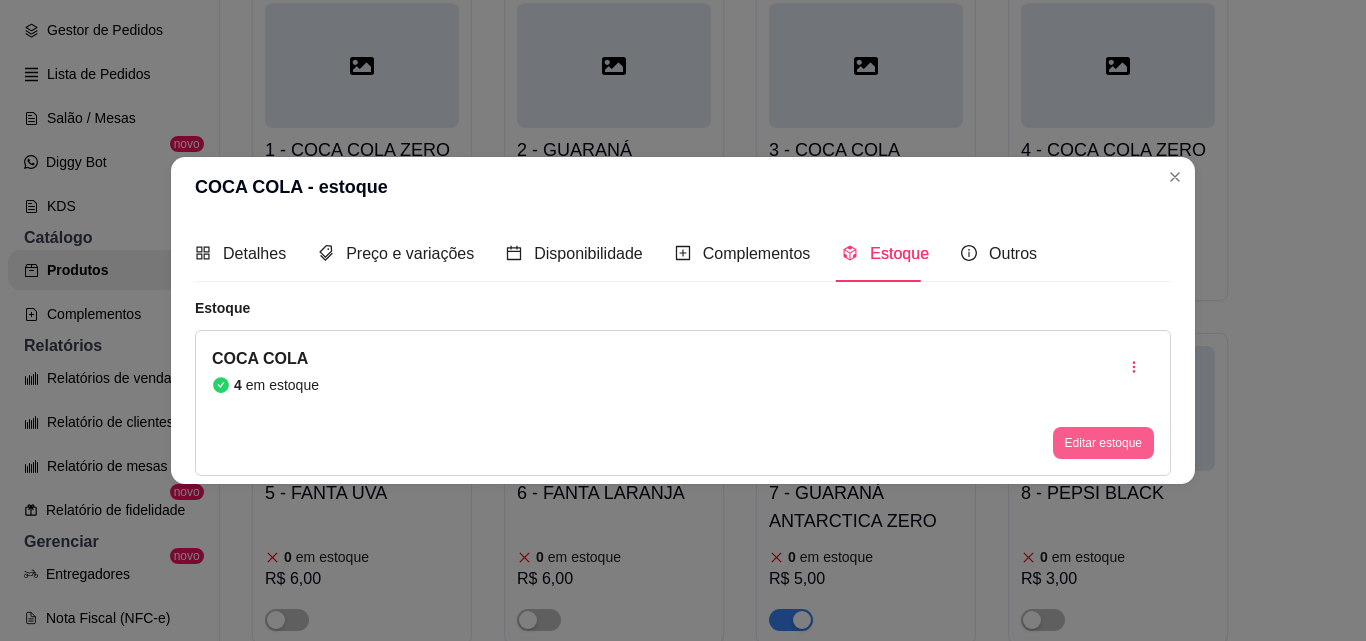 click on "Editar estoque" at bounding box center [1103, 443] 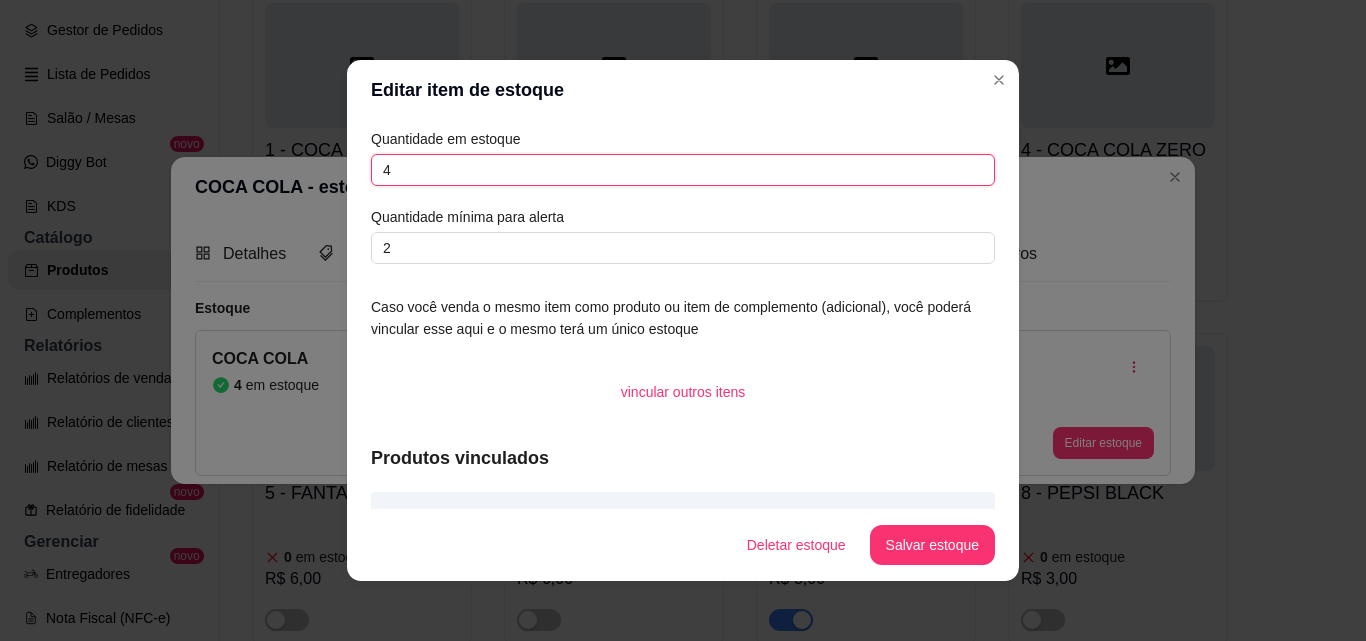 click on "4" at bounding box center (683, 170) 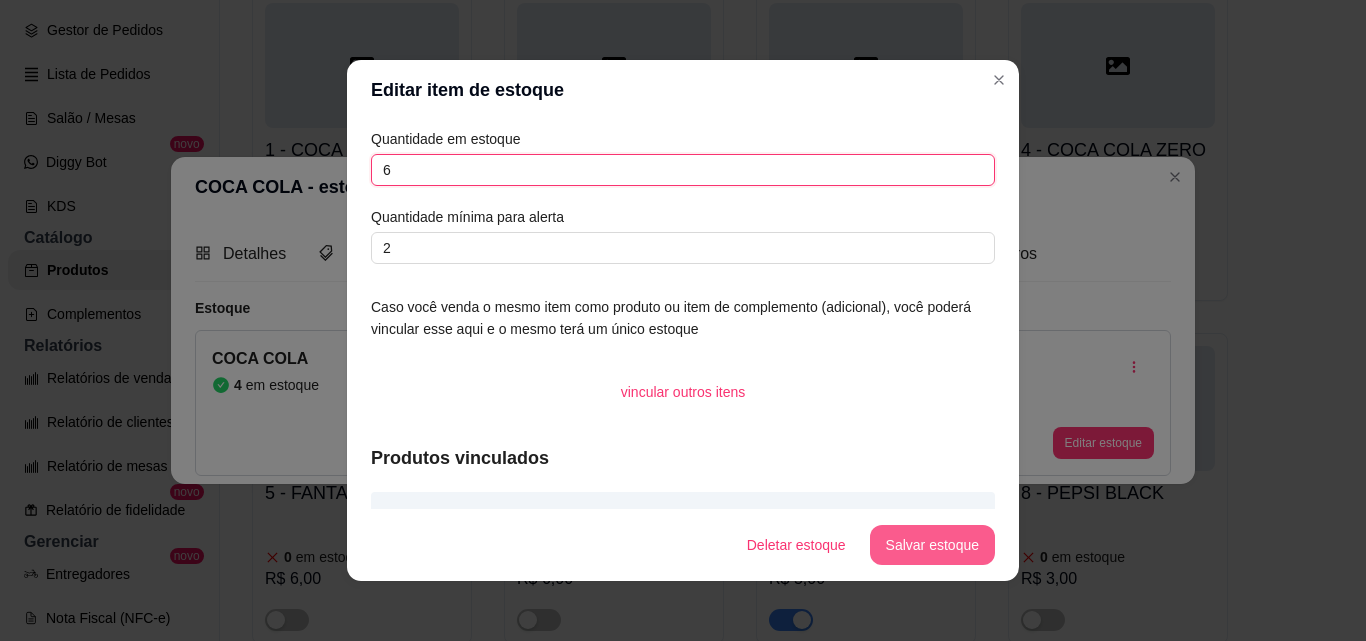 type on "6" 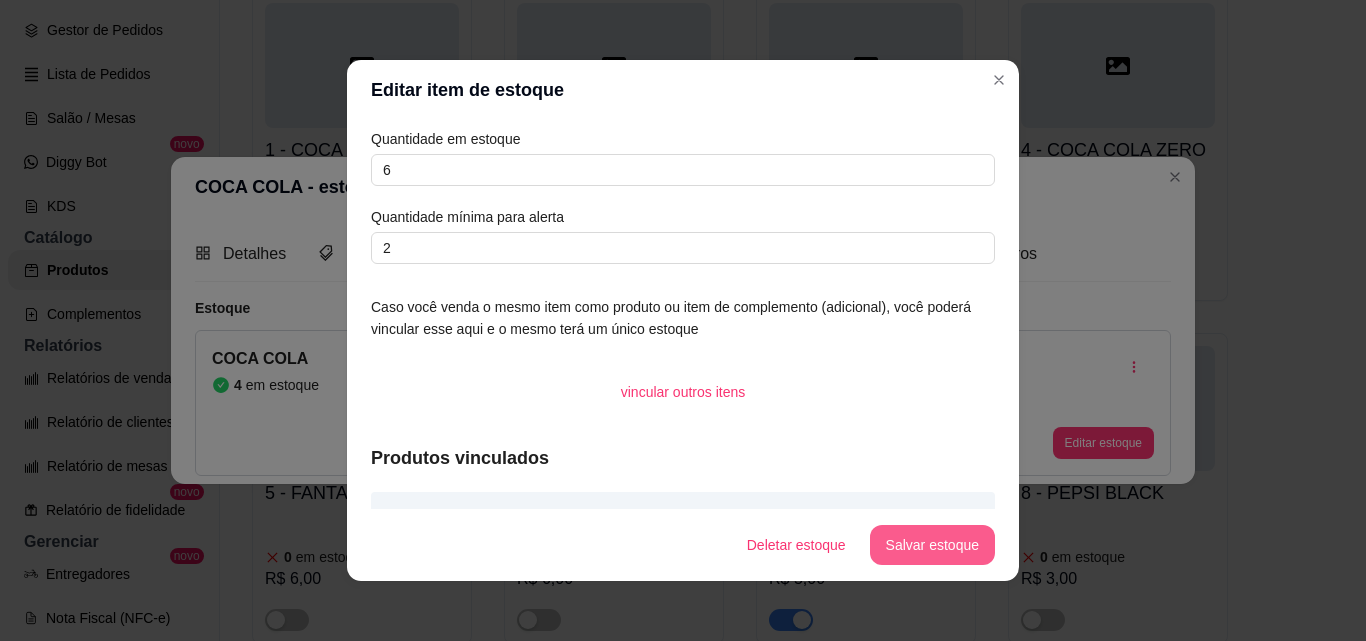 click on "Salvar estoque" at bounding box center [932, 545] 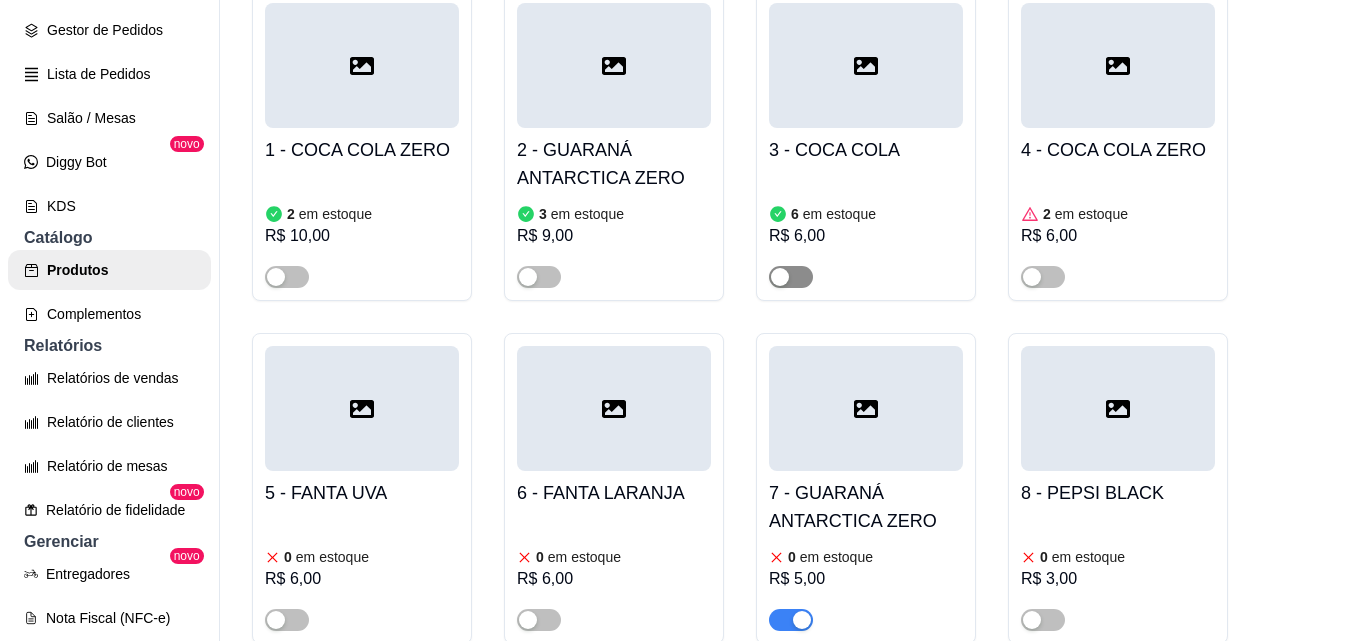 click at bounding box center (791, 277) 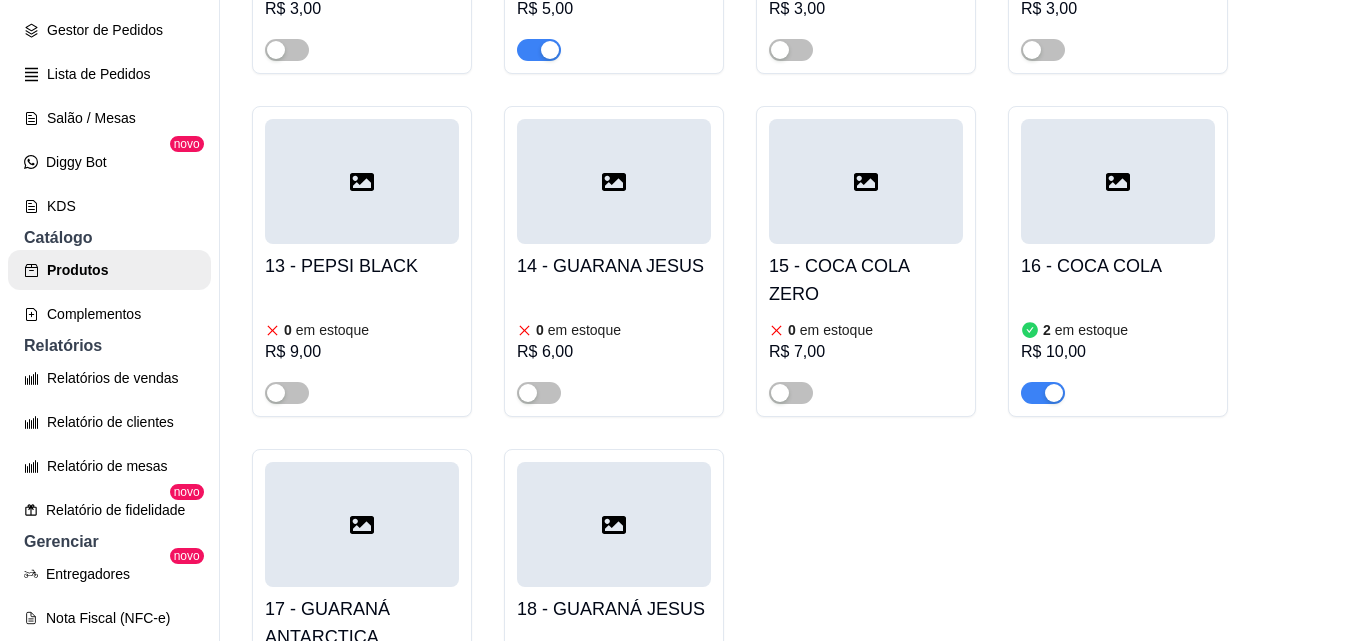 scroll, scrollTop: 3402, scrollLeft: 0, axis: vertical 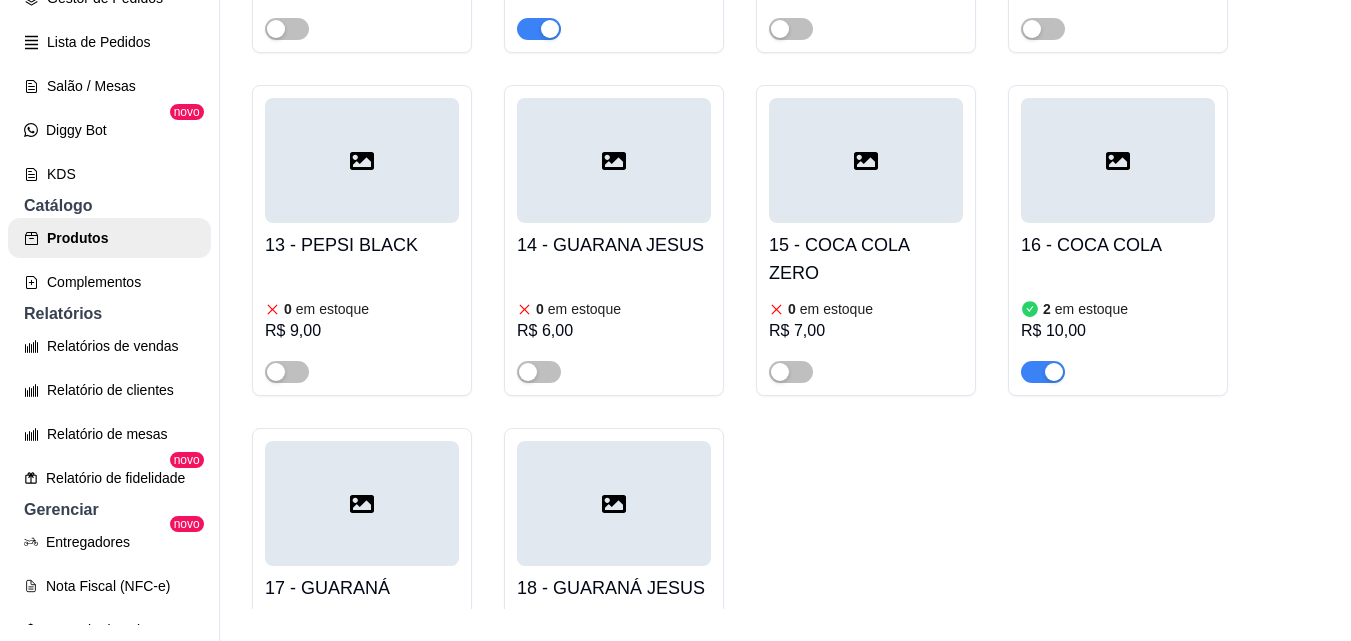 click on "R$ 10,00" at bounding box center [1118, 331] 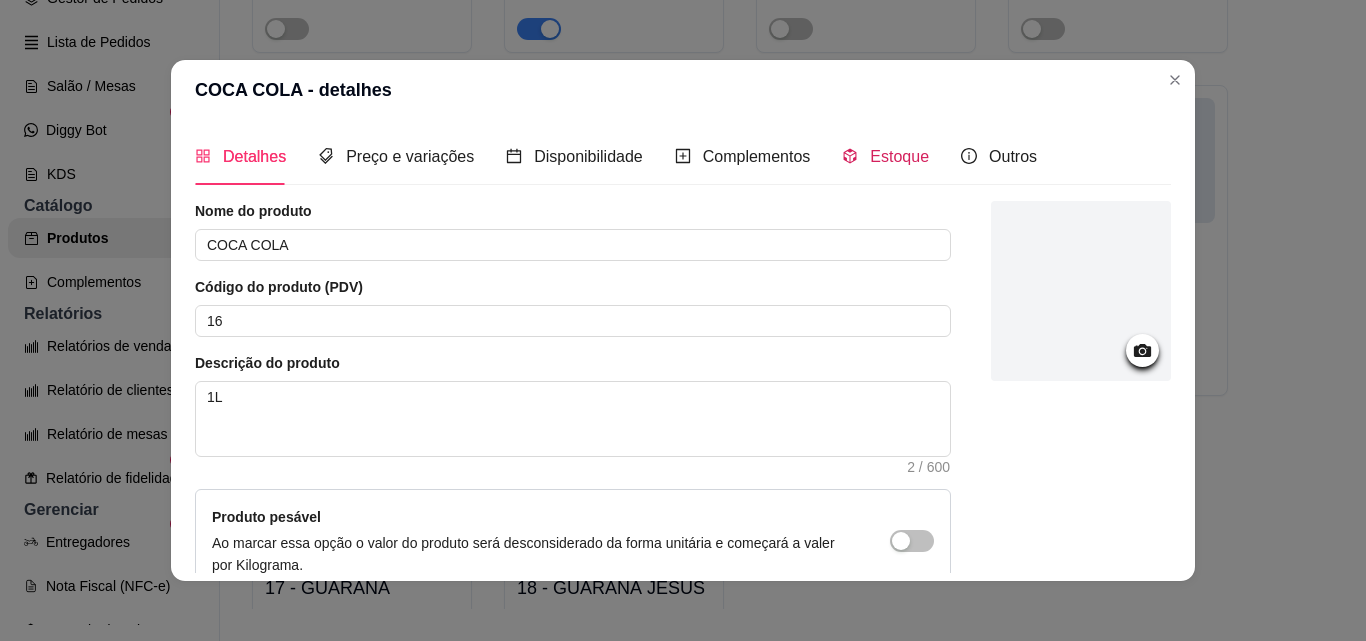 click on "Estoque" at bounding box center [885, 156] 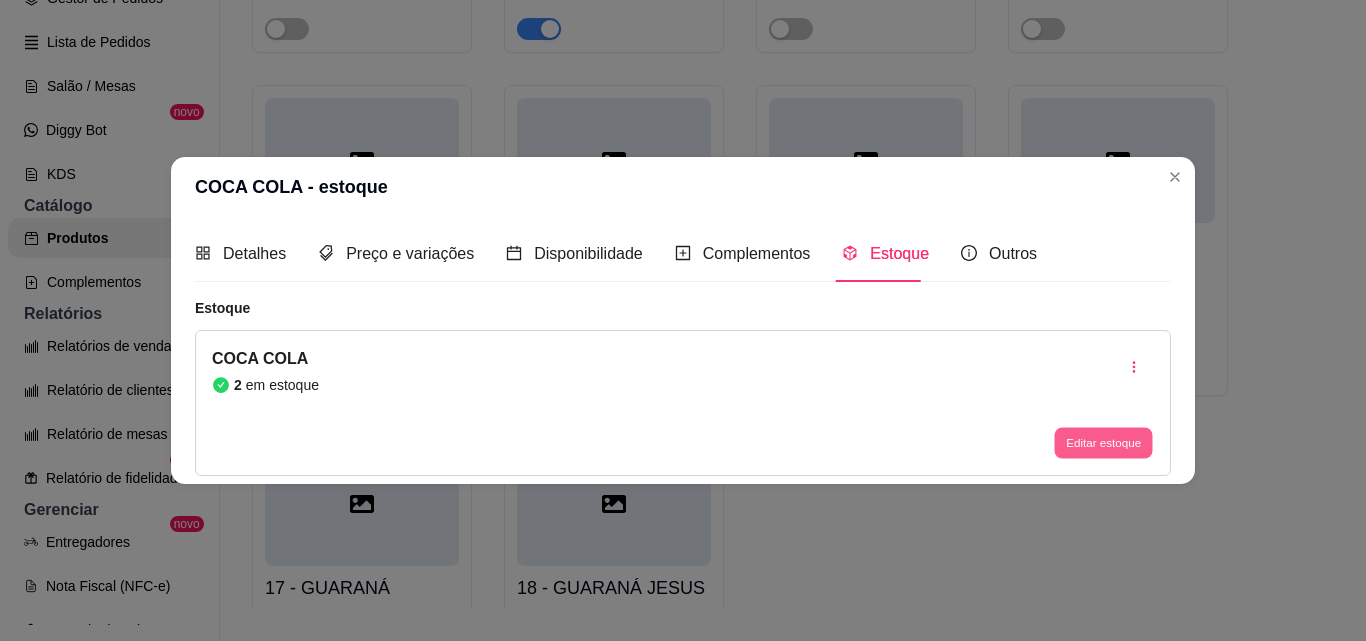click on "Editar estoque" at bounding box center (1103, 443) 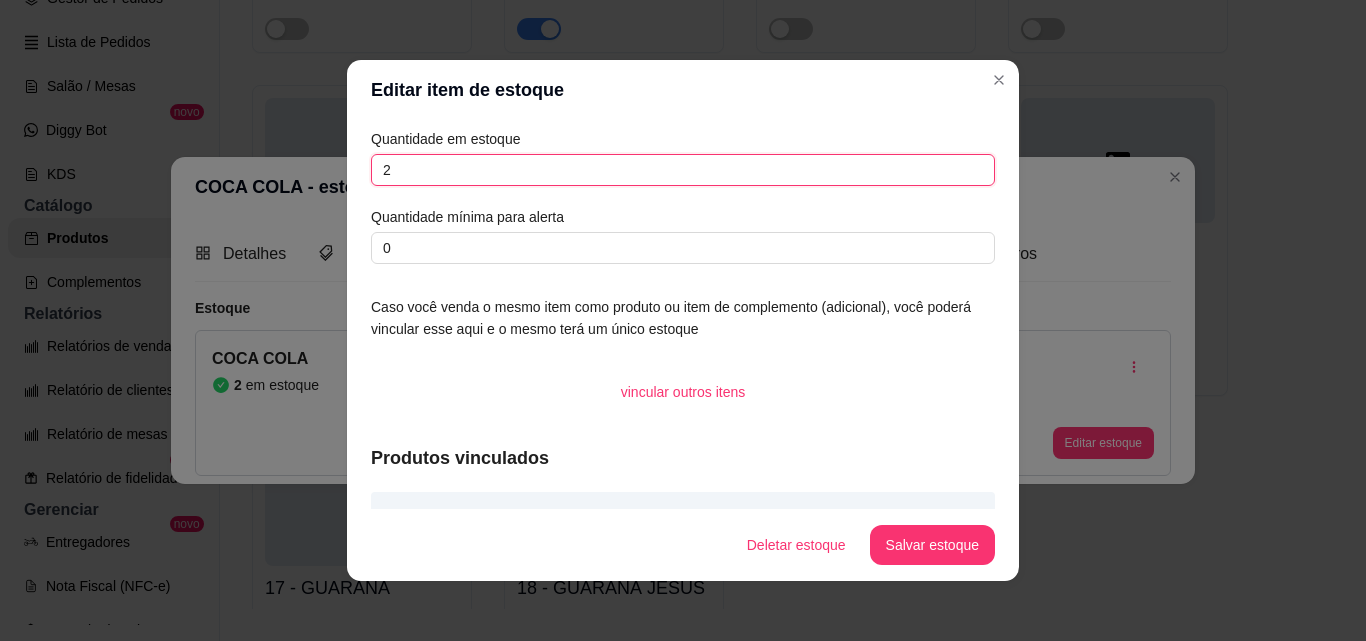 click on "2" at bounding box center (683, 170) 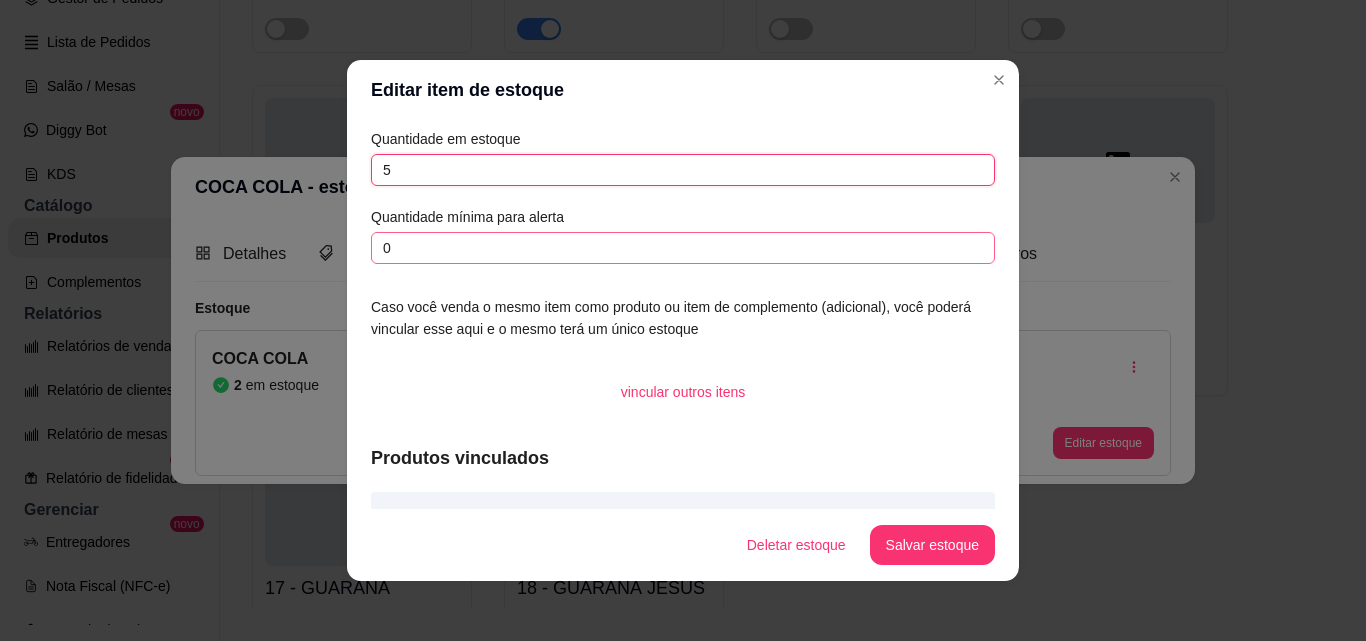 type on "5" 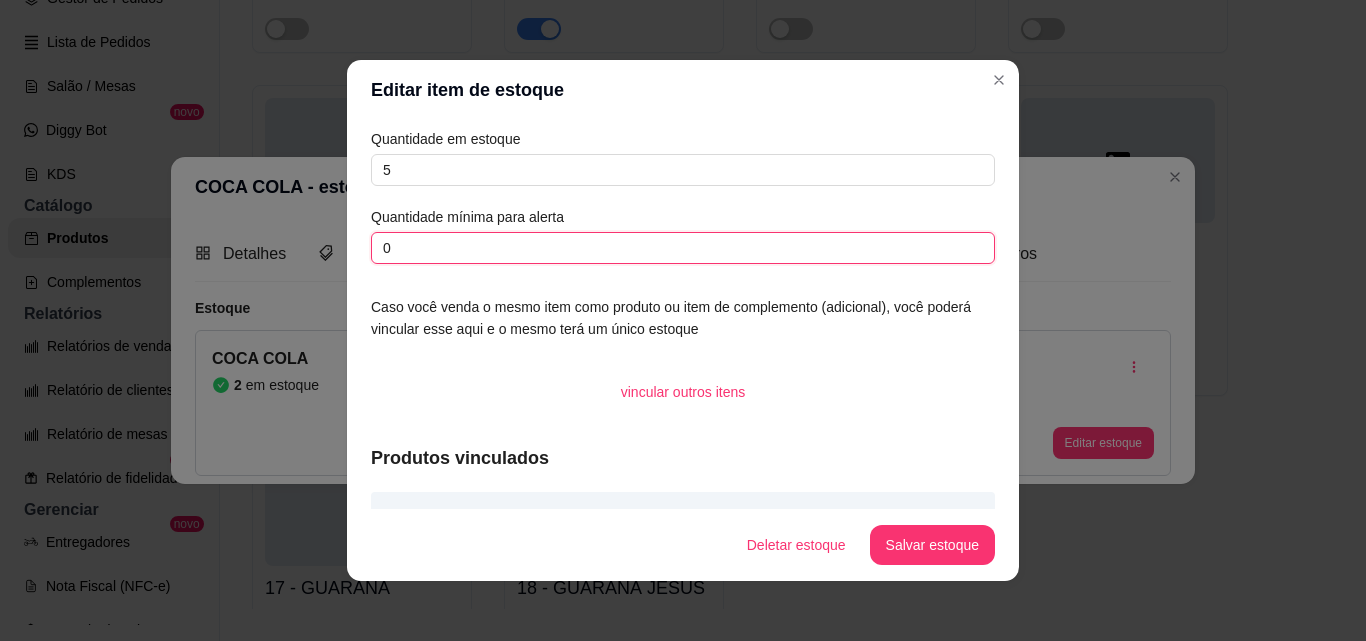 click on "0" at bounding box center [683, 248] 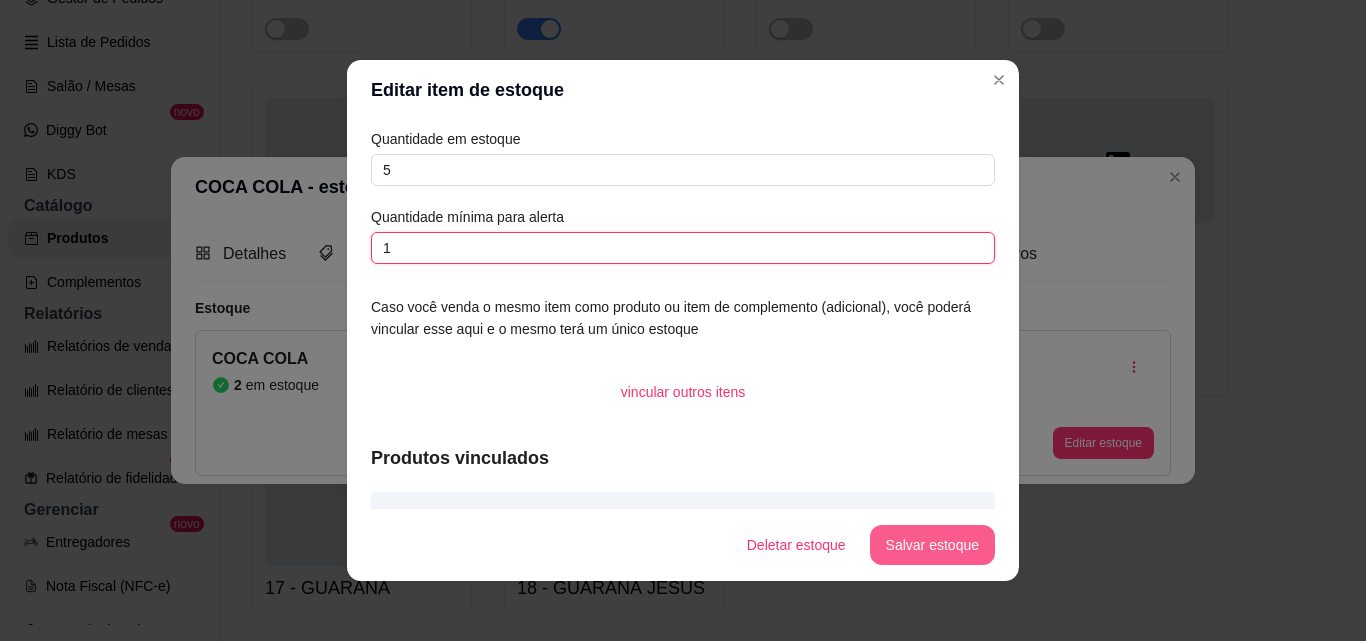 type on "1" 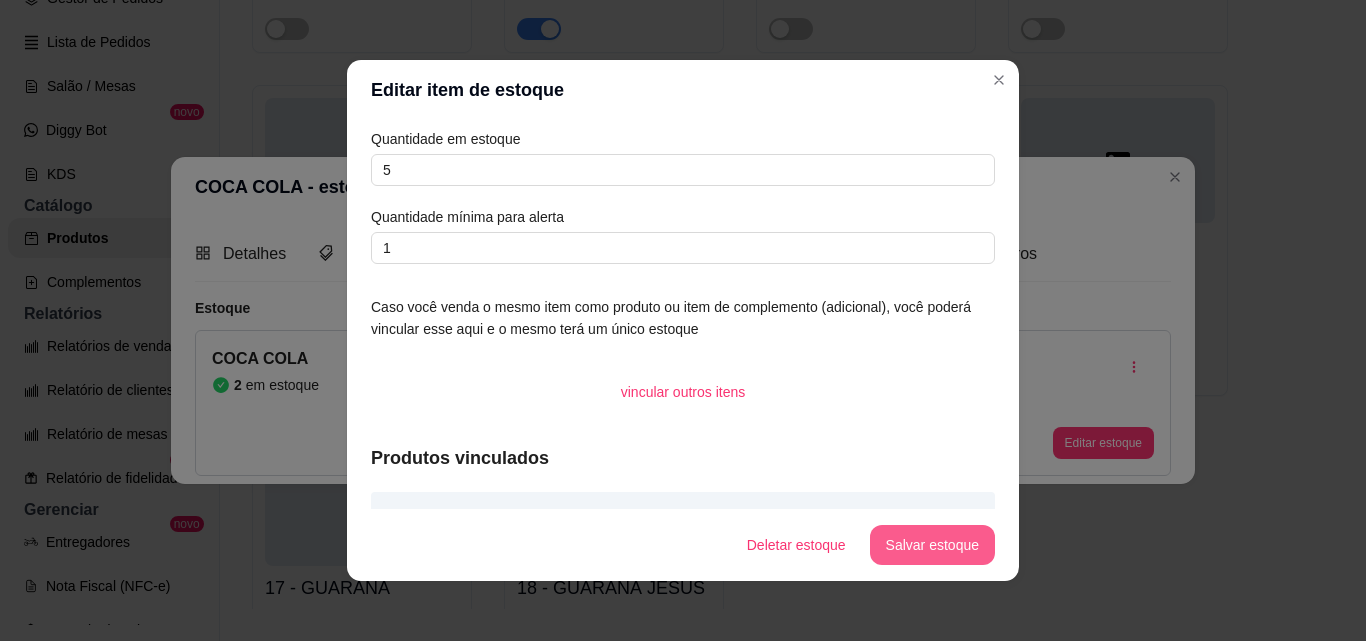 click on "Salvar estoque" at bounding box center [932, 545] 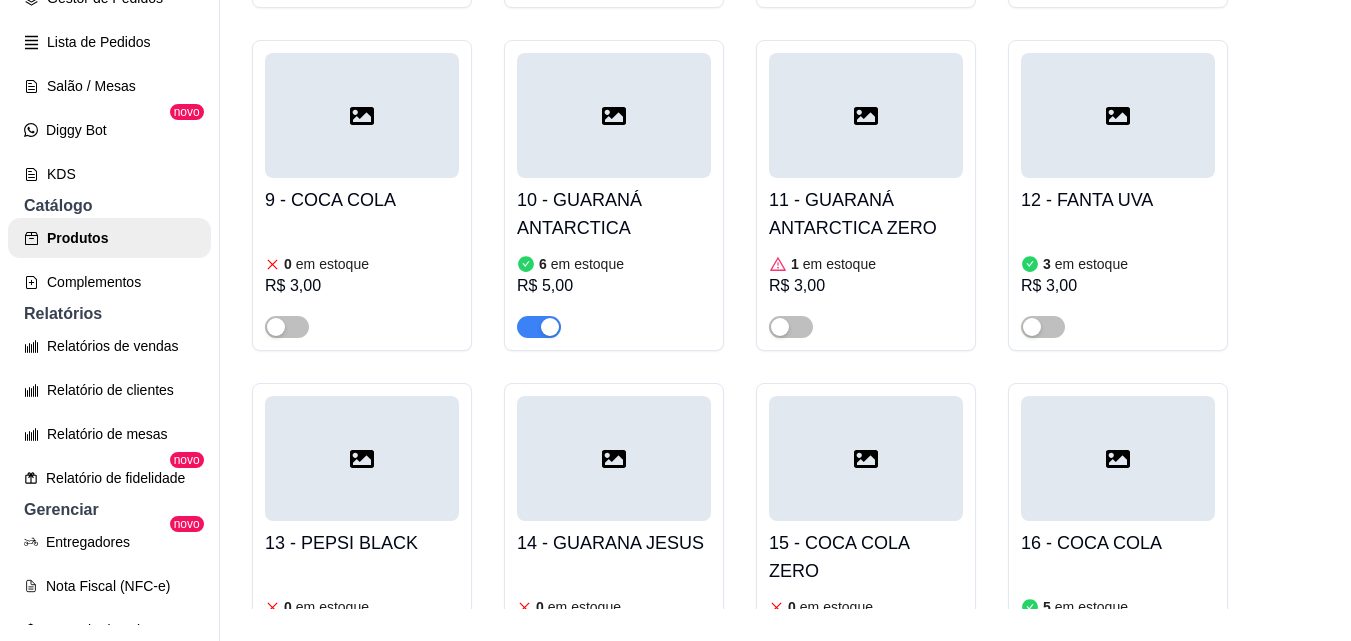 scroll, scrollTop: 2902, scrollLeft: 0, axis: vertical 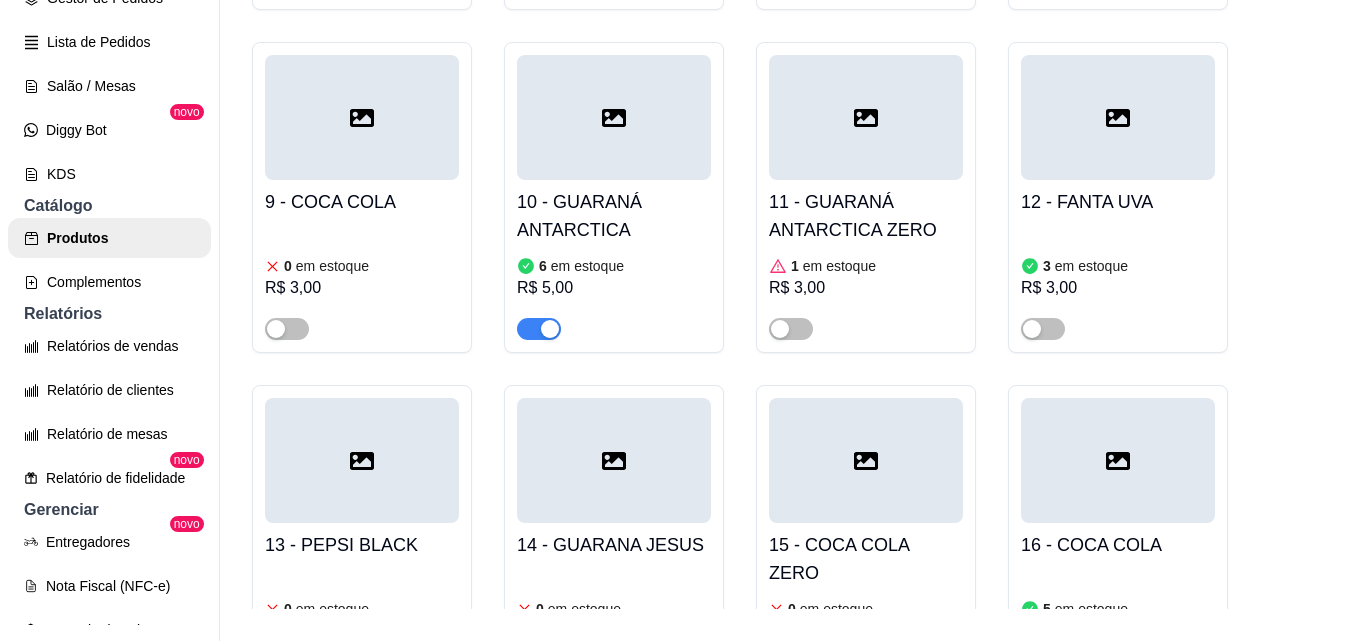 click on "0 em estoque R$ 3,00" at bounding box center (362, 282) 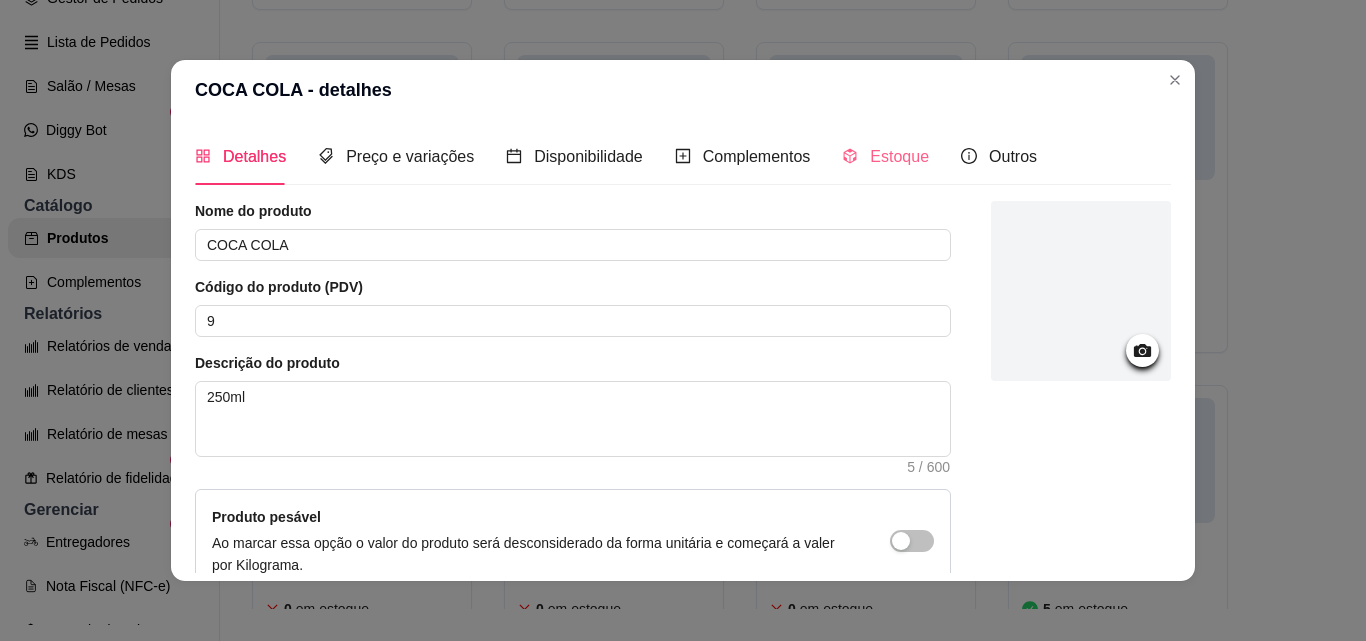 click on "Estoque" at bounding box center [885, 156] 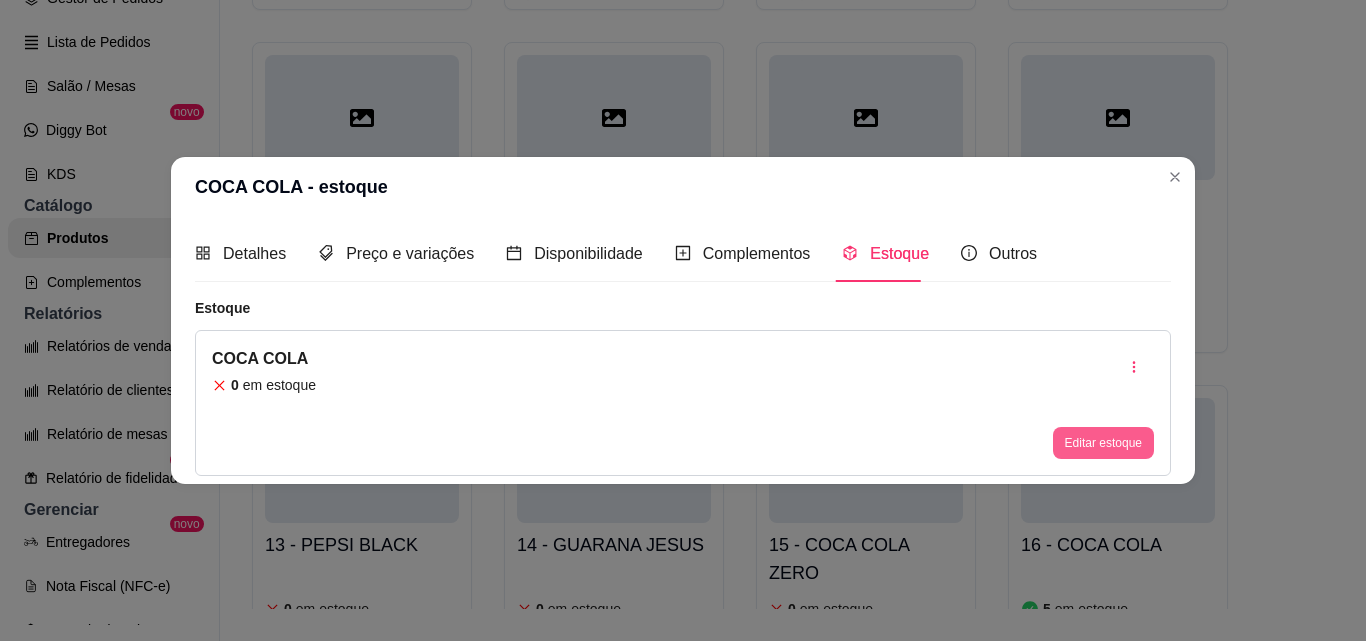 click on "Editar estoque" at bounding box center [1103, 443] 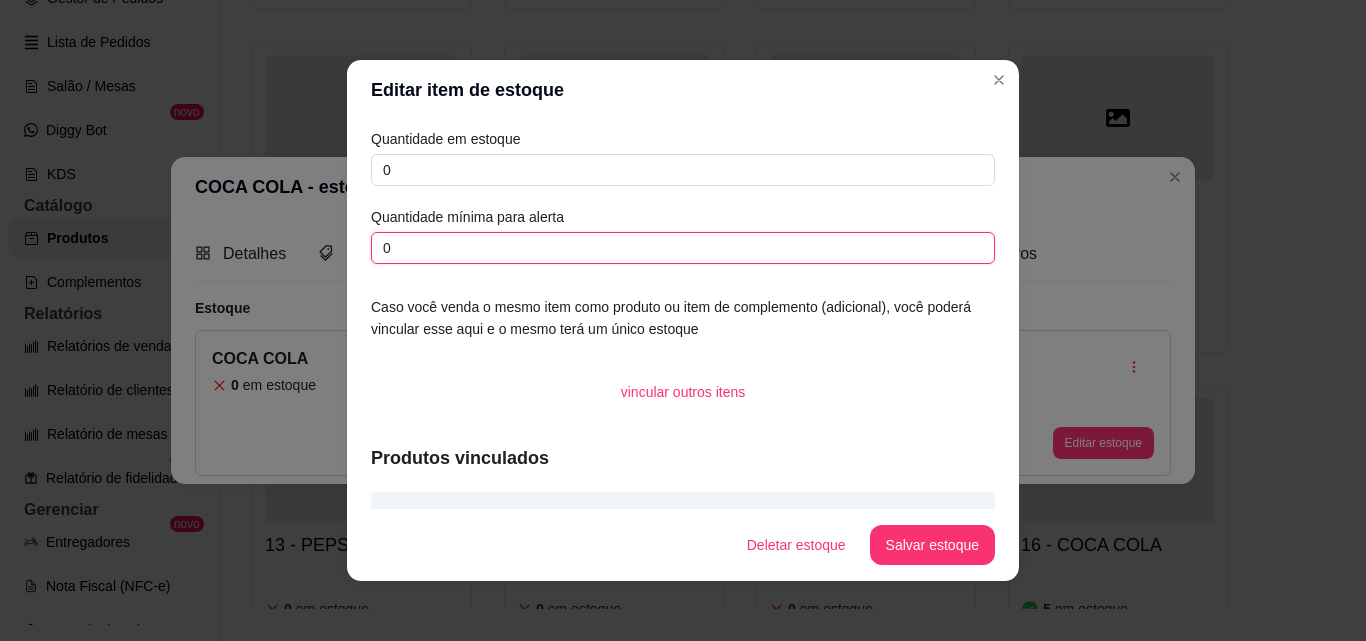 click on "0" at bounding box center [683, 248] 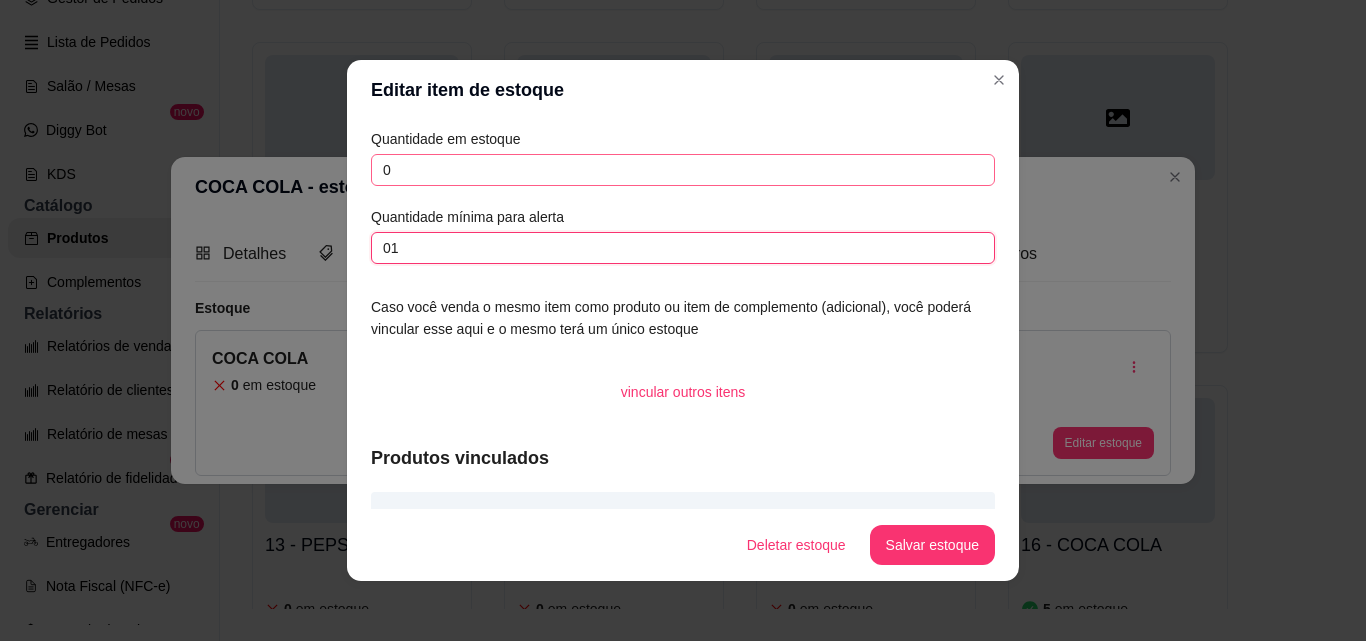 type on "0" 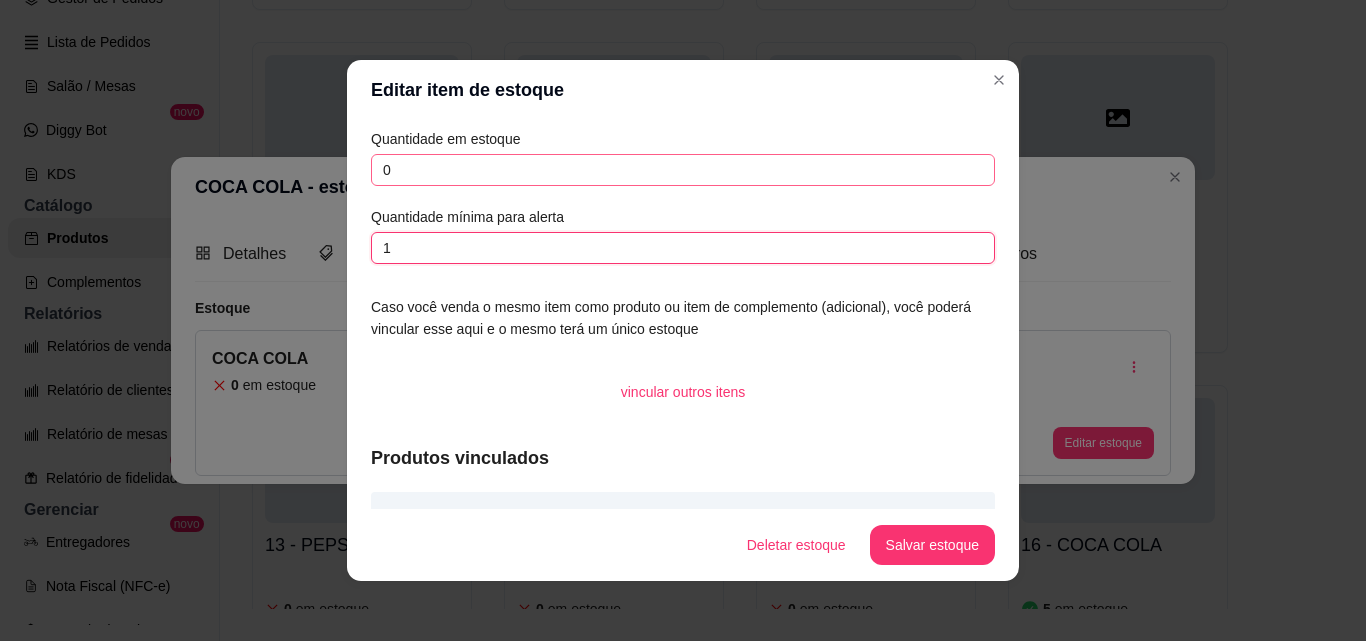 type on "1" 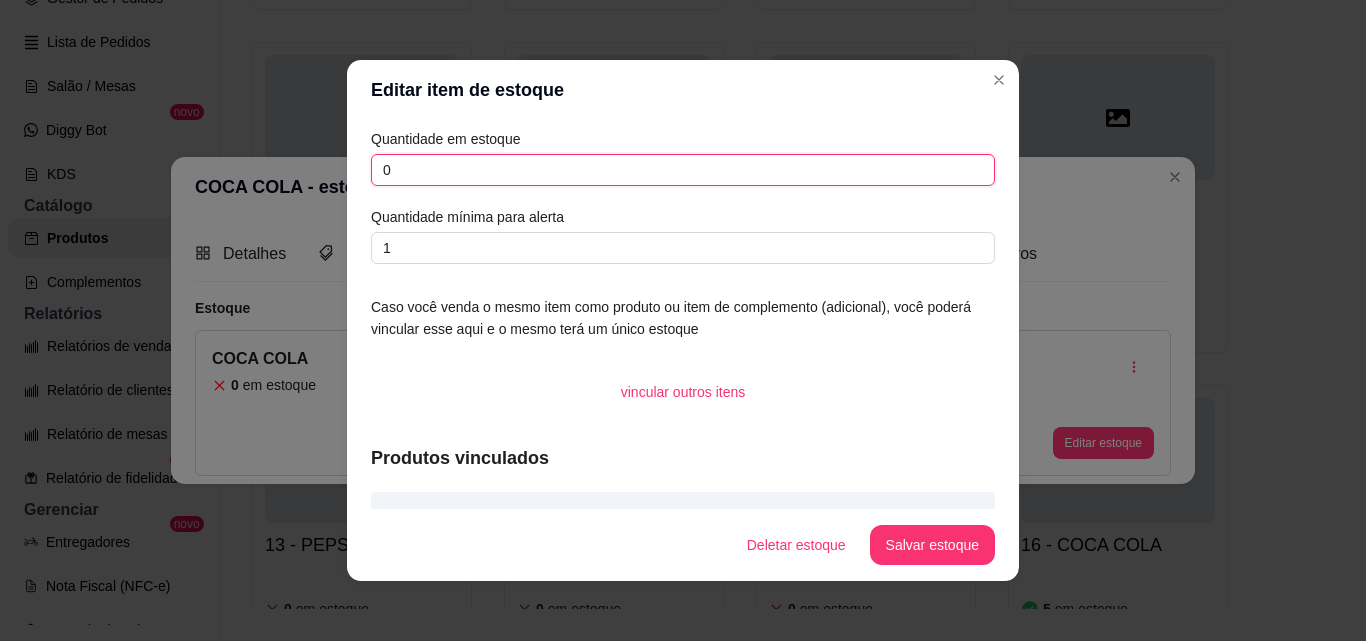 click on "0" at bounding box center [683, 170] 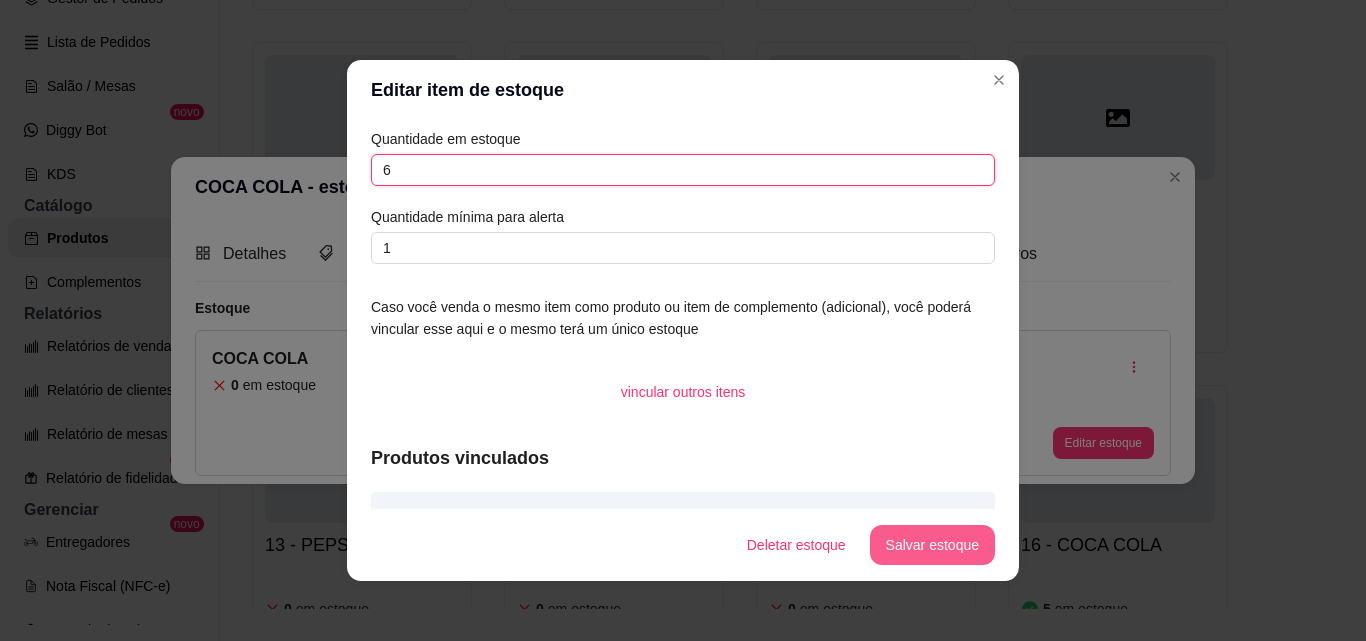 type on "6" 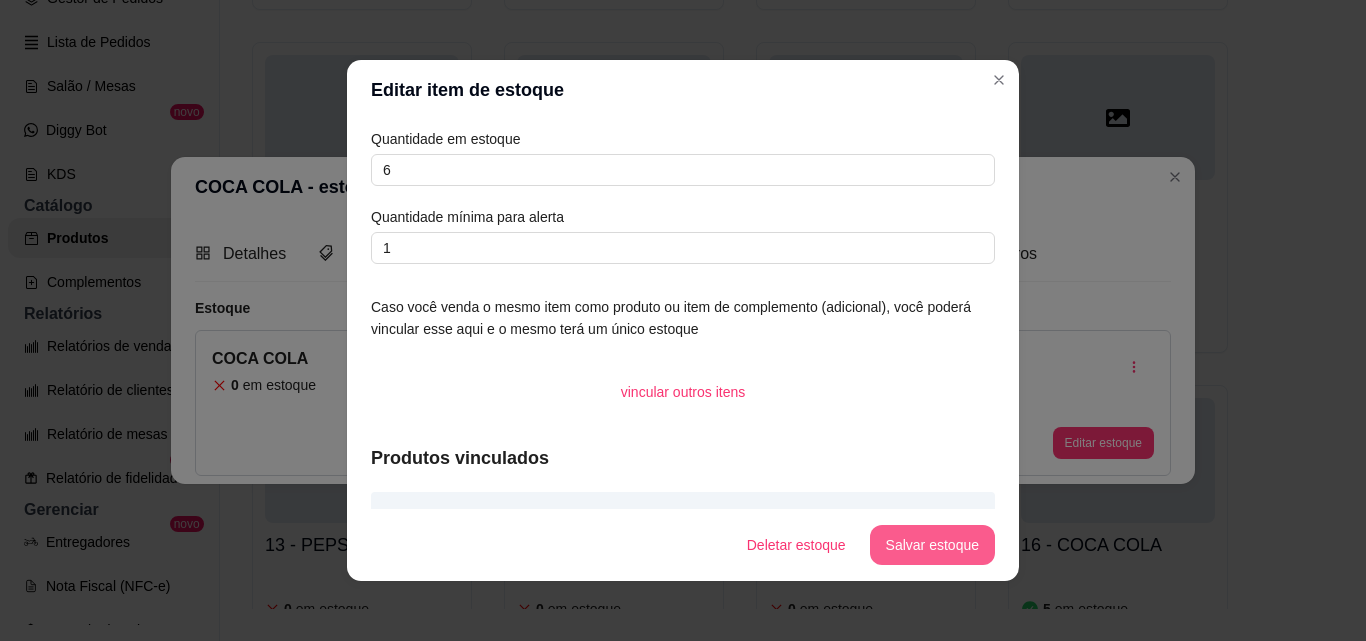 click on "Salvar estoque" at bounding box center (932, 545) 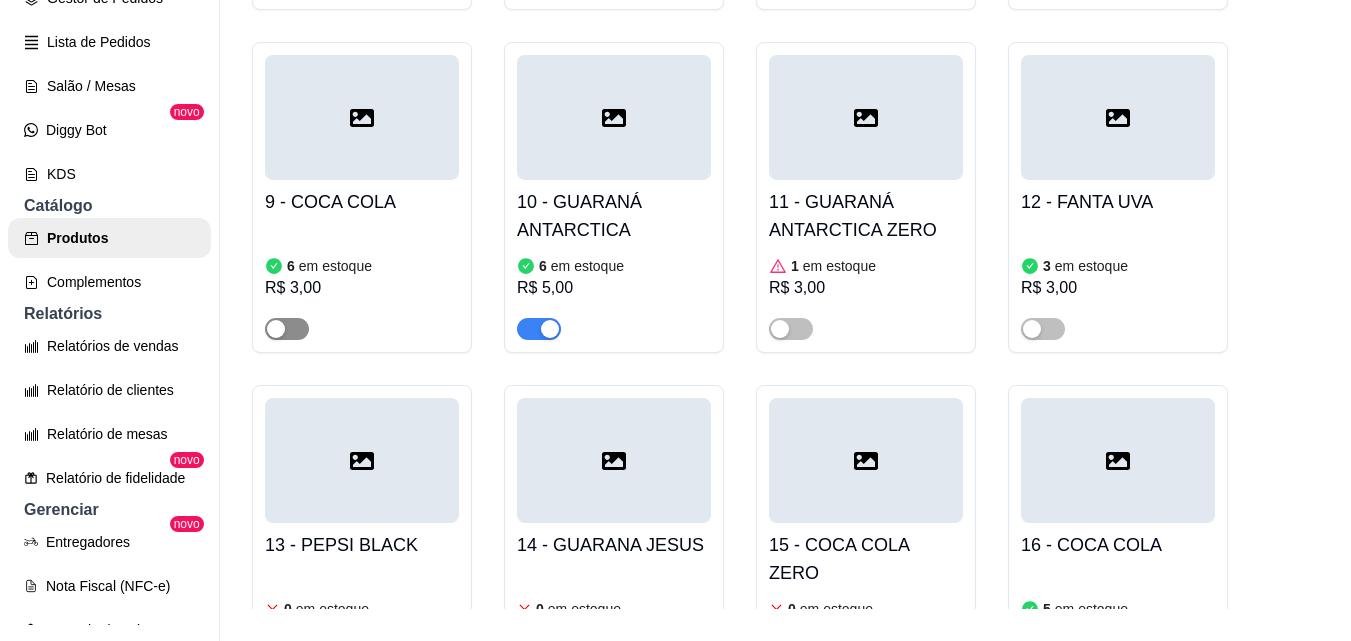 click at bounding box center [287, 329] 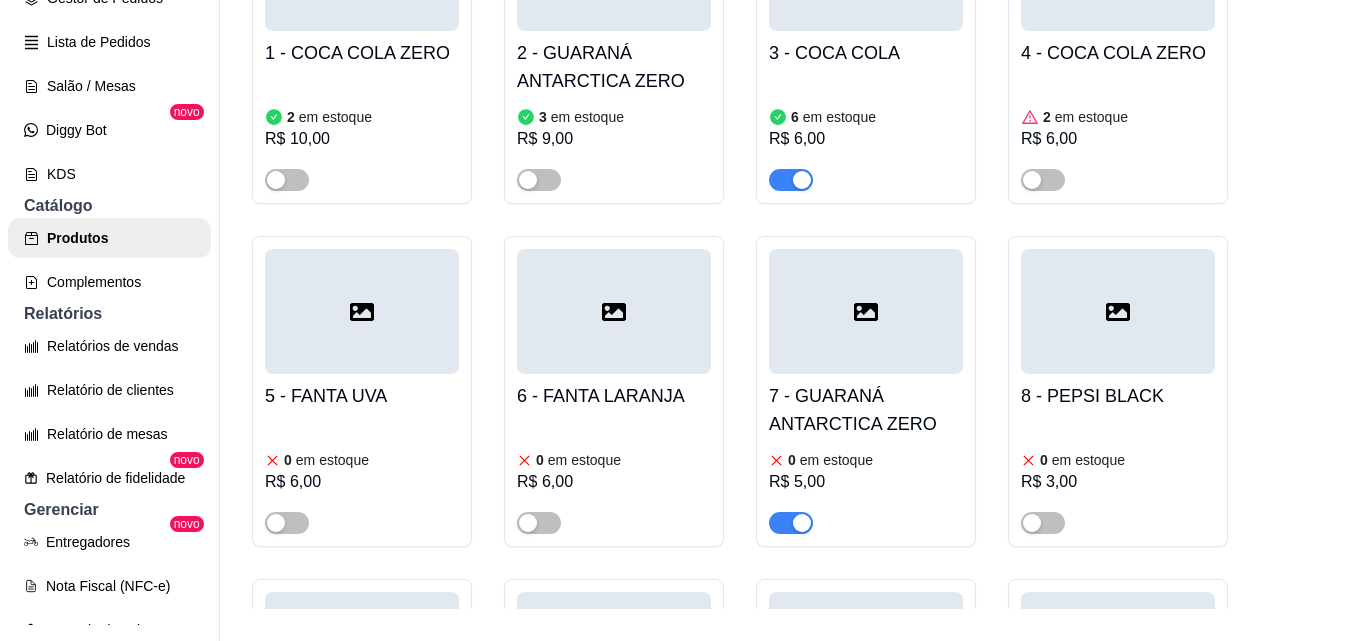 scroll, scrollTop: 2402, scrollLeft: 0, axis: vertical 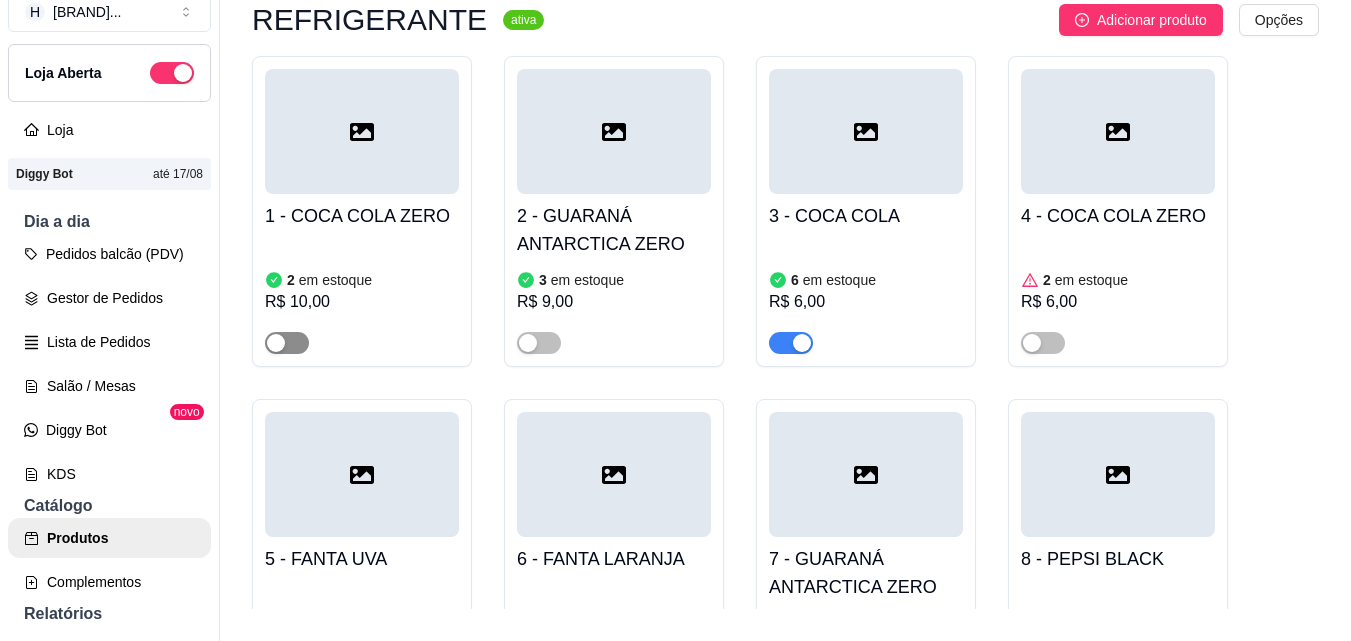 click at bounding box center (287, 343) 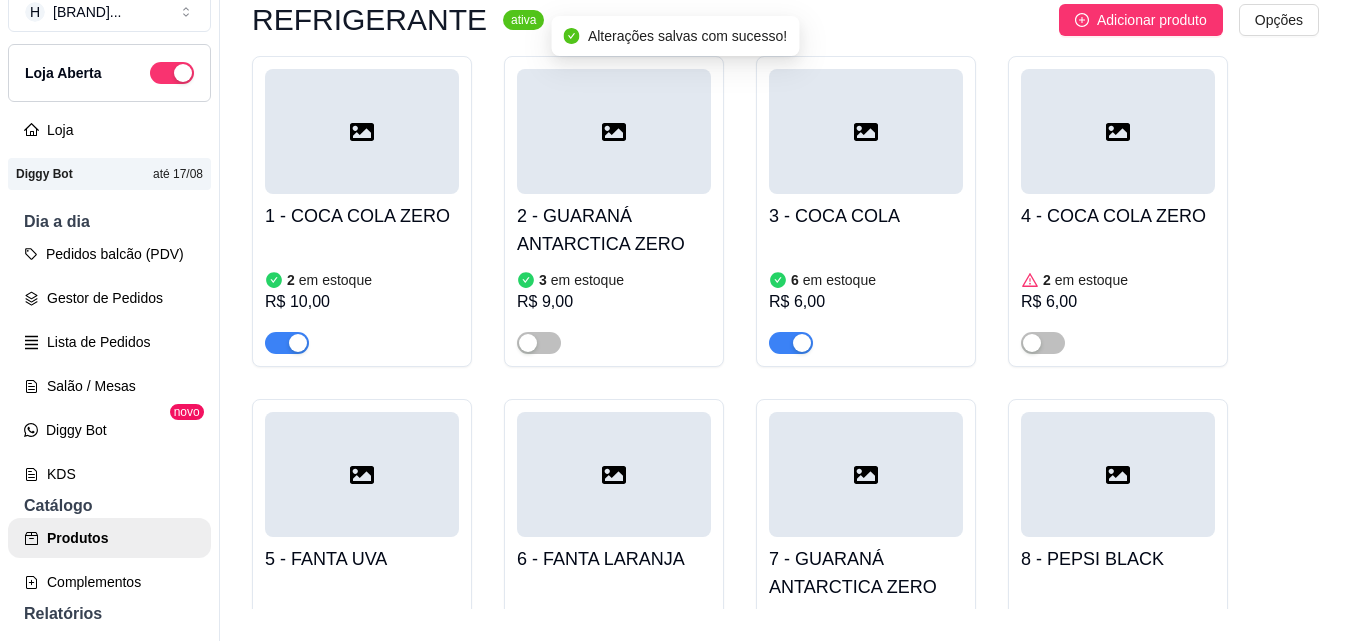click on "2 em estoque R$ 10,00" at bounding box center (362, 296) 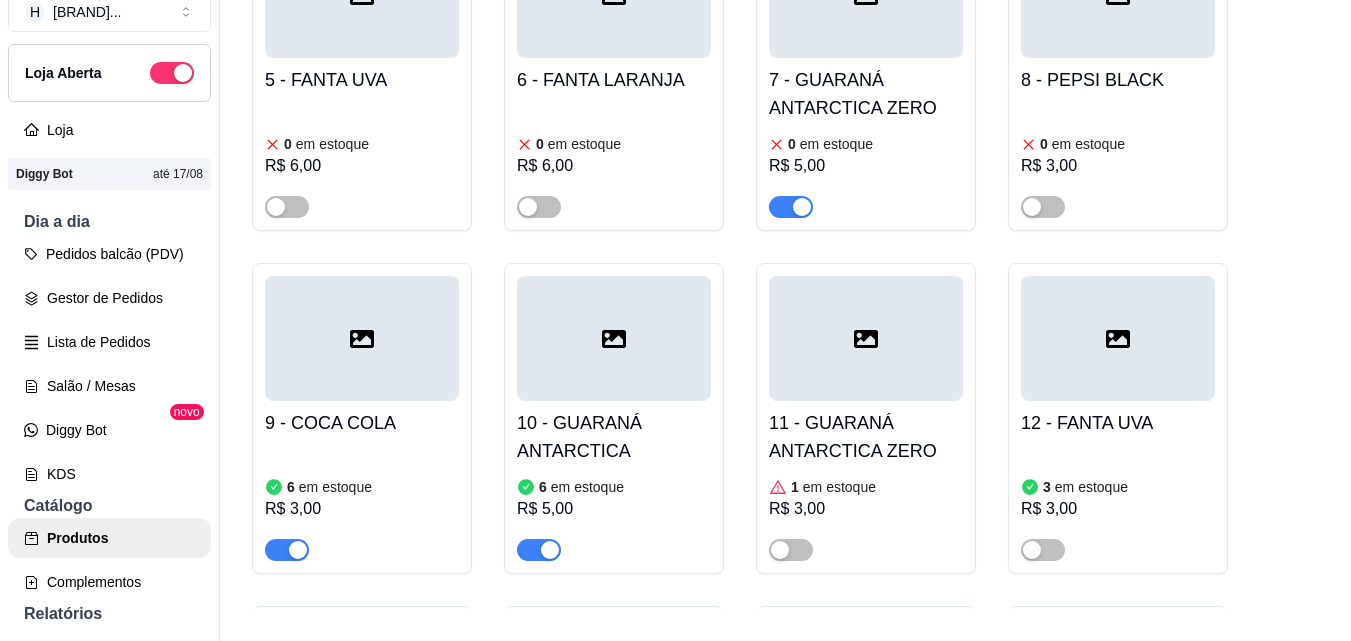 scroll, scrollTop: 2702, scrollLeft: 0, axis: vertical 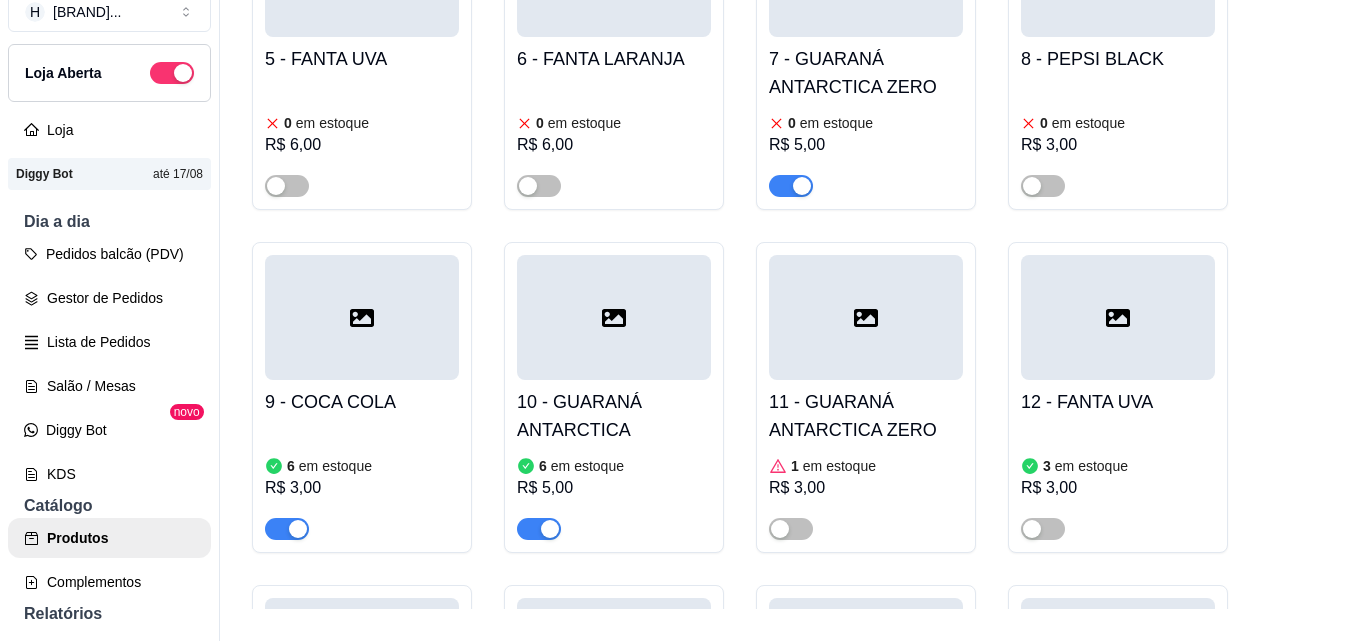 click on "em estoque" at bounding box center [839, 466] 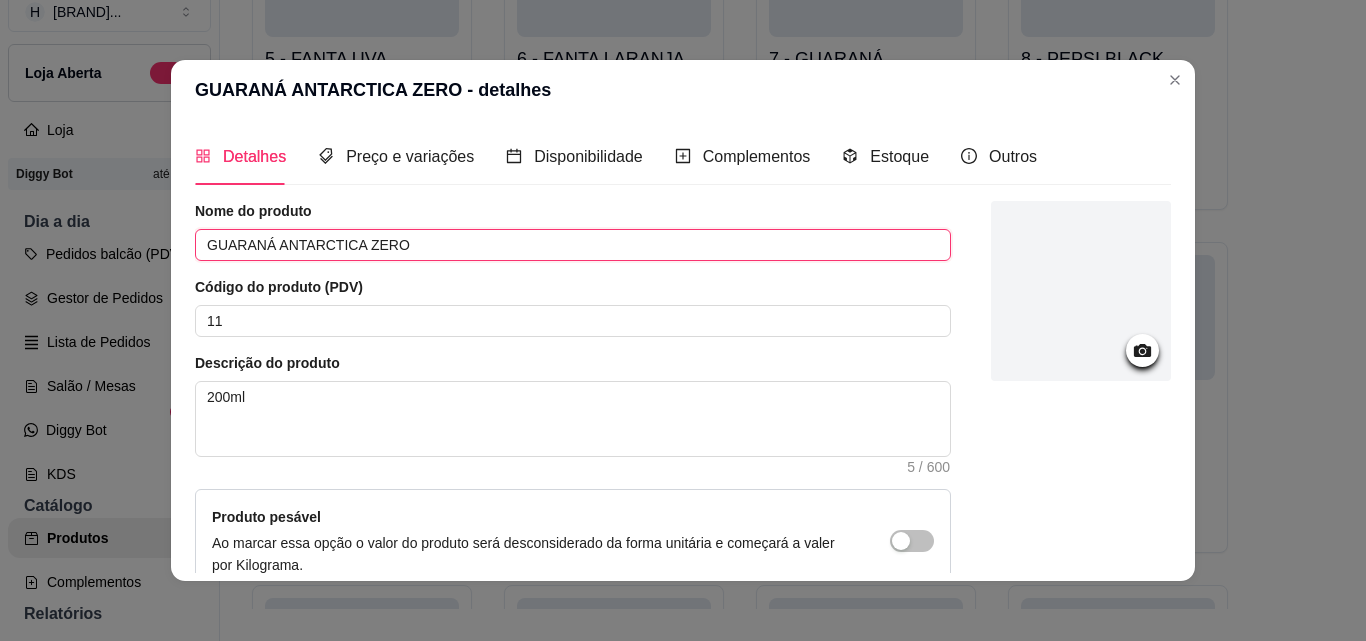 click on "GUARANÁ ANTARCTICA ZERO" at bounding box center [573, 245] 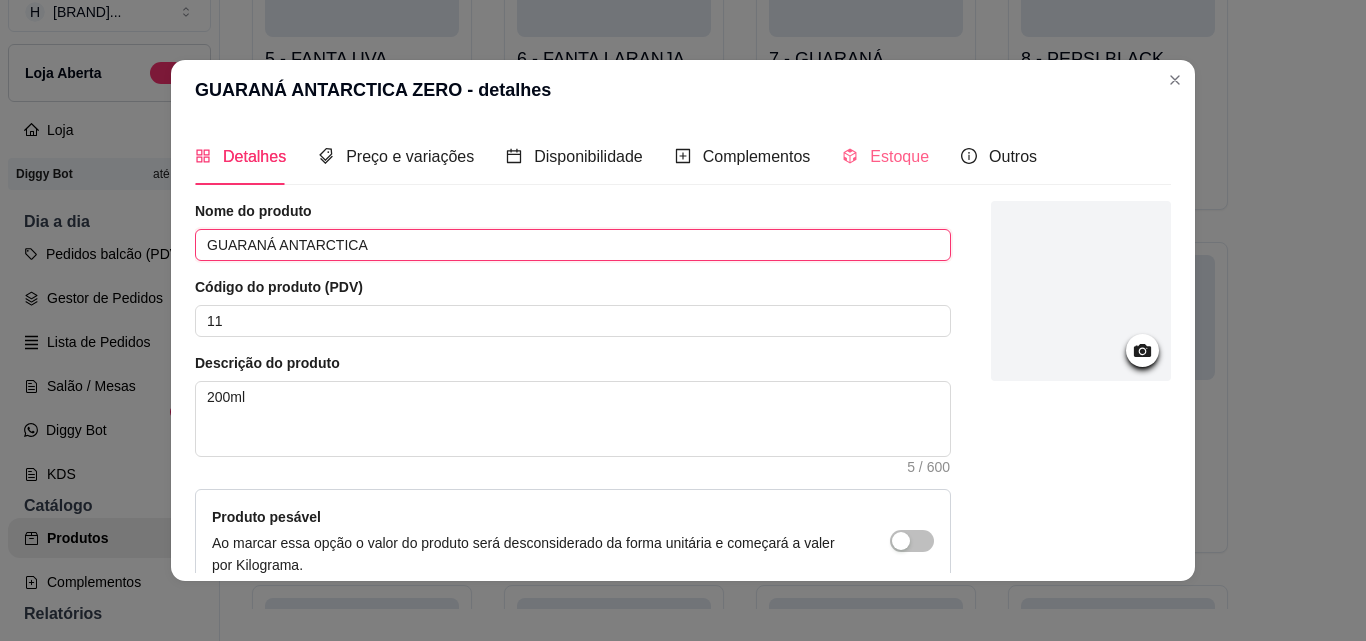 type on "GUARANÁ ANTARCTICA" 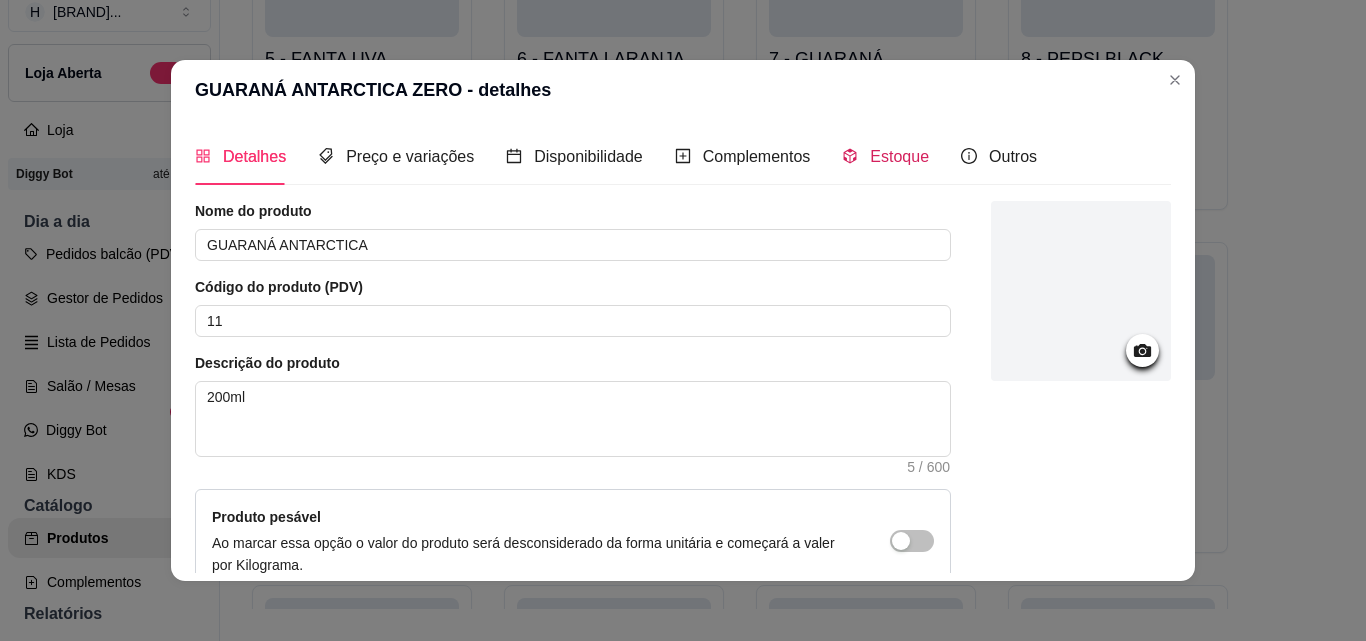 click on "Estoque" at bounding box center [899, 156] 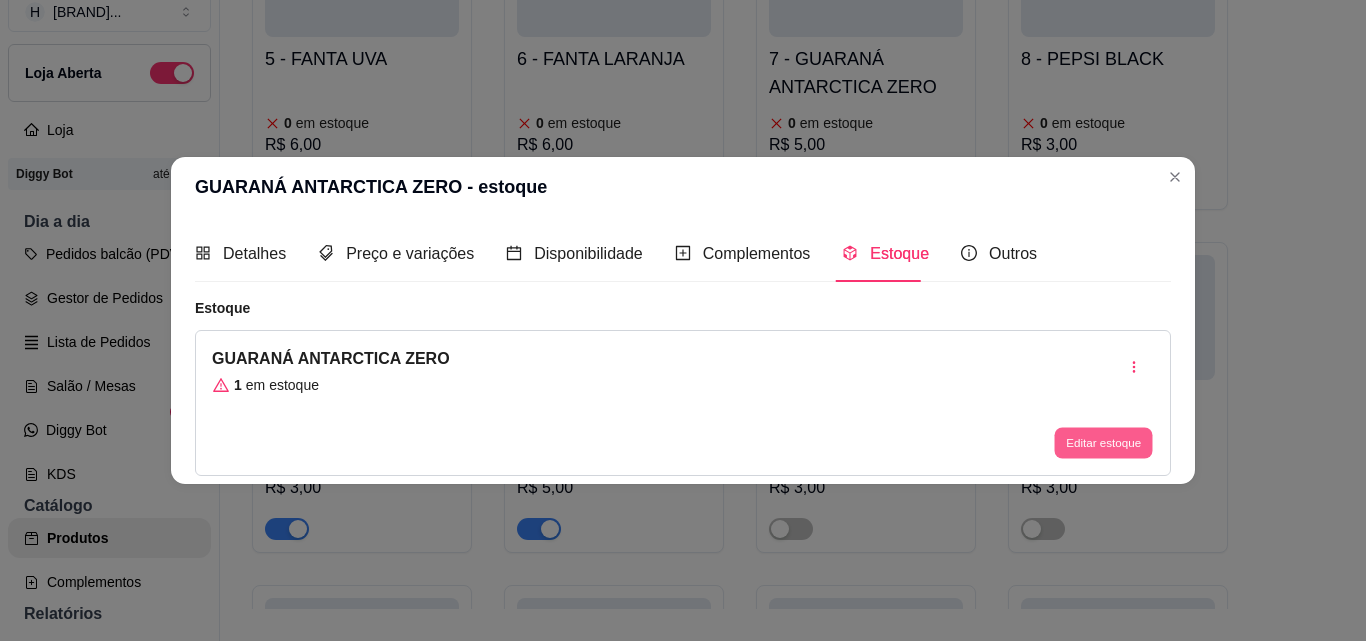 click on "Editar estoque" at bounding box center [1103, 443] 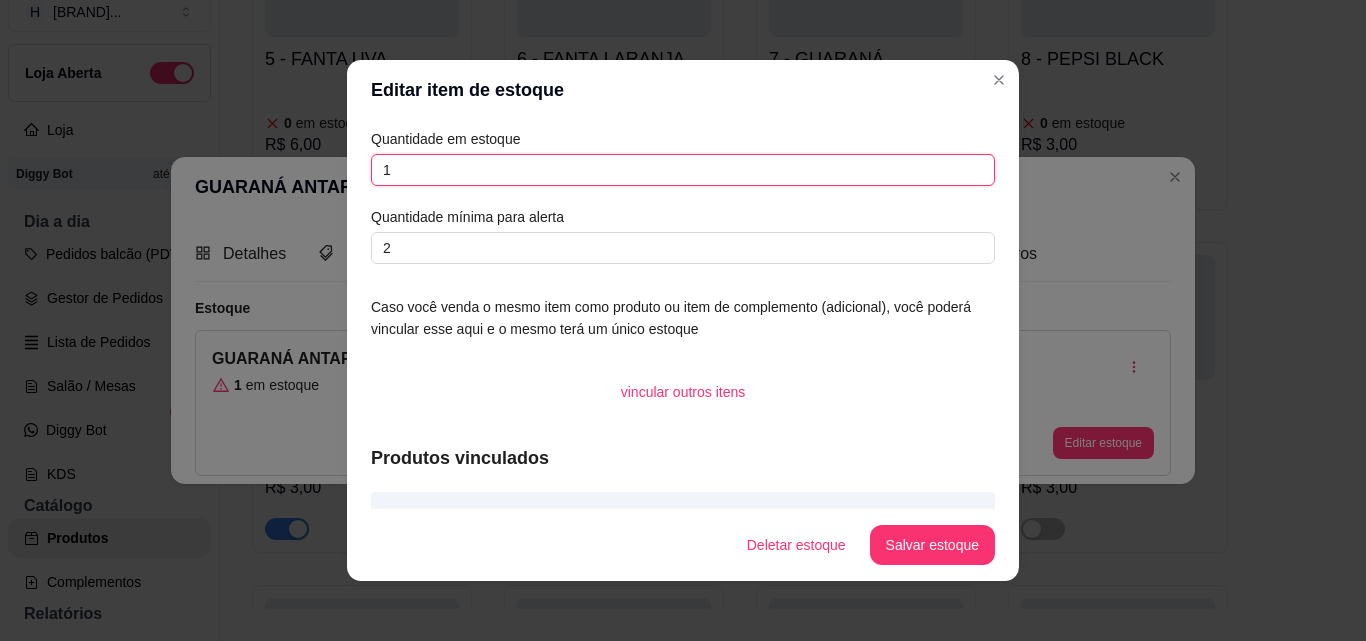 click on "1" at bounding box center (683, 170) 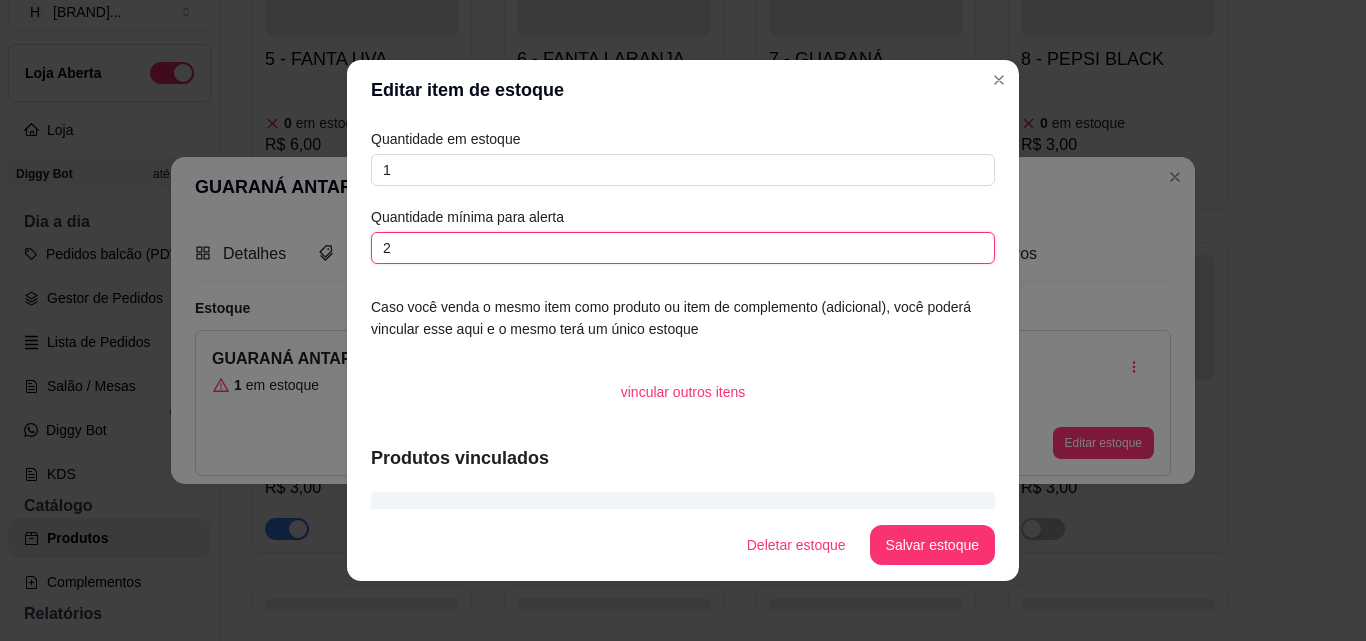 click on "2" at bounding box center [683, 248] 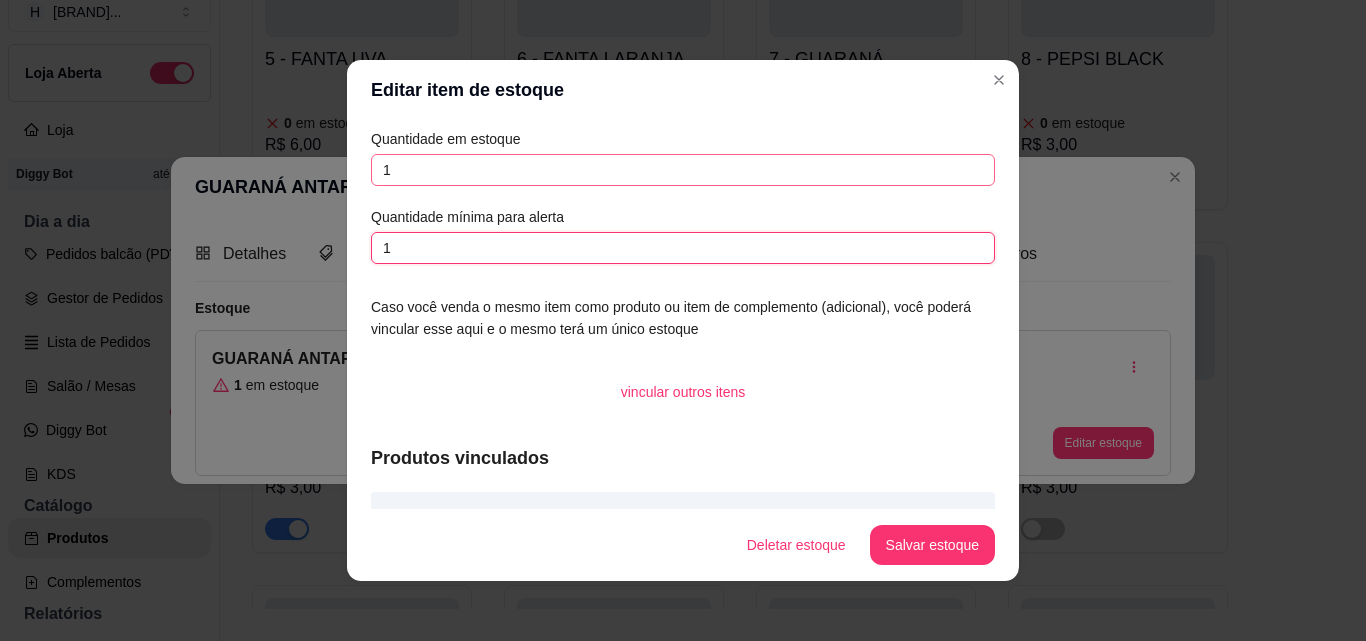 type on "1" 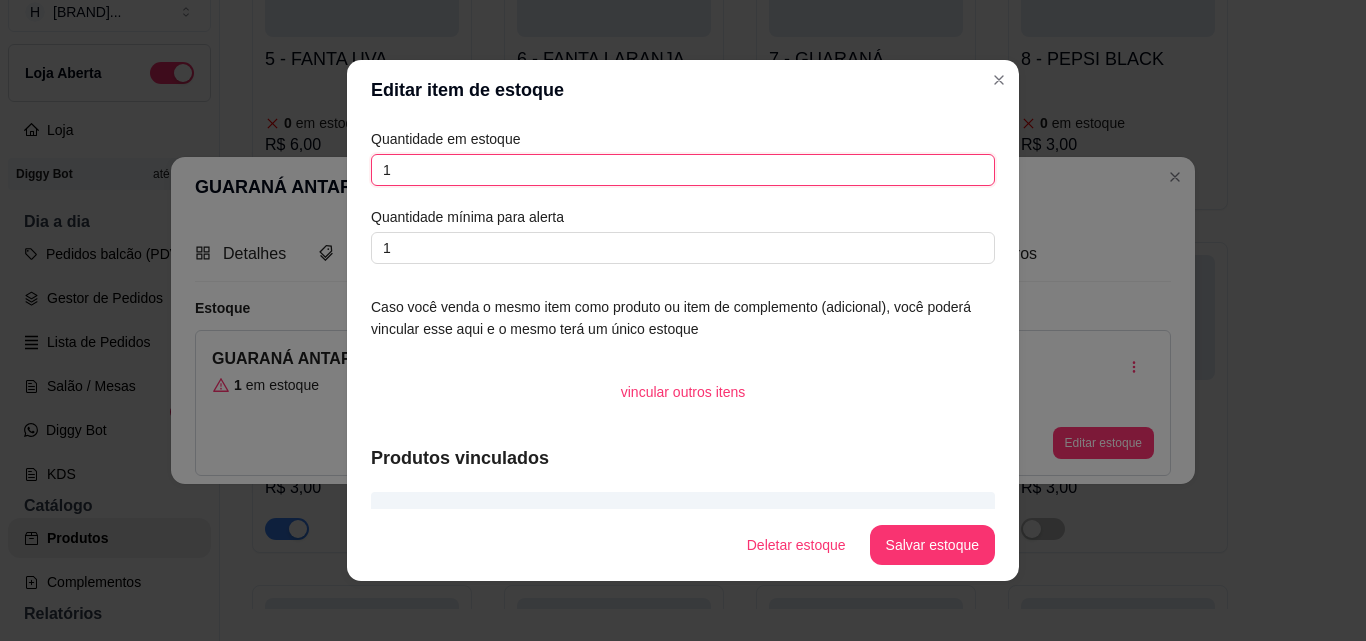 click on "1" at bounding box center (683, 170) 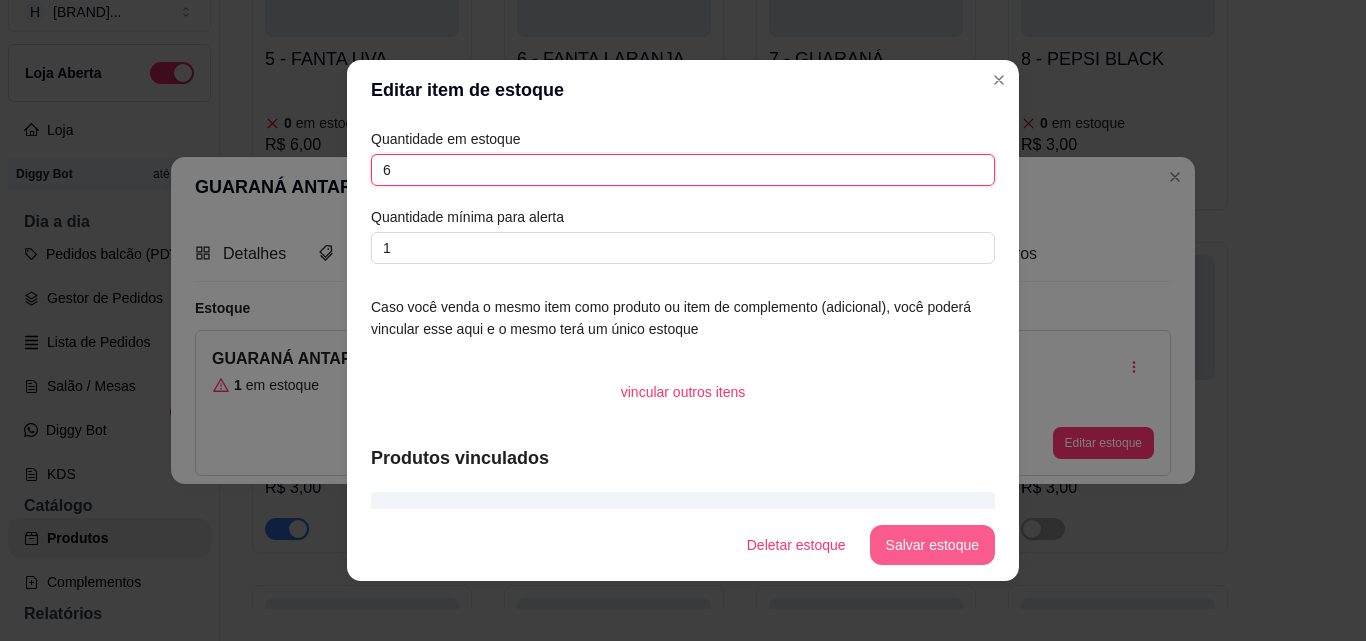 type on "6" 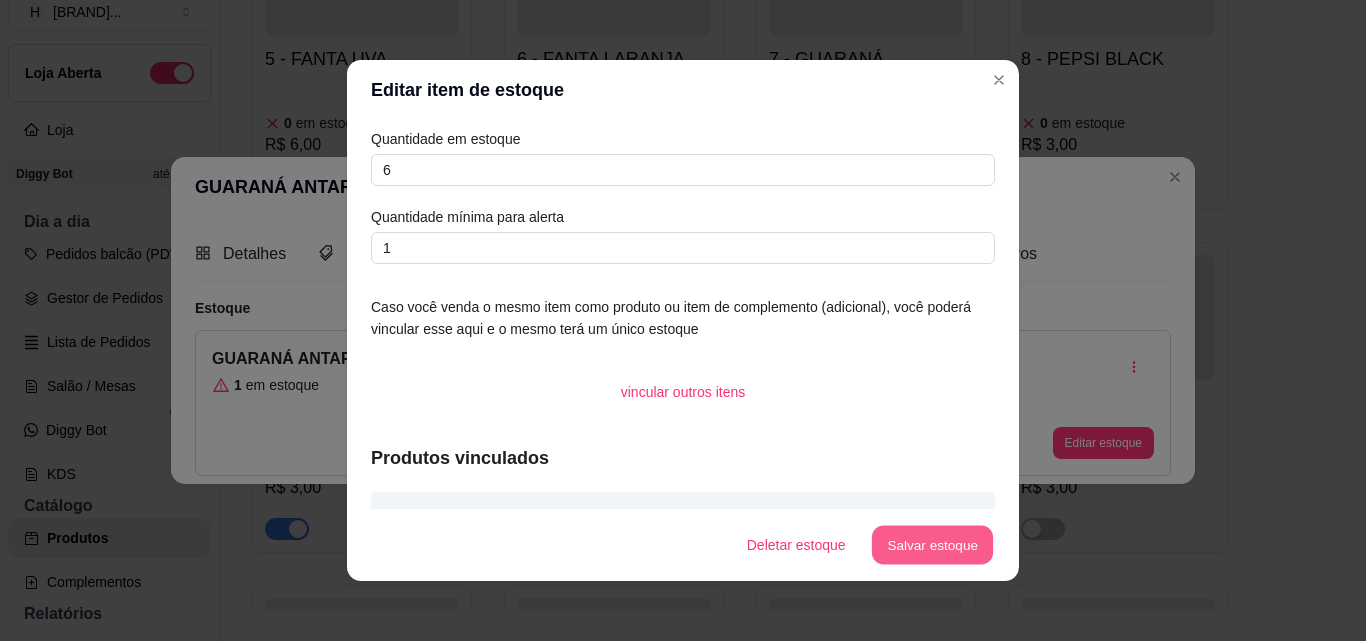 click on "Salvar estoque" at bounding box center [932, 545] 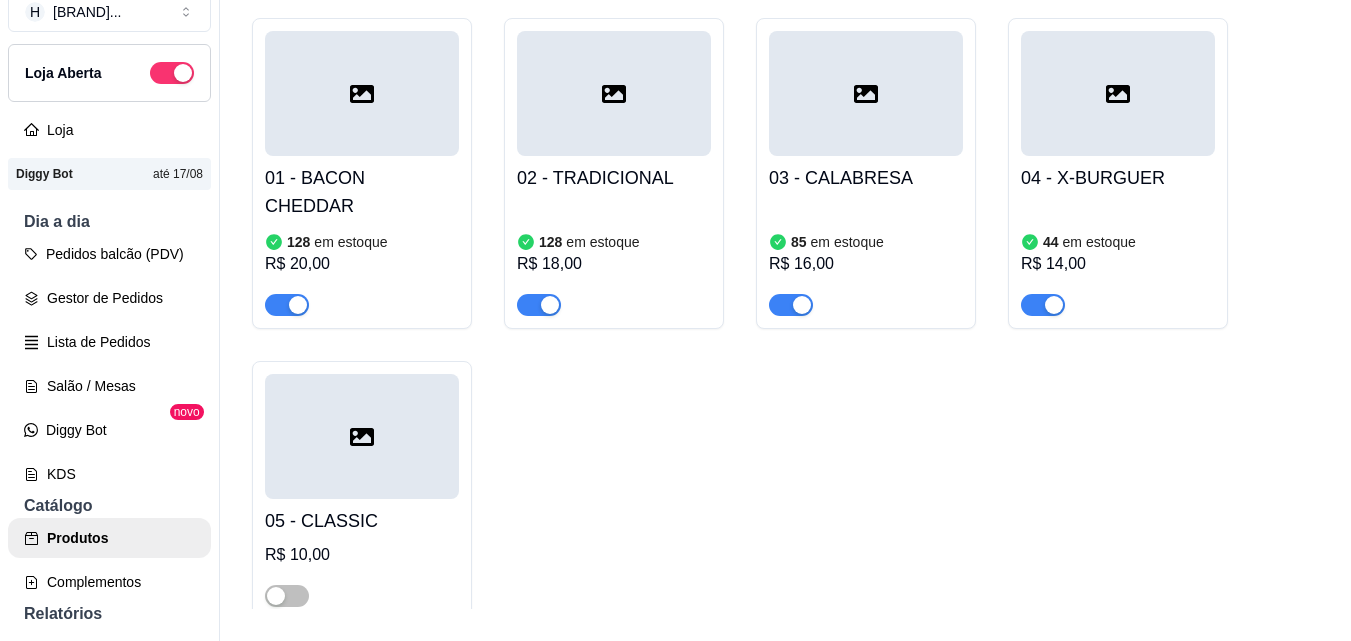 scroll, scrollTop: 0, scrollLeft: 0, axis: both 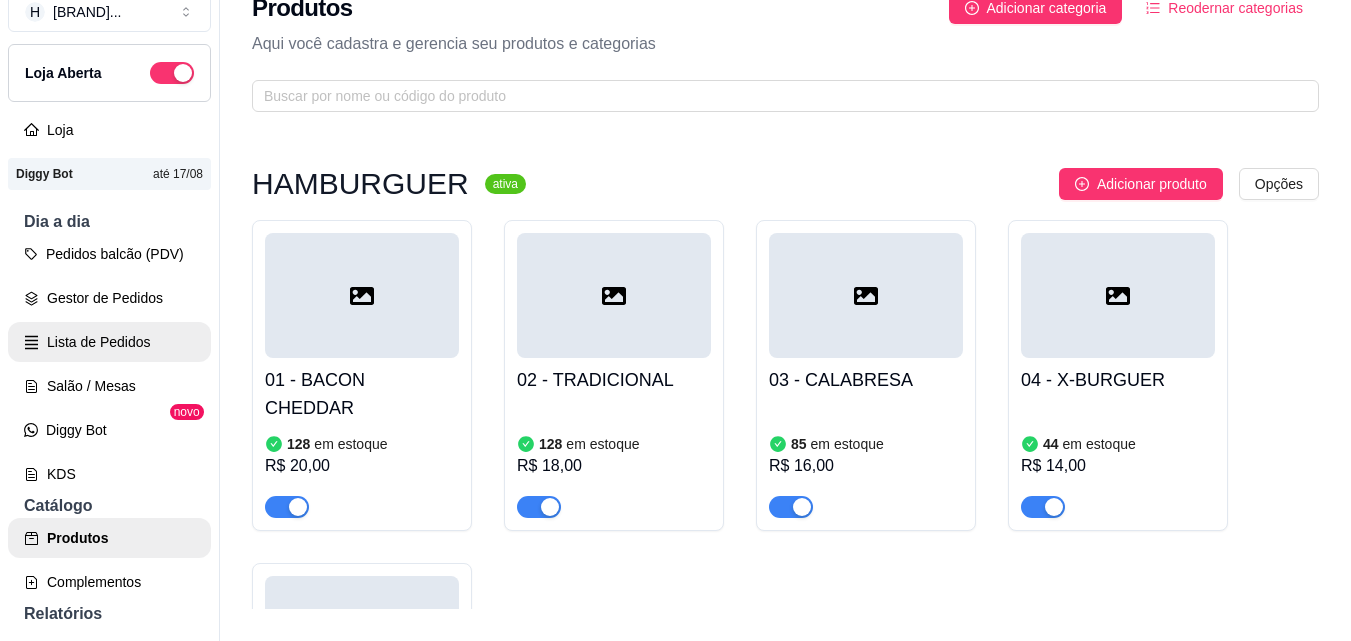 click on "Lista de Pedidos" at bounding box center (109, 342) 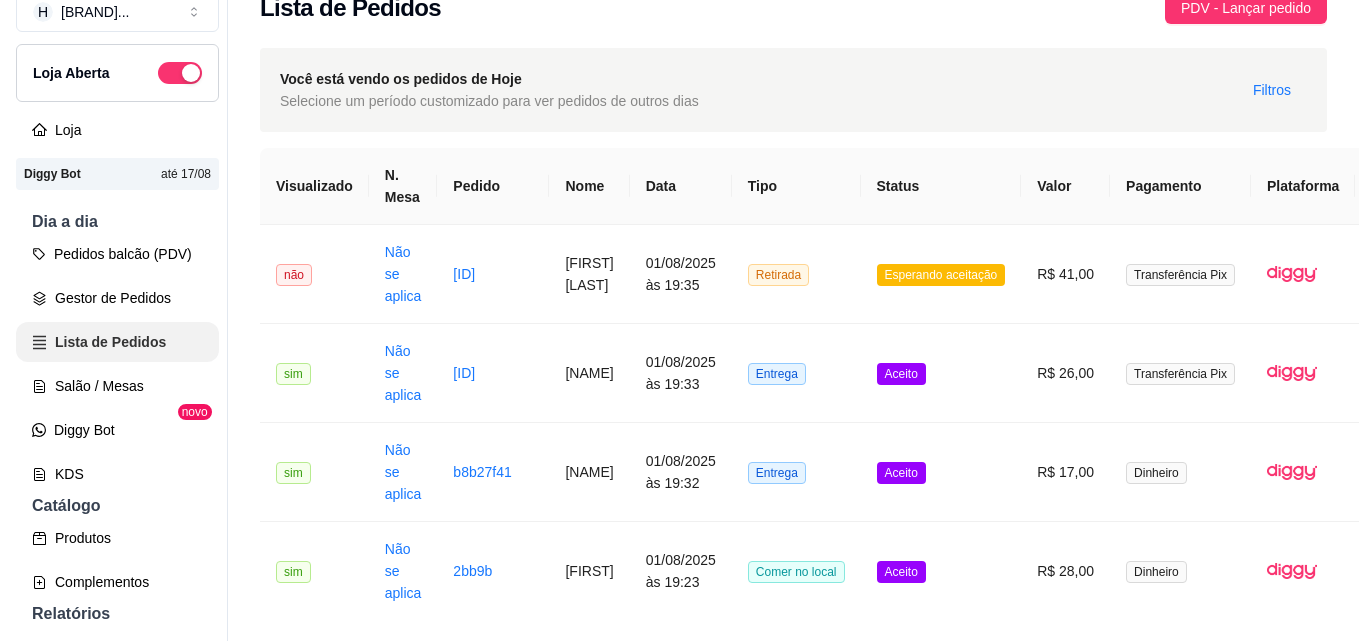 scroll, scrollTop: 0, scrollLeft: 0, axis: both 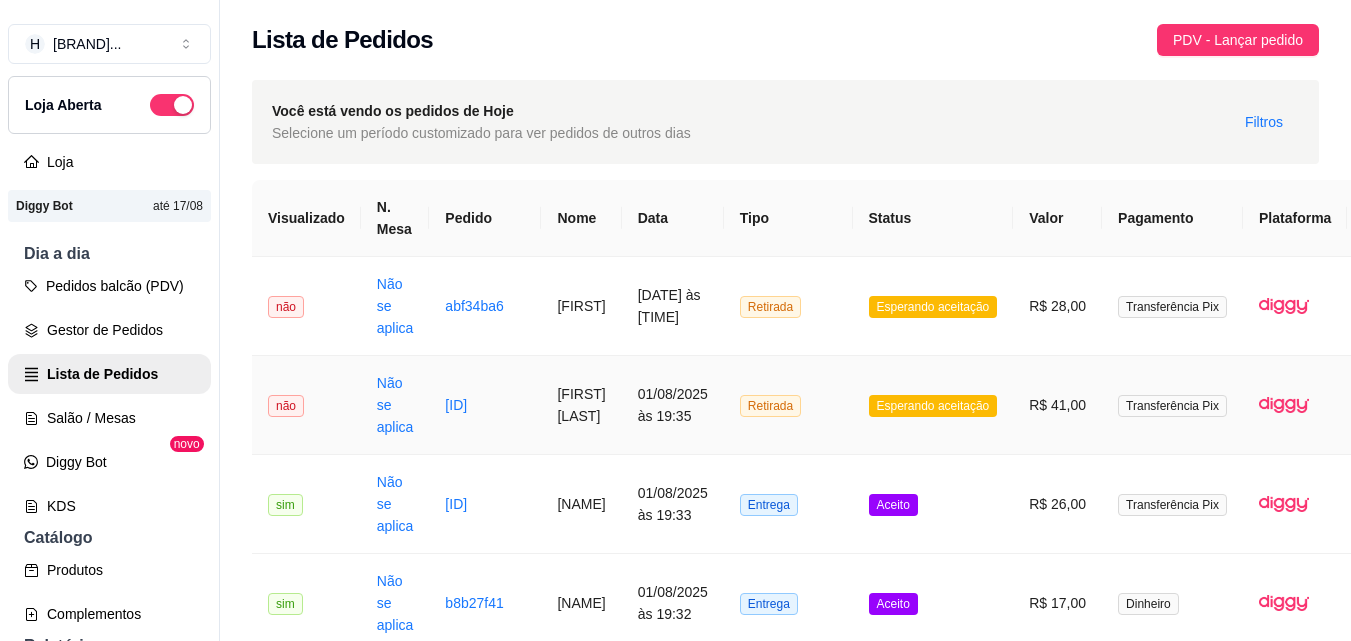 click on "Retirada" at bounding box center [788, 405] 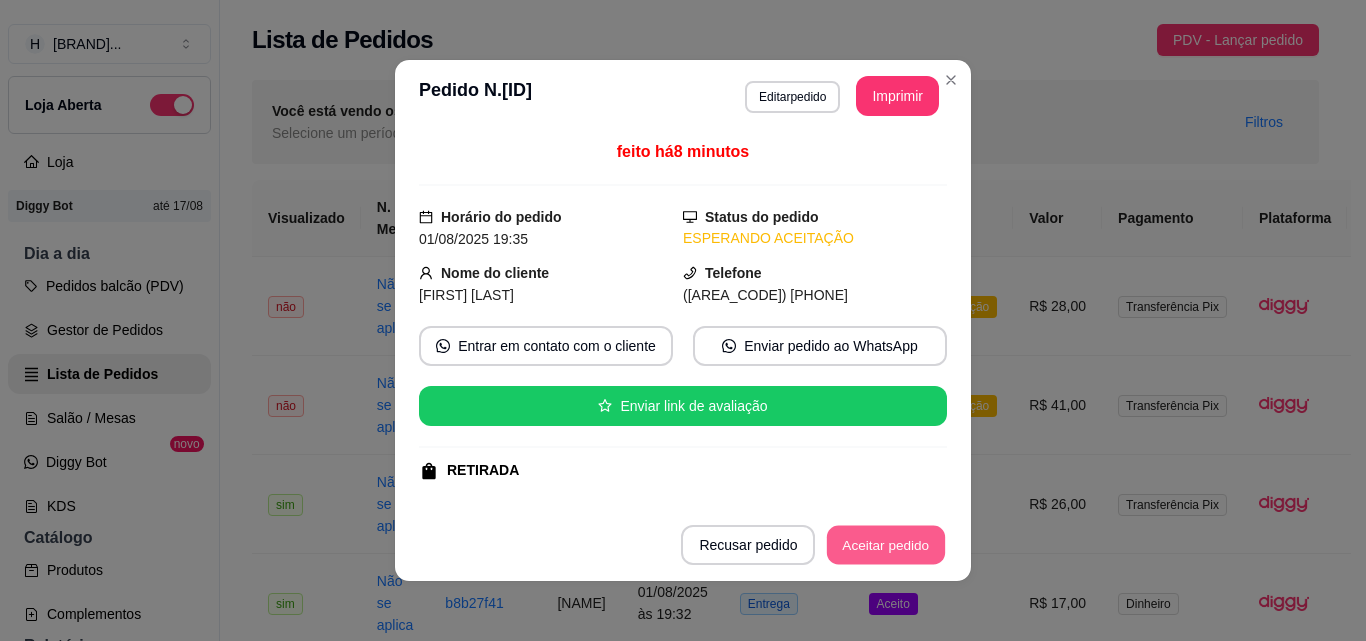 click on "Aceitar pedido" at bounding box center [886, 545] 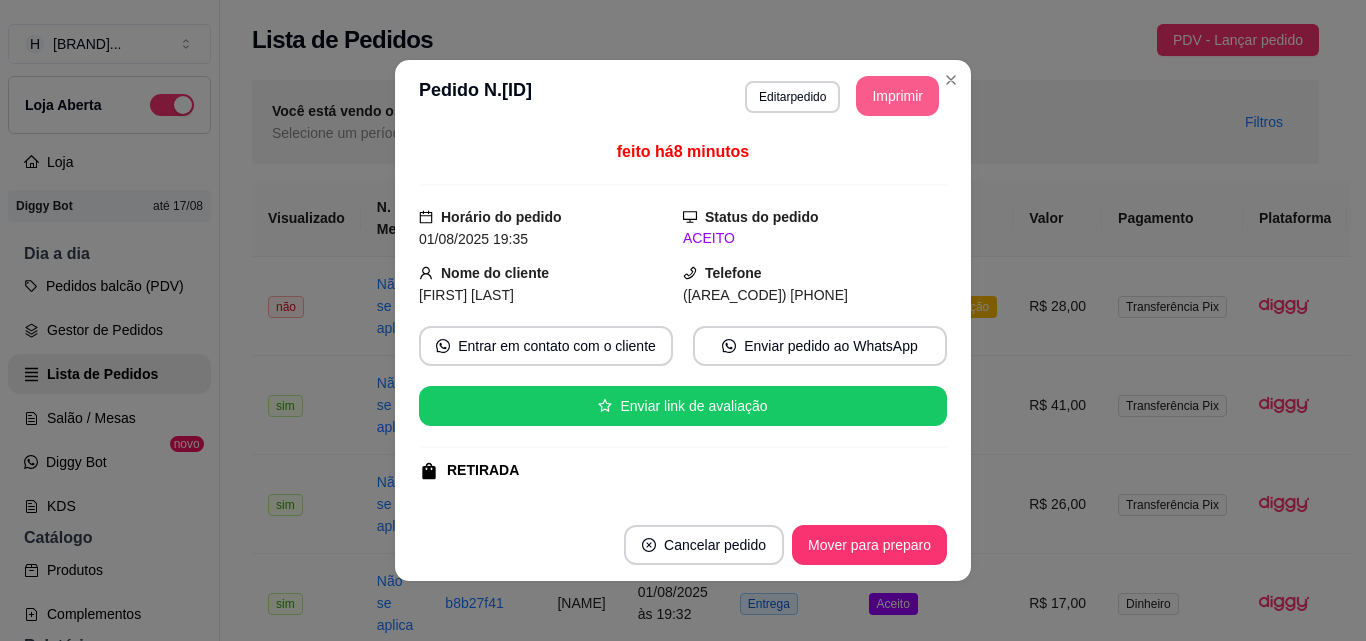 click on "Imprimir" at bounding box center [897, 96] 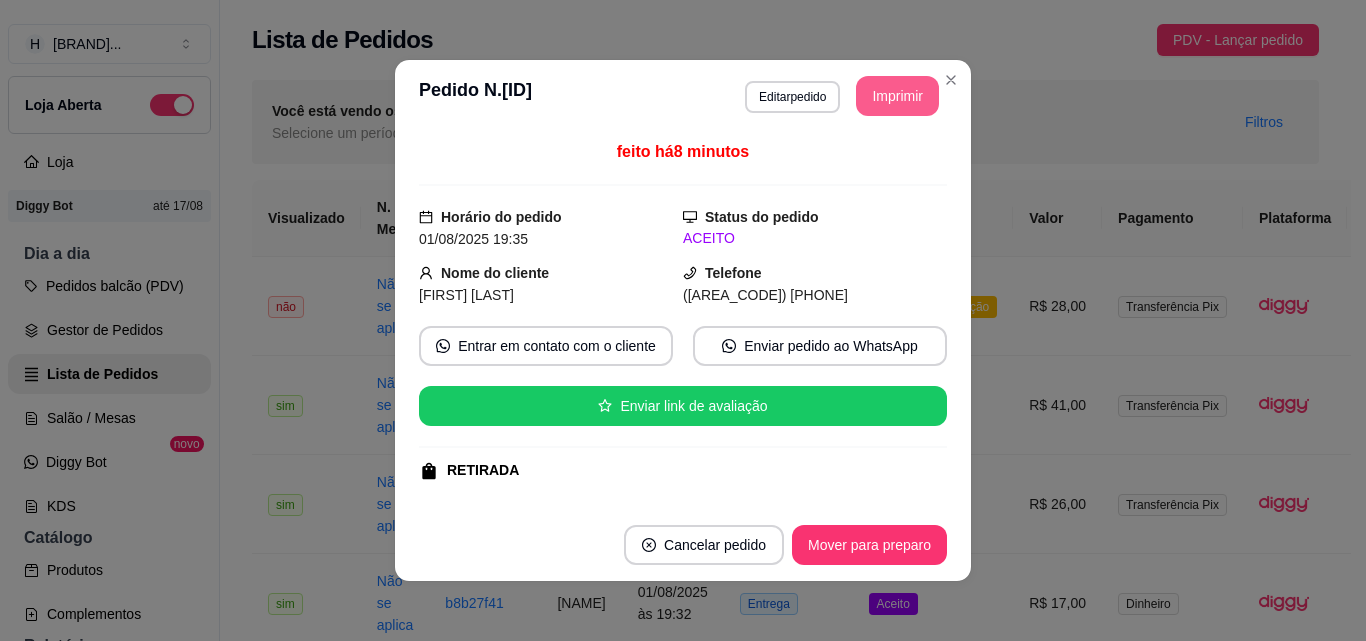 scroll, scrollTop: 0, scrollLeft: 0, axis: both 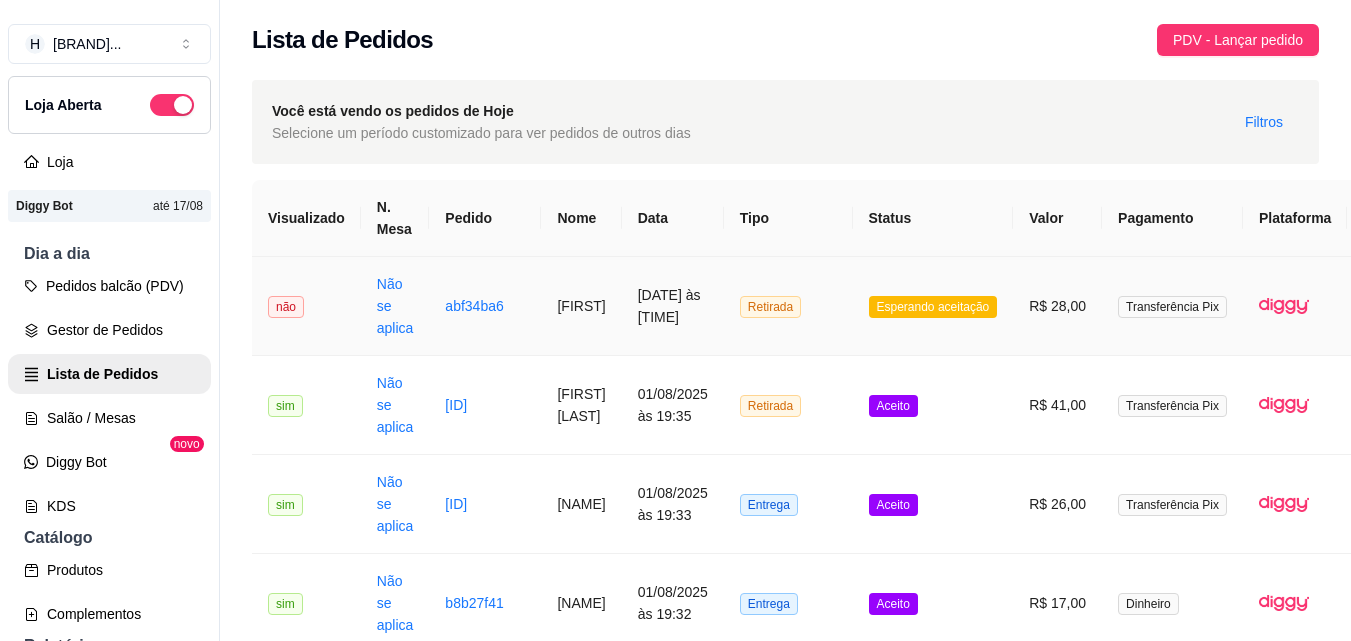 click on "Retirada" at bounding box center [788, 306] 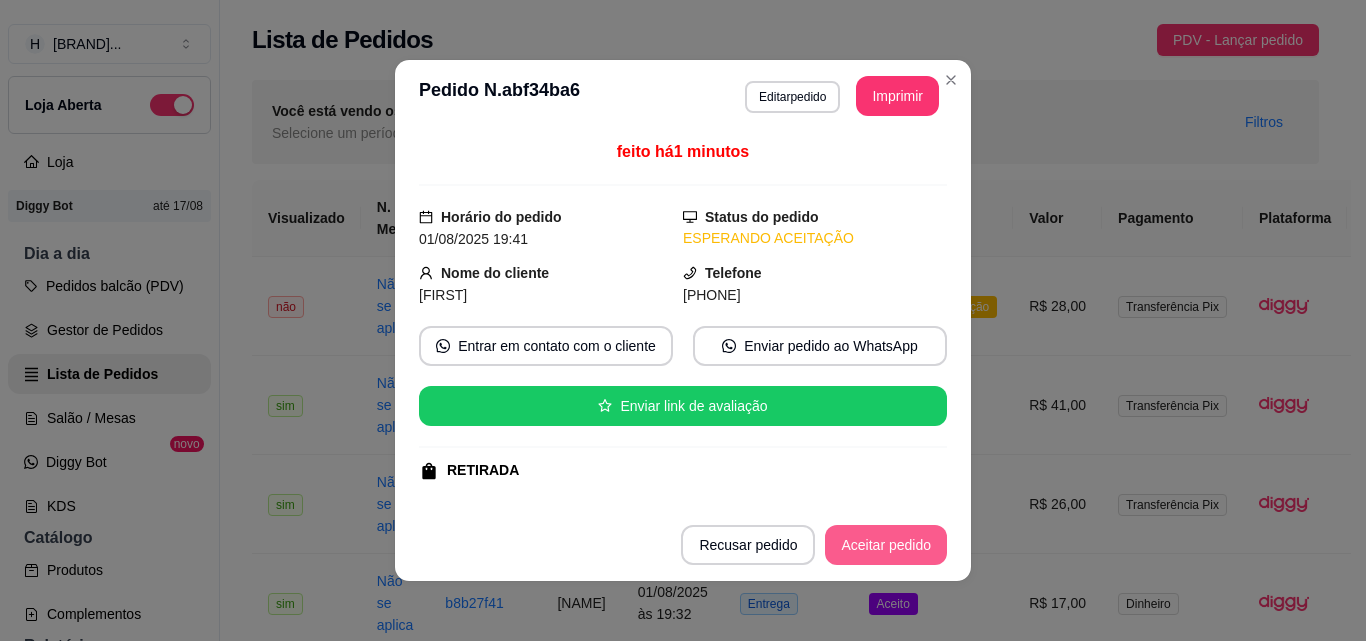 click on "Aceitar pedido" at bounding box center (886, 545) 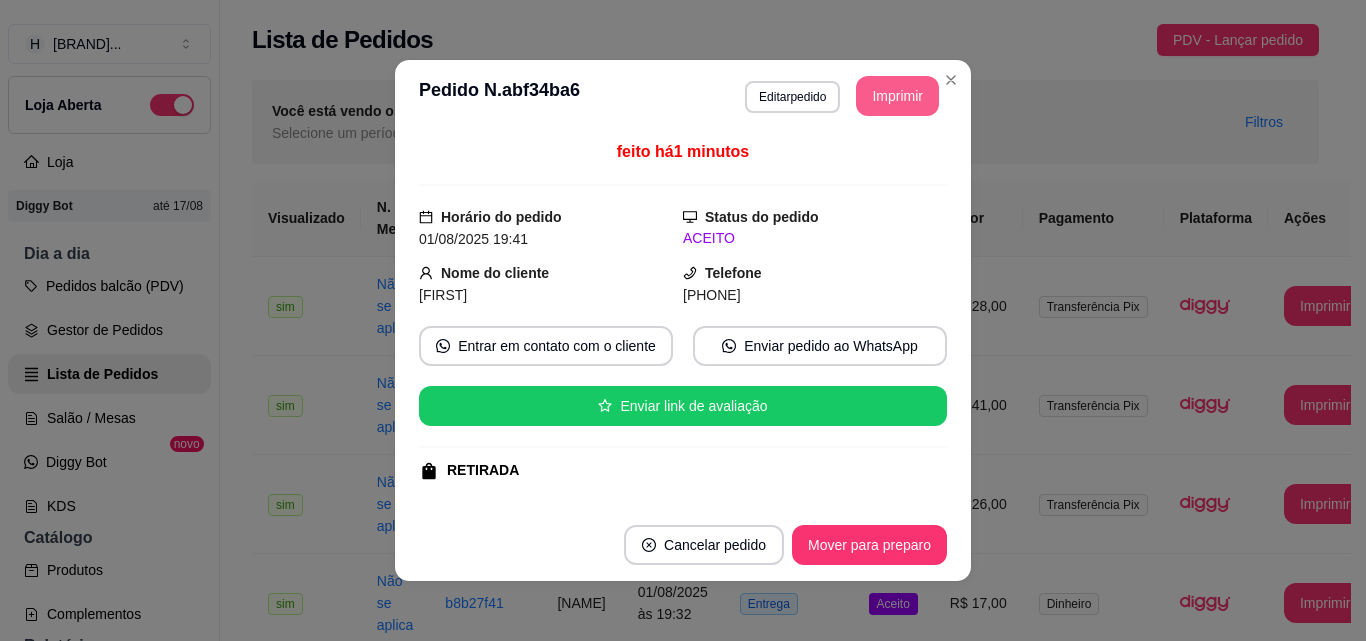 click on "Imprimir" at bounding box center (897, 96) 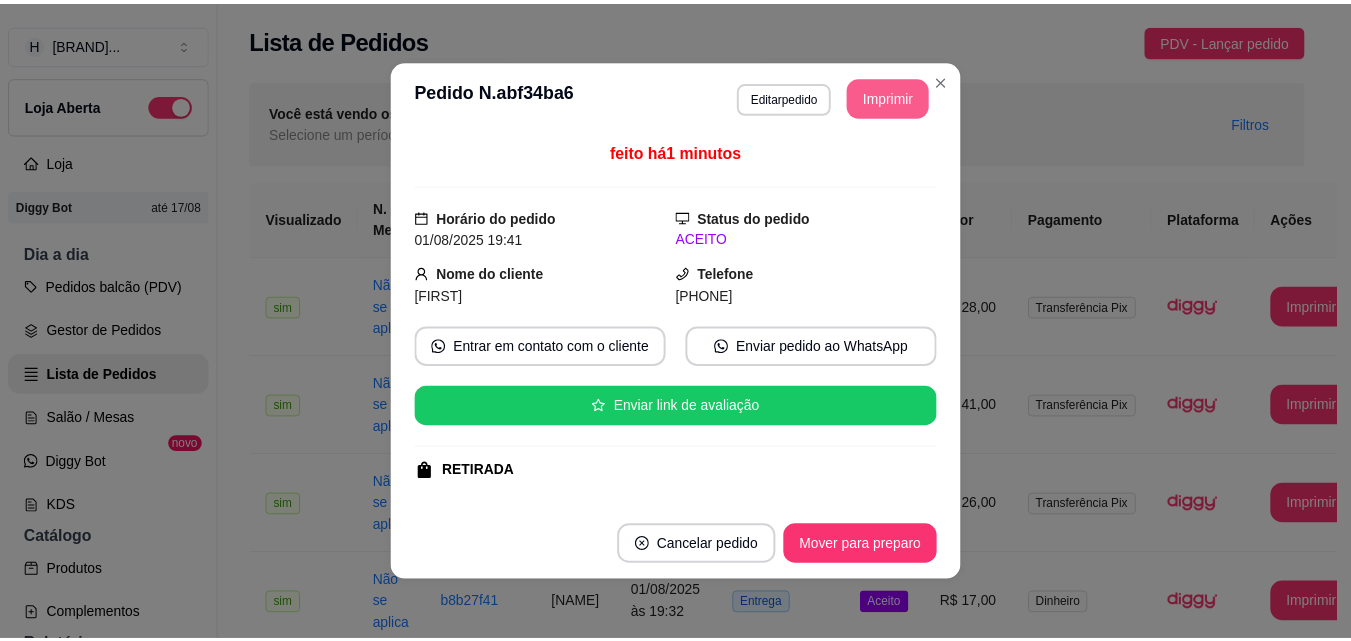 scroll, scrollTop: 0, scrollLeft: 0, axis: both 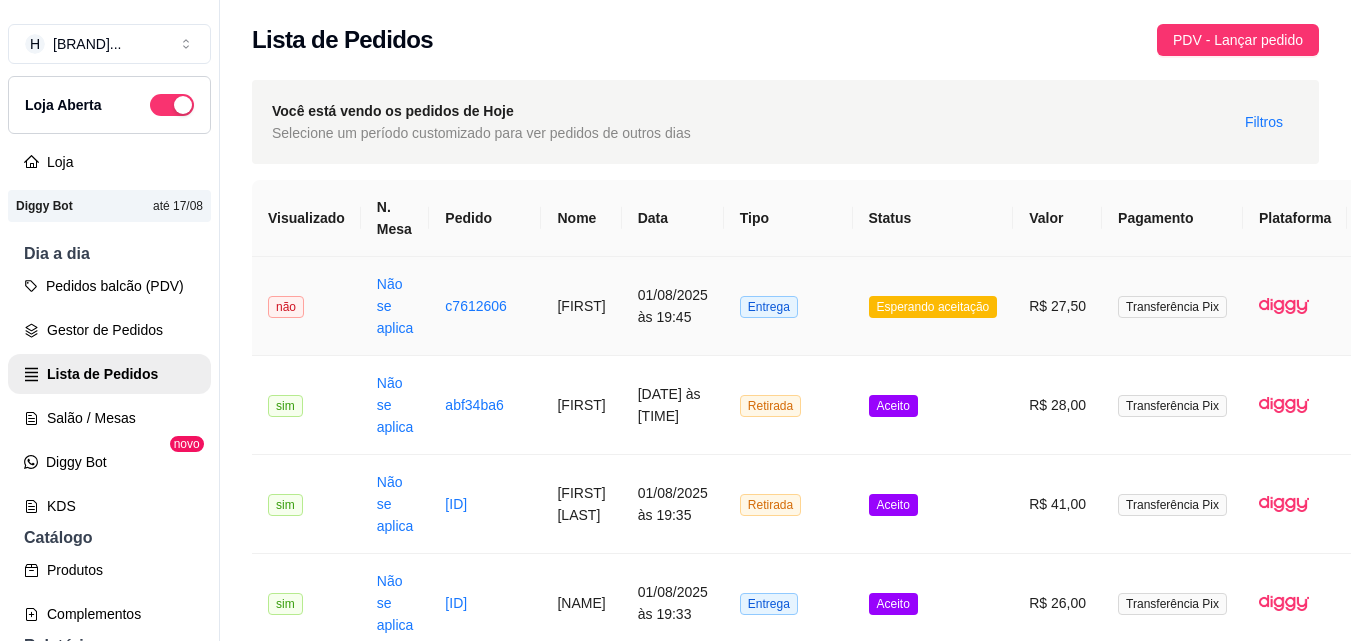 click on "Entrega" at bounding box center [788, 306] 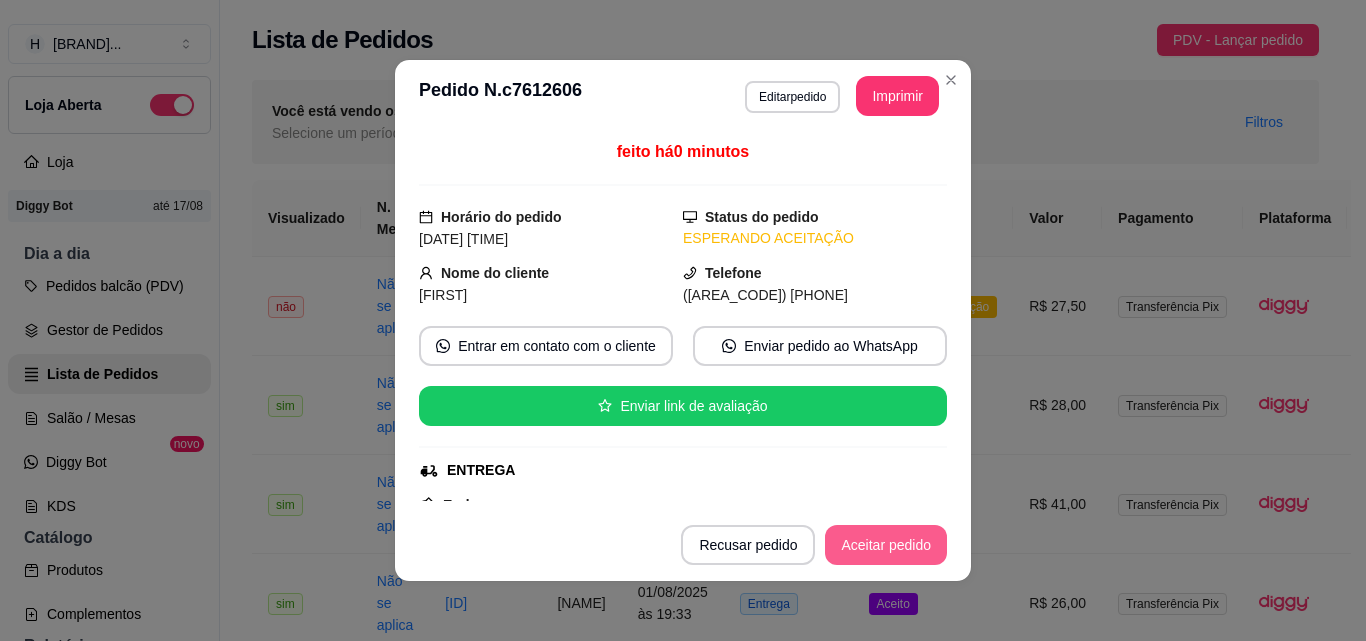 click on "Aceitar pedido" at bounding box center [886, 545] 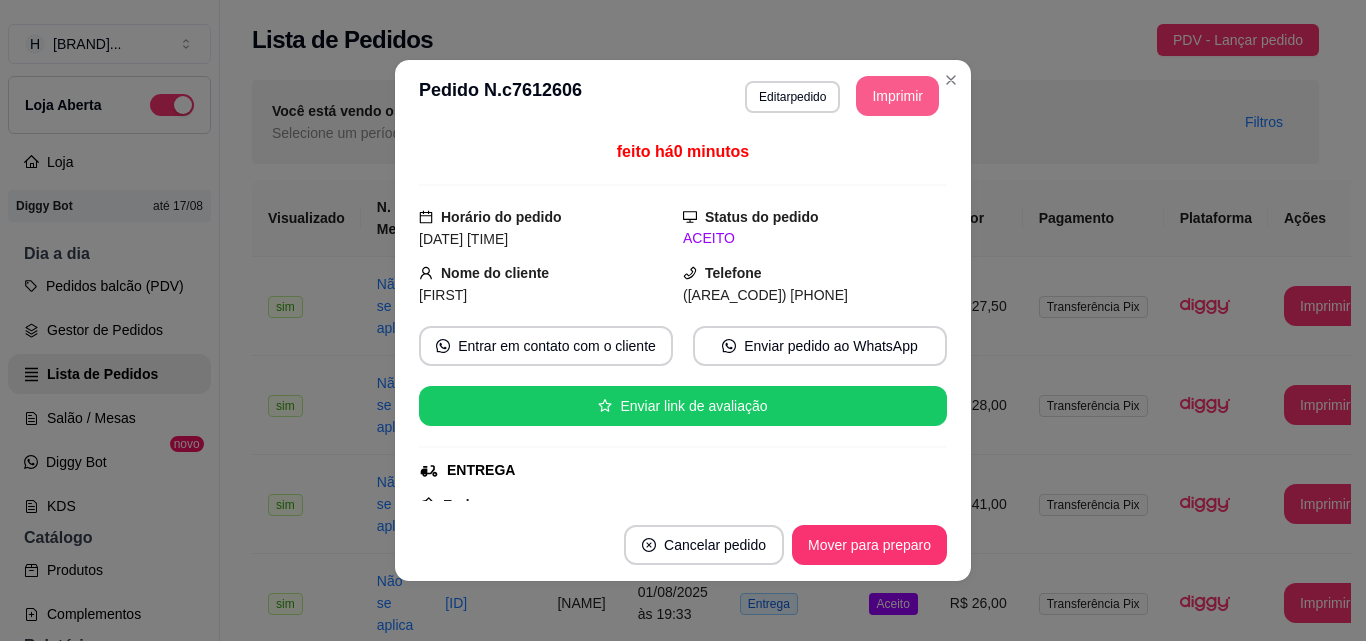 click on "Imprimir" at bounding box center [897, 96] 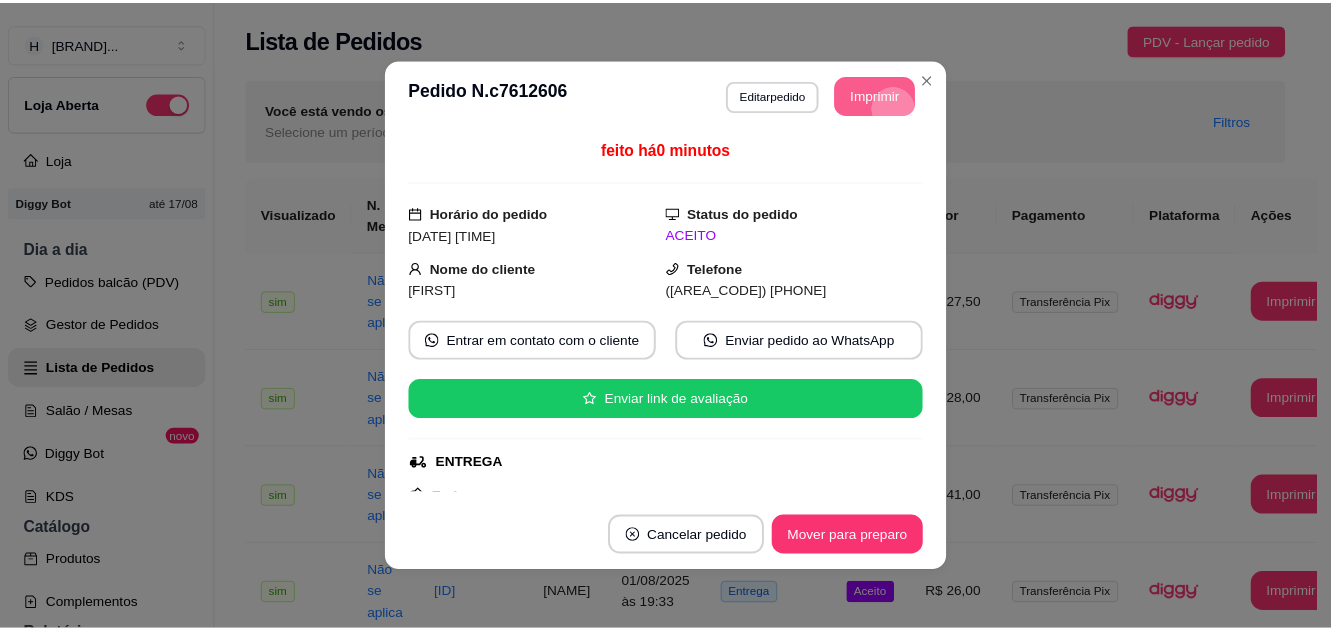 scroll, scrollTop: 0, scrollLeft: 0, axis: both 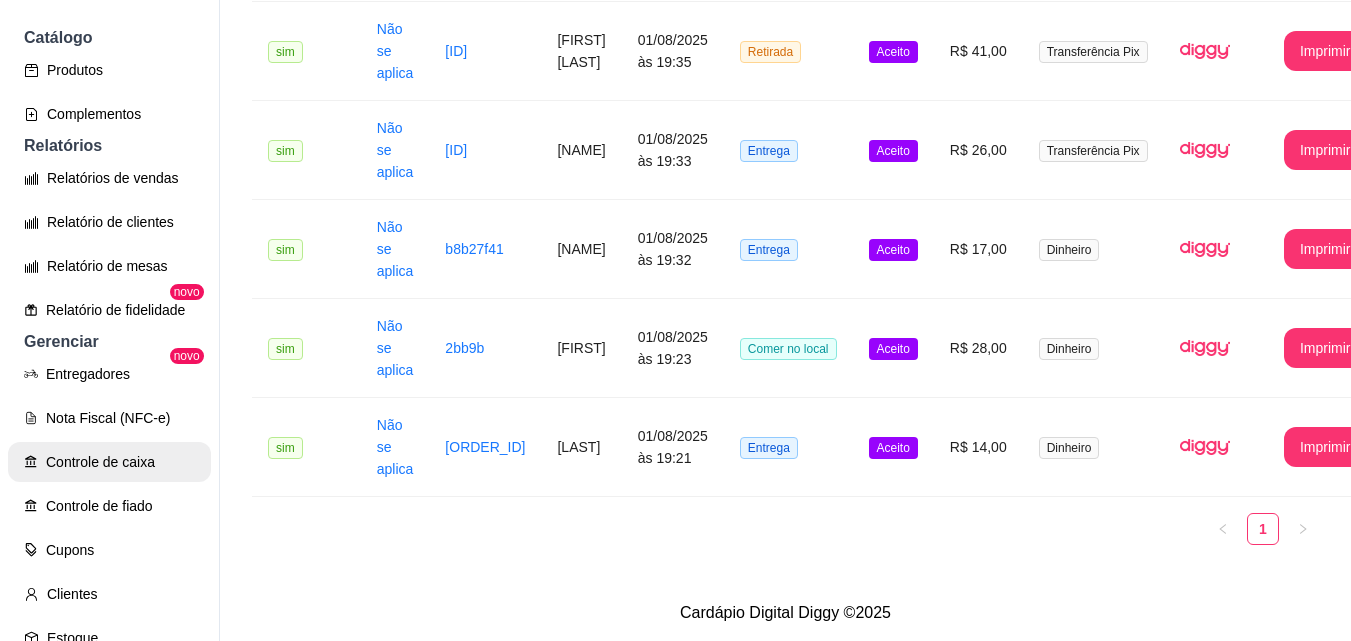 click on "Controle de caixa" at bounding box center [109, 462] 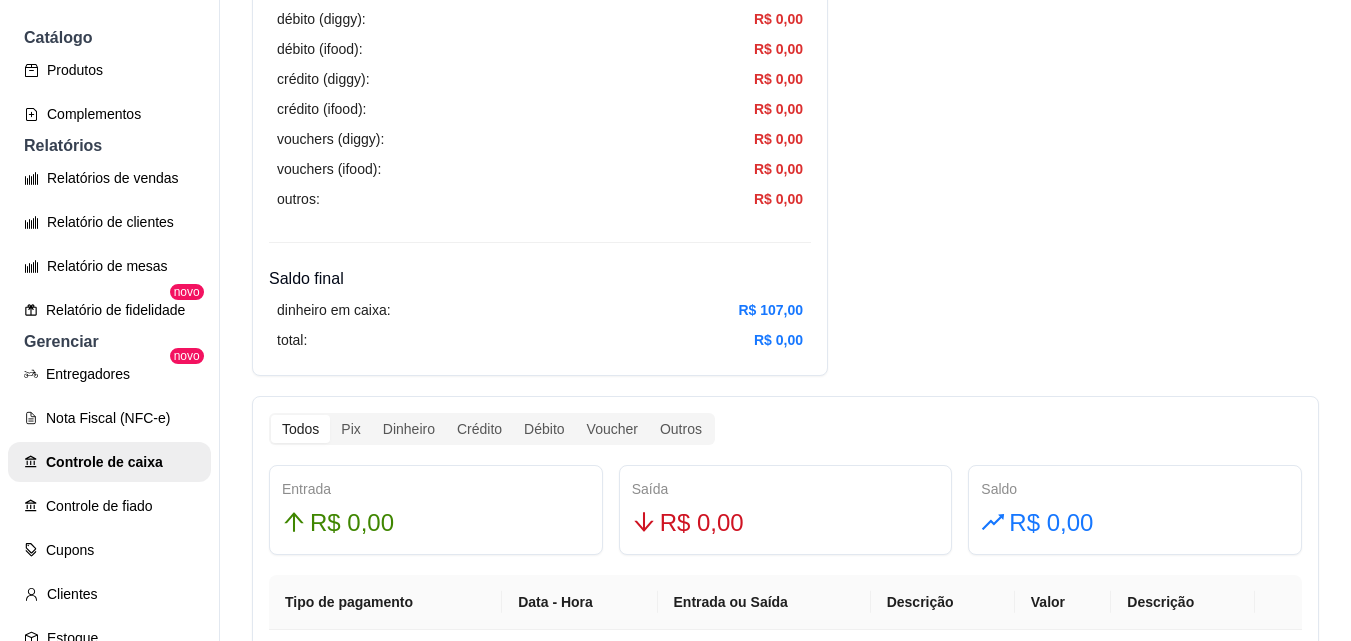 scroll, scrollTop: 800, scrollLeft: 0, axis: vertical 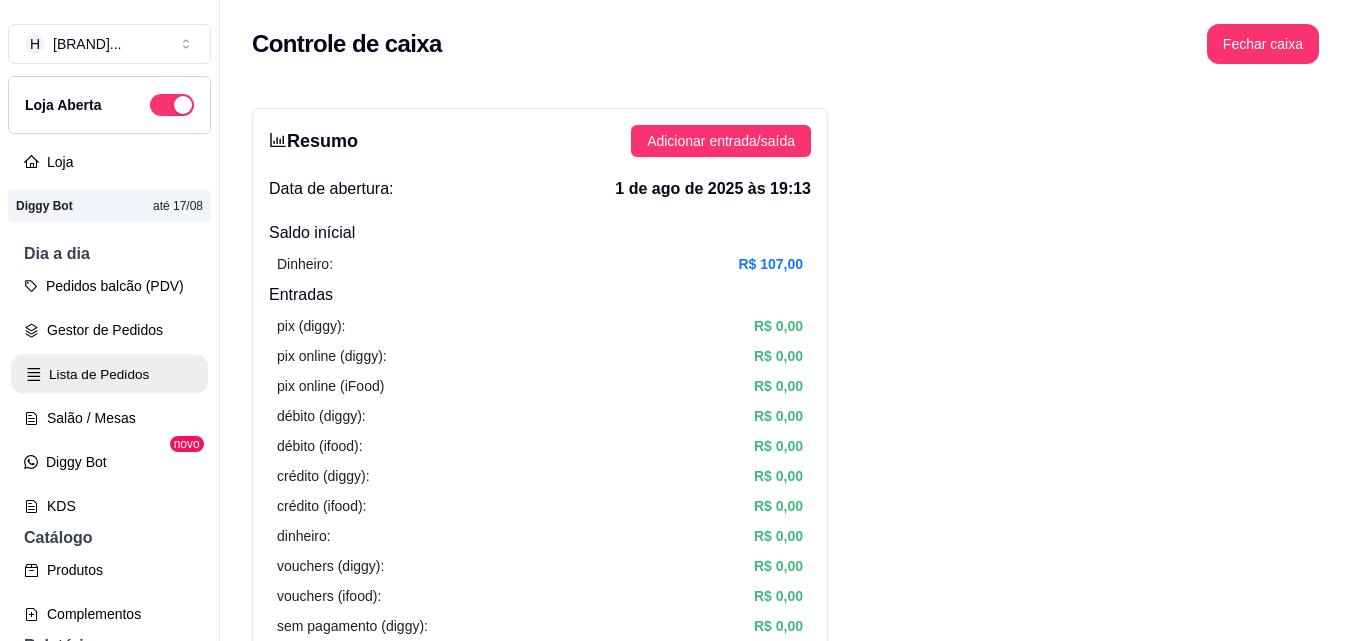 click on "Lista de Pedidos" at bounding box center [109, 374] 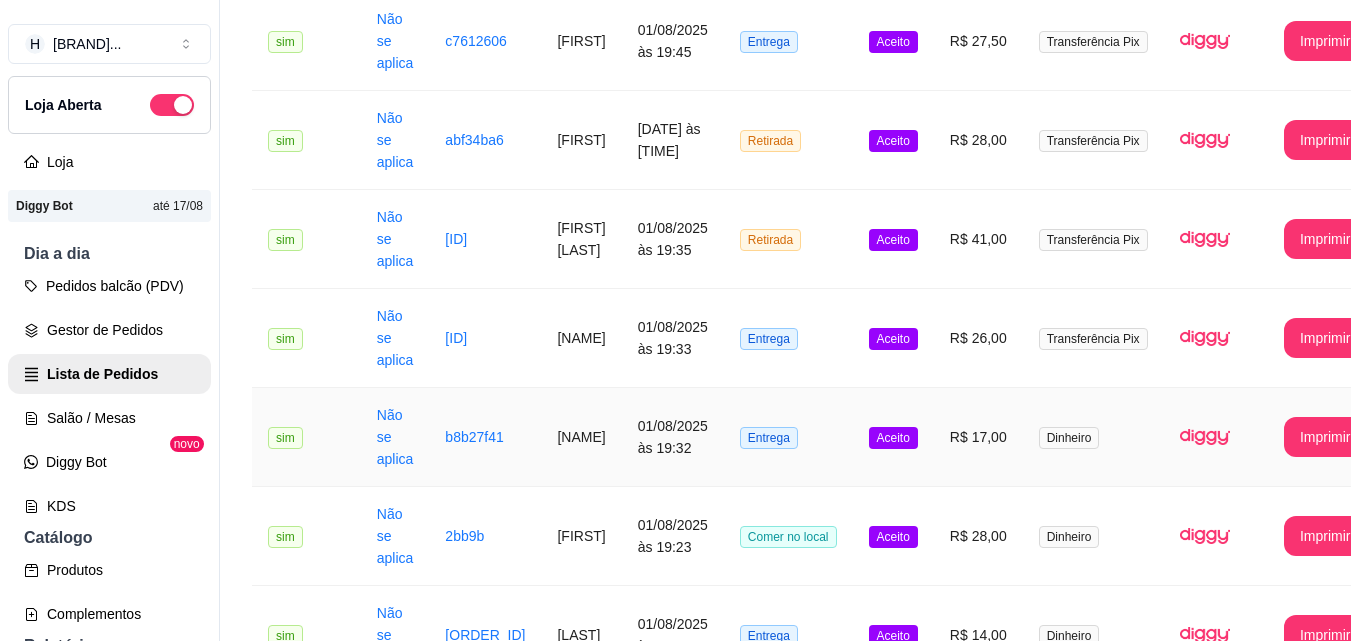 scroll, scrollTop: 300, scrollLeft: 0, axis: vertical 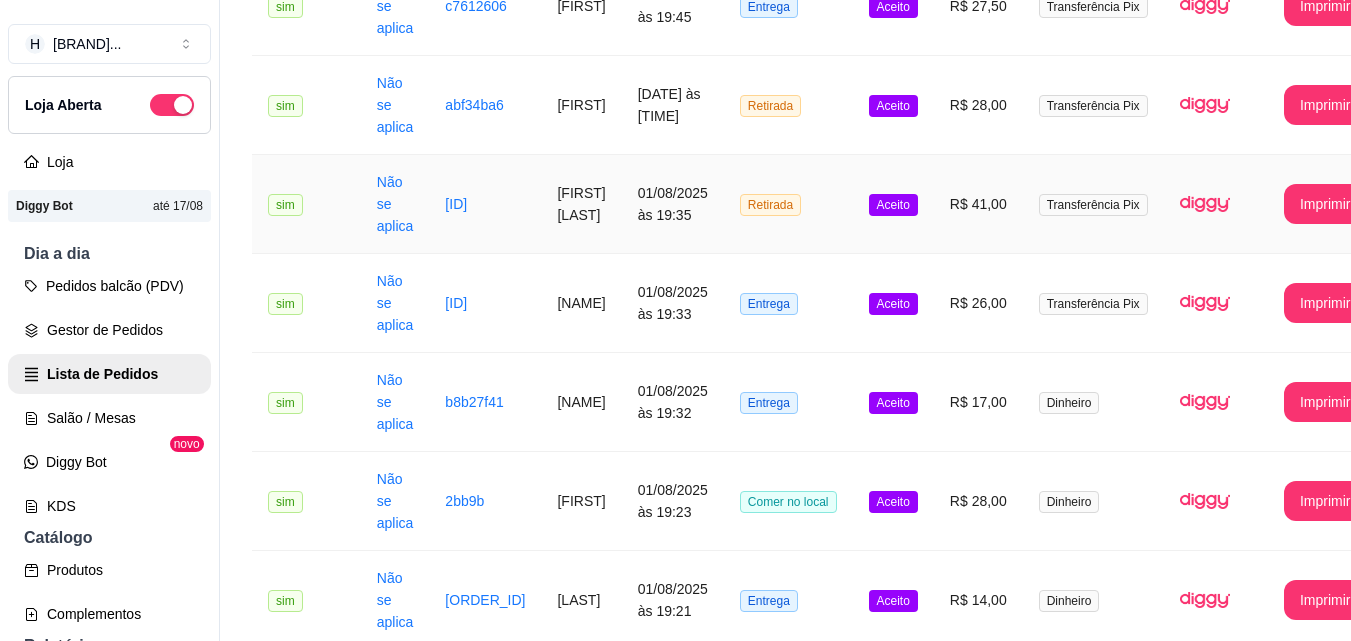 click on "Retirada" at bounding box center [788, 204] 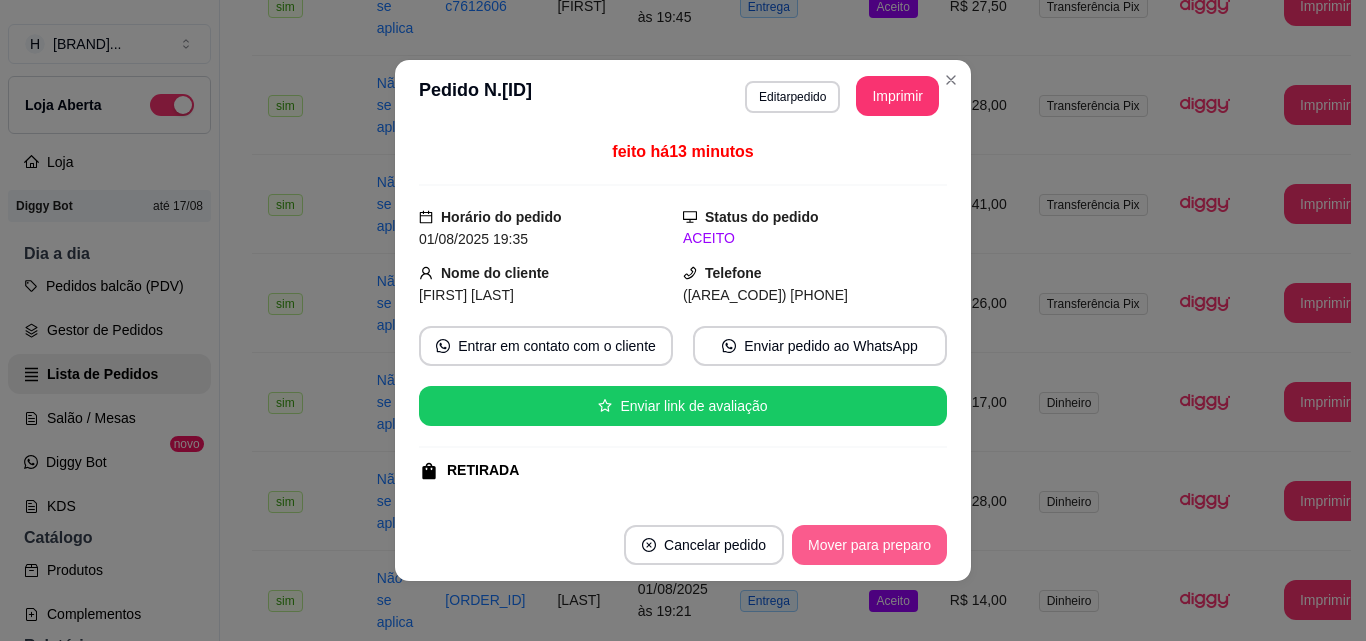 click on "Mover para preparo" at bounding box center [869, 545] 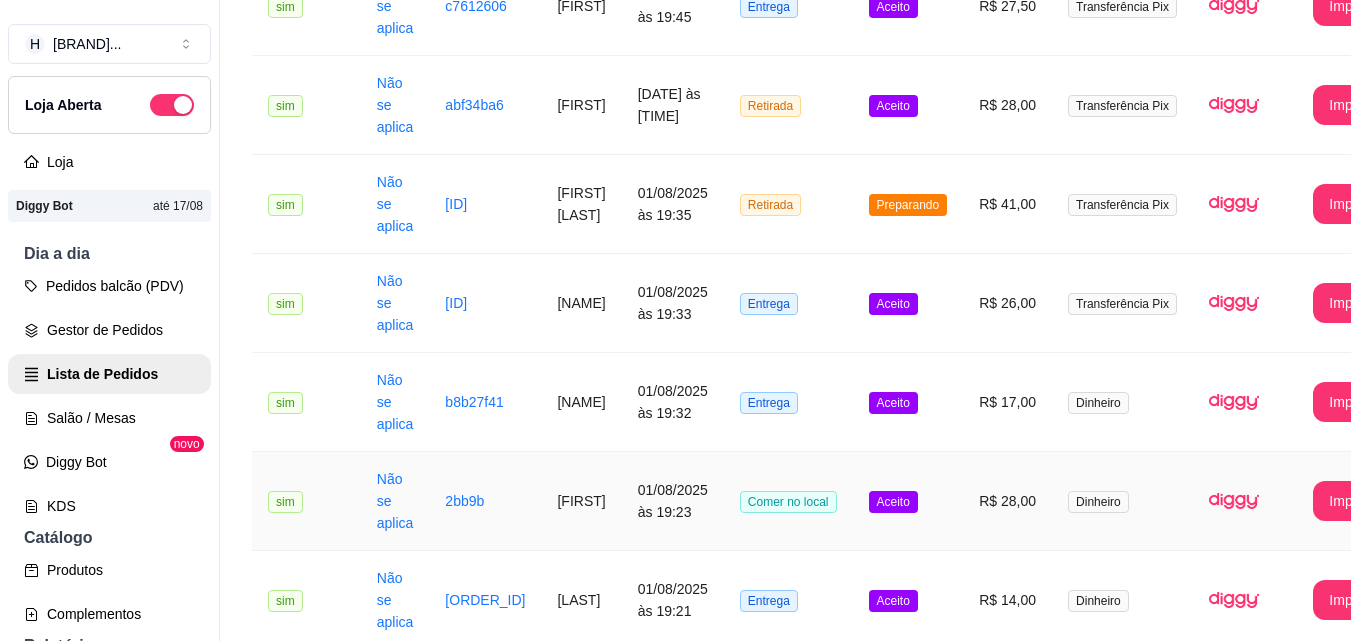 scroll, scrollTop: 400, scrollLeft: 0, axis: vertical 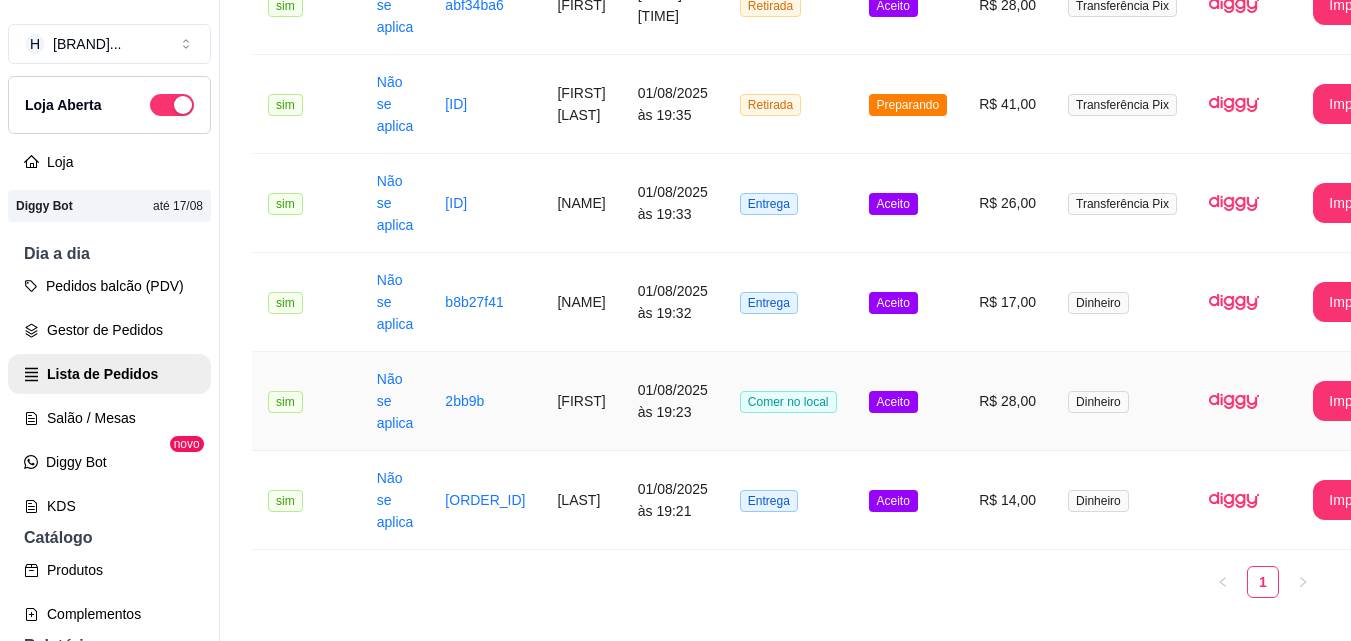 click on "Comer no local" at bounding box center (788, 401) 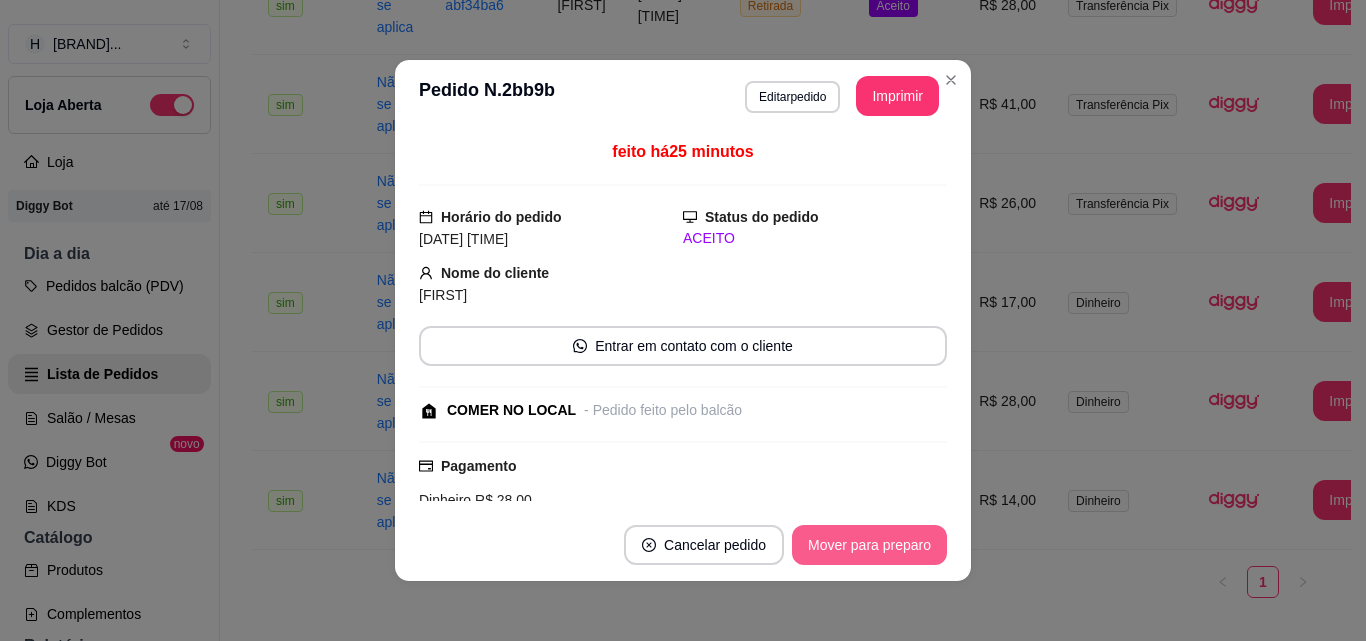 click on "Mover para preparo" at bounding box center [869, 545] 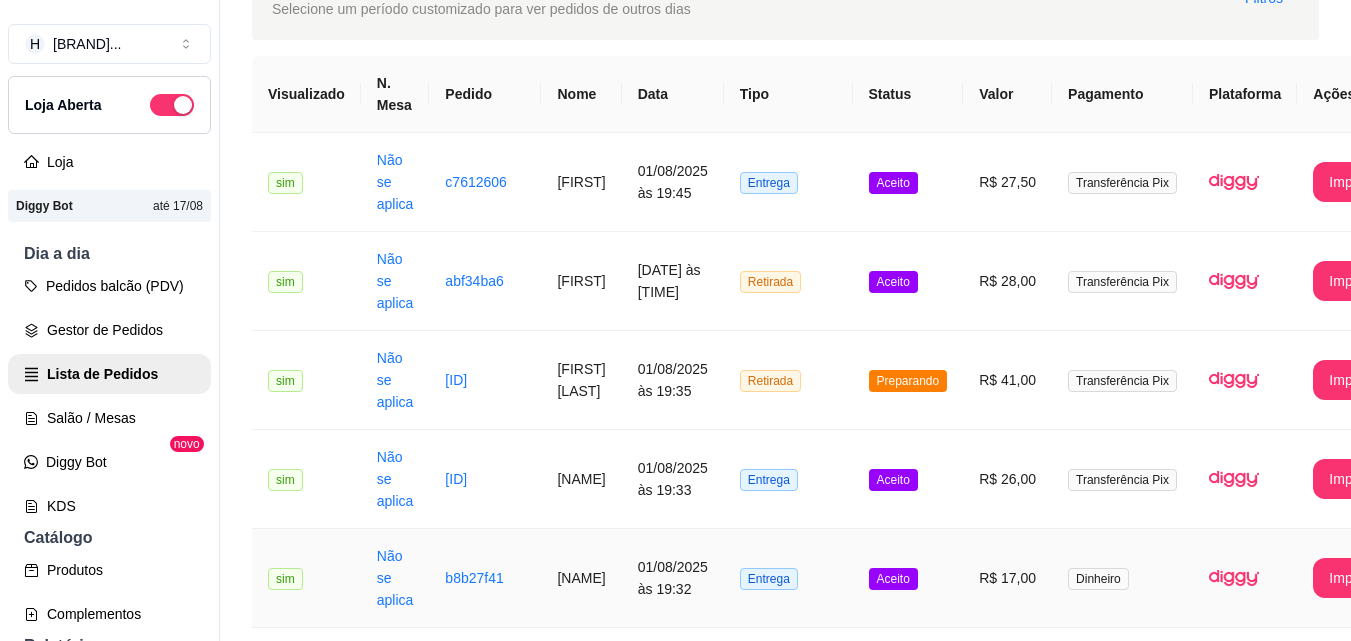 scroll, scrollTop: 100, scrollLeft: 0, axis: vertical 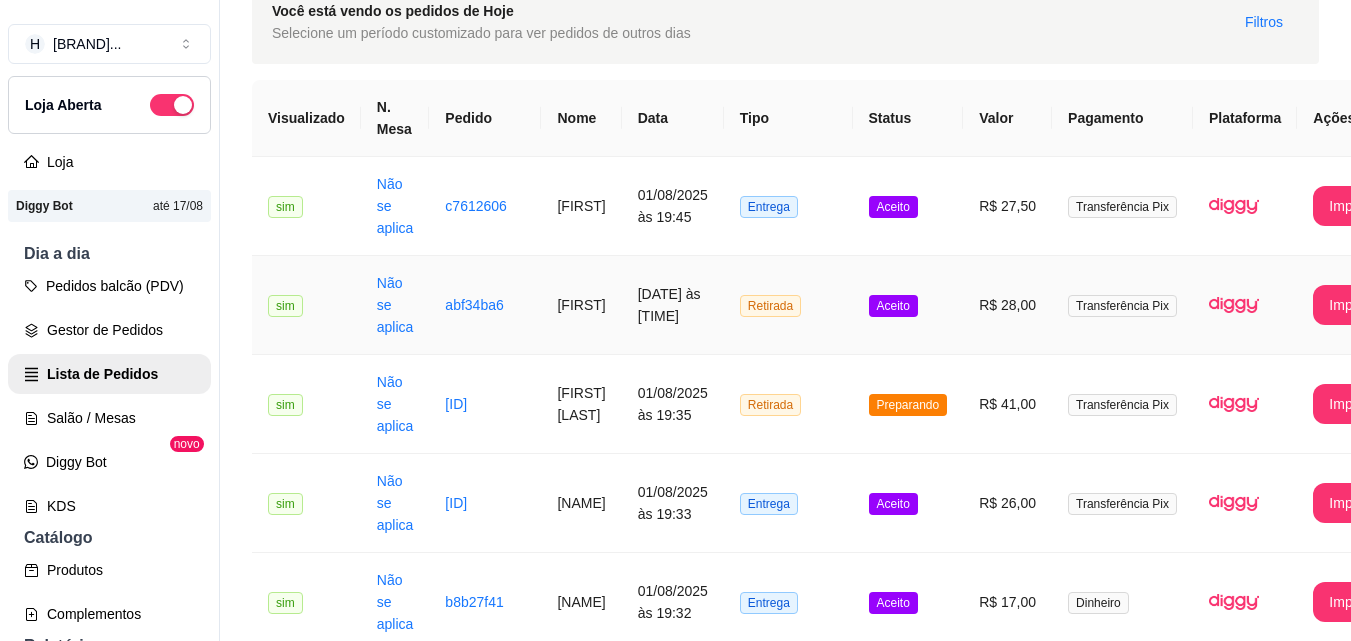 click on "Retirada" at bounding box center (788, 305) 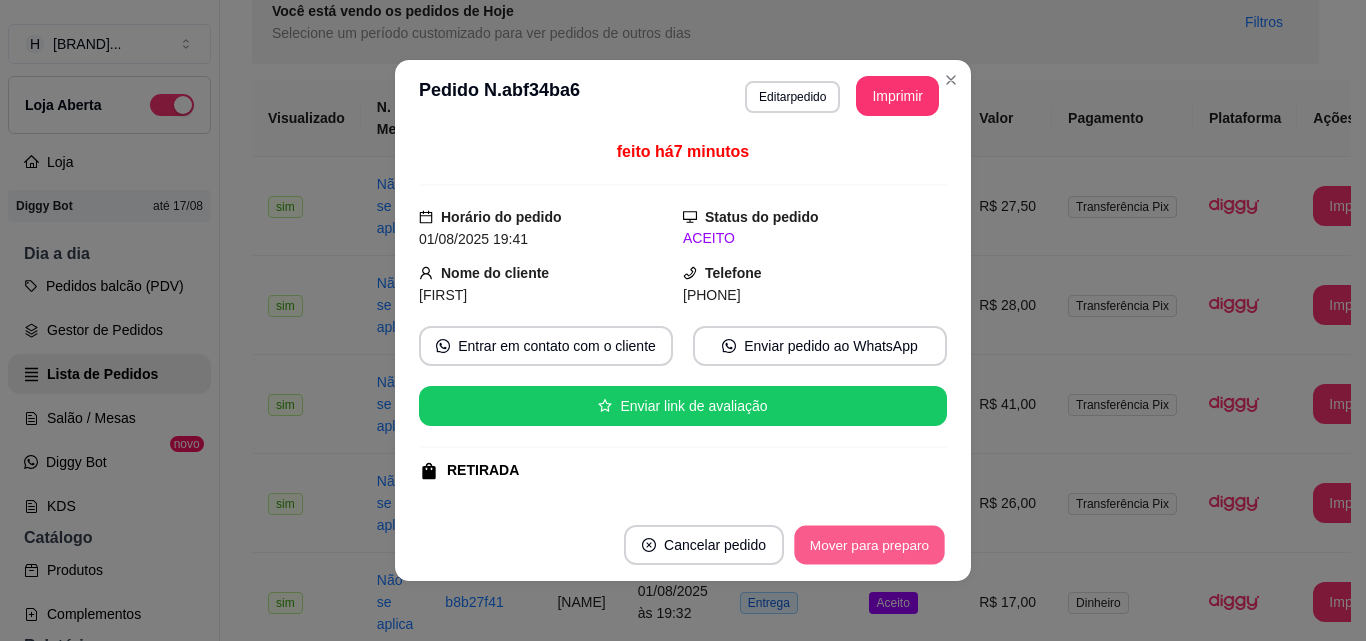 click on "Mover para preparo" at bounding box center (869, 545) 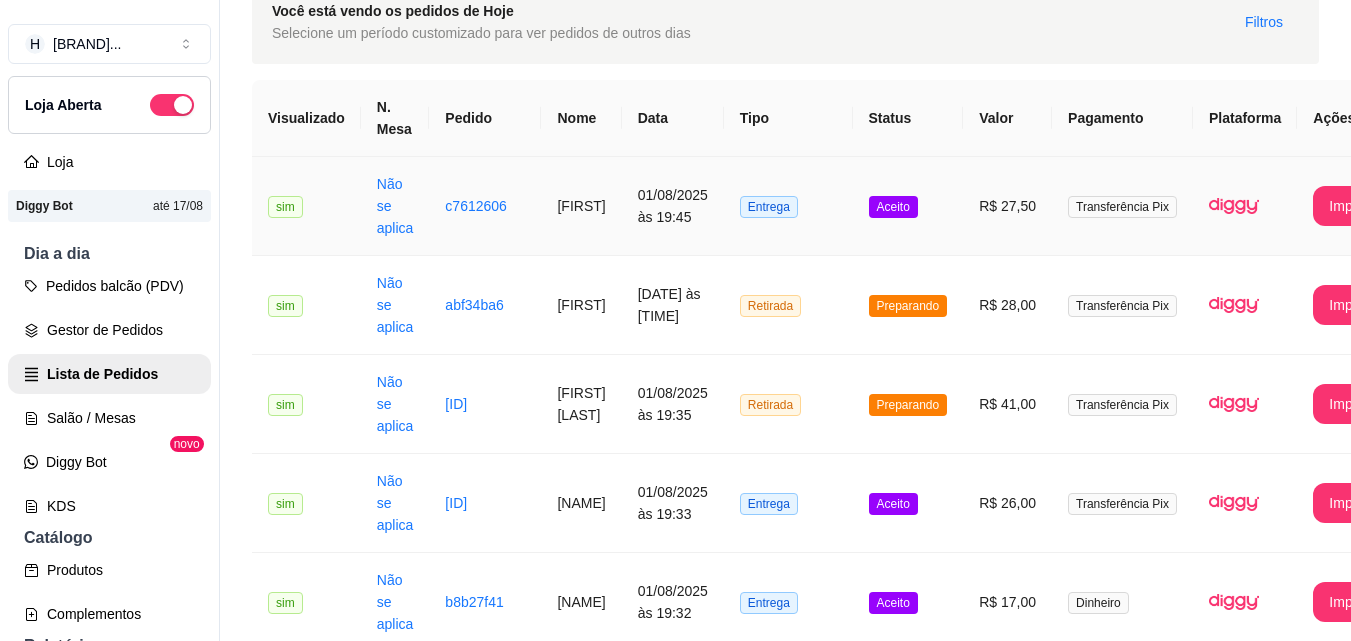 click on "Entrega" at bounding box center [788, 206] 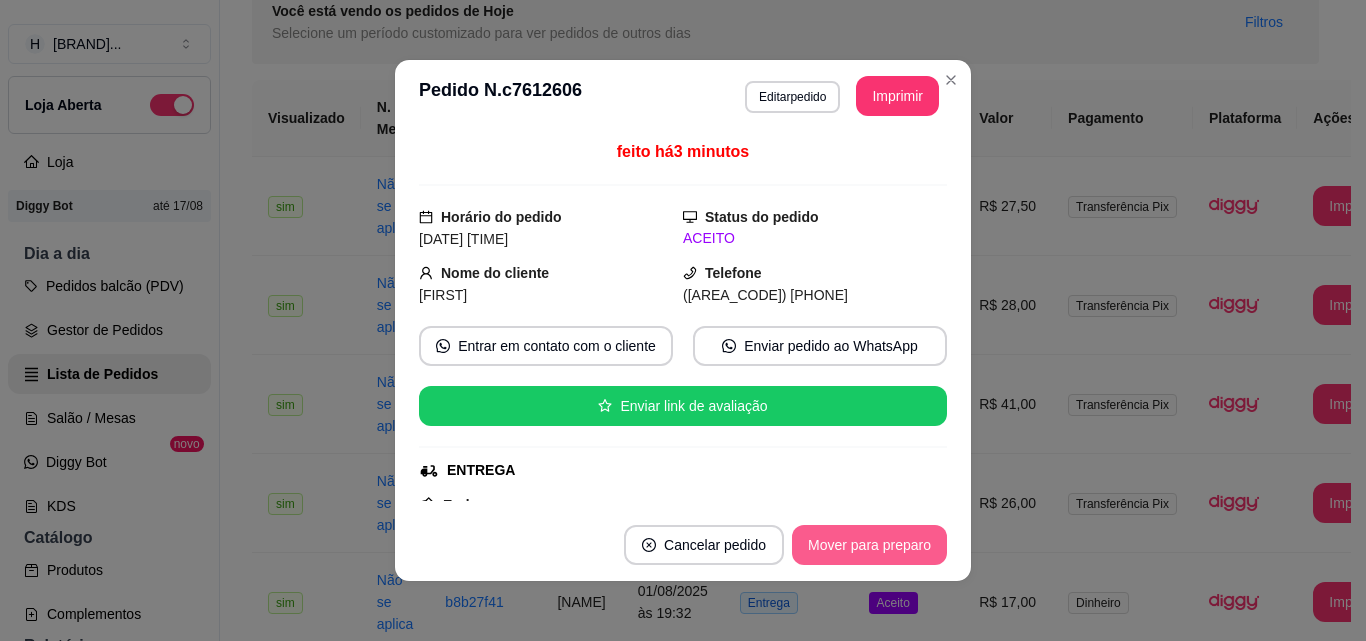 click on "Mover para preparo" at bounding box center (869, 545) 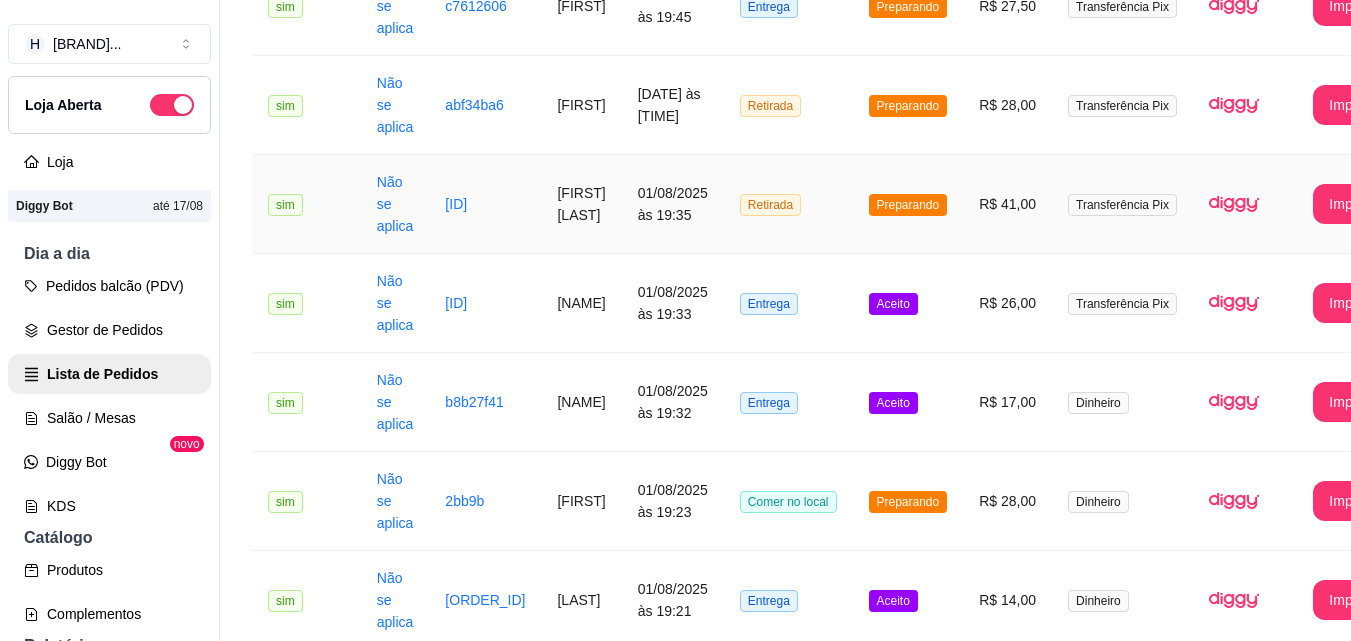 scroll, scrollTop: 468, scrollLeft: 0, axis: vertical 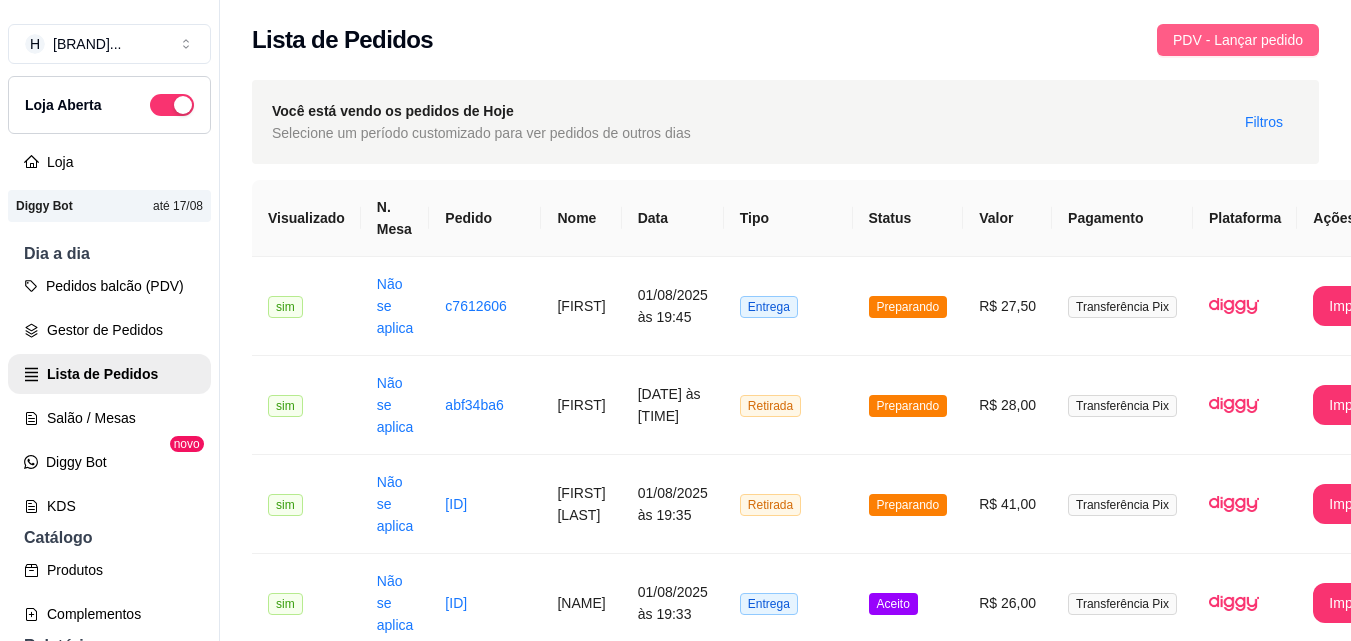 click on "PDV - Lançar pedido" at bounding box center [1238, 40] 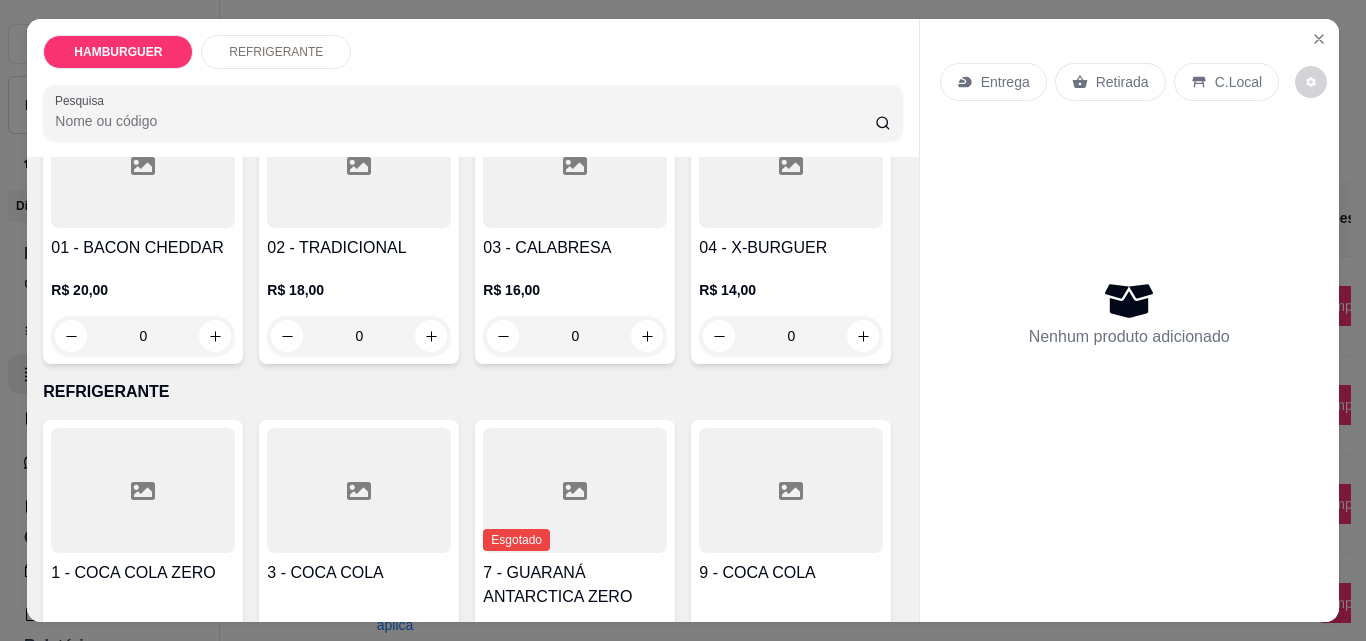 scroll, scrollTop: 200, scrollLeft: 0, axis: vertical 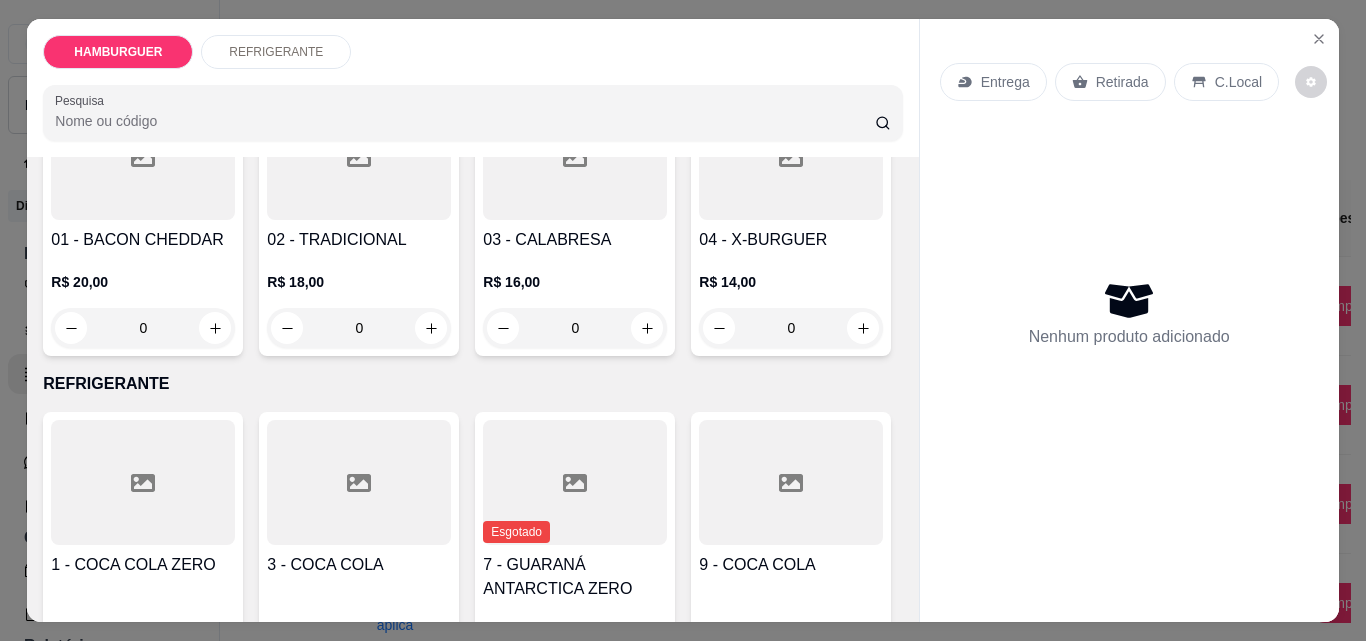 click on "0" at bounding box center (791, 328) 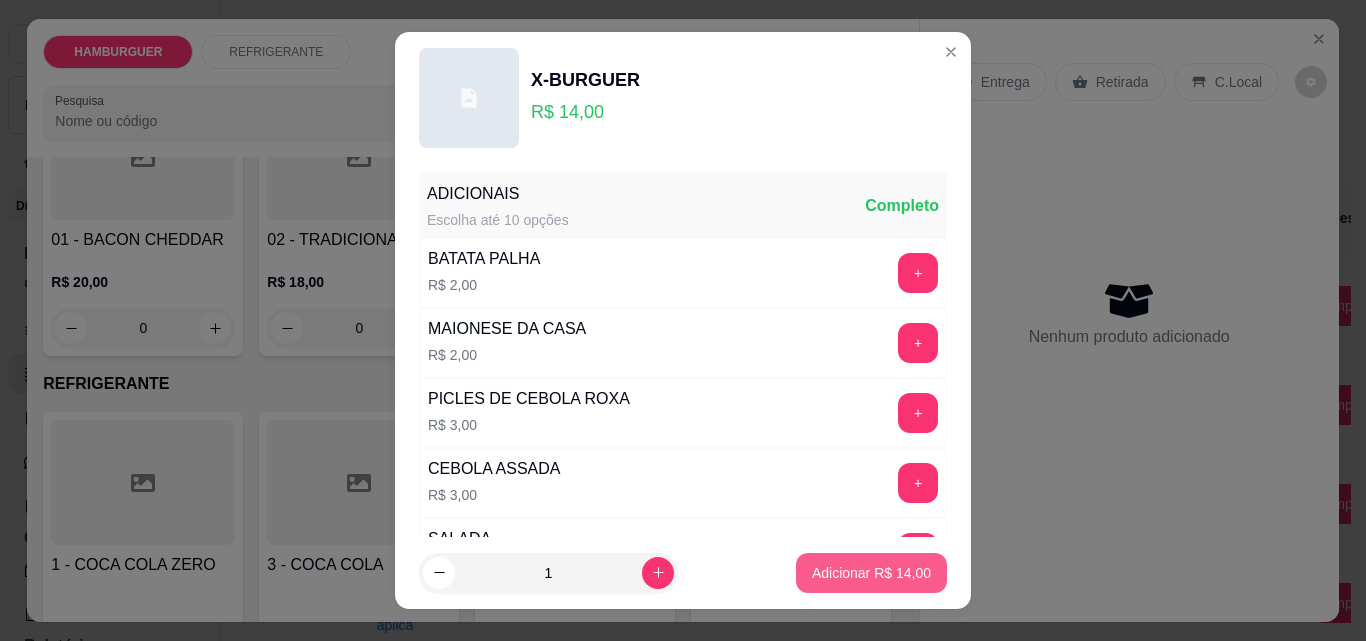 click on "Adicionar   R$ 14,00" at bounding box center (871, 573) 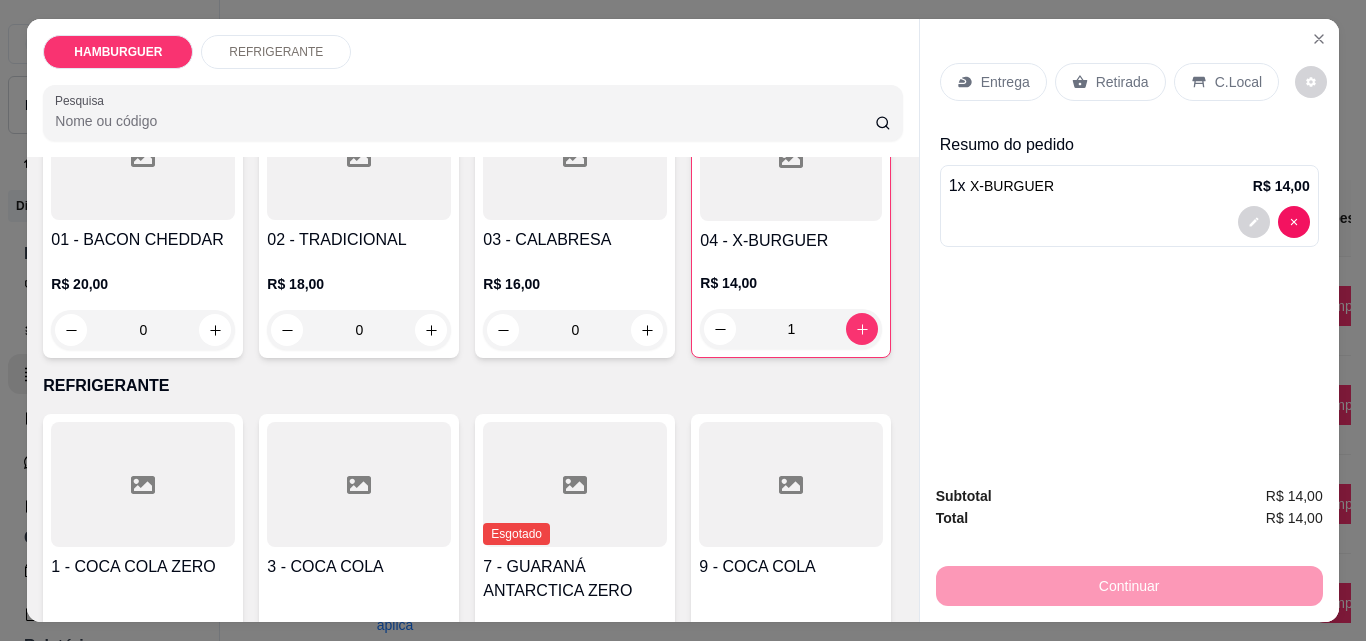 click on "C.Local" at bounding box center [1238, 82] 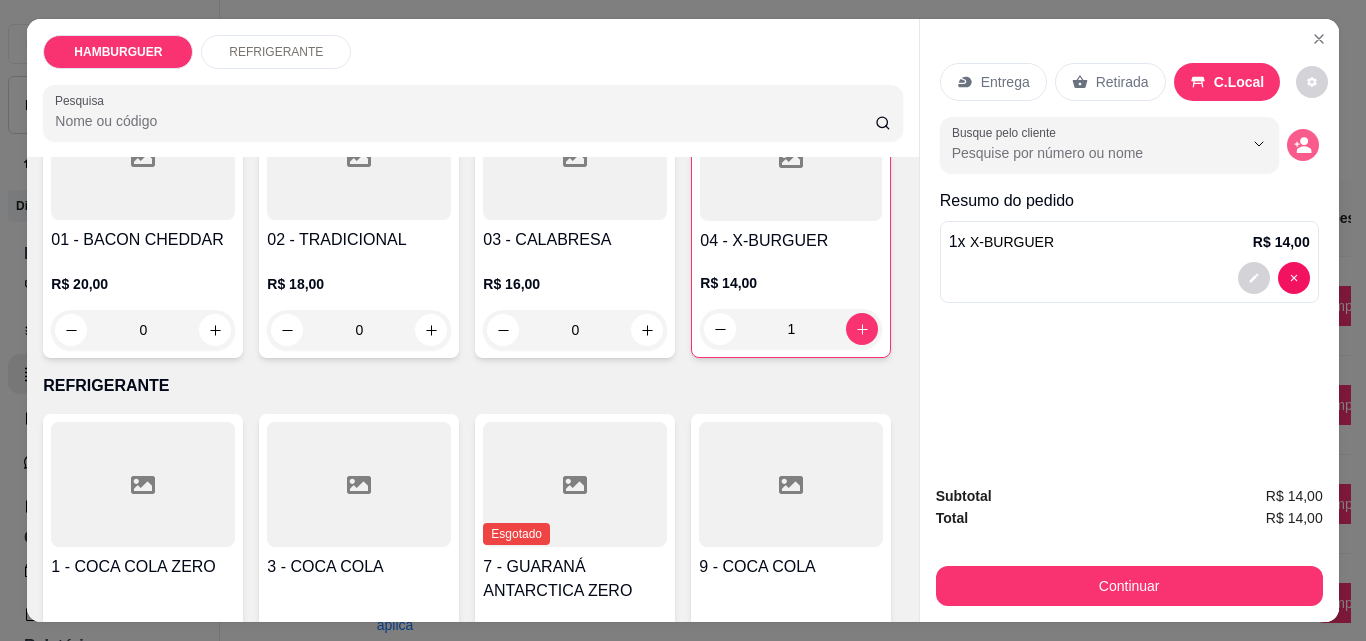 click at bounding box center [1303, 145] 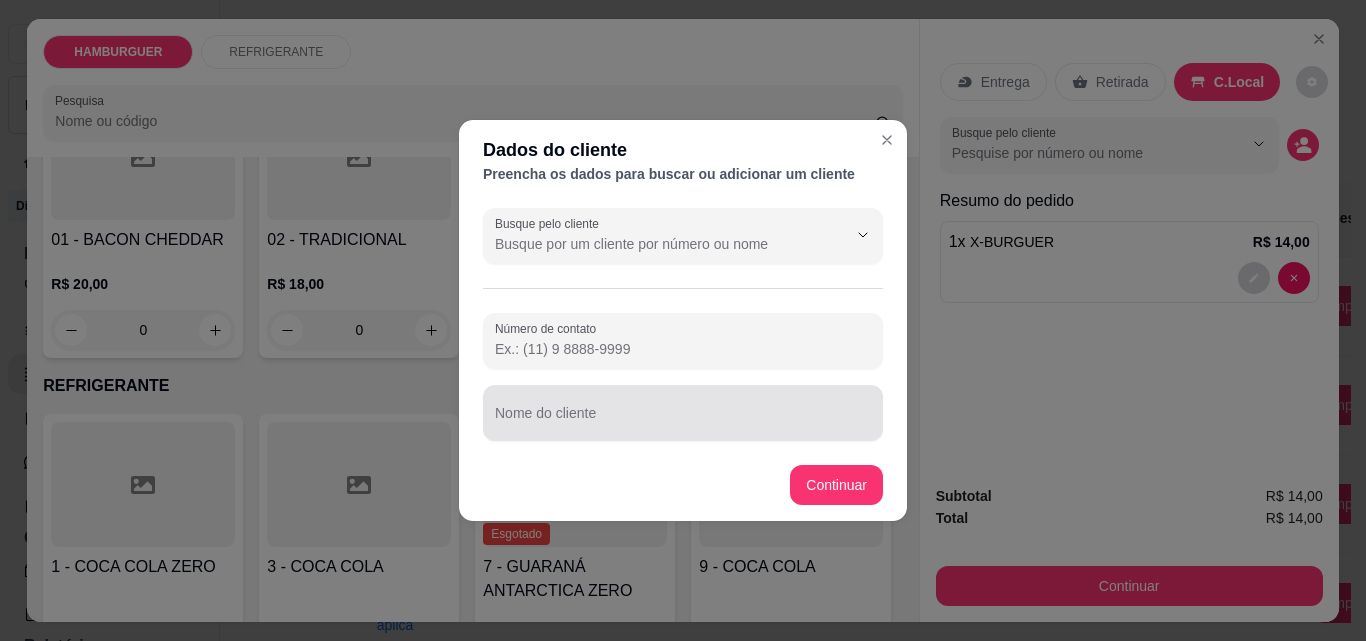 click on "Nome do cliente" at bounding box center (683, 421) 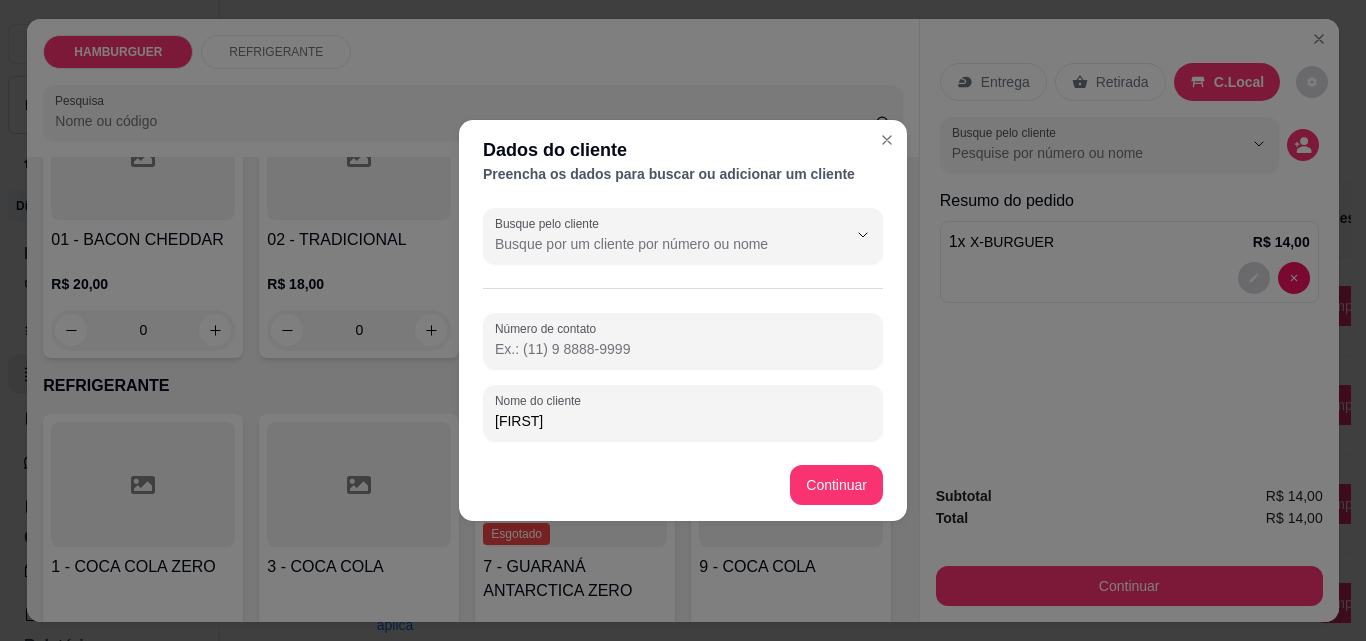 type on "[FIRST]" 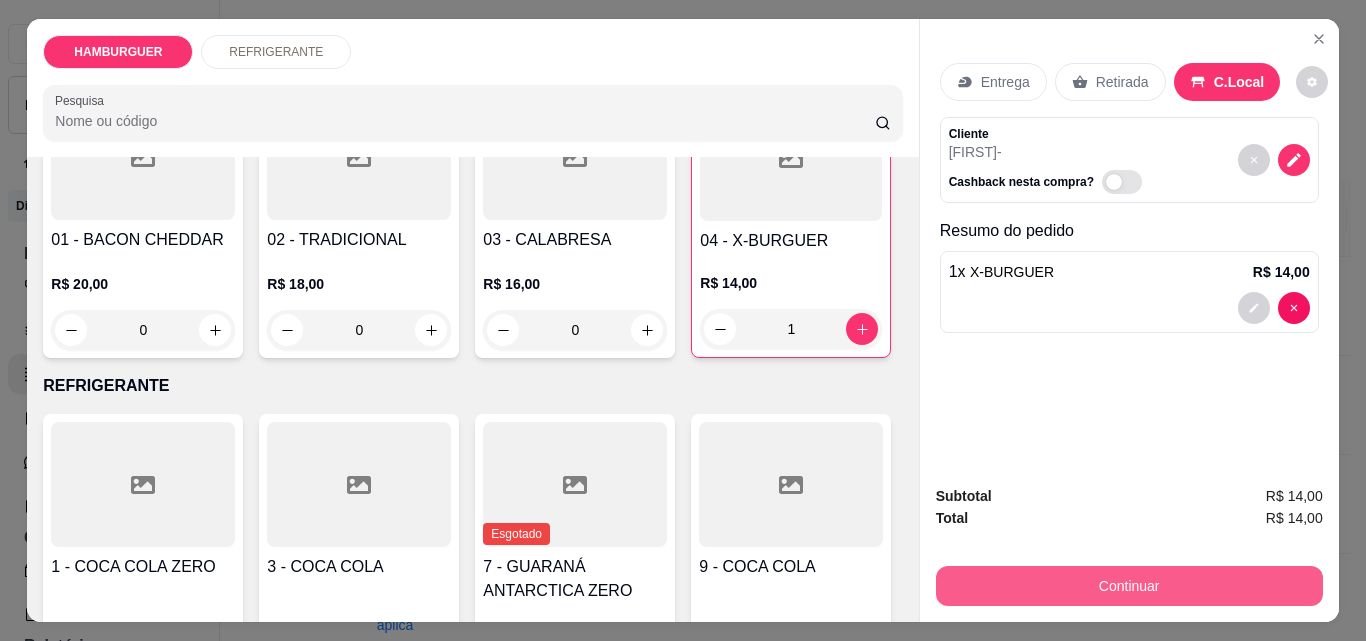 click on "Continuar" at bounding box center (1129, 586) 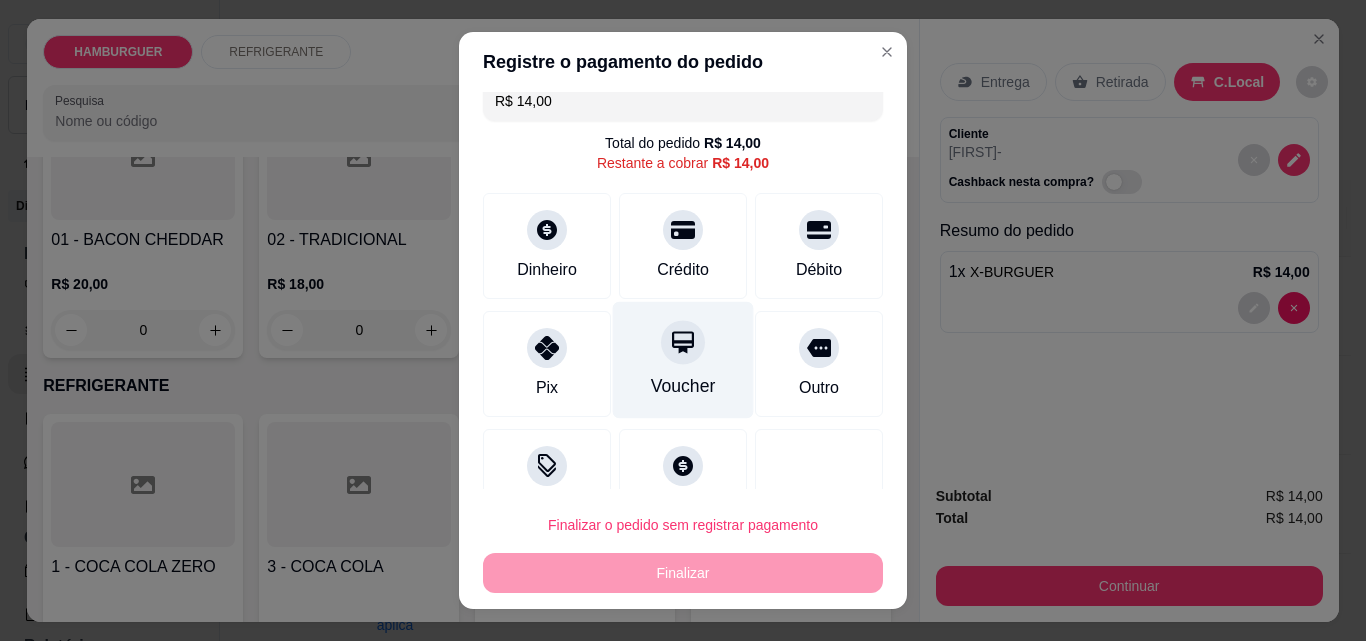 scroll, scrollTop: 73, scrollLeft: 0, axis: vertical 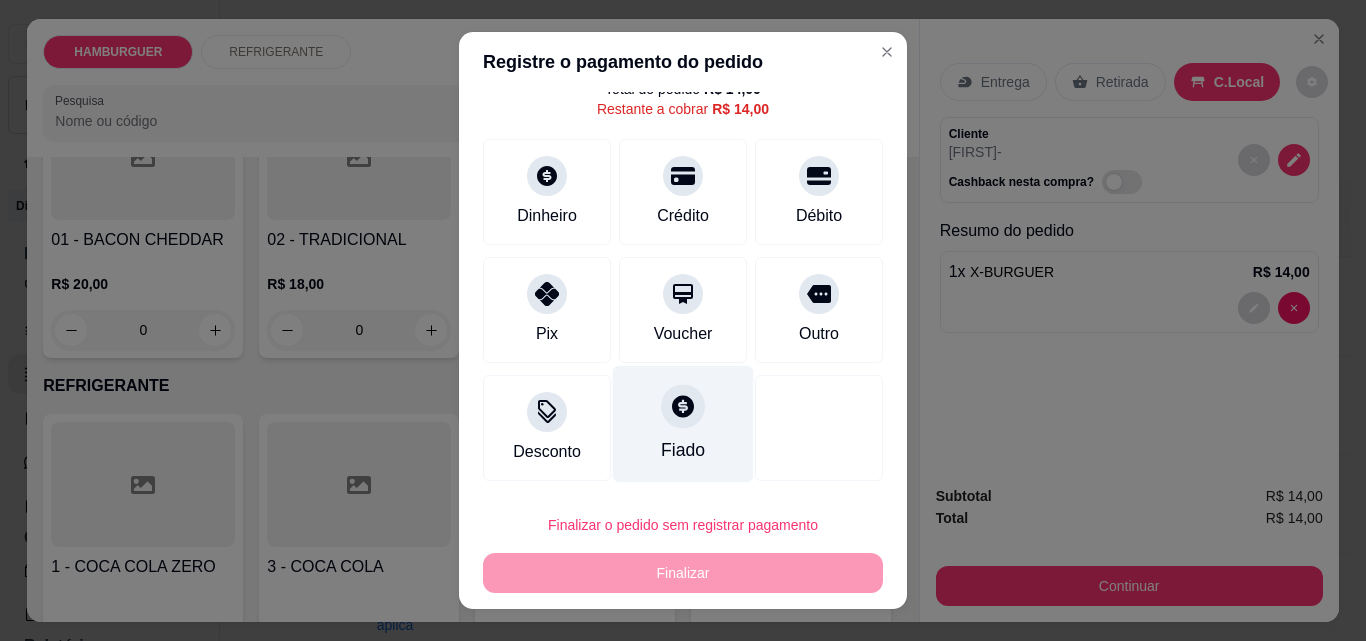 click 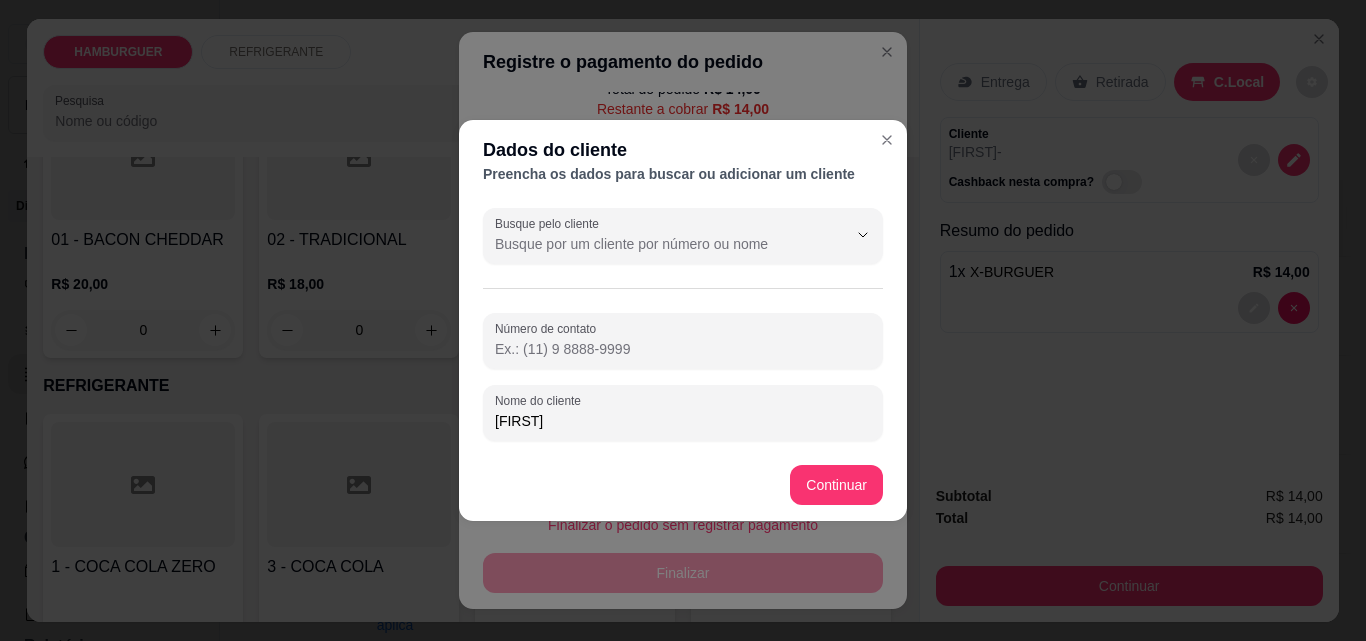 click on "Número de contato" at bounding box center (683, 349) 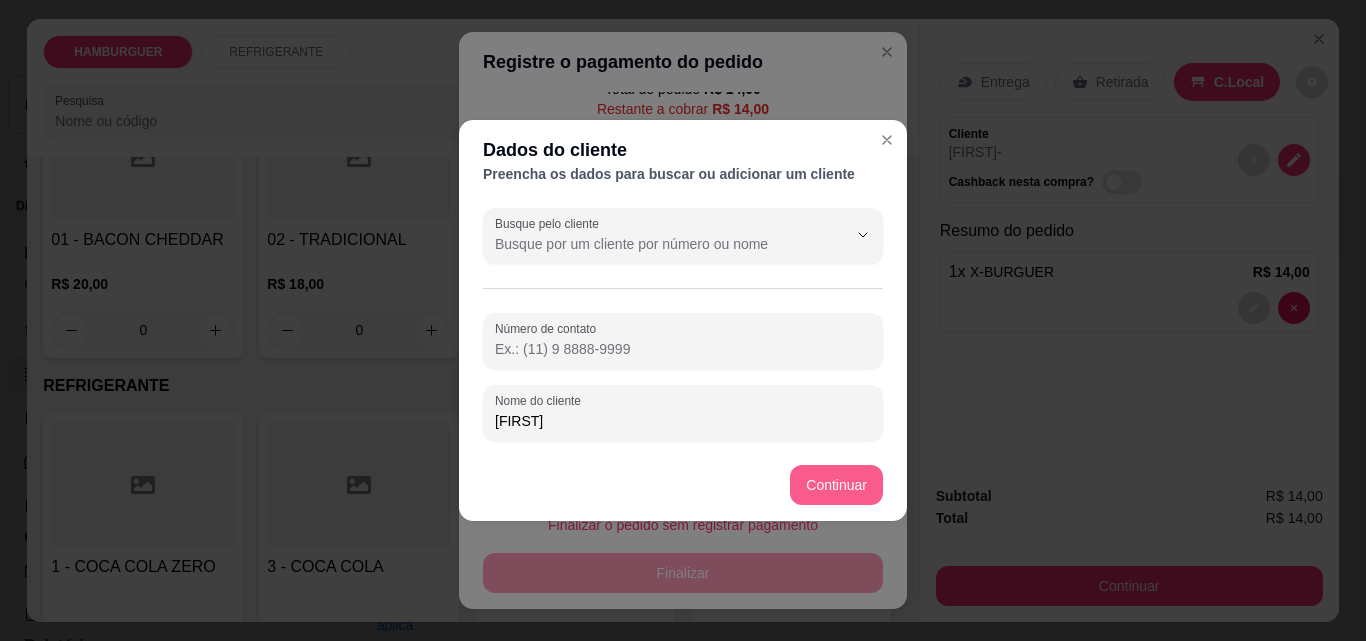 click on "Continuar" at bounding box center (836, 485) 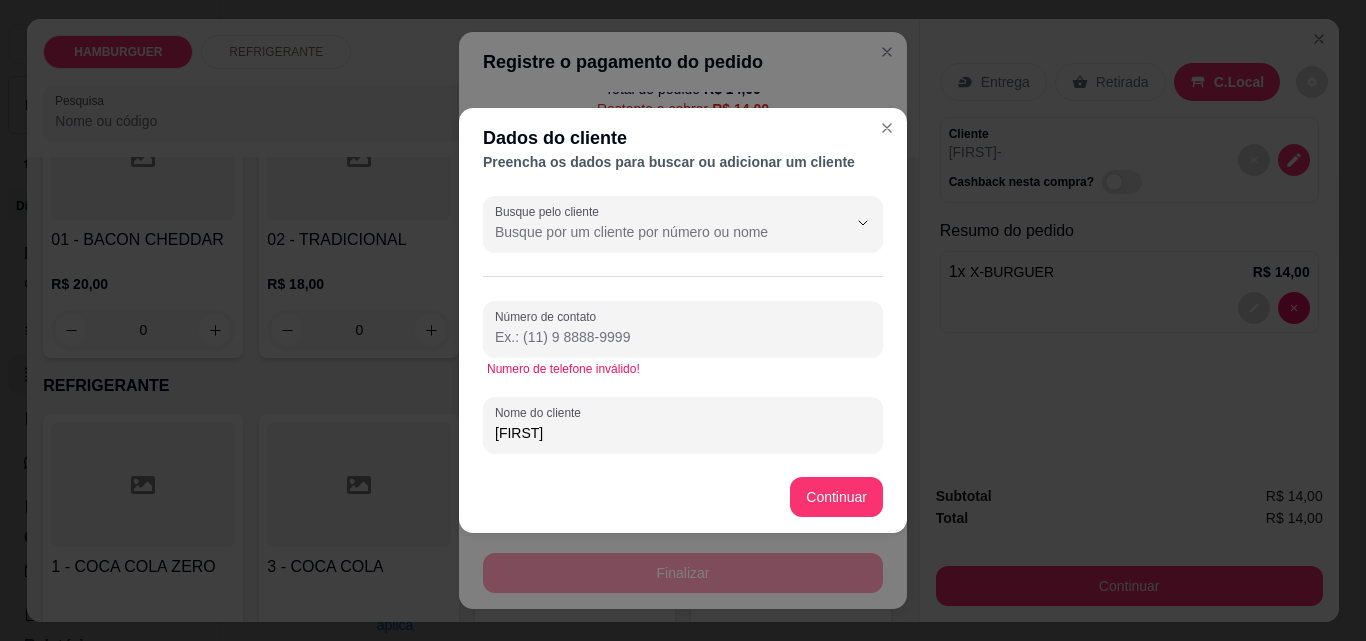 click on "Número de contato" at bounding box center [683, 337] 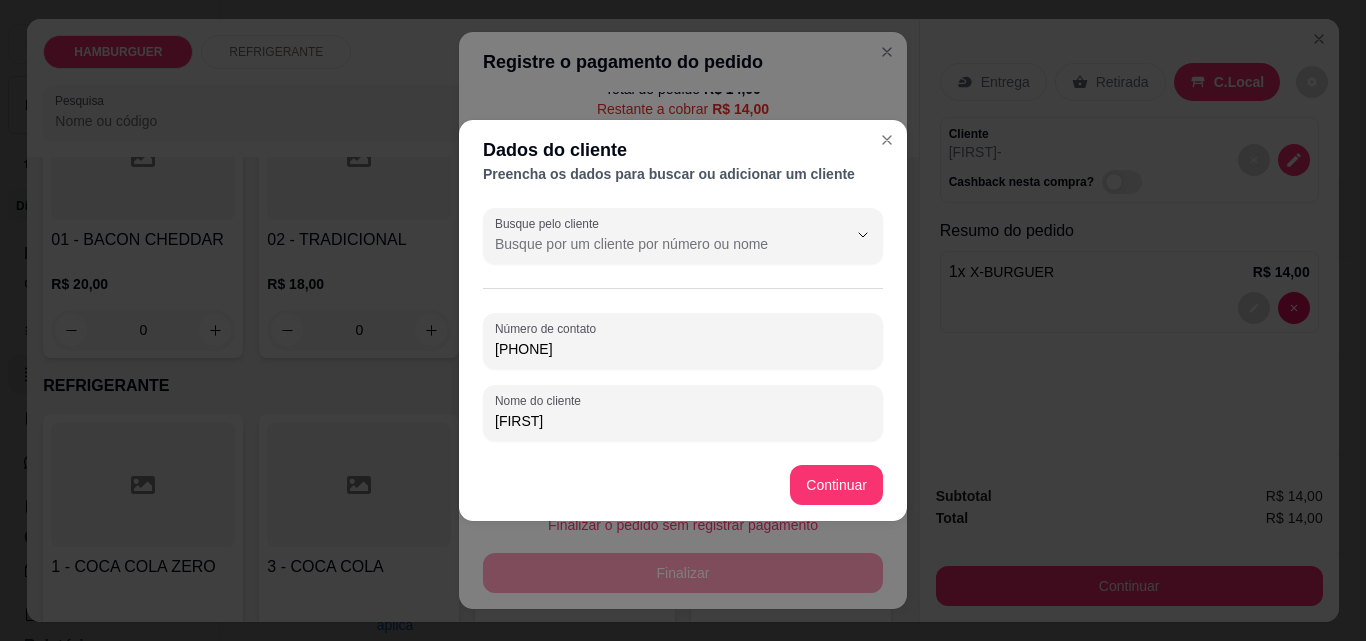 type on "(99) 9999-9999" 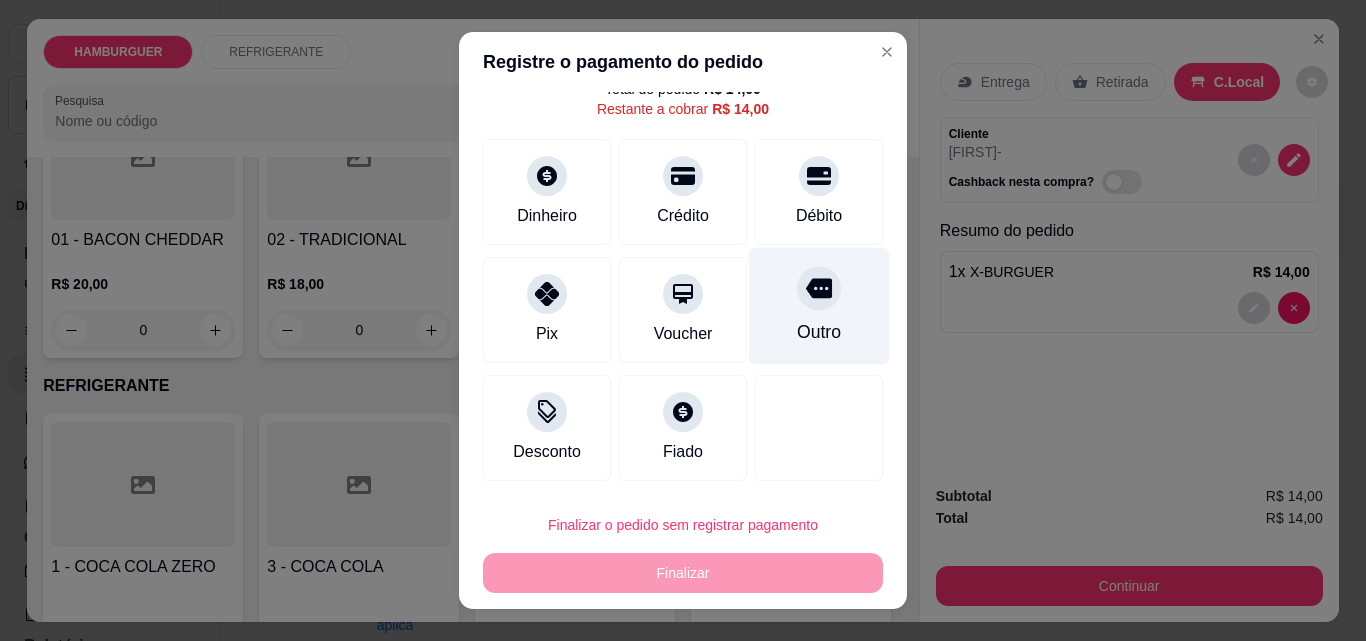 click 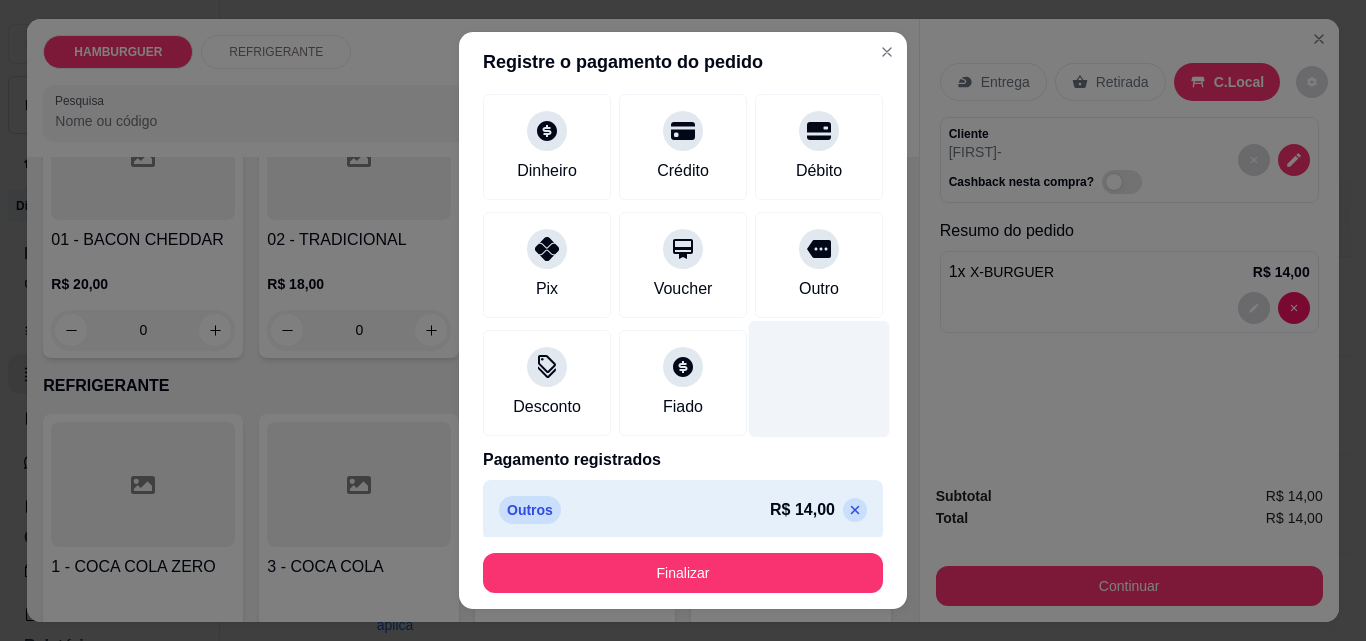 scroll, scrollTop: 109, scrollLeft: 0, axis: vertical 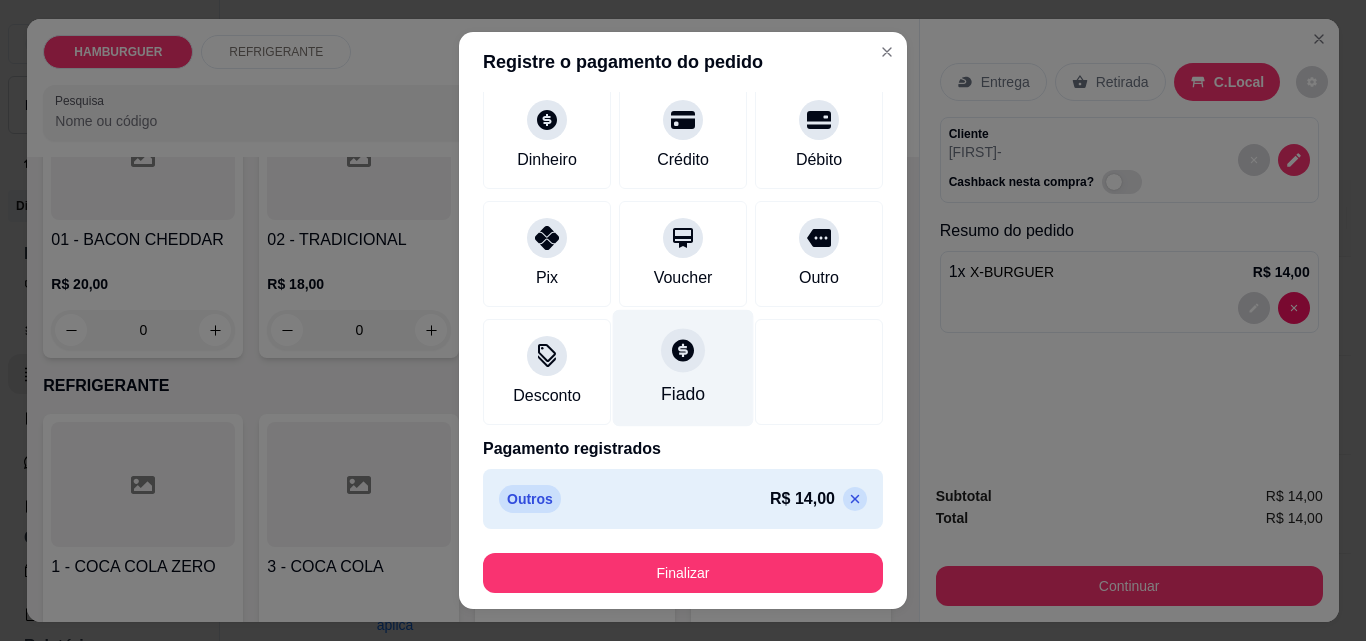 click 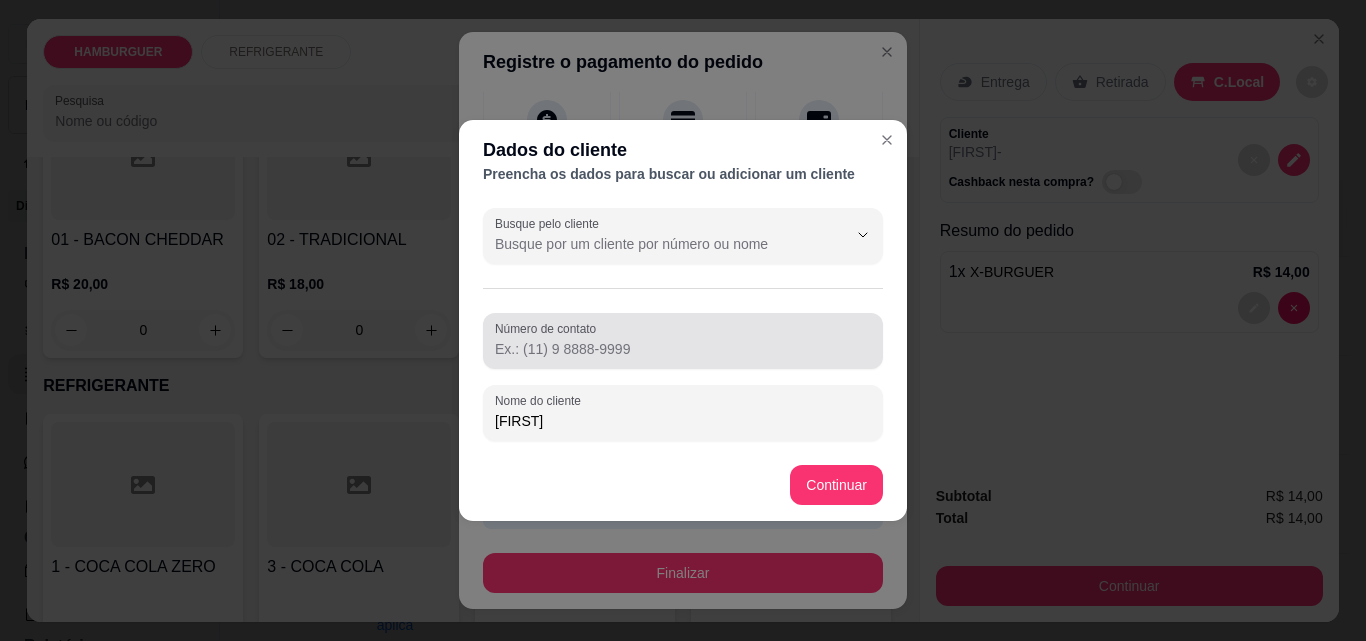 click on "Número de contato" at bounding box center [683, 349] 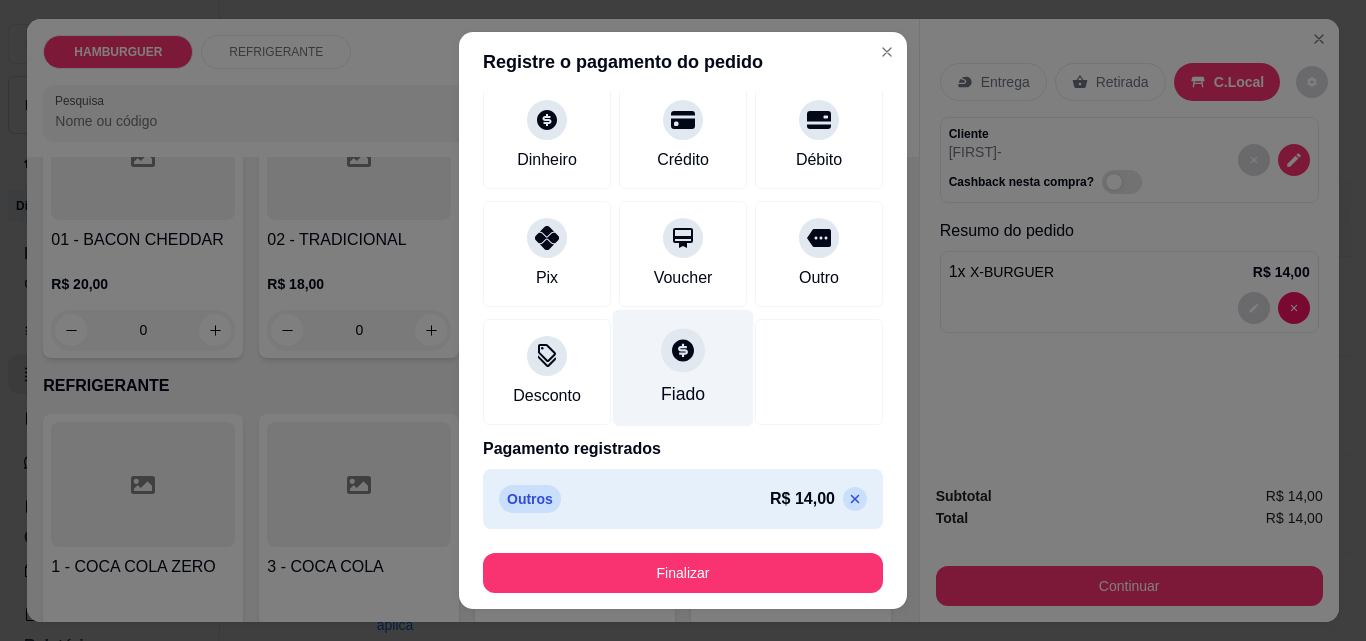 click on "Fiado" at bounding box center [683, 368] 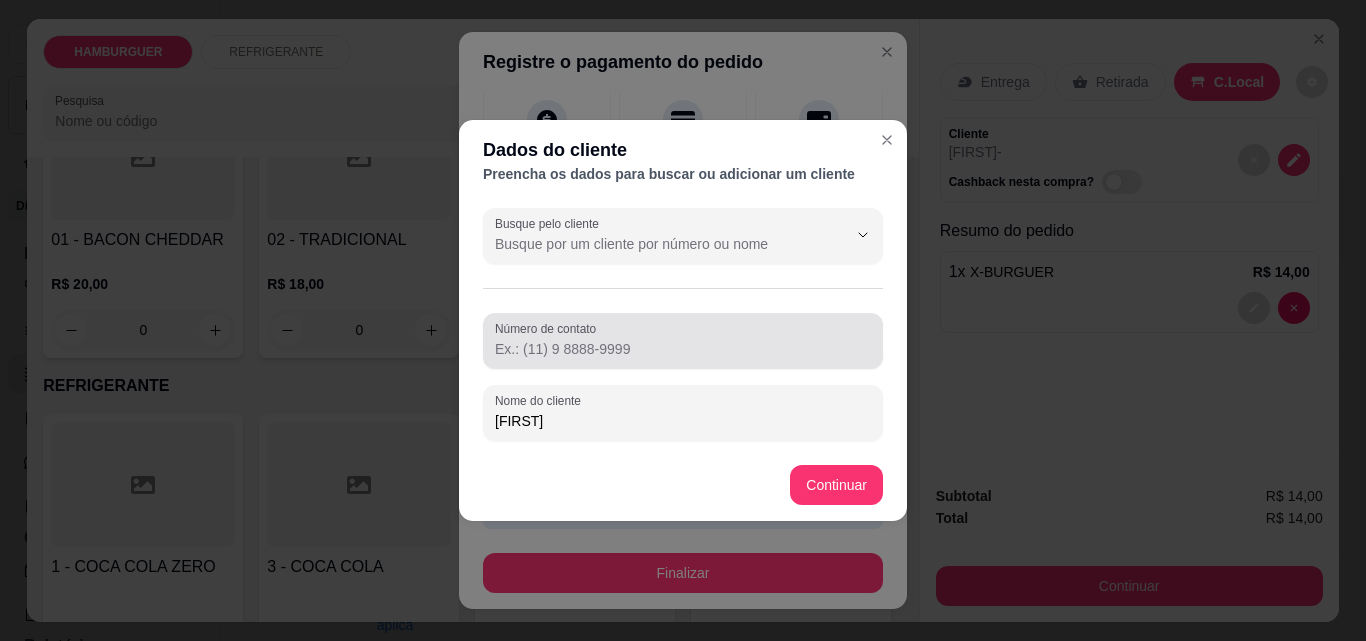 click at bounding box center [683, 341] 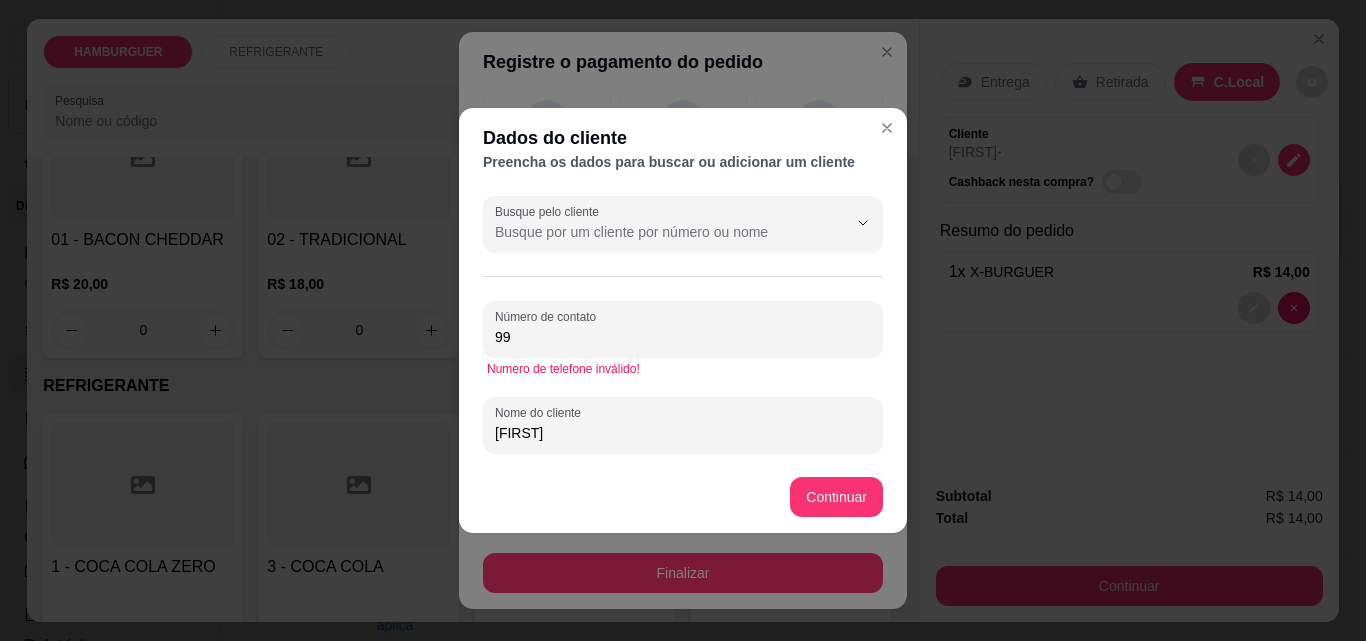 type on "9" 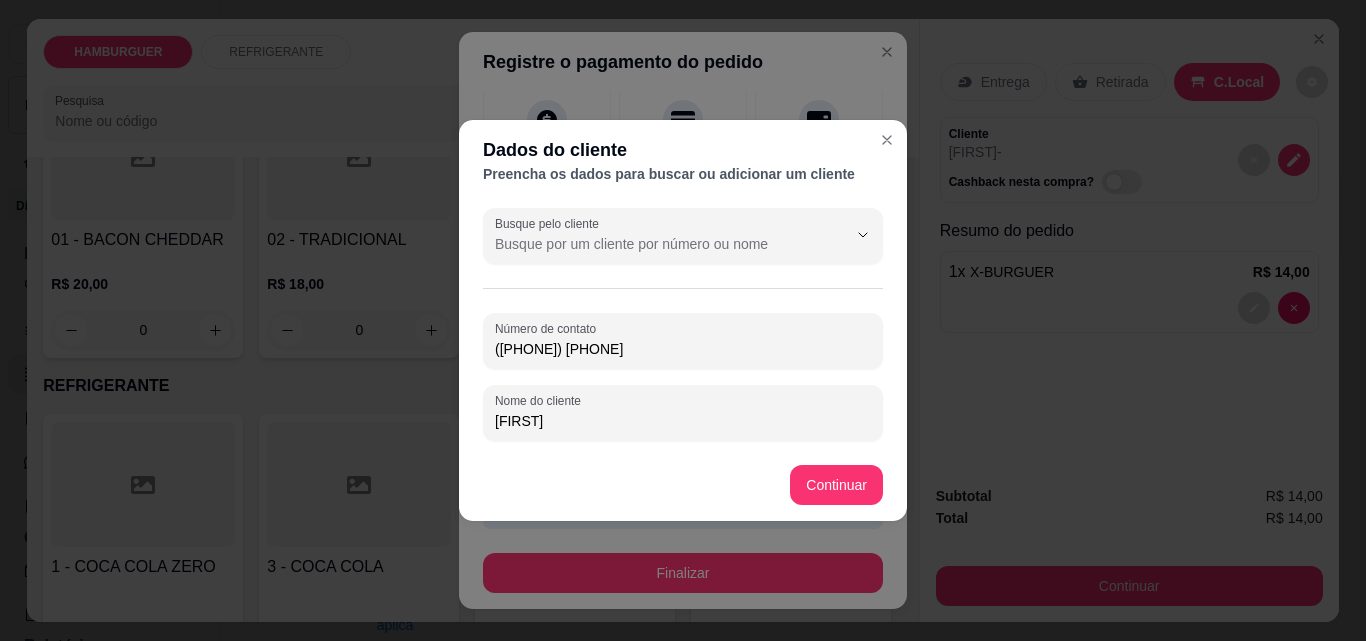 type on "(98) 98538-0362" 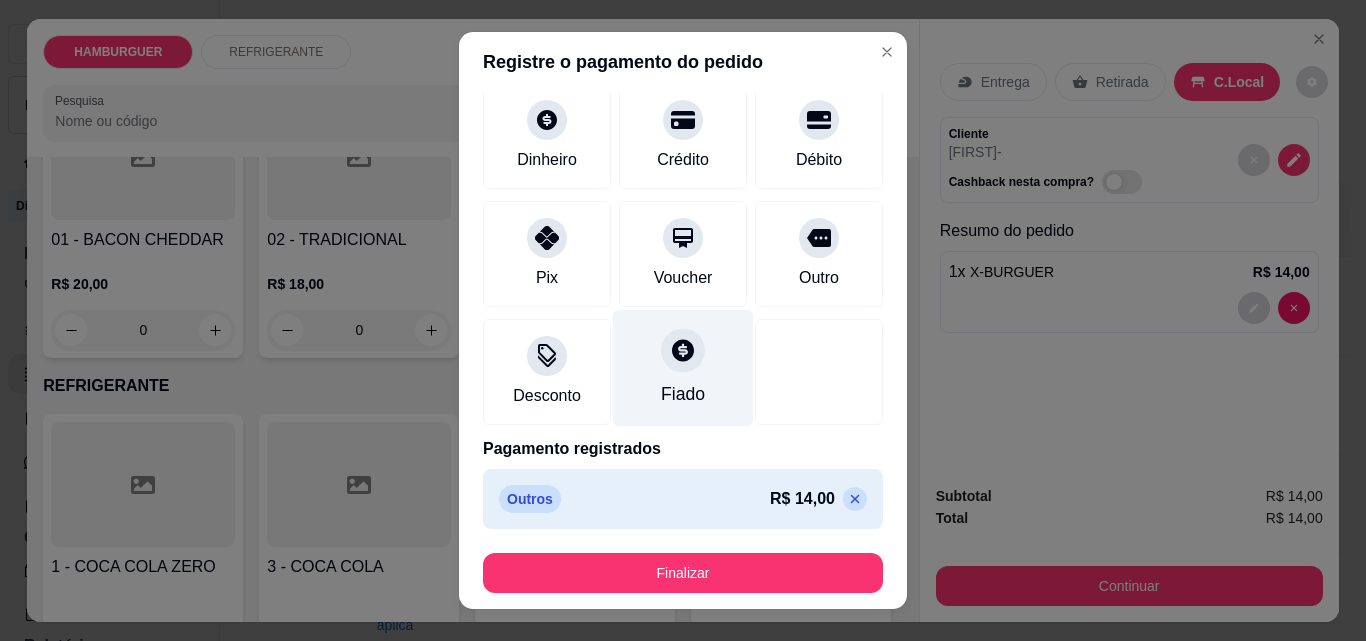 click 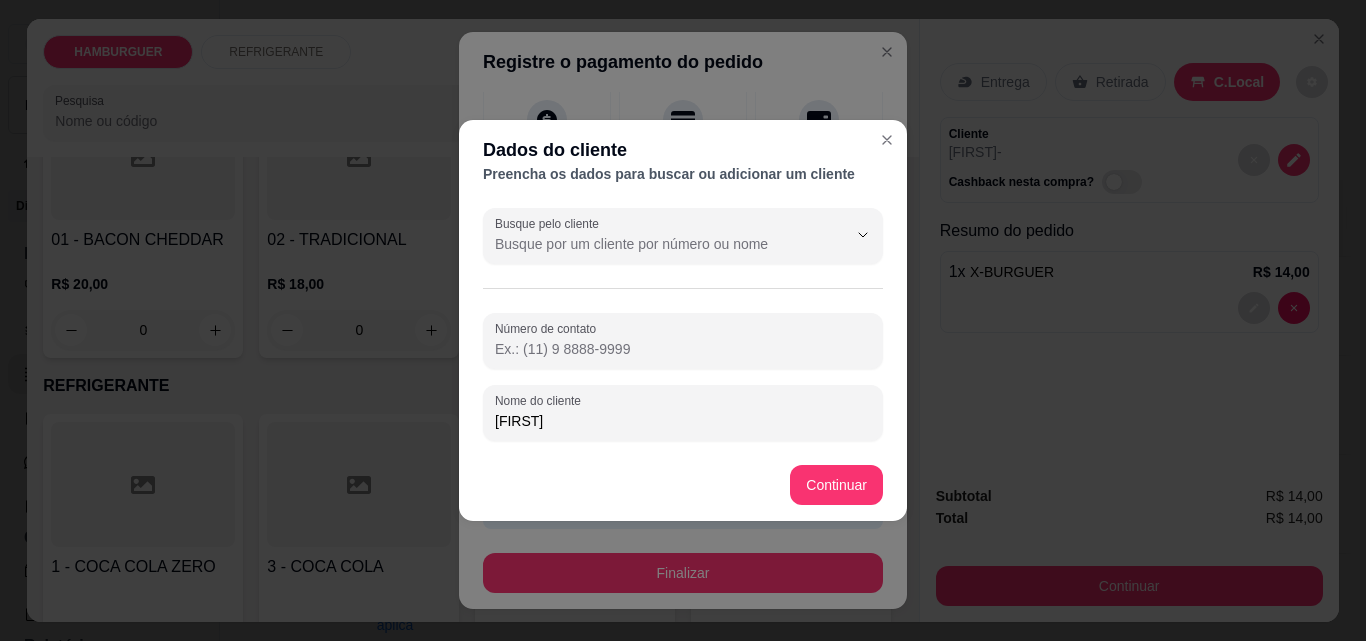 click on "Número de contato" at bounding box center [683, 349] 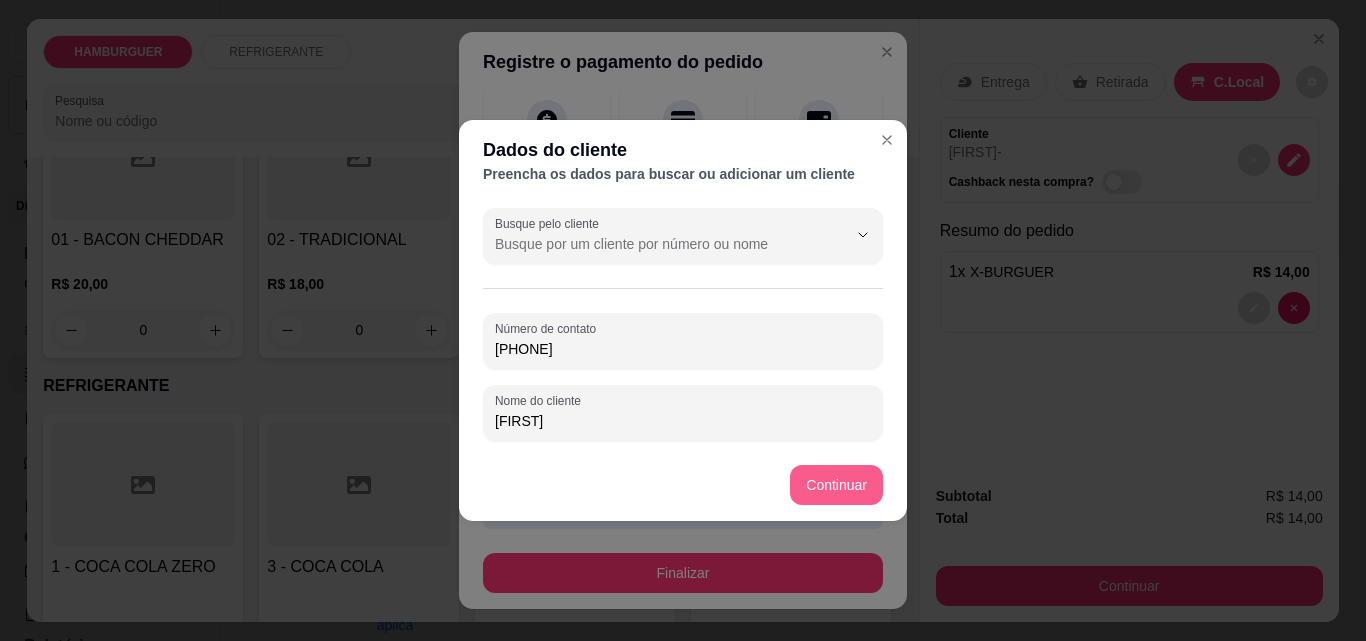 type on "(98) 98538-8362" 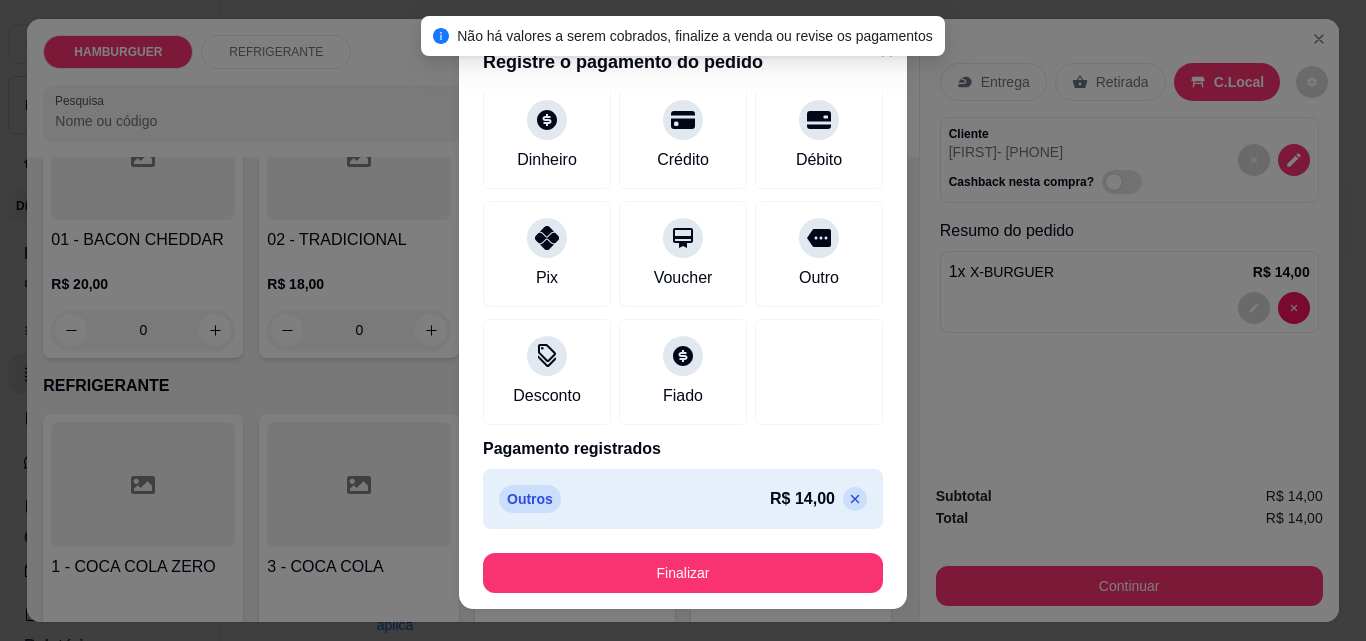 click 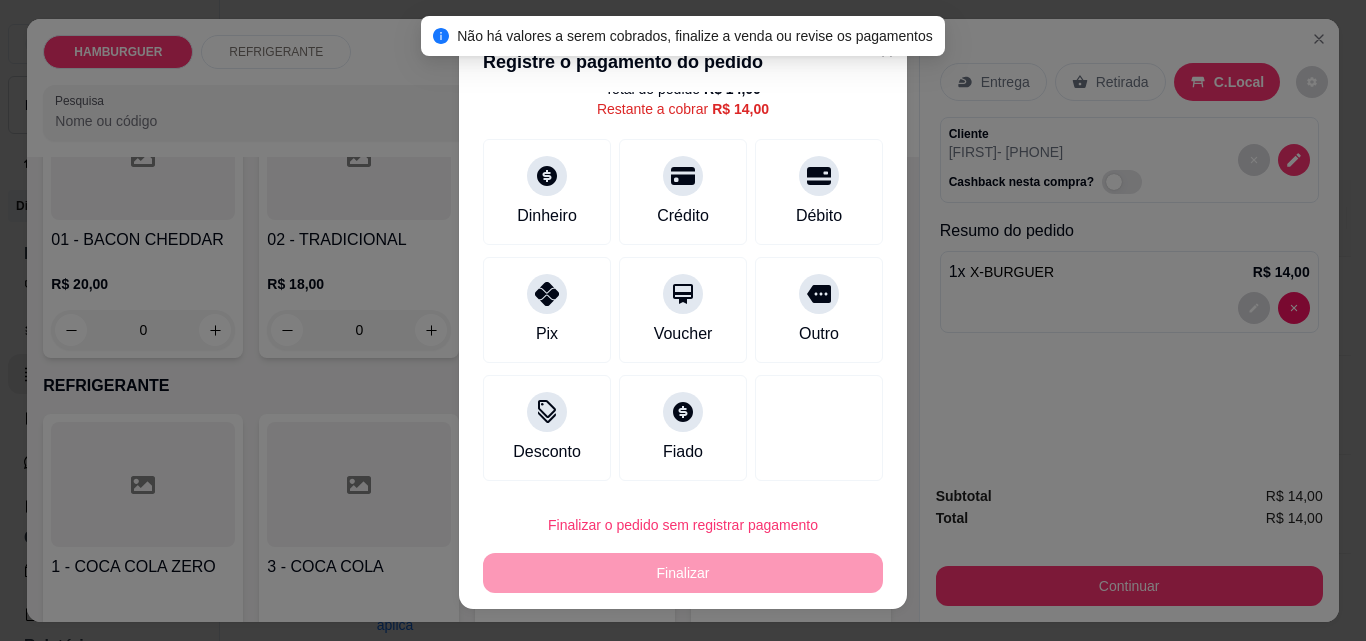 scroll, scrollTop: 73, scrollLeft: 0, axis: vertical 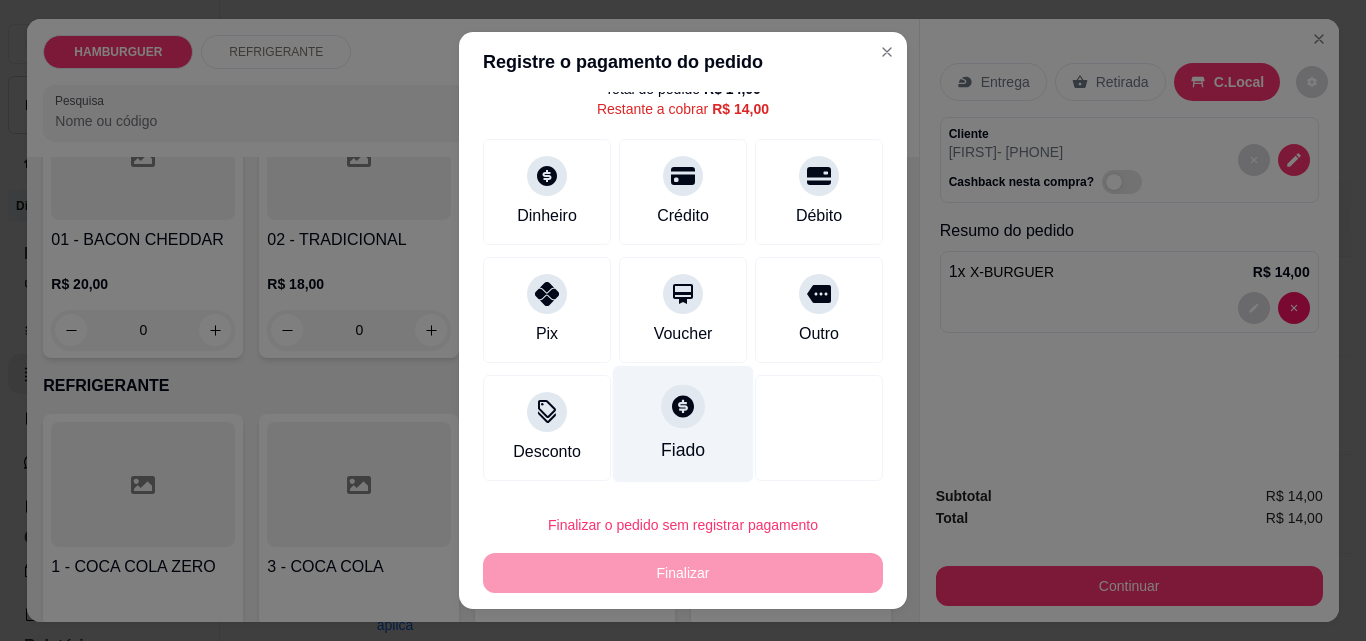 click 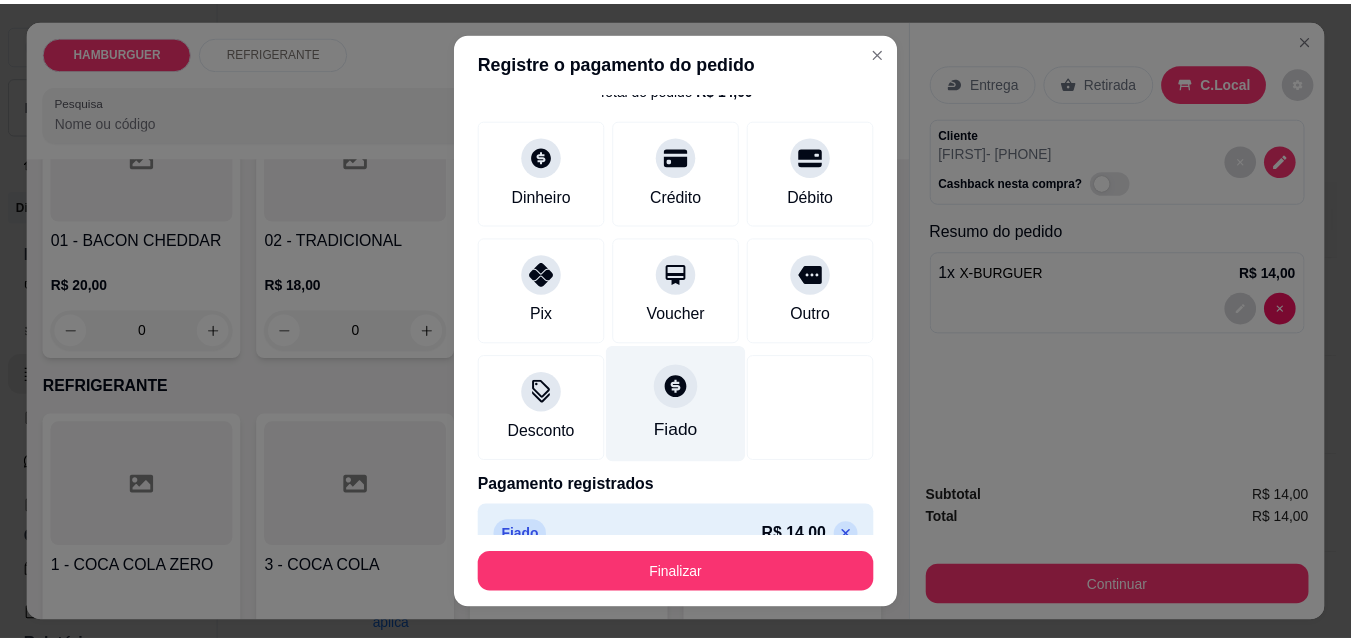 scroll, scrollTop: 109, scrollLeft: 0, axis: vertical 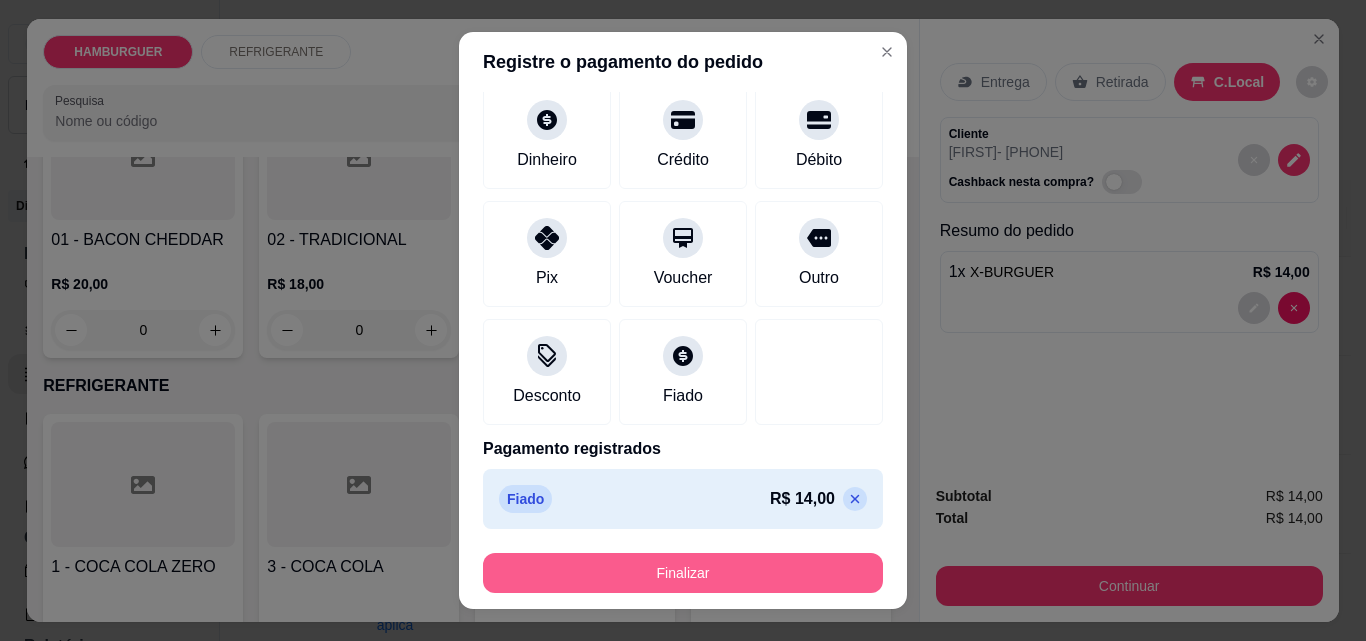 click on "Finalizar" at bounding box center [683, 573] 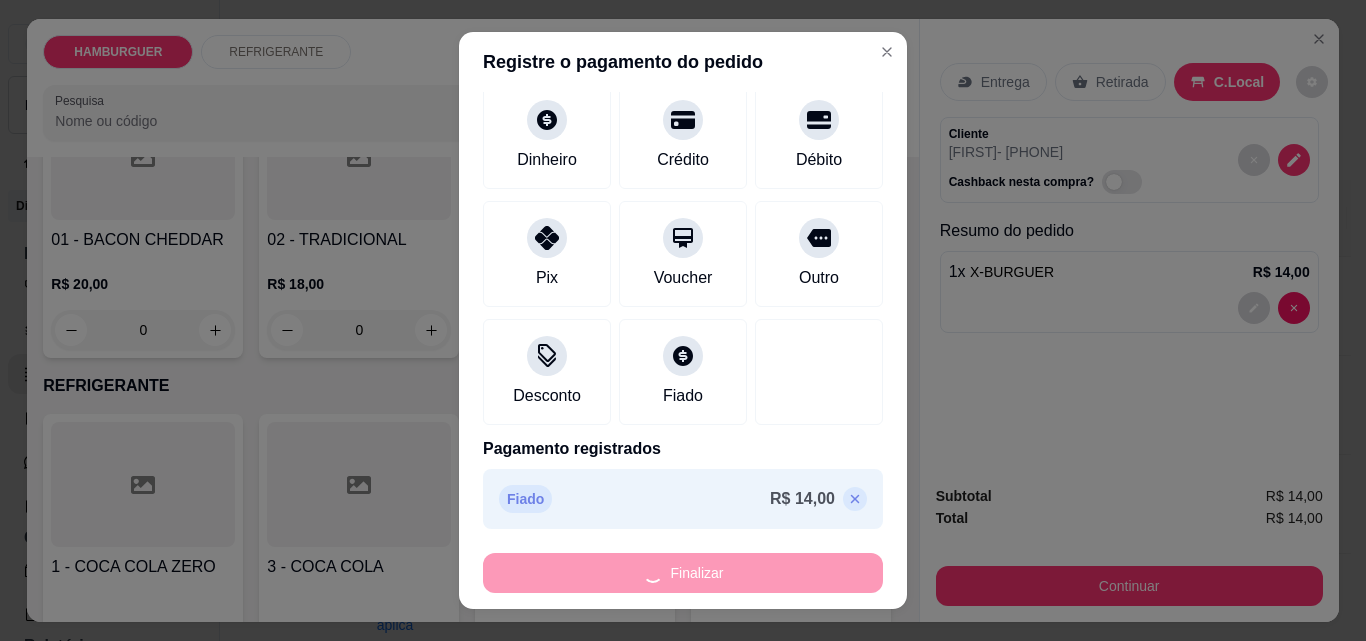 type on "0" 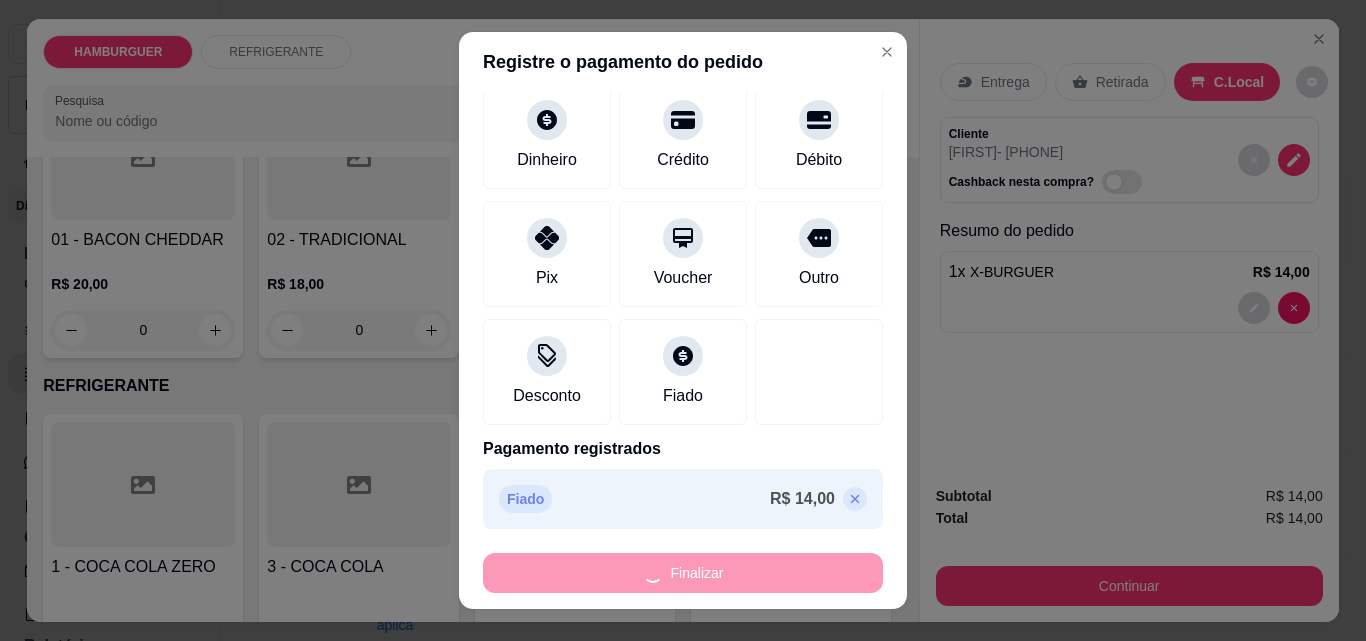 type on "-R$ 14,00" 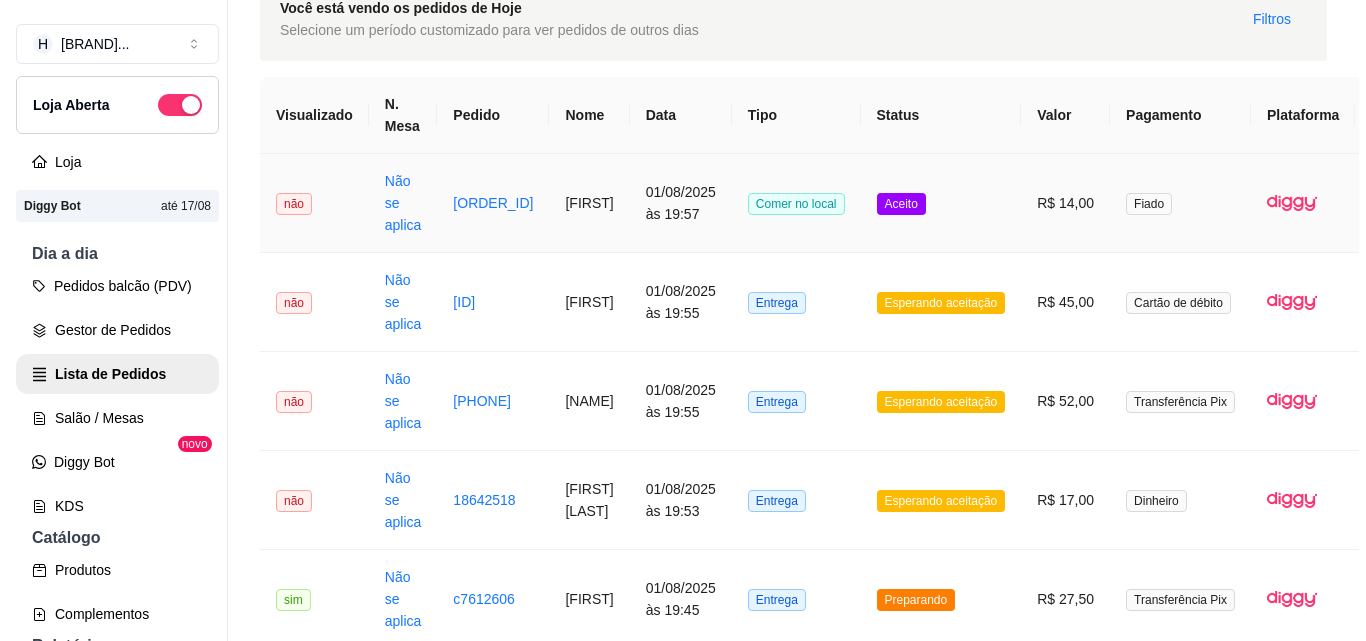 scroll, scrollTop: 200, scrollLeft: 0, axis: vertical 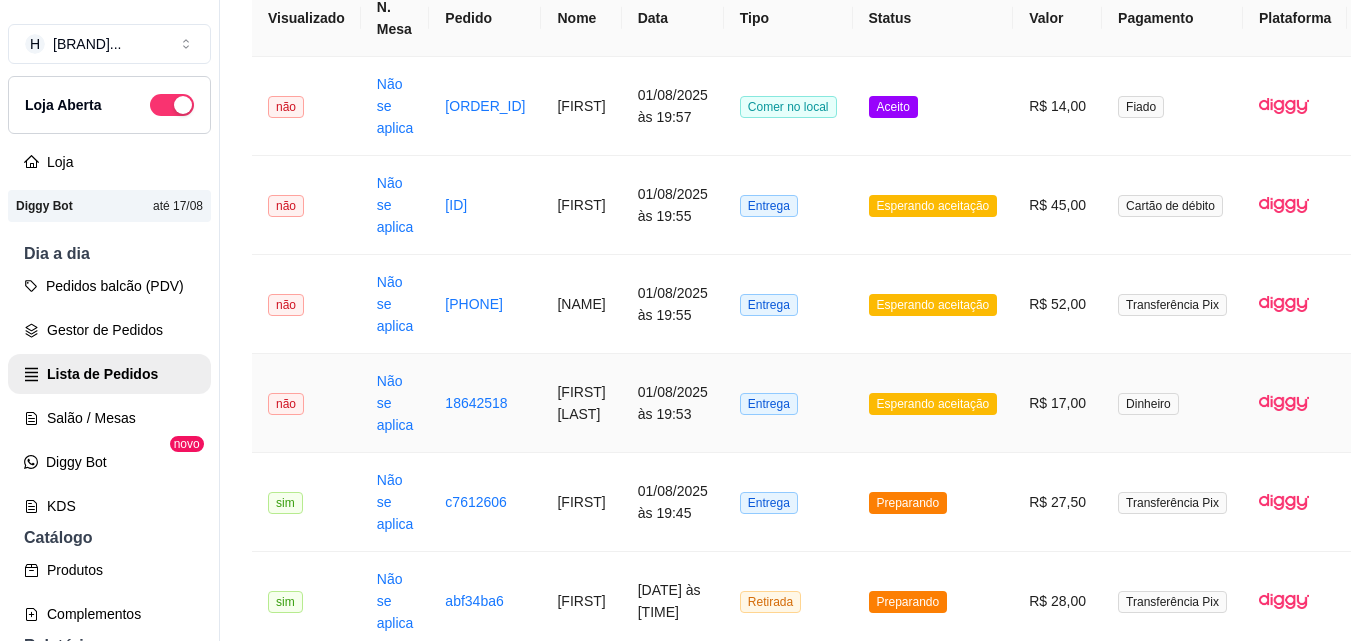 click on "Entrega" at bounding box center [788, 403] 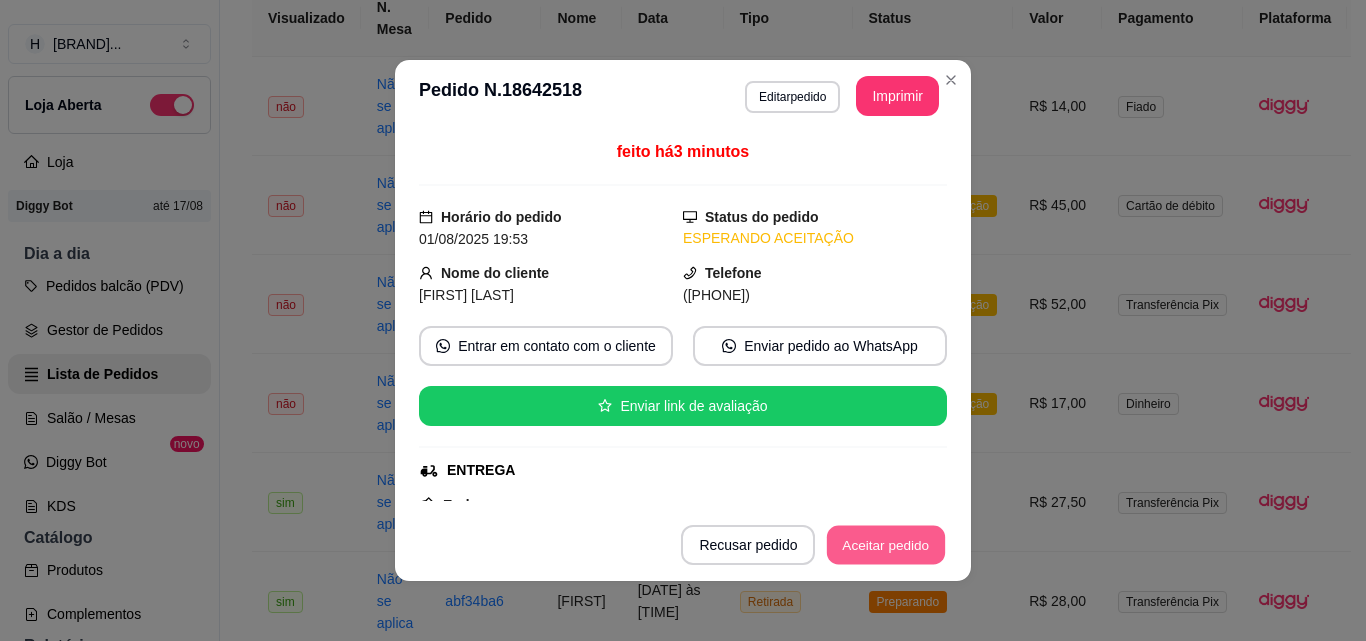 click on "Aceitar pedido" at bounding box center [886, 545] 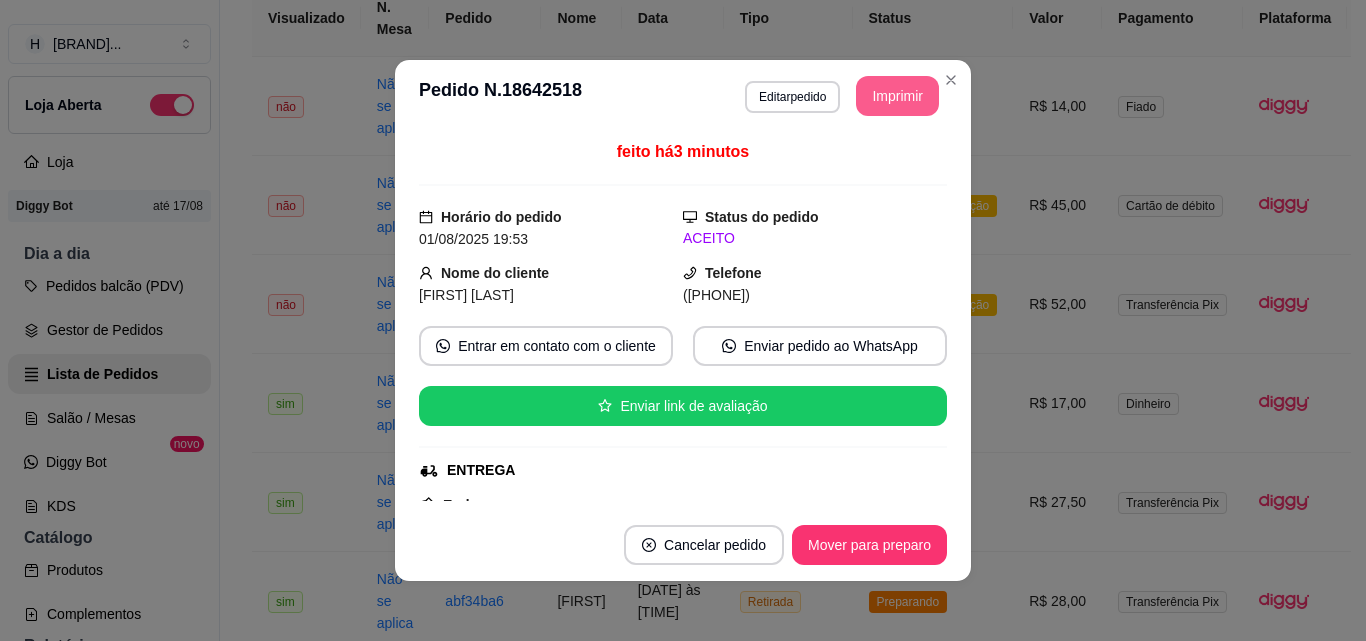 click on "Imprimir" at bounding box center [897, 96] 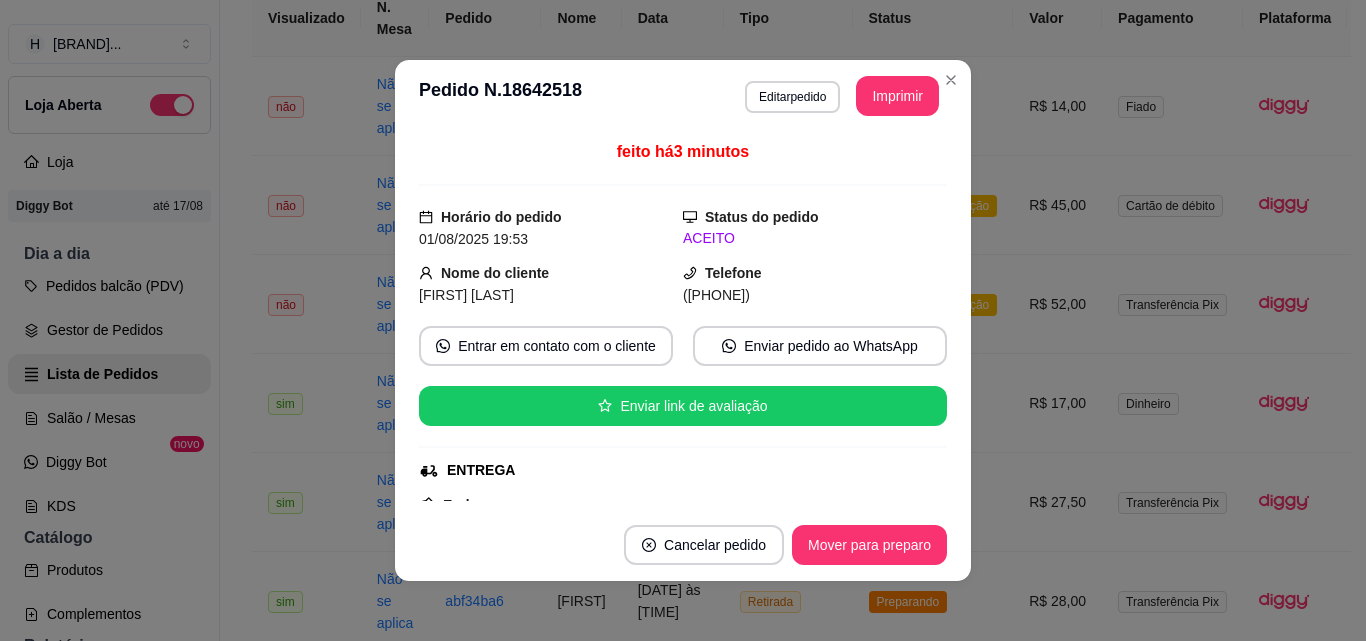scroll, scrollTop: 0, scrollLeft: 0, axis: both 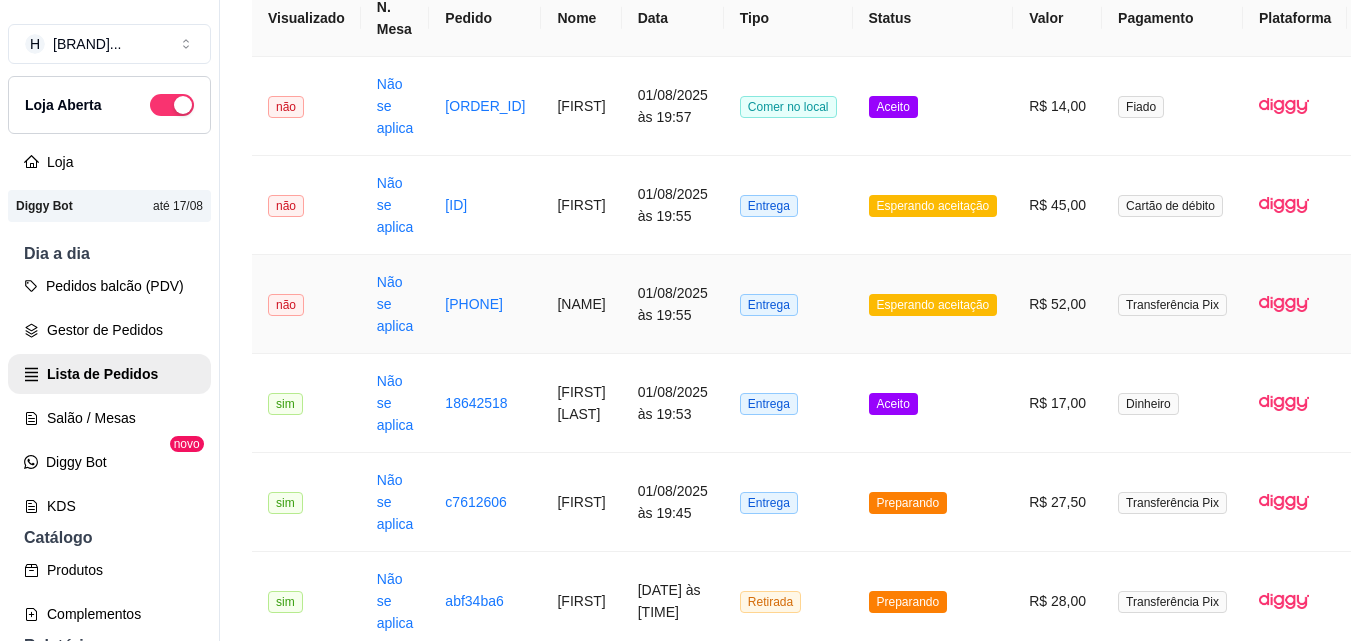 click on "Esperando aceitação" at bounding box center [933, 304] 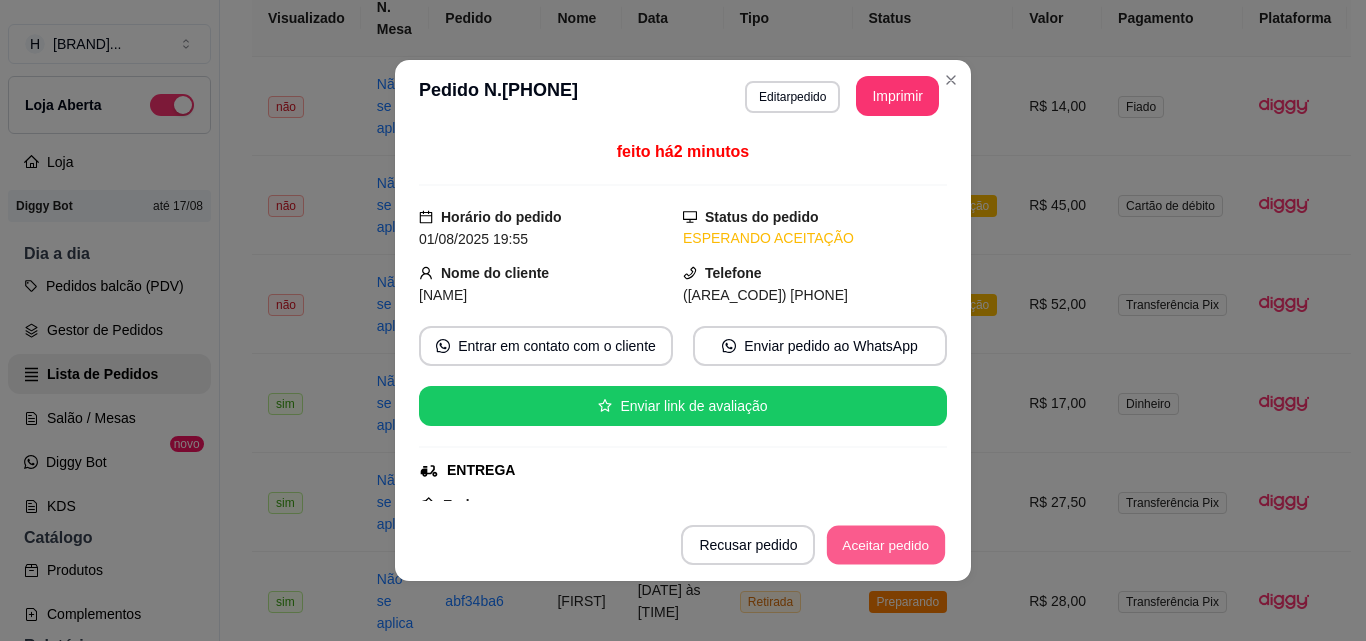 click on "Aceitar pedido" at bounding box center [886, 545] 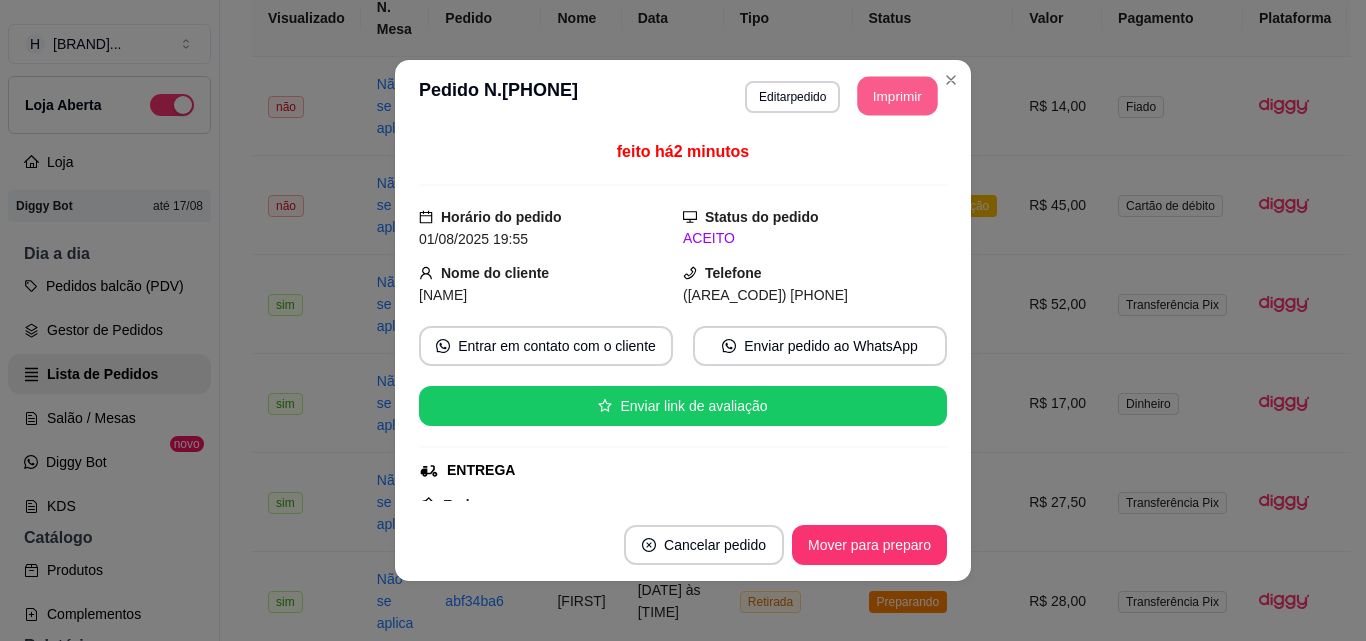 click on "Imprimir" at bounding box center [898, 96] 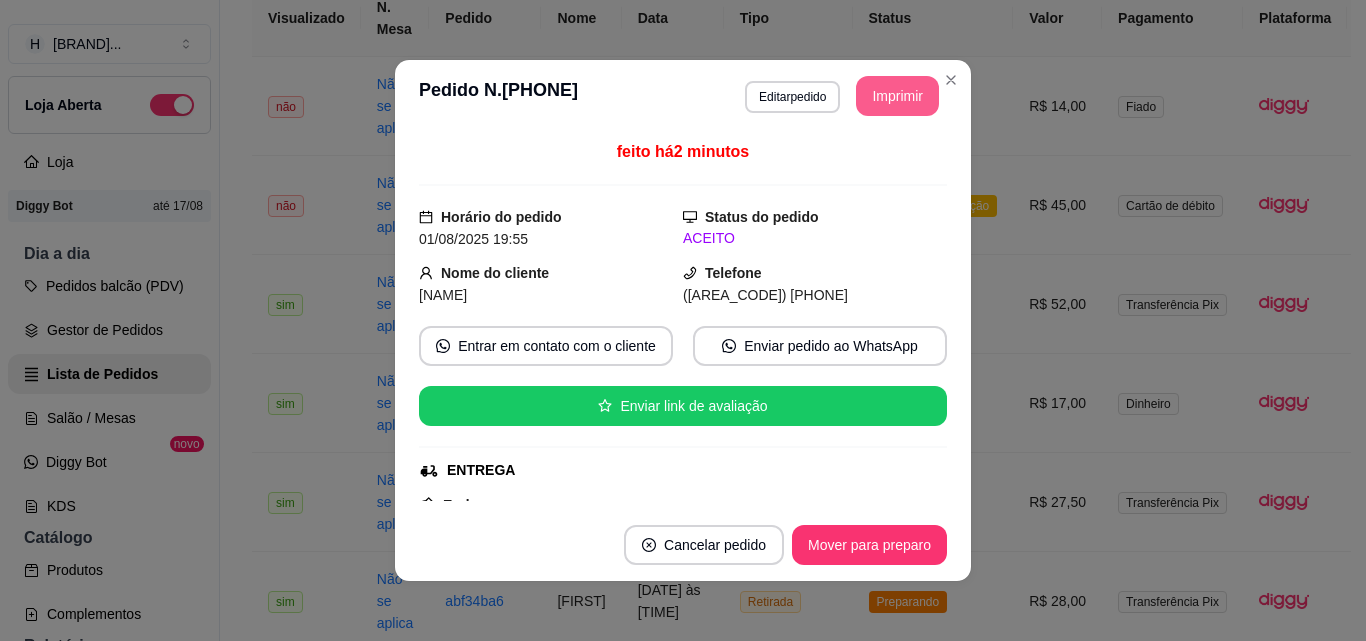 scroll, scrollTop: 0, scrollLeft: 0, axis: both 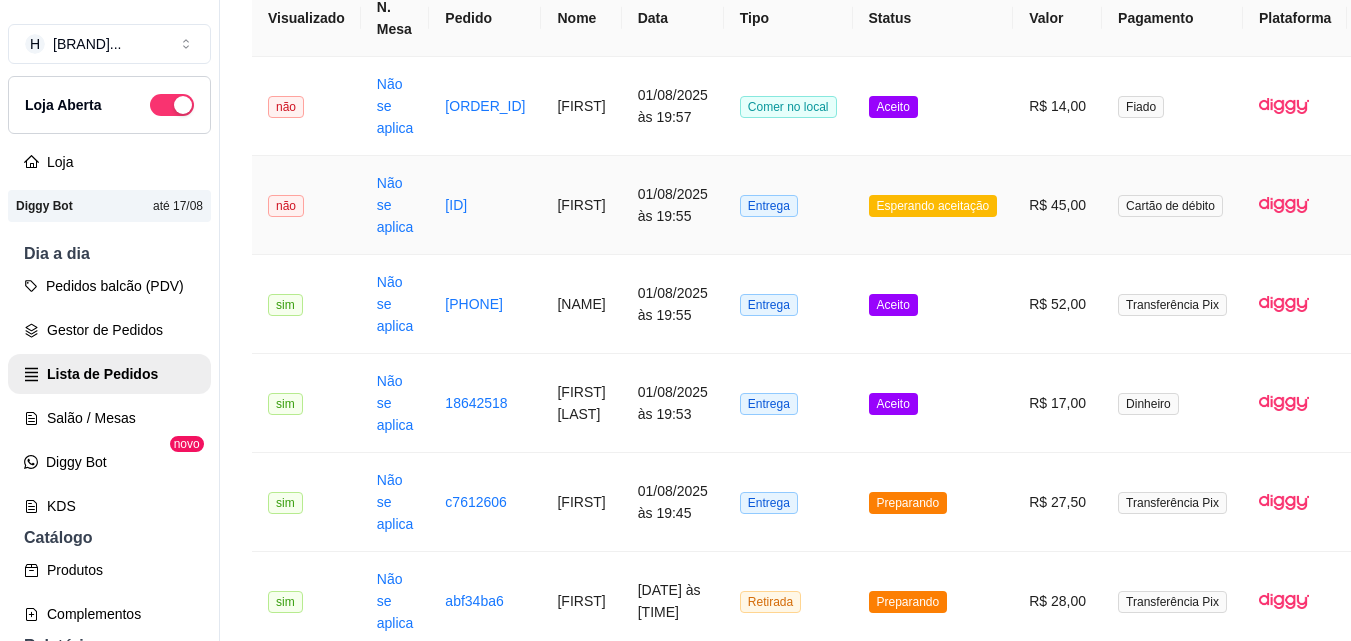 click on "Entrega" at bounding box center (788, 205) 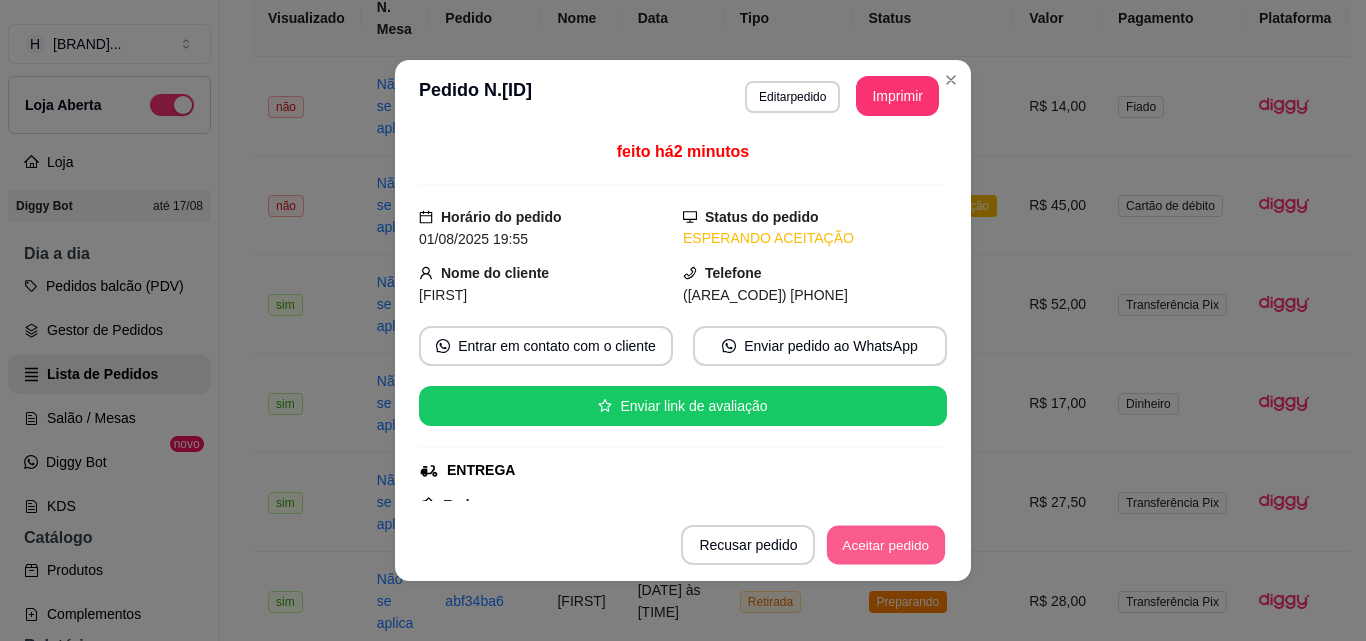 click on "Aceitar pedido" at bounding box center [886, 545] 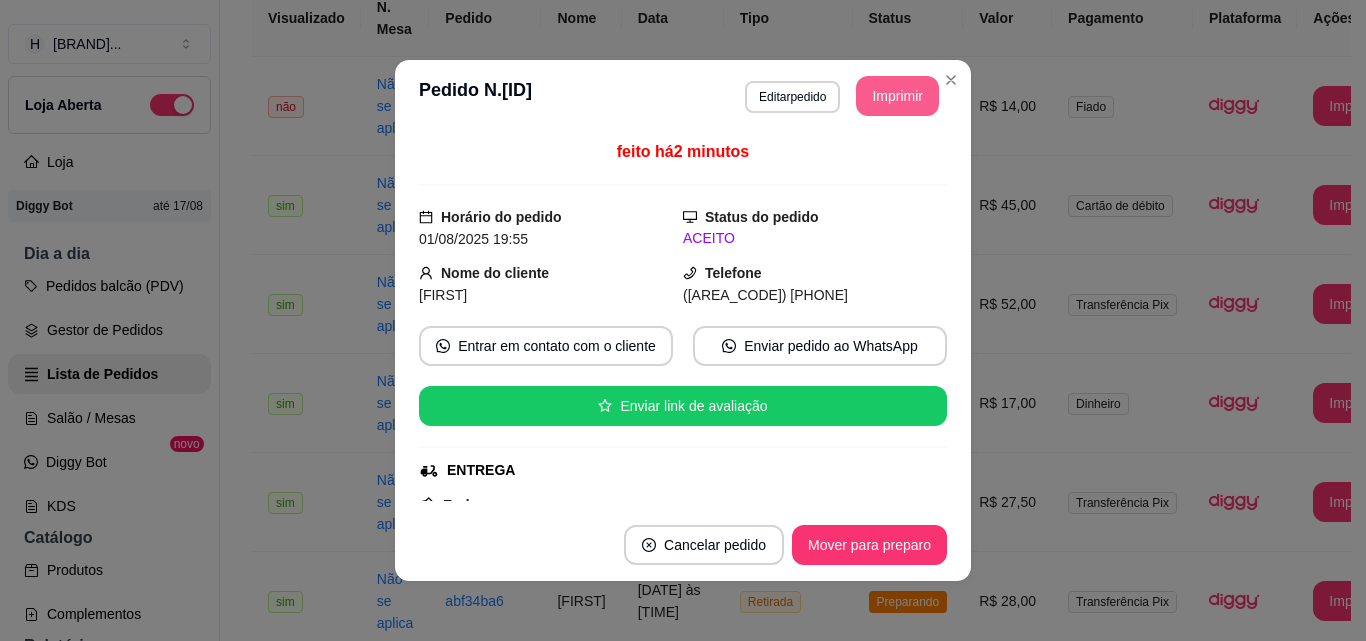 click on "Imprimir" at bounding box center [897, 96] 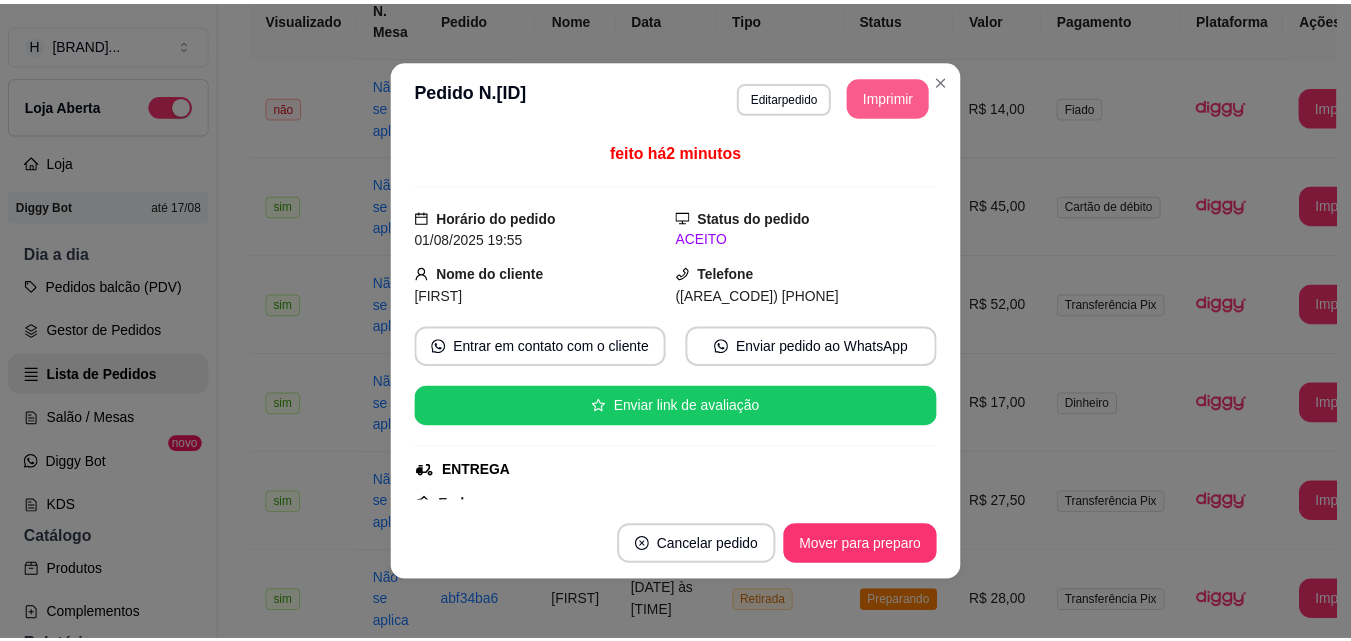 scroll, scrollTop: 0, scrollLeft: 0, axis: both 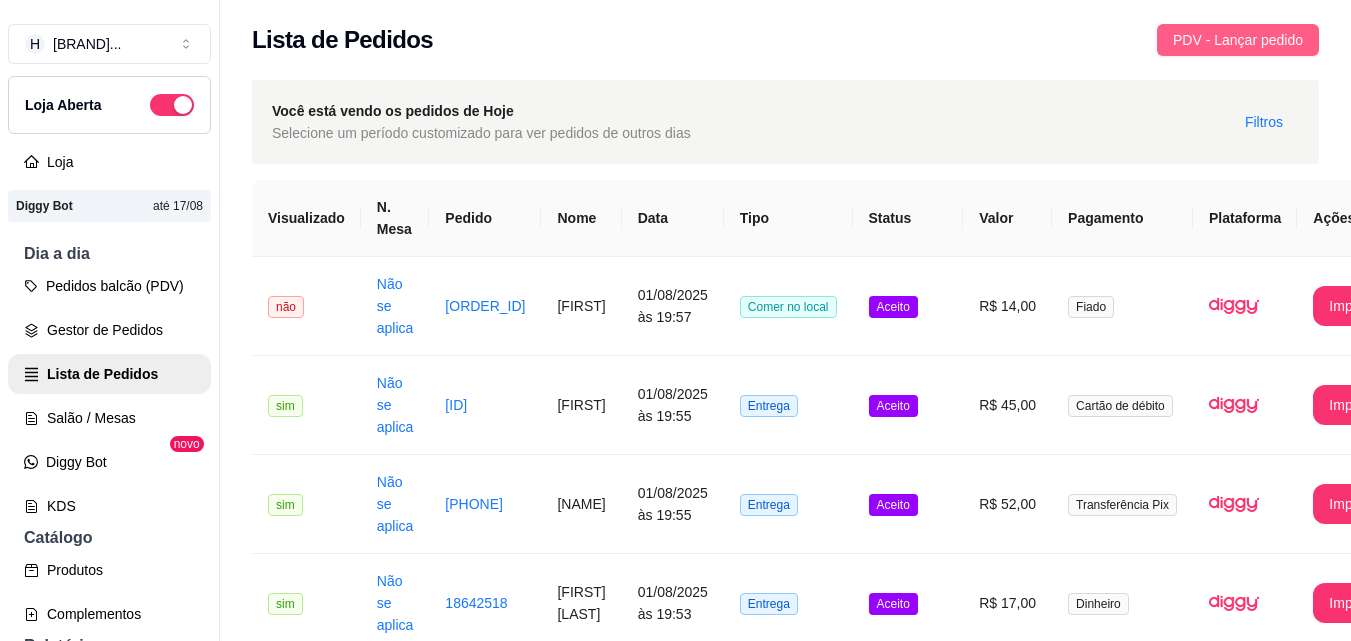 click on "PDV - Lançar pedido" at bounding box center (1238, 40) 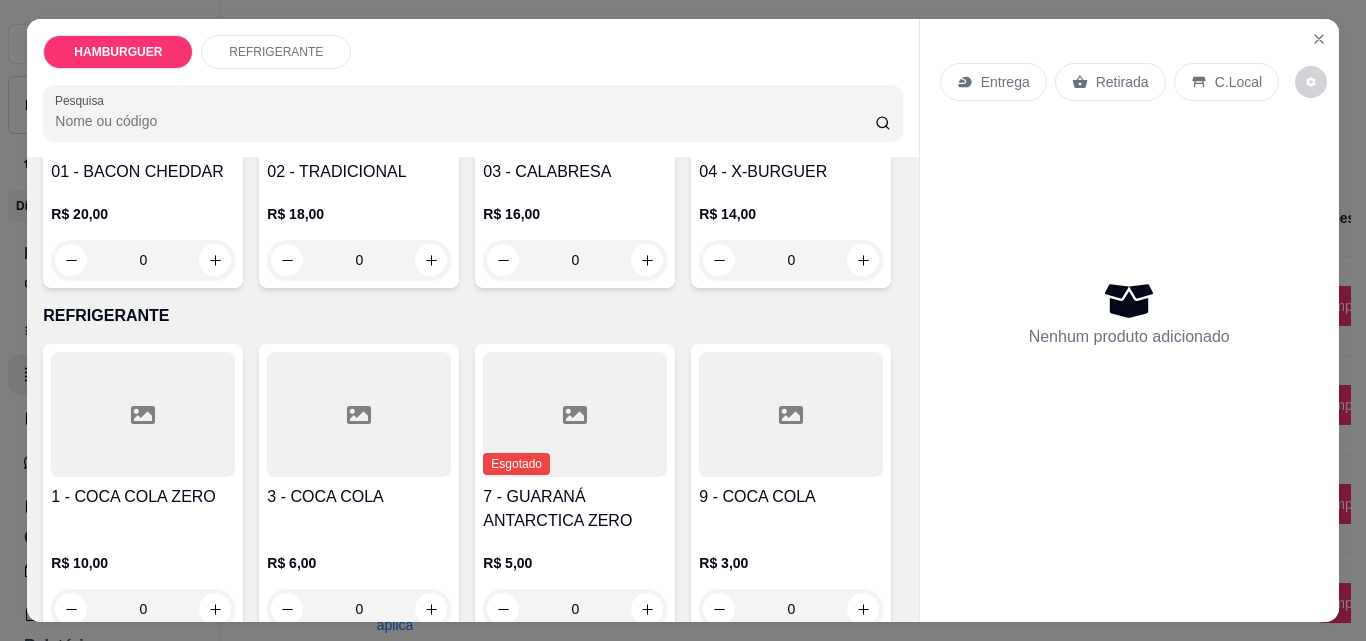 scroll, scrollTop: 300, scrollLeft: 0, axis: vertical 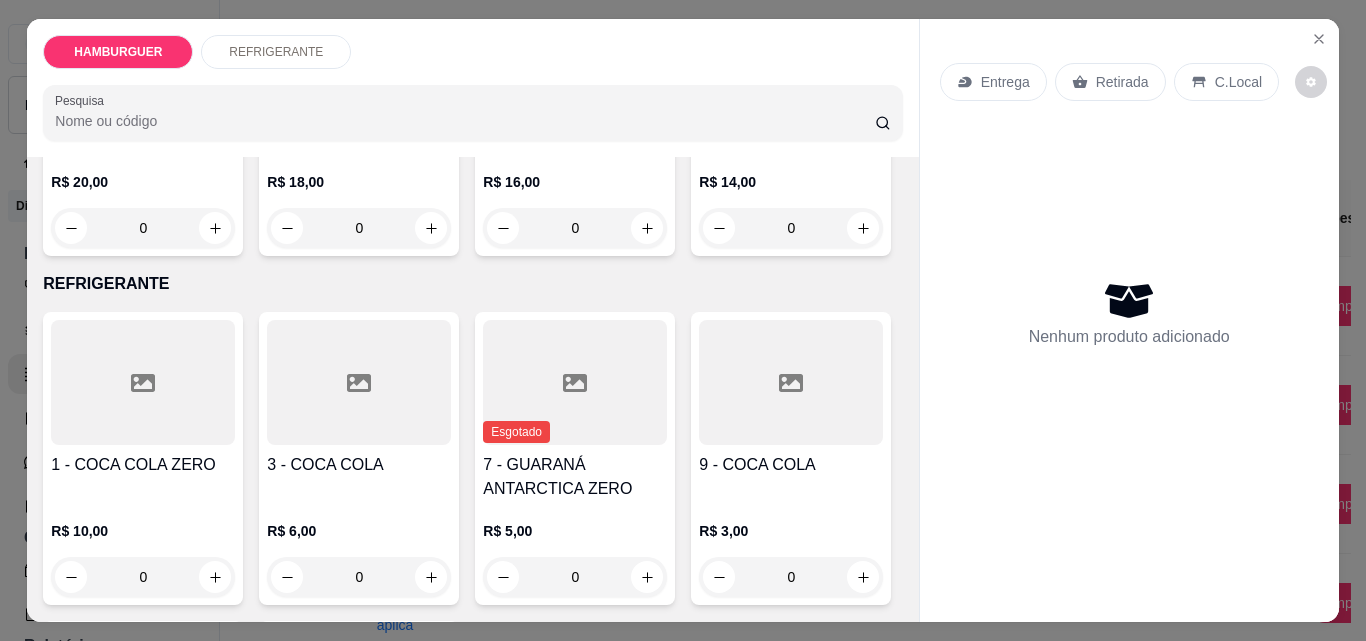 click on "0" at bounding box center (791, 228) 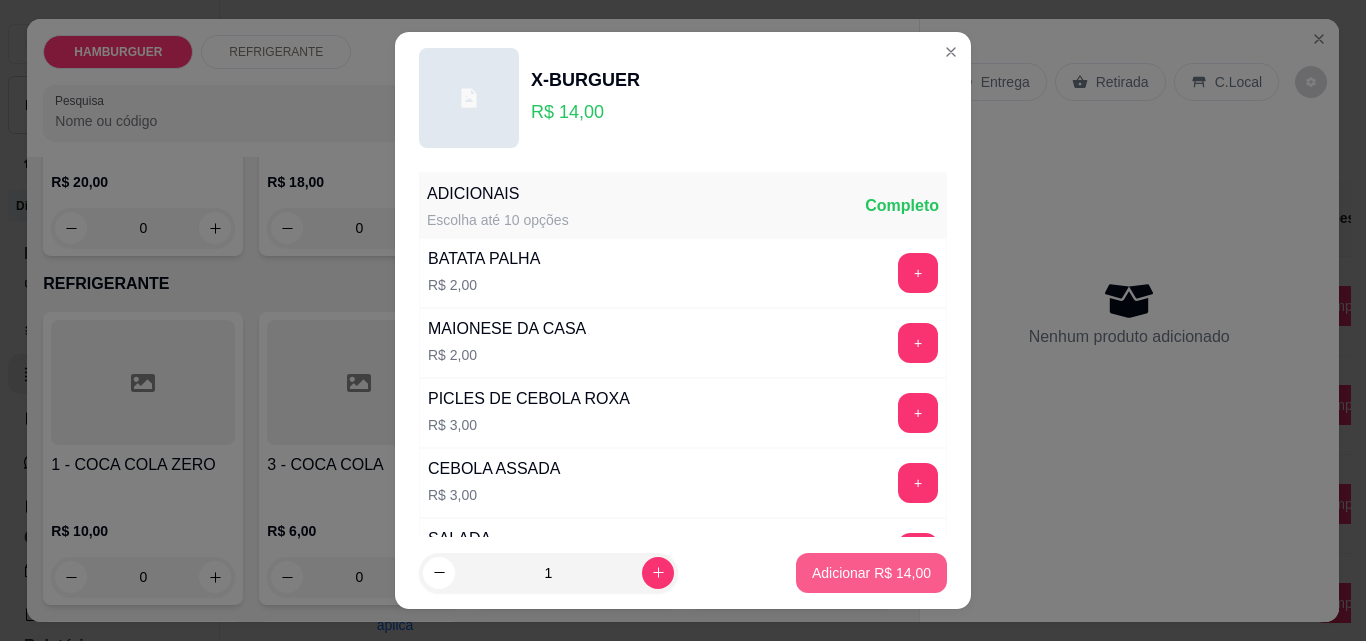 click on "Adicionar   R$ 14,00" at bounding box center (871, 573) 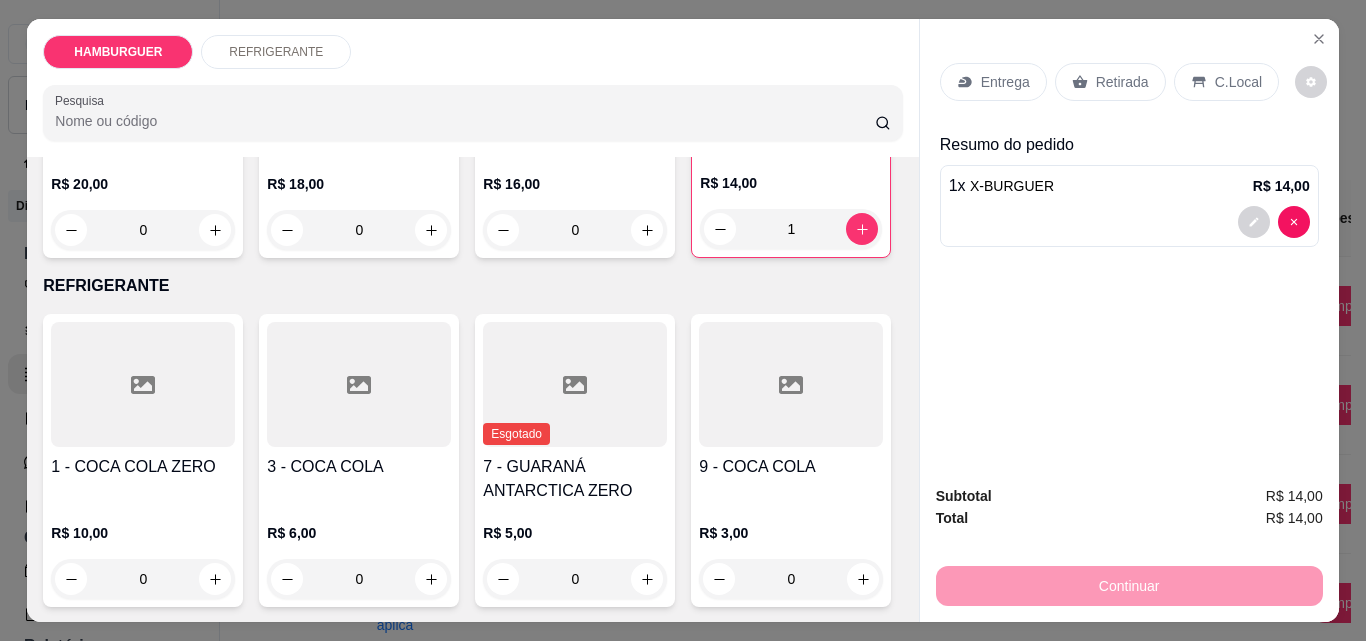 click on "C.Local" at bounding box center (1226, 82) 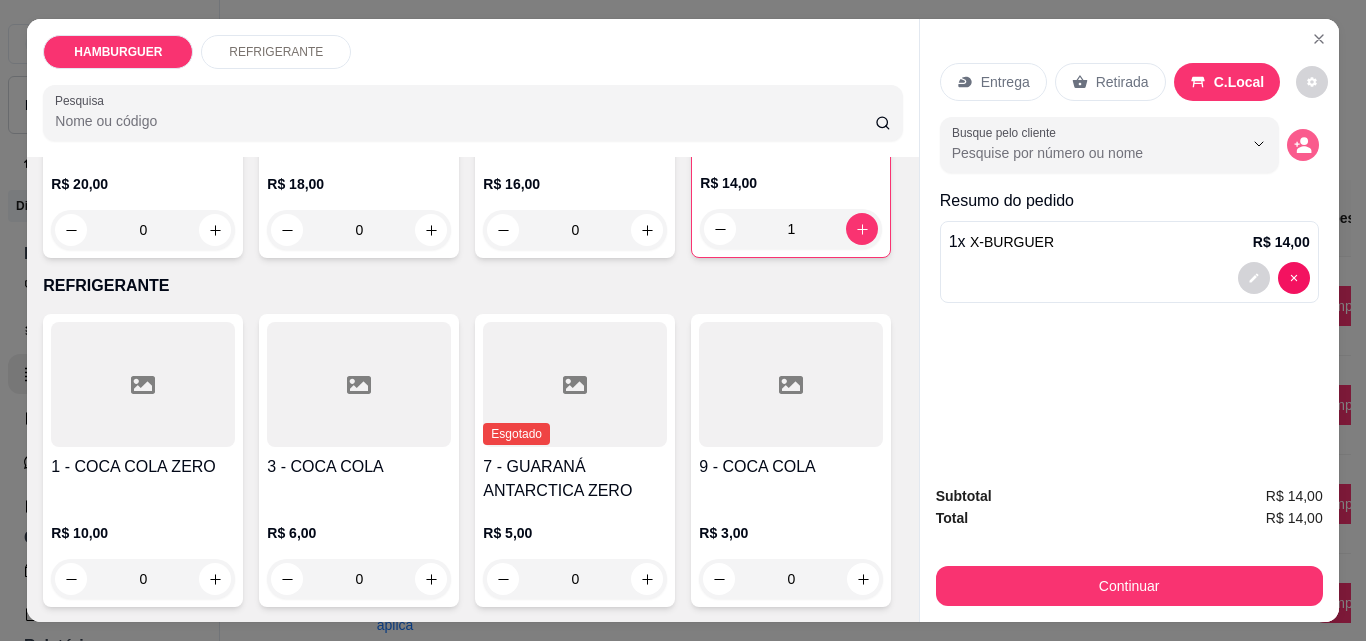 click 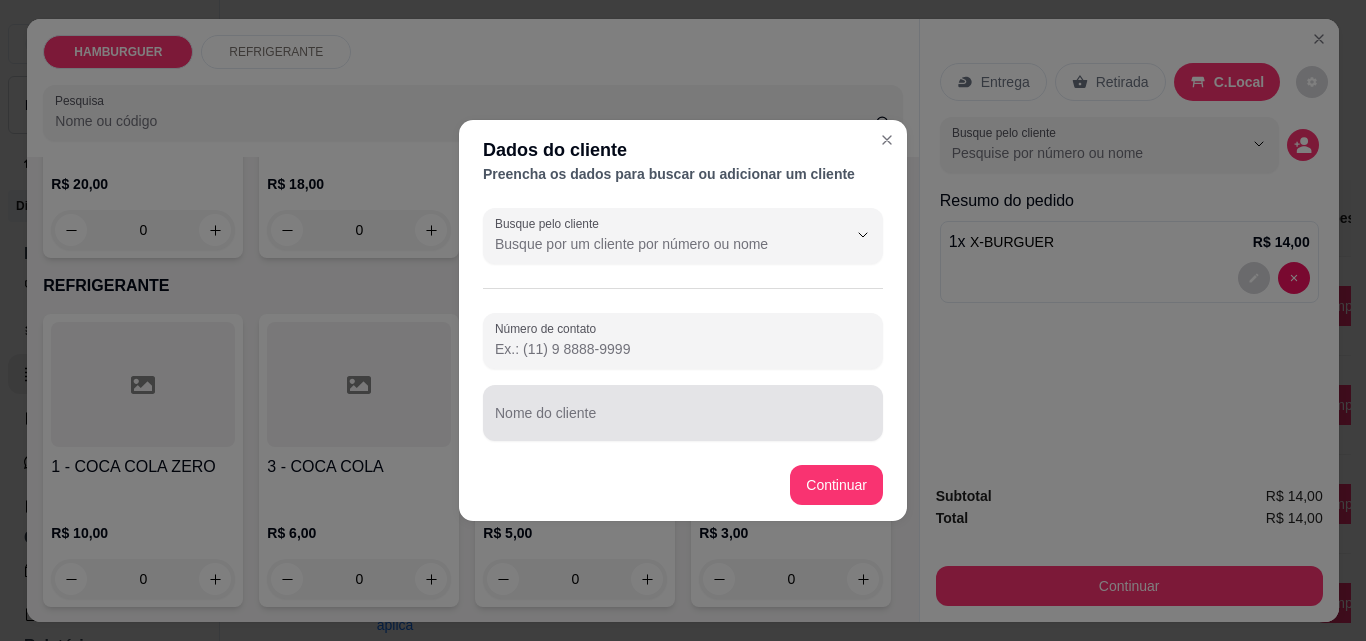 click at bounding box center (683, 413) 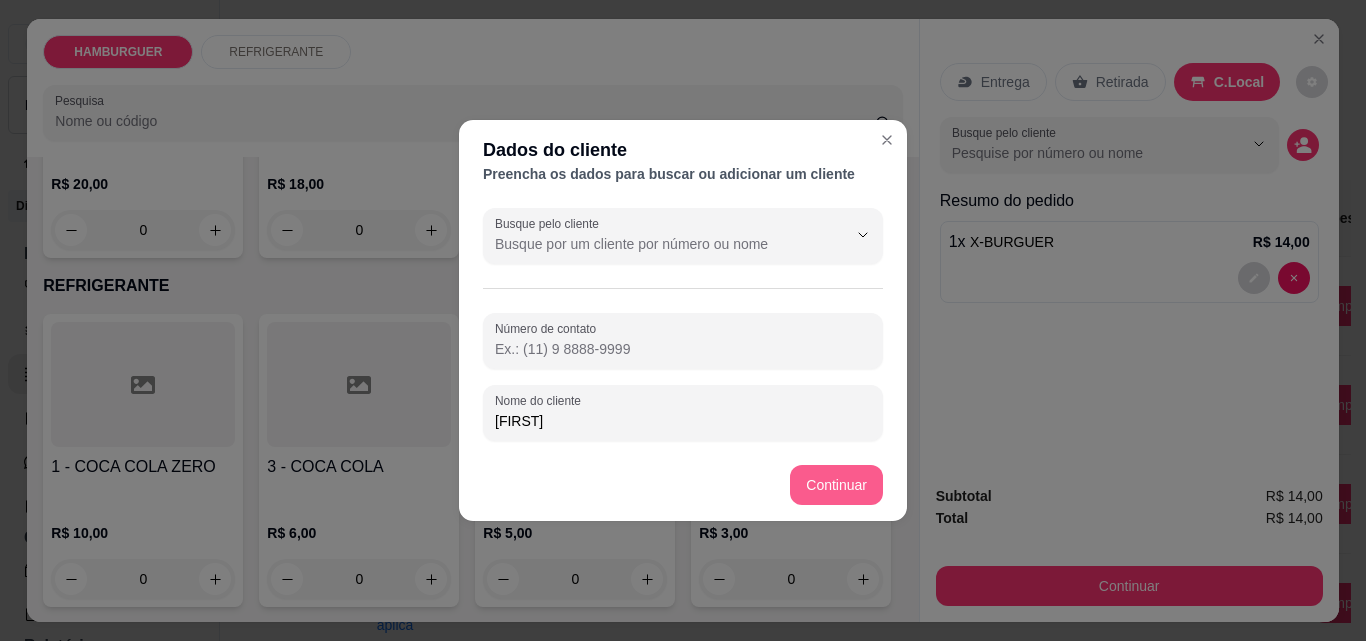 type on "[FIRST]" 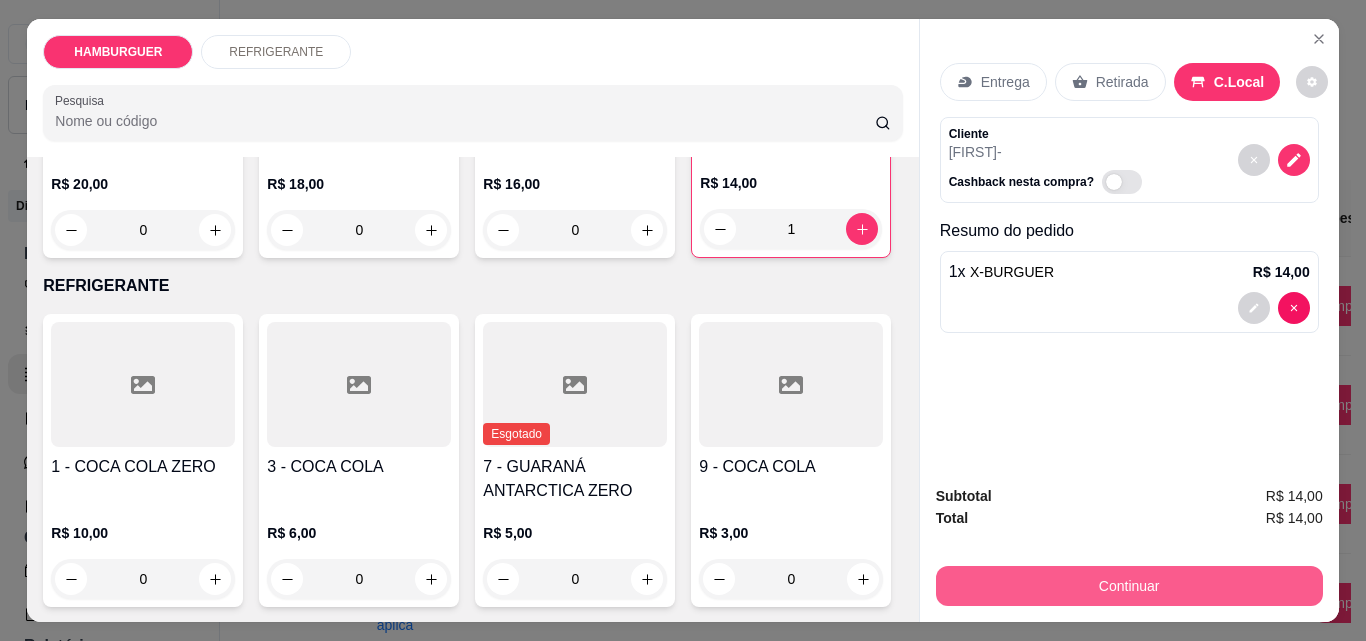 click on "Continuar" at bounding box center (1129, 586) 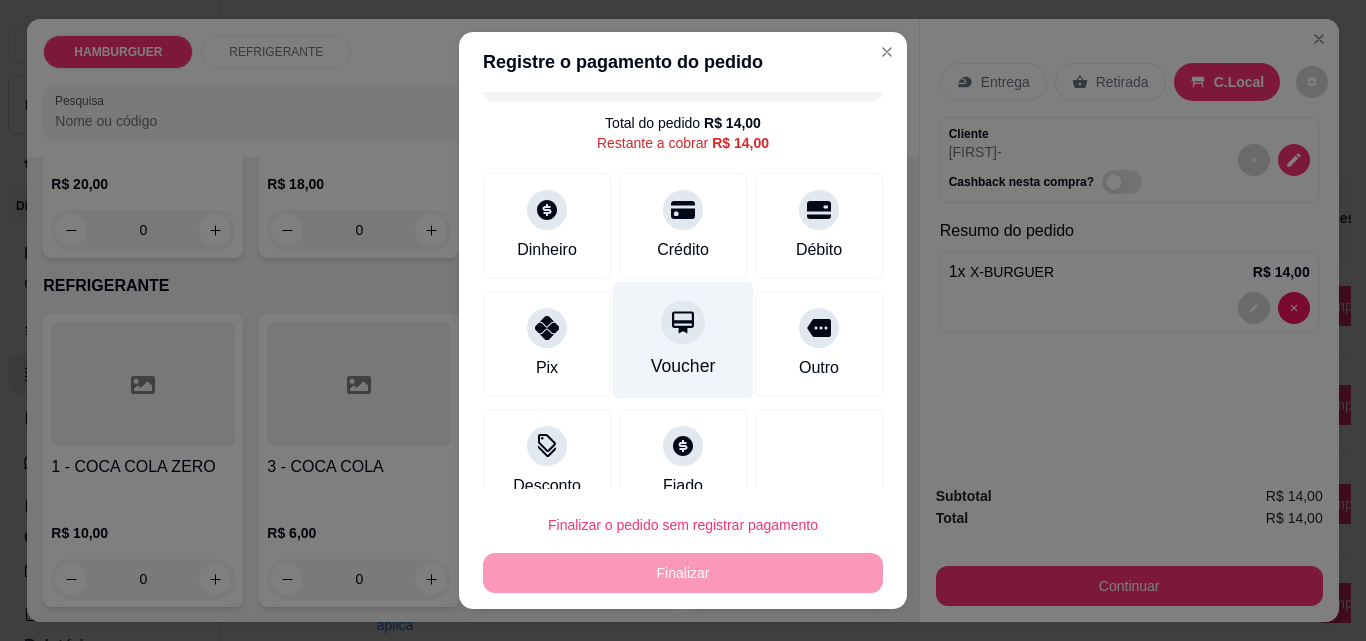 scroll, scrollTop: 73, scrollLeft: 0, axis: vertical 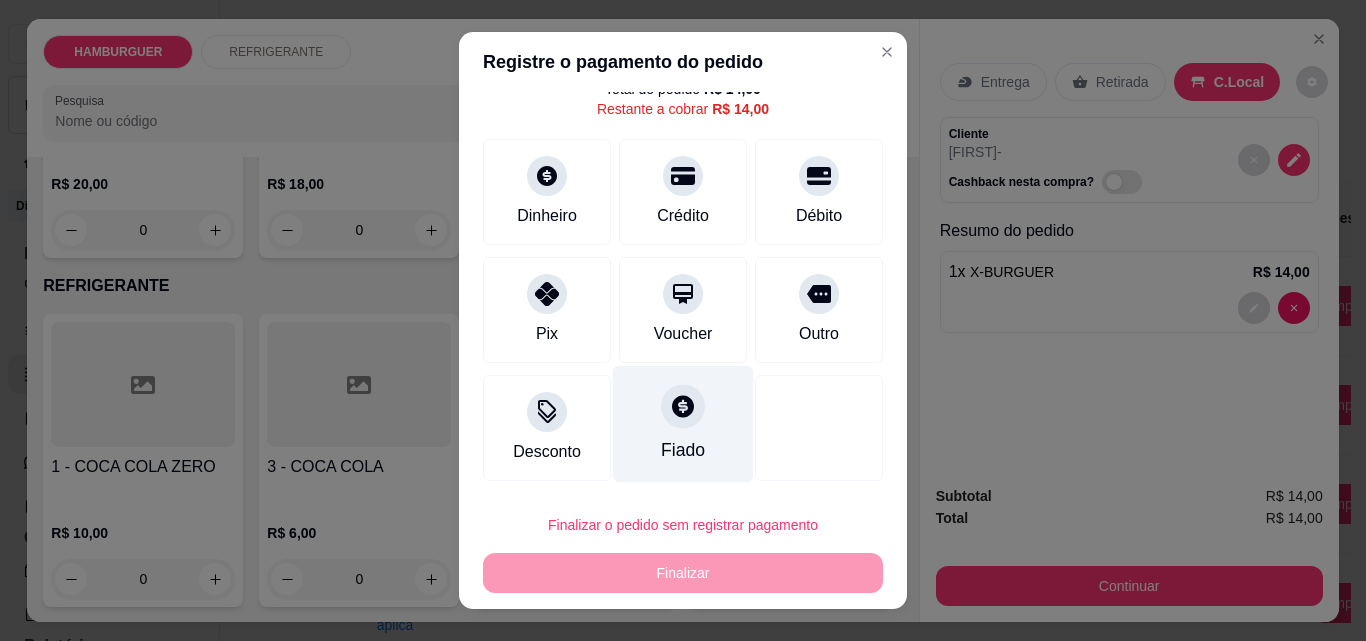 click on "Fiado" at bounding box center (683, 450) 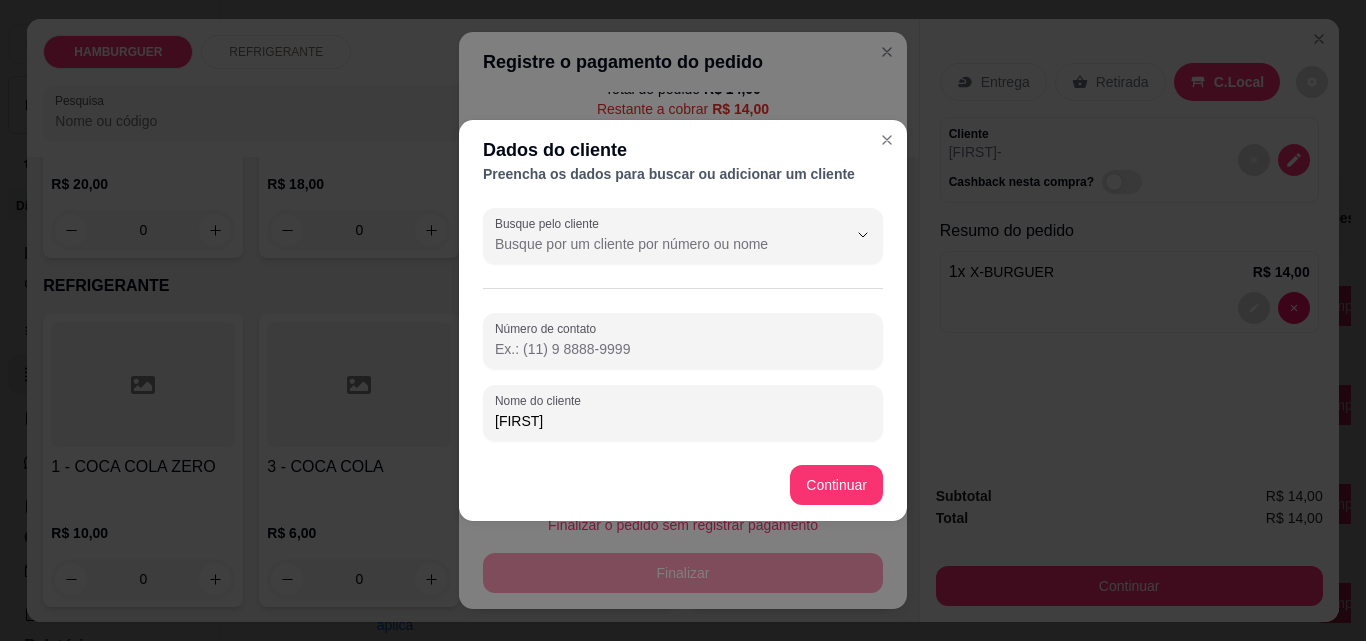 click on "Número de contato" at bounding box center (683, 349) 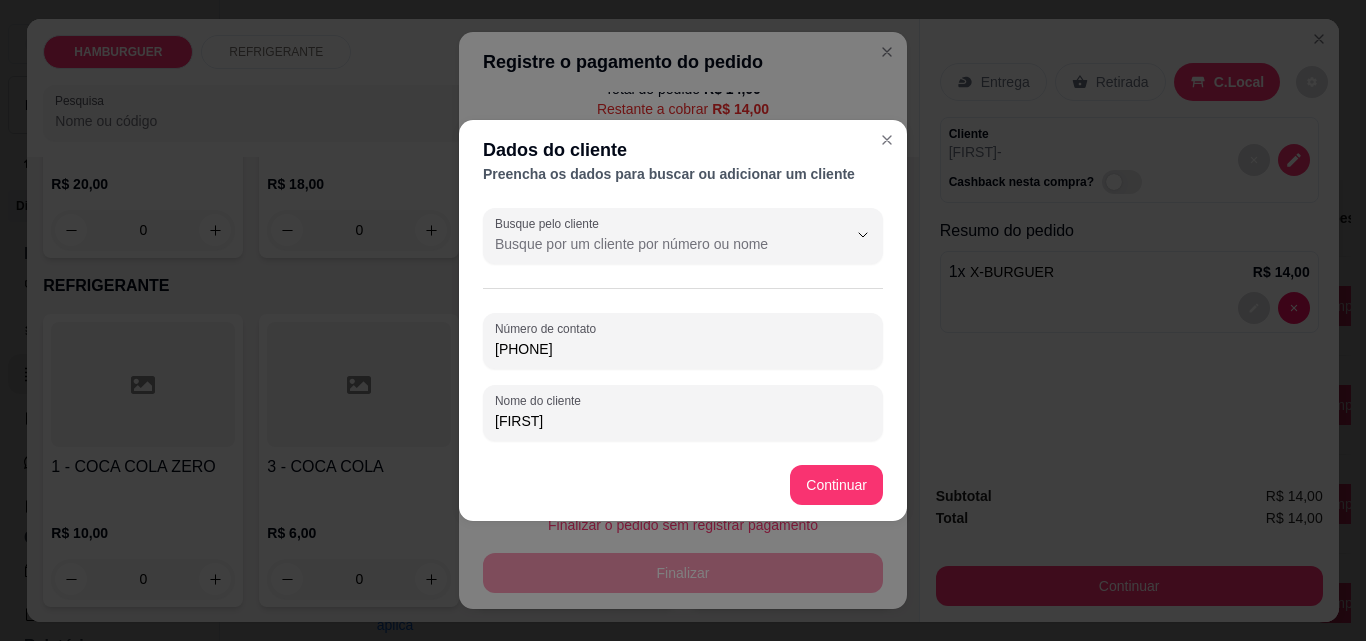 type on "([PHONE])" 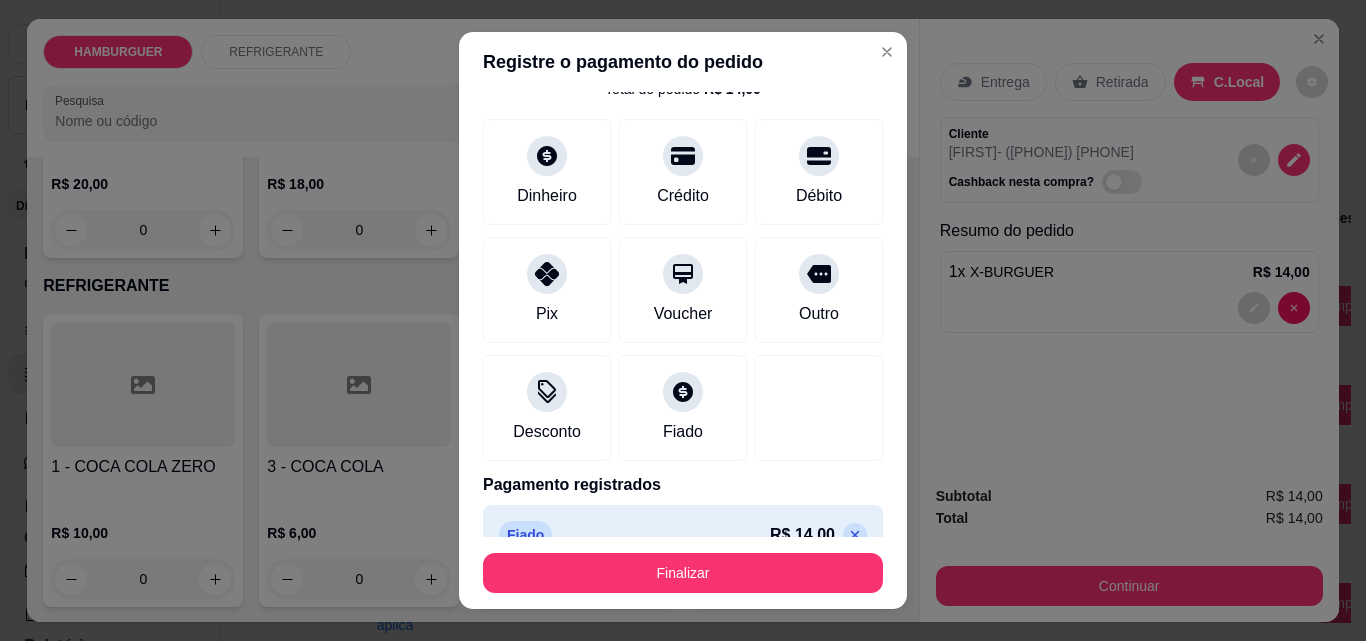 type on "R$ 0,00" 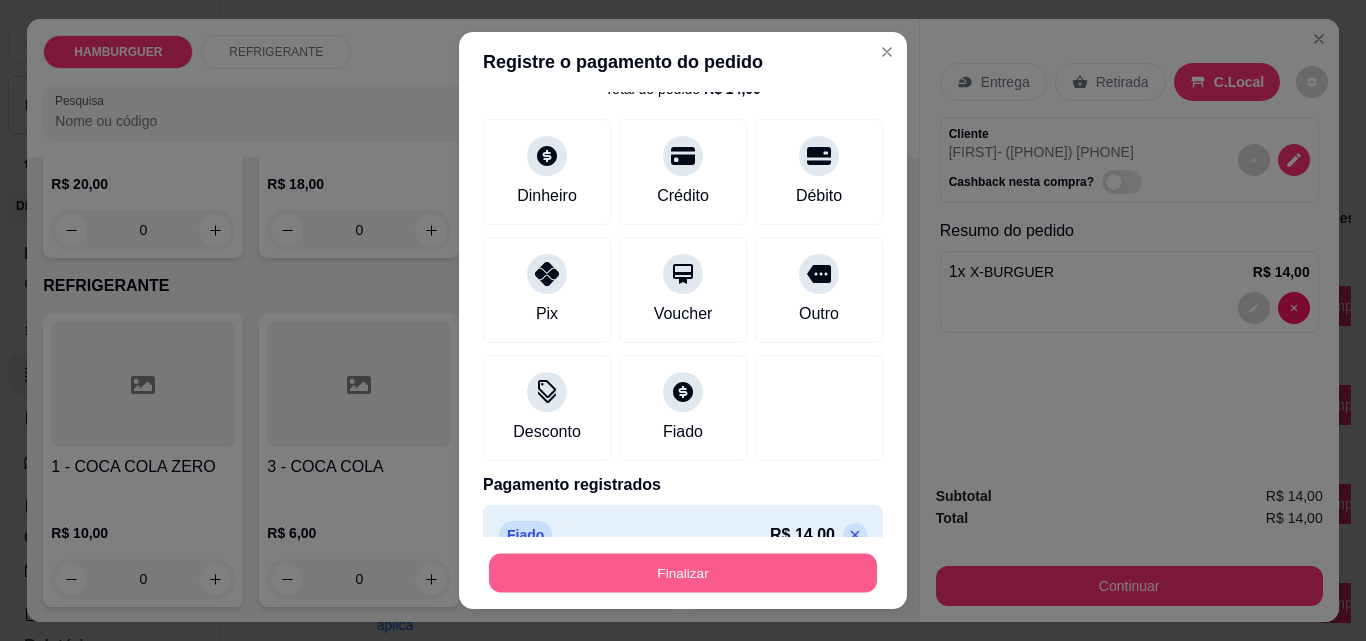 click on "Finalizar" at bounding box center [683, 573] 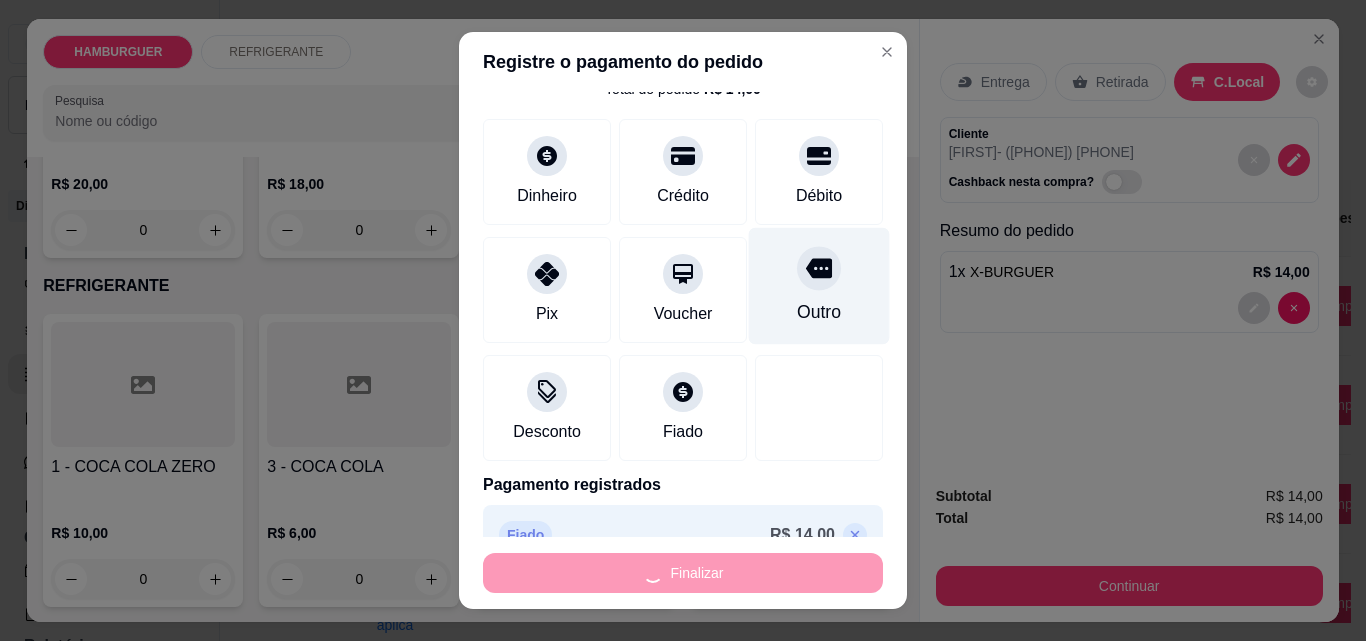 type on "0" 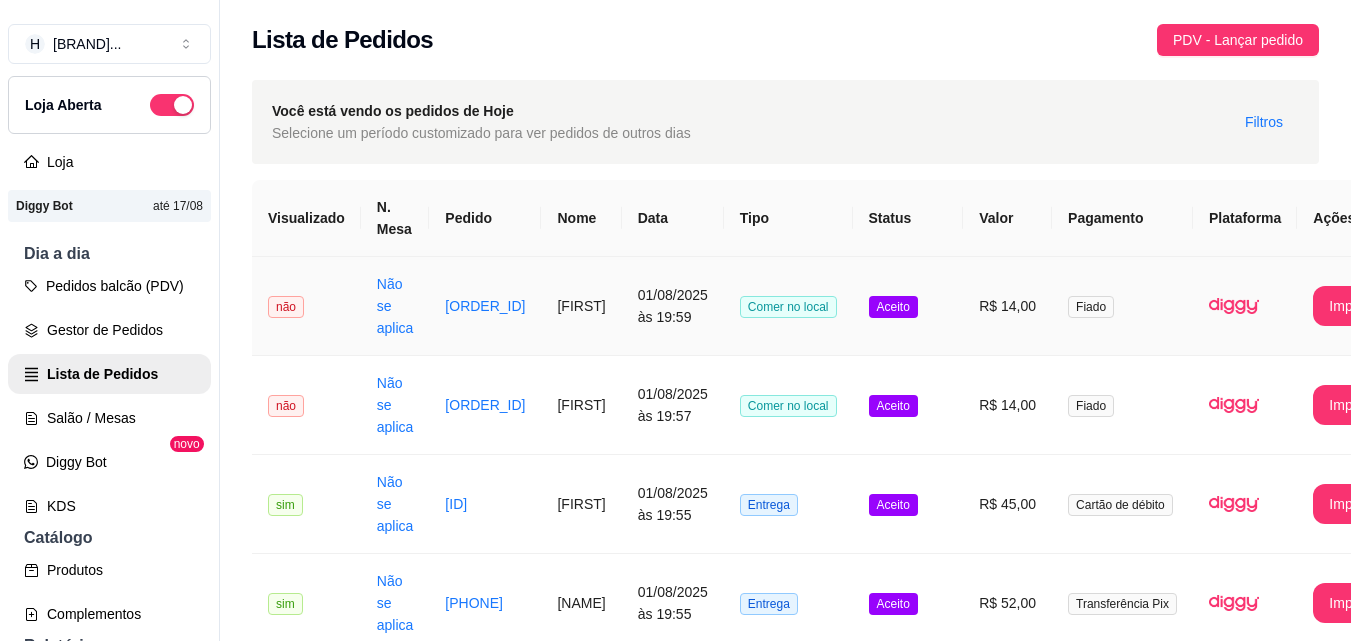 click on "Aceito" at bounding box center [908, 306] 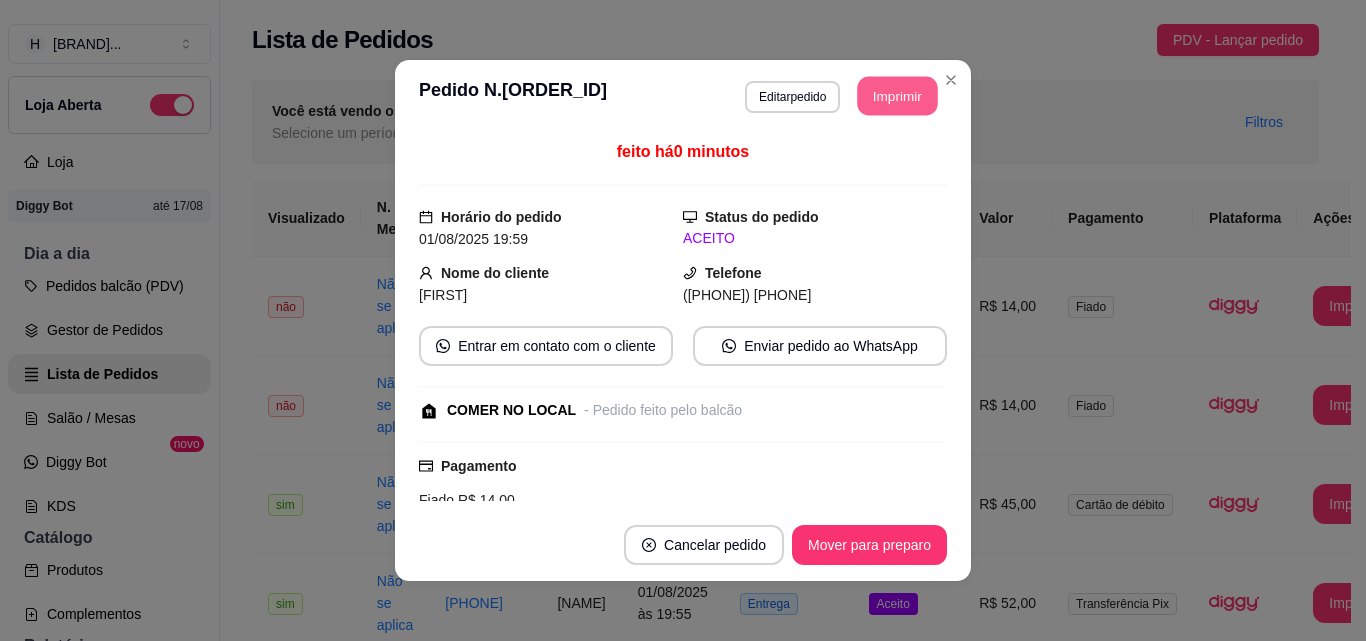 click on "Imprimir" at bounding box center [898, 96] 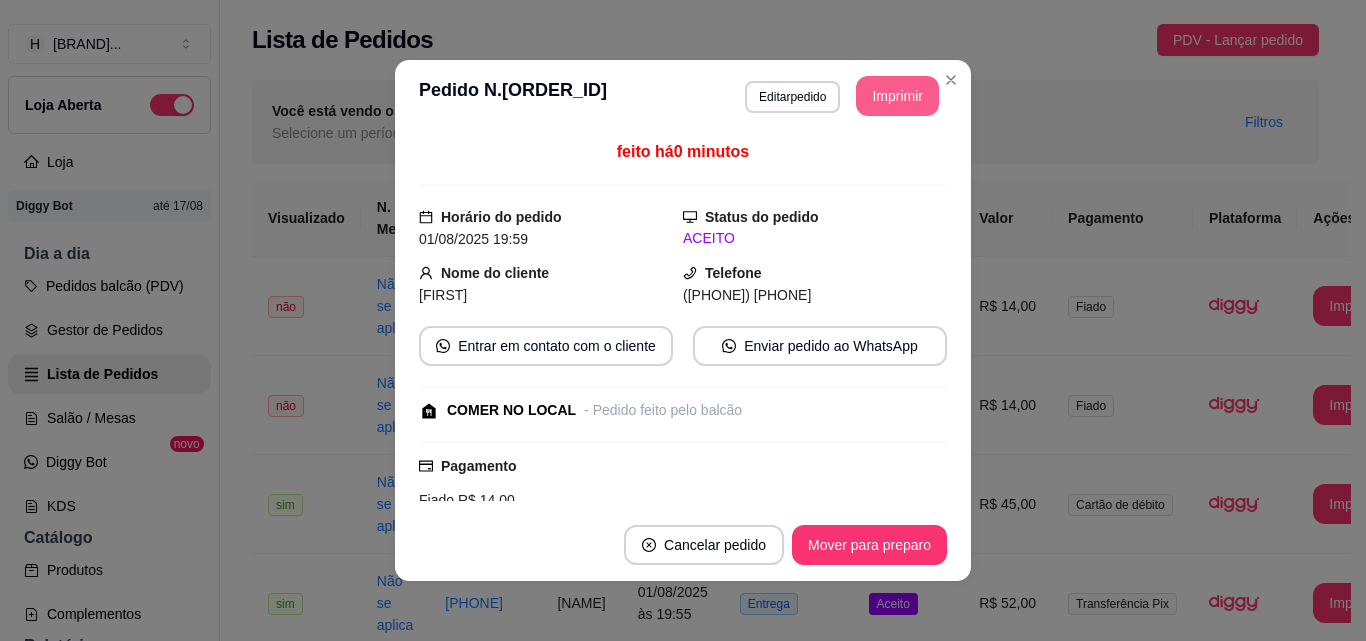 scroll, scrollTop: 0, scrollLeft: 0, axis: both 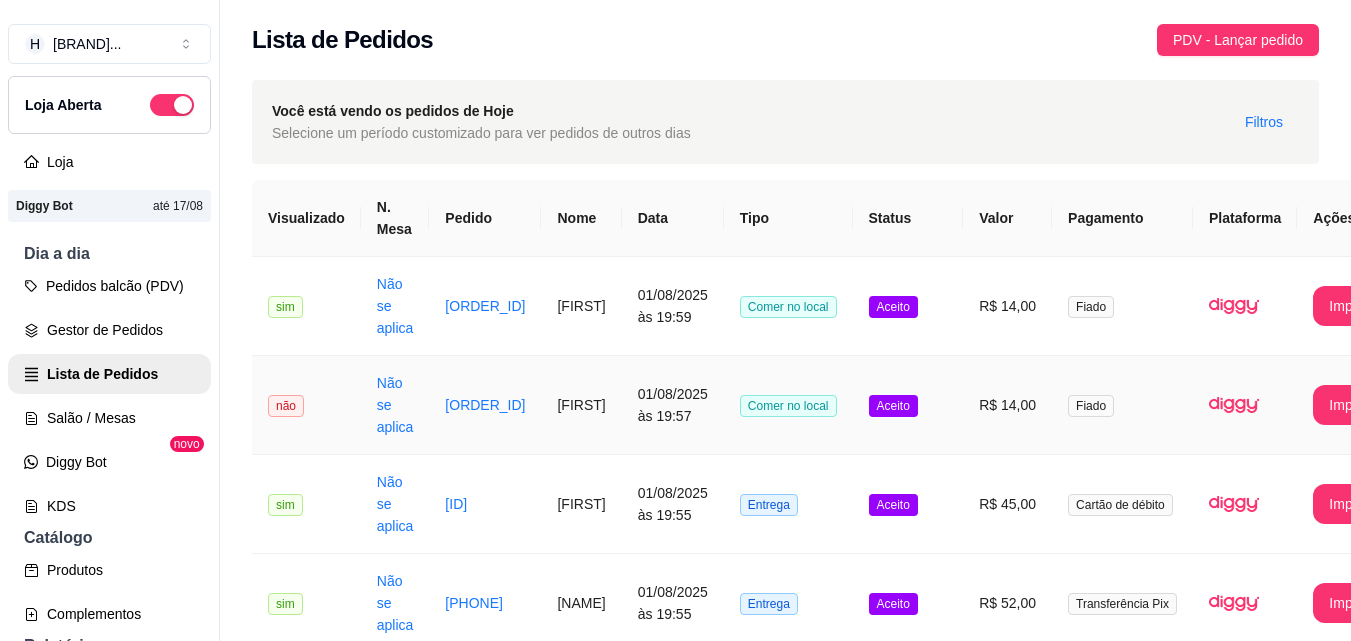 click on "Aceito" at bounding box center [908, 405] 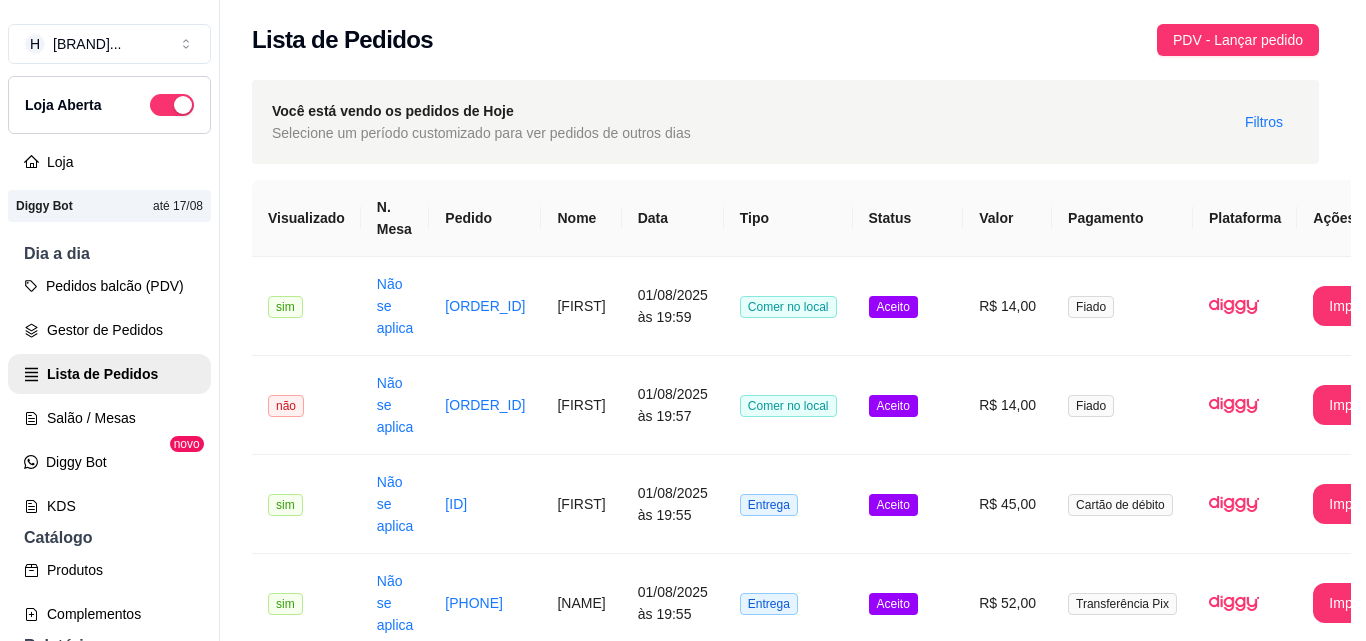 click on "Mover para preparo" at bounding box center (869, 545) 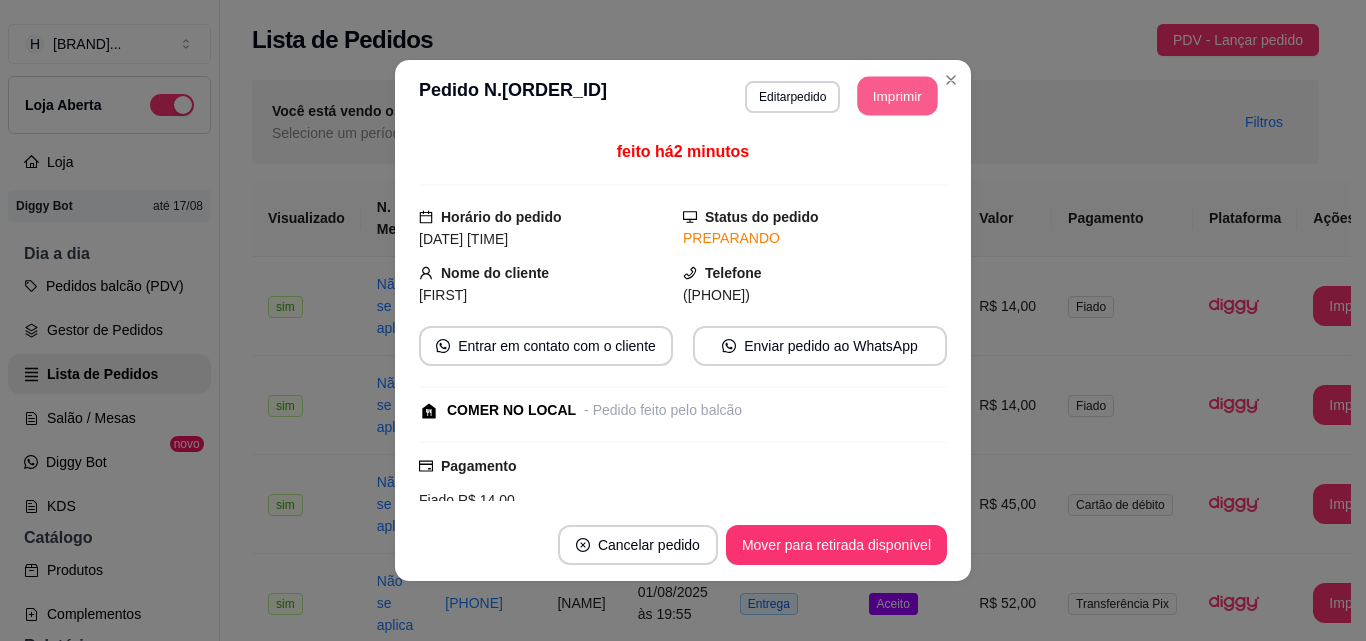 click on "Imprimir" at bounding box center (898, 96) 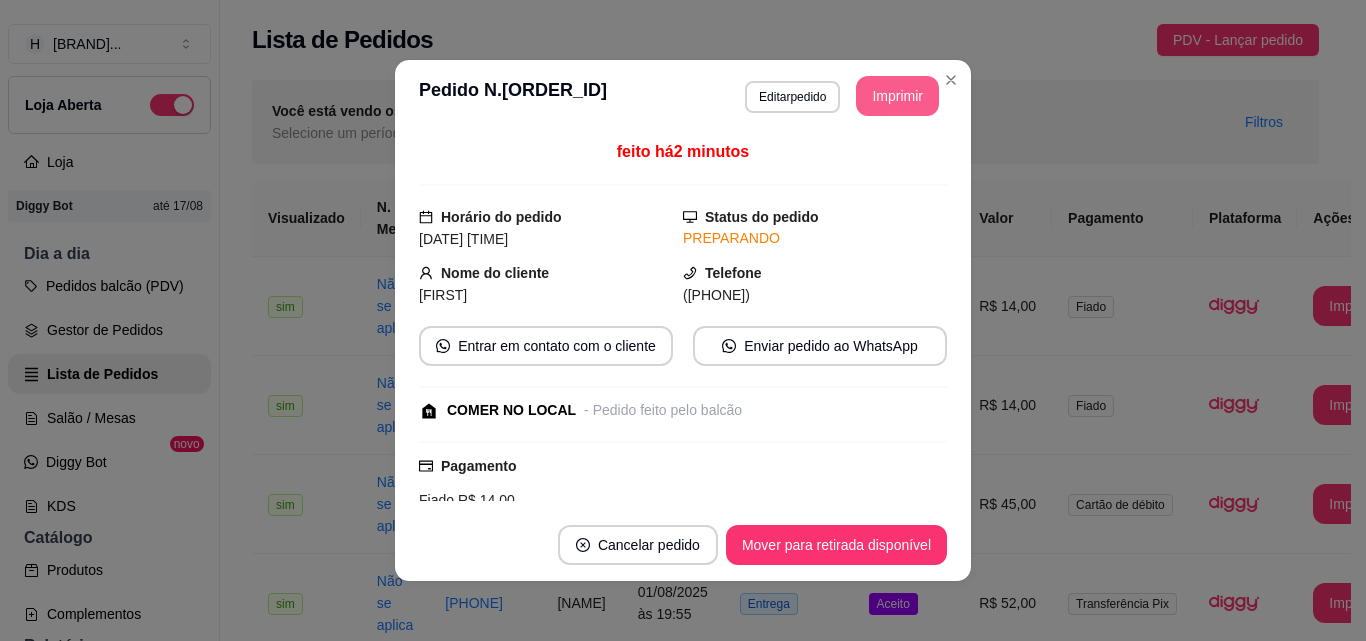 scroll, scrollTop: 0, scrollLeft: 0, axis: both 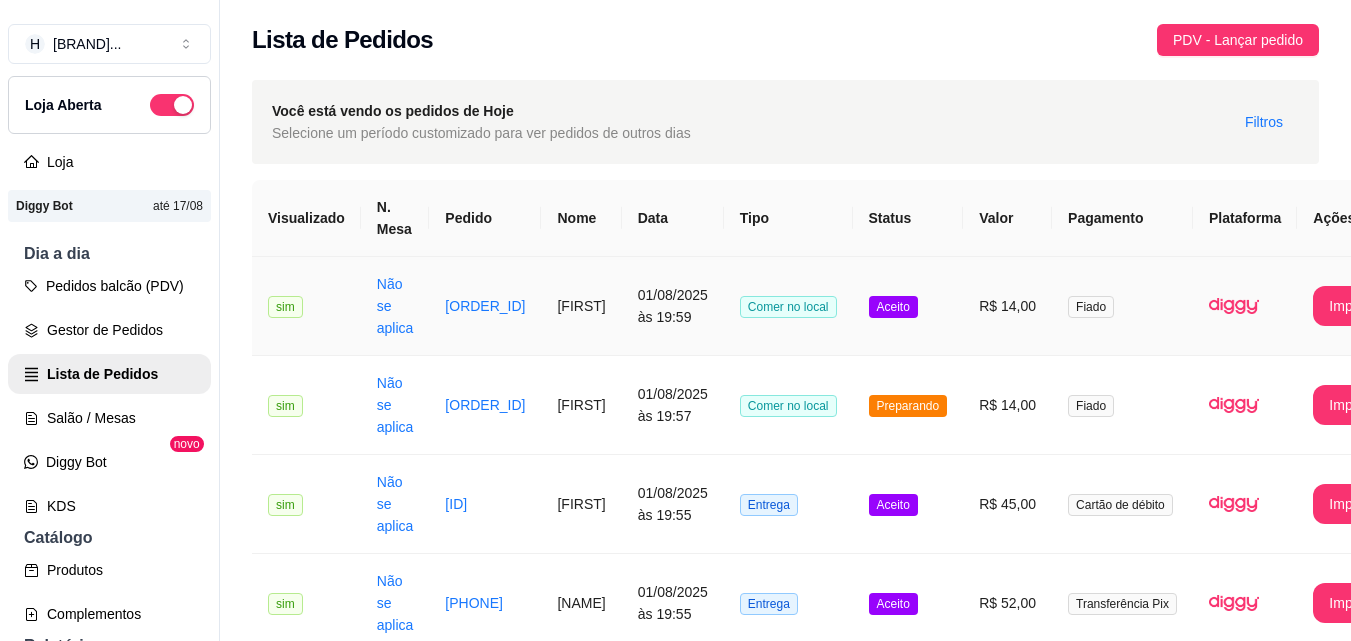 click on "Aceito" at bounding box center [908, 306] 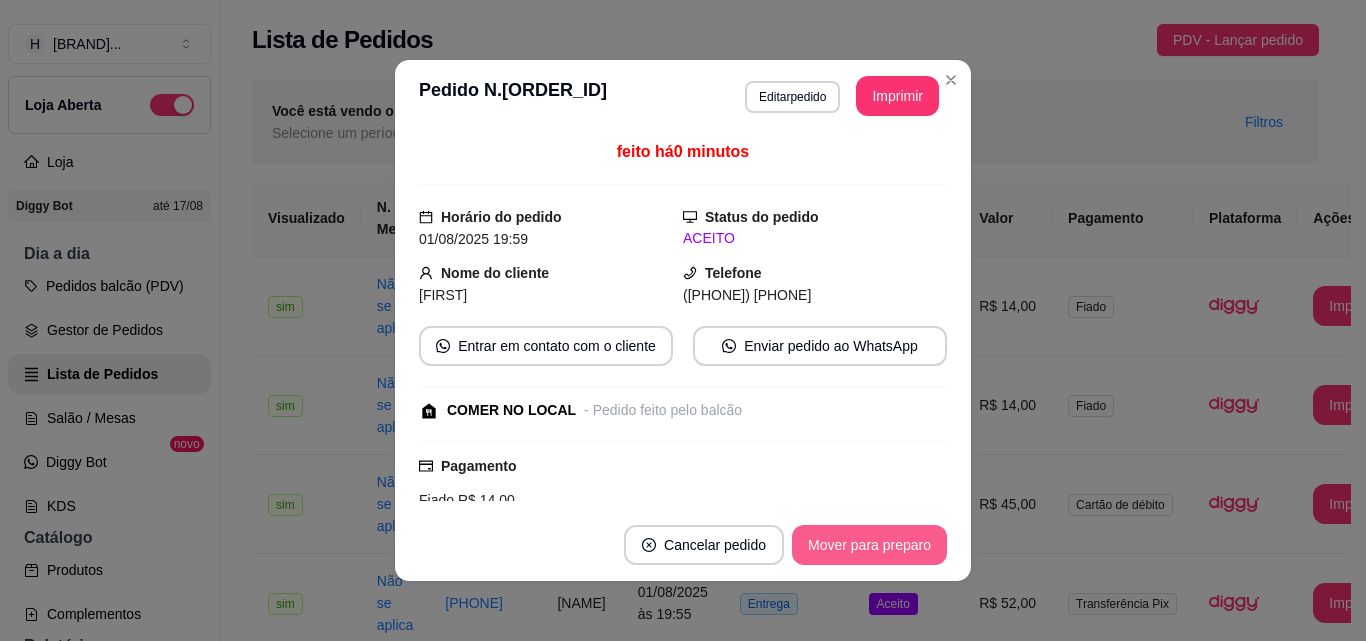 click on "Mover para preparo" at bounding box center (869, 545) 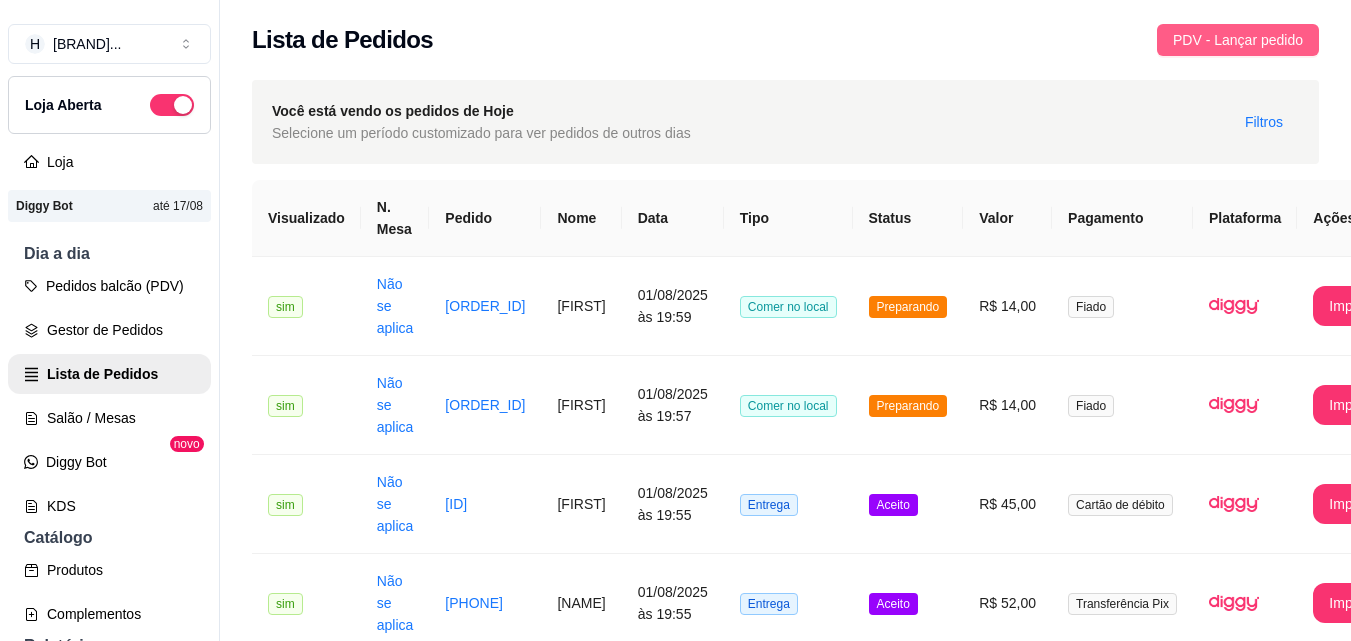 click on "PDV - Lançar pedido" at bounding box center [1238, 40] 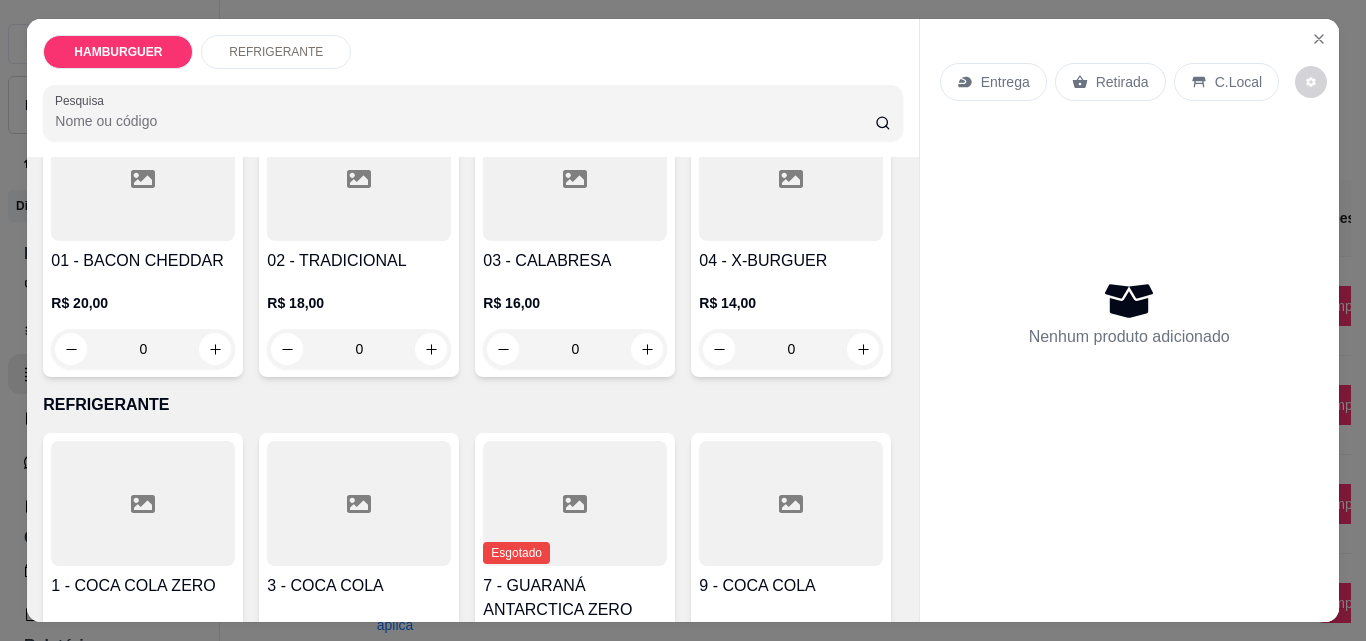 scroll, scrollTop: 300, scrollLeft: 0, axis: vertical 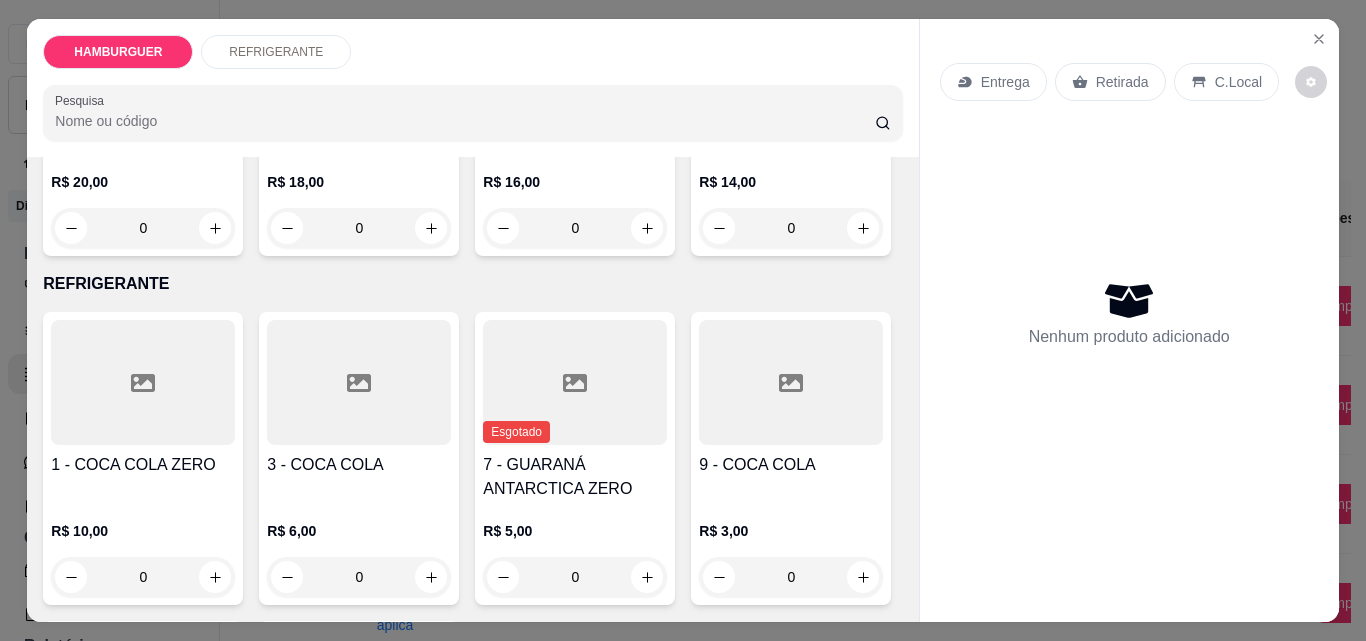 click on "0" at bounding box center (791, 228) 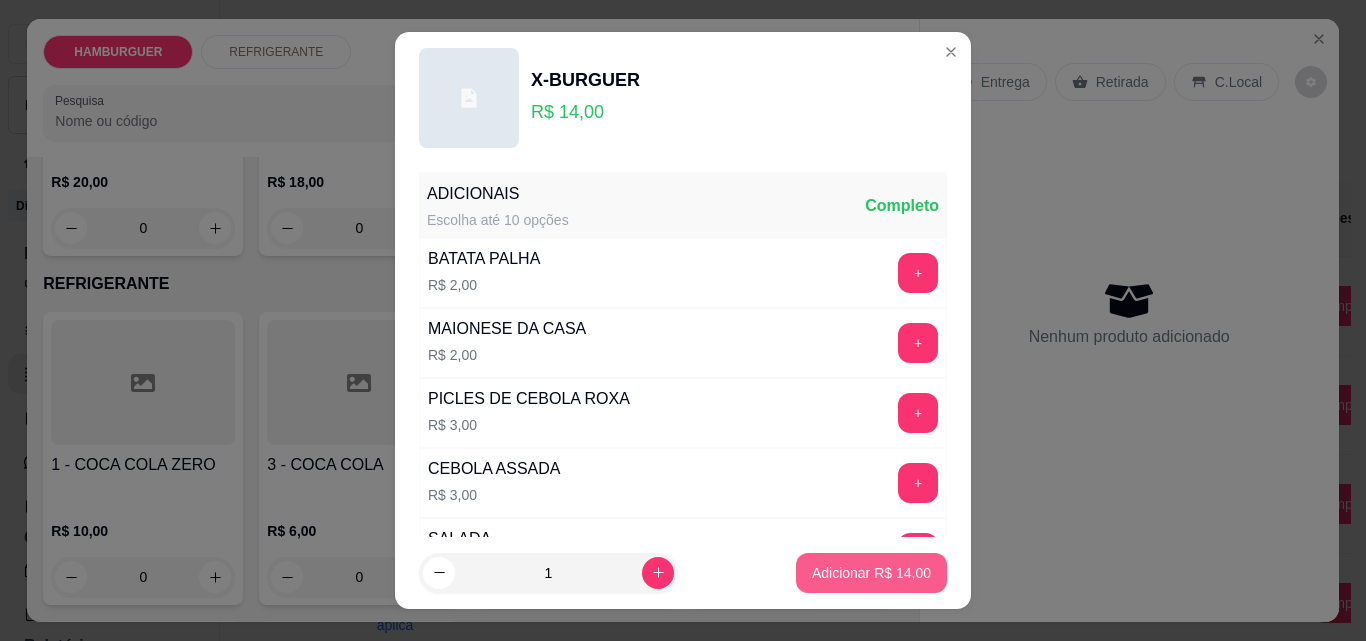 click on "Adicionar   R$ 14,00" at bounding box center (871, 573) 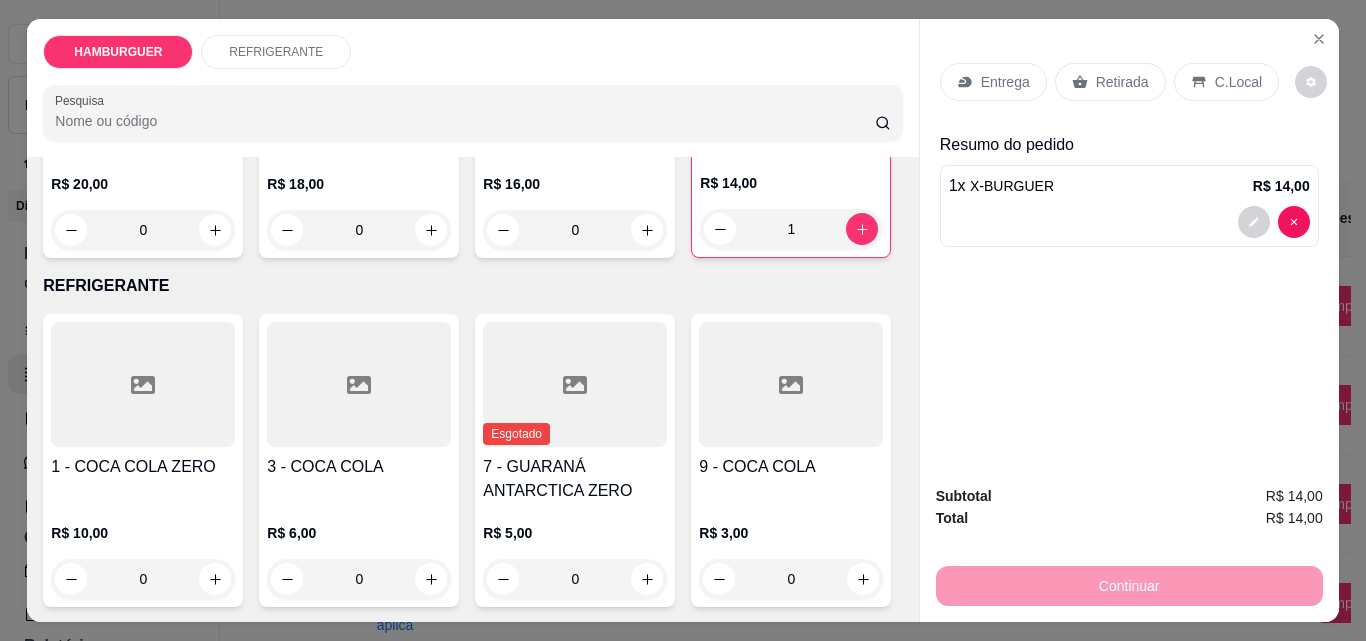 click on "Retirada" at bounding box center (1122, 82) 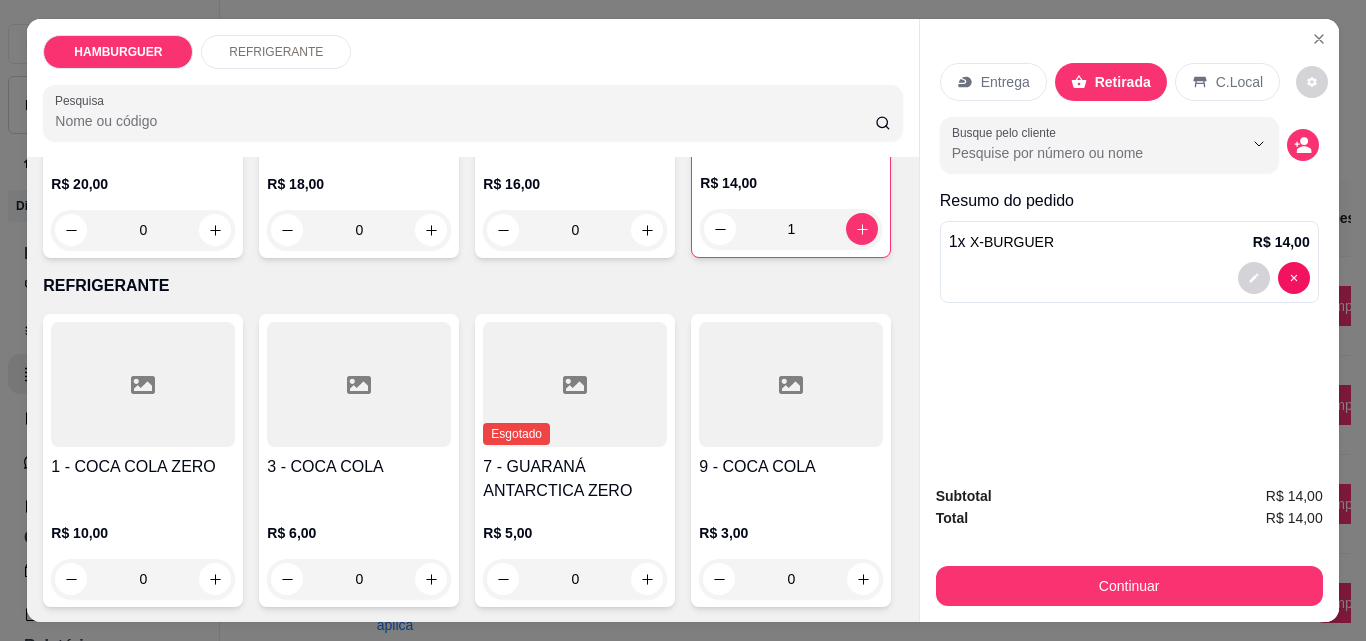 click on "C.Local" at bounding box center (1227, 82) 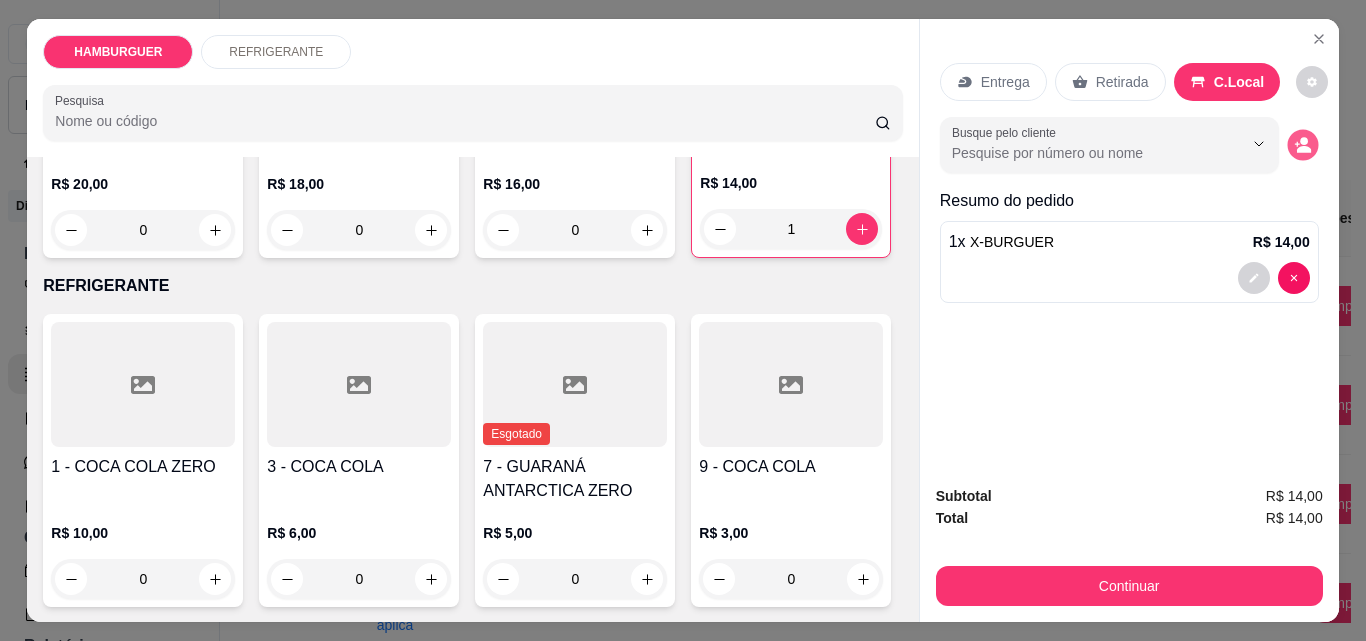click at bounding box center [1302, 145] 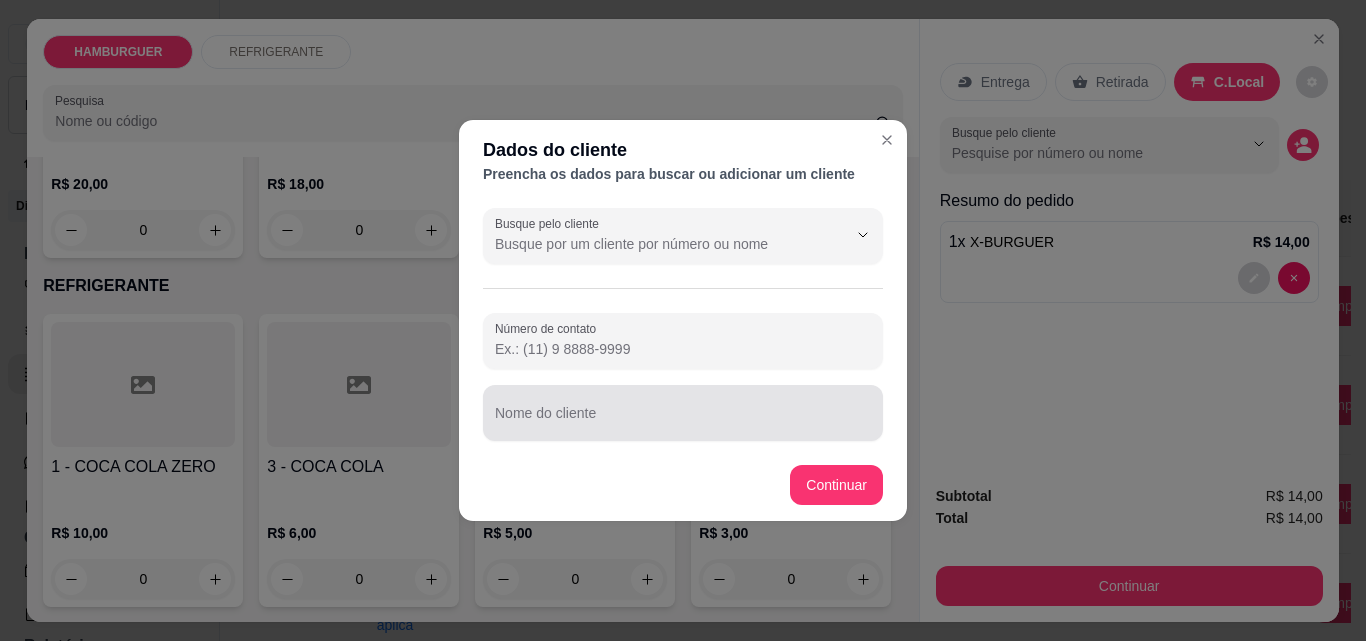 click on "Nome do cliente" at bounding box center [683, 421] 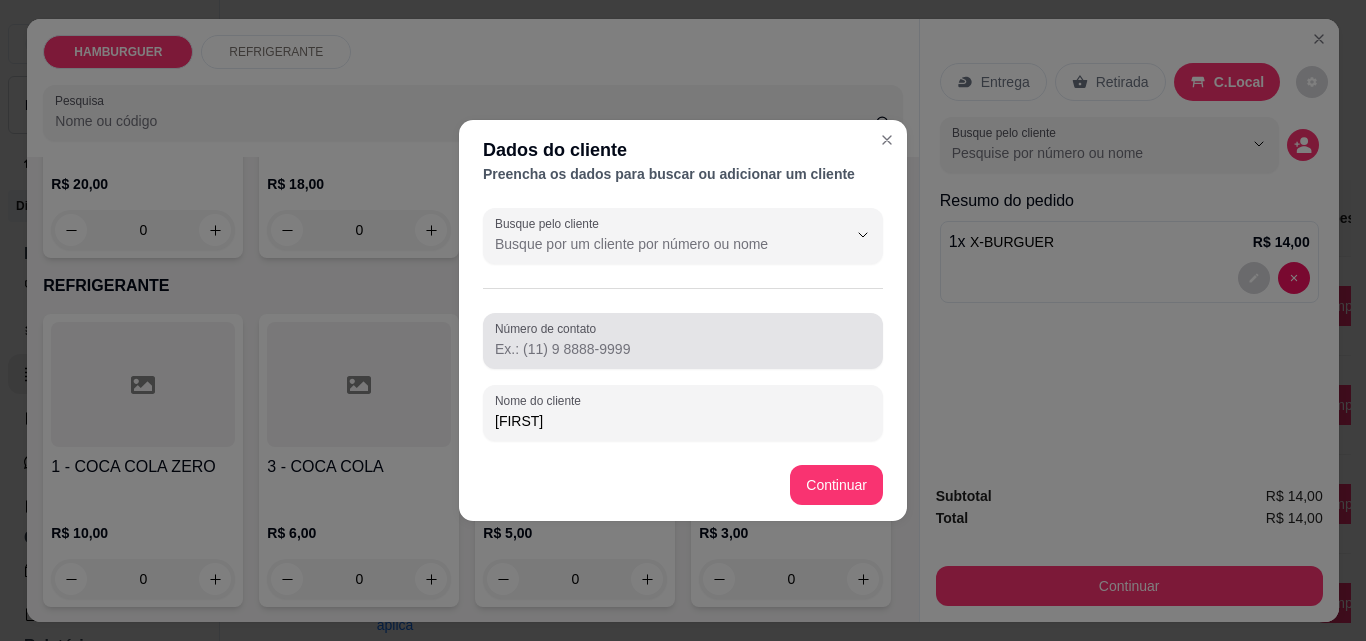 type on "[NAME]" 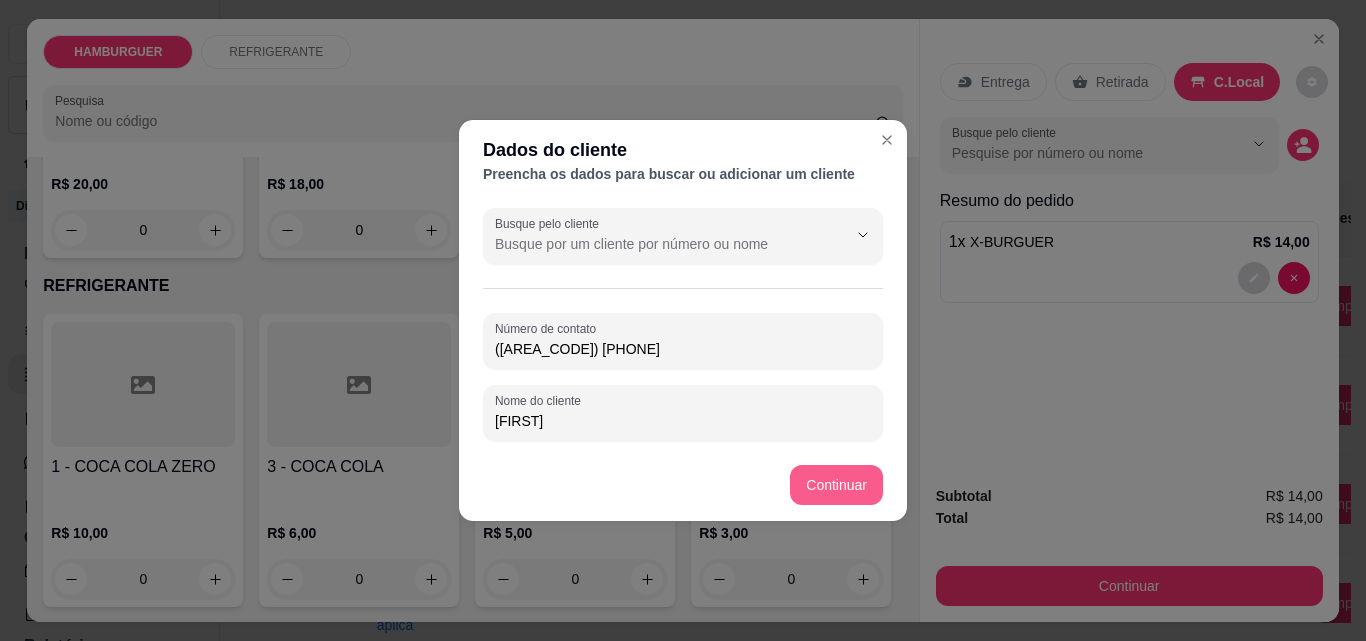 type on "(98) 98526-1680" 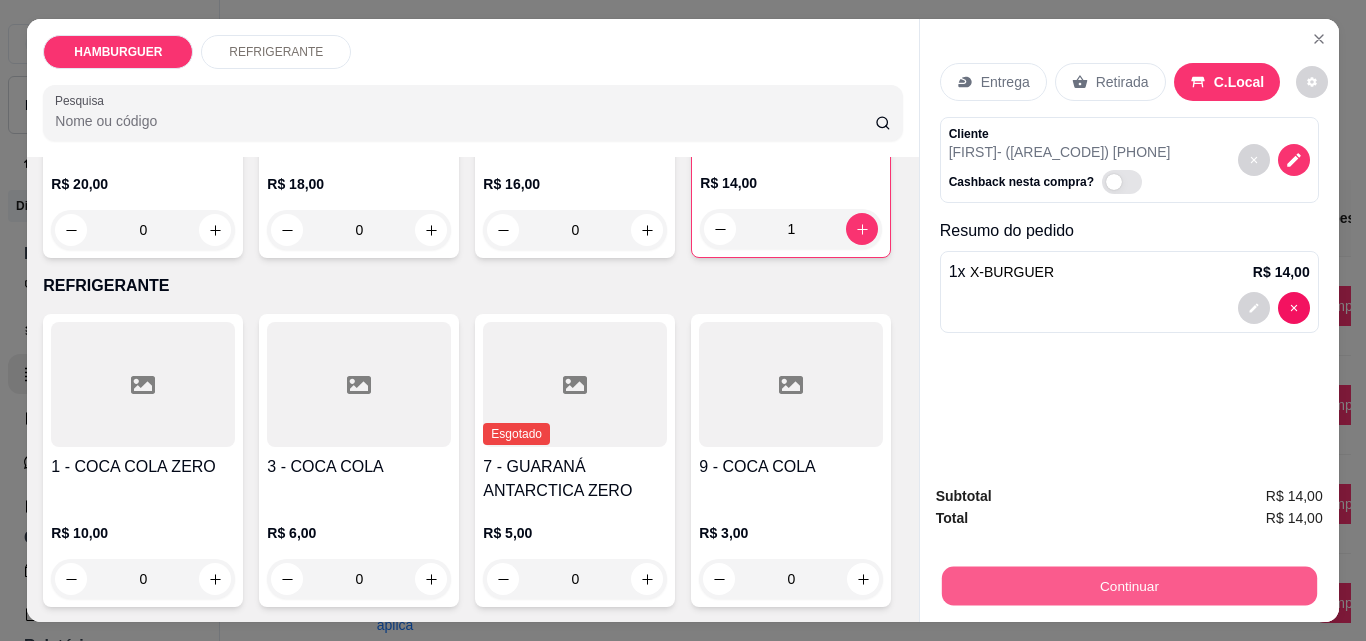 click on "Continuar" at bounding box center (1128, 585) 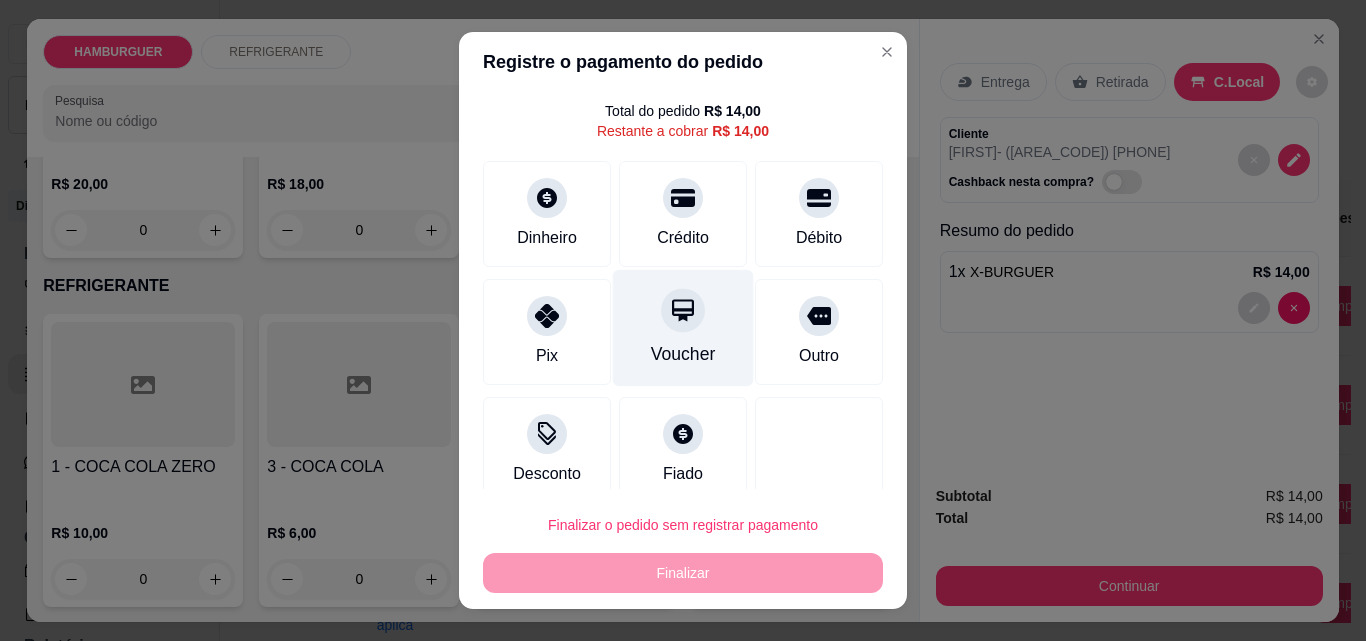 scroll, scrollTop: 73, scrollLeft: 0, axis: vertical 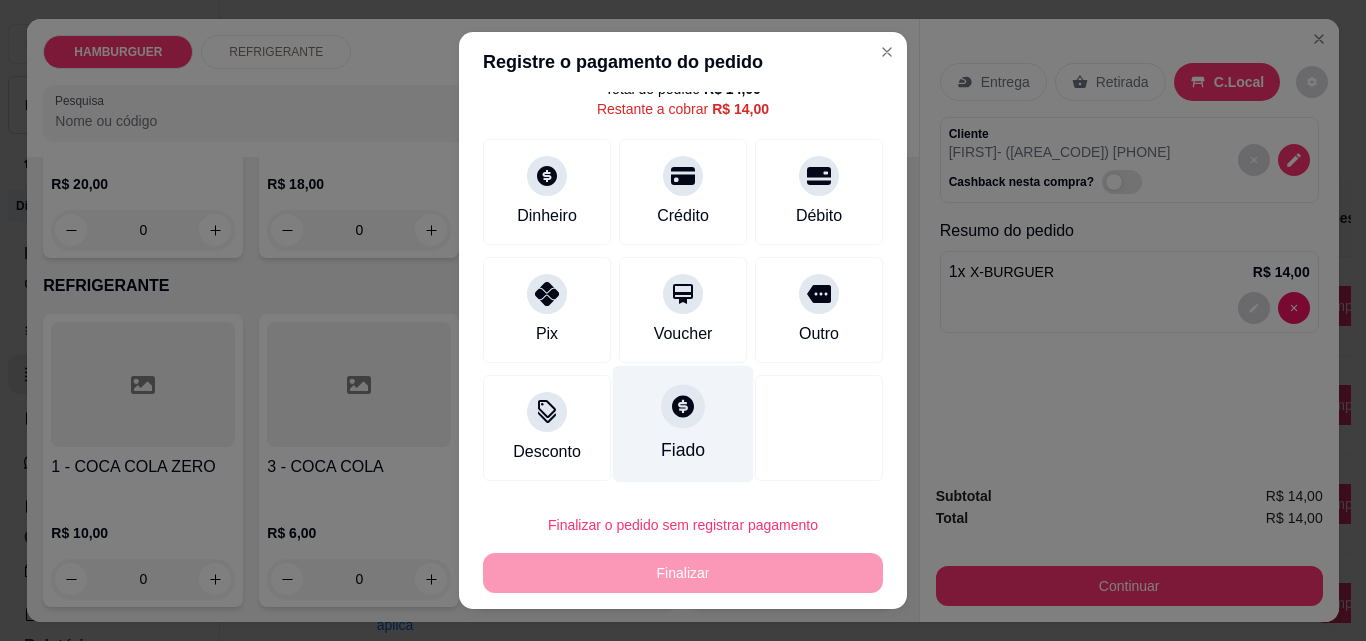 click 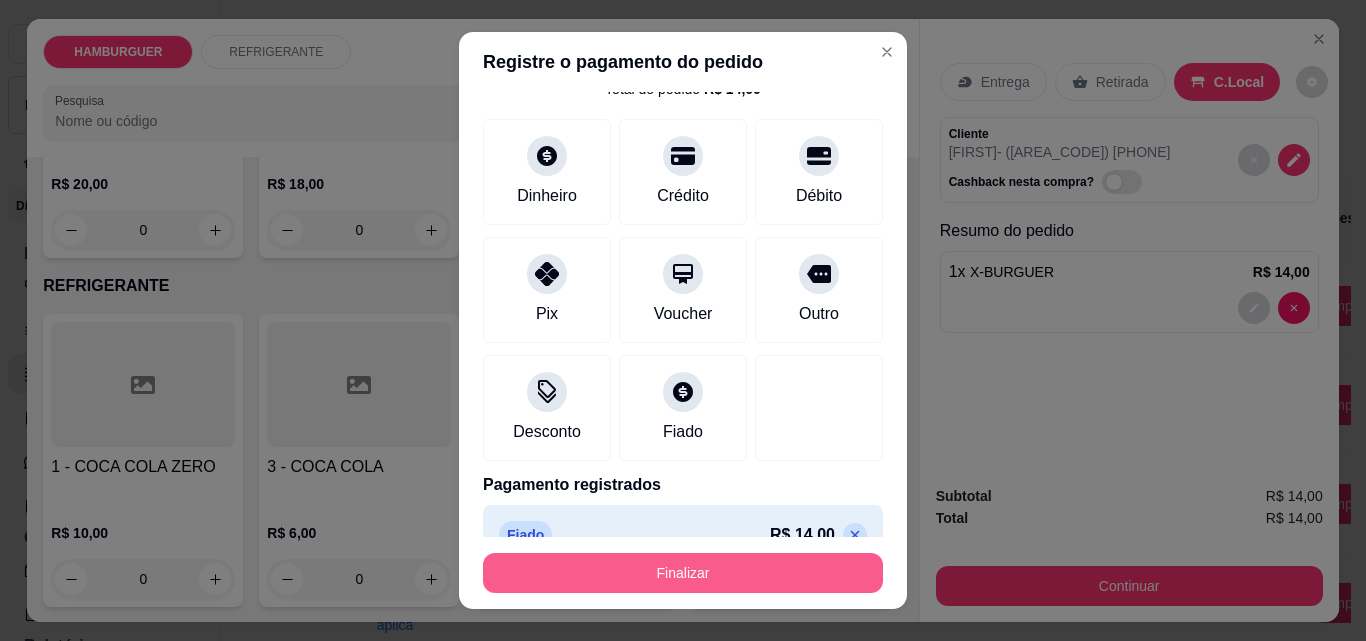 click on "Finalizar" at bounding box center [683, 573] 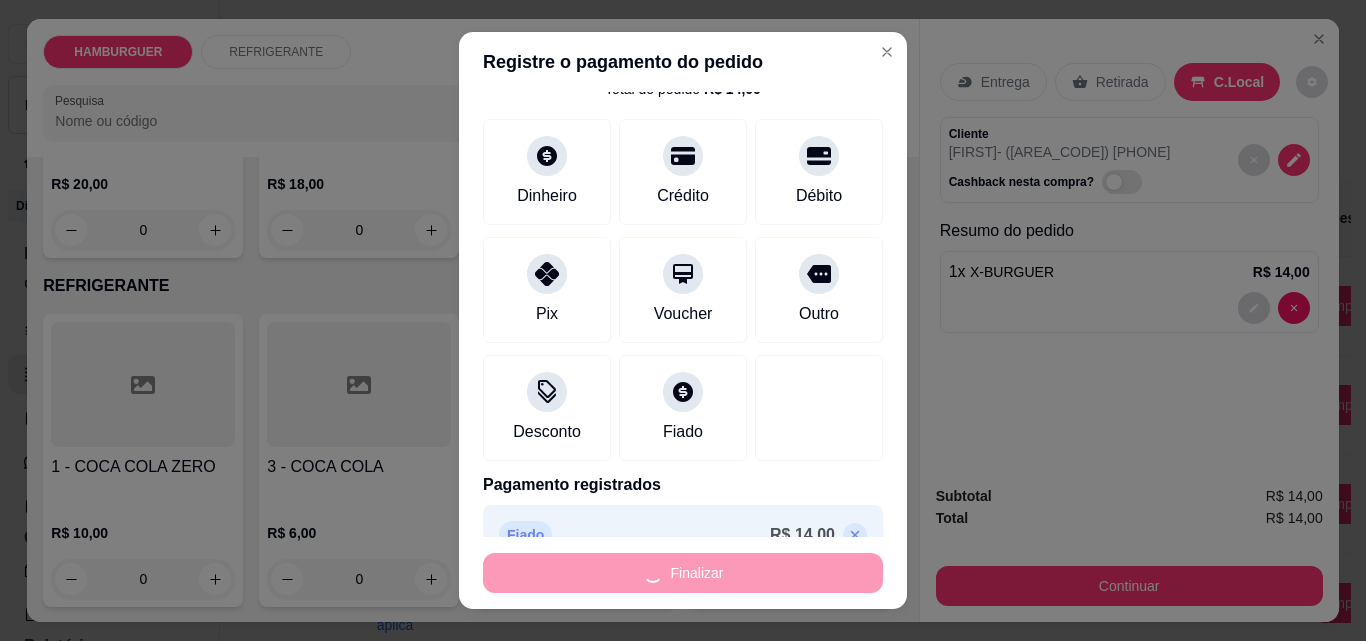 type on "0" 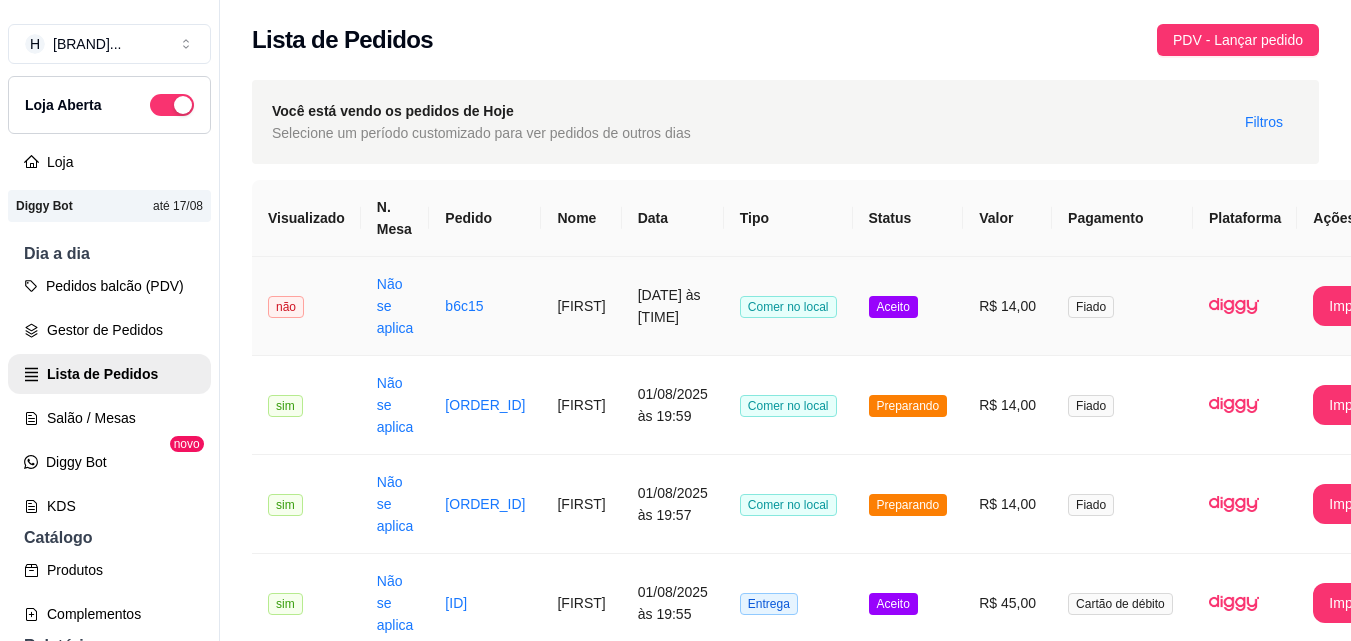 click on "Aceito" at bounding box center (908, 306) 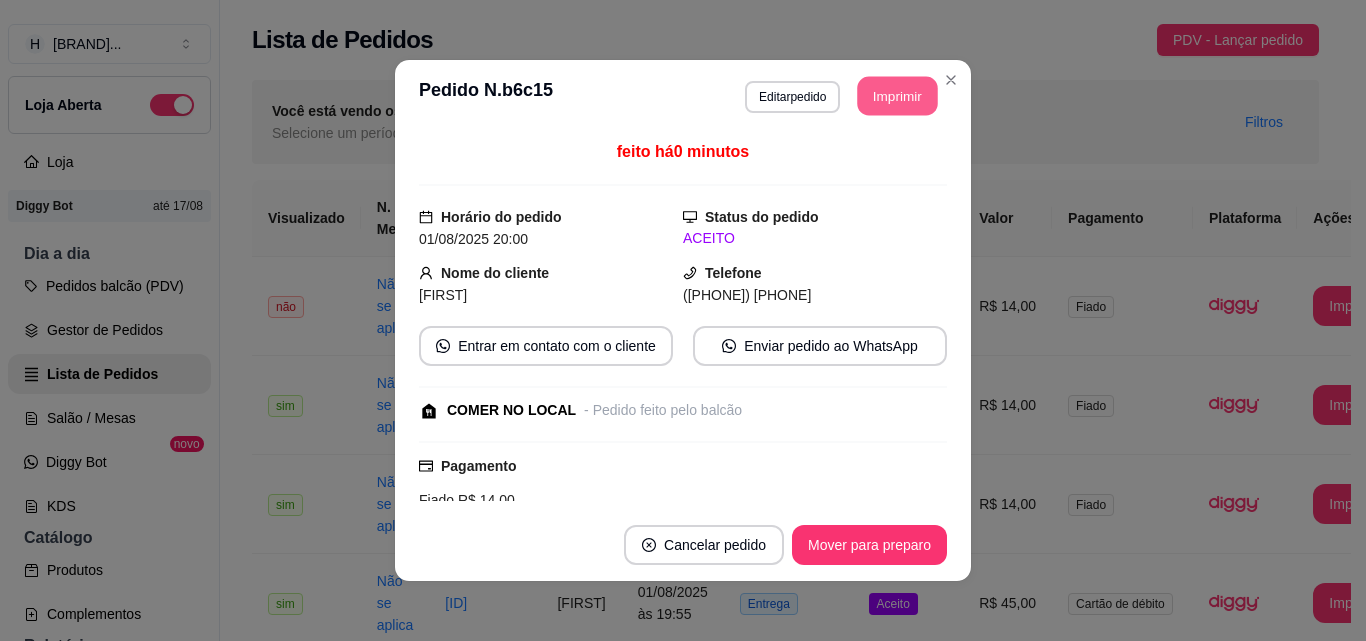 click on "Imprimir" at bounding box center (898, 96) 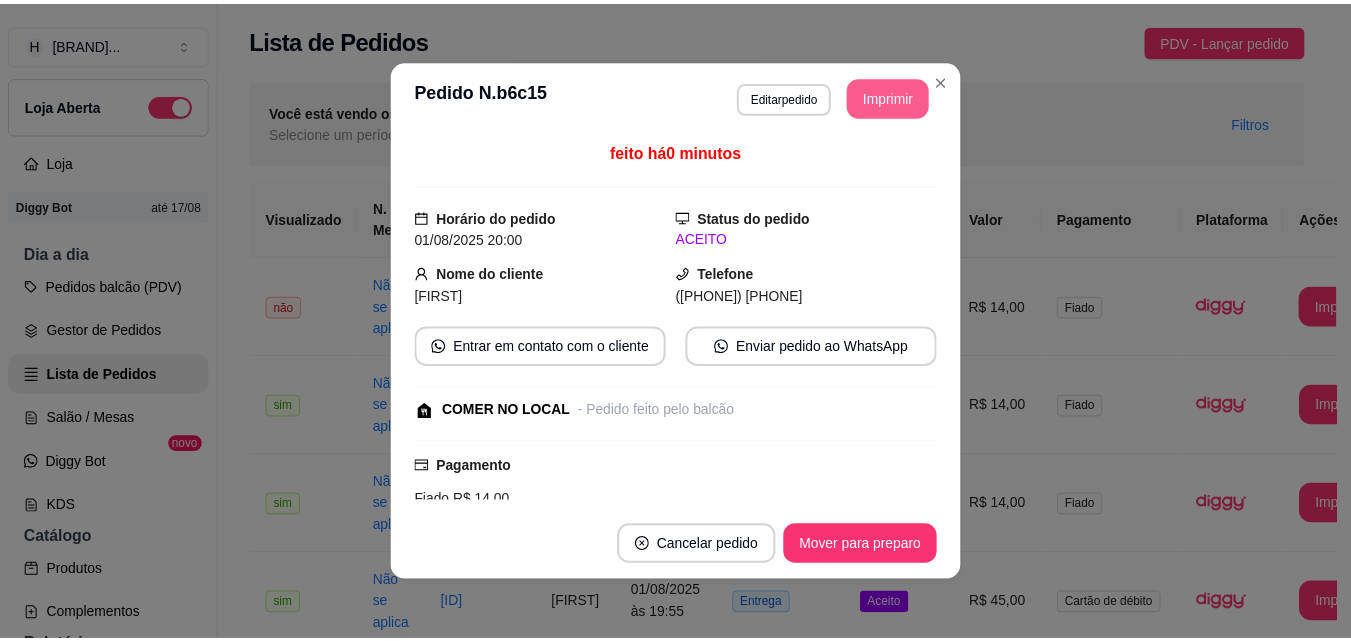 scroll, scrollTop: 0, scrollLeft: 0, axis: both 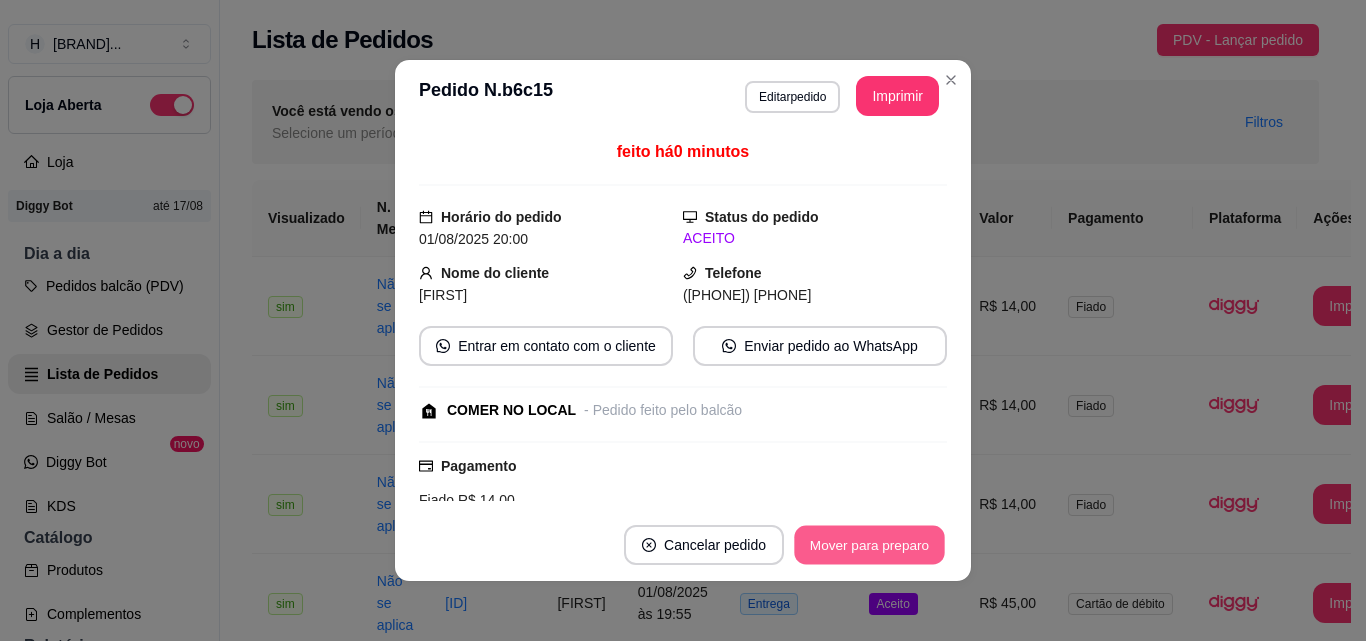 click on "Mover para preparo" at bounding box center (869, 545) 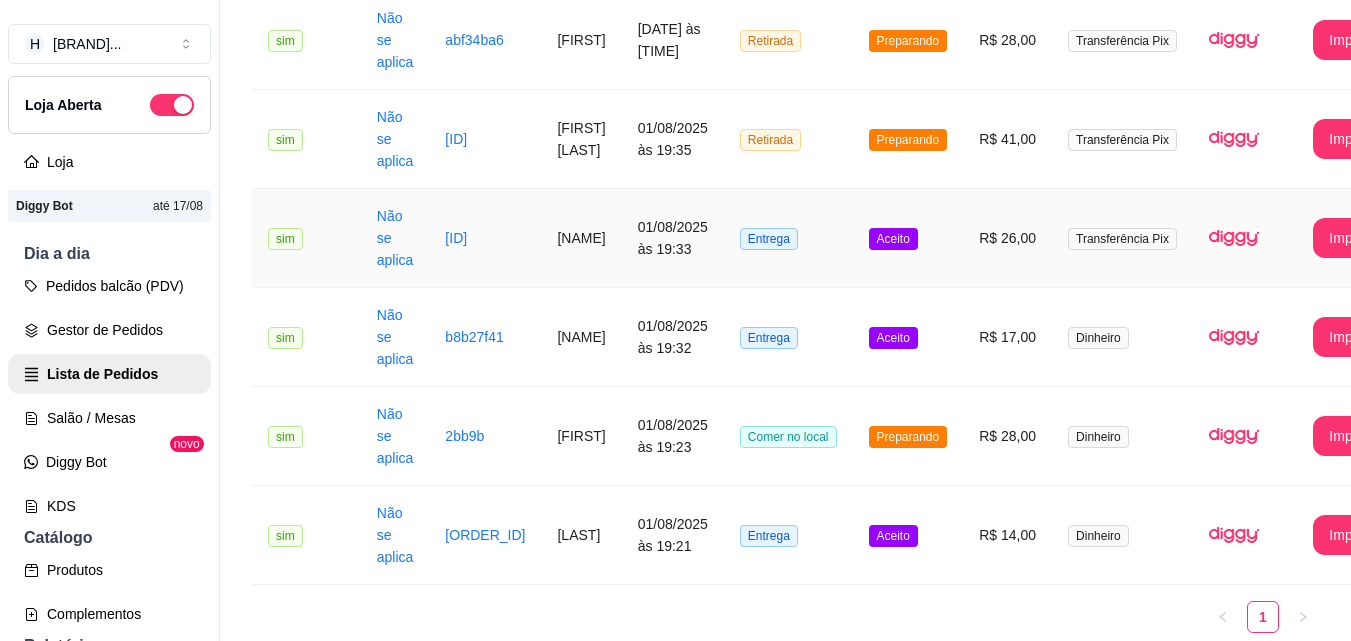scroll, scrollTop: 1062, scrollLeft: 0, axis: vertical 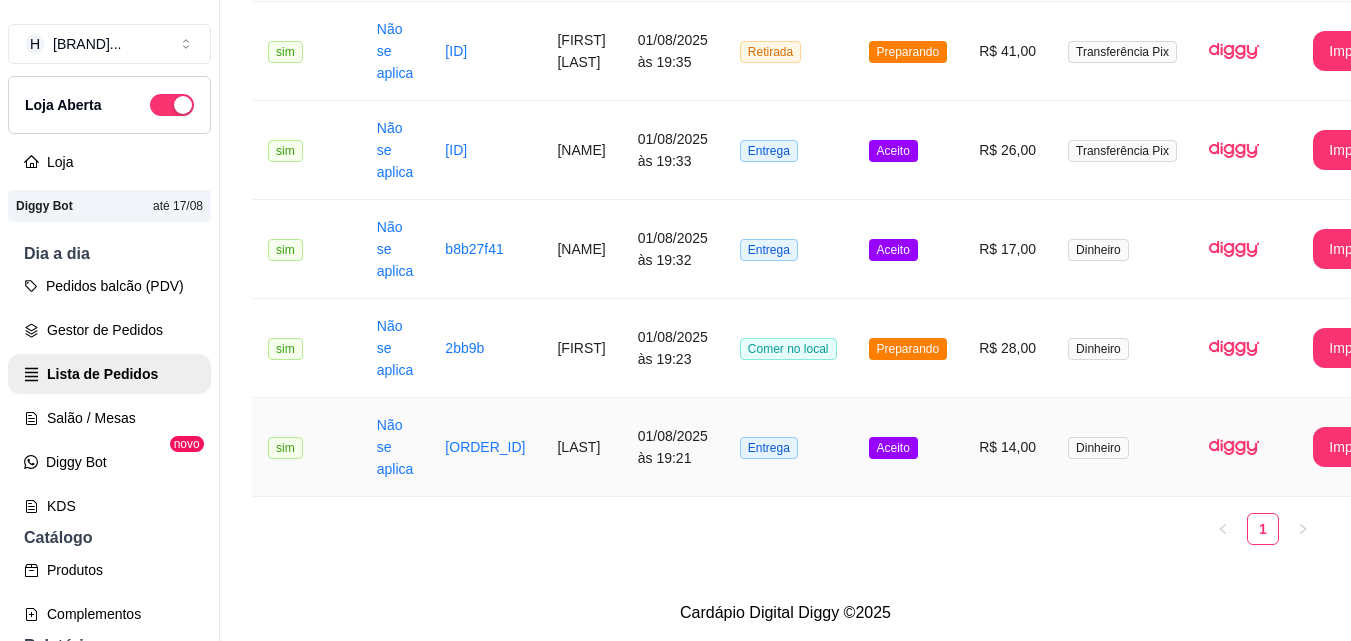click on "Entrega" at bounding box center [788, 447] 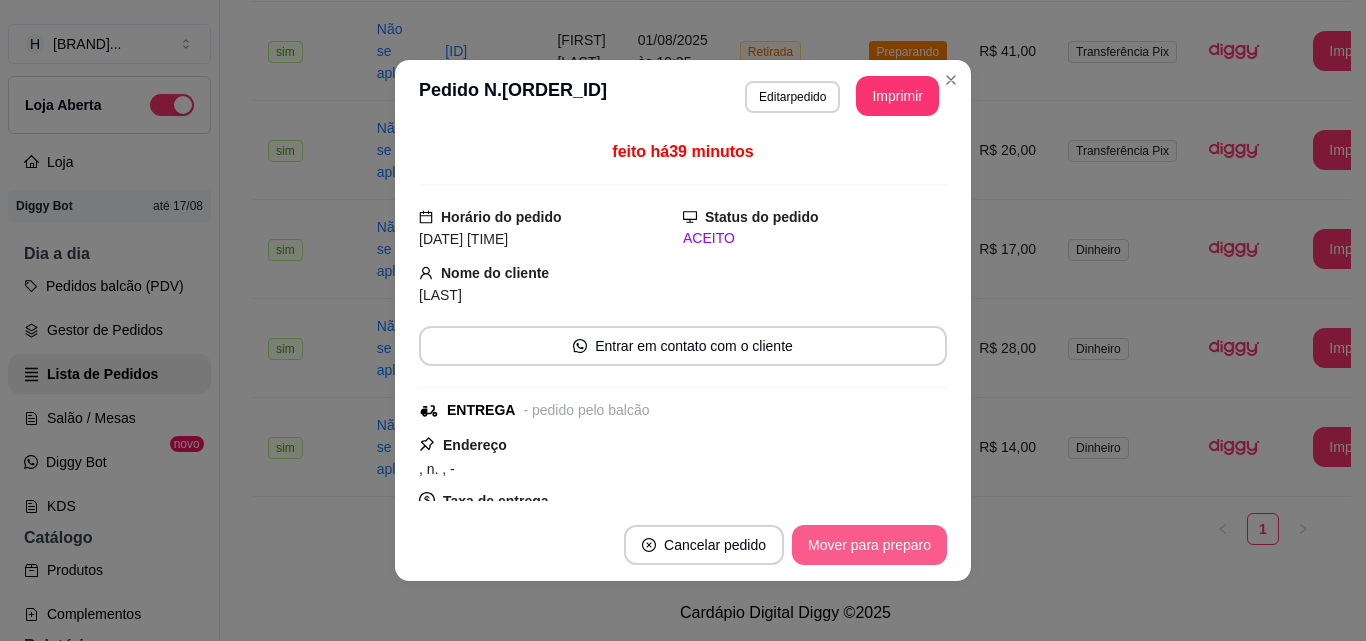 click on "Mover para preparo" at bounding box center [869, 545] 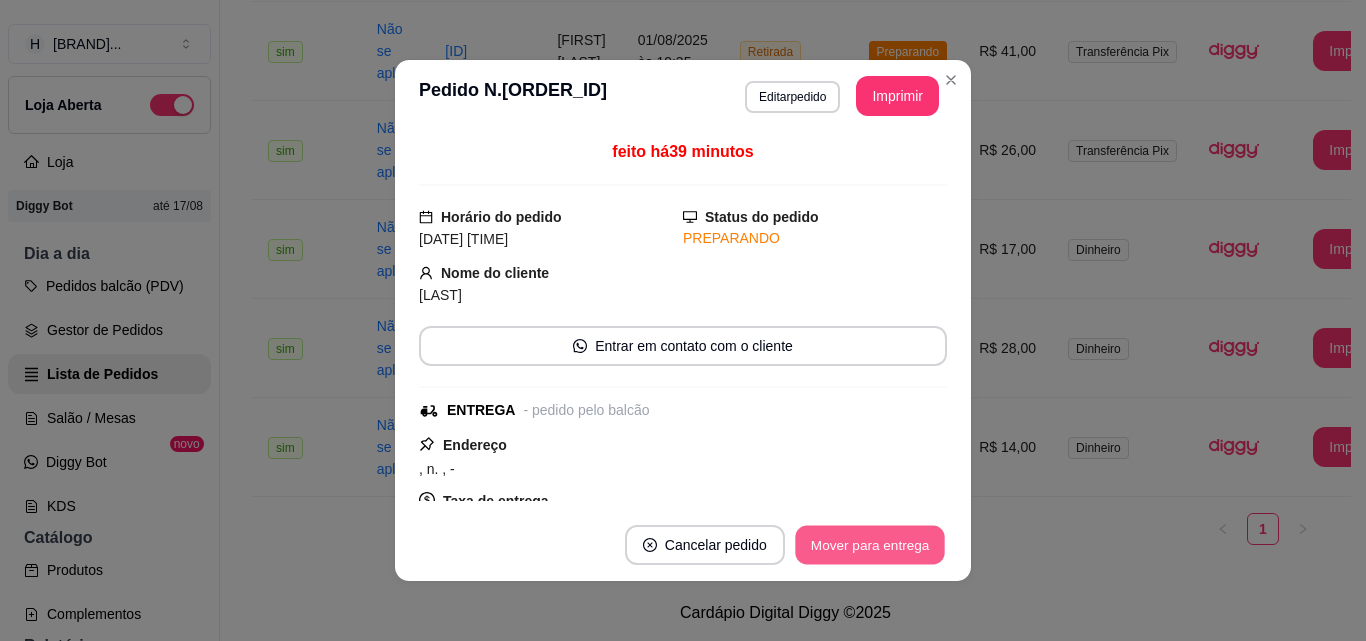 click on "Mover para entrega" at bounding box center [870, 545] 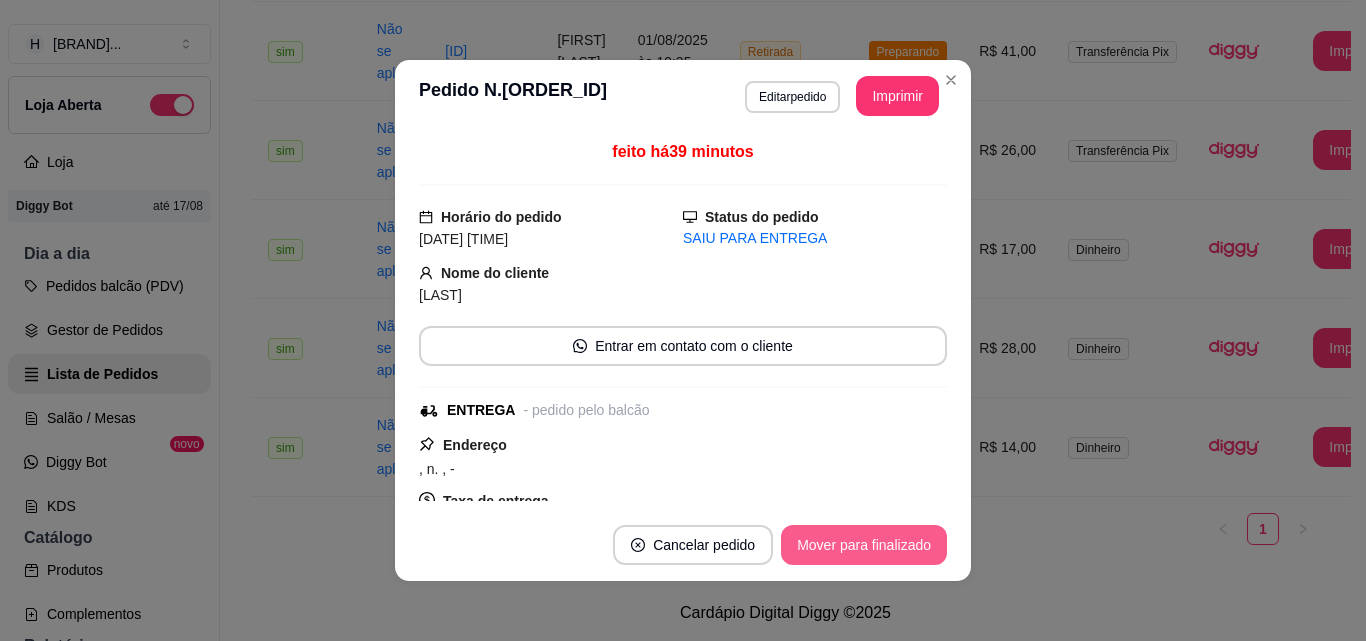 click on "Mover para finalizado" at bounding box center [864, 545] 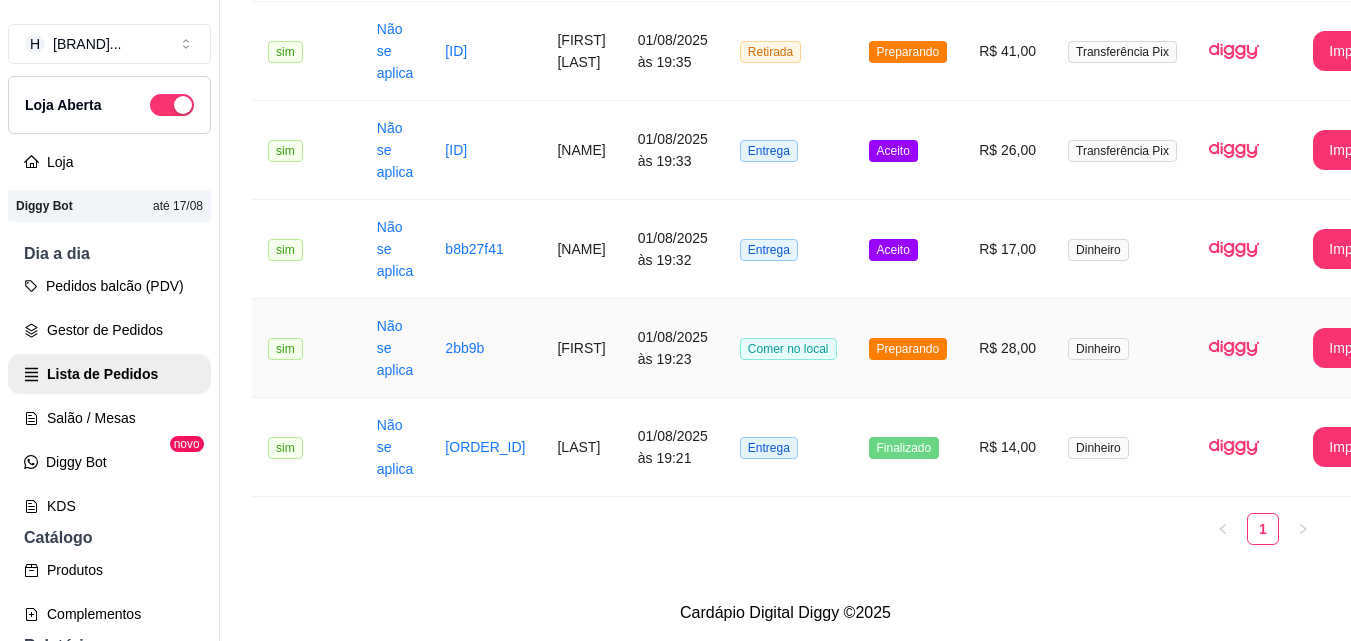 click on "Preparando" at bounding box center [908, 348] 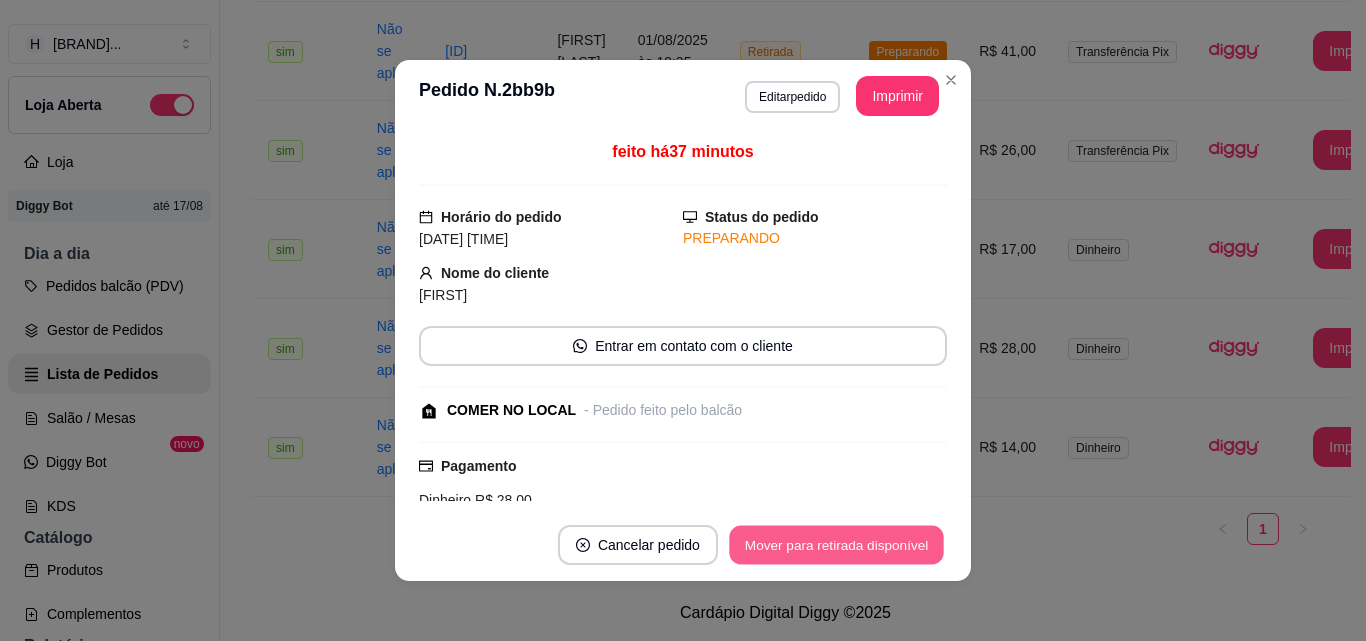 click on "Mover para retirada disponível" at bounding box center [836, 545] 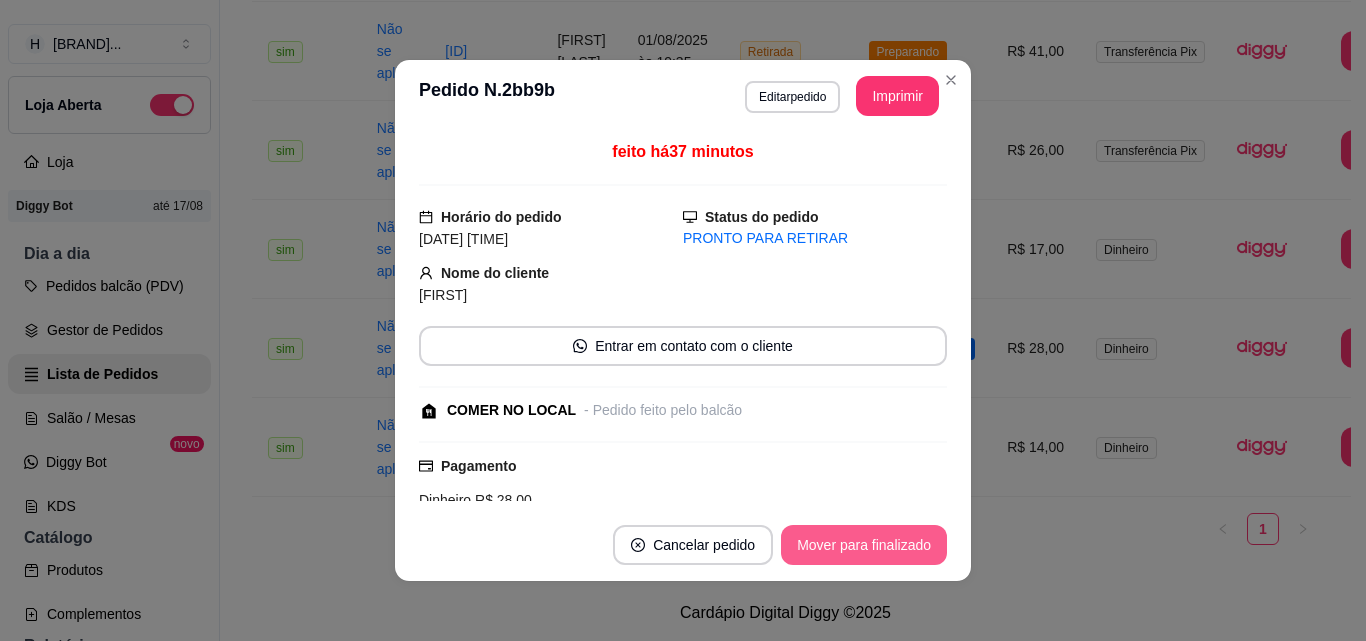 click on "Mover para finalizado" at bounding box center [864, 545] 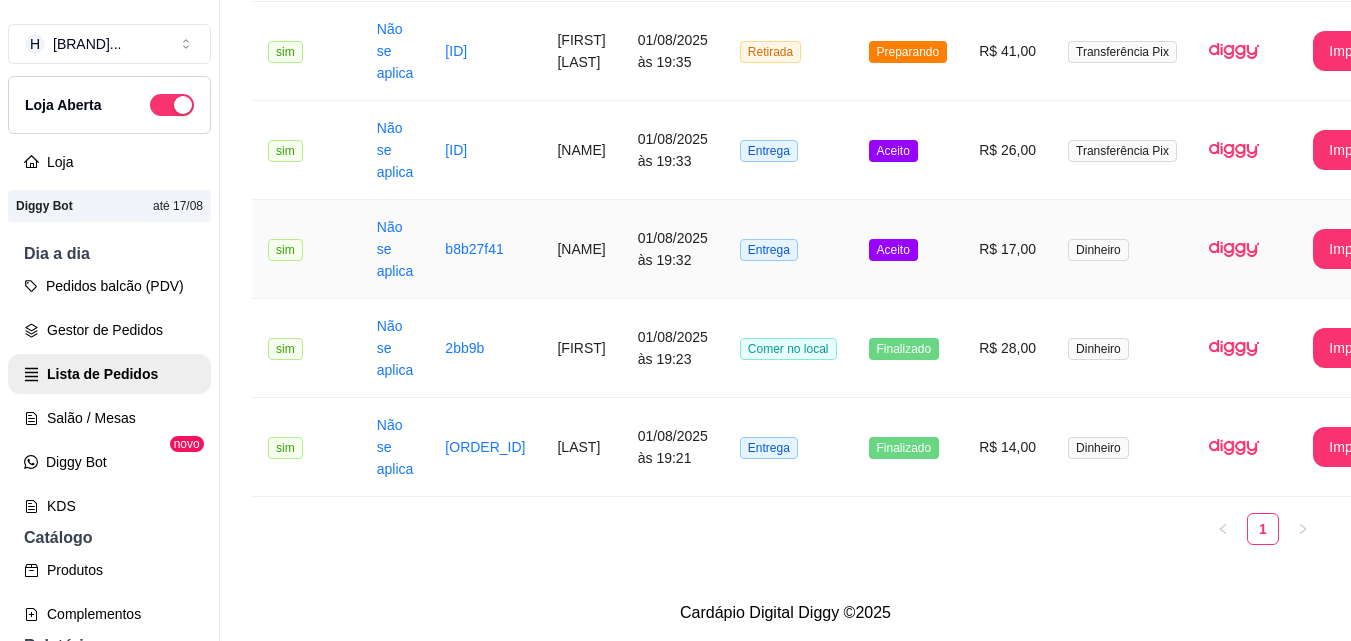 click on "Entrega" at bounding box center (788, 249) 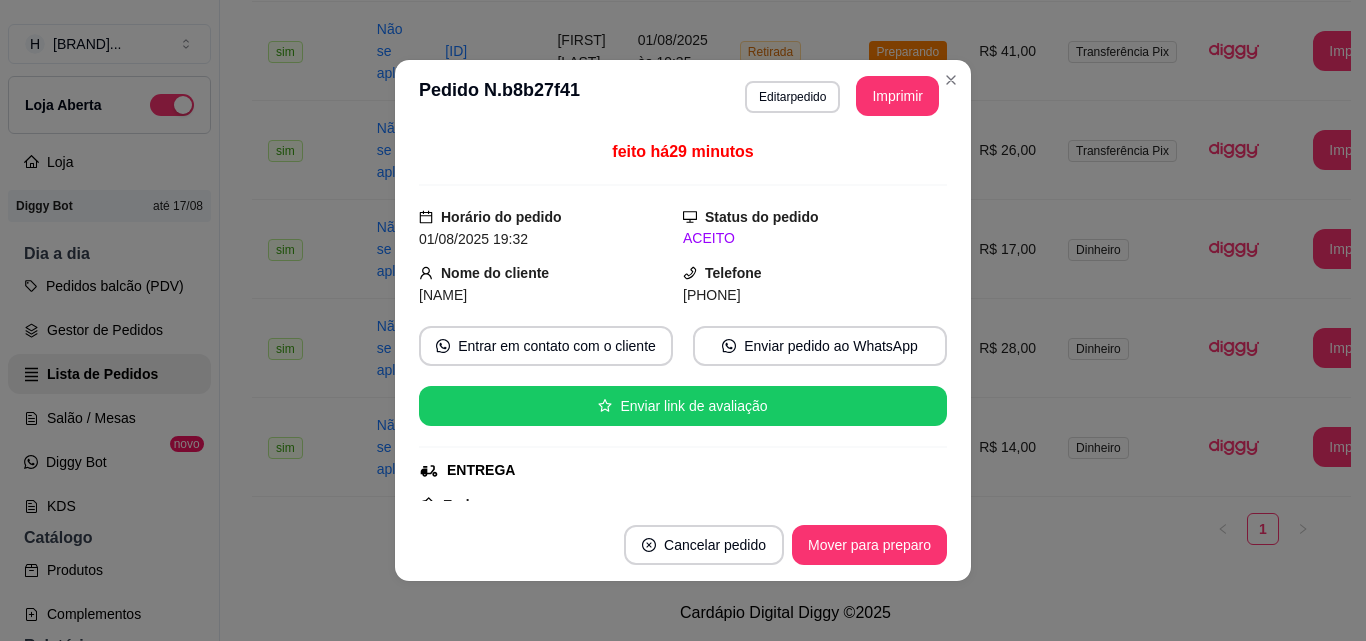 click on "Cancelar pedido Mover para preparo" at bounding box center [683, 545] 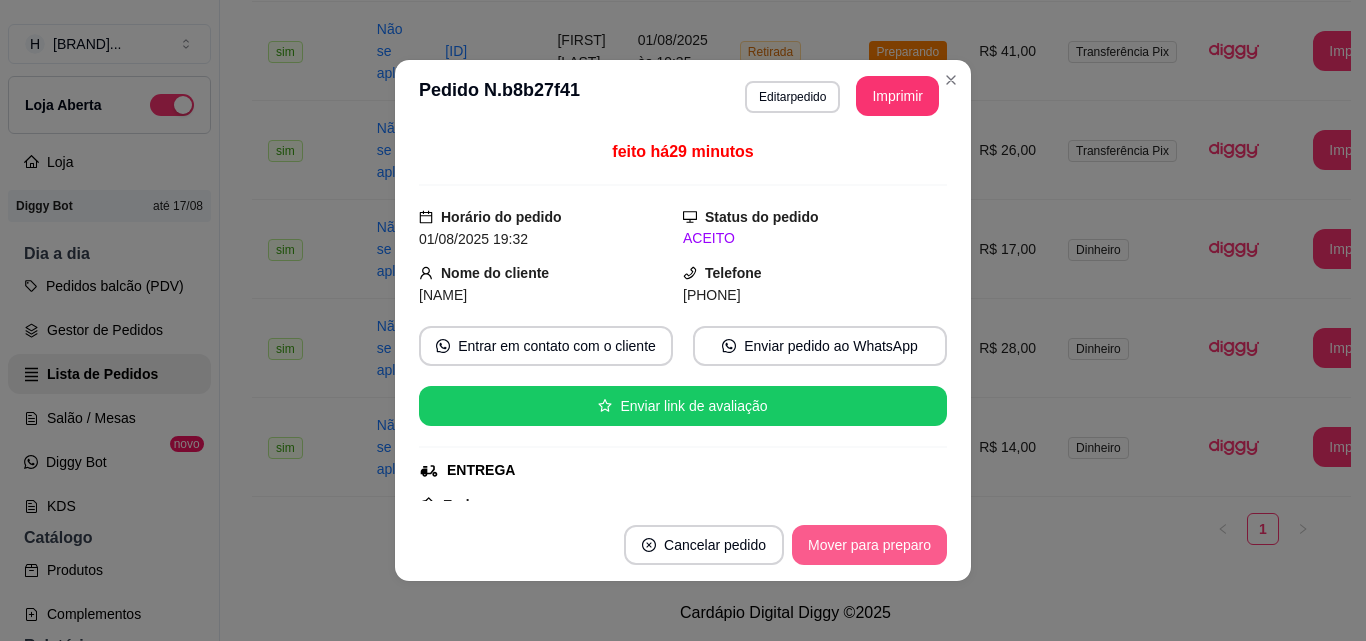 click on "Mover para preparo" at bounding box center (869, 545) 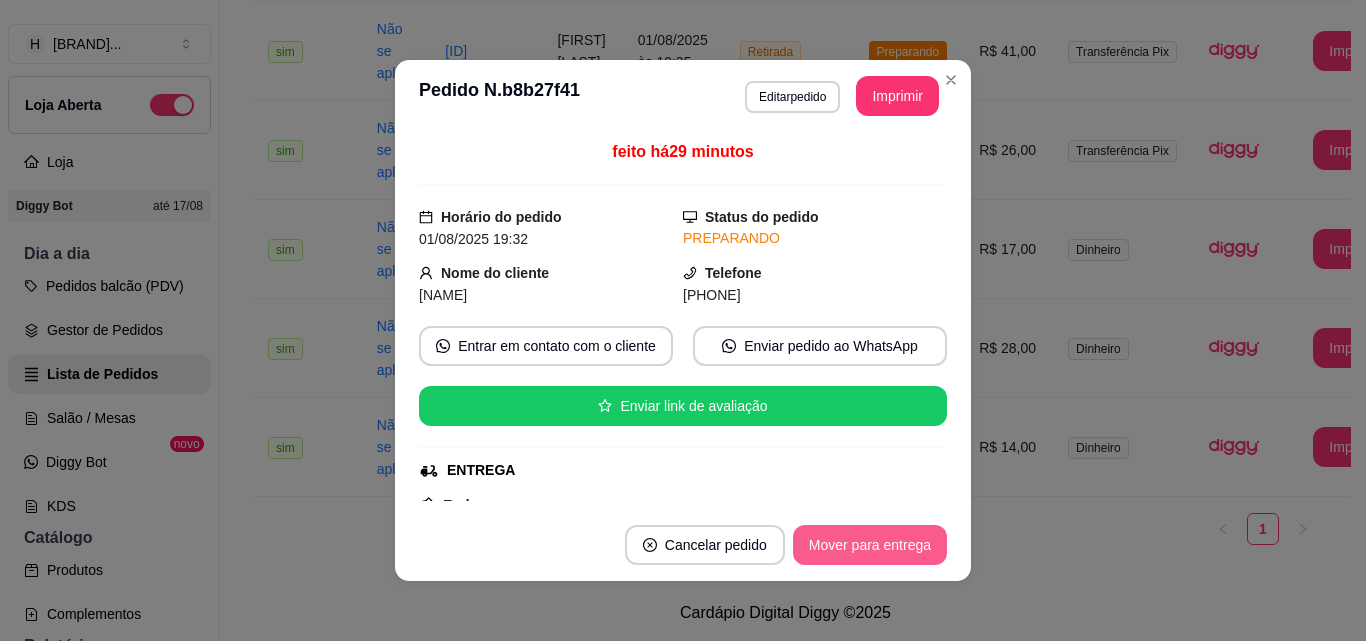 click on "Mover para entrega" at bounding box center (870, 545) 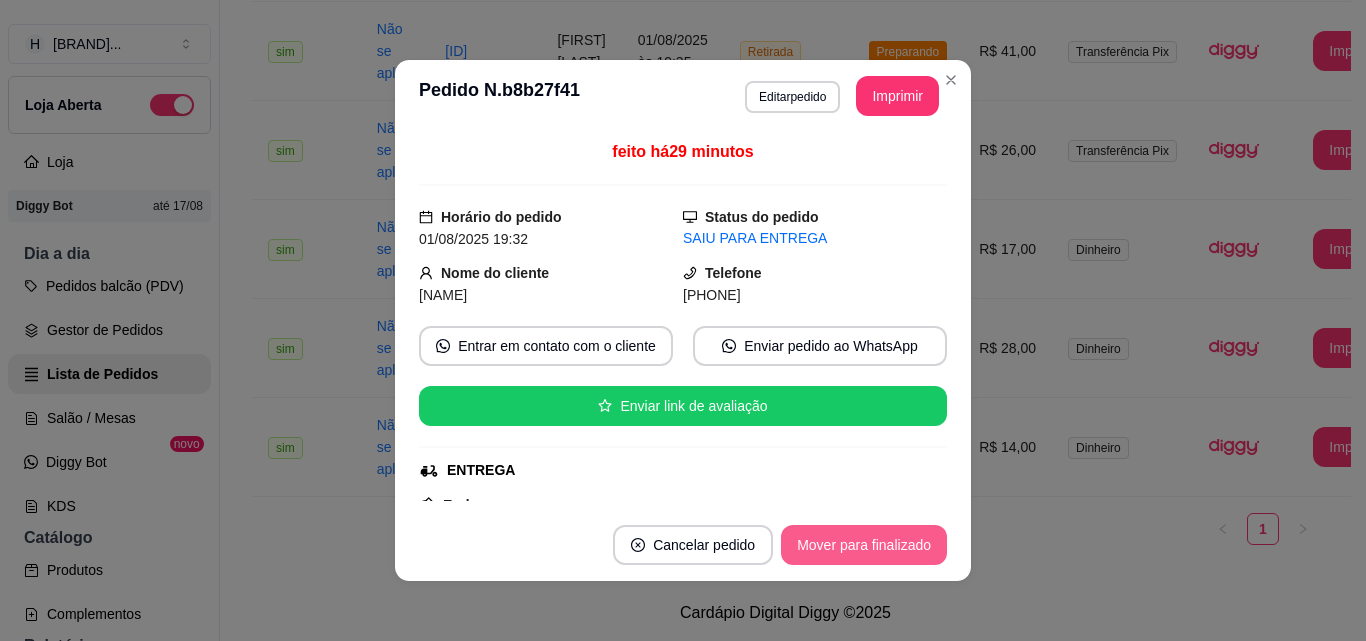 click on "Mover para finalizado" at bounding box center [864, 545] 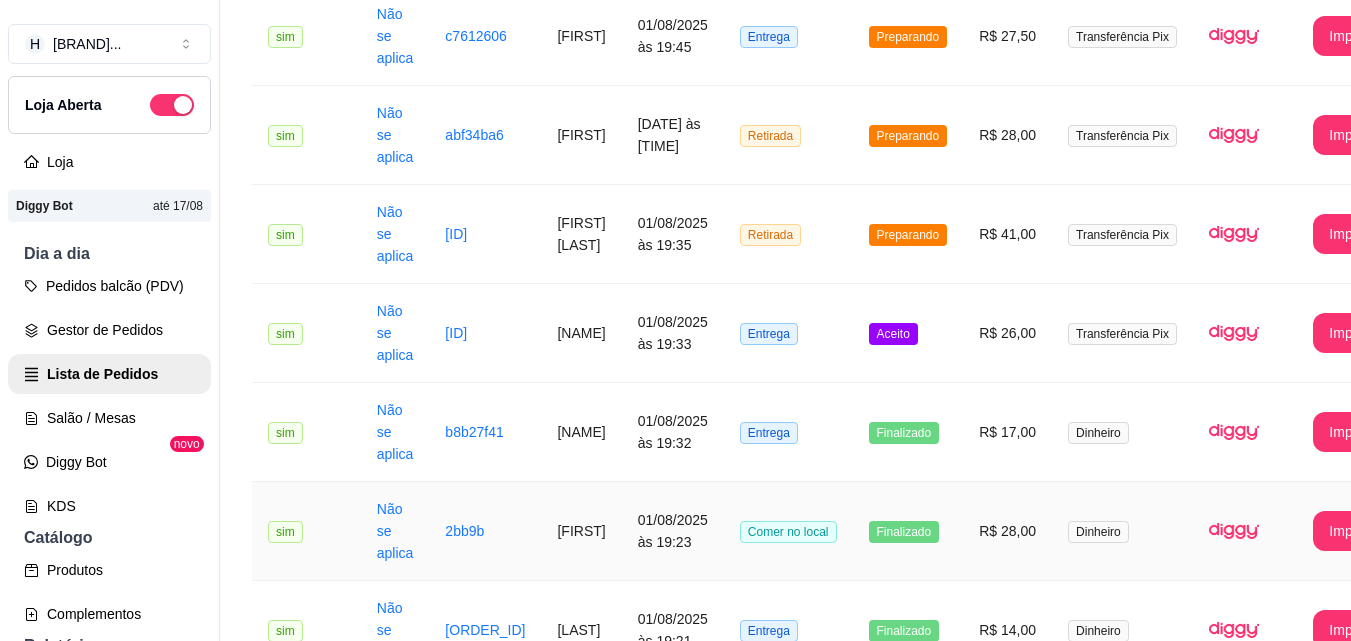 scroll, scrollTop: 862, scrollLeft: 0, axis: vertical 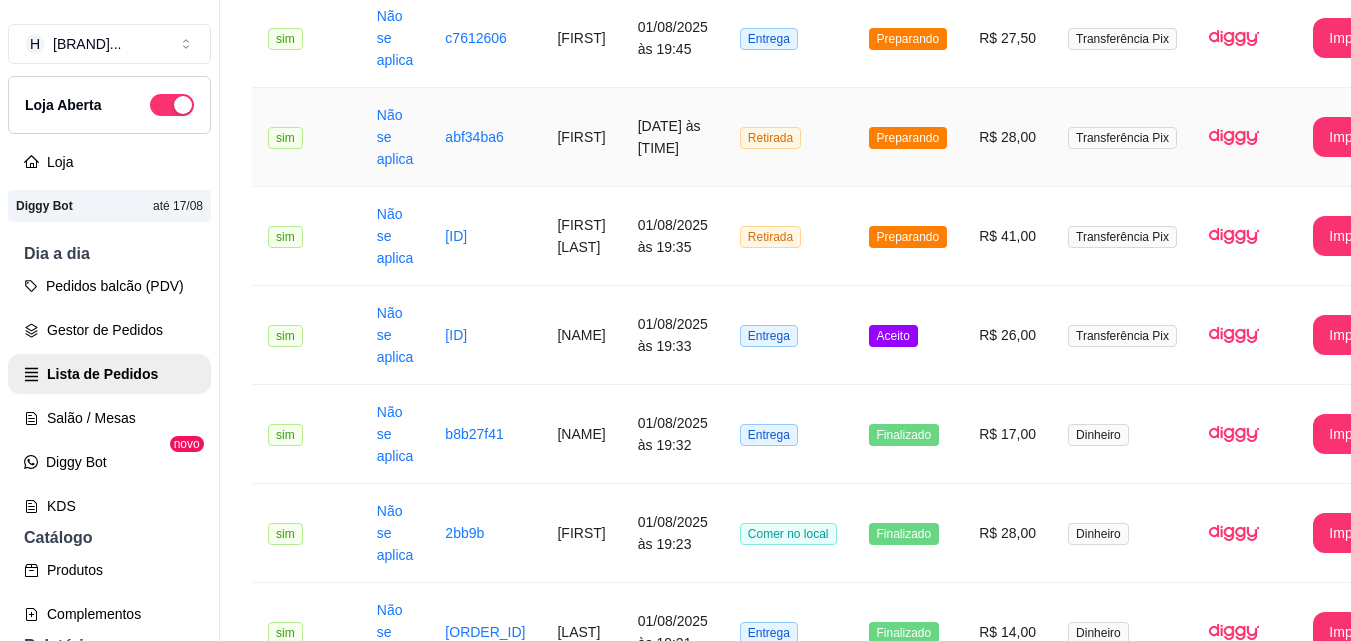 click on "Retirada" at bounding box center (788, 137) 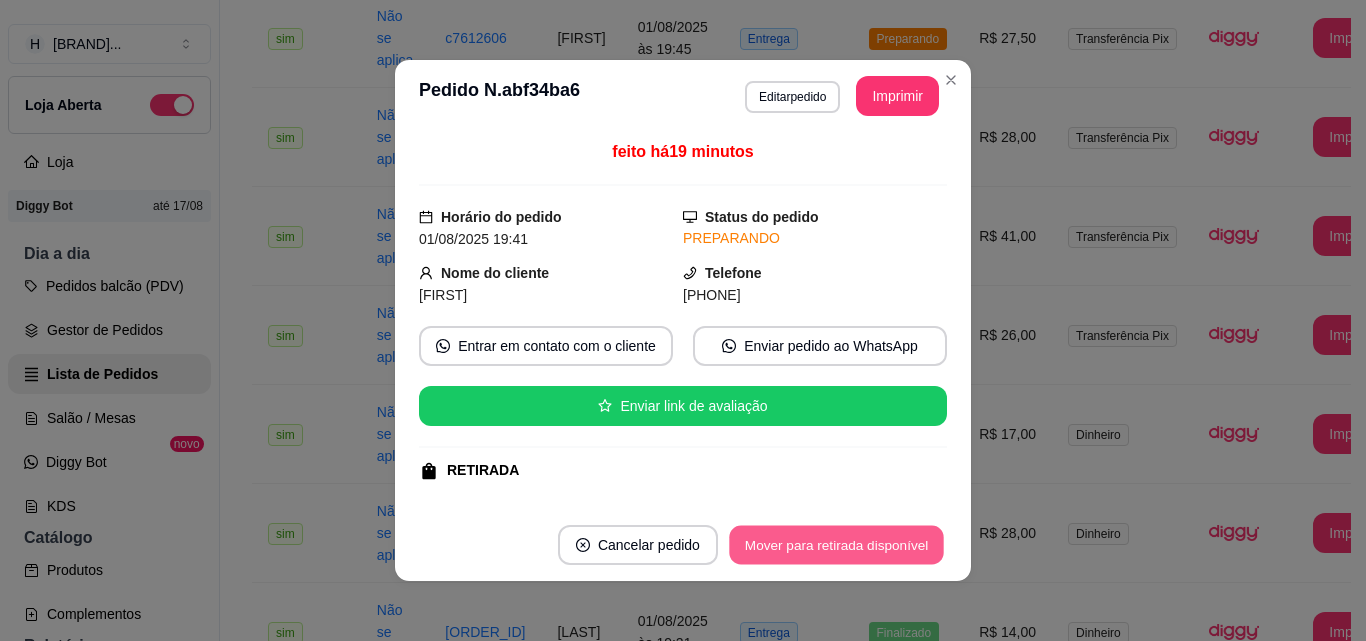 click on "Mover para retirada disponível" at bounding box center [836, 545] 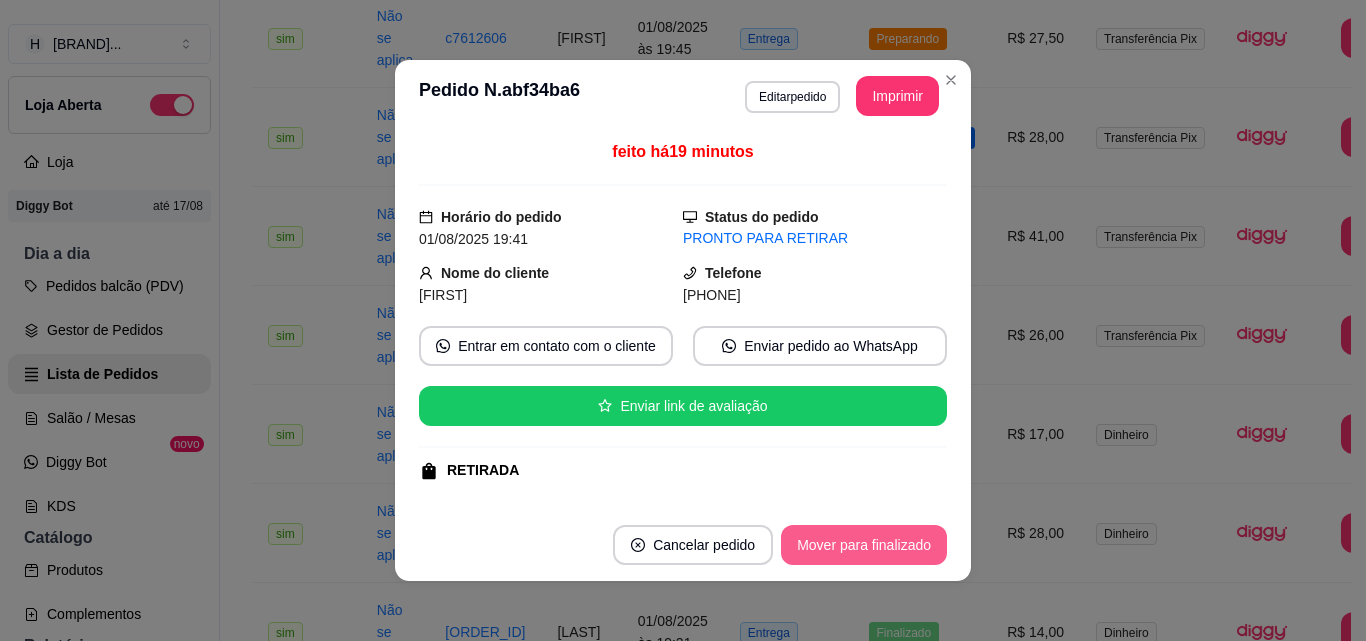 click on "Mover para finalizado" at bounding box center [864, 545] 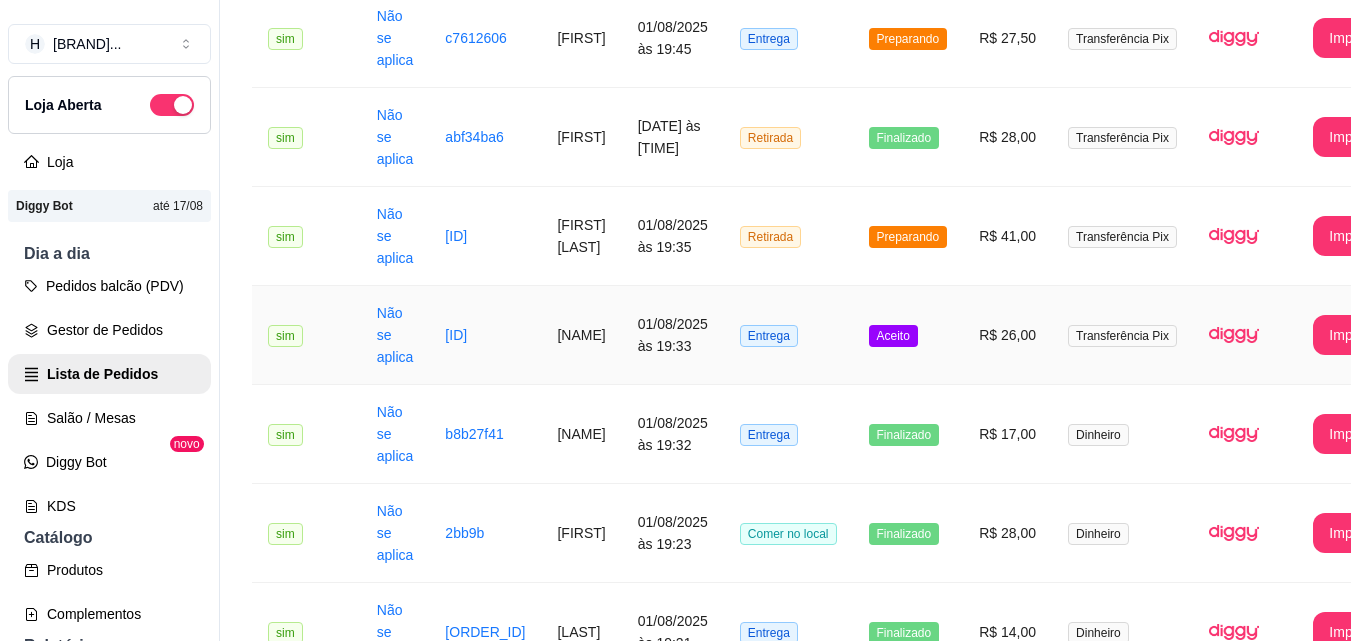 click on "Entrega" at bounding box center (788, 335) 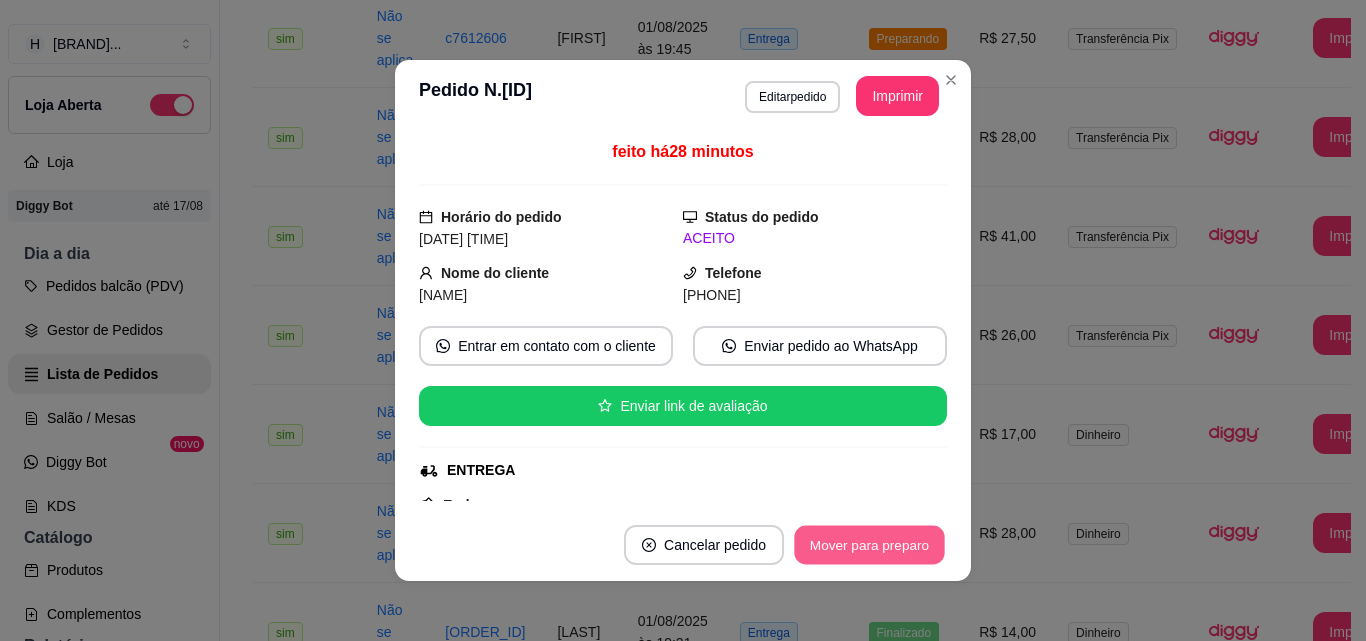 click on "Mover para preparo" at bounding box center (869, 545) 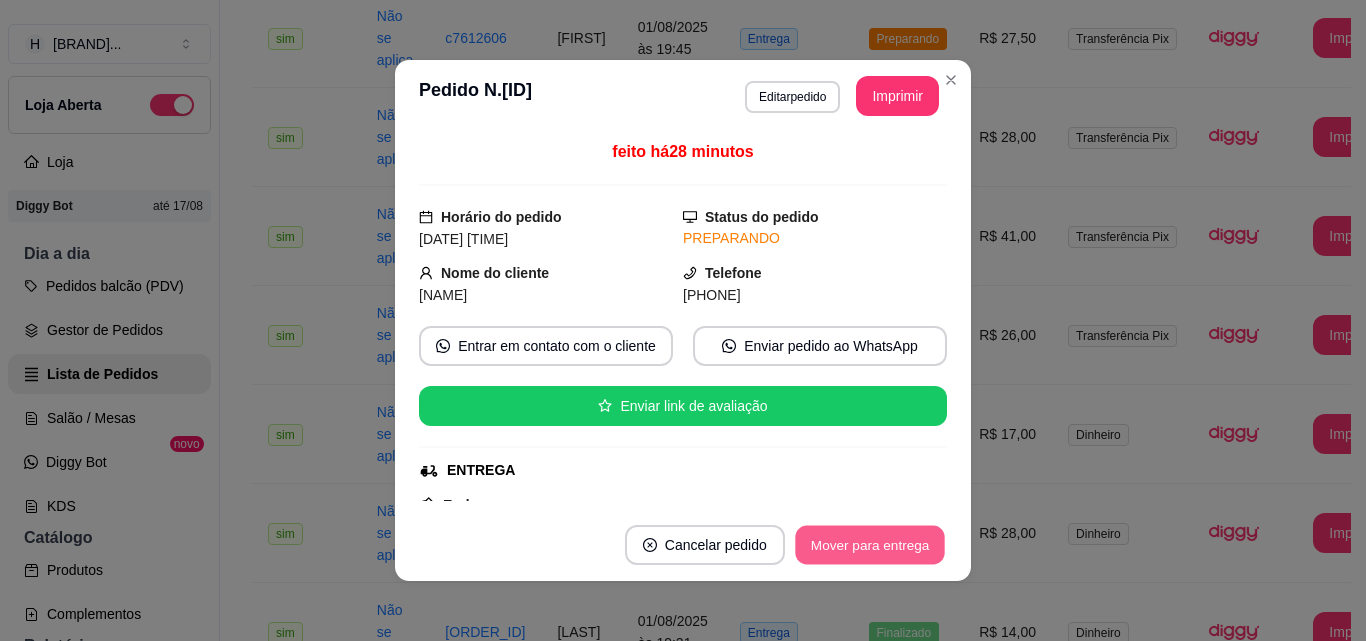 click on "Mover para entrega" at bounding box center (870, 545) 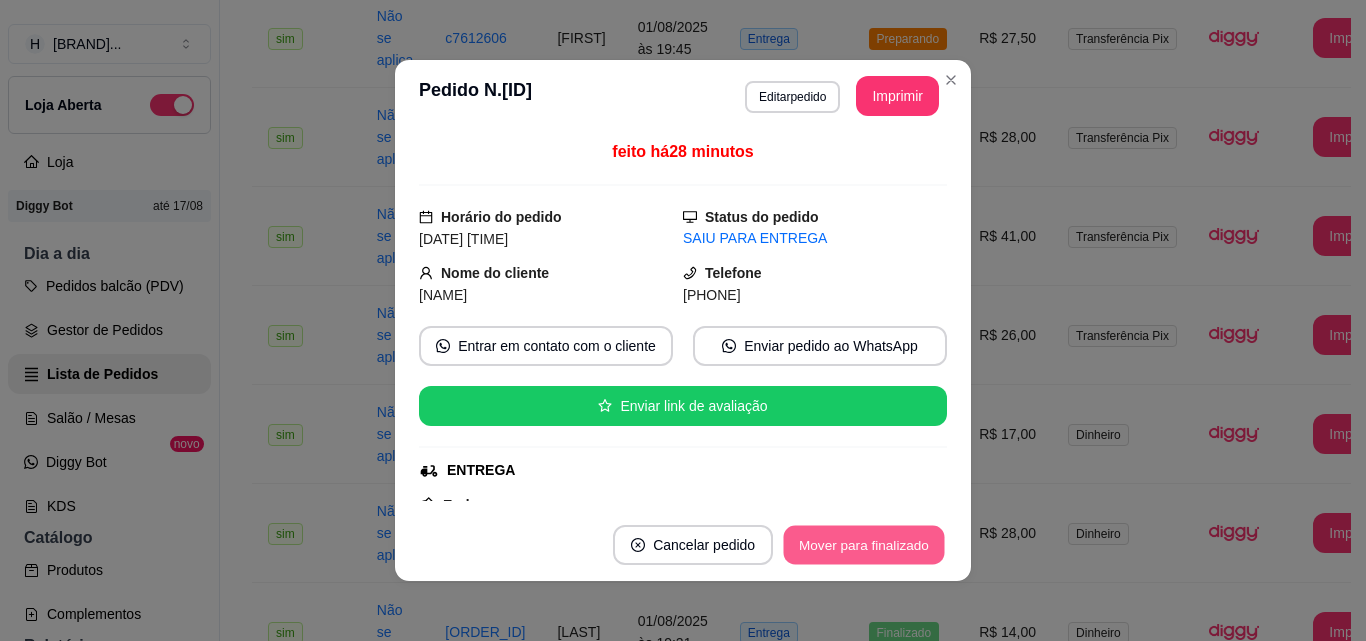 click on "Mover para finalizado" at bounding box center (864, 545) 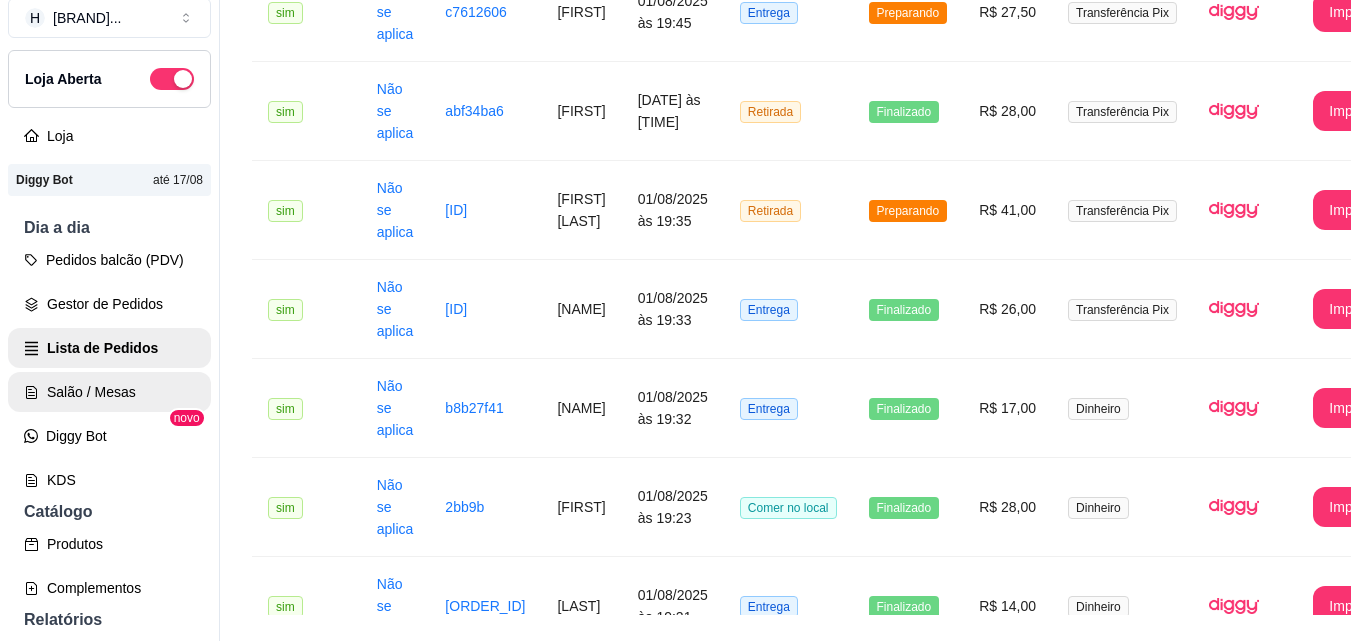 scroll, scrollTop: 32, scrollLeft: 0, axis: vertical 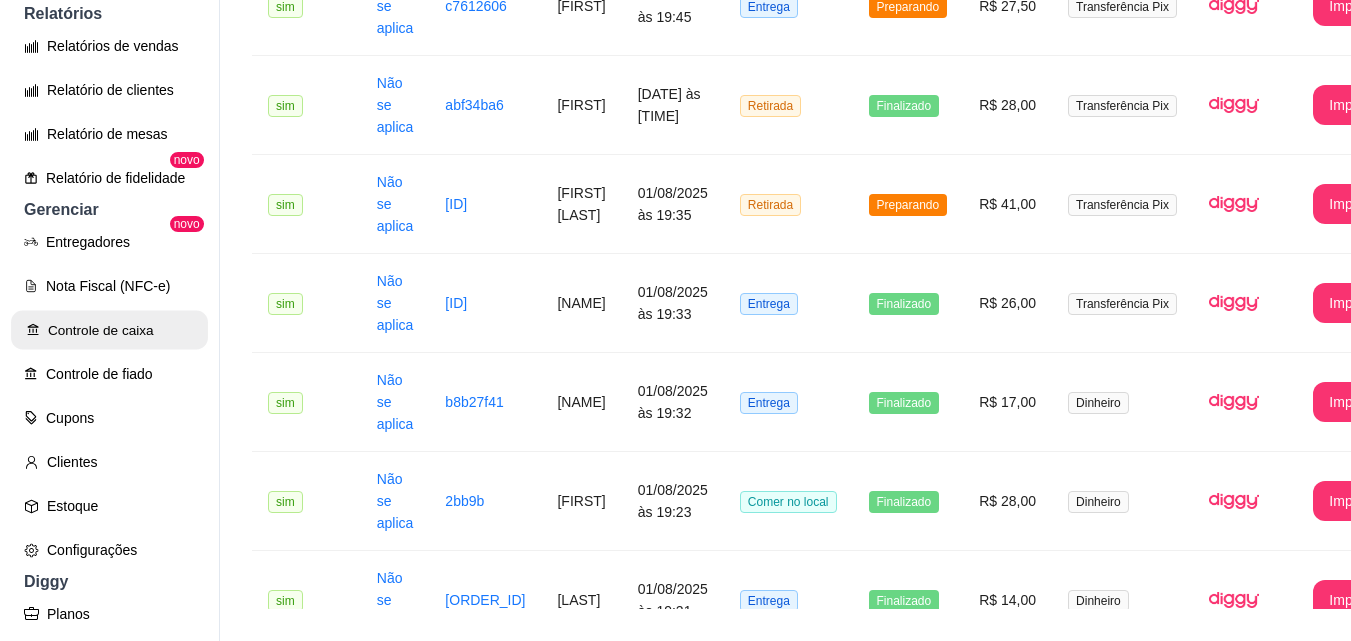 click on "Controle de caixa" at bounding box center (109, 330) 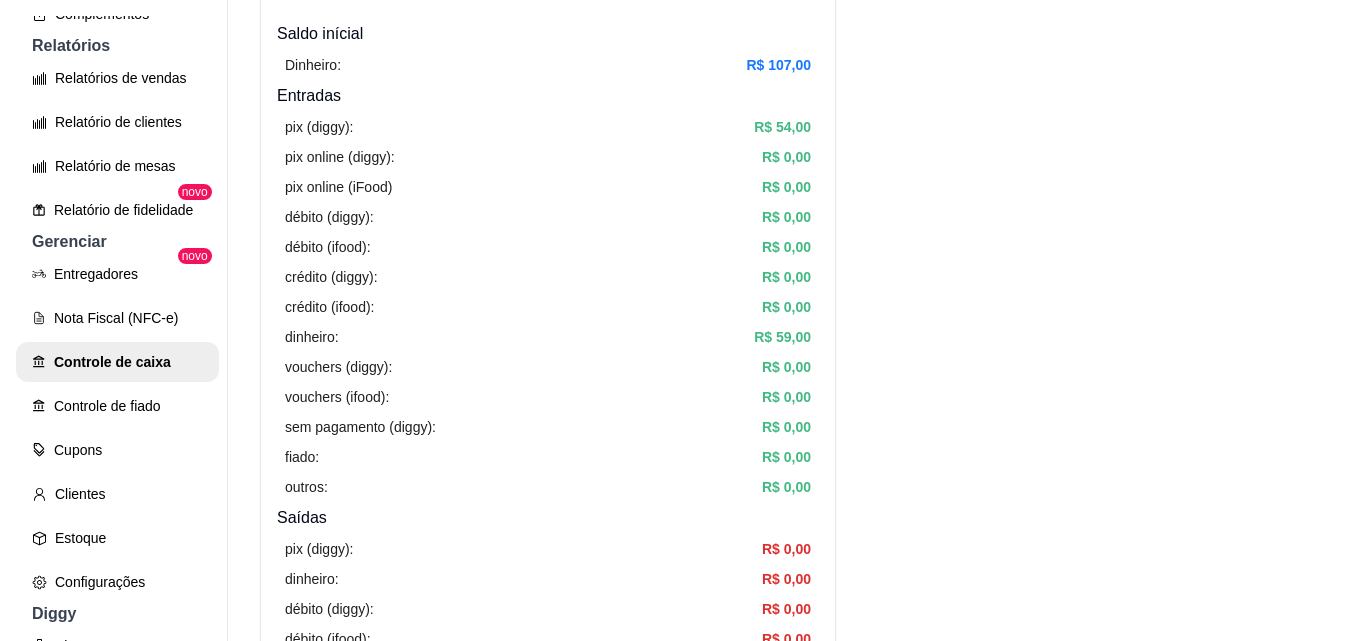 scroll, scrollTop: 0, scrollLeft: 0, axis: both 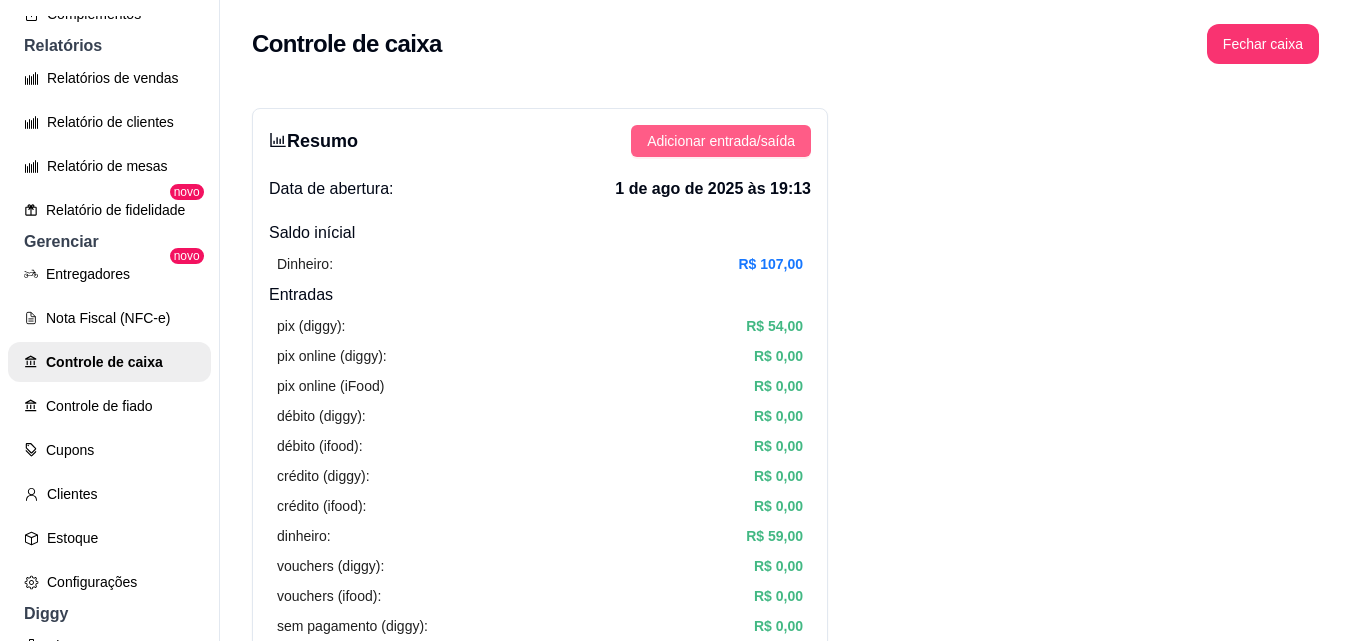 click on "Adicionar entrada/saída" at bounding box center (721, 141) 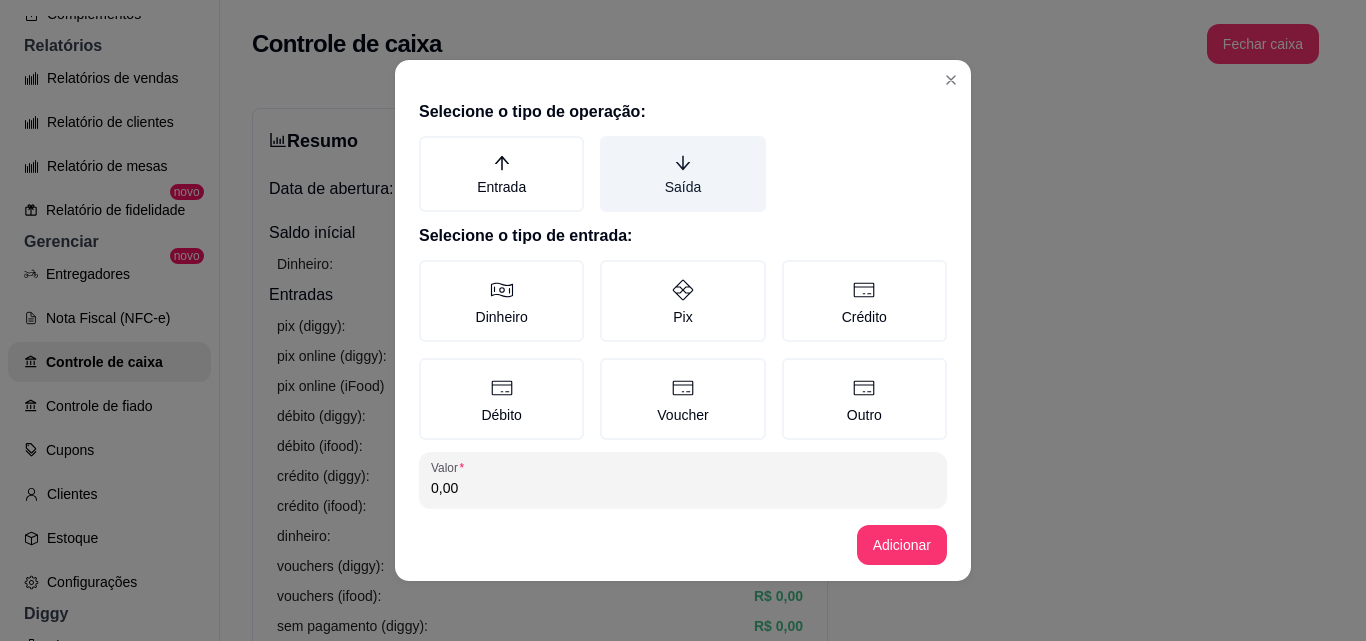 click 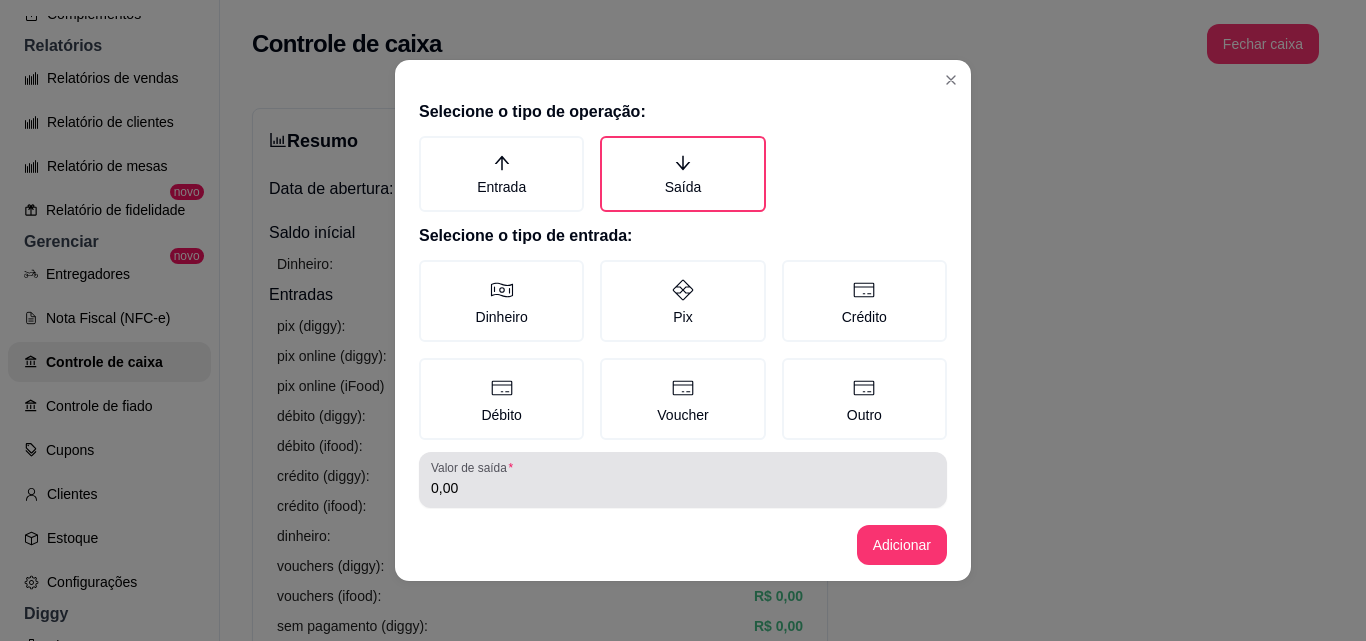 click on "0,00" at bounding box center [683, 488] 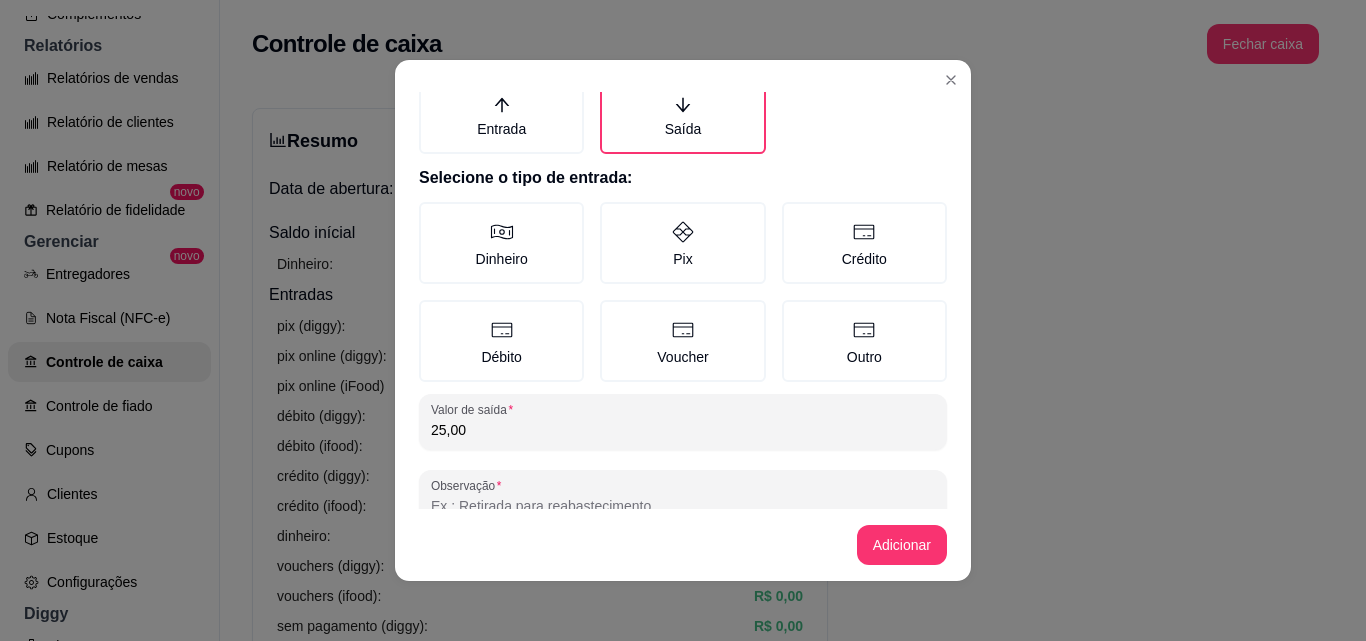 scroll, scrollTop: 107, scrollLeft: 0, axis: vertical 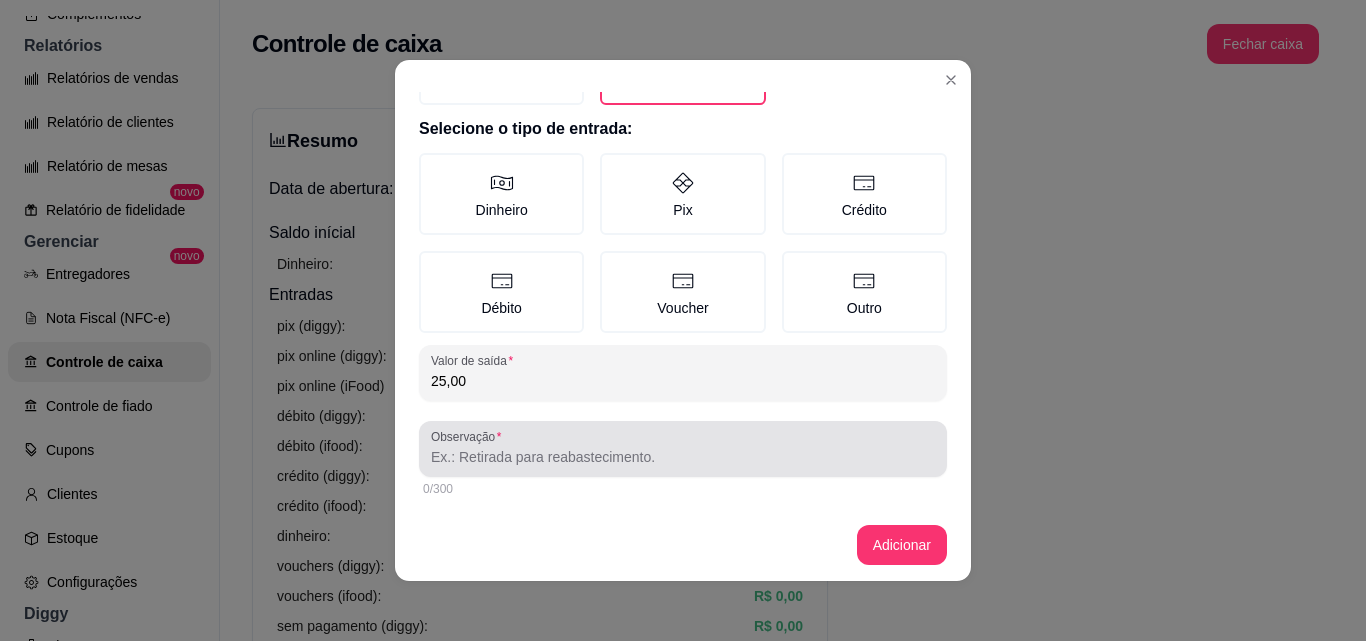 type on "25,00" 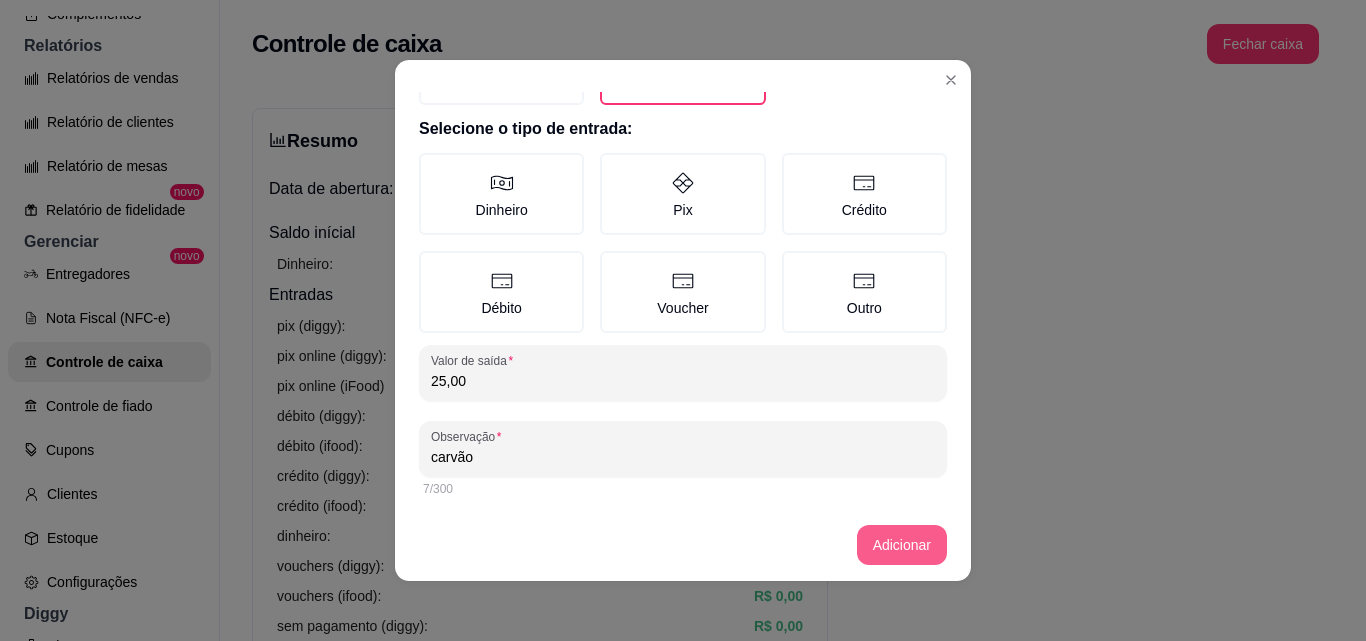 type on "carvão" 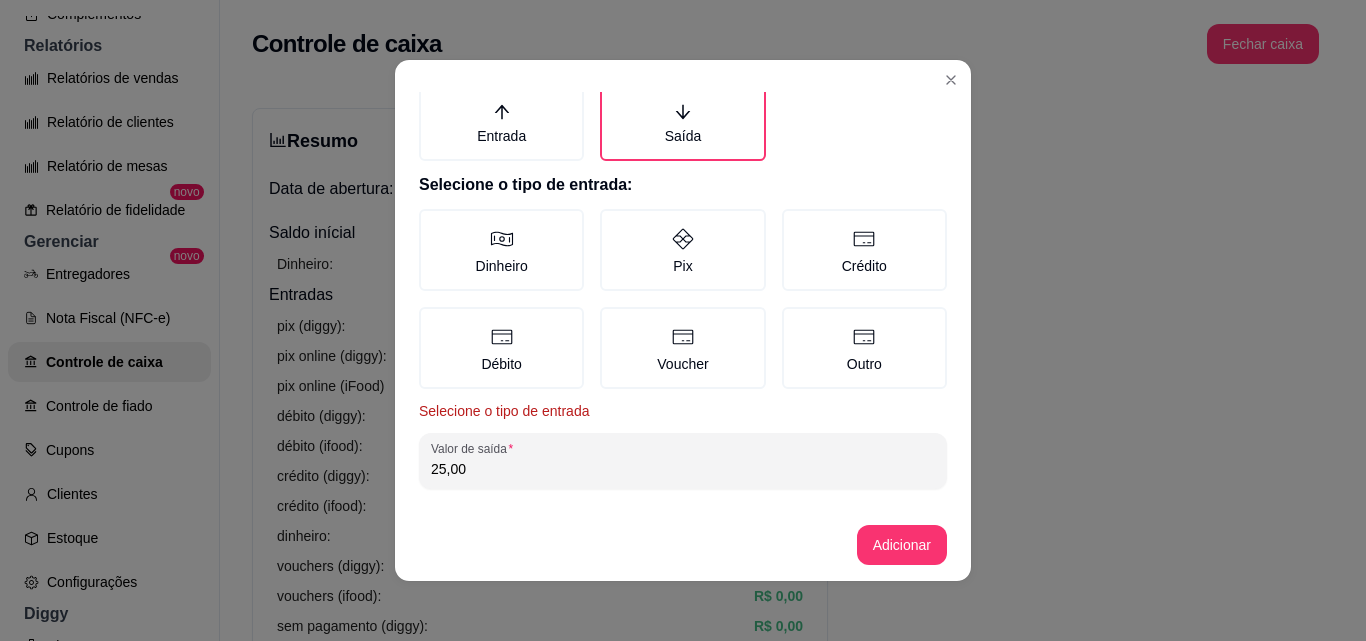 scroll, scrollTop: 0, scrollLeft: 0, axis: both 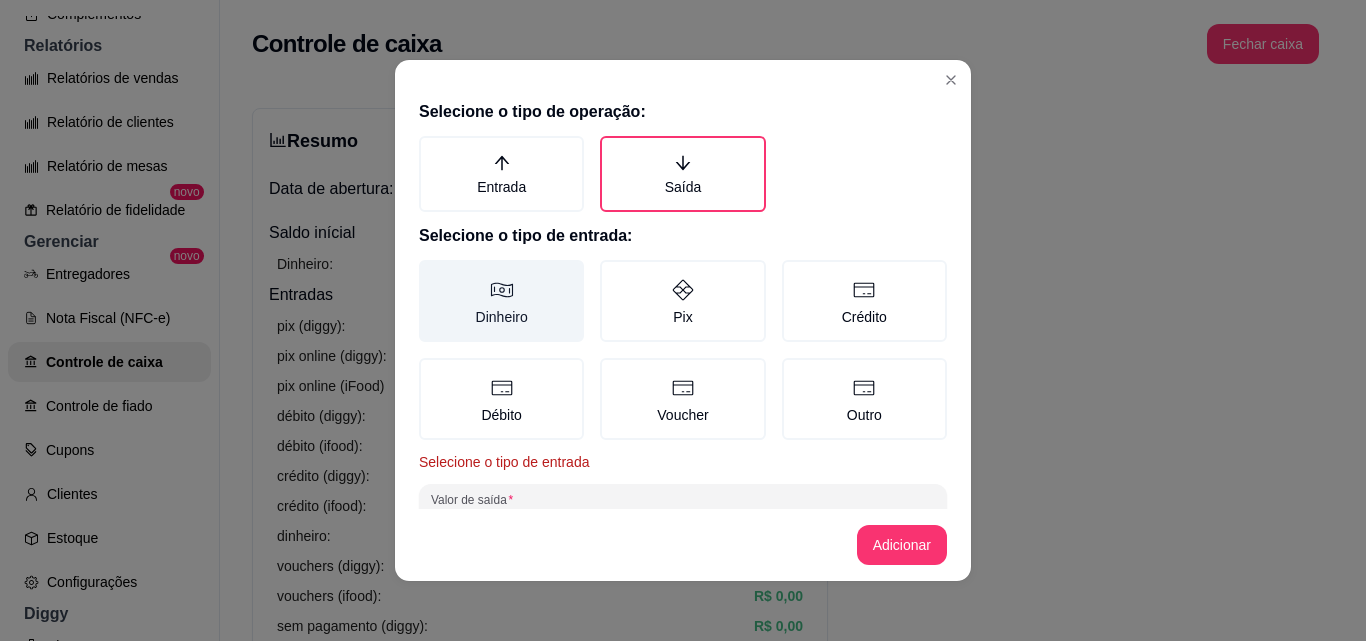 click on "Dinheiro" at bounding box center [501, 301] 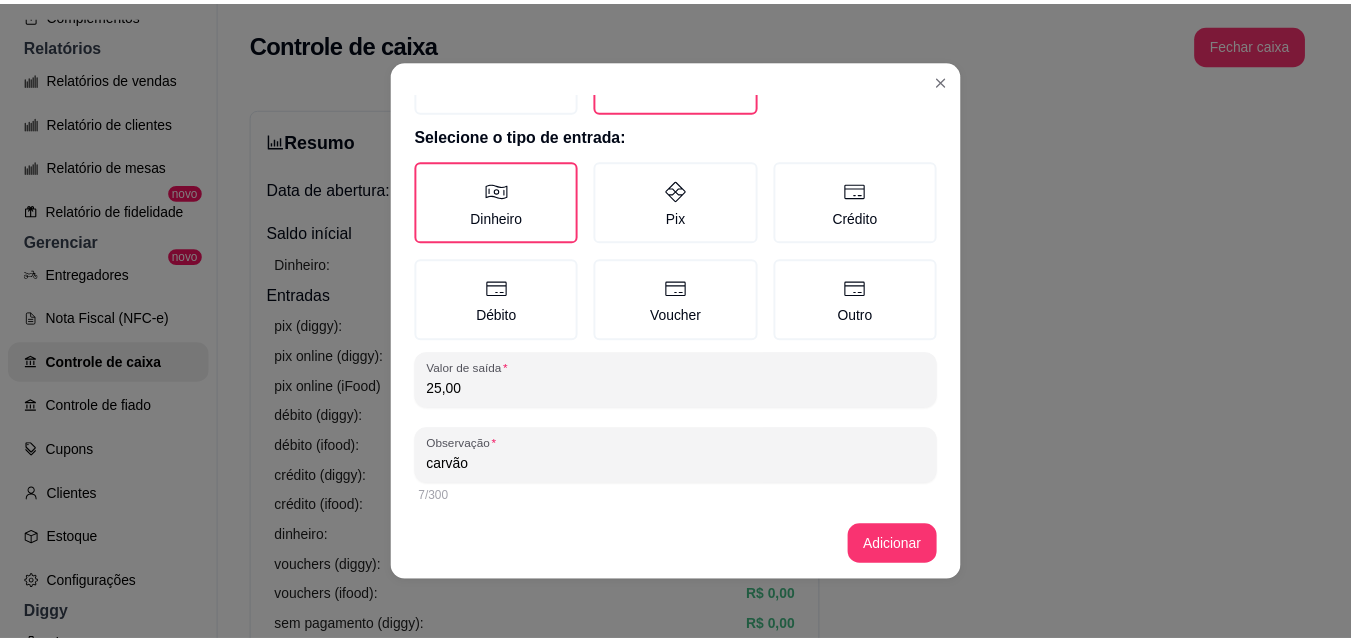 scroll, scrollTop: 107, scrollLeft: 0, axis: vertical 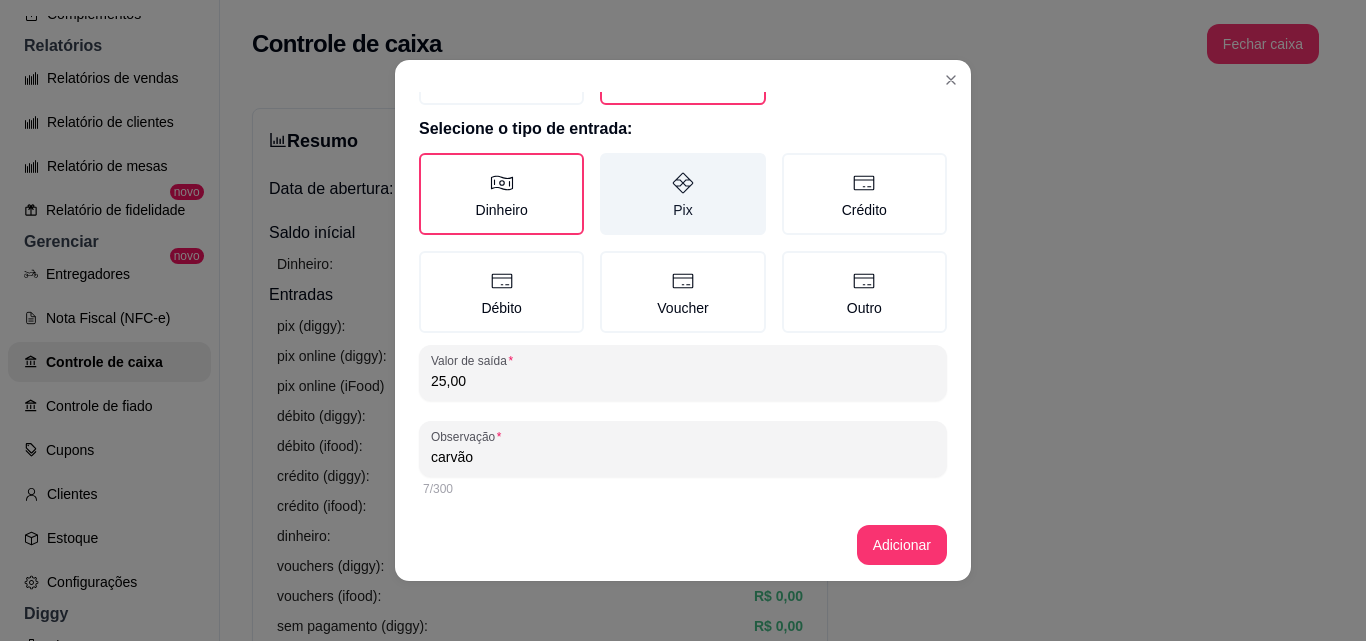 click on "Pix" at bounding box center [682, 194] 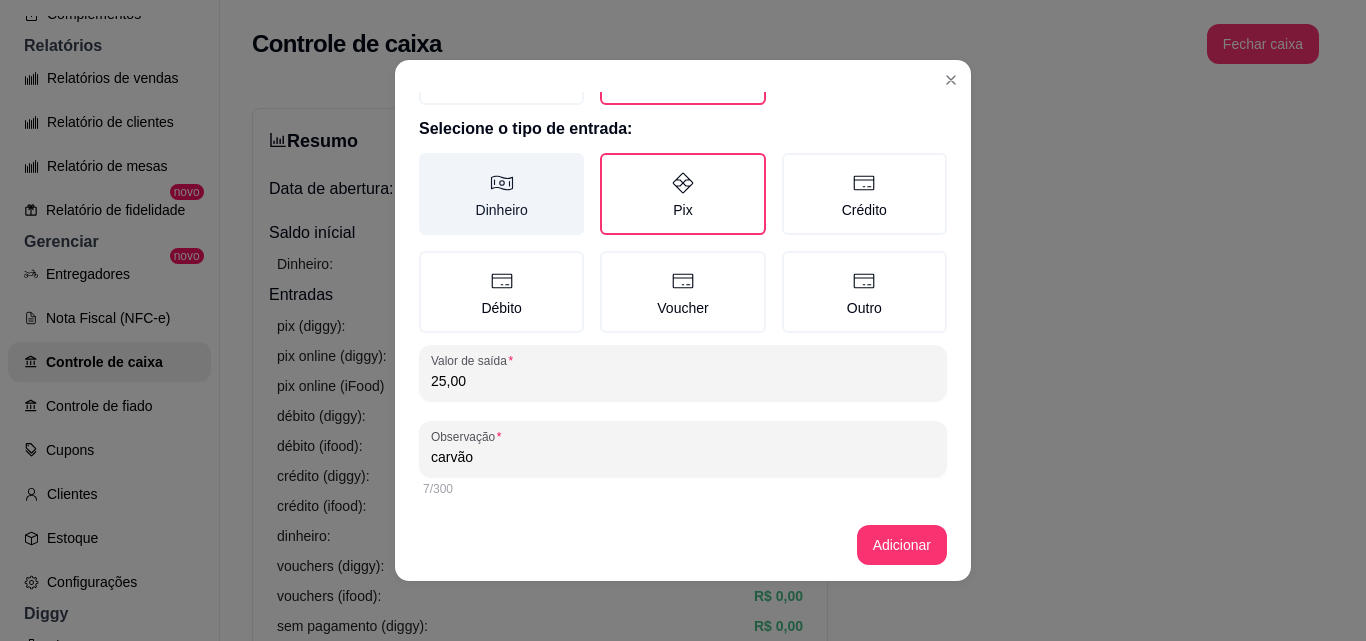 click on "Dinheiro" at bounding box center [501, 194] 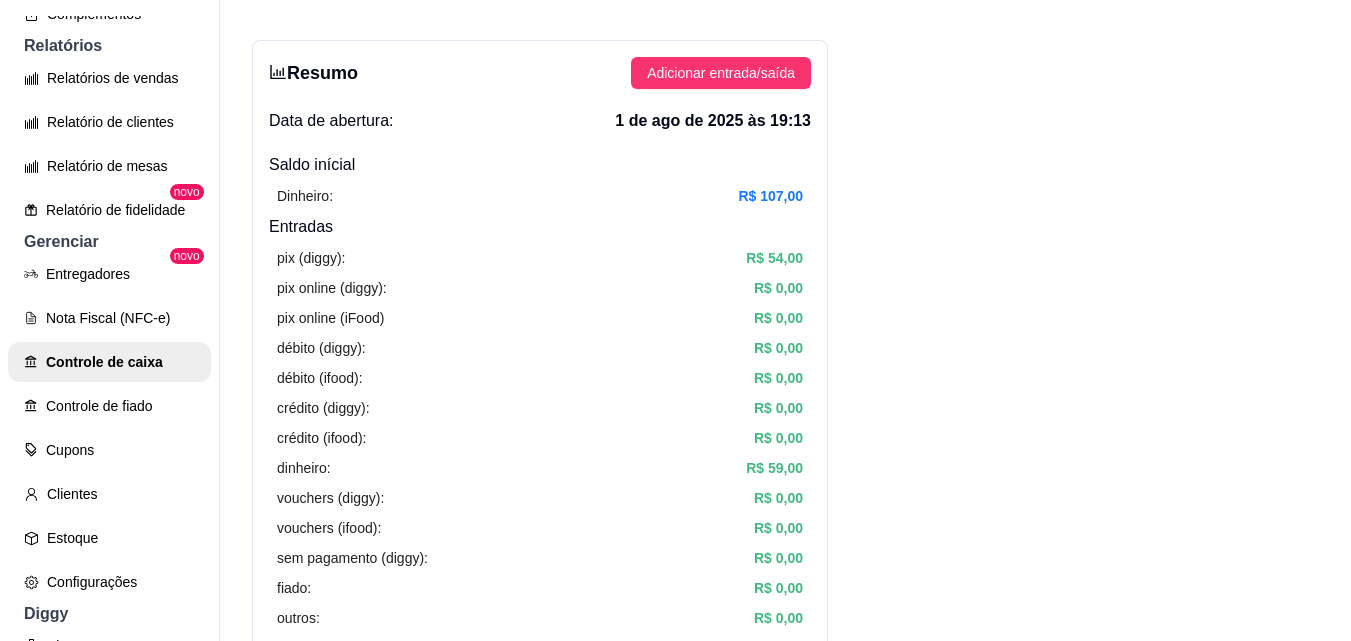 scroll, scrollTop: 0, scrollLeft: 0, axis: both 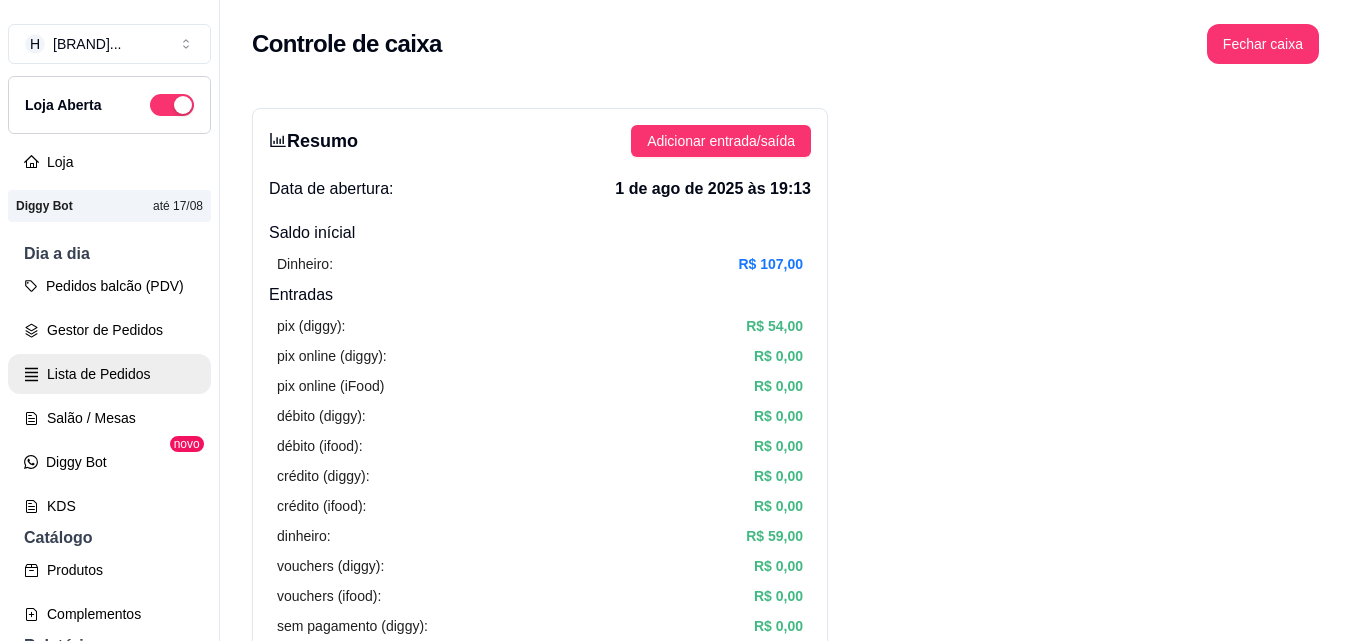 click on "Lista de Pedidos" at bounding box center (109, 374) 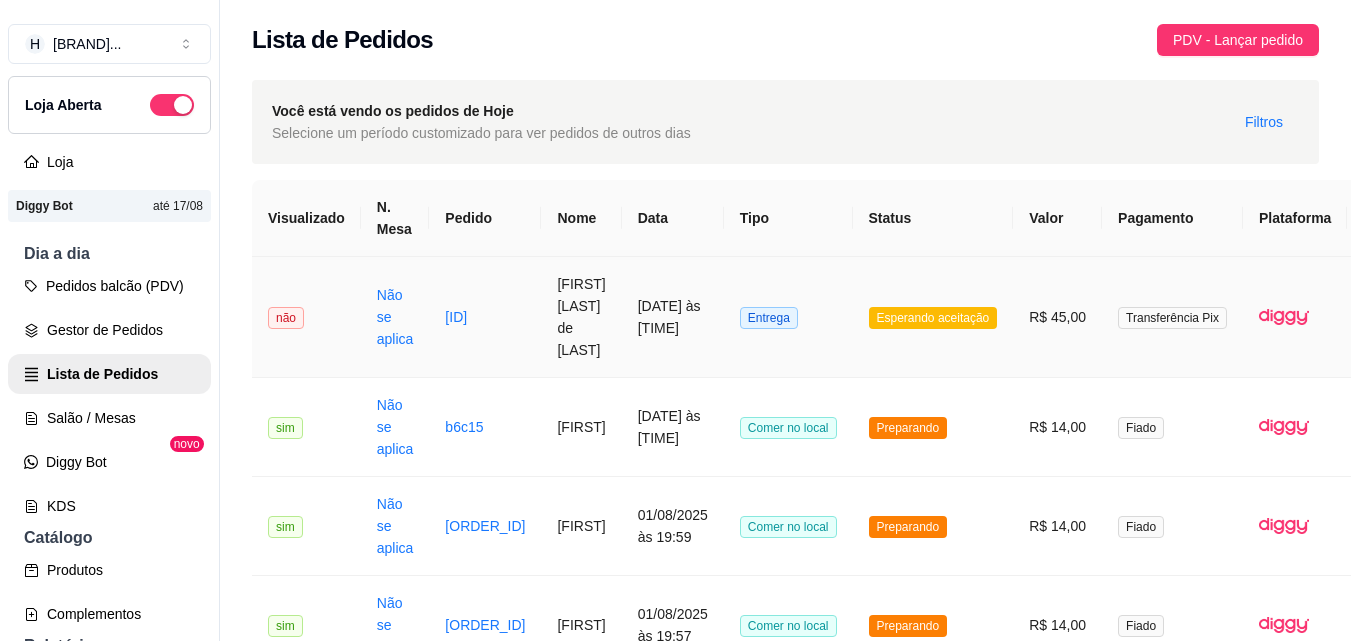 click on "Entrega" at bounding box center (788, 317) 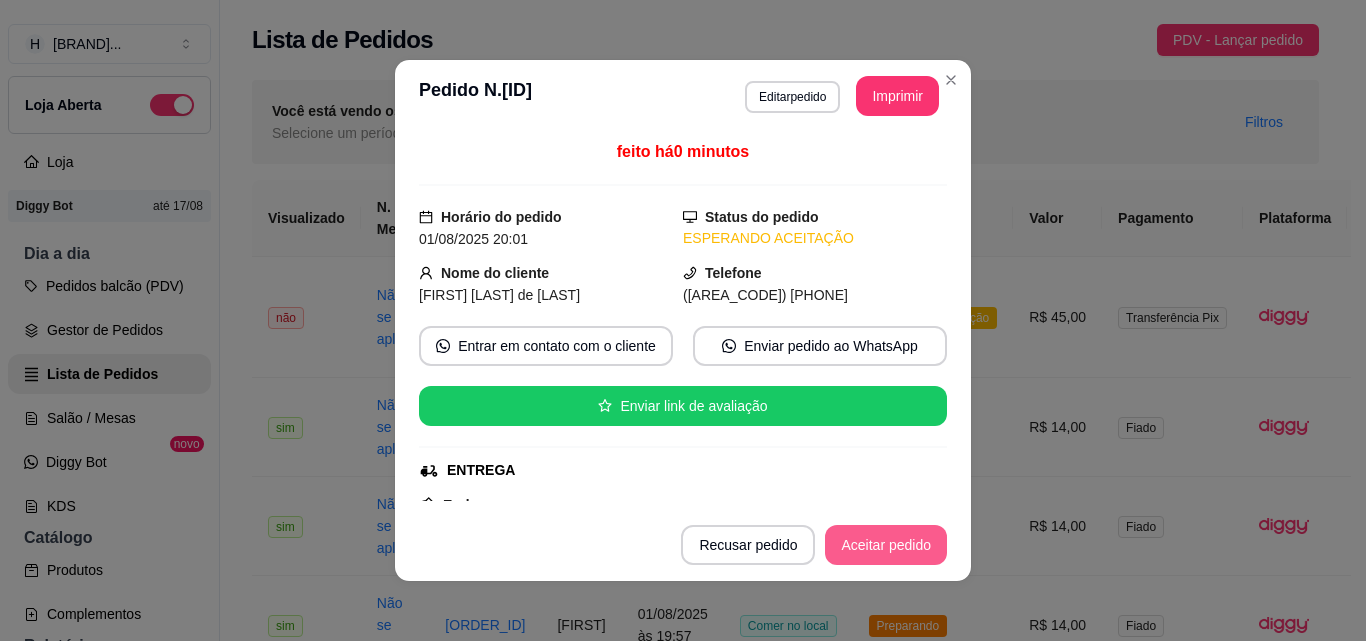 click on "Aceitar pedido" at bounding box center (886, 545) 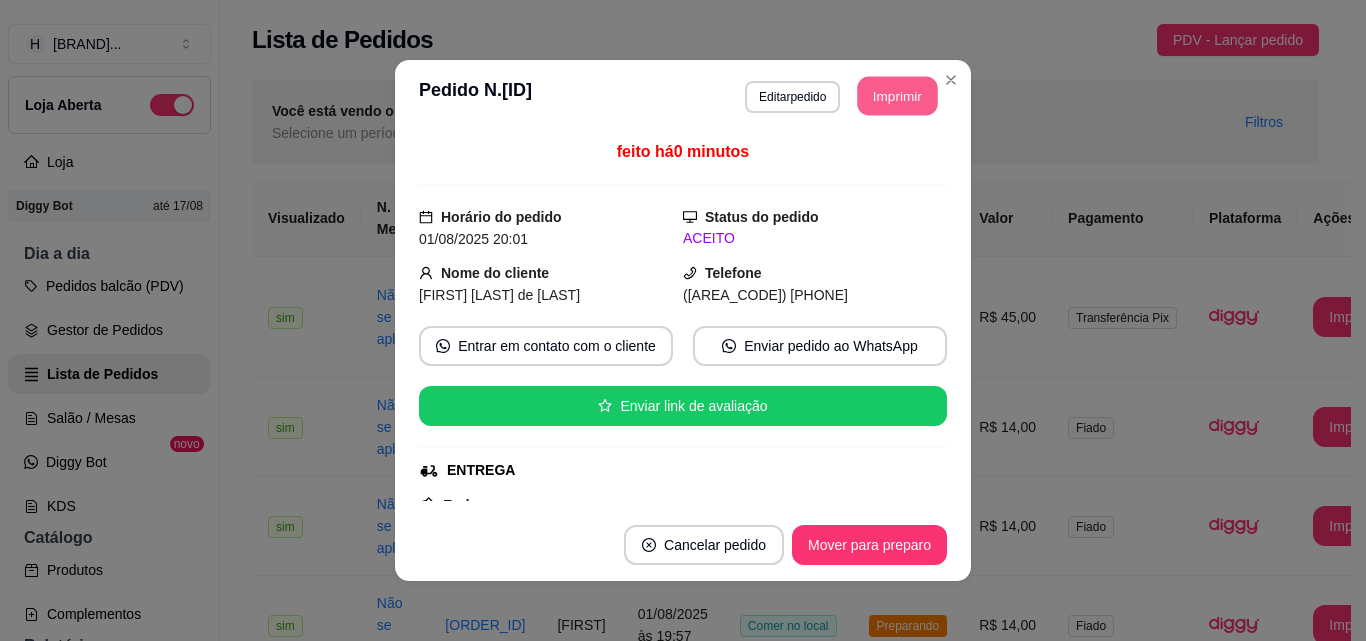 click on "Imprimir" at bounding box center (898, 96) 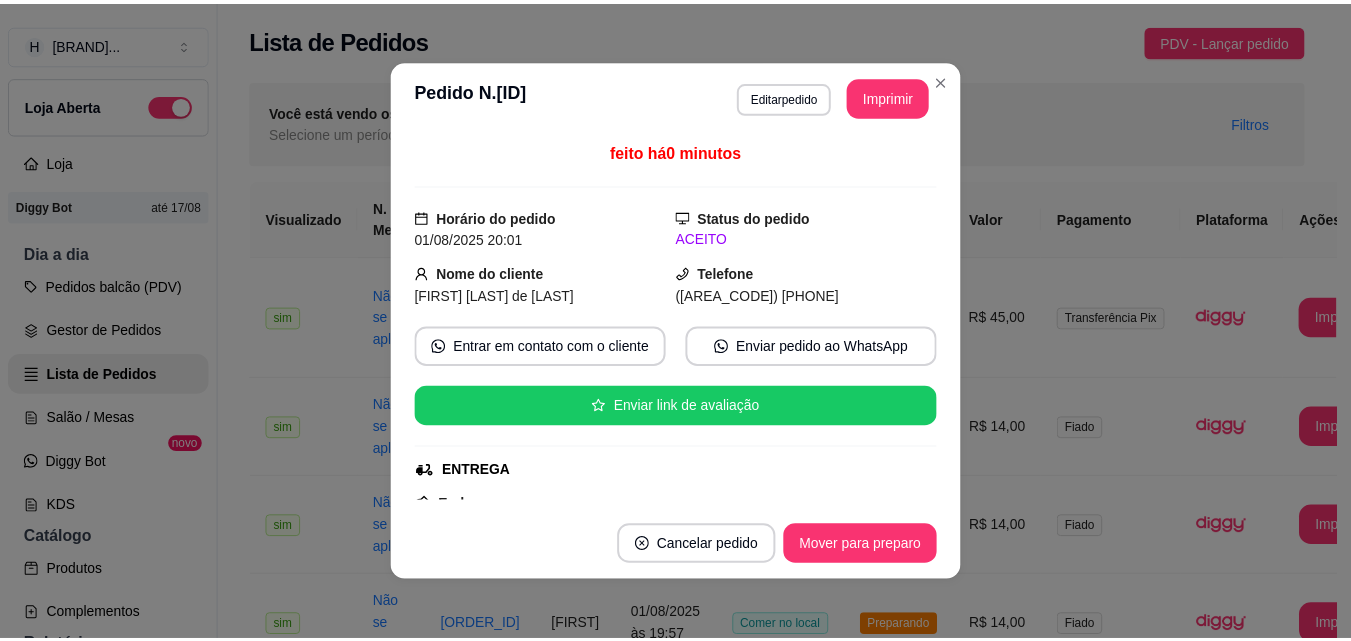 scroll, scrollTop: 0, scrollLeft: 0, axis: both 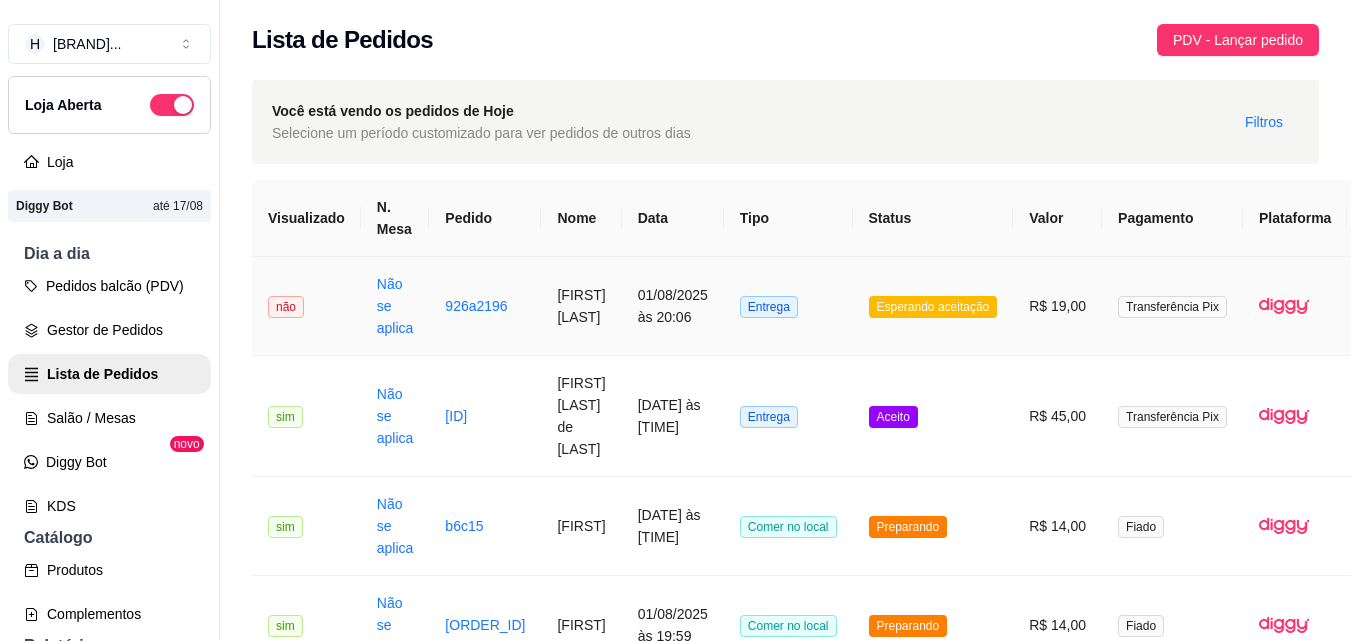 click on "Entrega" at bounding box center [788, 306] 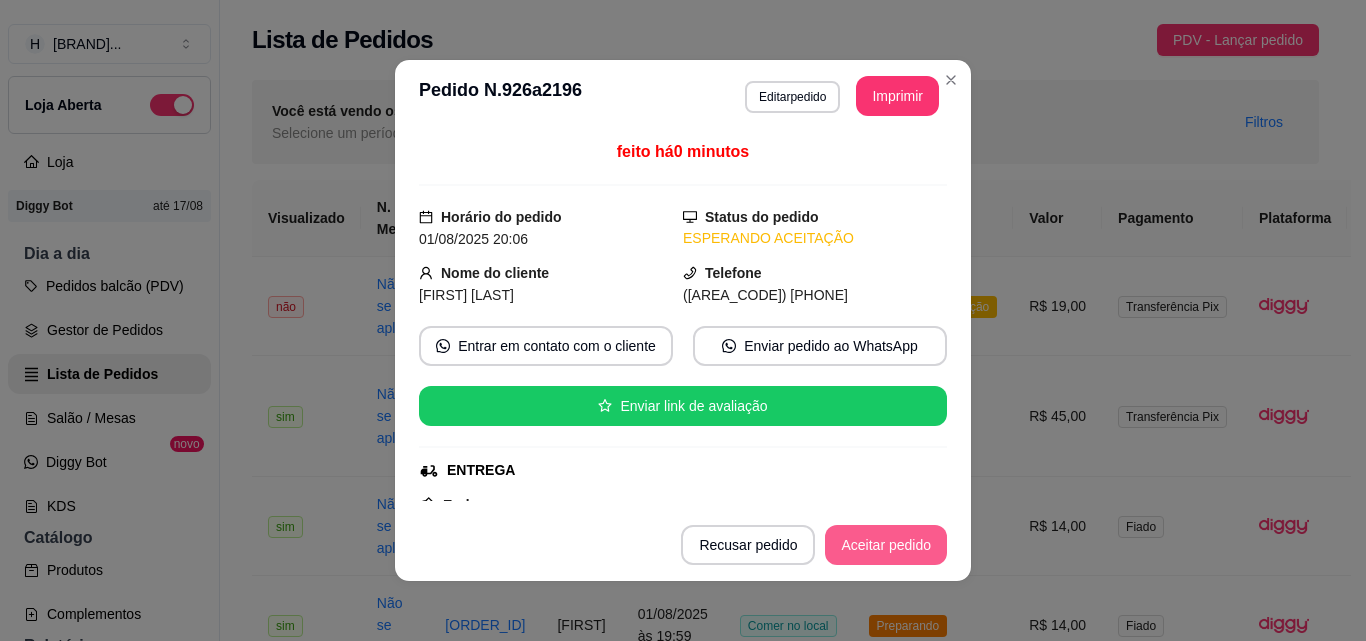 click on "Aceitar pedido" at bounding box center [886, 545] 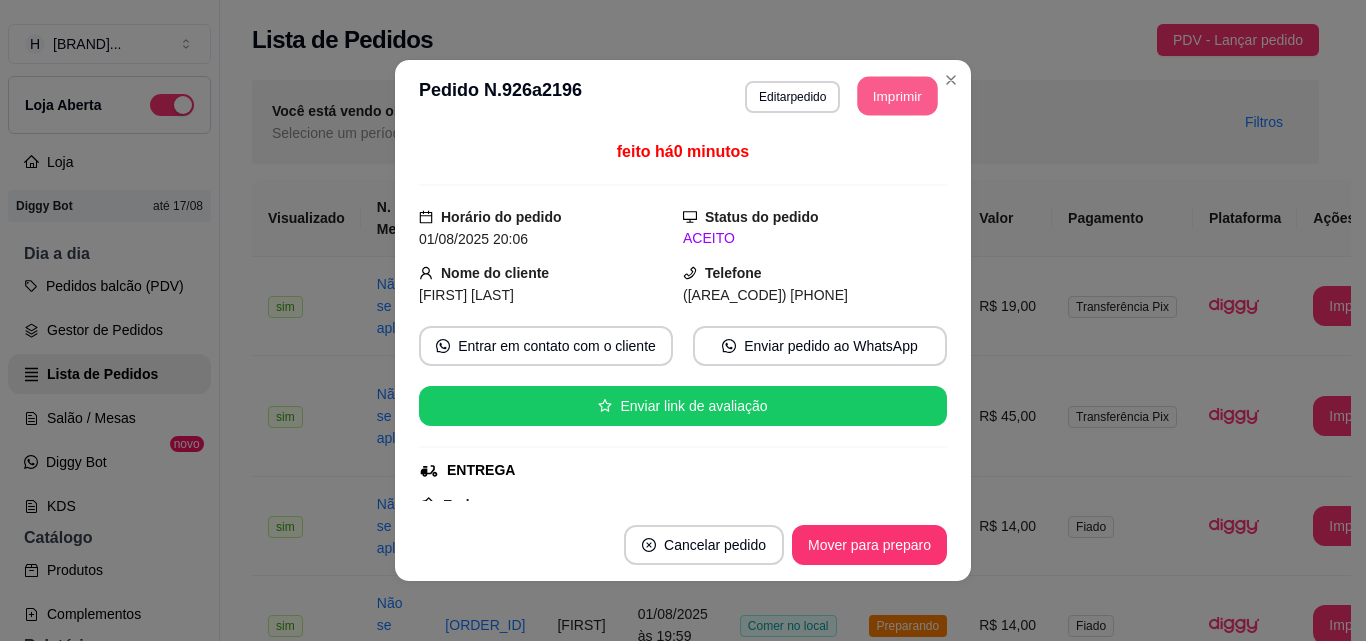 click on "Imprimir" at bounding box center [898, 96] 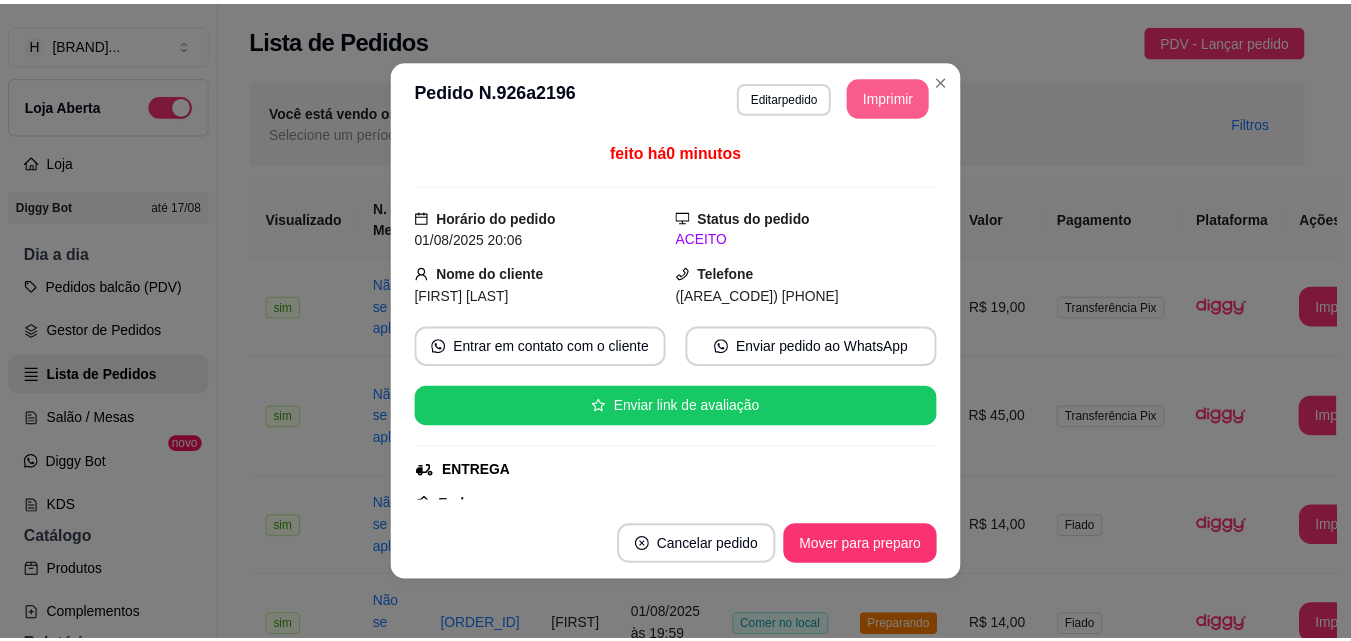 scroll, scrollTop: 0, scrollLeft: 0, axis: both 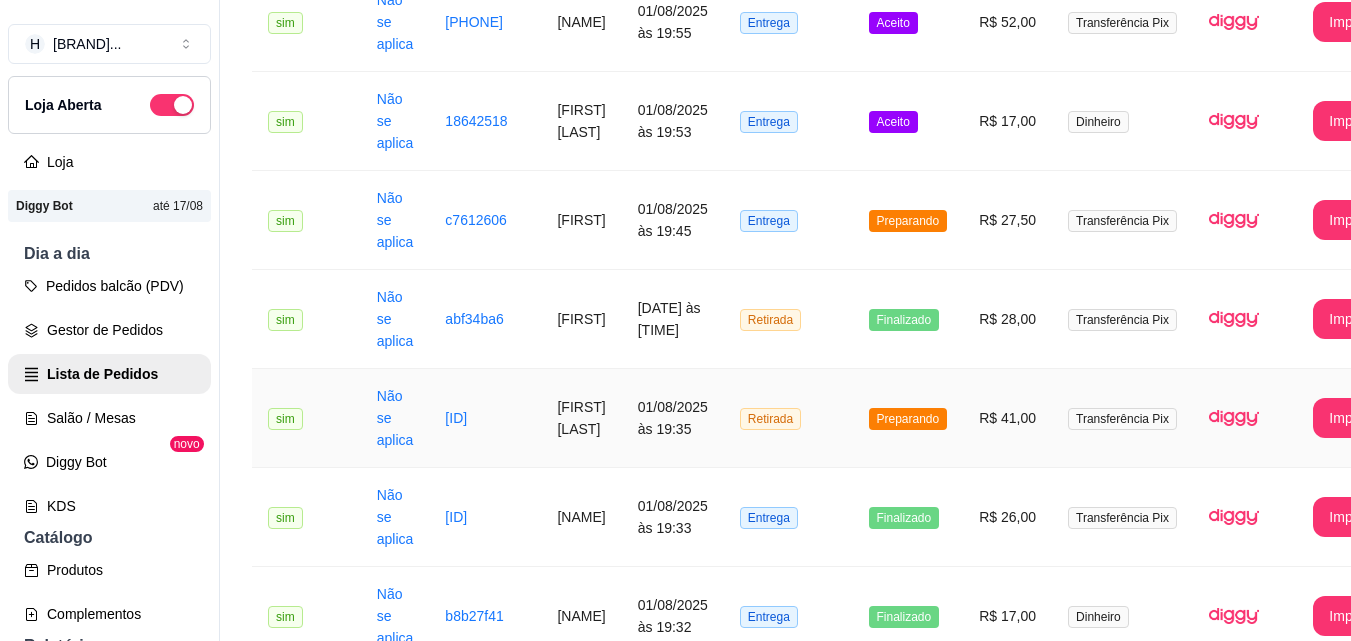click on "Retirada" at bounding box center (788, 418) 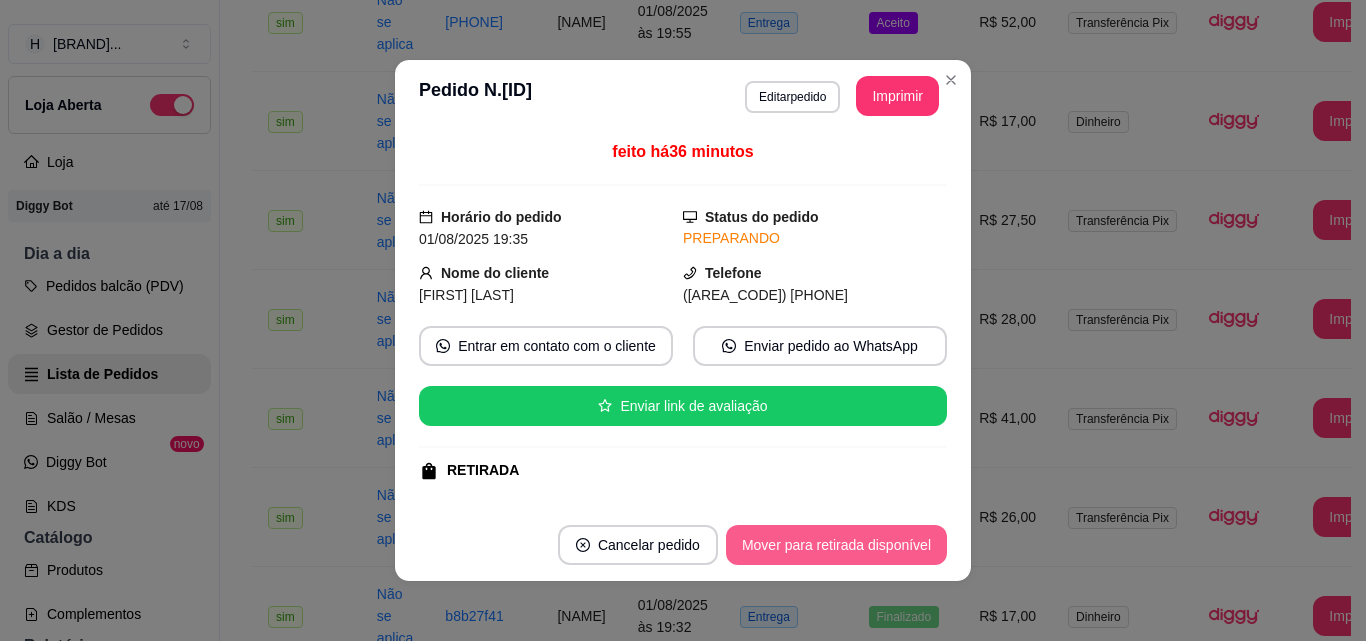 click on "Mover para retirada disponível" at bounding box center [836, 545] 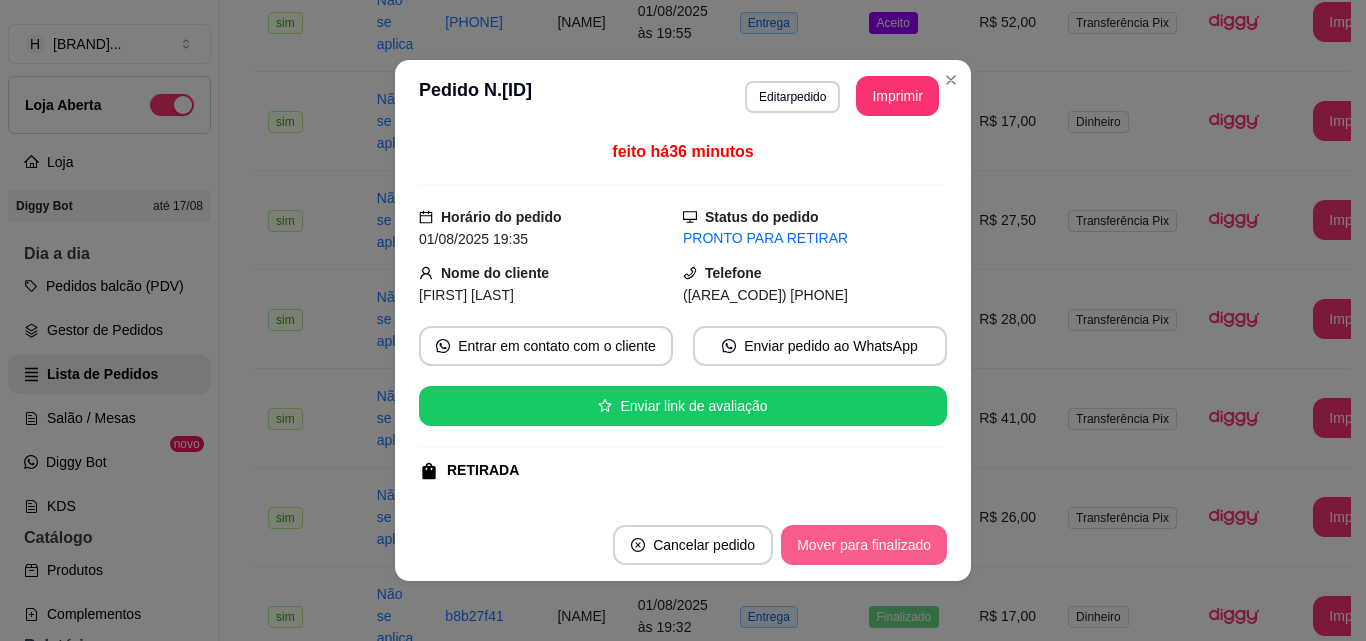 click on "Mover para finalizado" at bounding box center (864, 545) 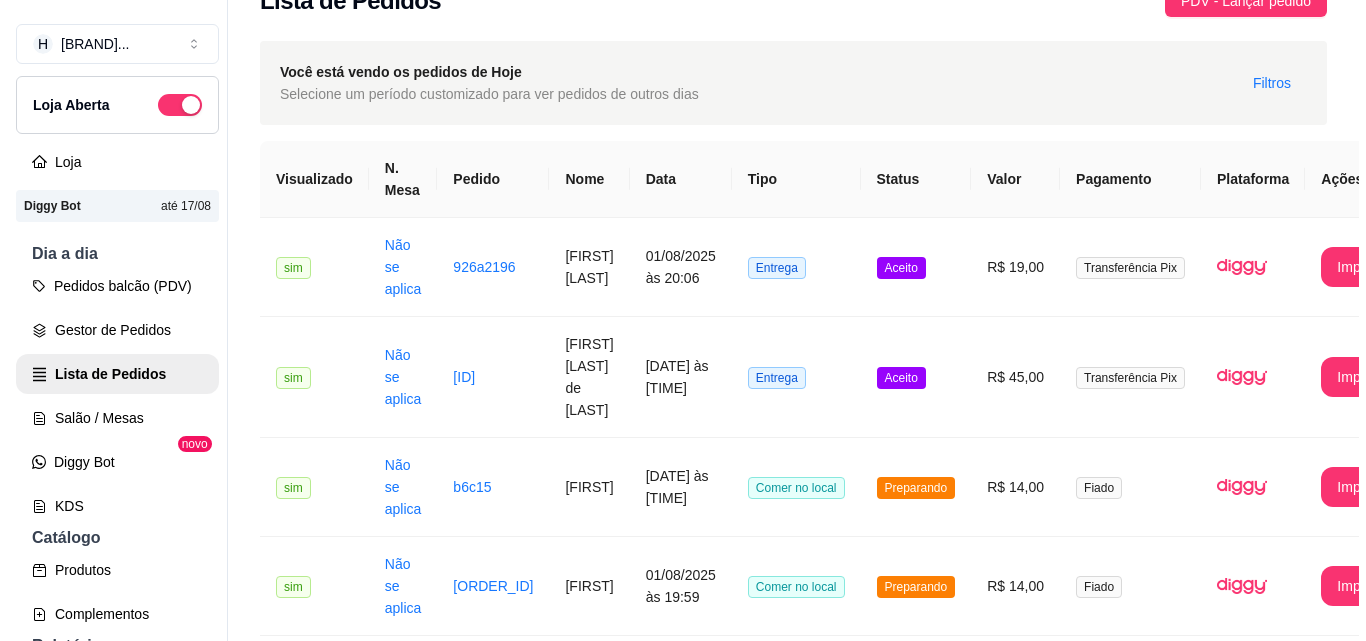 scroll, scrollTop: 0, scrollLeft: 0, axis: both 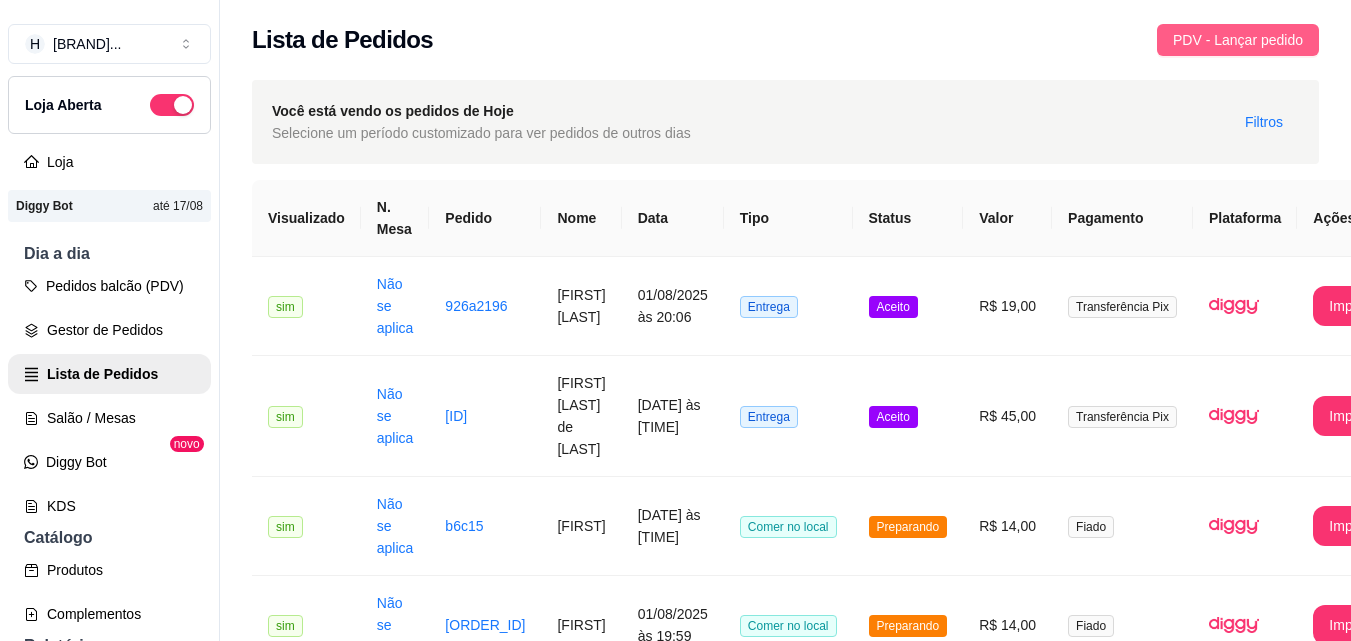 click on "PDV - Lançar pedido" at bounding box center (1238, 40) 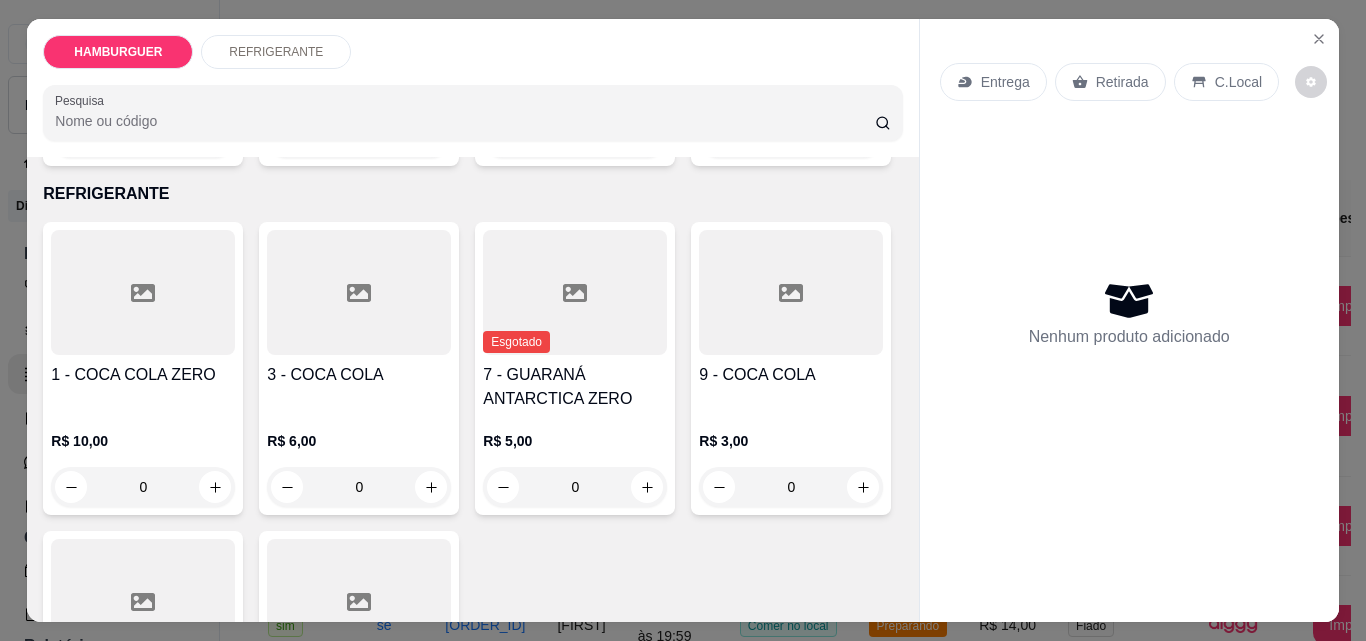 scroll, scrollTop: 400, scrollLeft: 0, axis: vertical 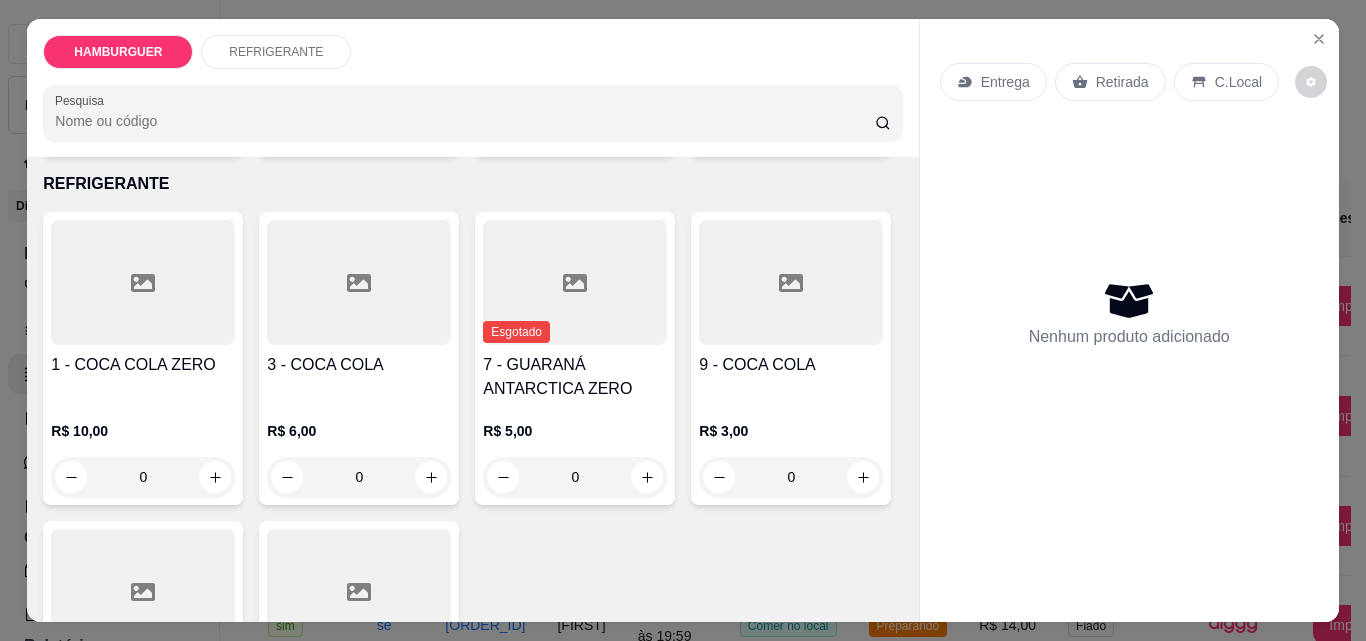 click on "0" at bounding box center [791, 128] 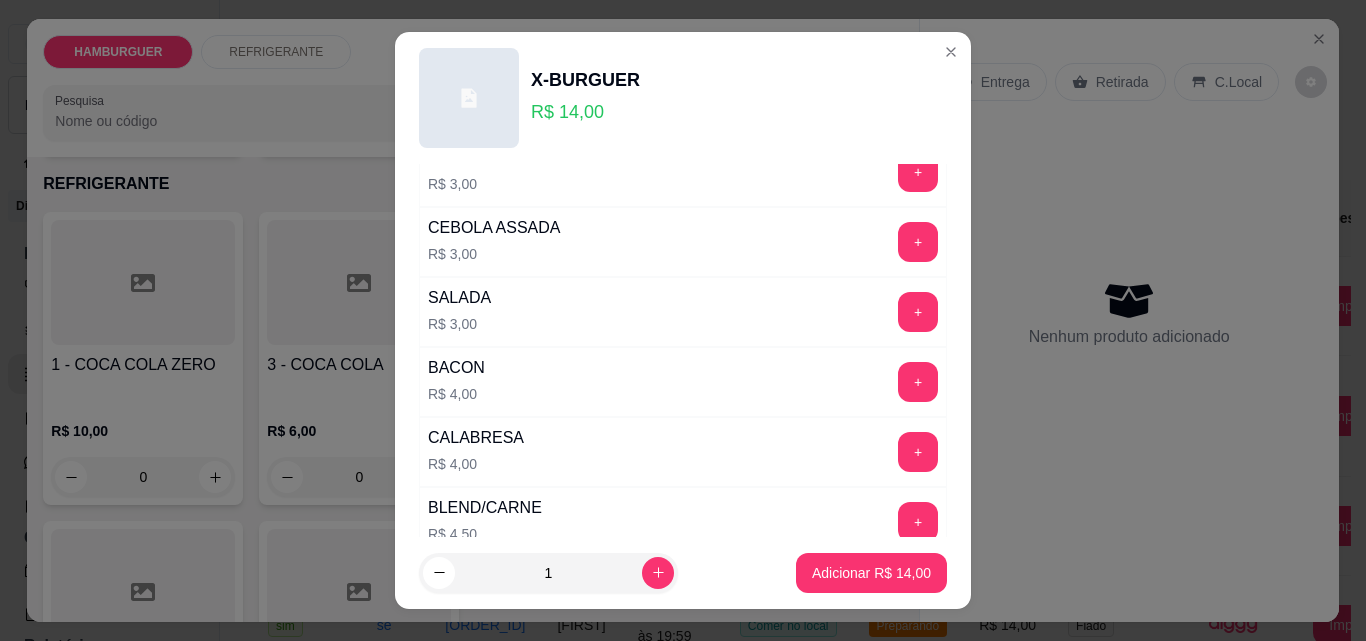 scroll, scrollTop: 200, scrollLeft: 0, axis: vertical 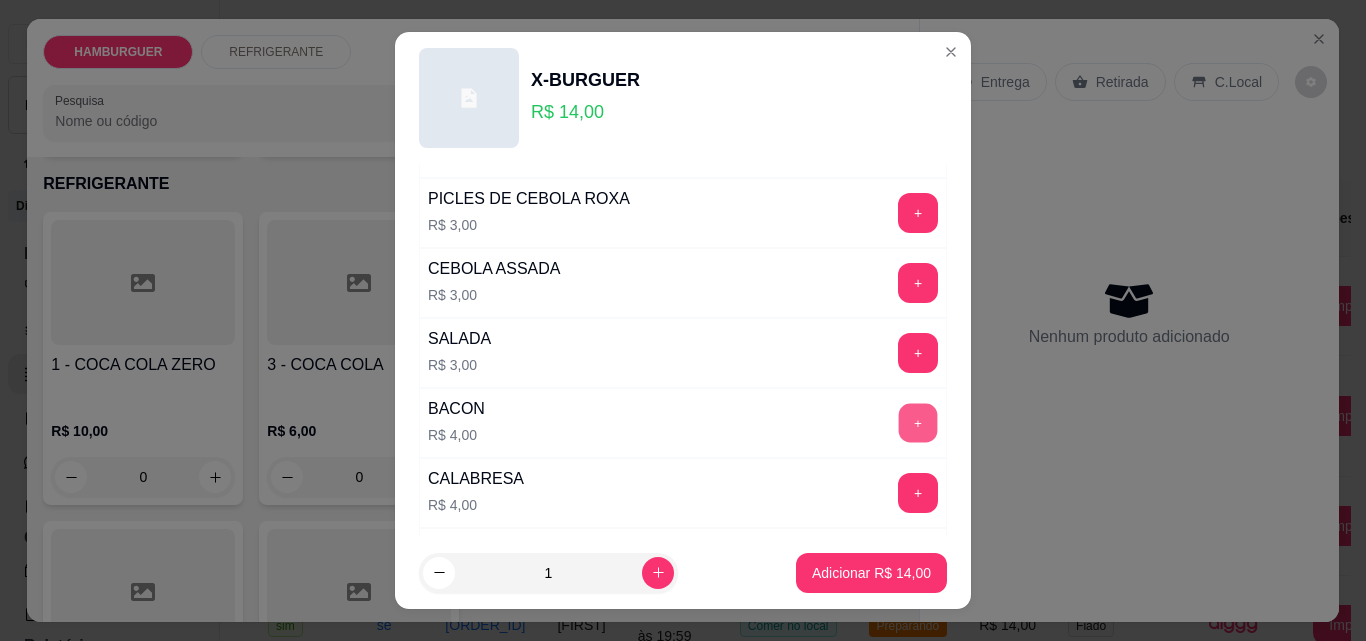 click on "+" at bounding box center (918, 423) 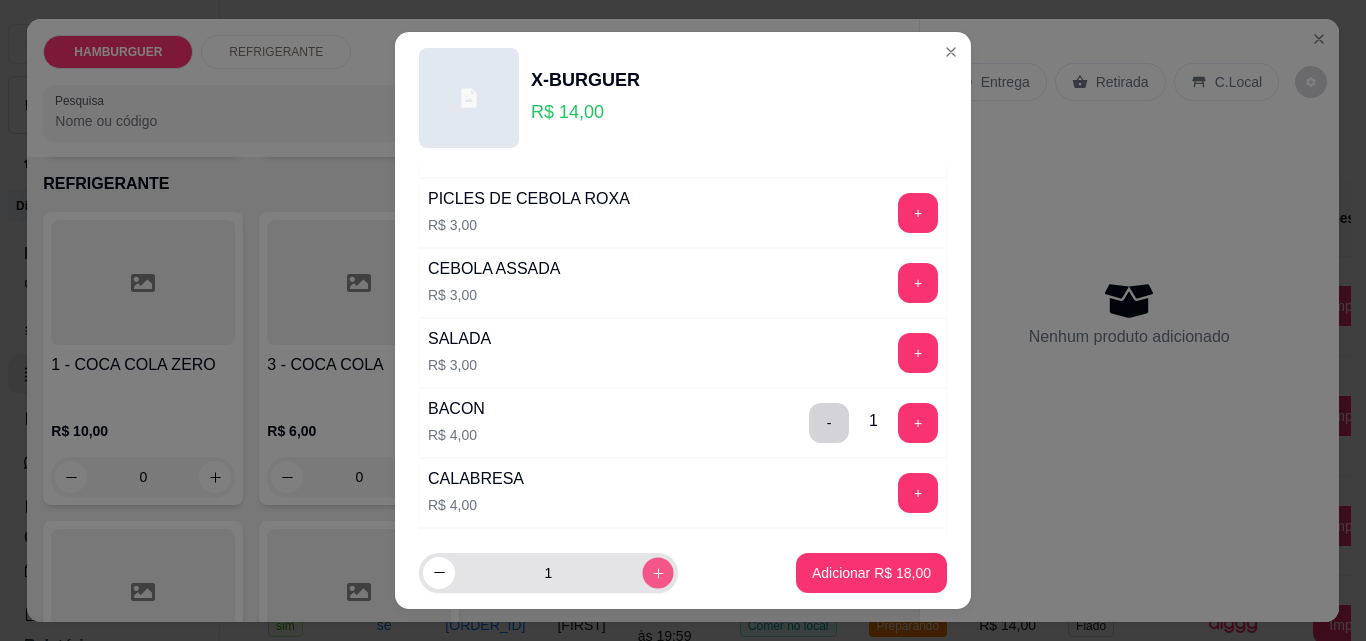 click 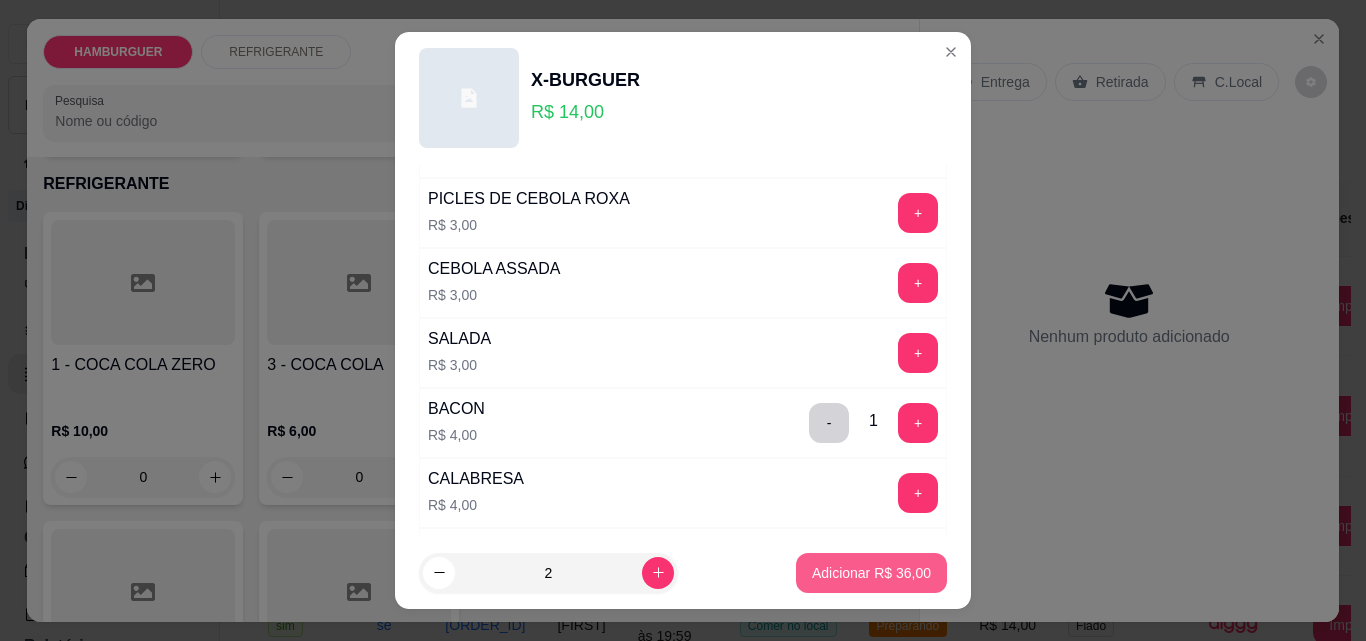 click on "Adicionar   R$ 36,00" at bounding box center (871, 573) 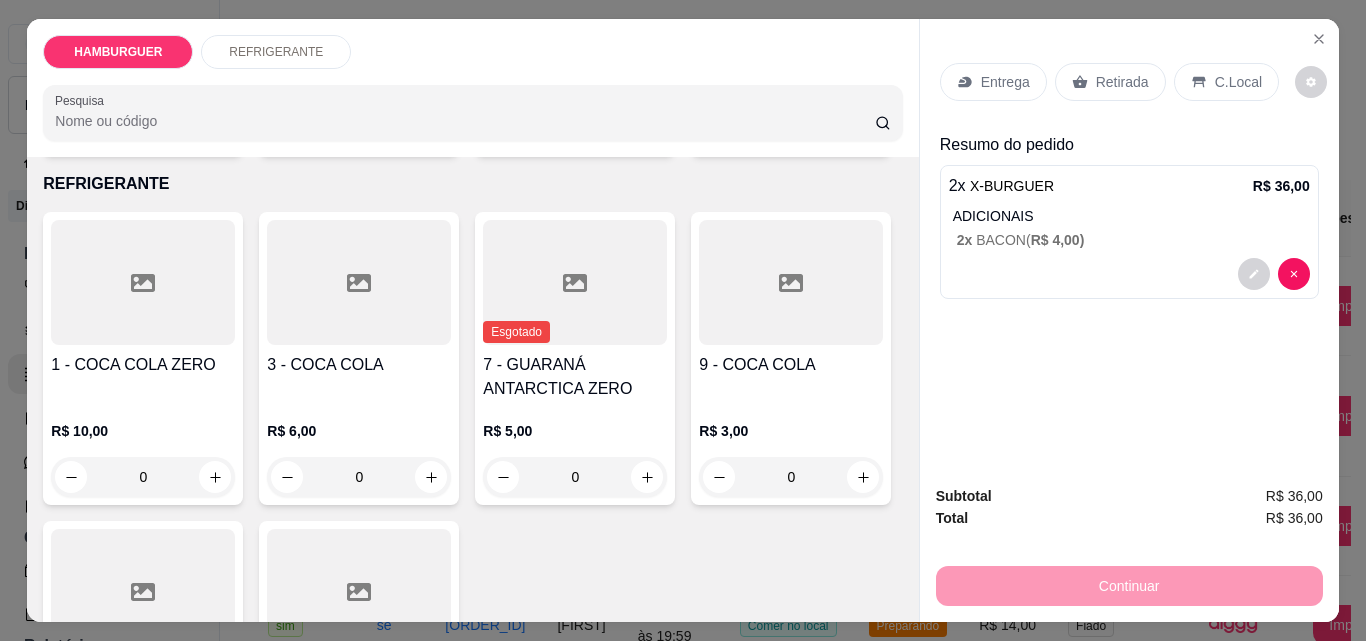 click on "C.Local" at bounding box center [1238, 82] 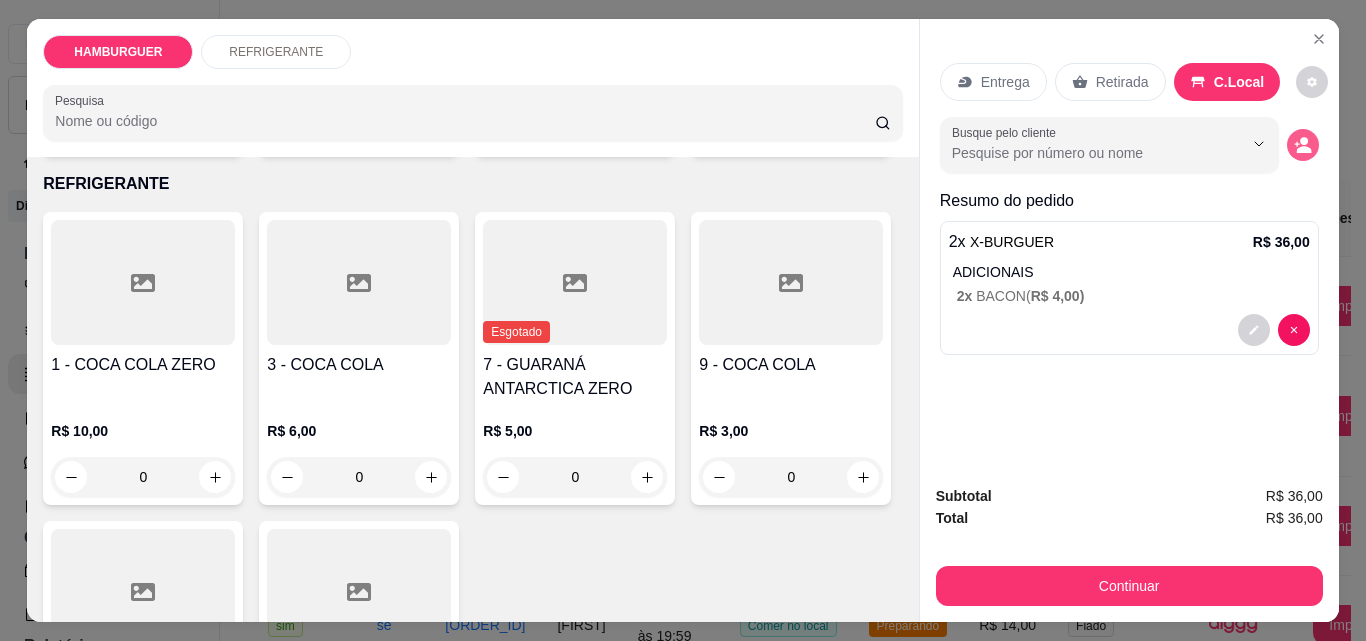 click 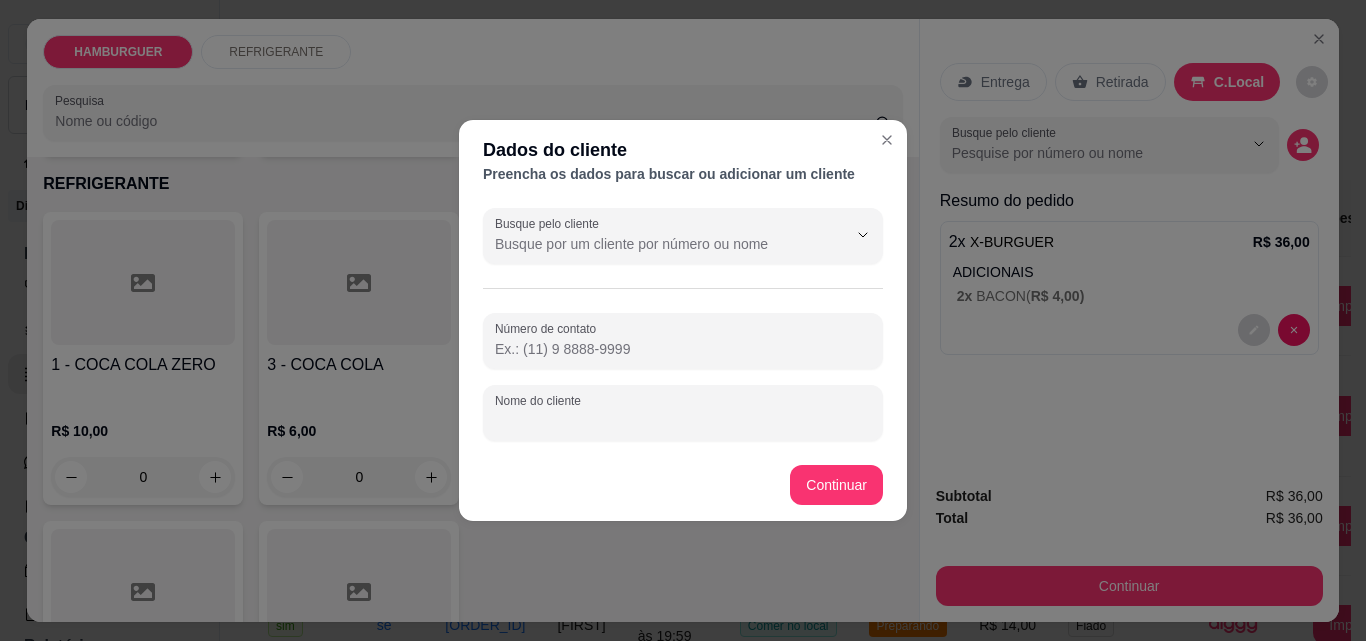 click on "Nome do cliente" at bounding box center (683, 421) 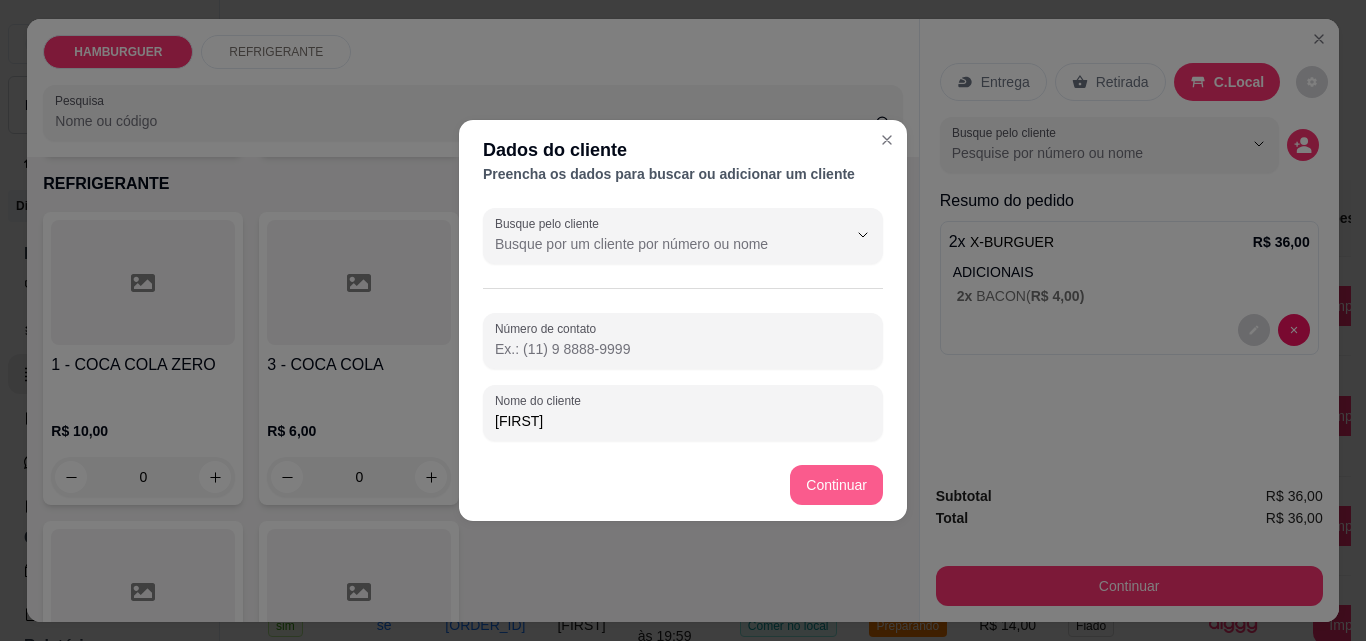 type on "[FIRST]" 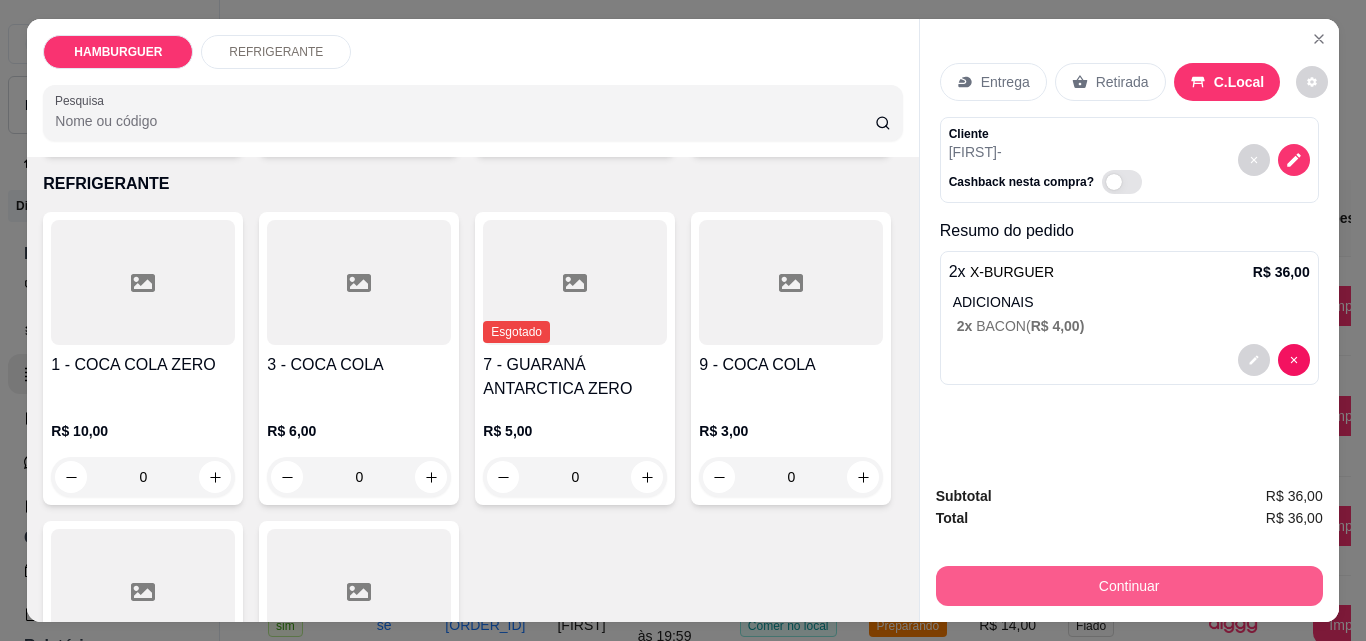 click on "Continuar" at bounding box center [1129, 586] 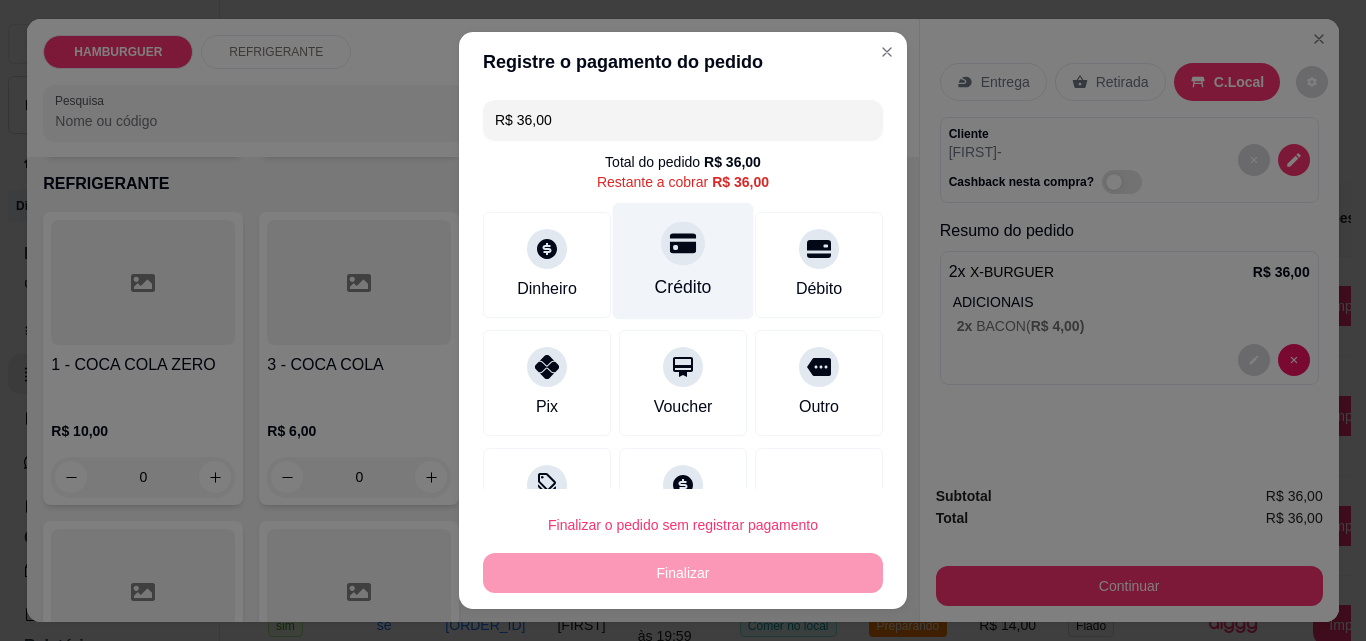 click 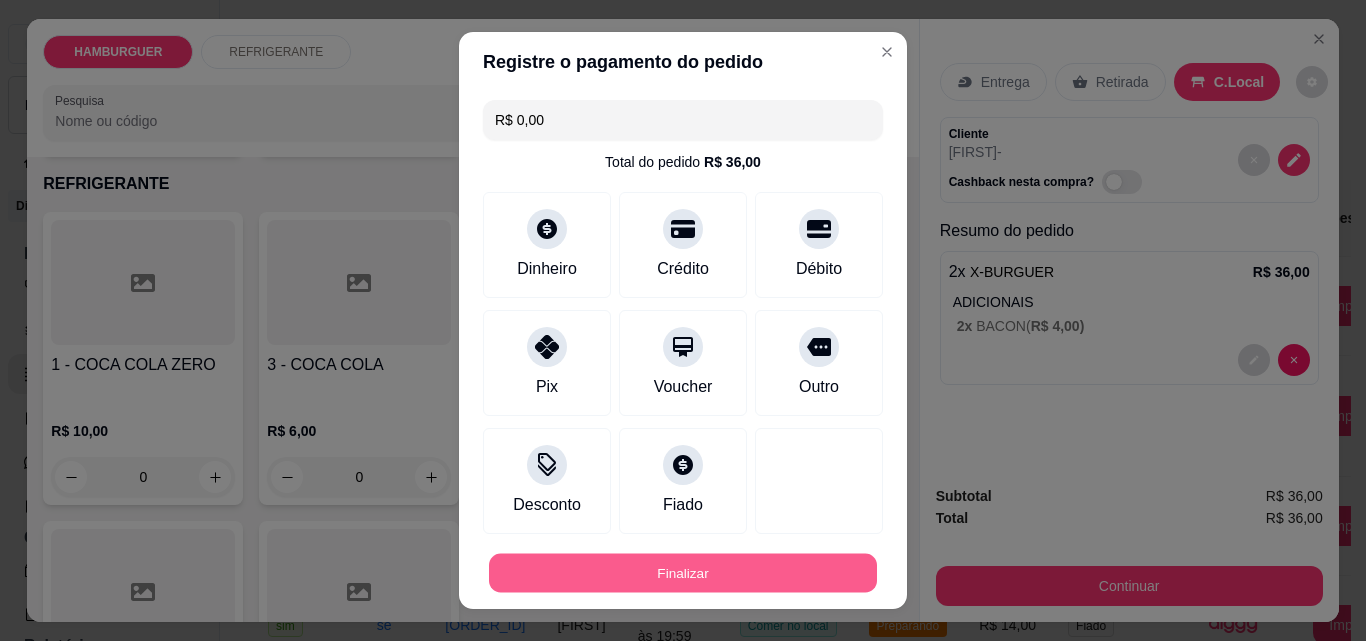 click on "Finalizar" at bounding box center (683, 573) 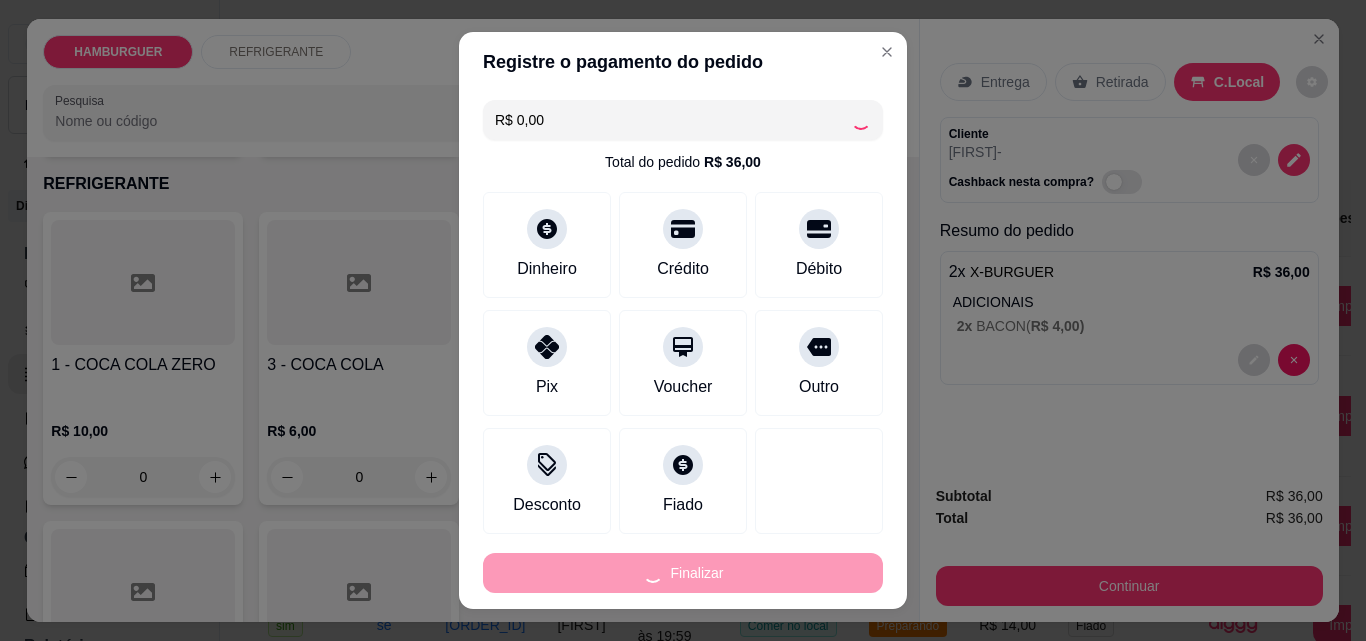 type on "-R$ 36,00" 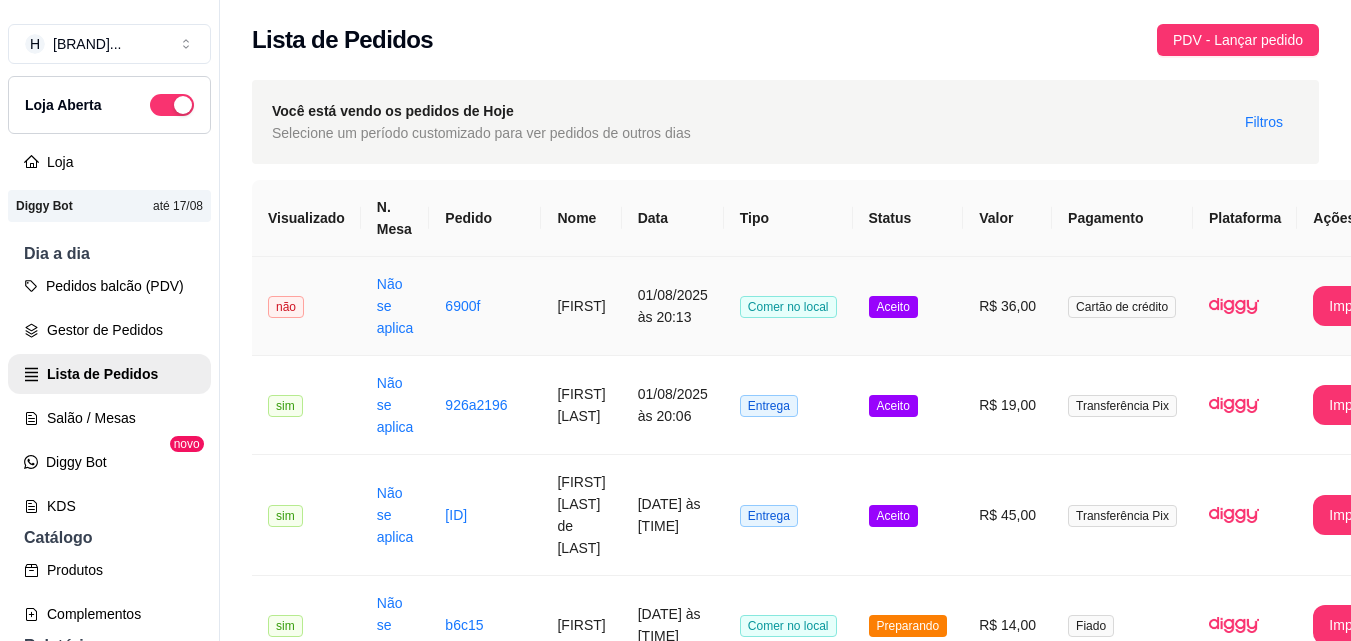 click on "Aceito" at bounding box center [908, 306] 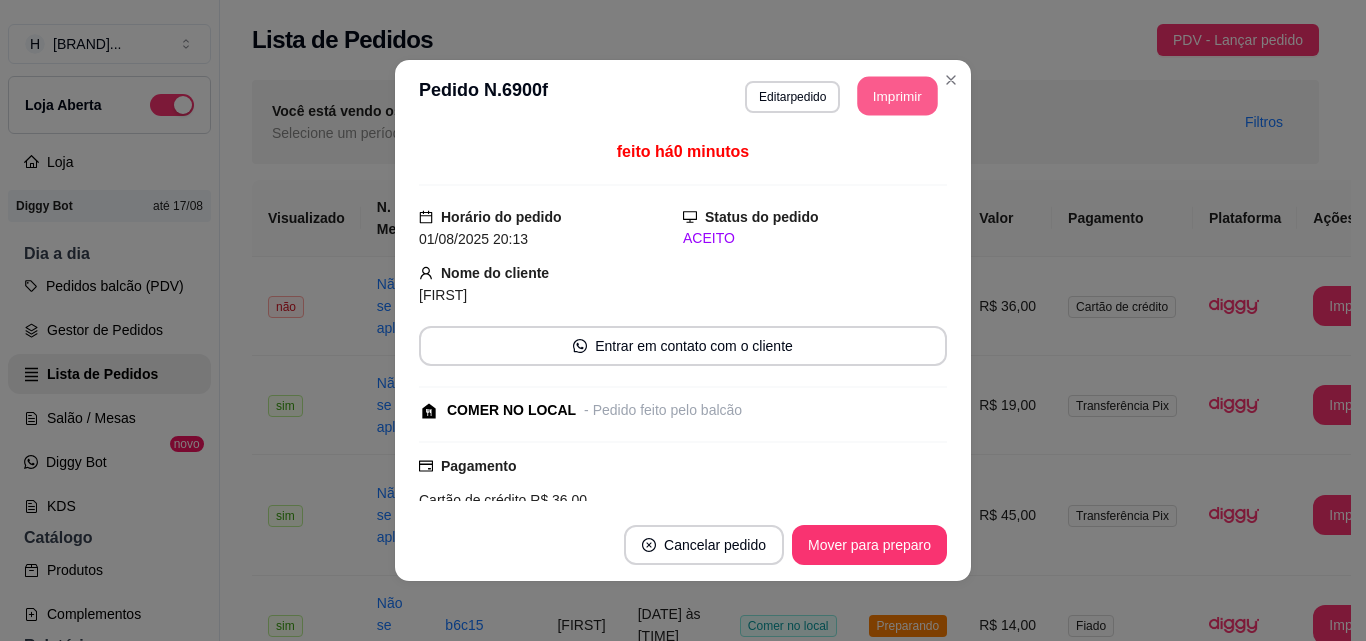 click on "Imprimir" at bounding box center [898, 96] 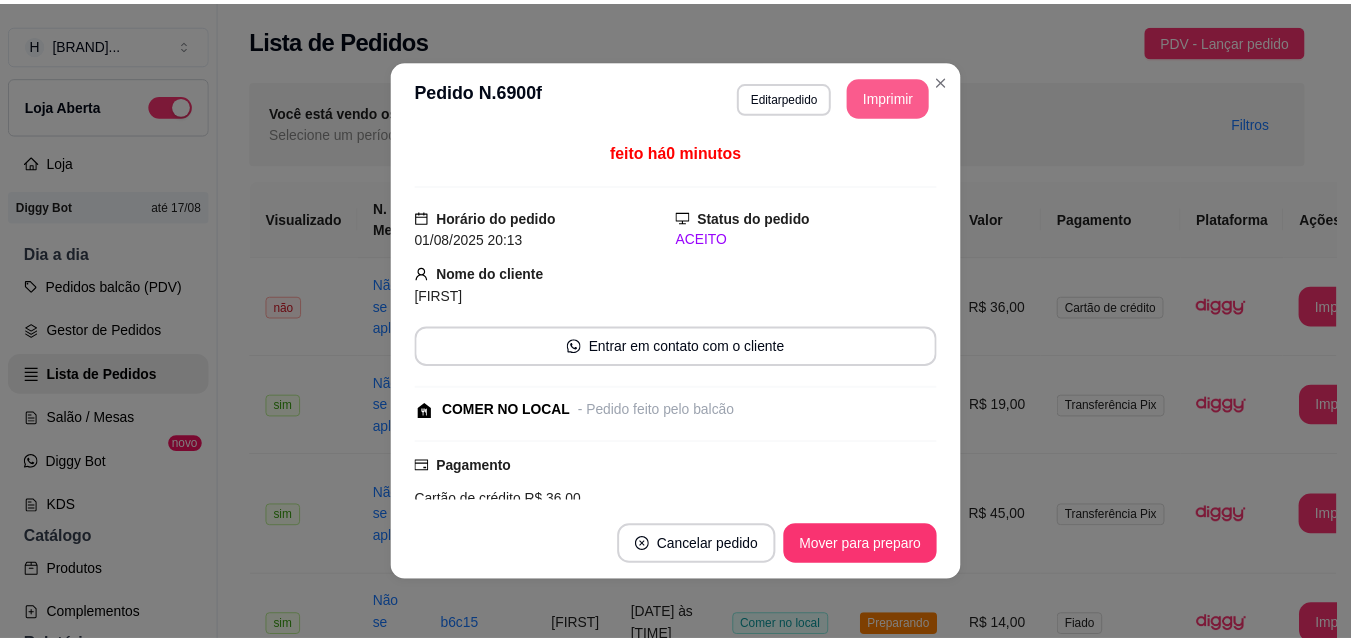 scroll, scrollTop: 0, scrollLeft: 0, axis: both 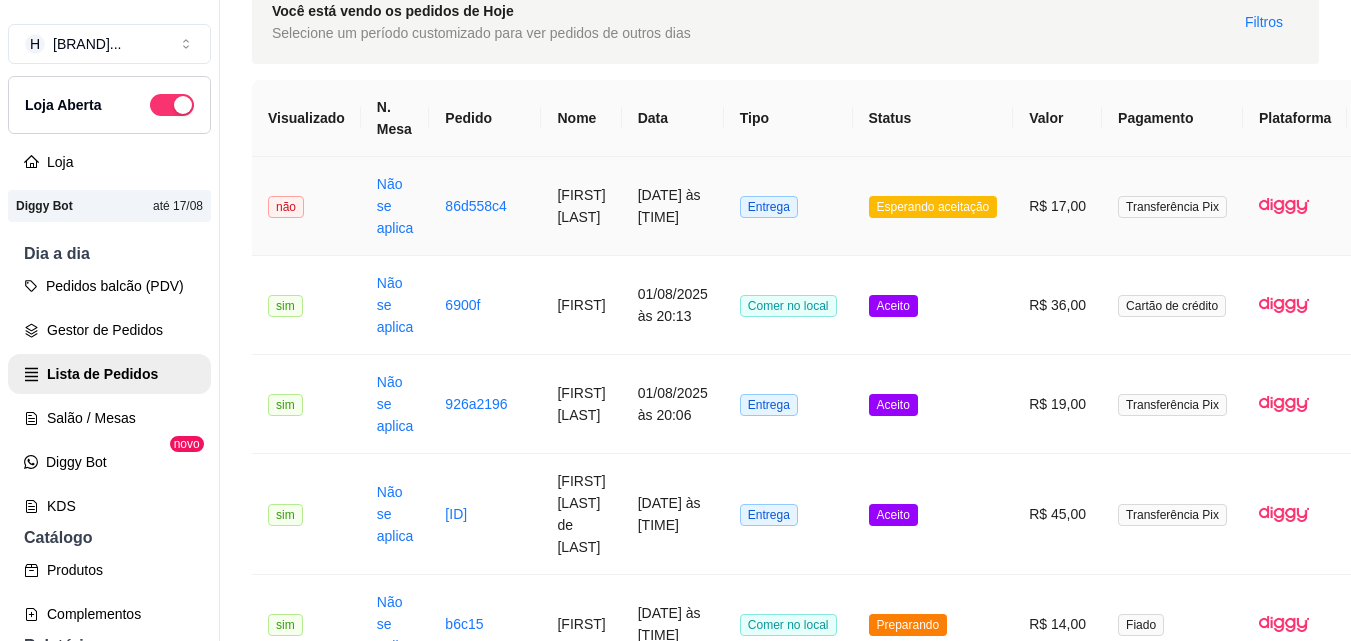 click on "Entrega" at bounding box center (788, 206) 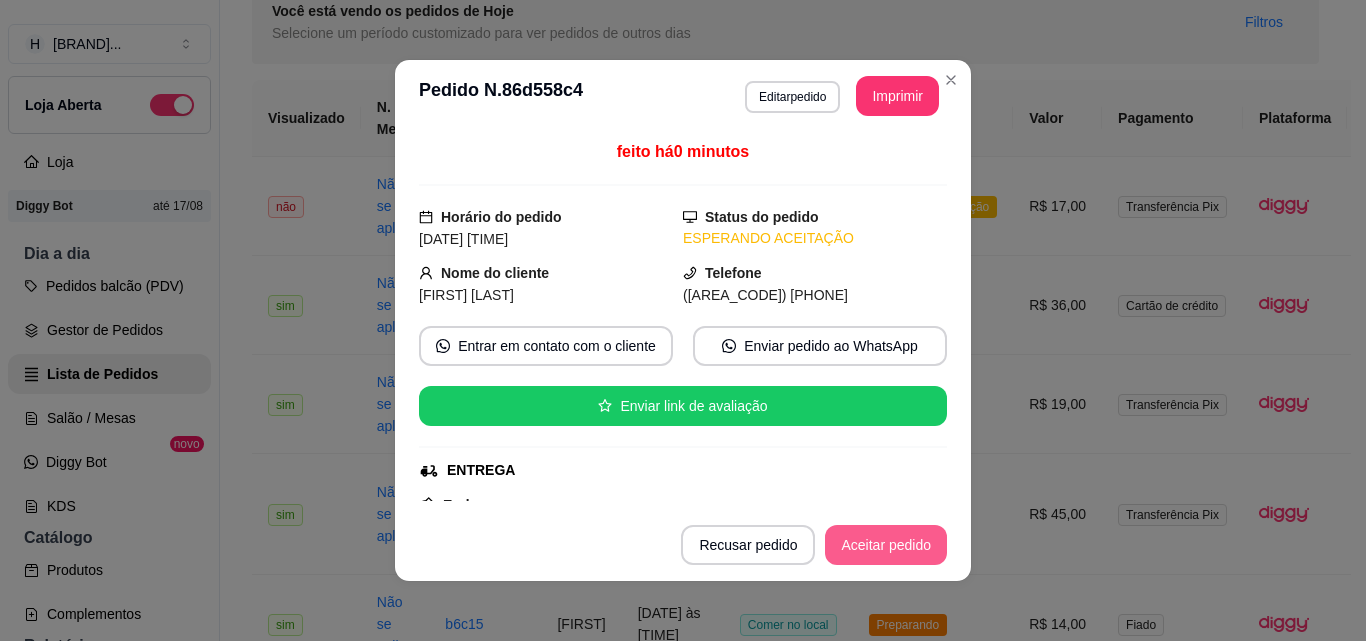 click on "Aceitar pedido" at bounding box center (886, 545) 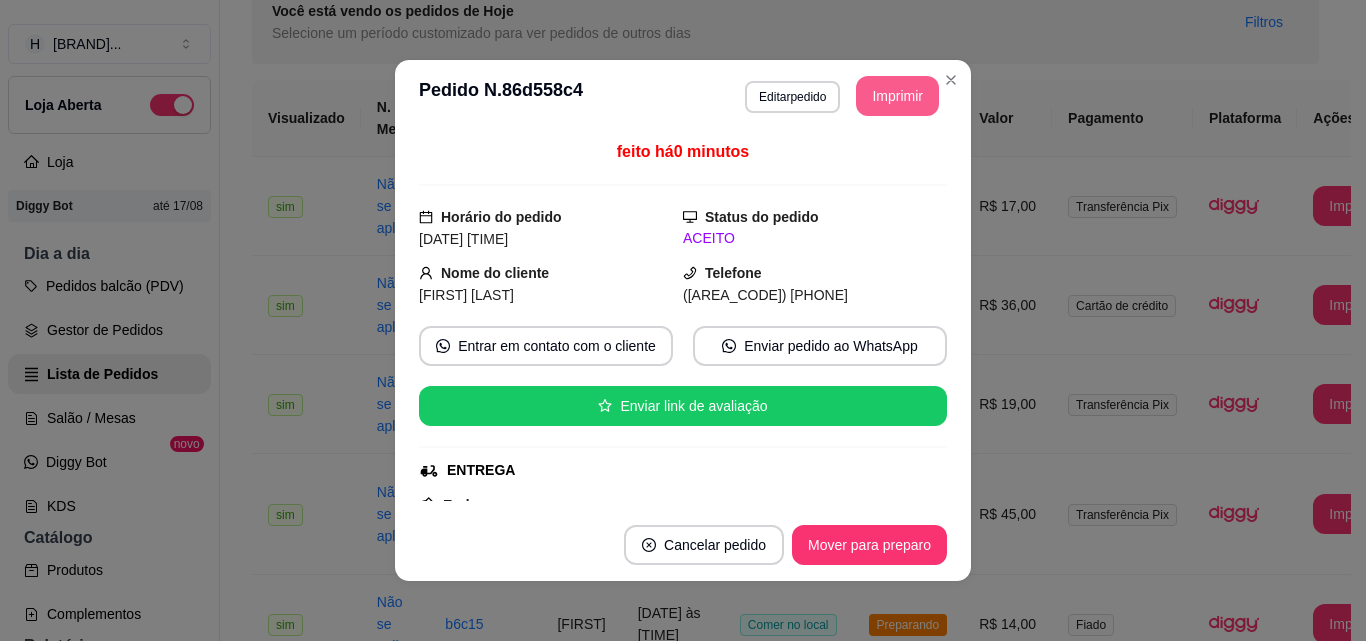 click on "Imprimir" at bounding box center [897, 96] 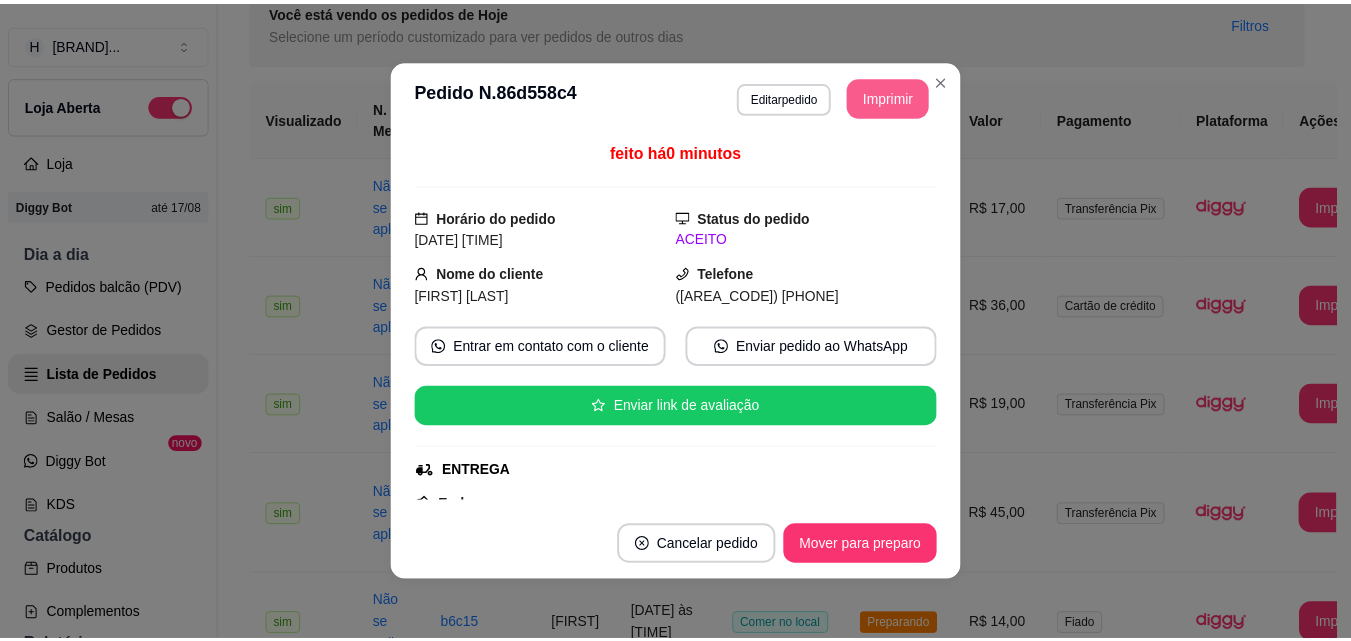scroll, scrollTop: 0, scrollLeft: 0, axis: both 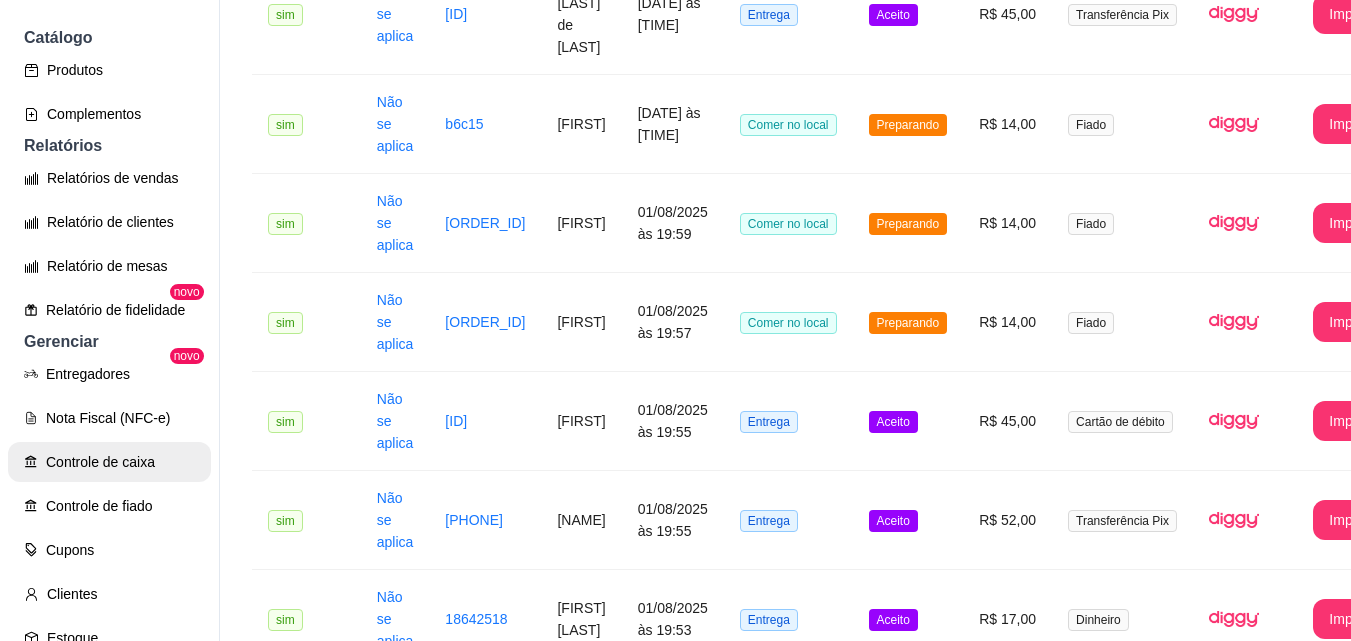 click on "Controle de caixa" at bounding box center (109, 462) 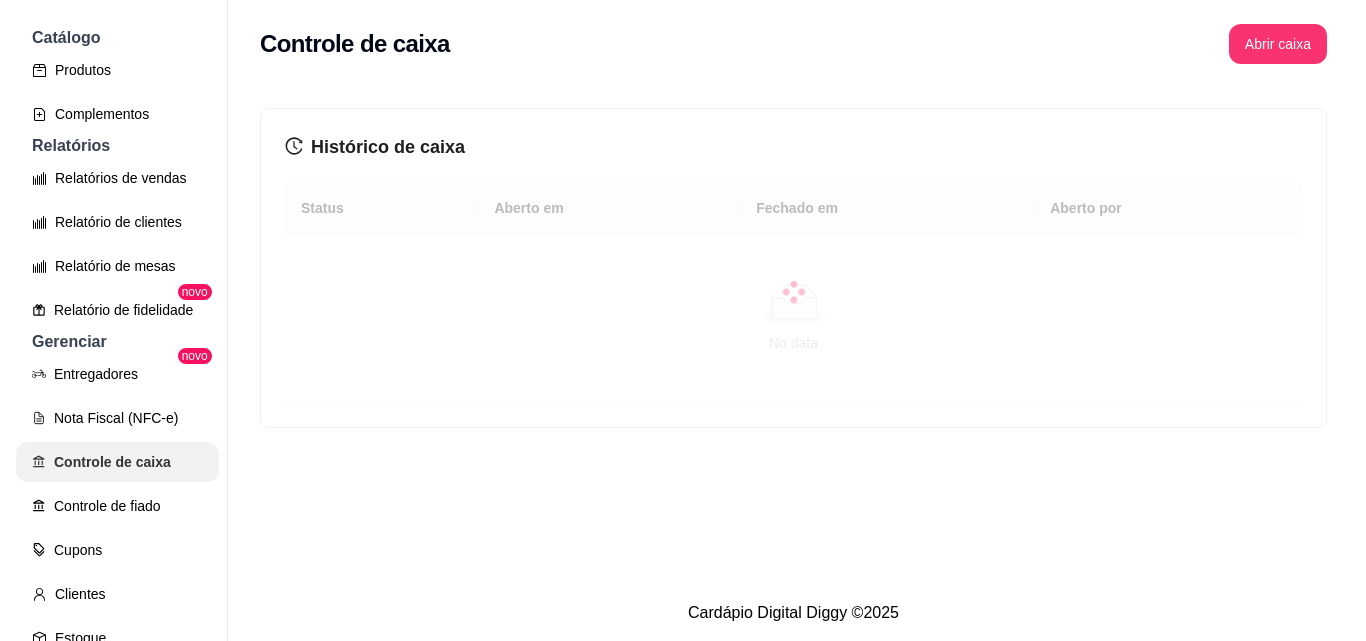 scroll, scrollTop: 0, scrollLeft: 0, axis: both 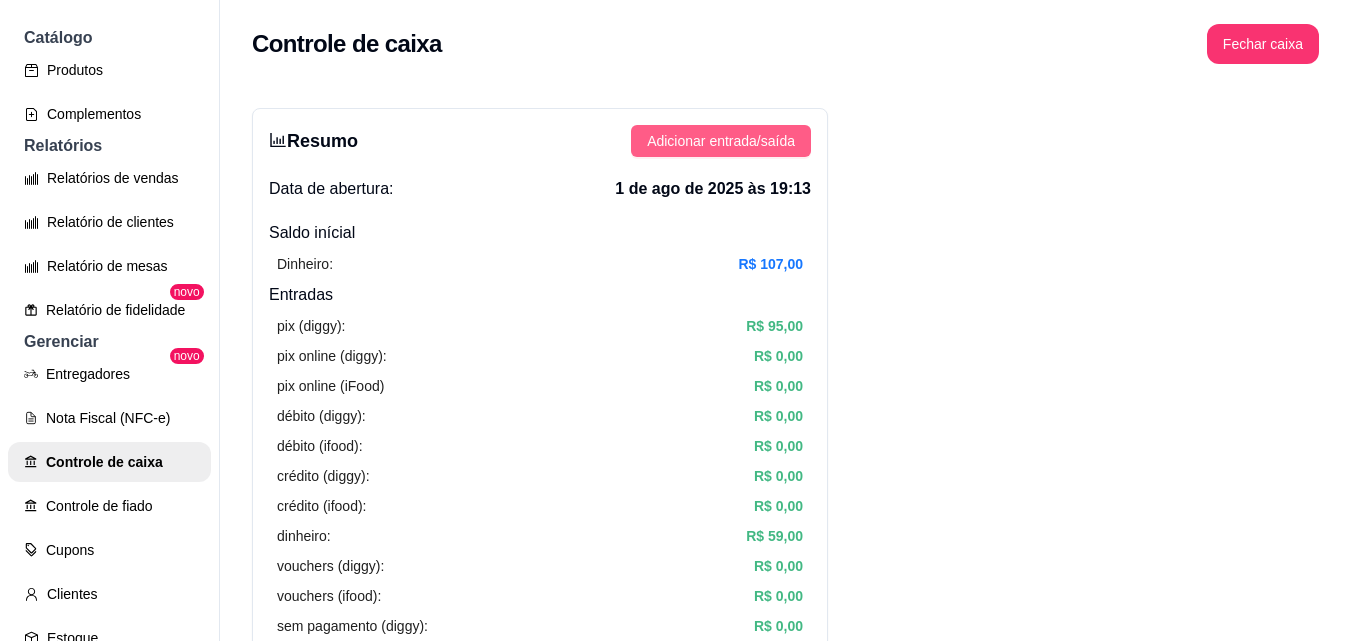 click on "Adicionar entrada/saída" at bounding box center (721, 141) 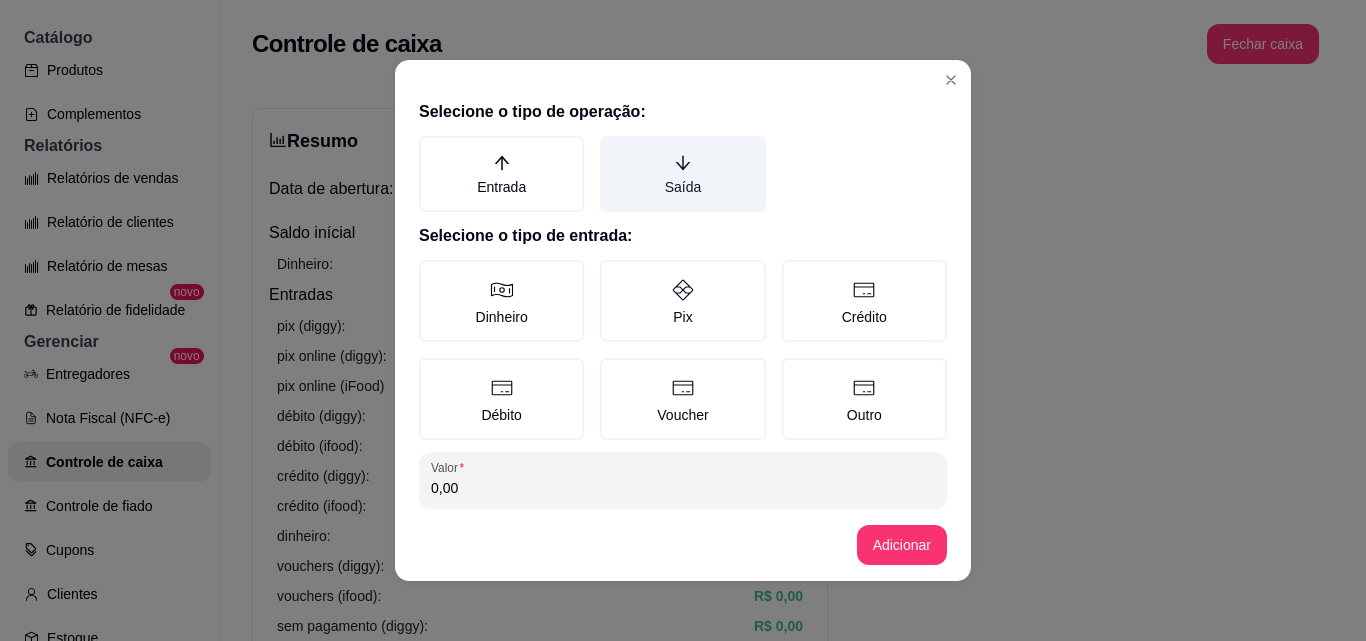 click on "Saída" at bounding box center (682, 174) 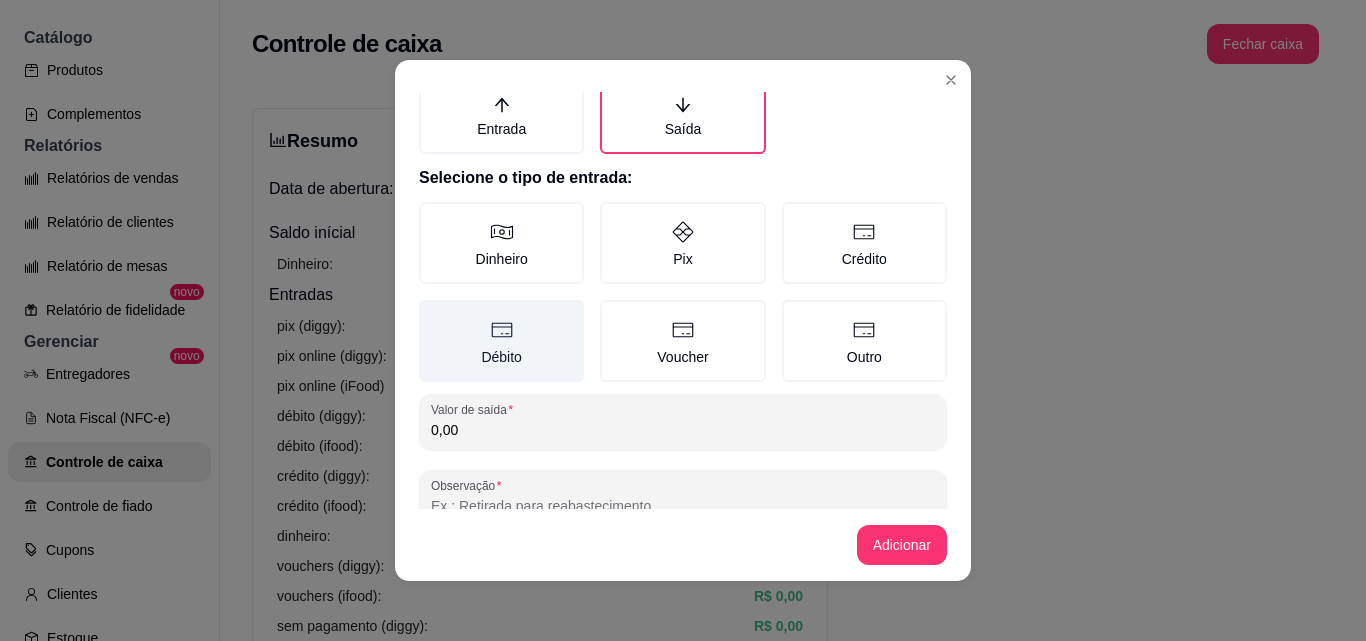 scroll, scrollTop: 107, scrollLeft: 0, axis: vertical 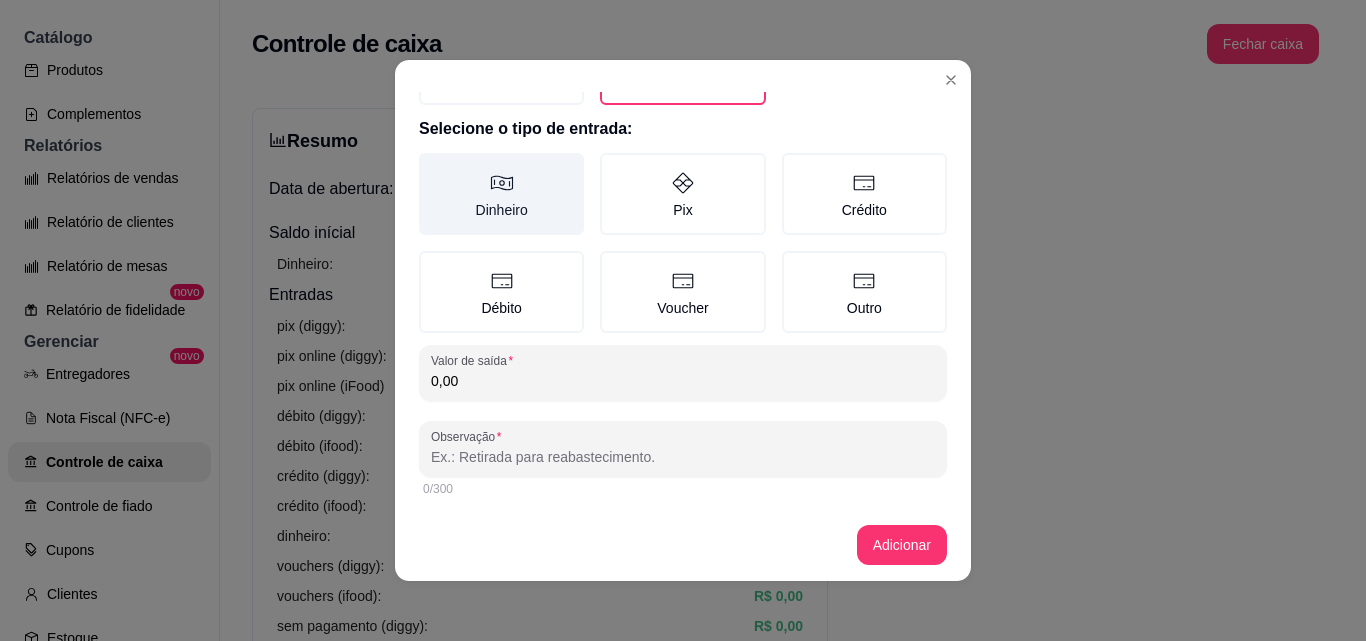click on "Dinheiro" at bounding box center (501, 194) 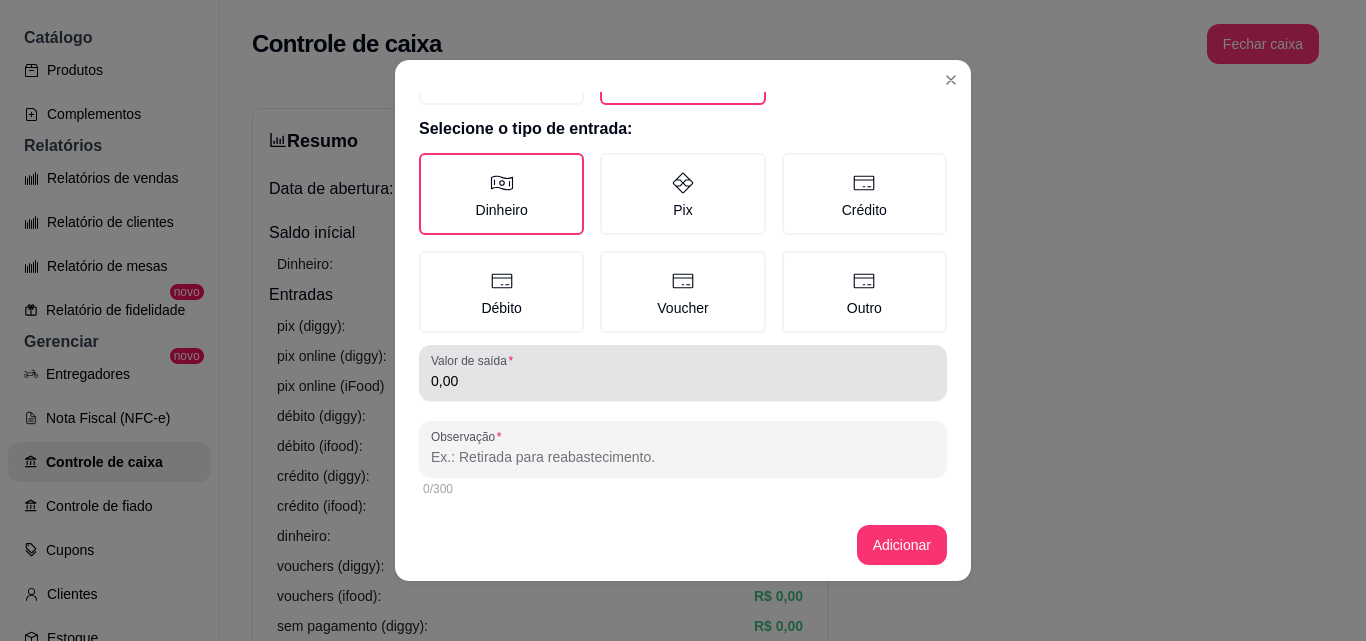click on "Valor
de saída 0,00" at bounding box center [683, 373] 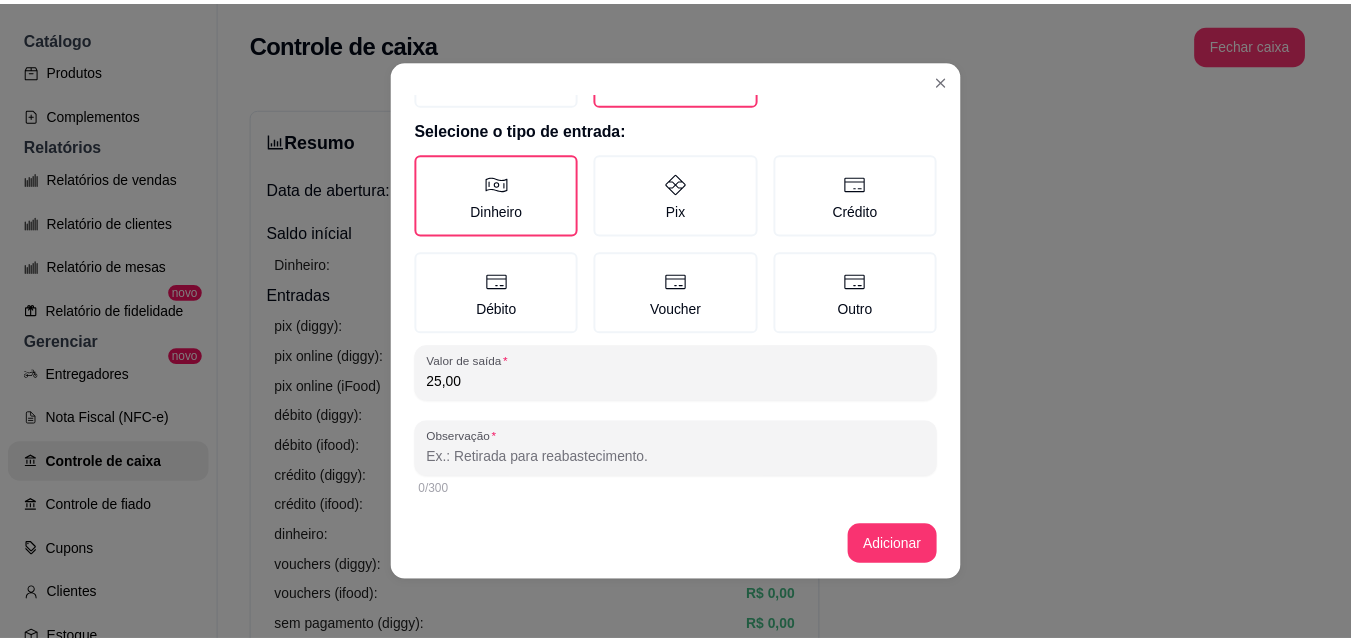 scroll, scrollTop: 4, scrollLeft: 0, axis: vertical 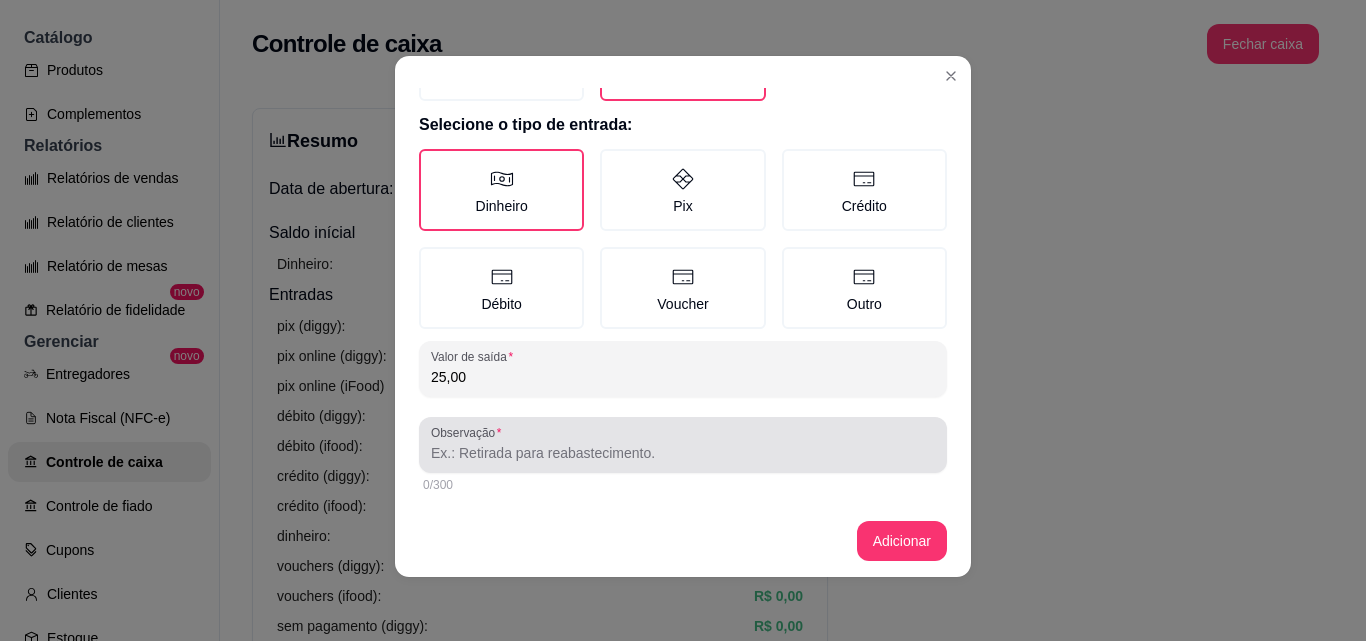 type on "25,00" 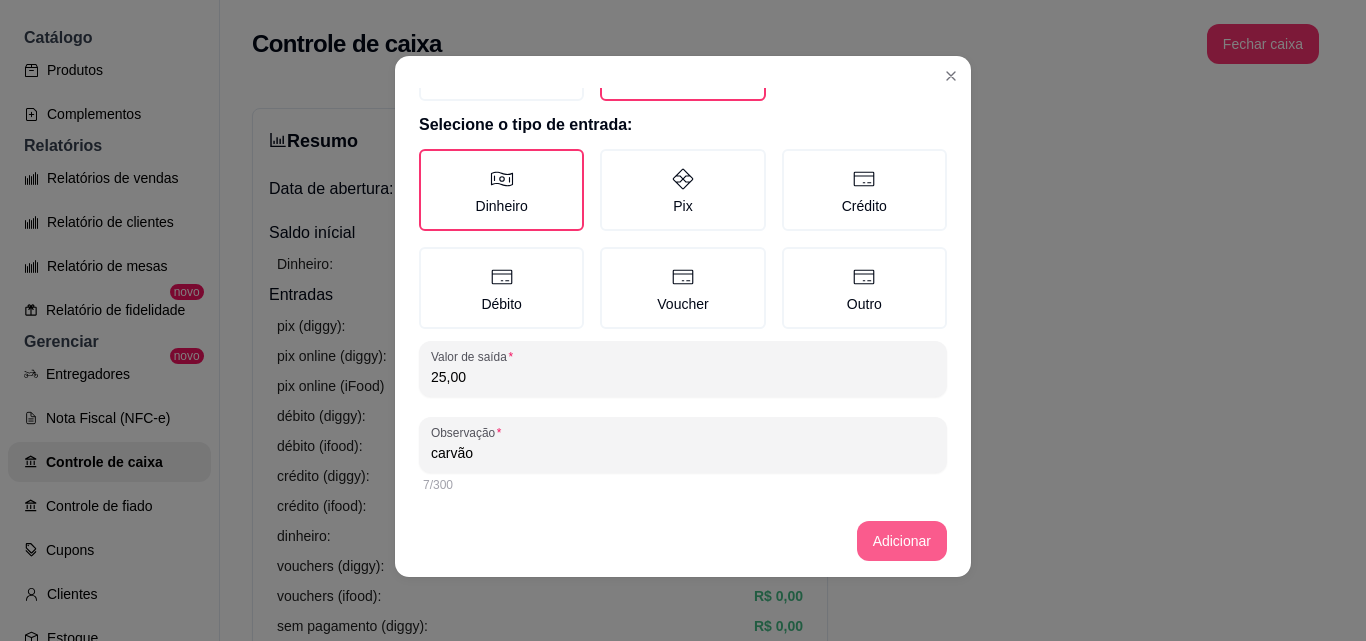 type on "carvão" 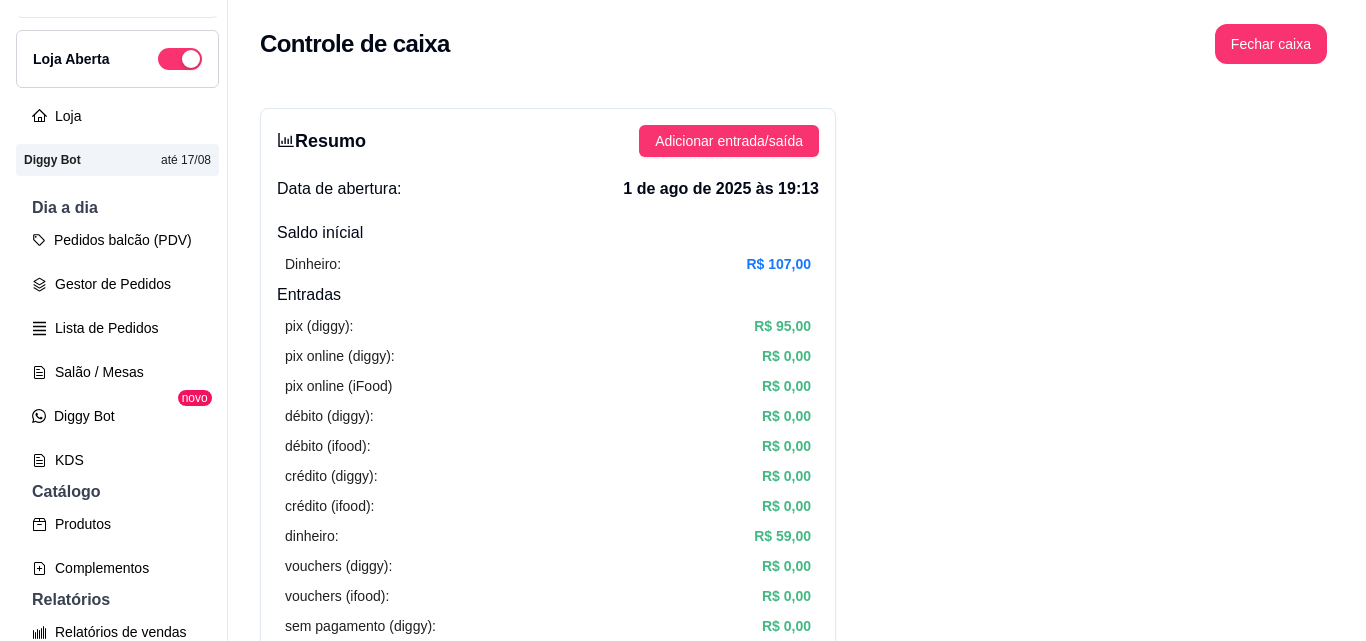 scroll, scrollTop: 0, scrollLeft: 0, axis: both 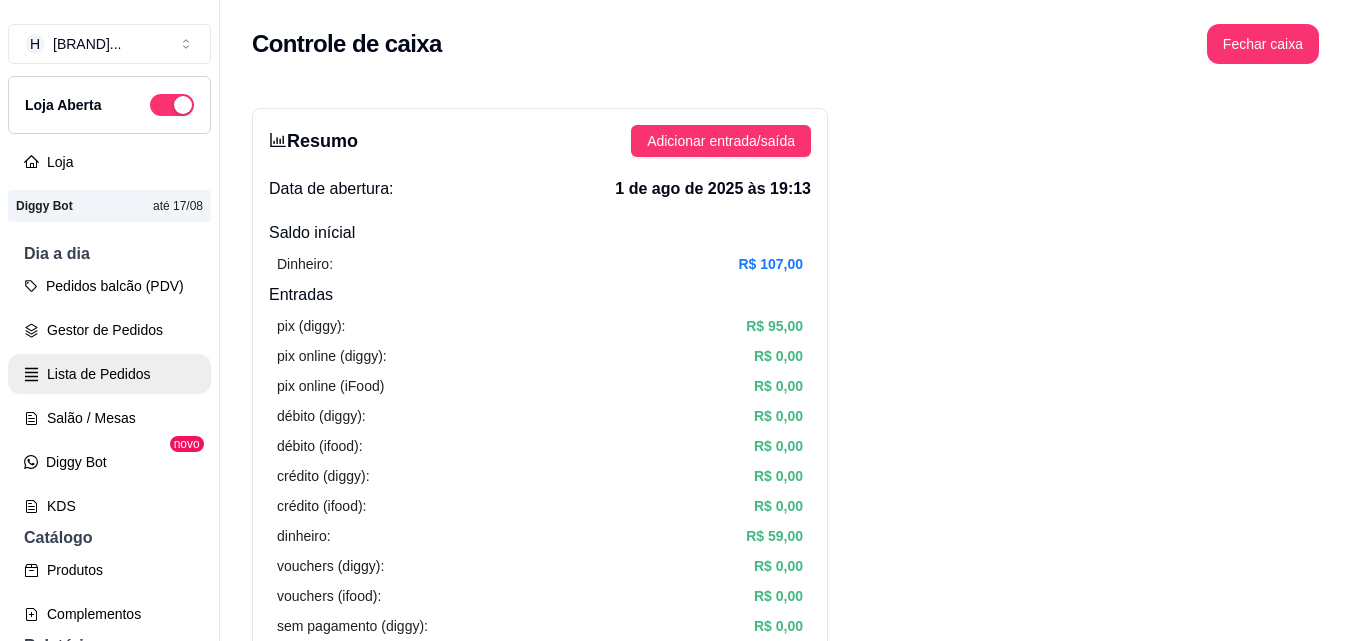 click on "Lista de Pedidos" at bounding box center (109, 374) 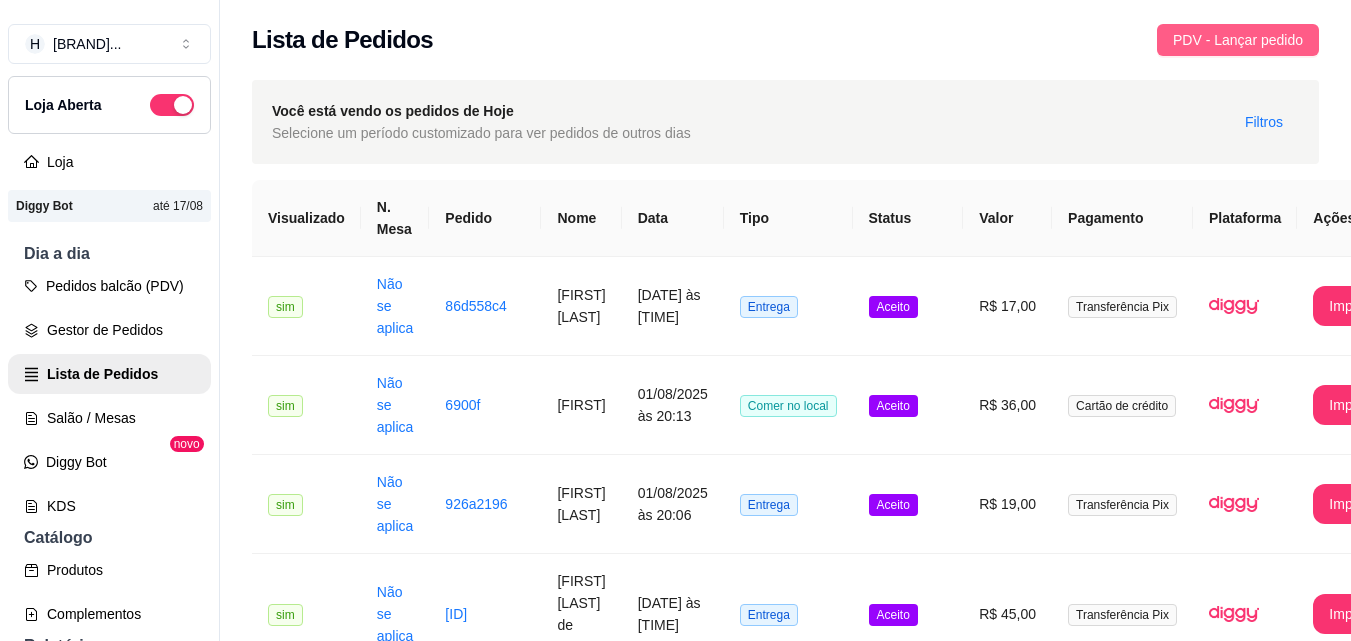 click on "PDV - Lançar pedido" at bounding box center (1238, 40) 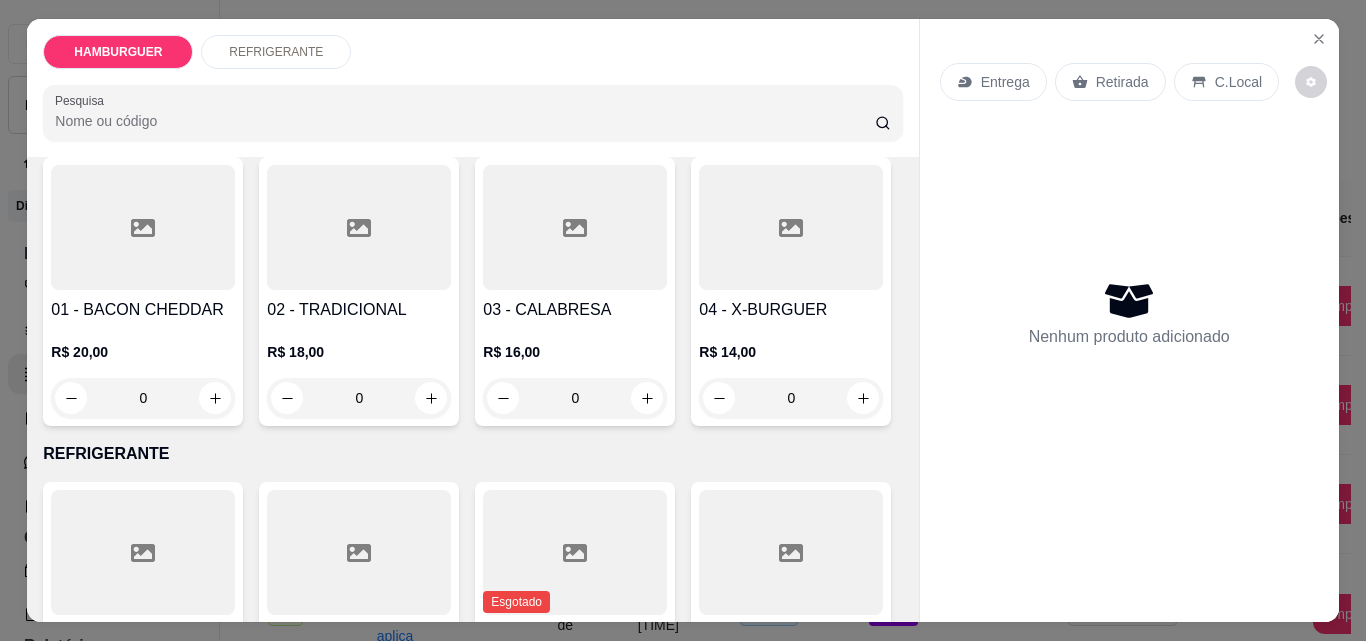 scroll, scrollTop: 100, scrollLeft: 0, axis: vertical 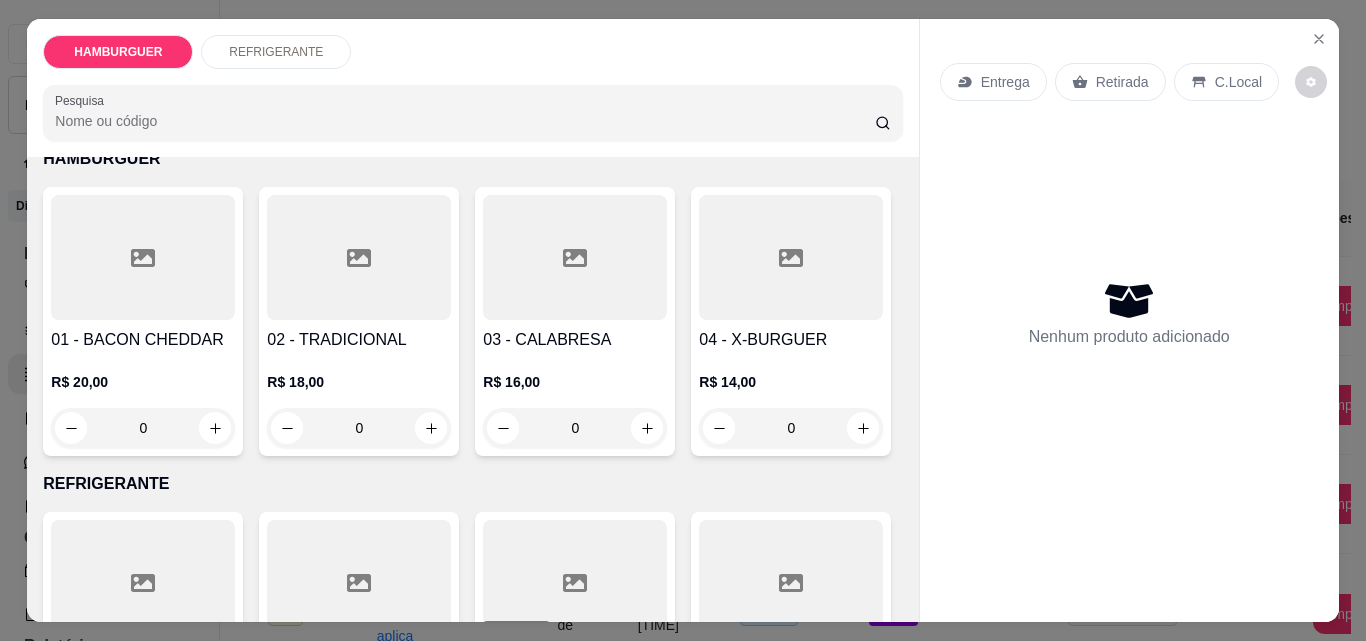 click on "0" at bounding box center [359, 428] 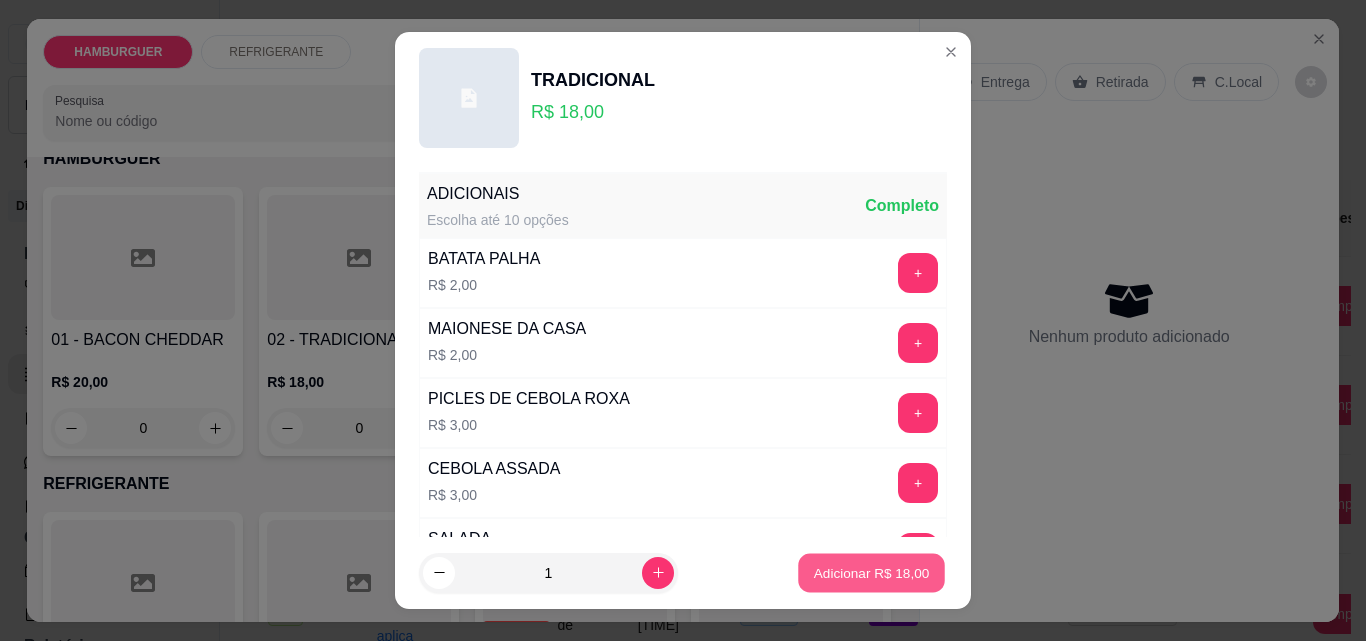 click on "Adicionar   R$ 18,00" at bounding box center [871, 573] 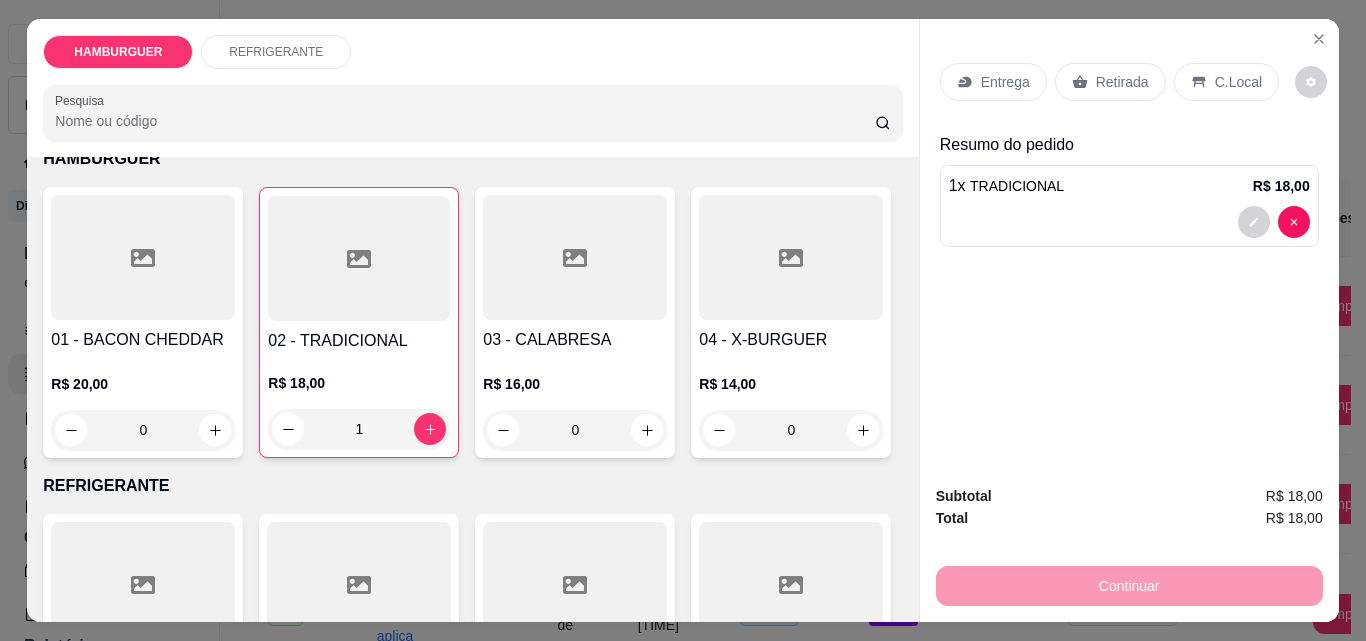 click on "C.Local" at bounding box center [1226, 82] 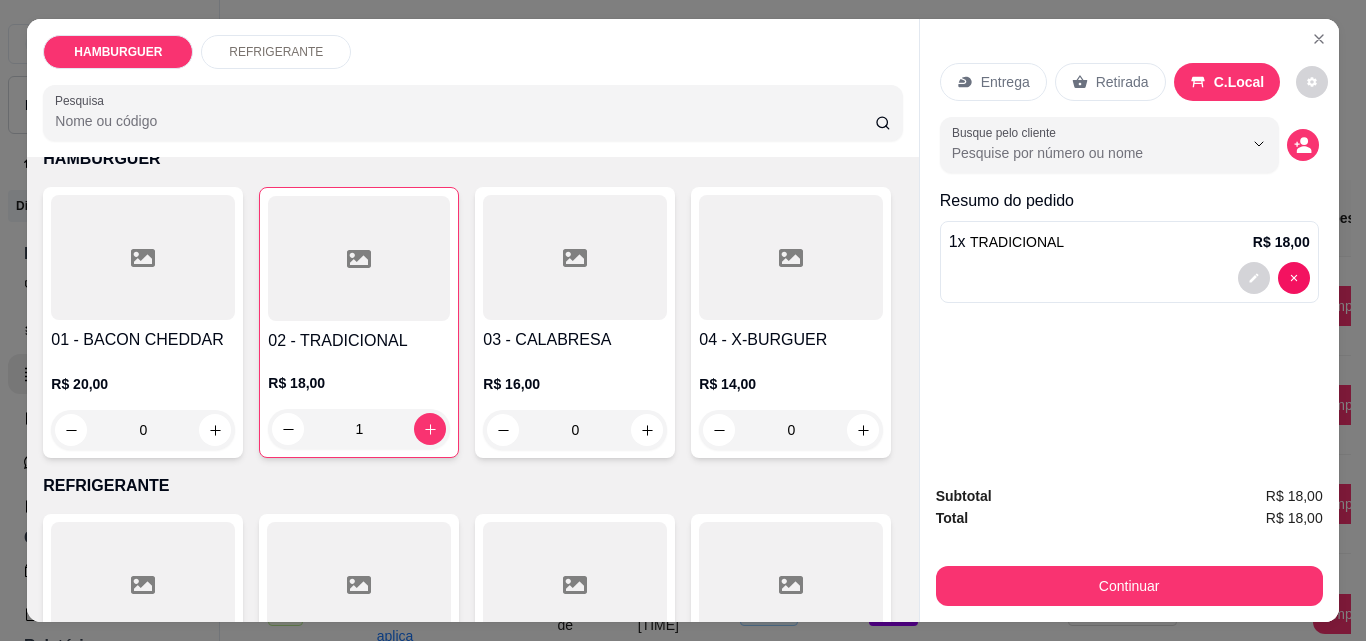 click on "Entrega" at bounding box center (993, 82) 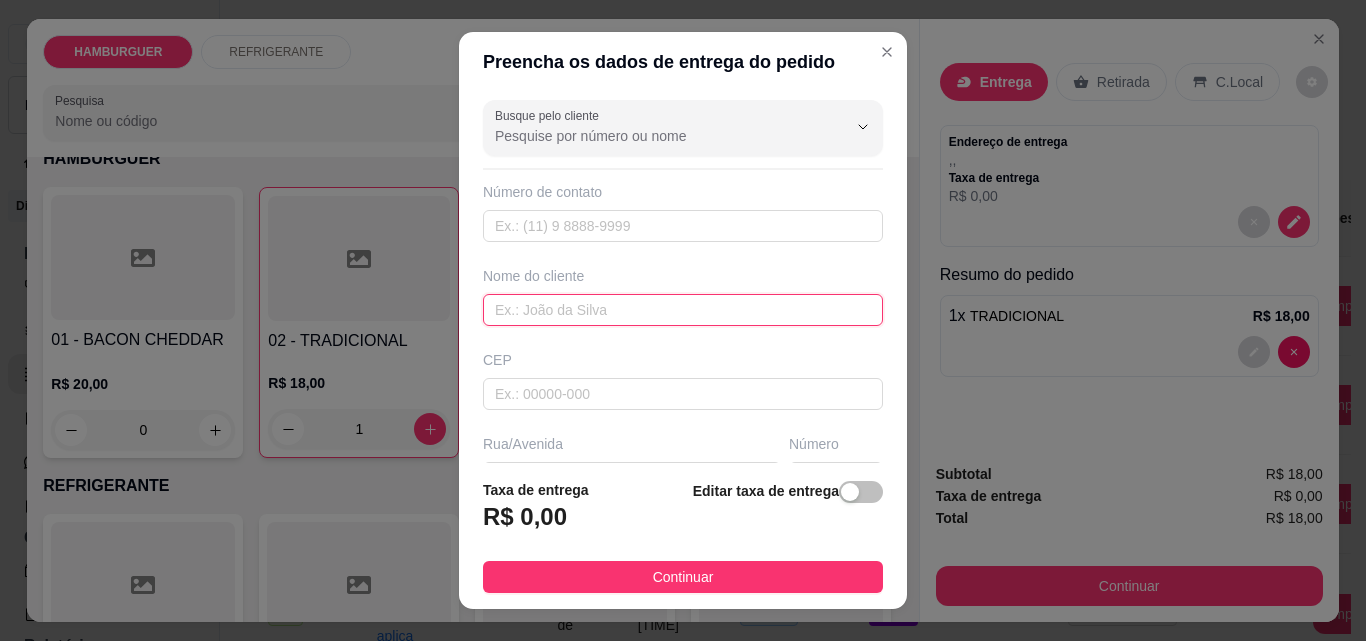click at bounding box center (683, 310) 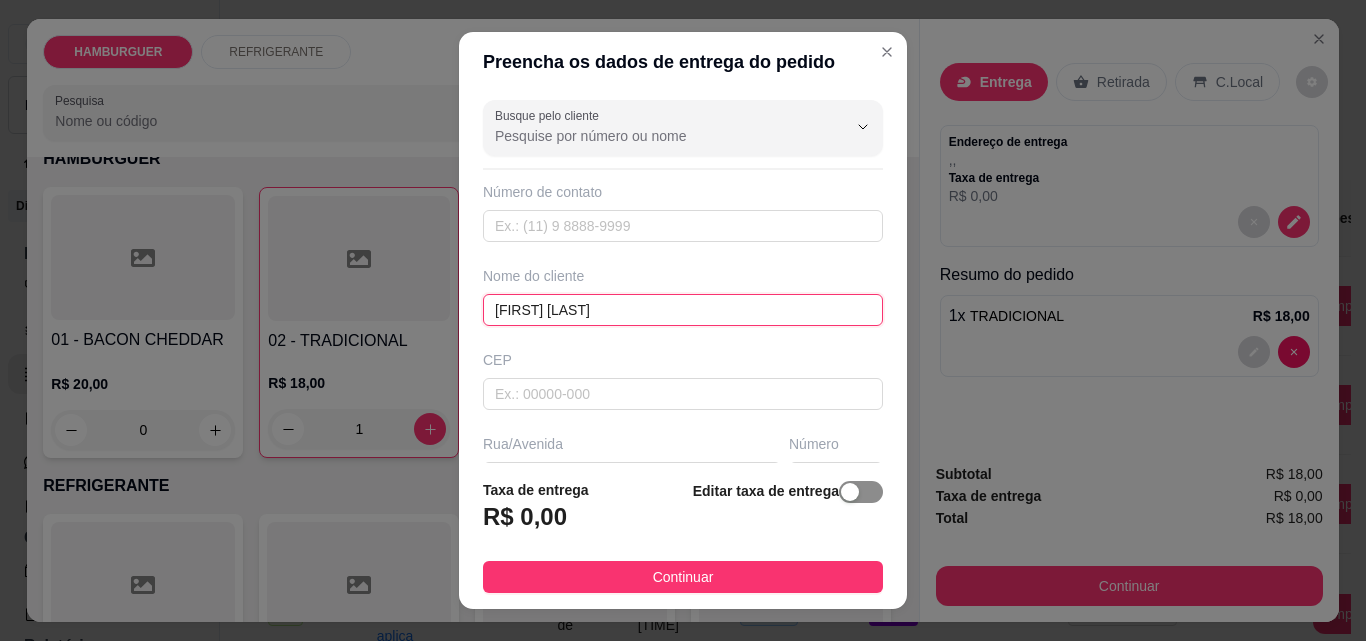 type on "[FIRST] [LAST]" 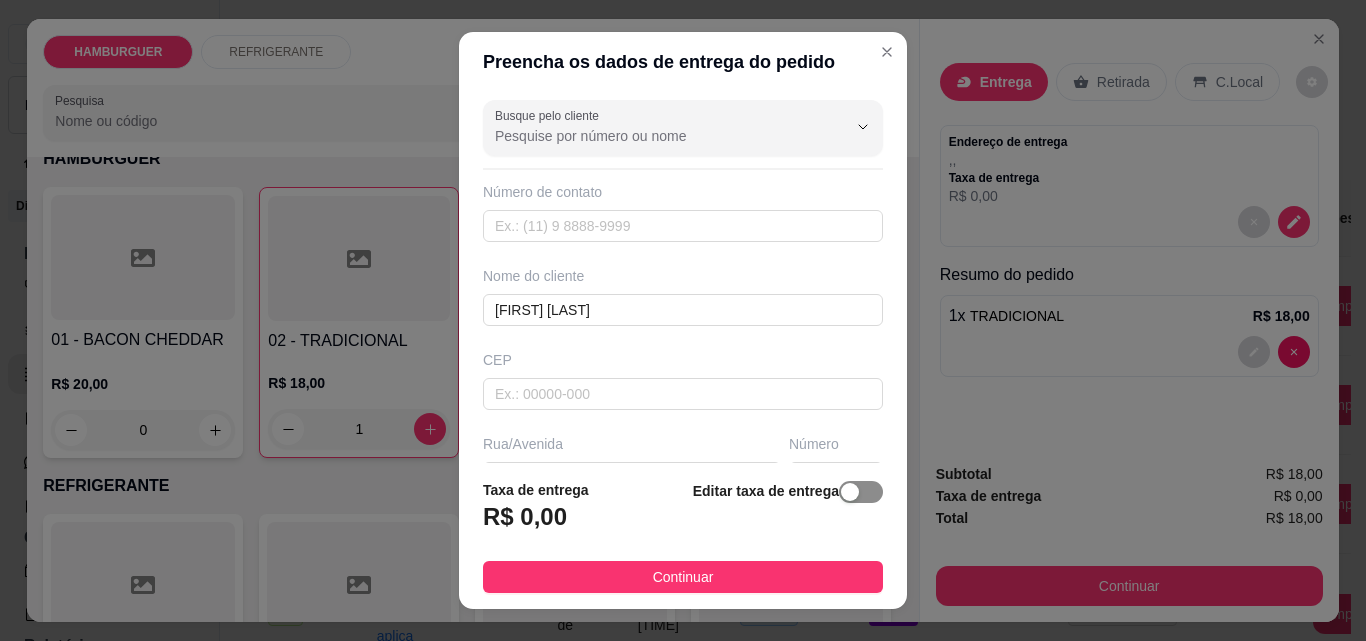 click at bounding box center (861, 492) 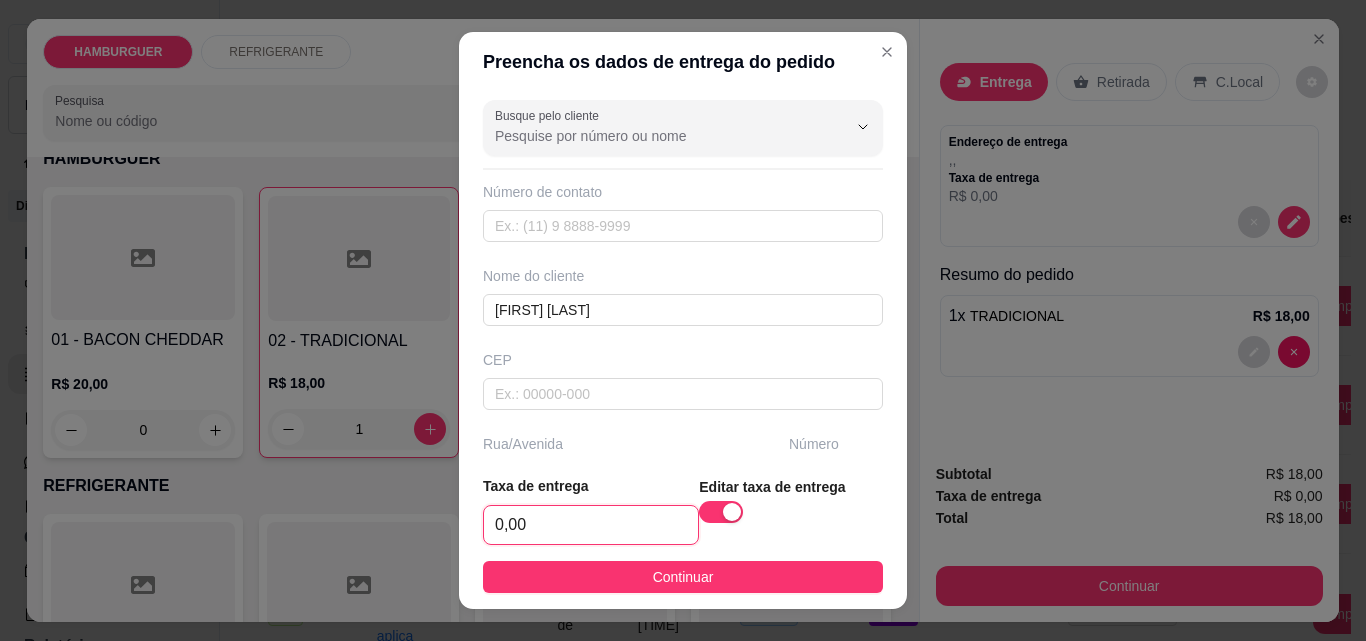 click on "0,00" at bounding box center (591, 525) 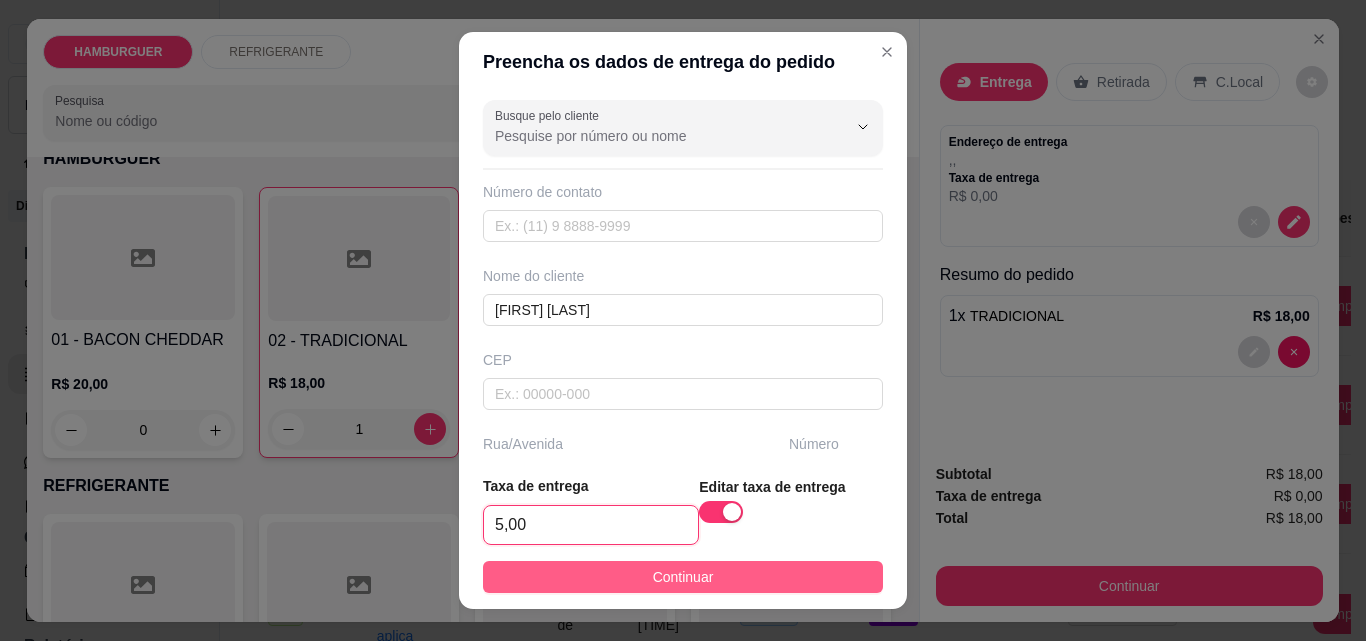type on "5,00" 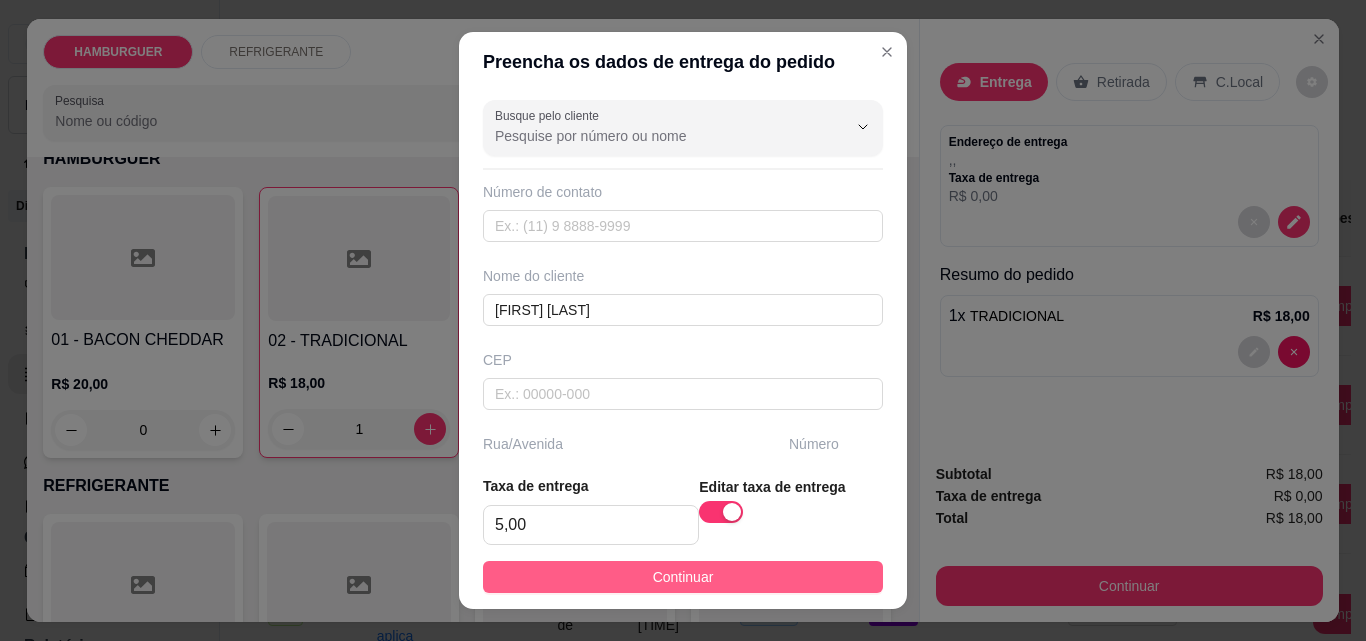 click on "Continuar" at bounding box center [683, 577] 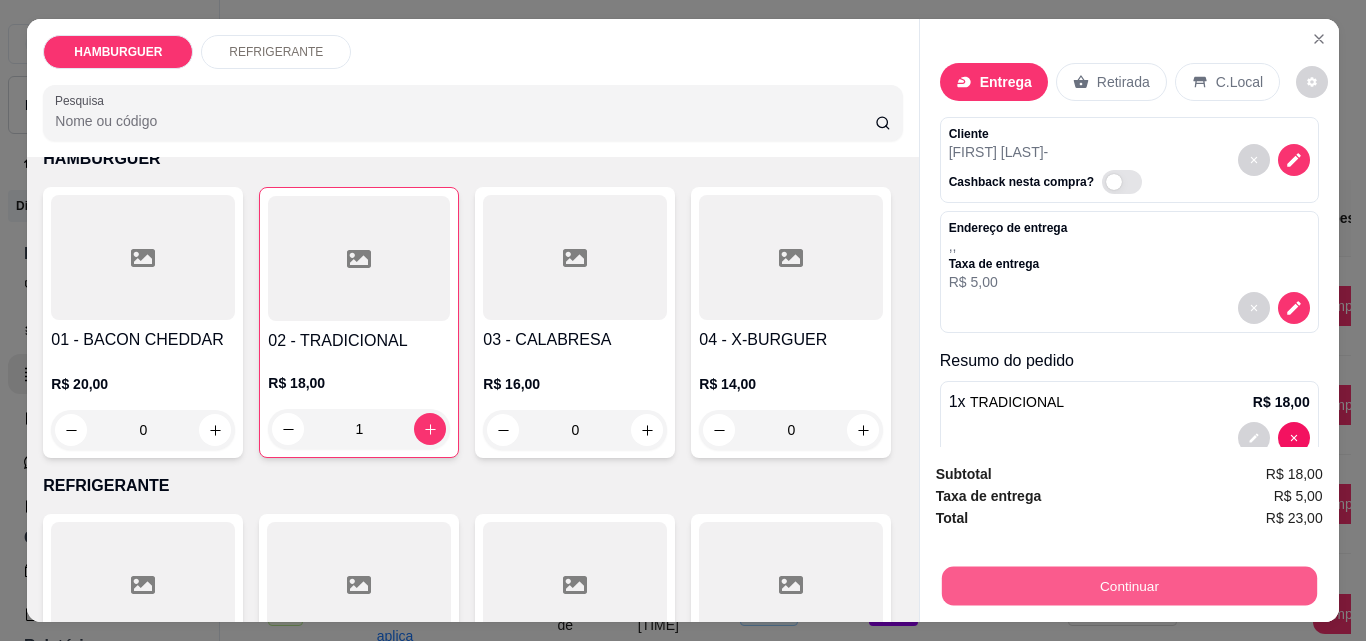 click on "Continuar" at bounding box center (1128, 585) 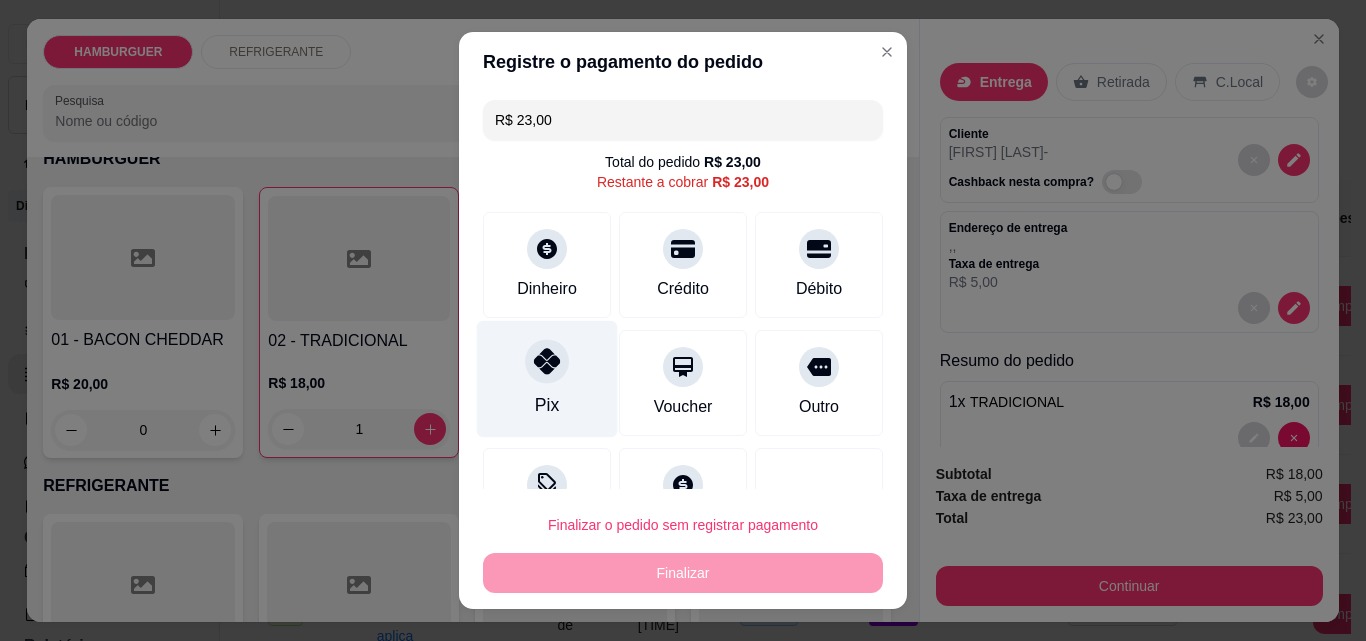 click at bounding box center (547, 361) 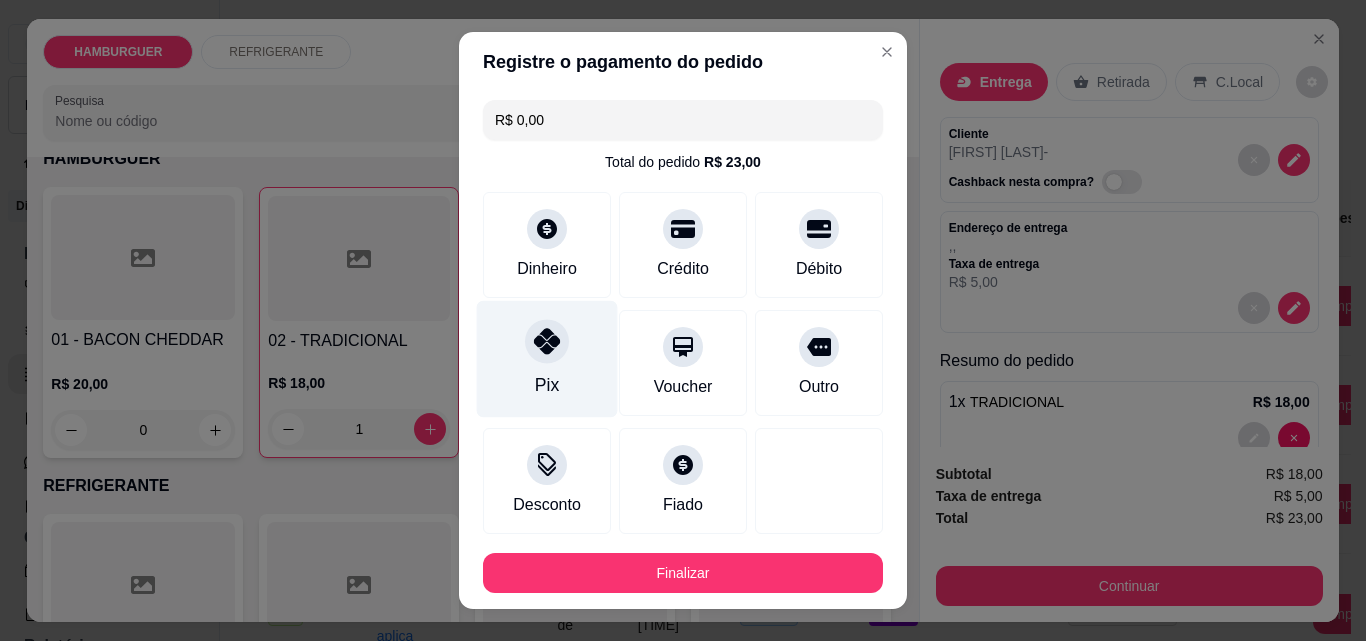 type on "R$ 0,00" 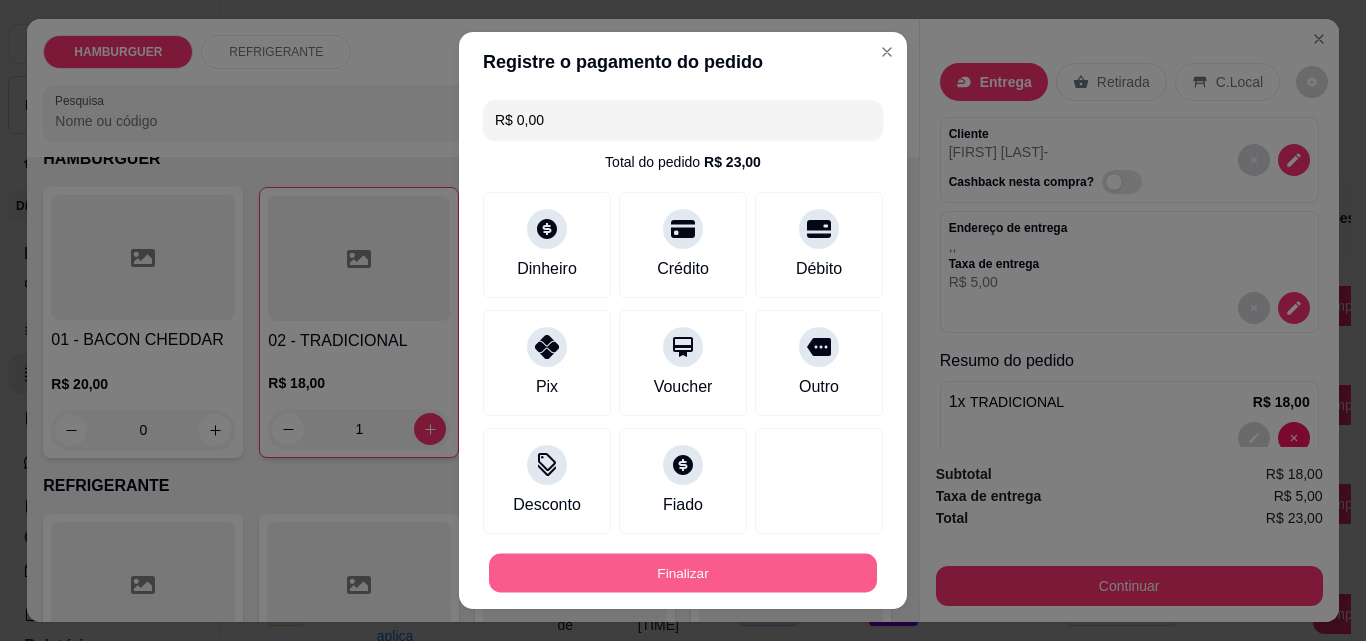click on "Finalizar" at bounding box center [683, 573] 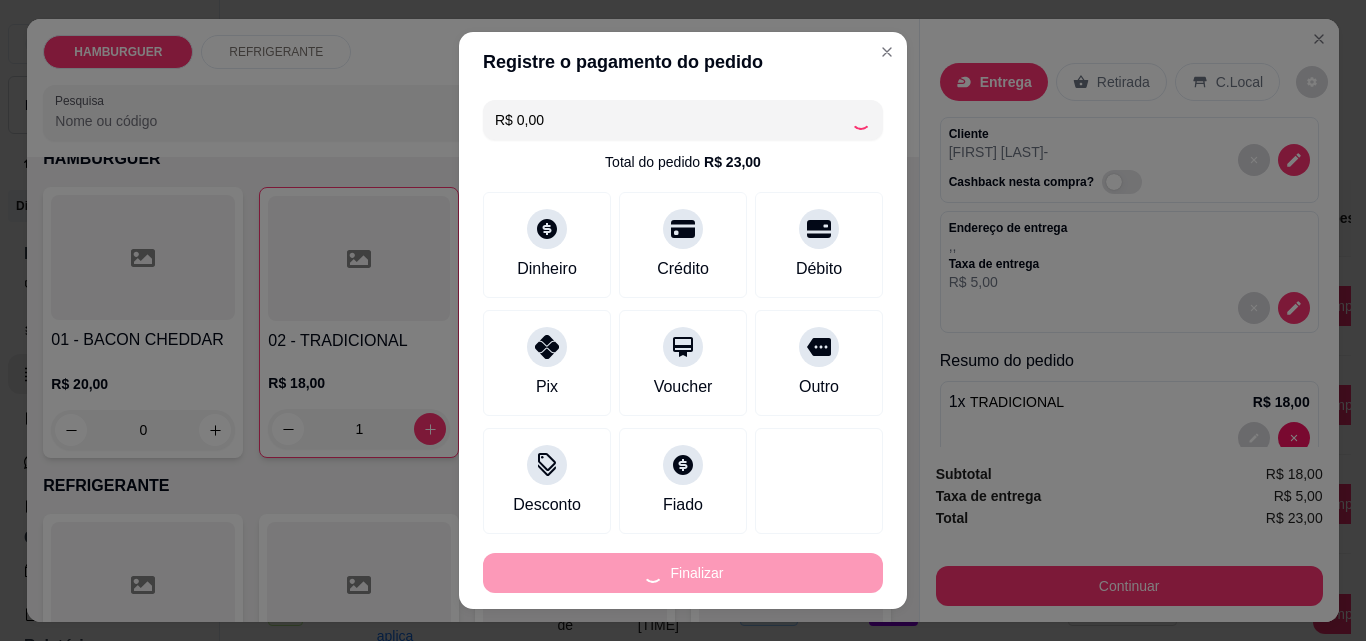 type on "0" 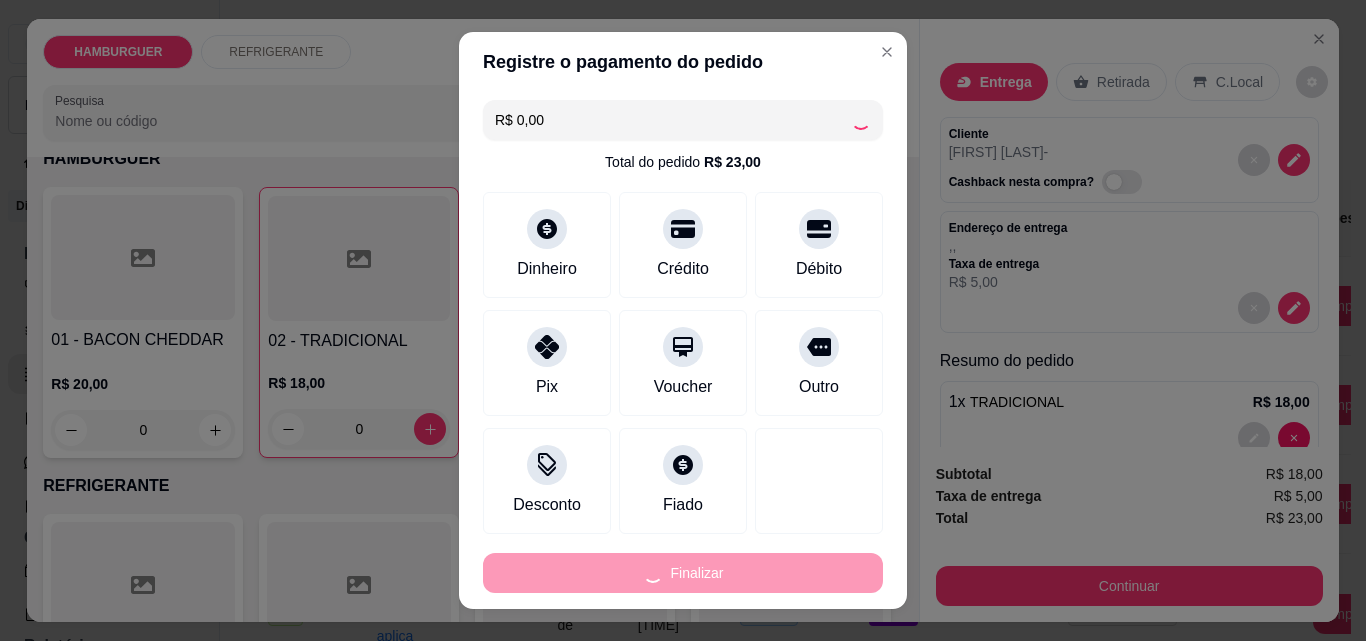 type on "-R$ 23,00" 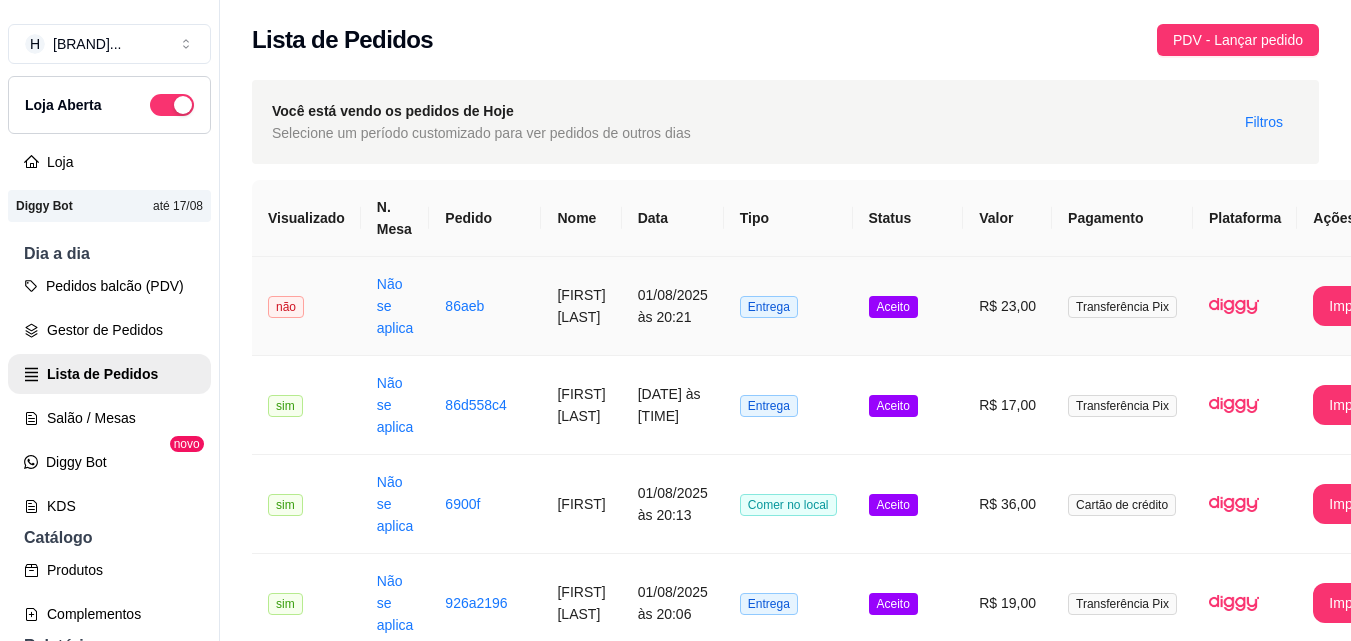 click on "Entrega" at bounding box center [788, 306] 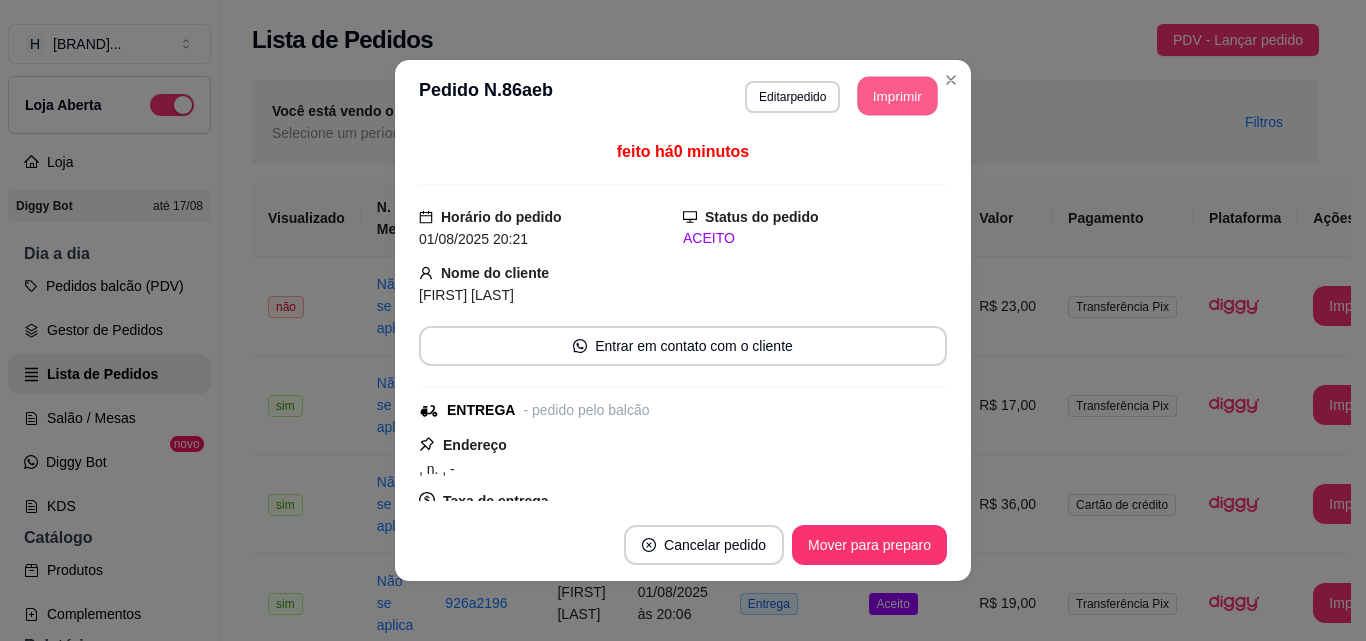 click on "Imprimir" at bounding box center (898, 96) 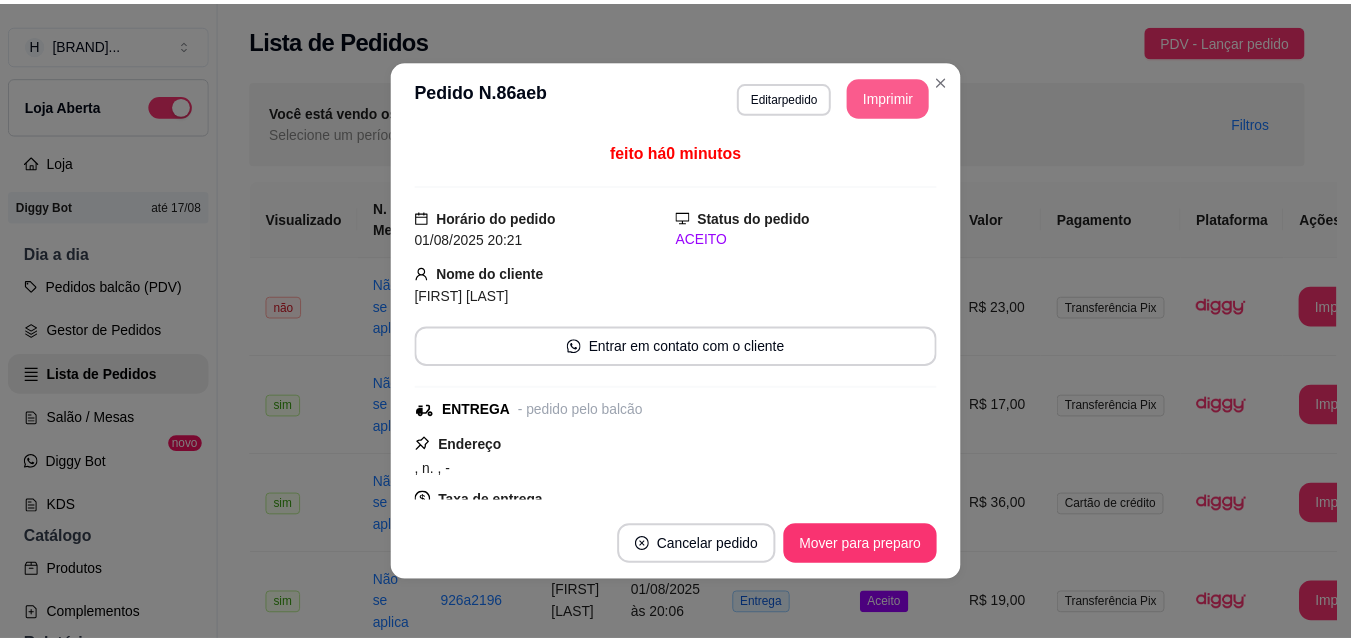 scroll, scrollTop: 0, scrollLeft: 0, axis: both 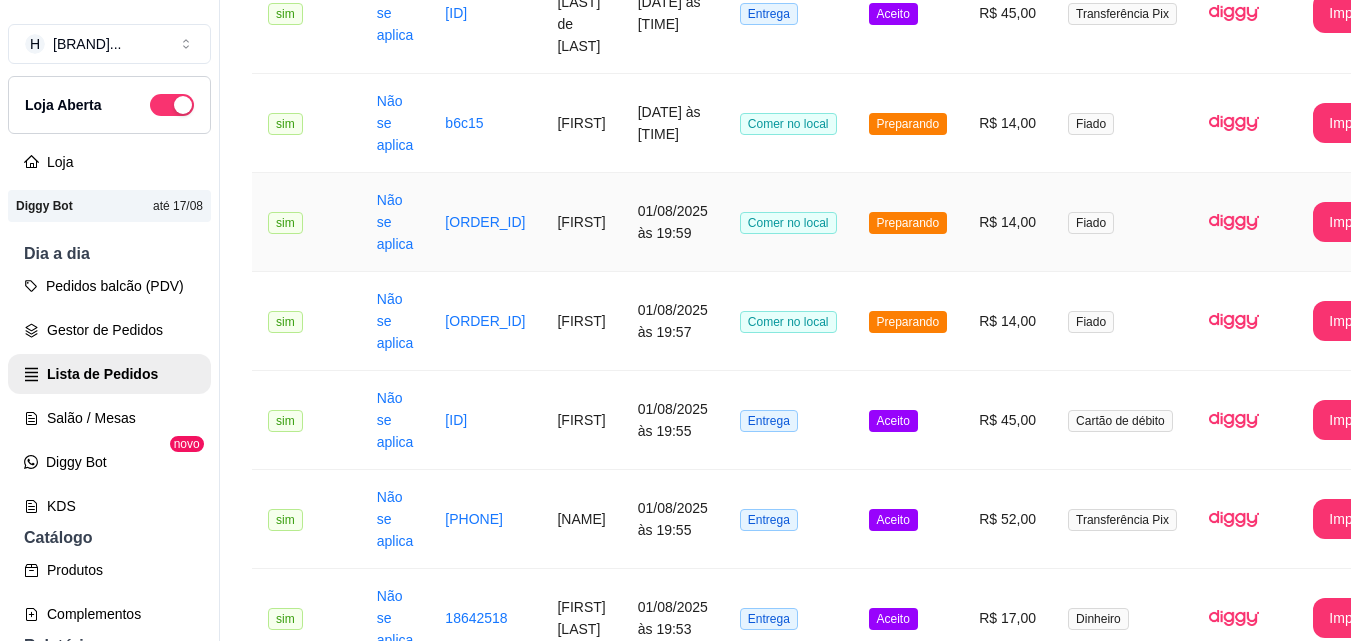 click on "01/08/2025 às 19:59" at bounding box center (673, 222) 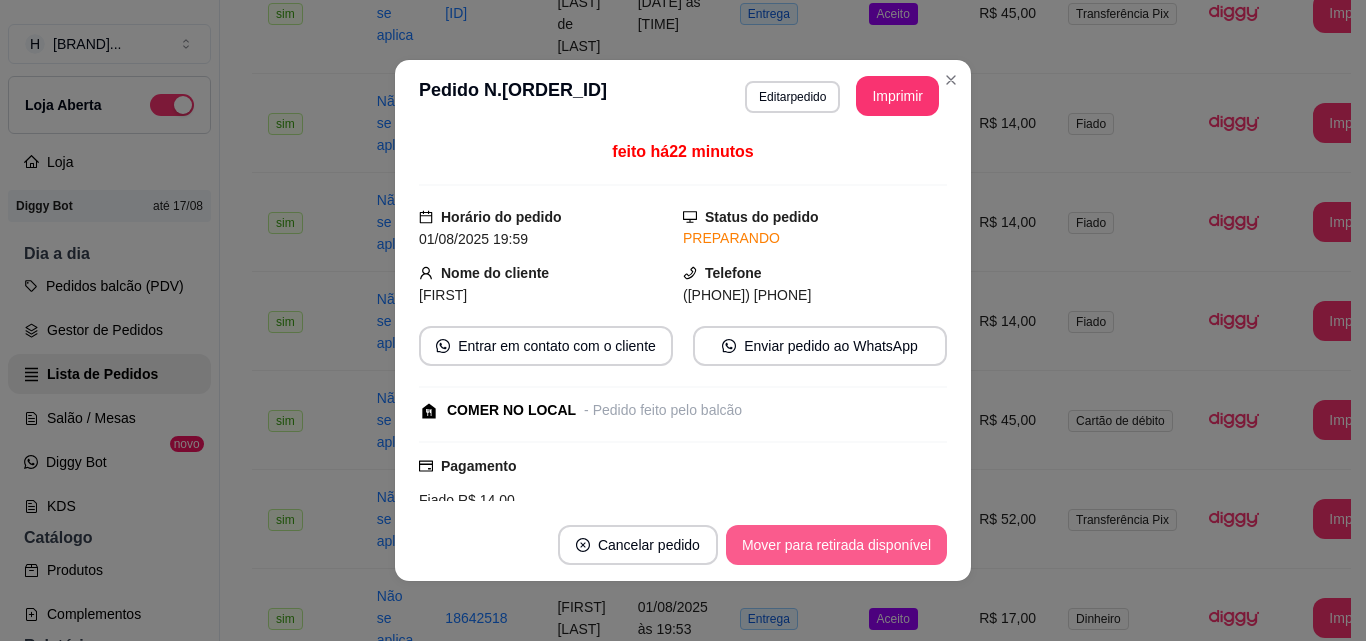 click on "Mover para retirada disponível" at bounding box center (836, 545) 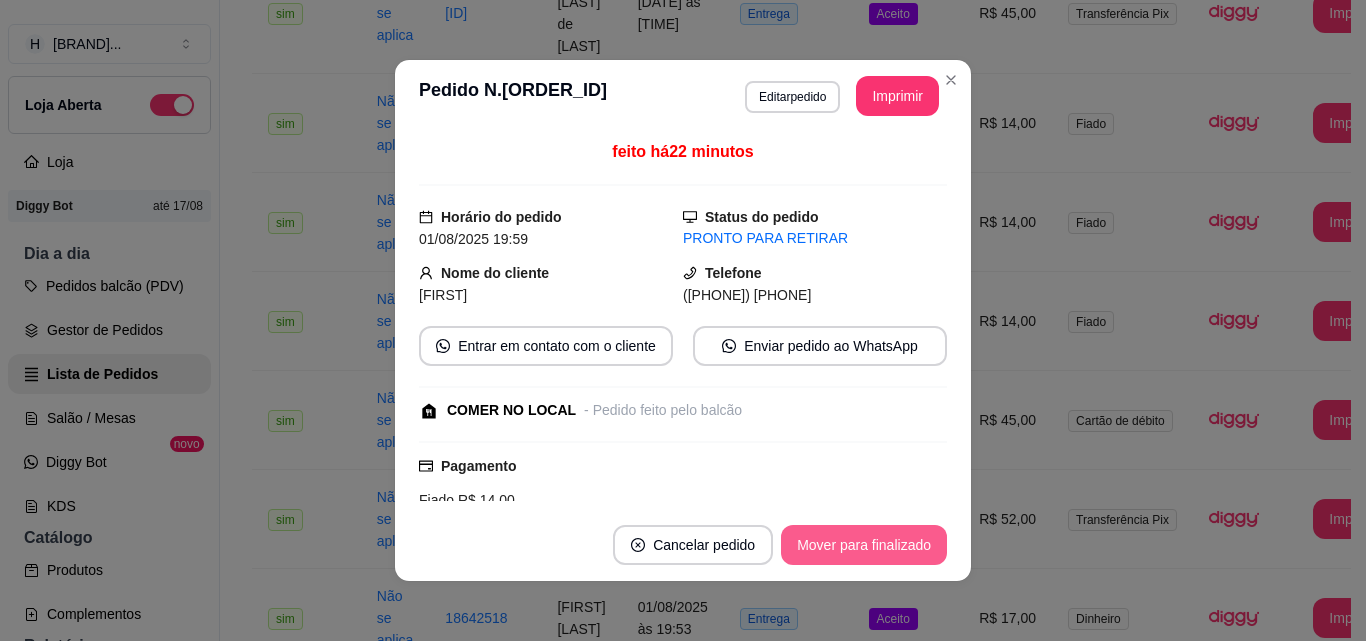 click on "Mover para finalizado" at bounding box center [864, 545] 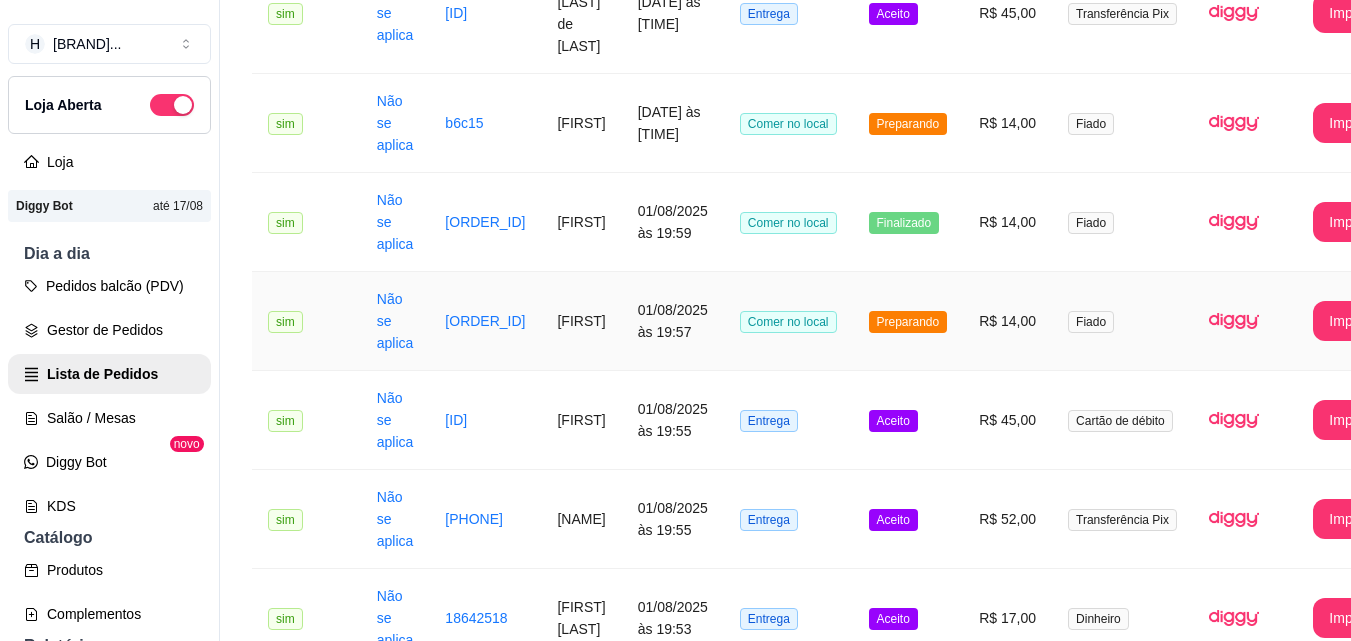 click on "01/08/2025 às 19:57" at bounding box center [673, 321] 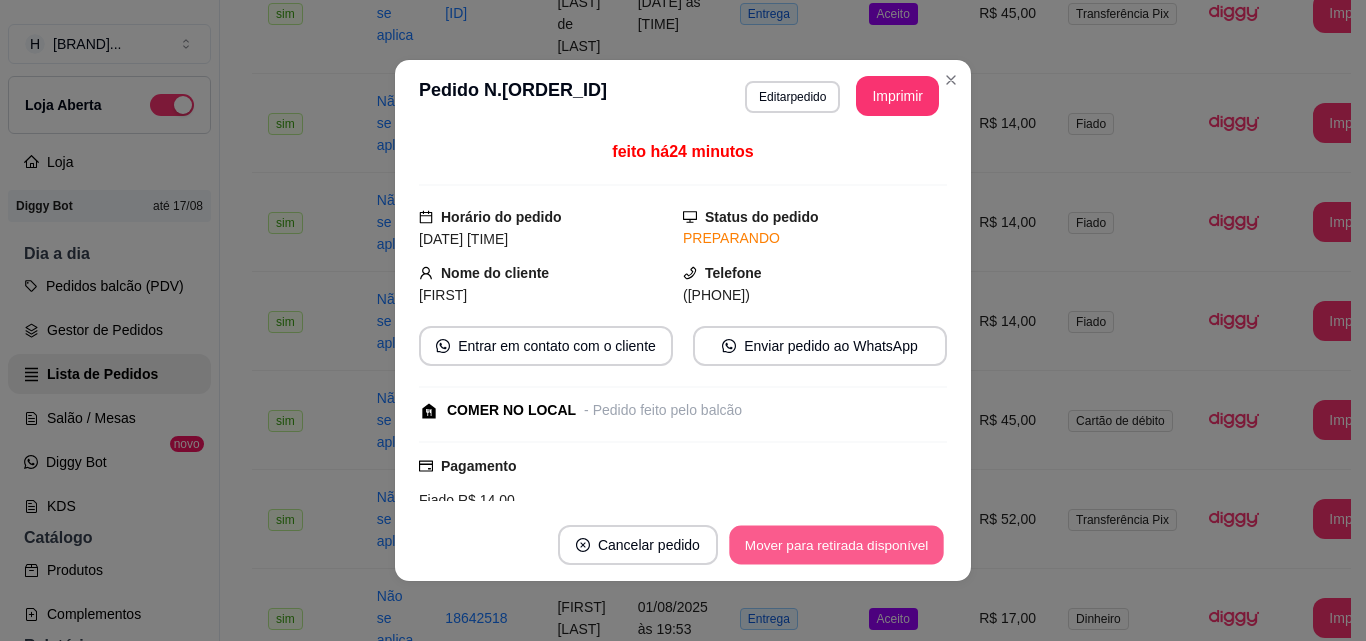 click on "Mover para retirada disponível" at bounding box center (836, 545) 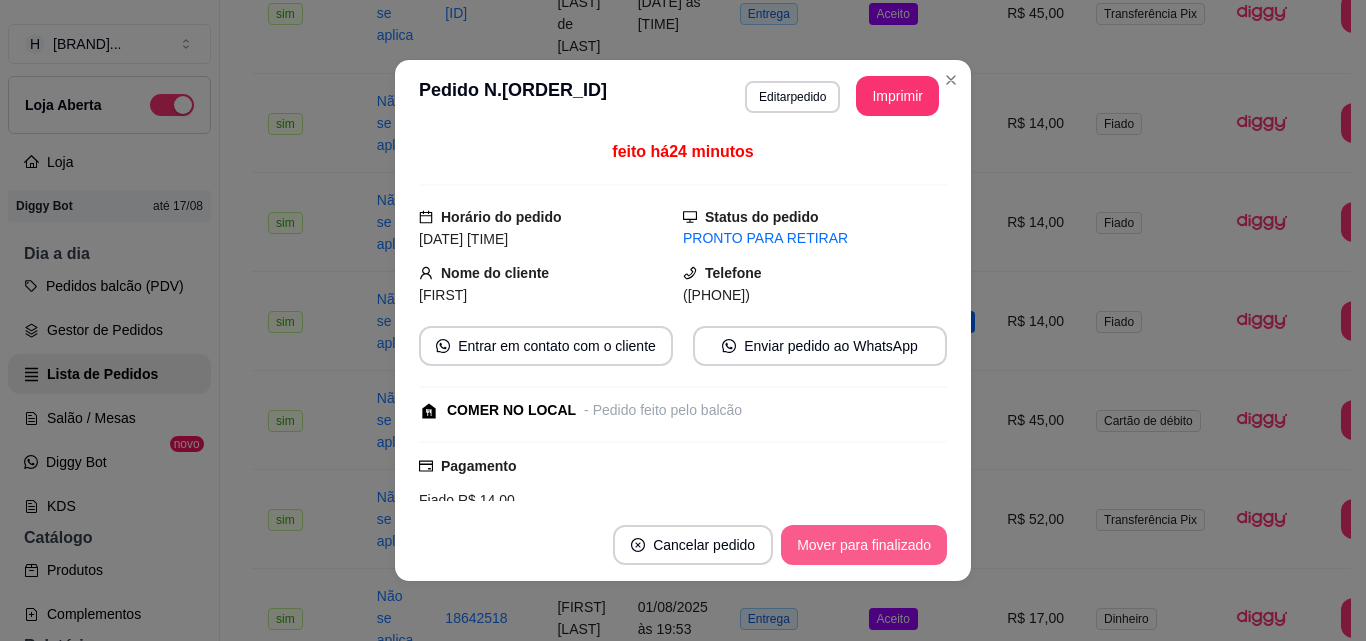 click on "Mover para finalizado" at bounding box center [864, 545] 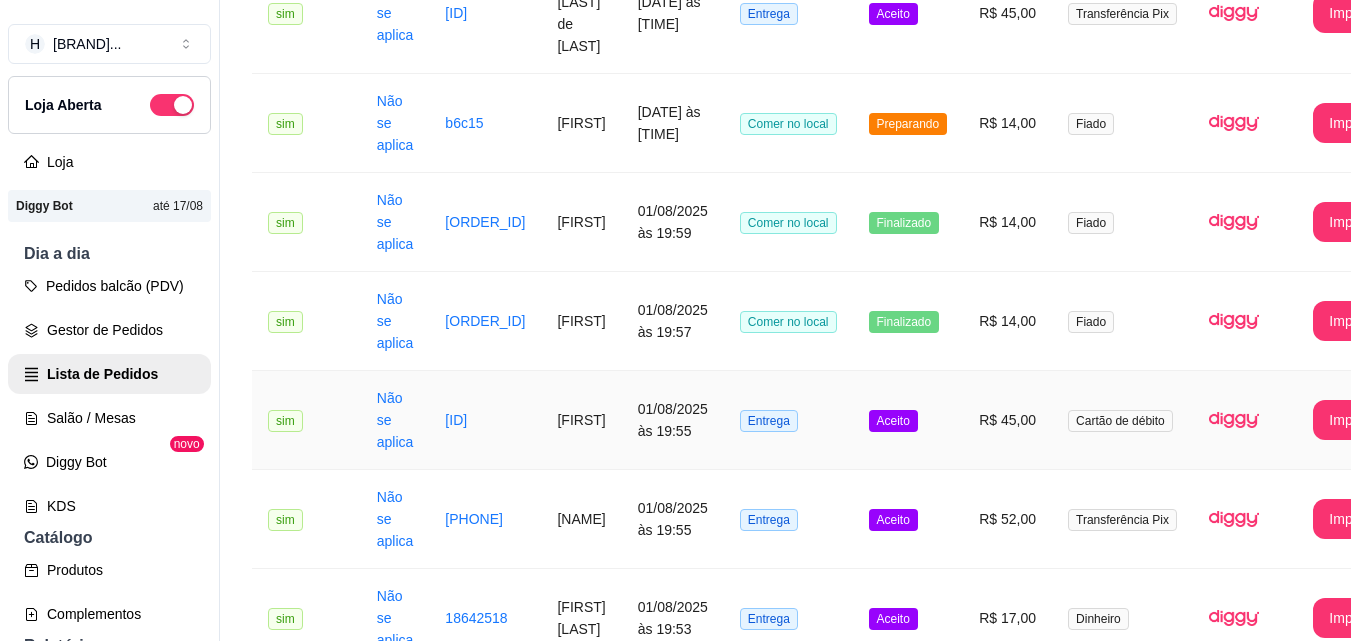 click on "Entrega" at bounding box center [788, 420] 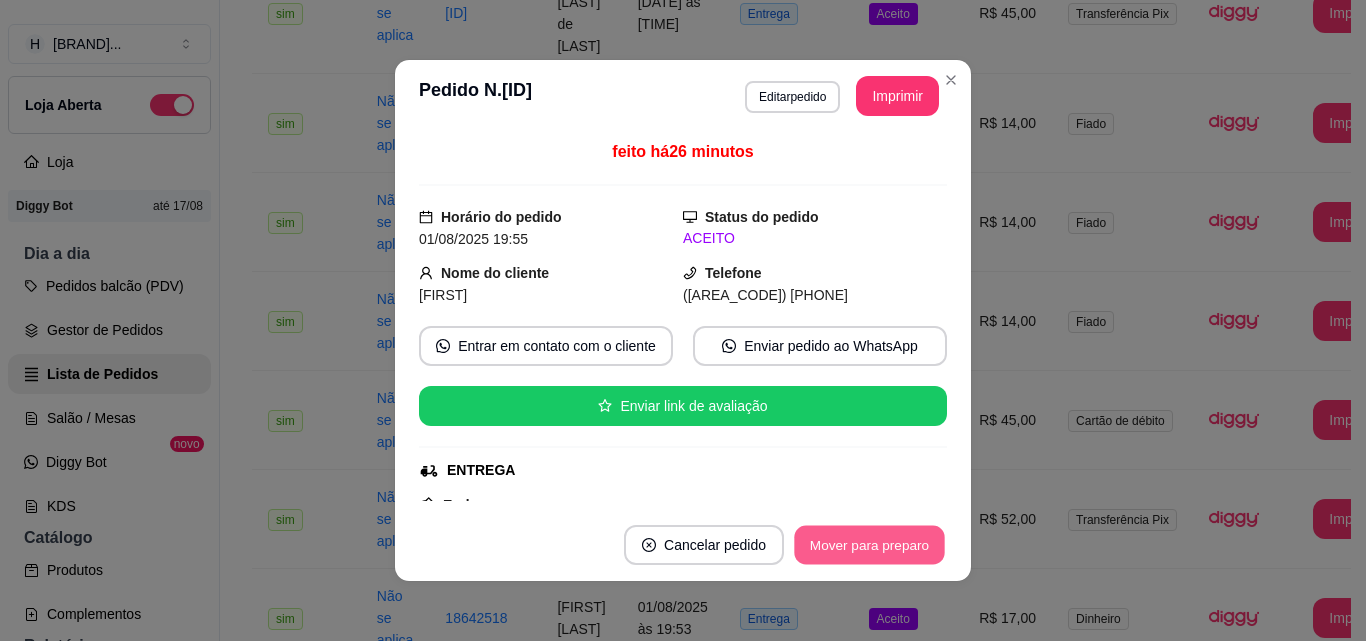 click on "Mover para preparo" at bounding box center (869, 545) 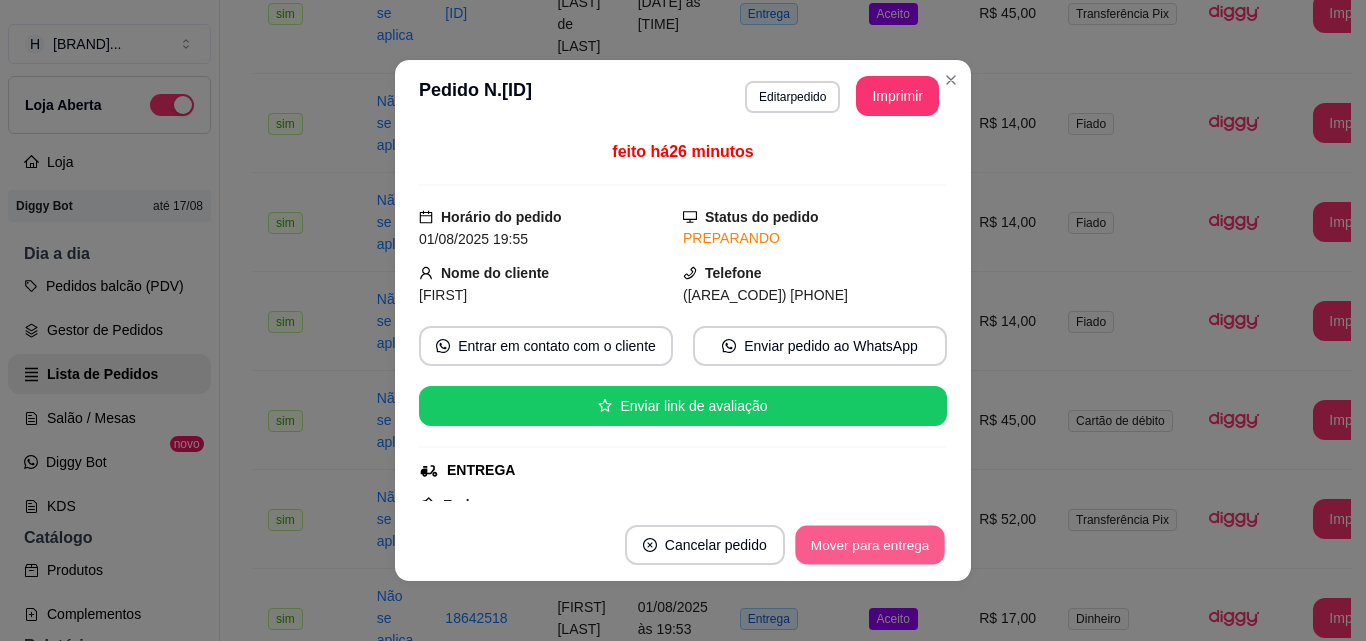 click on "Mover para entrega" at bounding box center (870, 545) 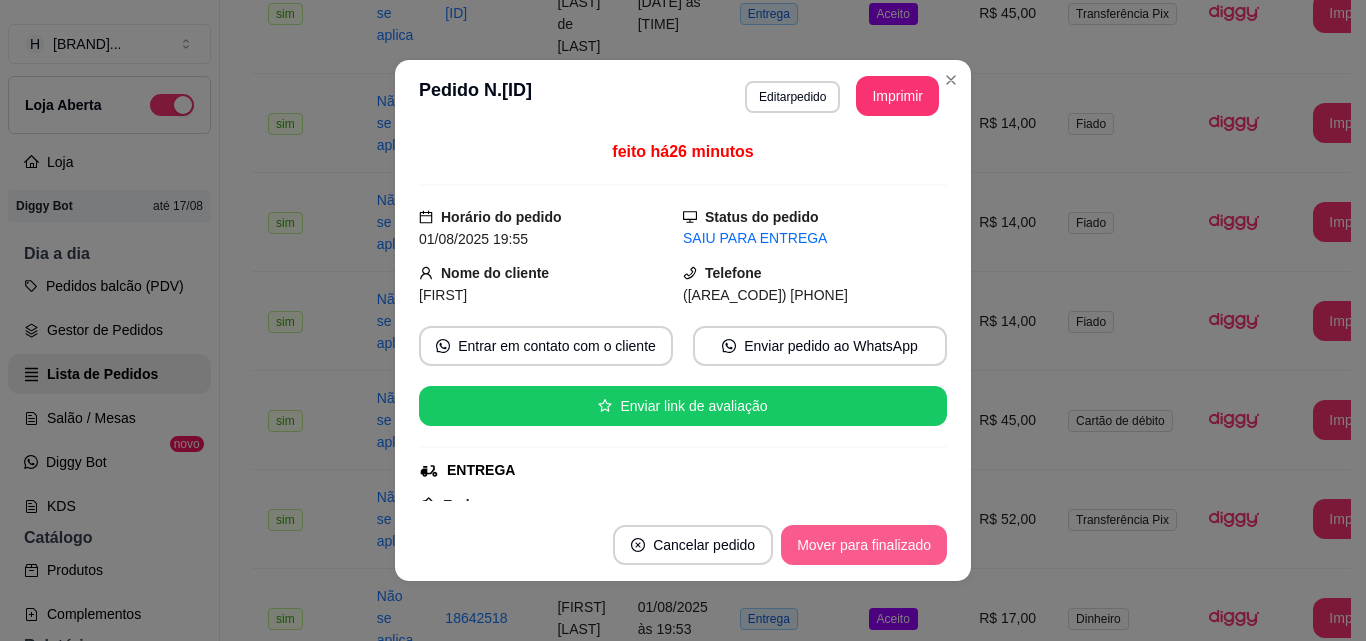 click on "Mover para finalizado" at bounding box center (864, 545) 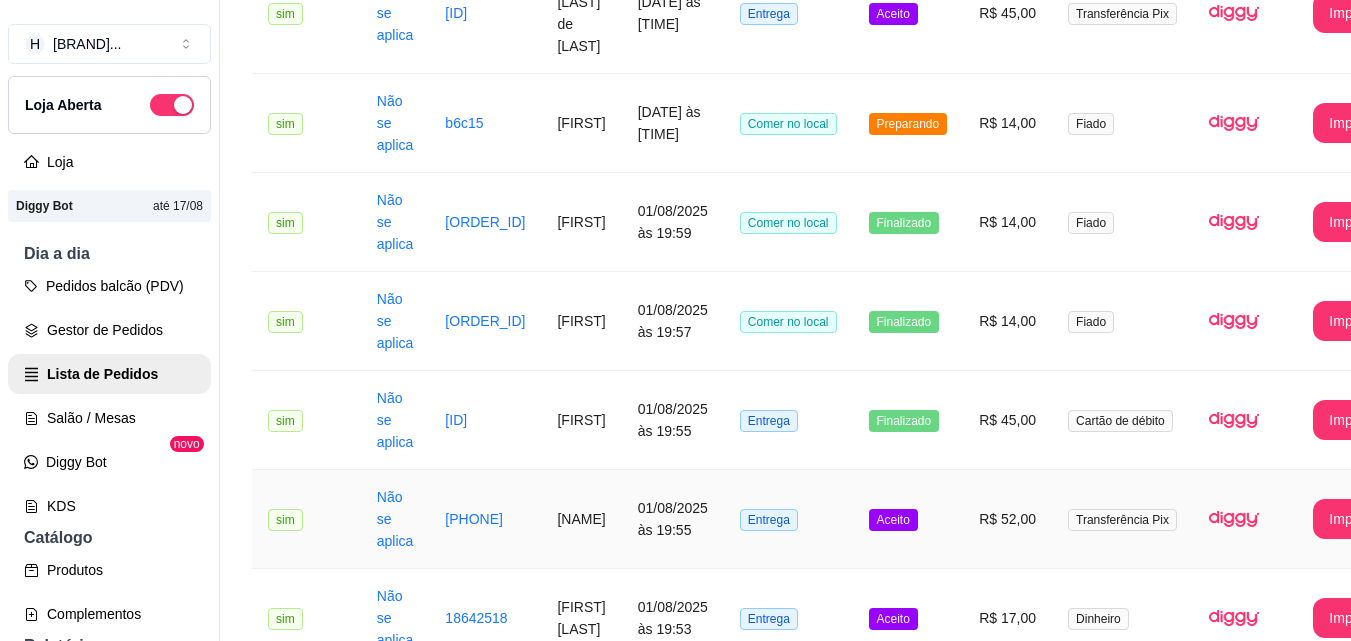 click on "Entrega" at bounding box center [788, 519] 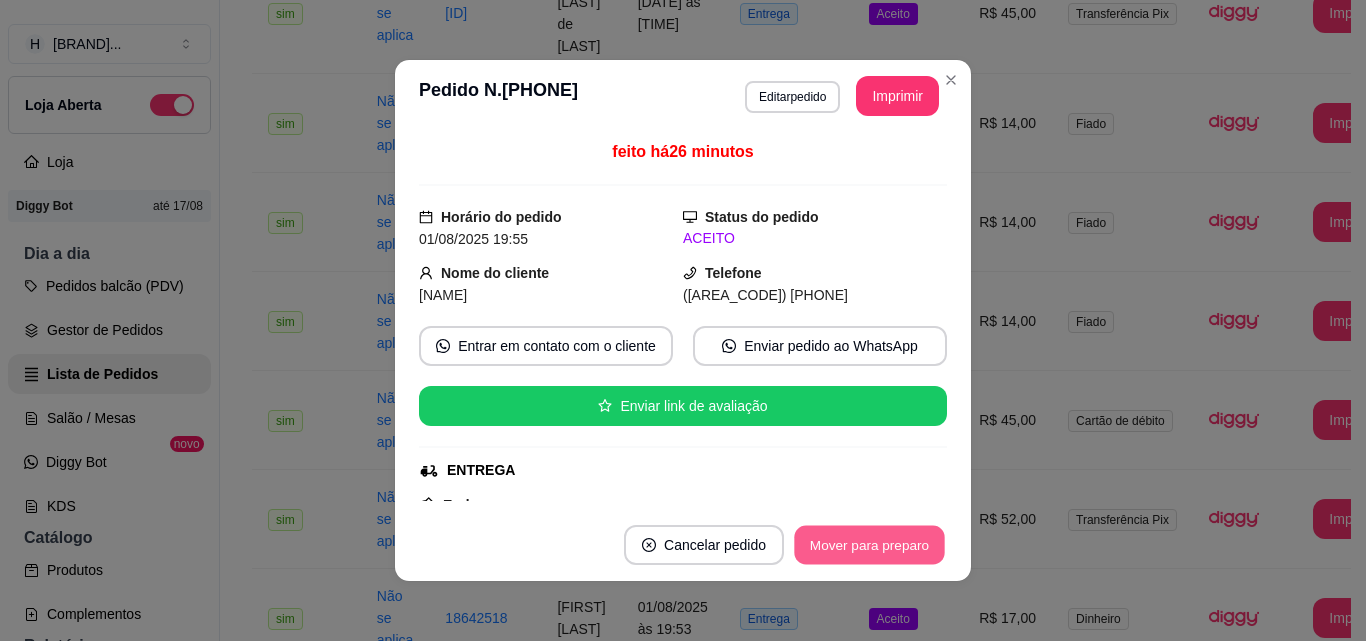 click on "Mover para preparo" at bounding box center (869, 545) 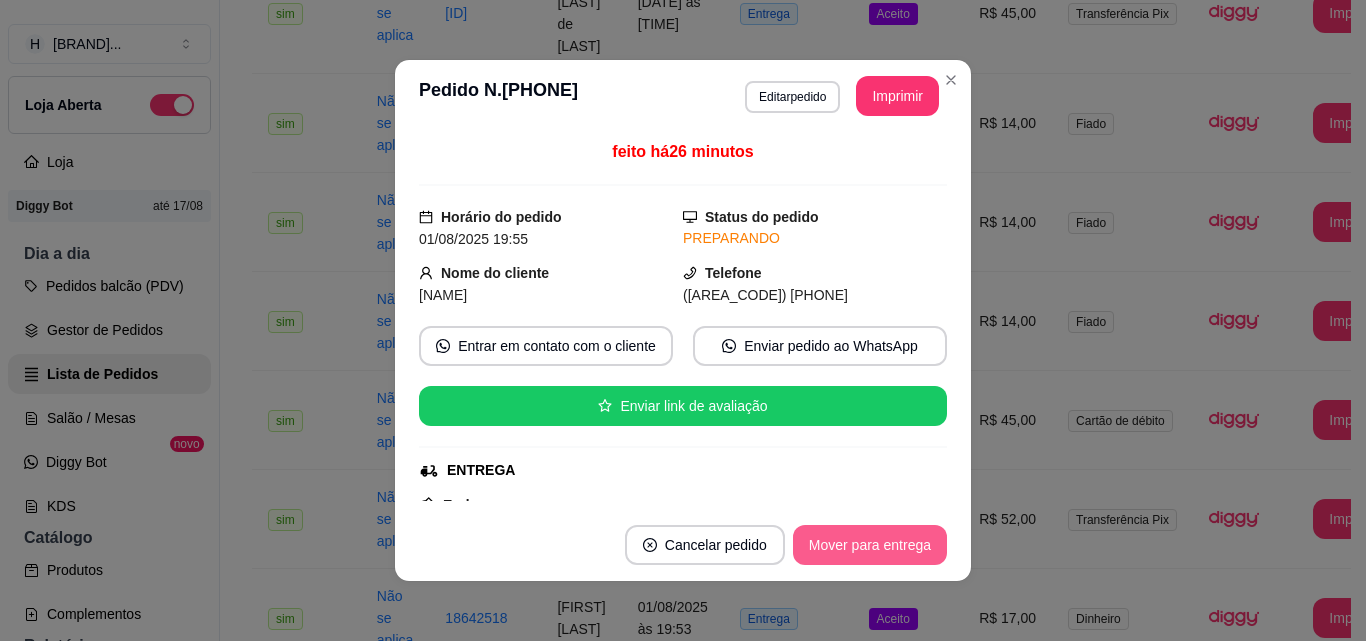 click on "Mover para entrega" at bounding box center (870, 545) 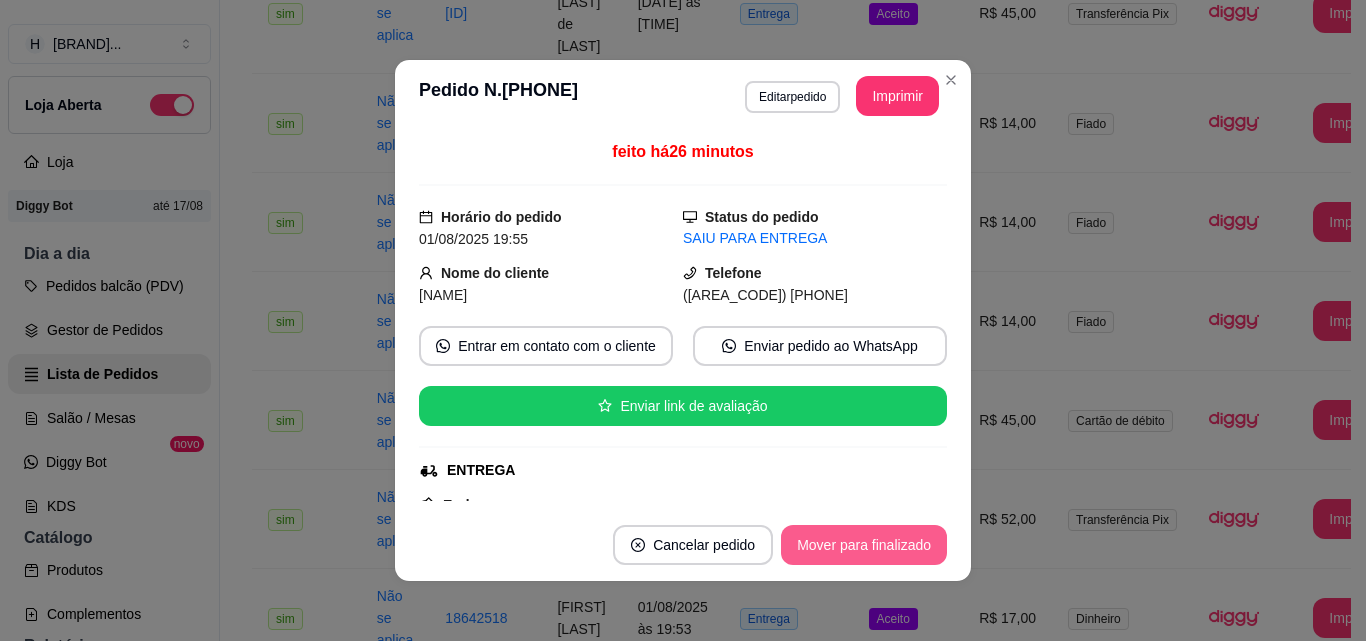 click on "Mover para finalizado" at bounding box center (864, 545) 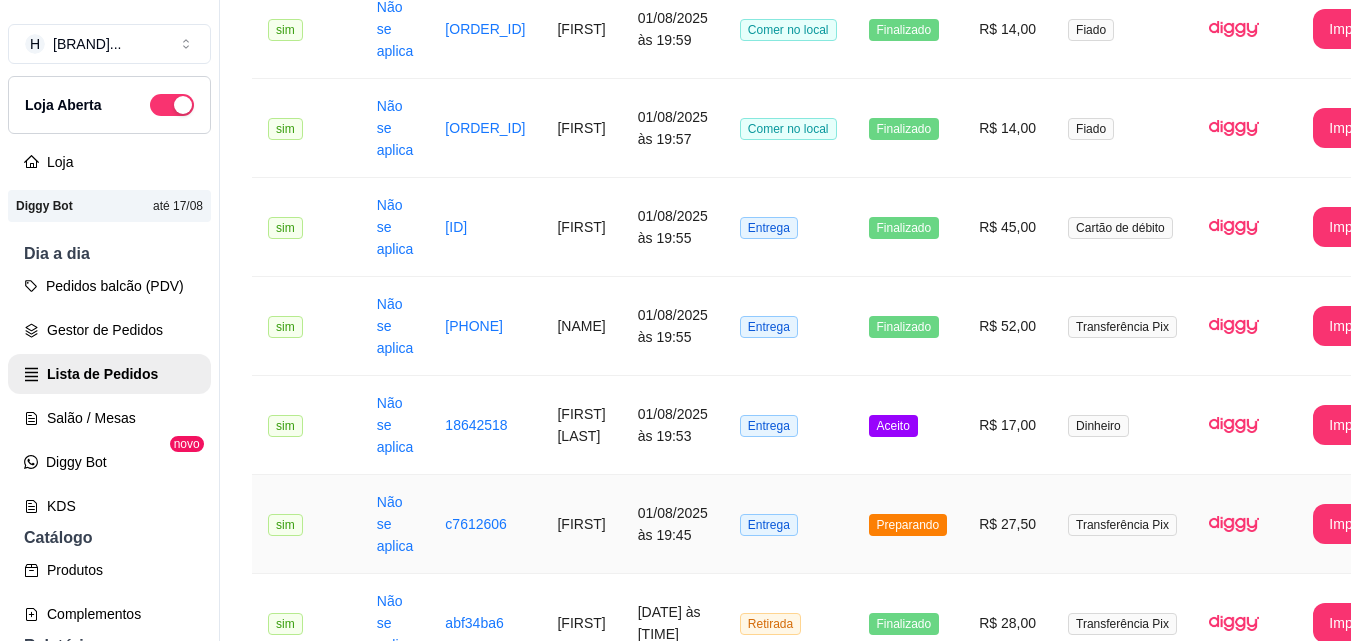 scroll, scrollTop: 900, scrollLeft: 0, axis: vertical 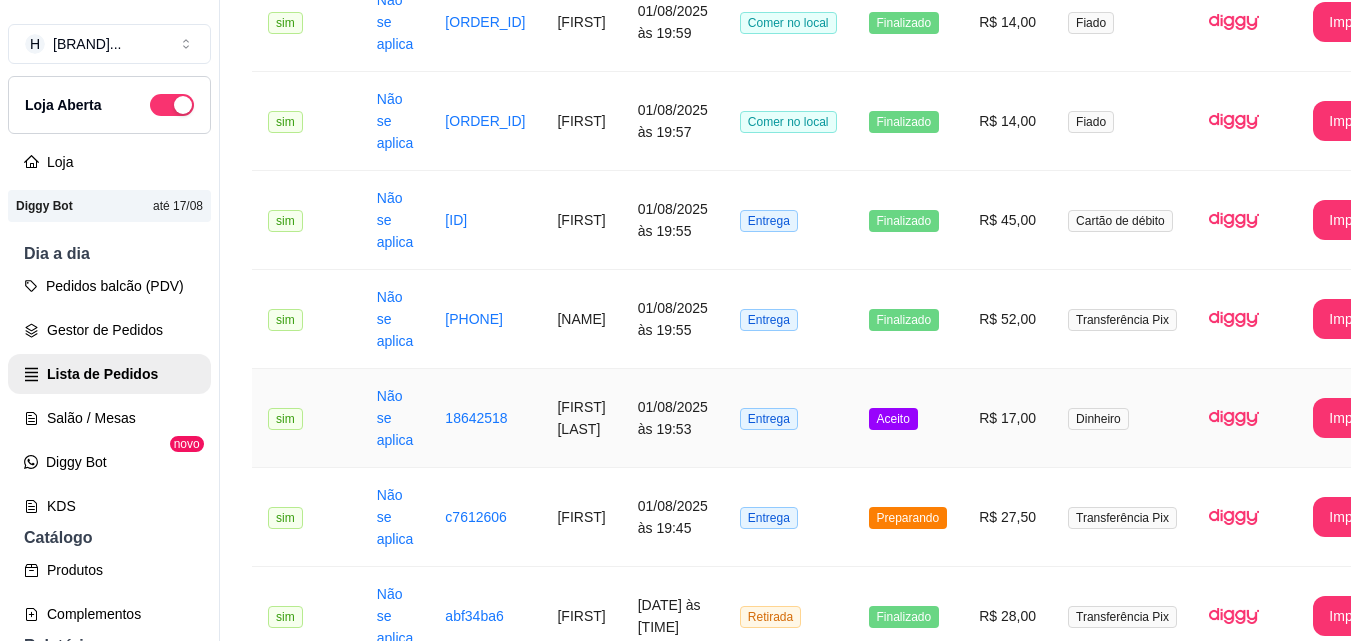 click on "Entrega" at bounding box center (788, 418) 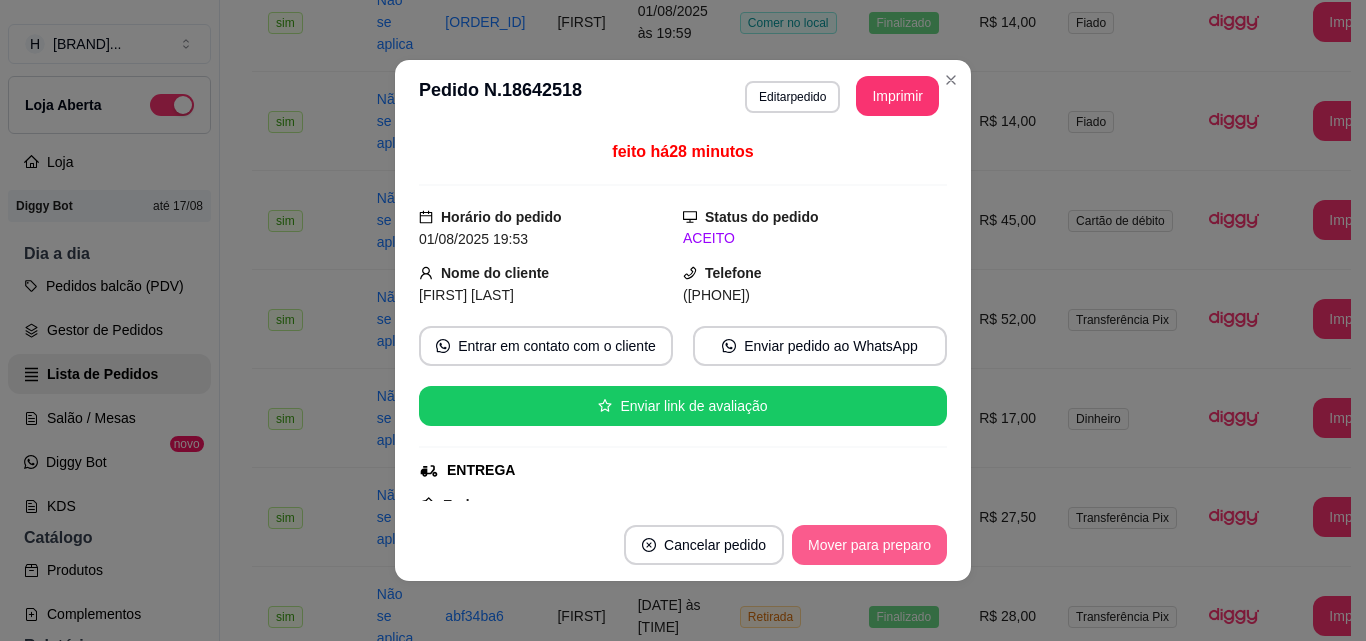 click on "Mover para preparo" at bounding box center [869, 545] 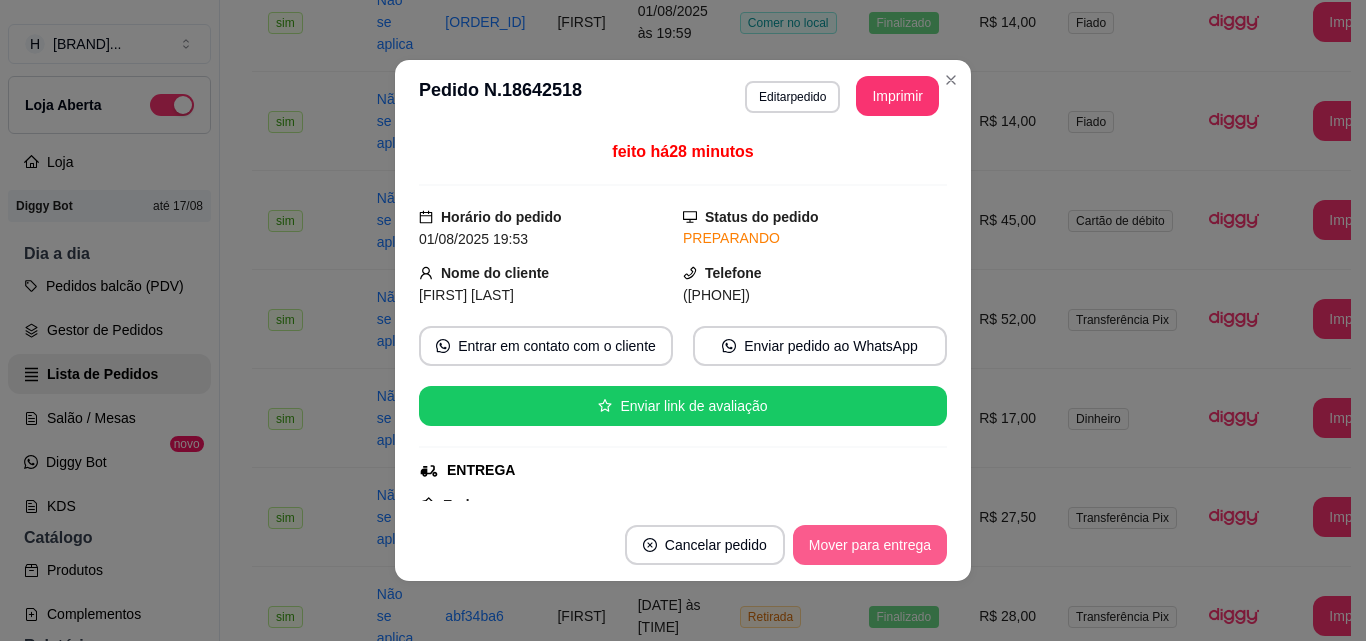 click on "Mover para entrega" at bounding box center (870, 545) 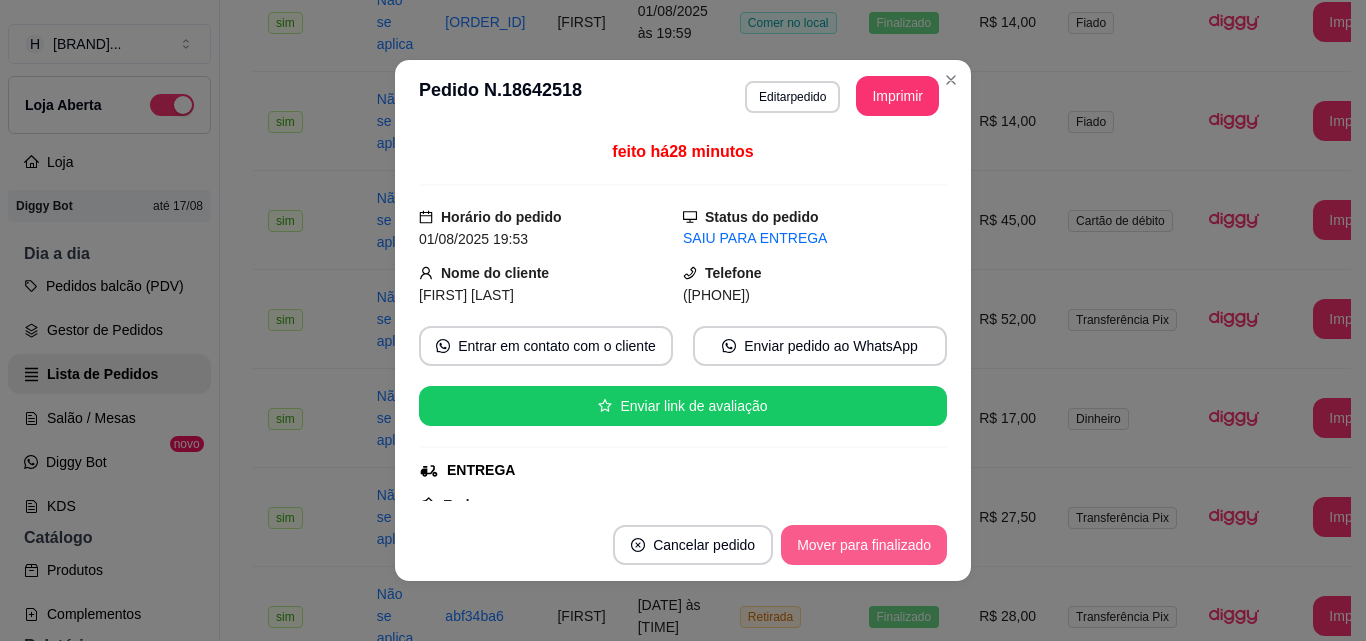 click on "Mover para finalizado" at bounding box center (864, 545) 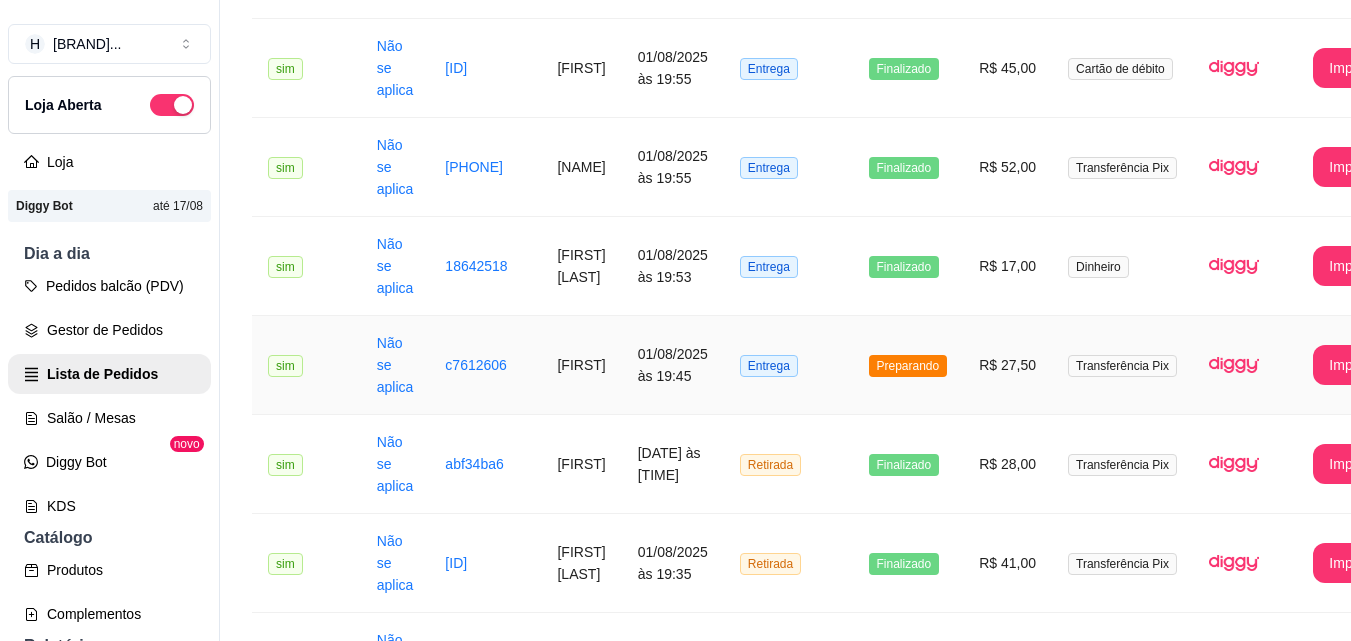 scroll, scrollTop: 1100, scrollLeft: 0, axis: vertical 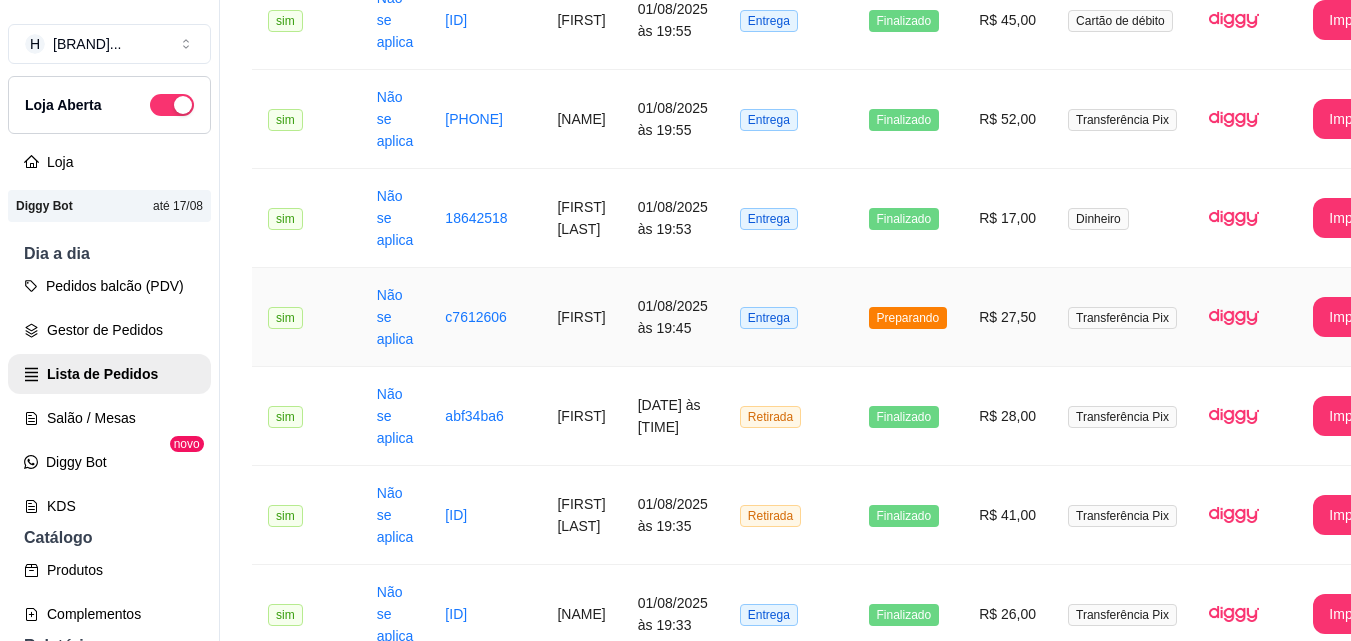 click on "Entrega" at bounding box center [788, 317] 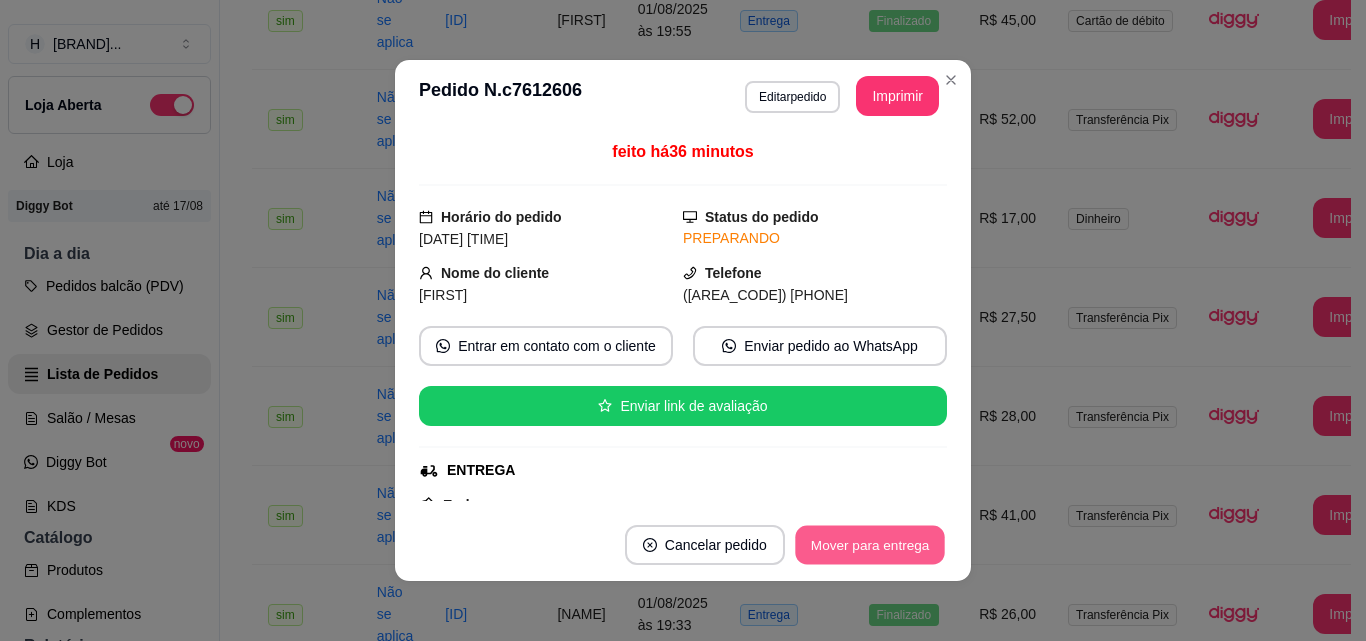 click on "Mover para entrega" at bounding box center [870, 545] 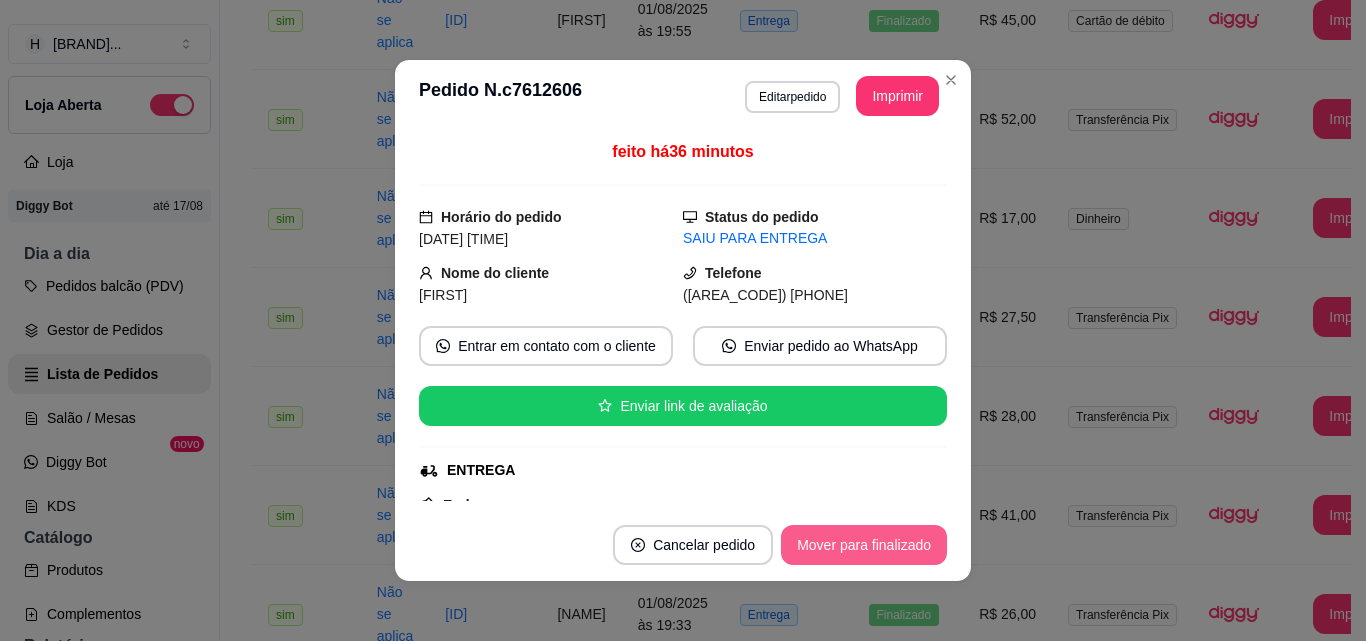 click on "Mover para finalizado" at bounding box center [864, 545] 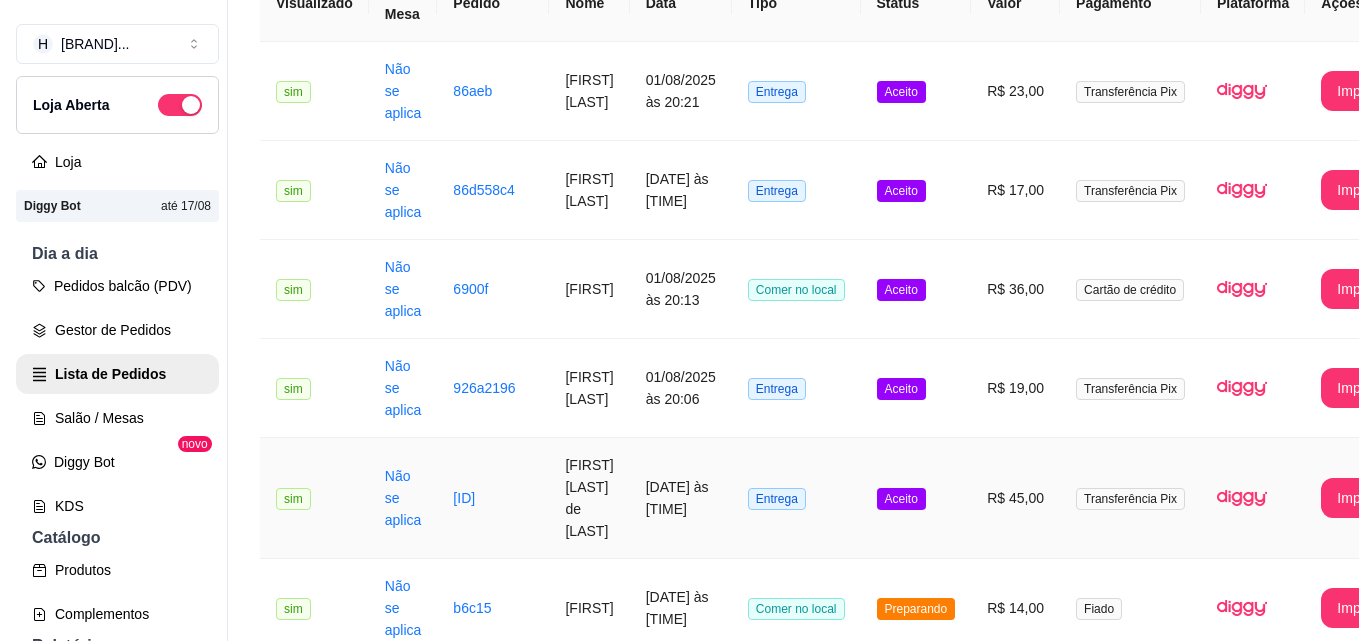 scroll, scrollTop: 0, scrollLeft: 0, axis: both 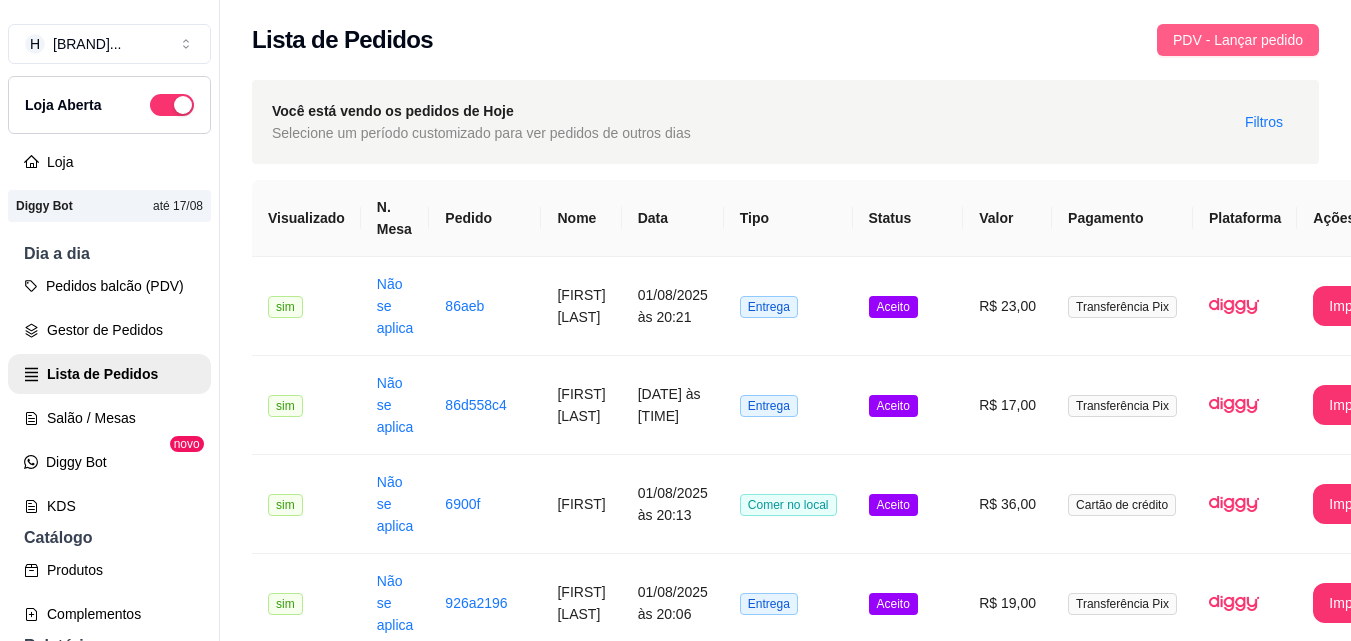 click on "PDV - Lançar pedido" at bounding box center (1238, 40) 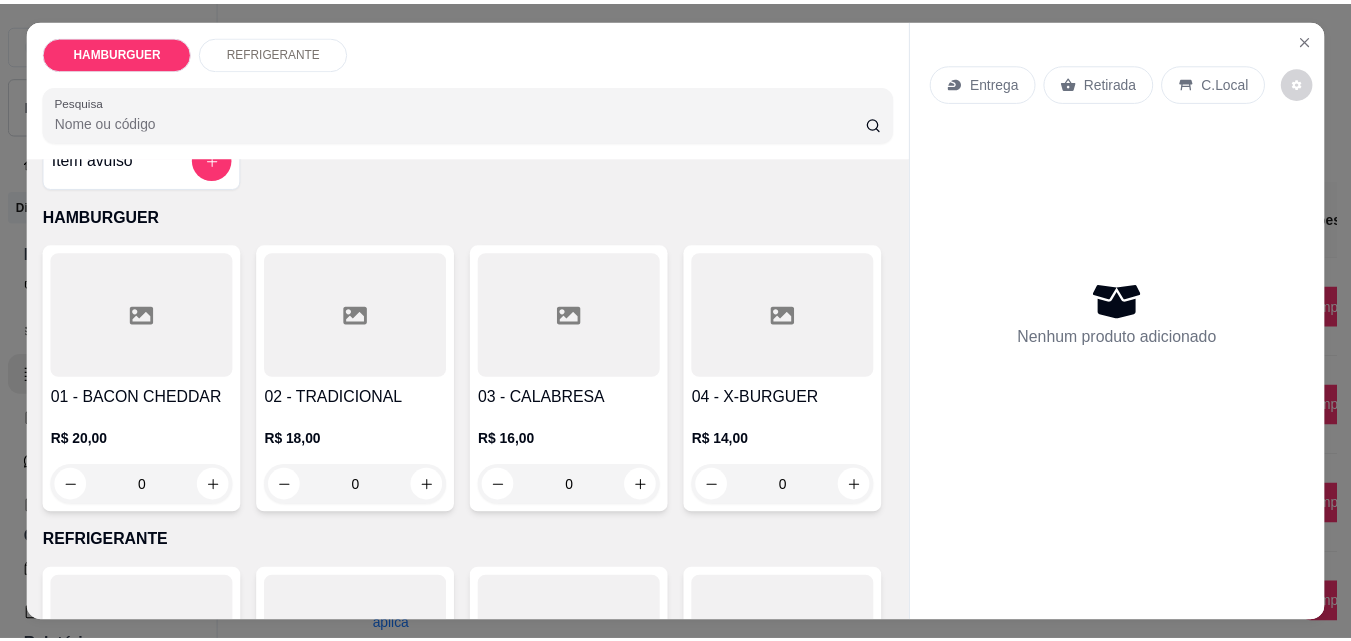 scroll, scrollTop: 0, scrollLeft: 0, axis: both 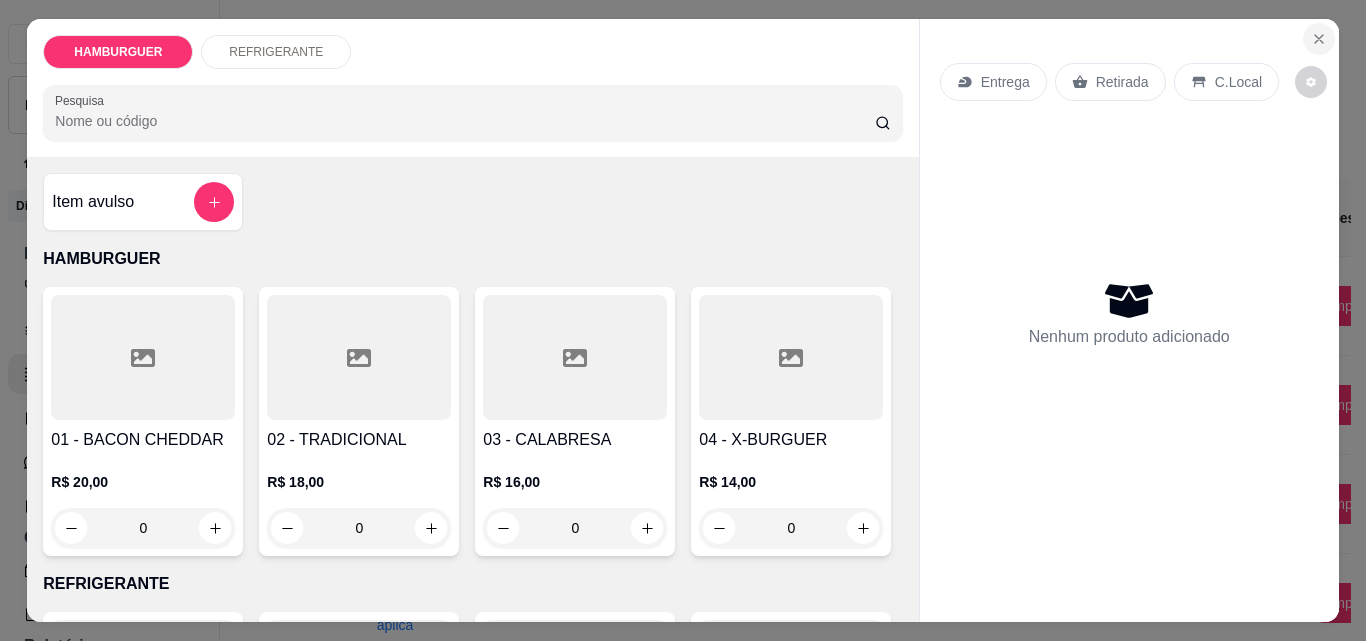 click 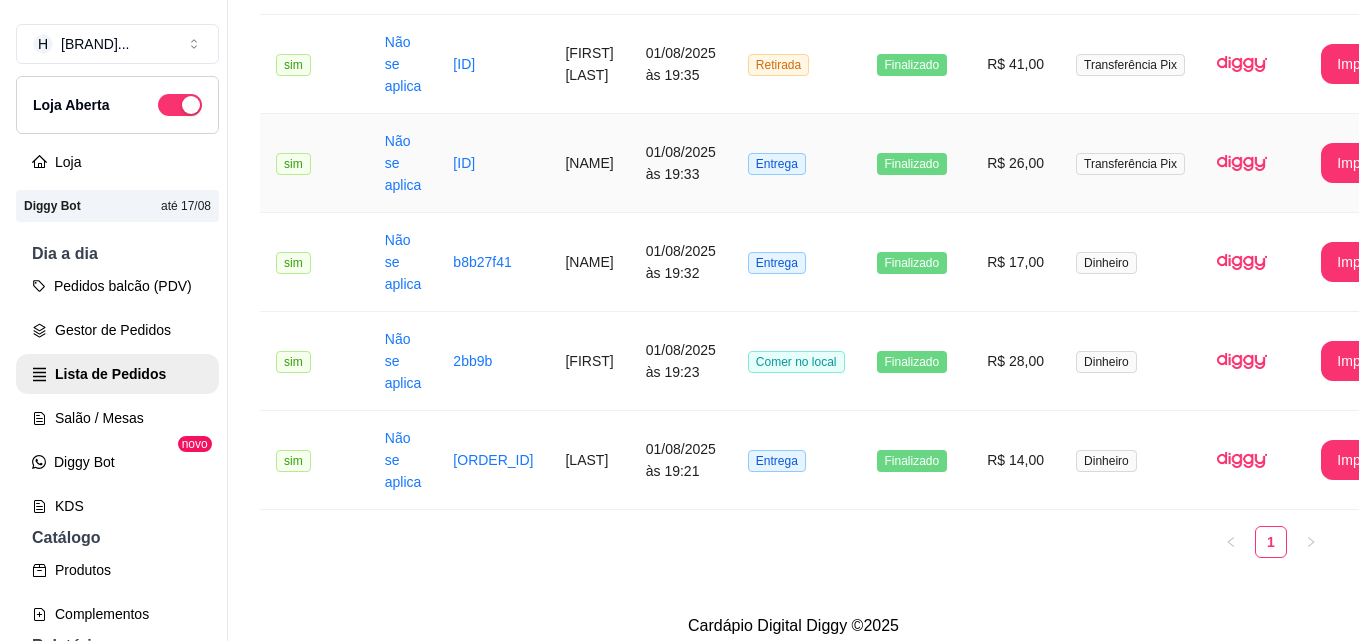scroll, scrollTop: 1579, scrollLeft: 0, axis: vertical 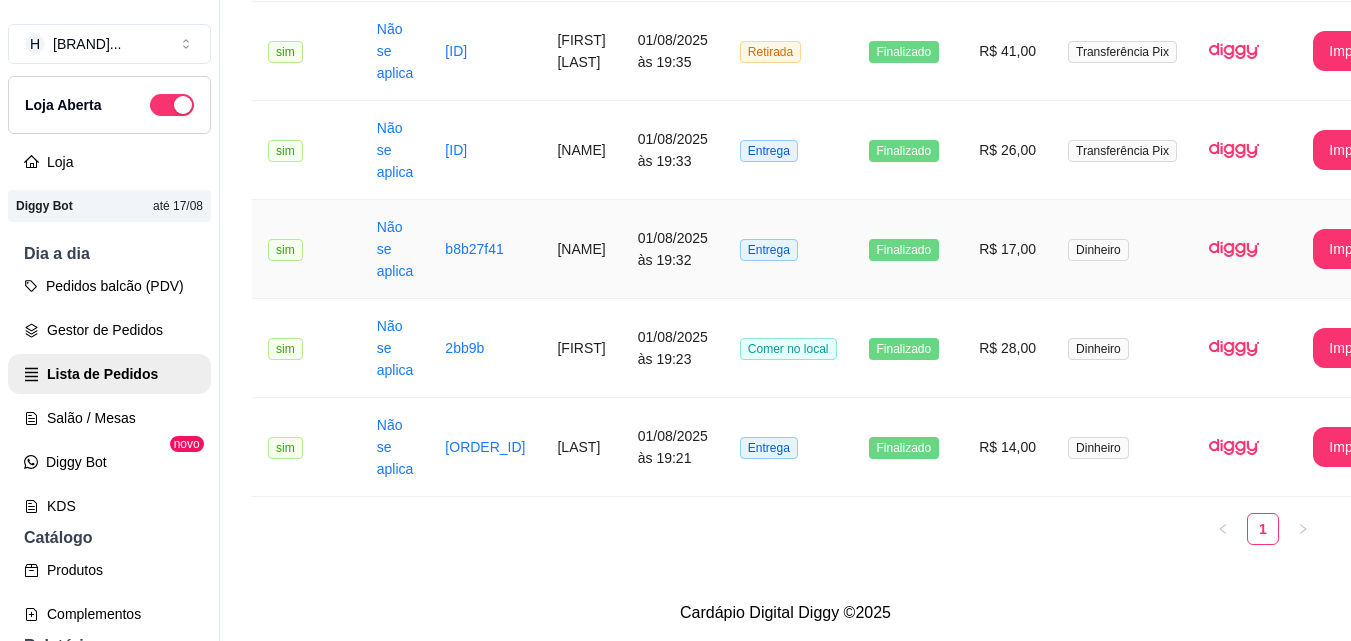 click on "Entrega" at bounding box center [788, 249] 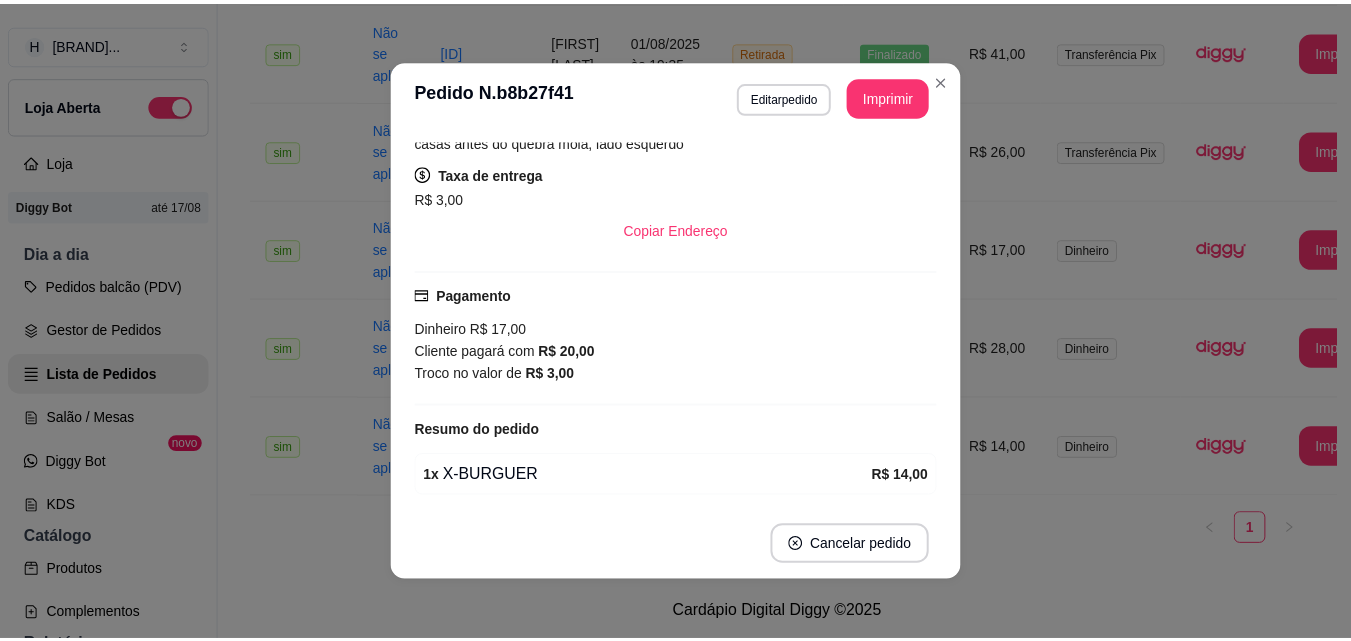 scroll, scrollTop: 400, scrollLeft: 0, axis: vertical 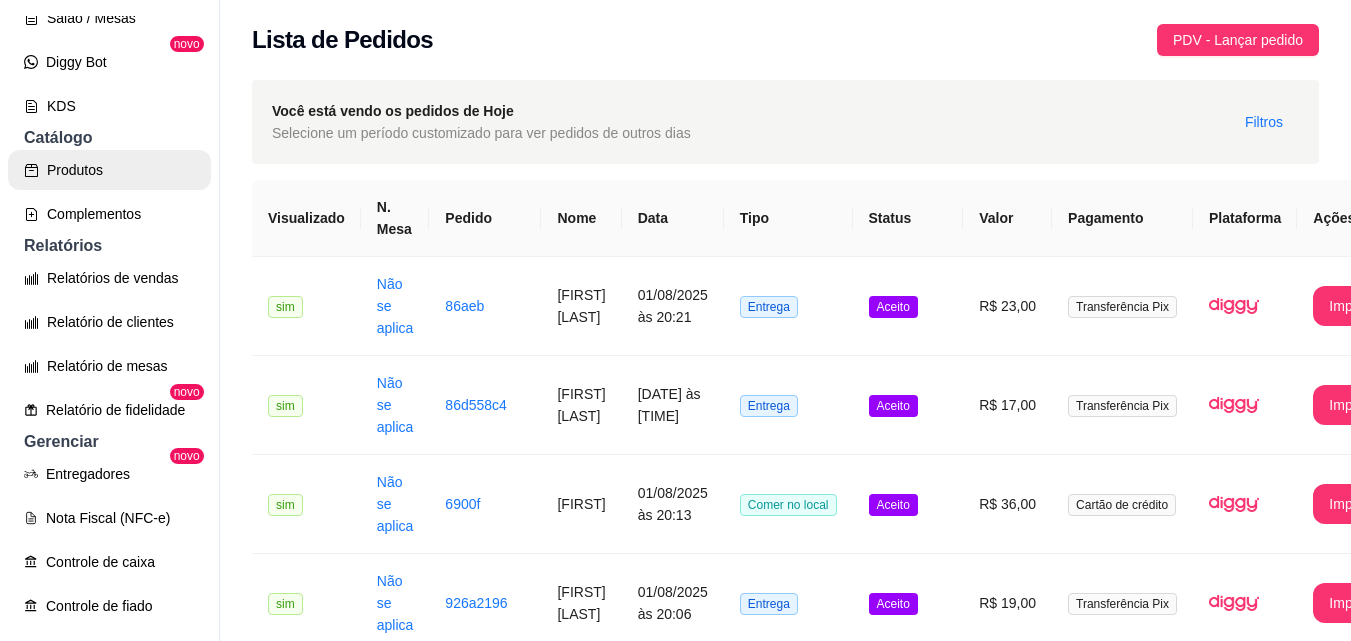 click on "Produtos" at bounding box center [109, 170] 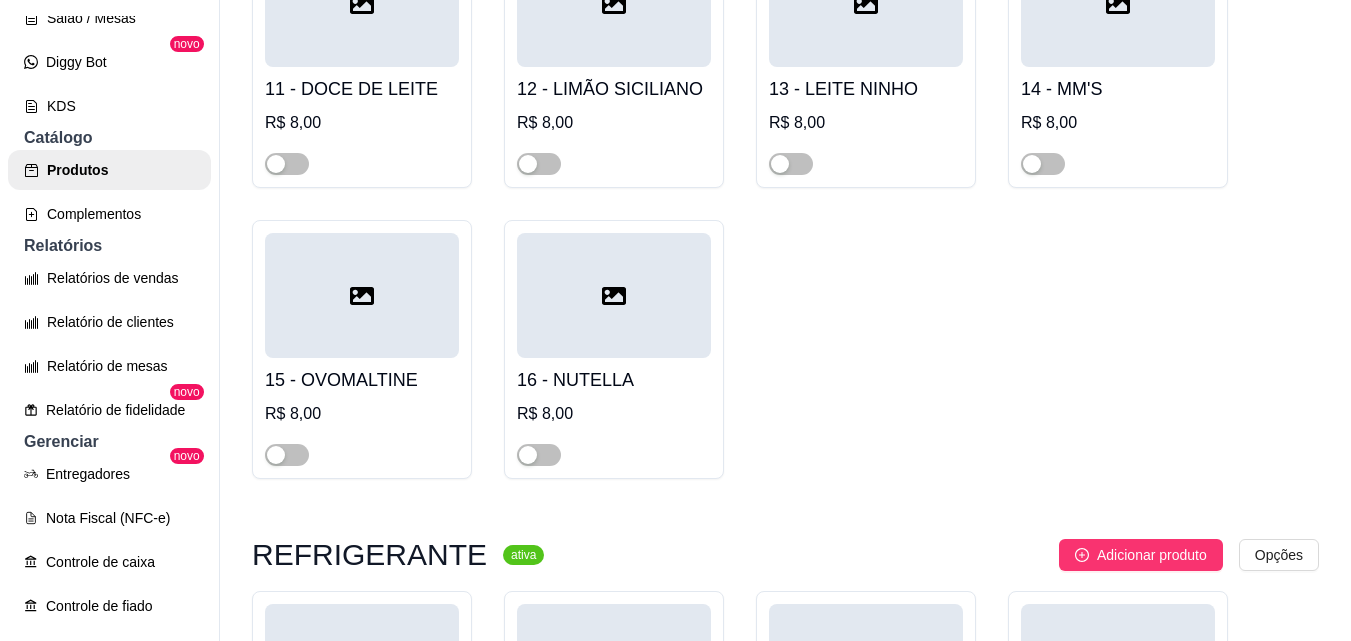 scroll, scrollTop: 1700, scrollLeft: 0, axis: vertical 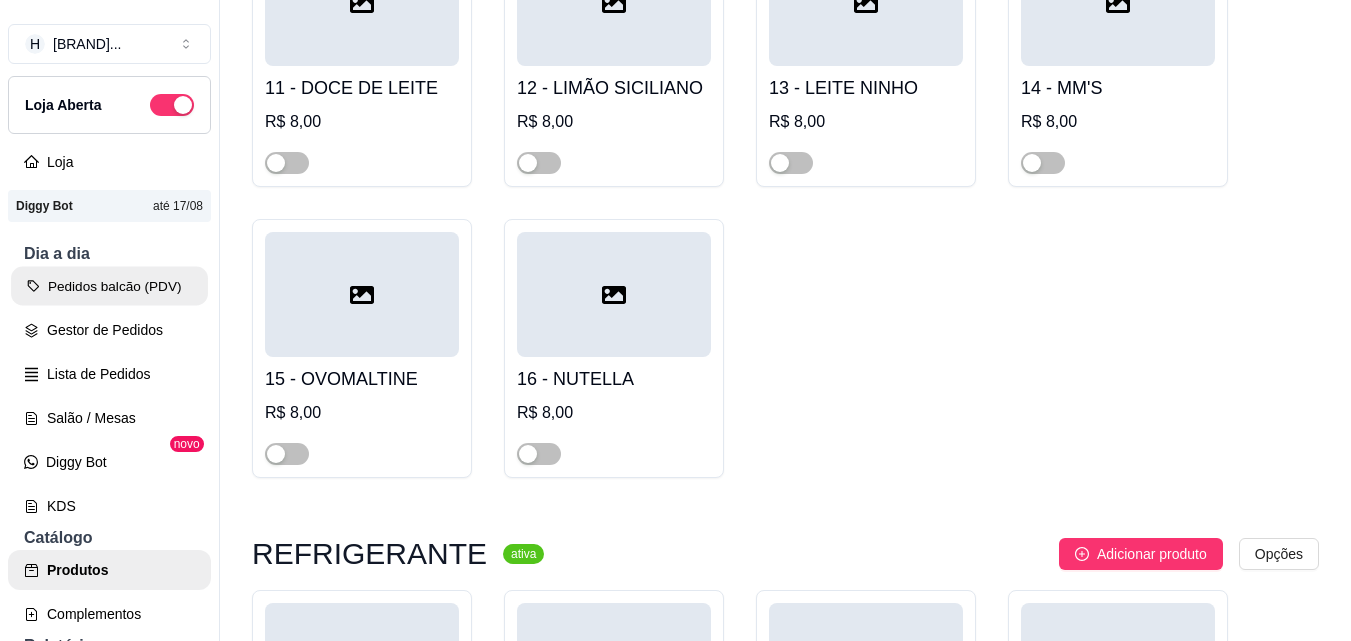 click on "Pedidos balcão (PDV)" at bounding box center [109, 286] 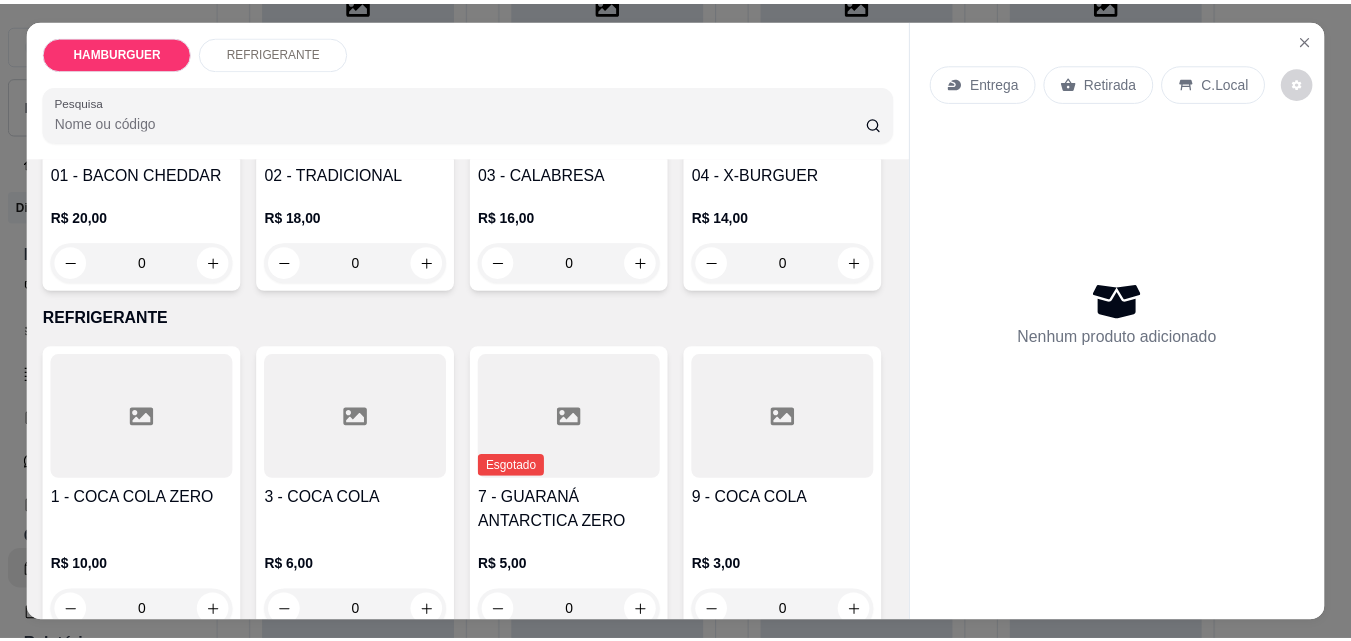 scroll, scrollTop: 300, scrollLeft: 0, axis: vertical 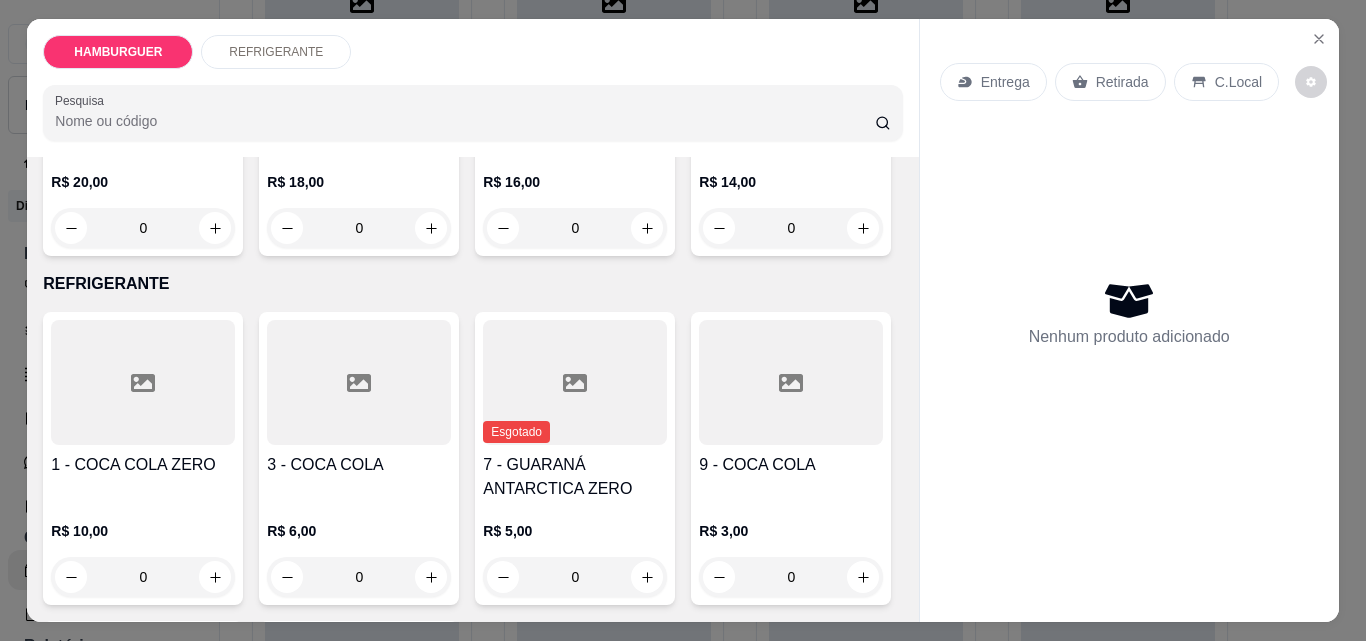 click on "0" at bounding box center (791, 228) 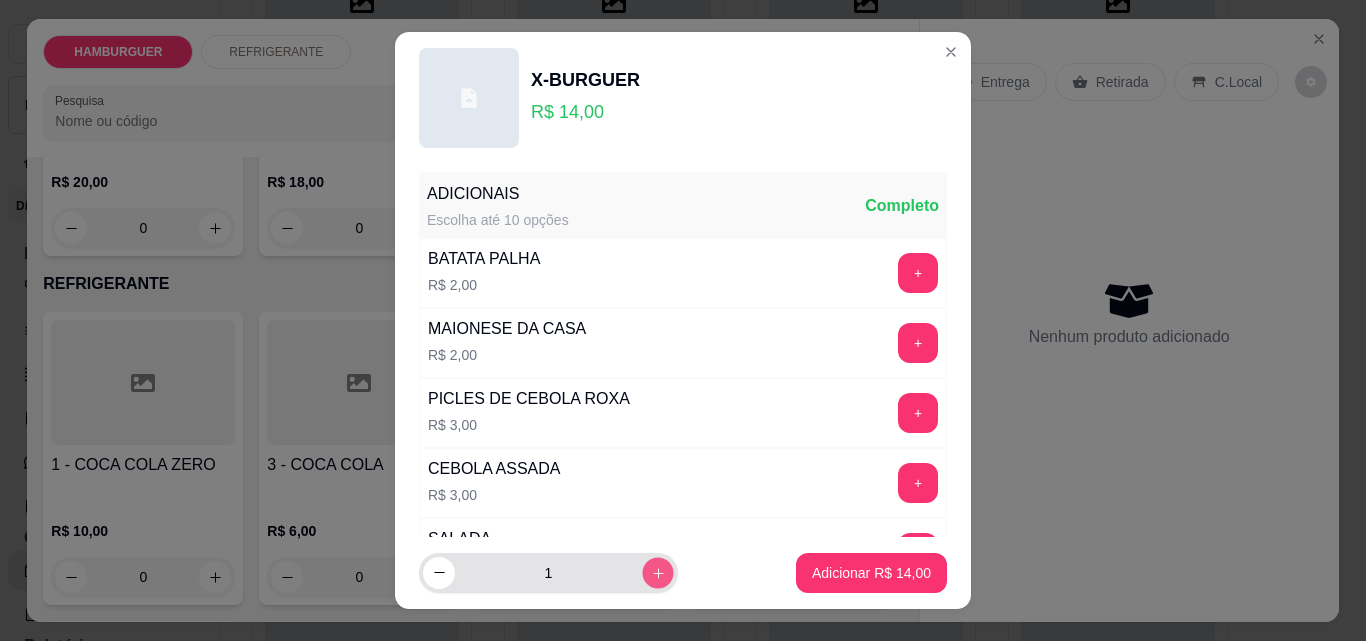 click 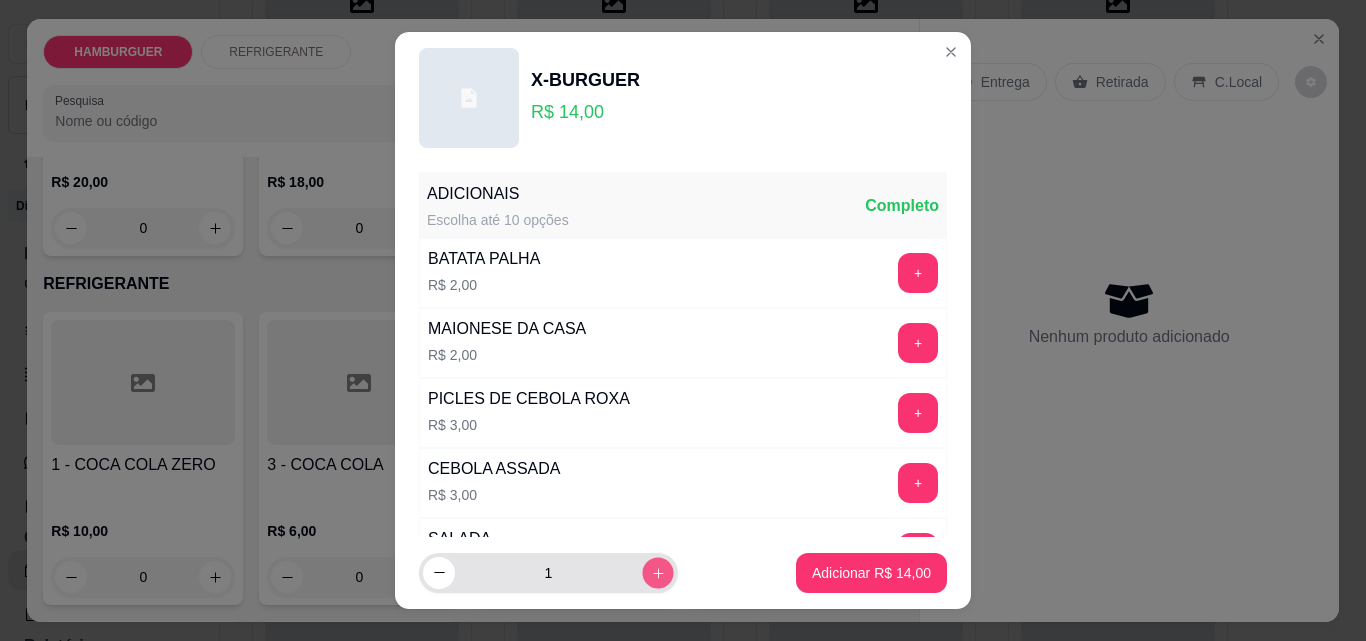 type on "2" 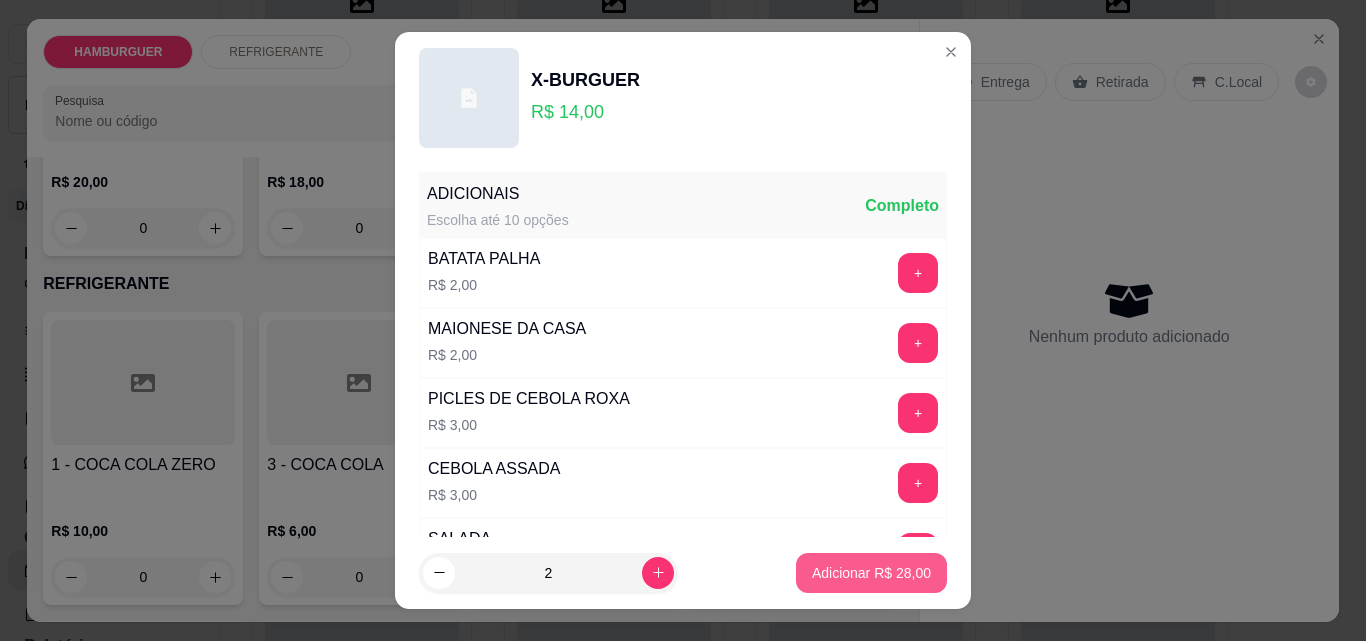 click on "Adicionar   R$ 28,00" at bounding box center [871, 573] 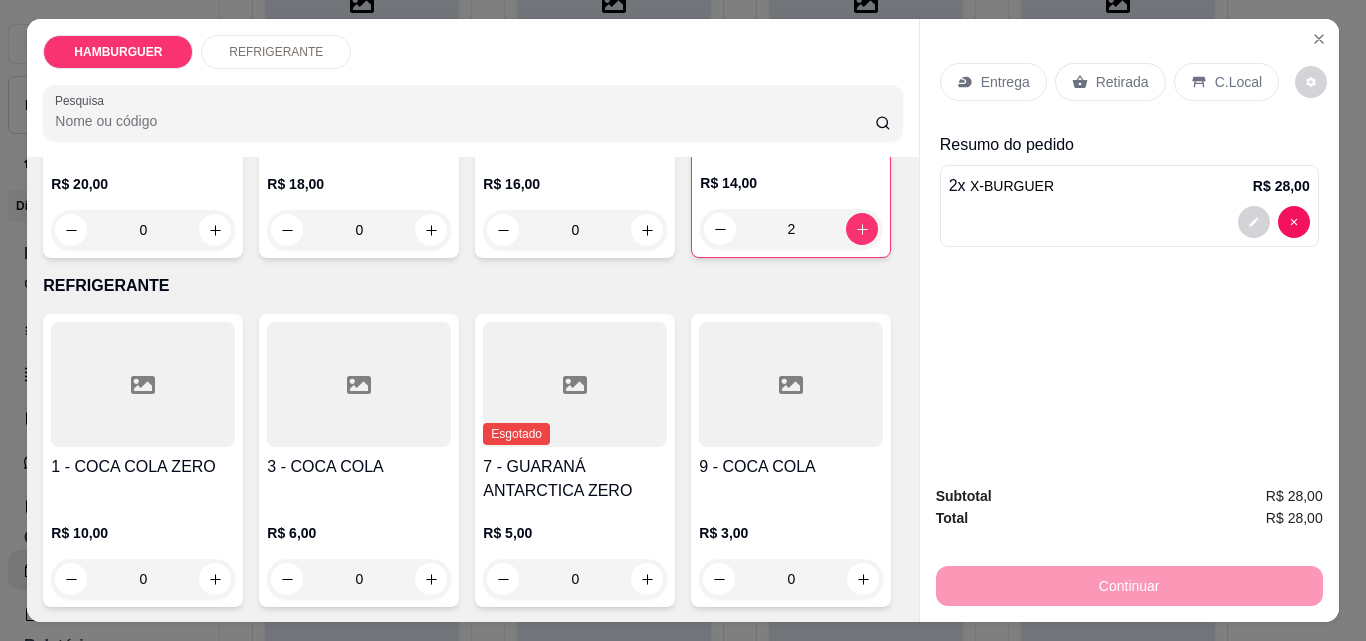 click on "Entrega" at bounding box center [1005, 82] 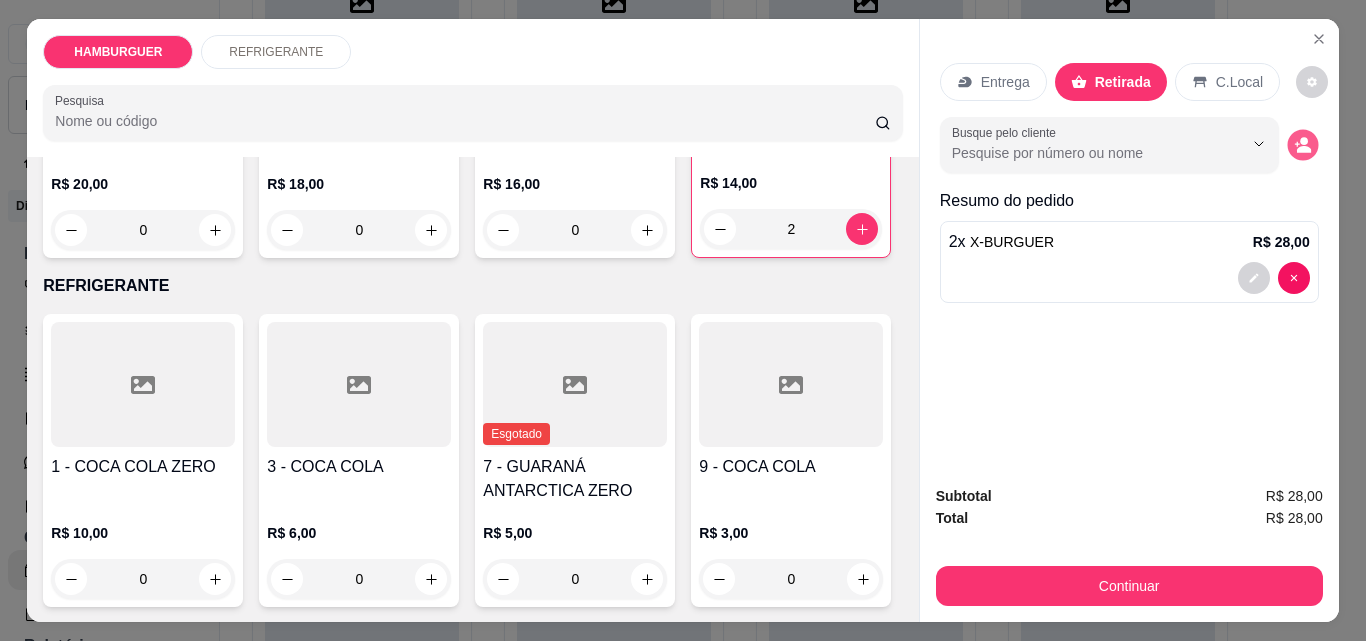 click at bounding box center (1302, 145) 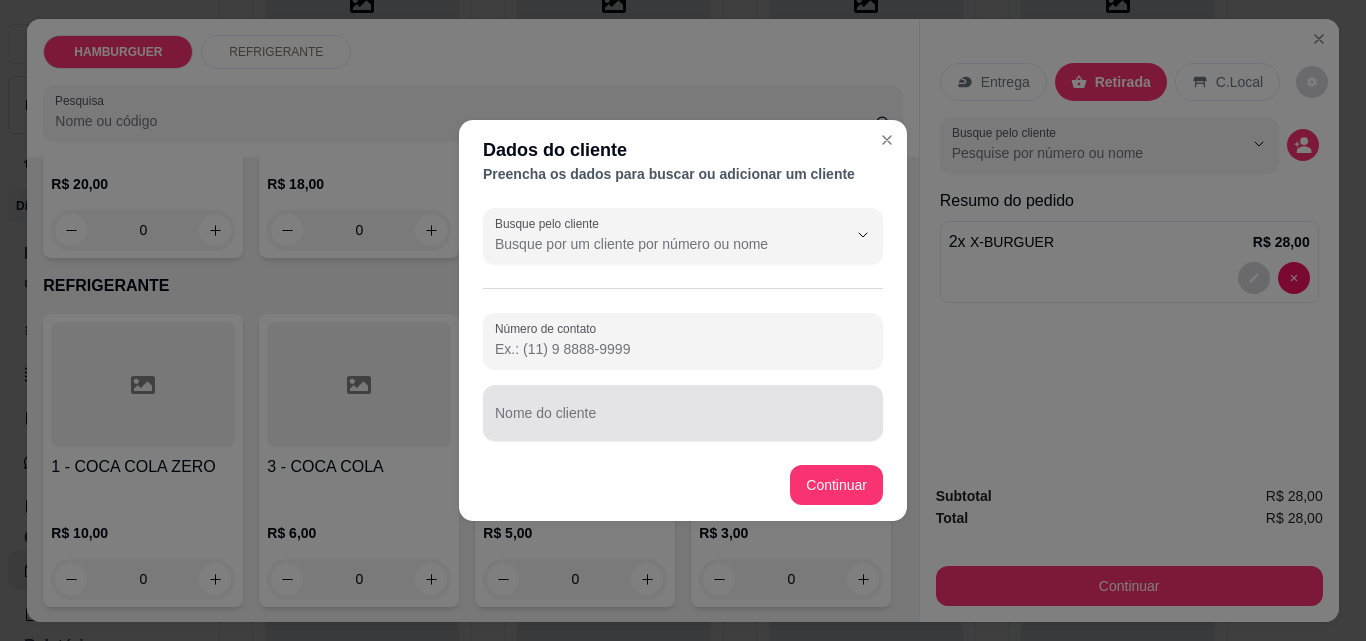 click at bounding box center (683, 413) 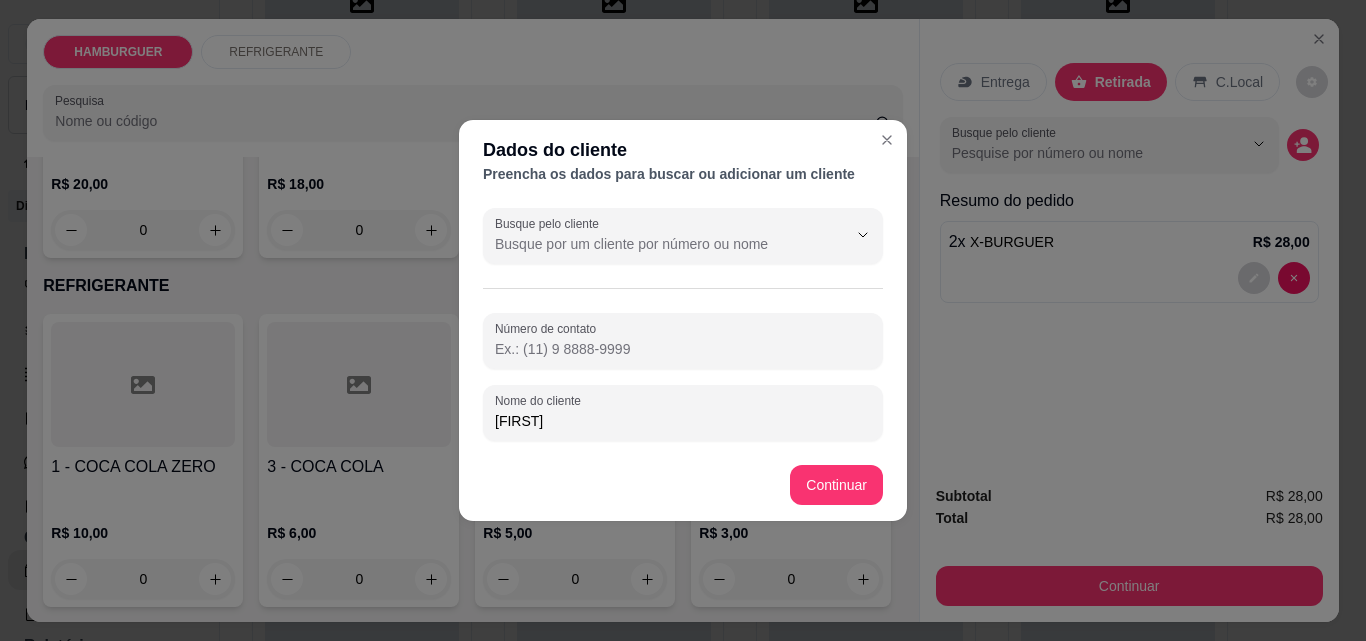click on "raylla" at bounding box center [683, 421] 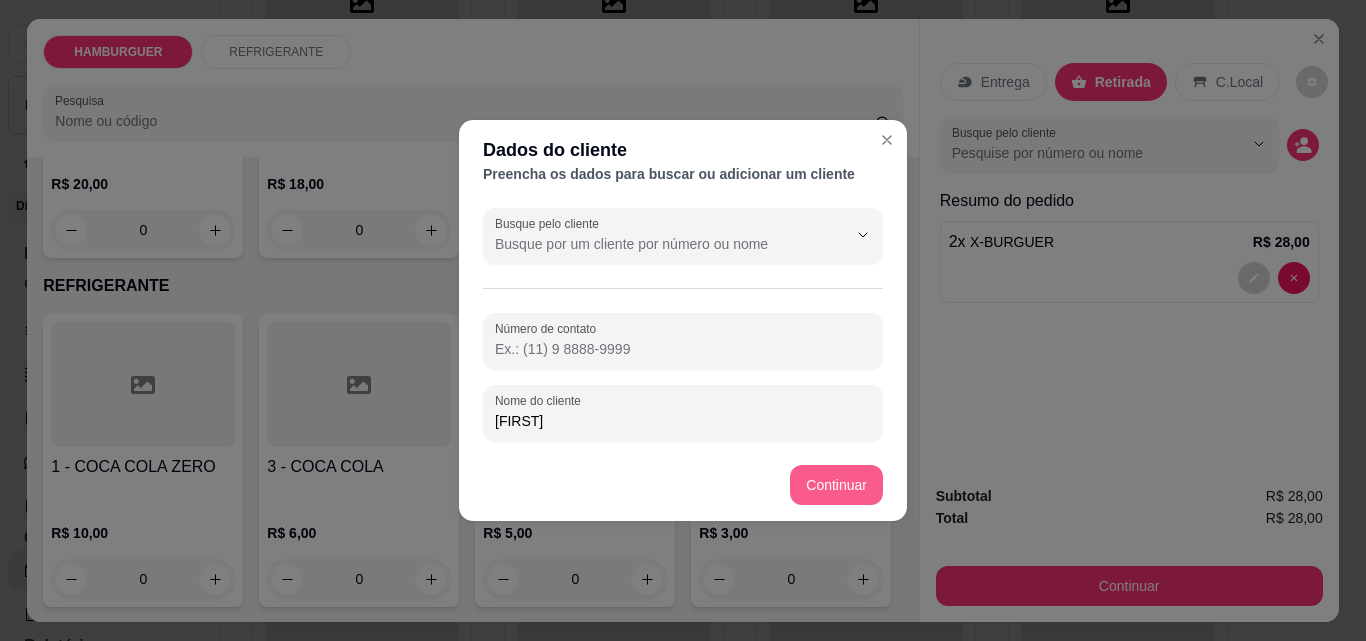 type on "[NAME]" 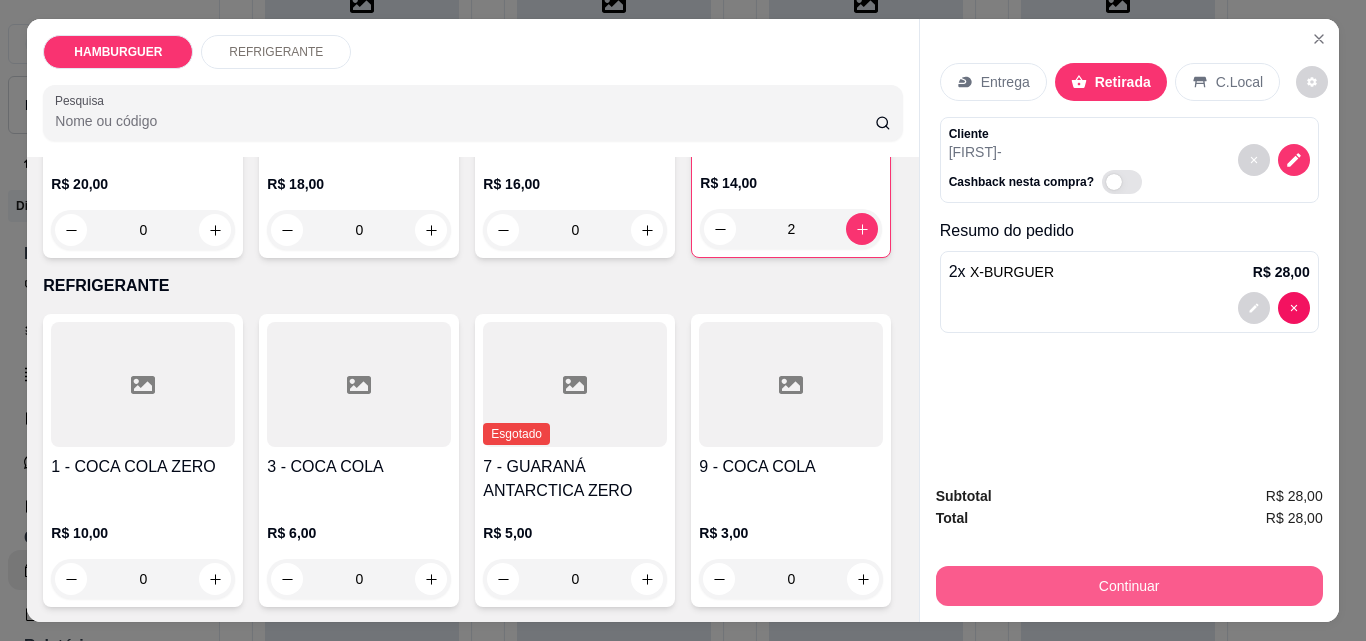 click on "Continuar" at bounding box center (1129, 586) 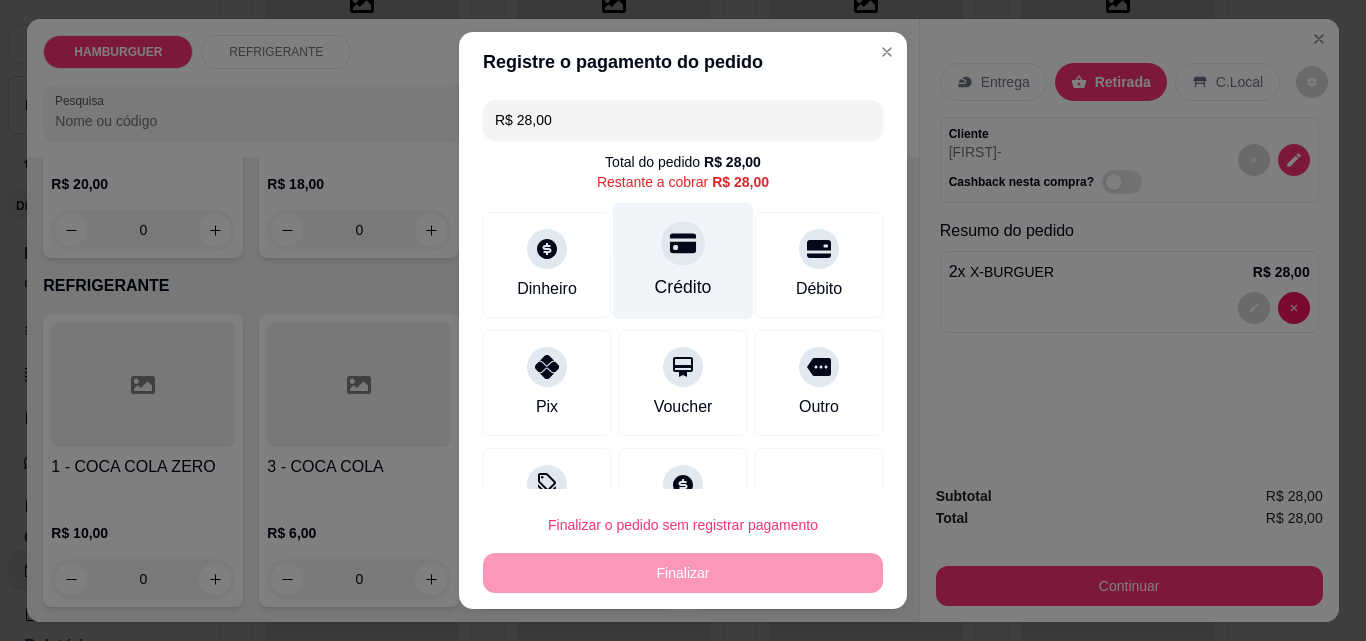click at bounding box center (683, 243) 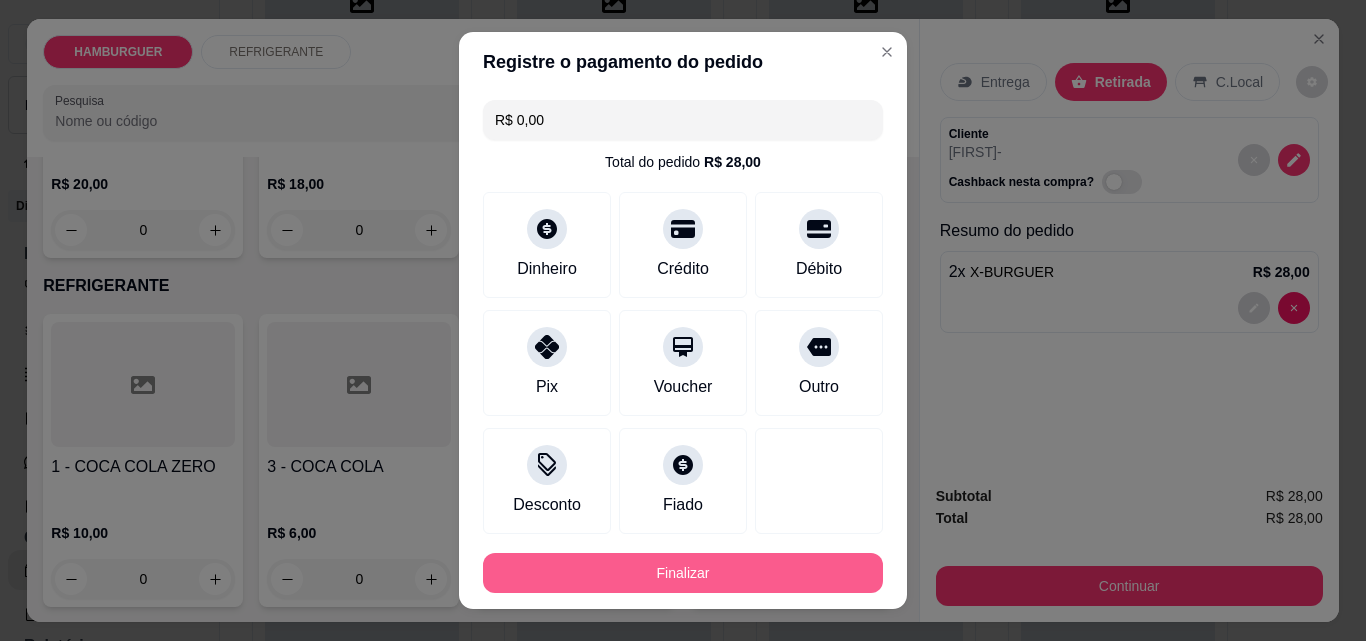 click on "Finalizar" at bounding box center (683, 573) 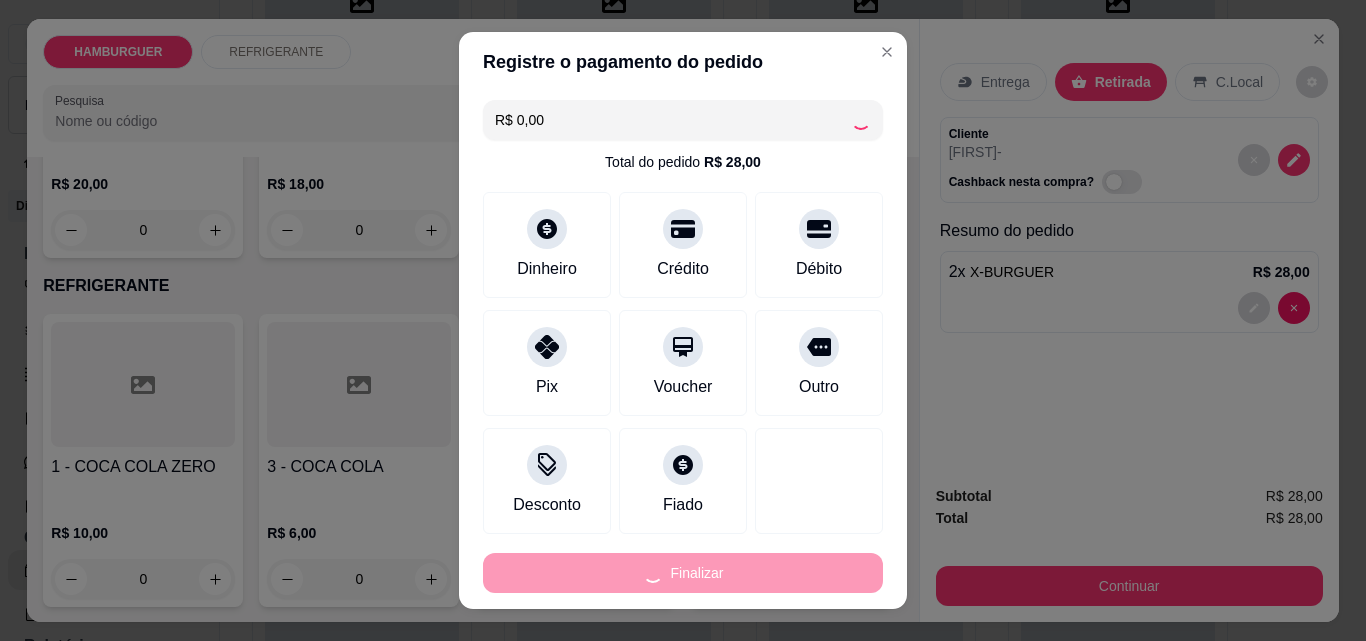 type on "0" 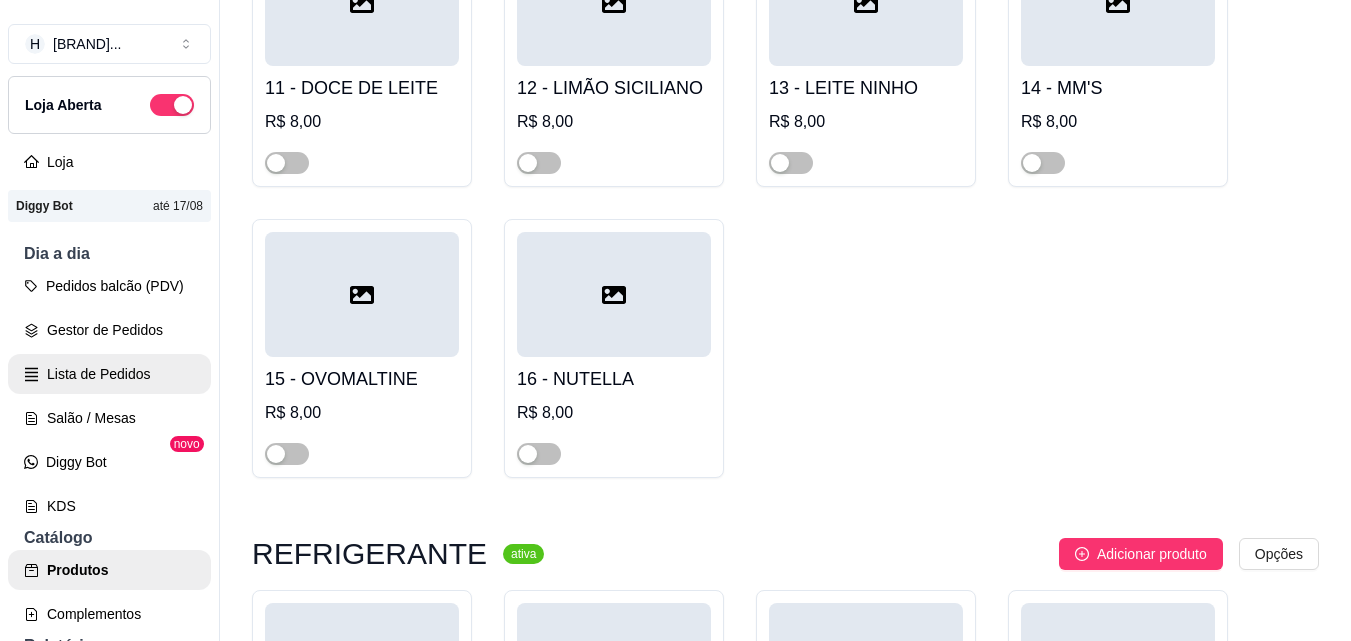 click on "Lista de Pedidos" at bounding box center (109, 374) 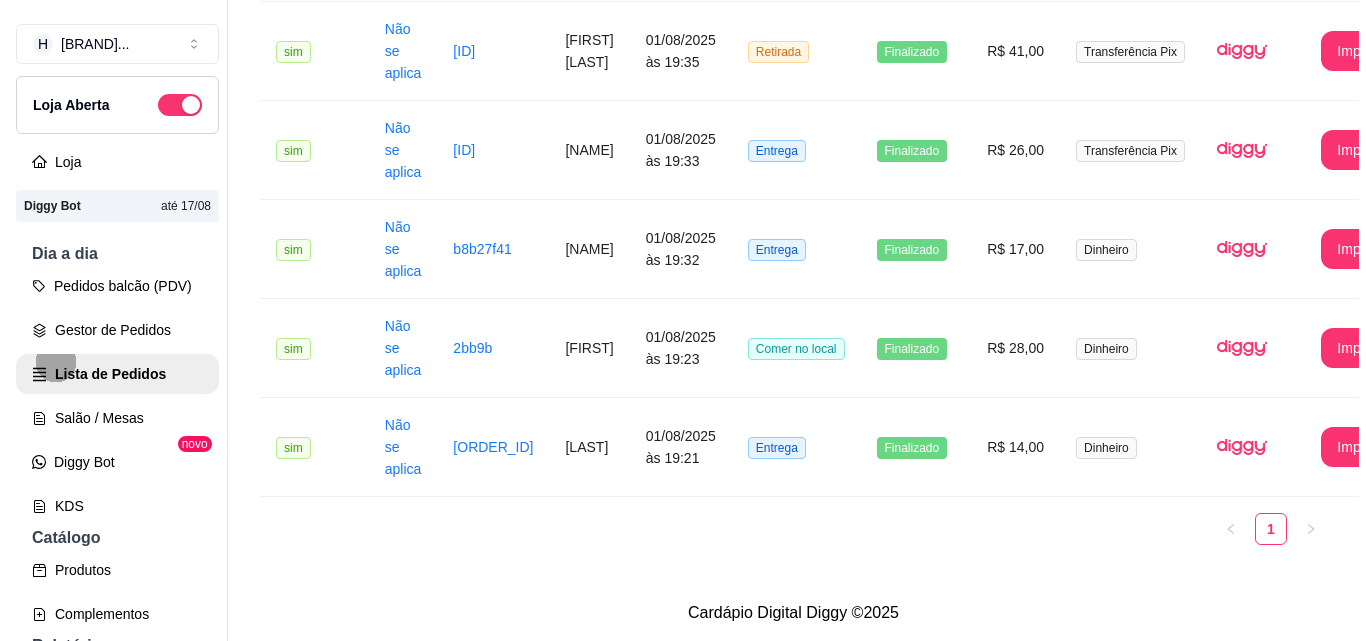 scroll, scrollTop: 0, scrollLeft: 0, axis: both 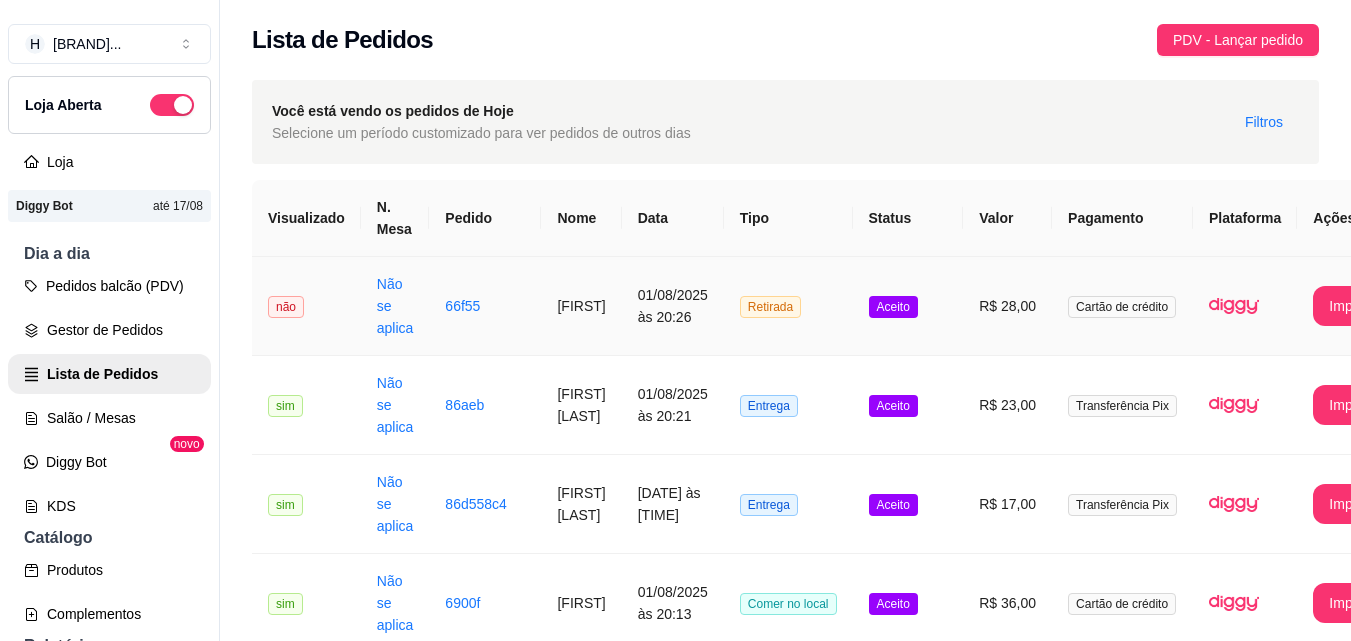 click on "Retirada" at bounding box center [788, 306] 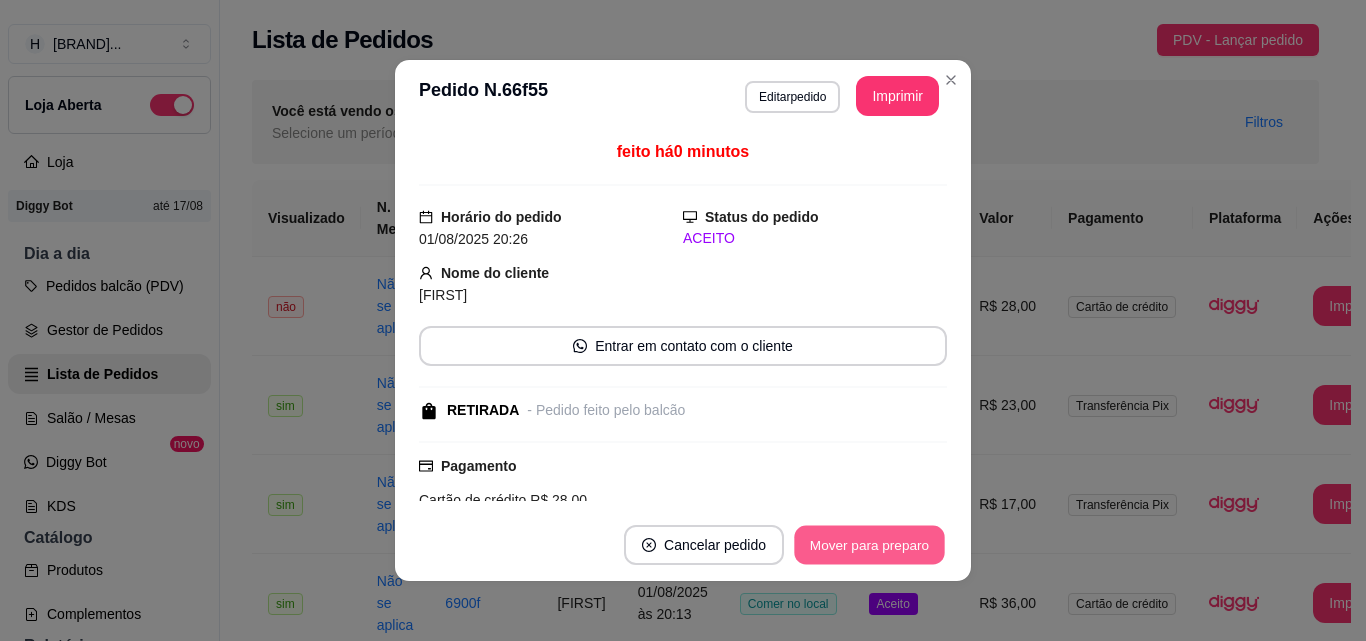 click on "Mover para preparo" at bounding box center [869, 545] 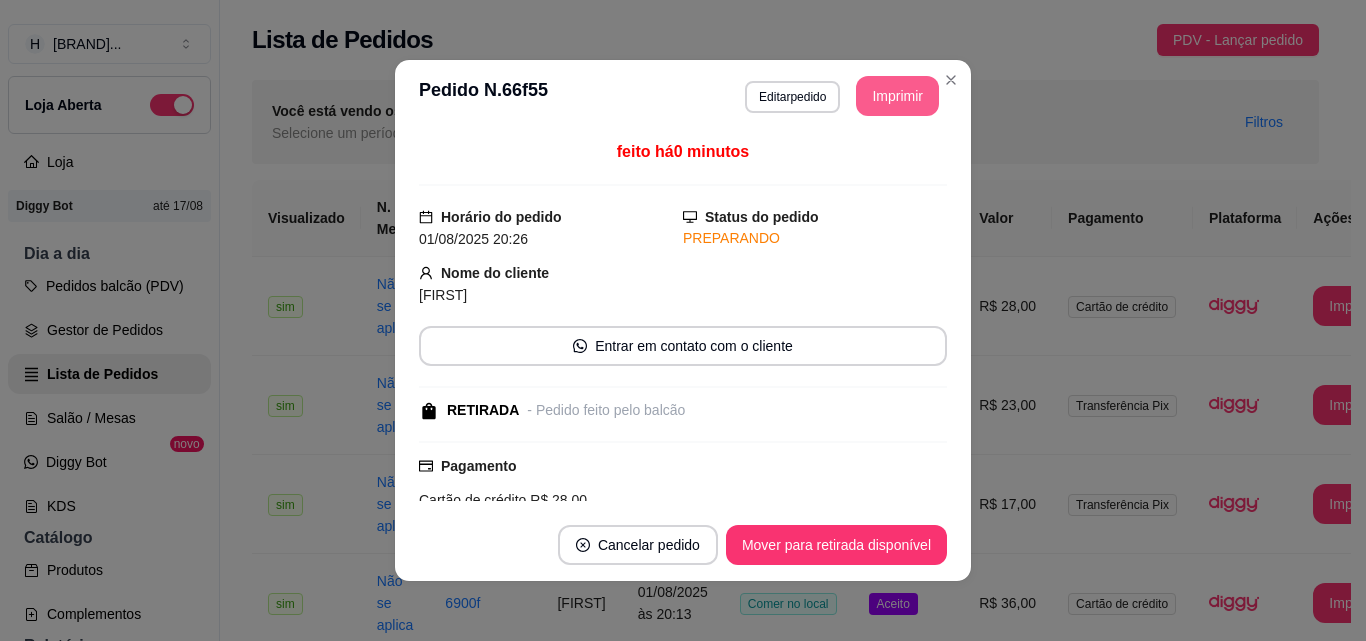 click on "Imprimir" at bounding box center (897, 96) 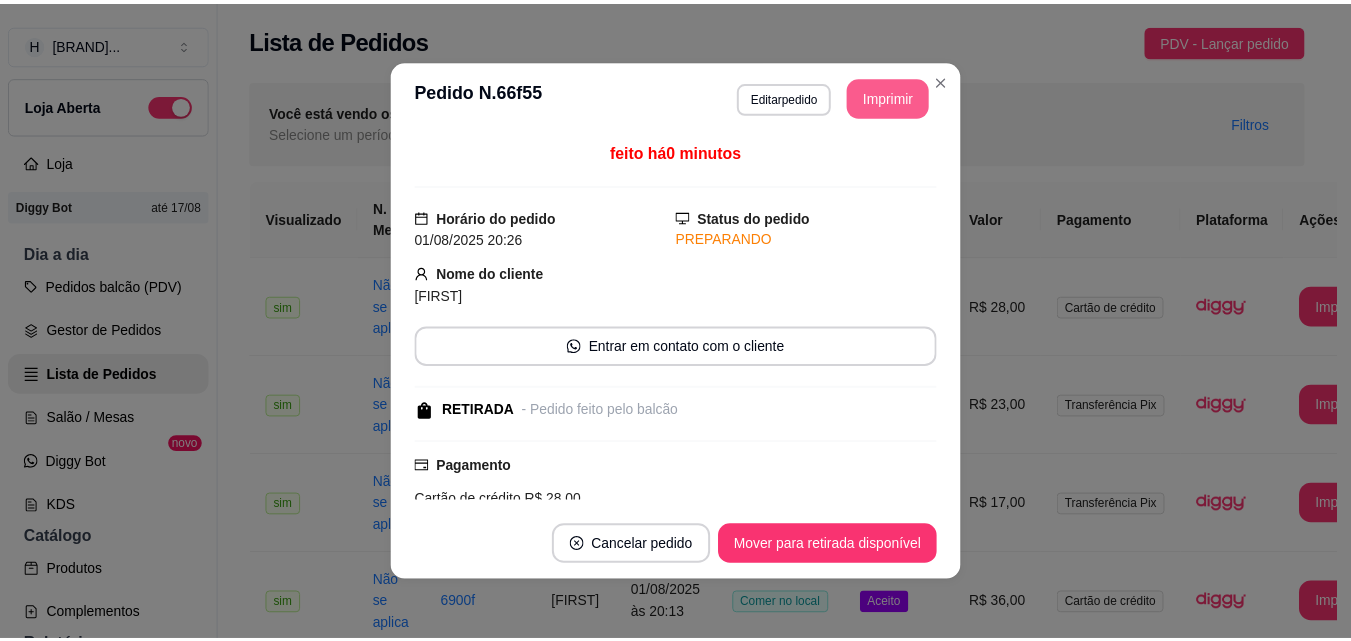 scroll, scrollTop: 0, scrollLeft: 0, axis: both 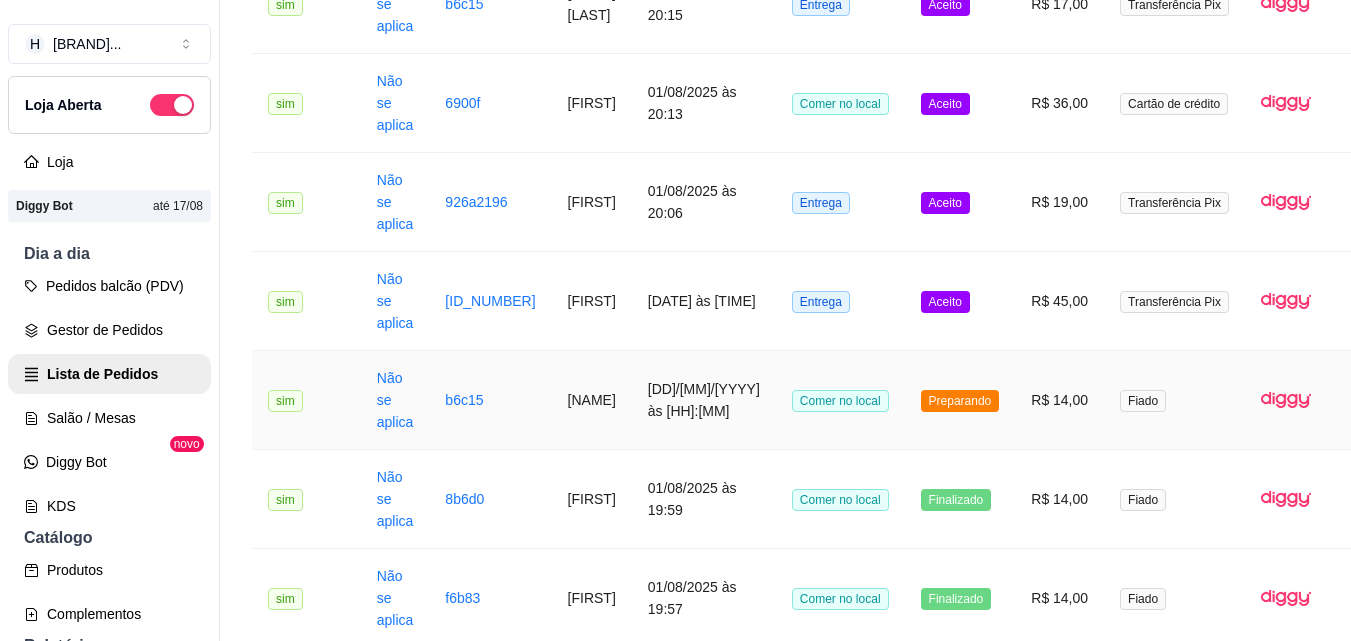 click on "Preparando" at bounding box center (960, 400) 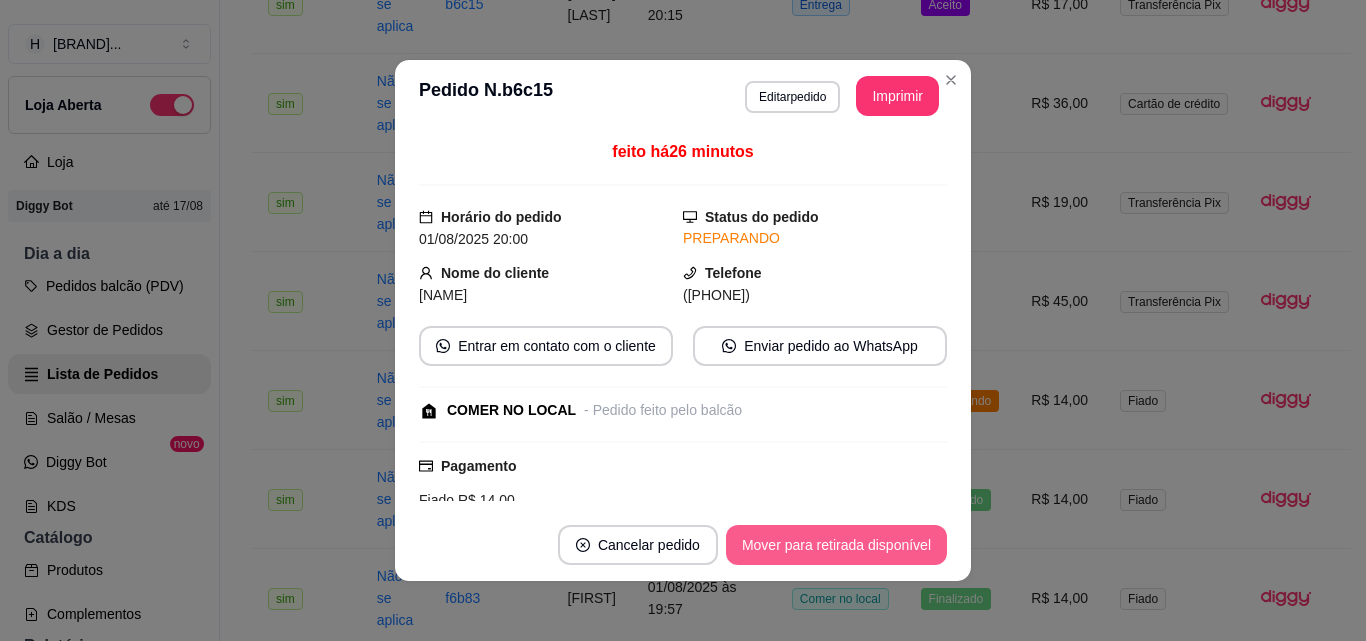 click on "Mover para retirada disponível" at bounding box center (836, 545) 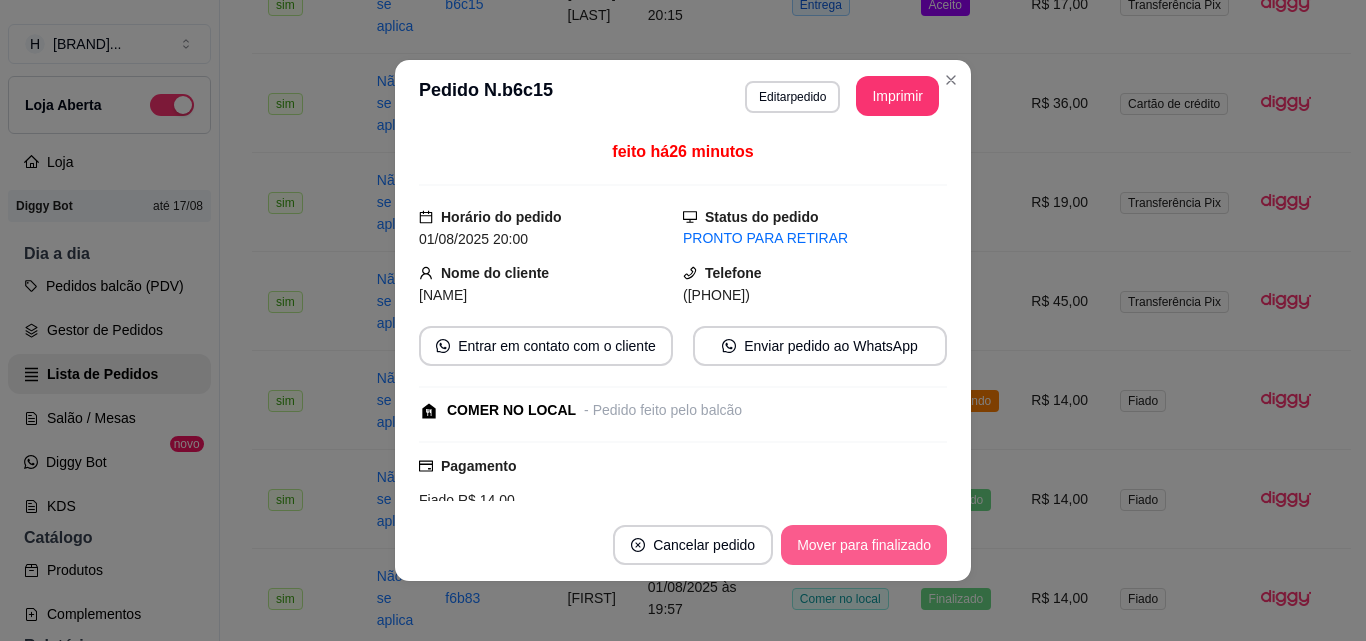 click on "Mover para finalizado" at bounding box center (864, 545) 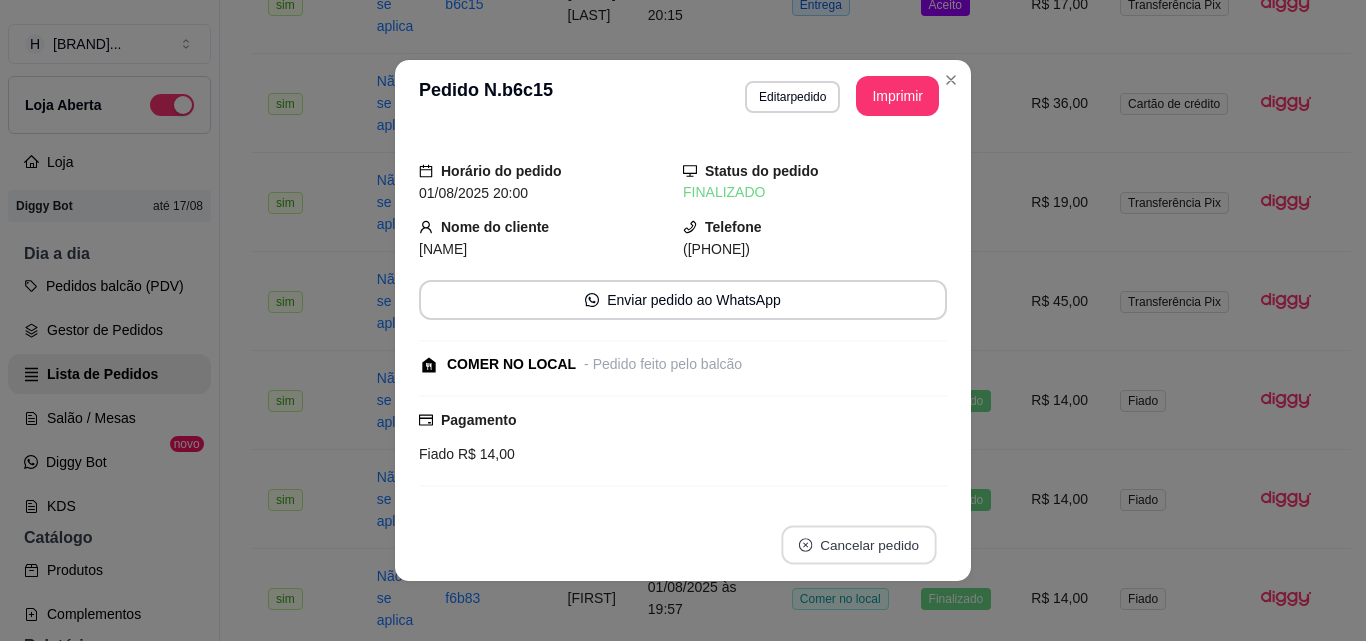 click on "Cancelar pedido" at bounding box center [858, 545] 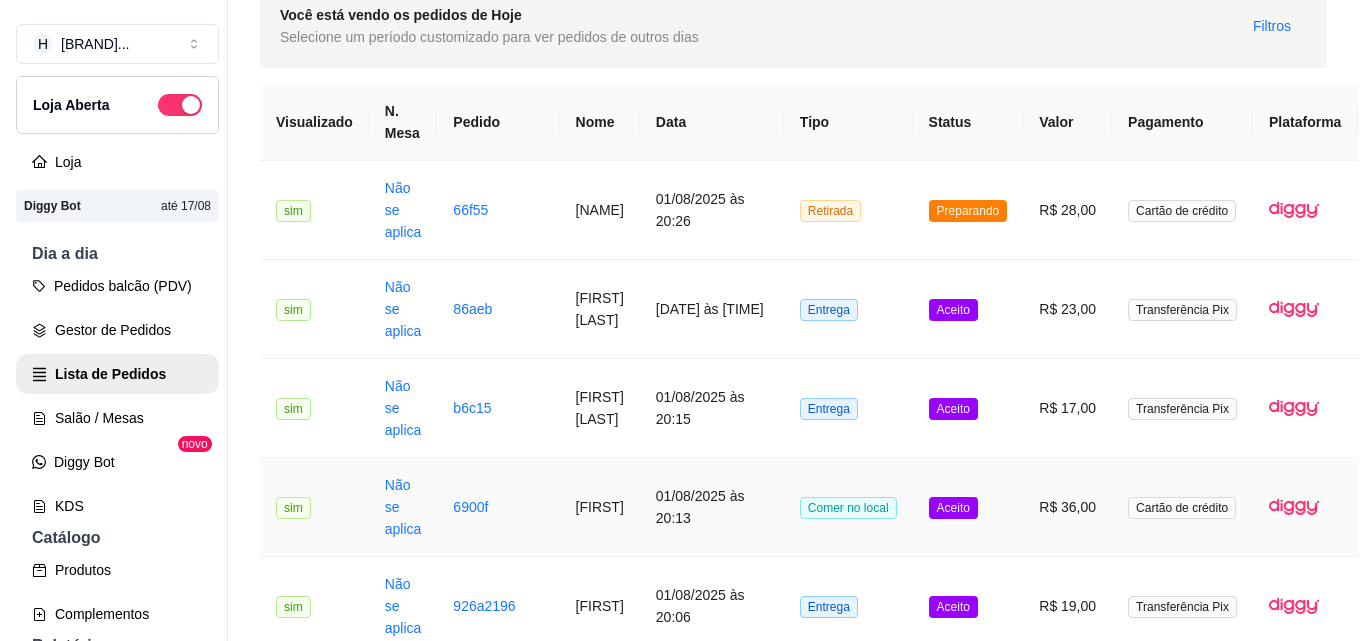 scroll, scrollTop: 0, scrollLeft: 0, axis: both 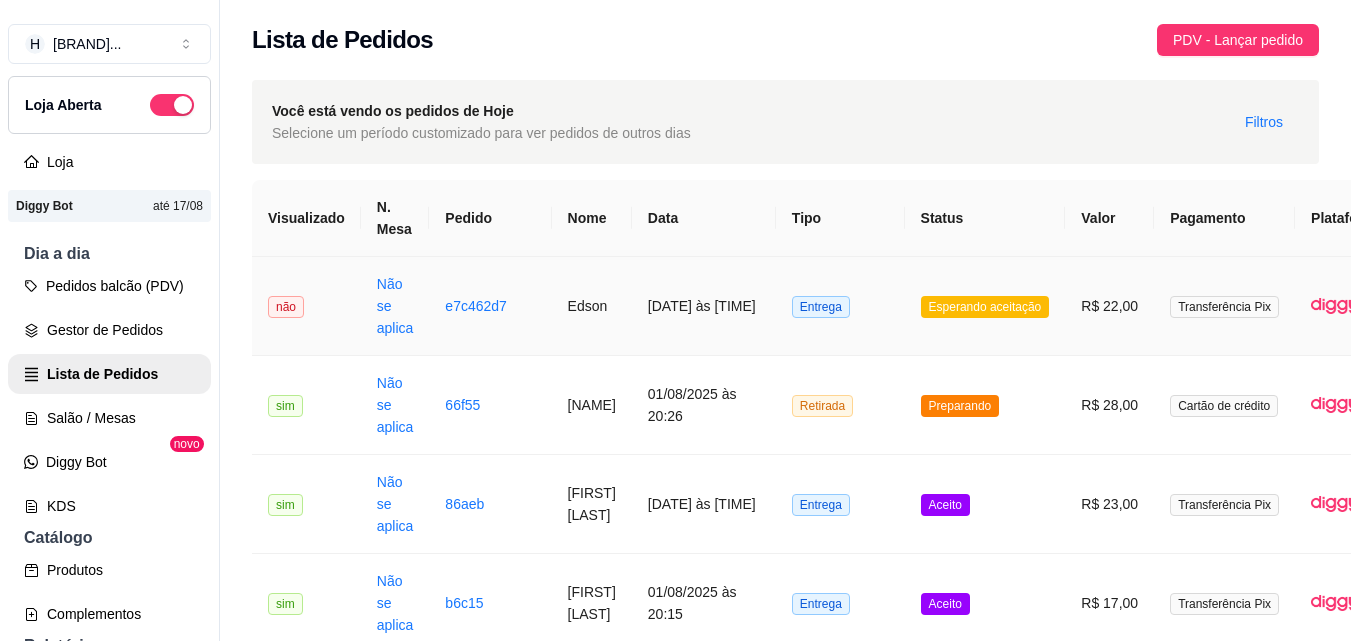 click on "Entrega" at bounding box center [840, 306] 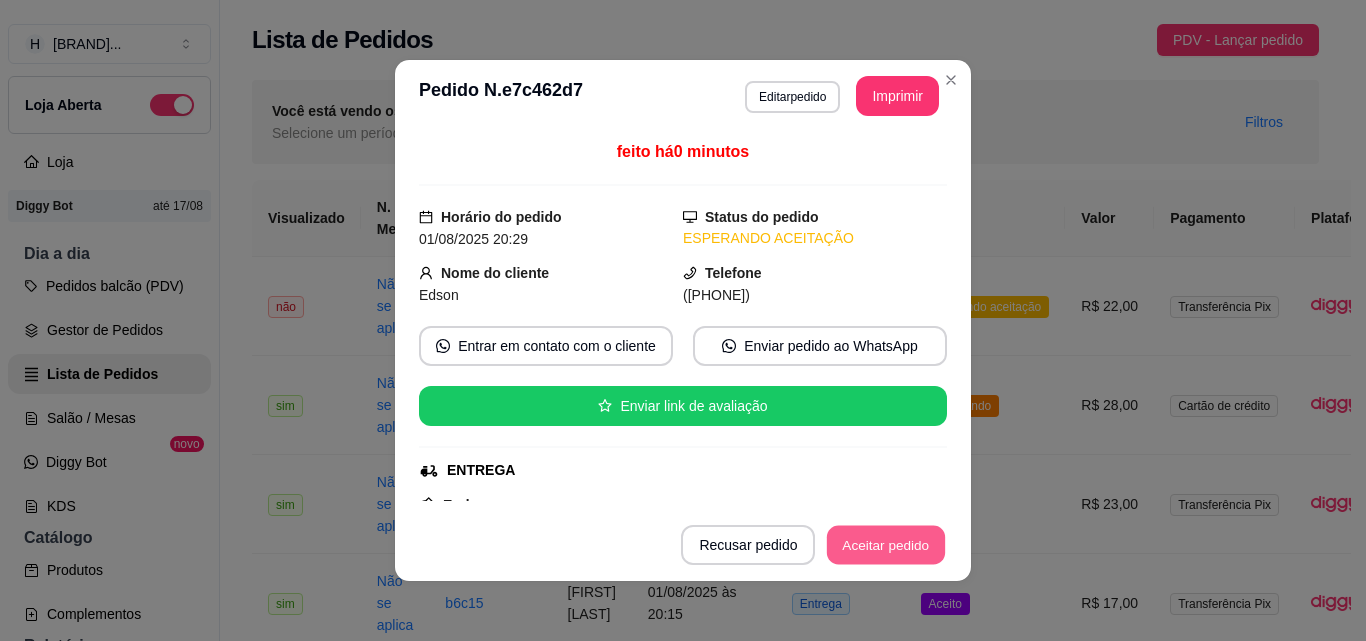click on "Aceitar pedido" at bounding box center [886, 545] 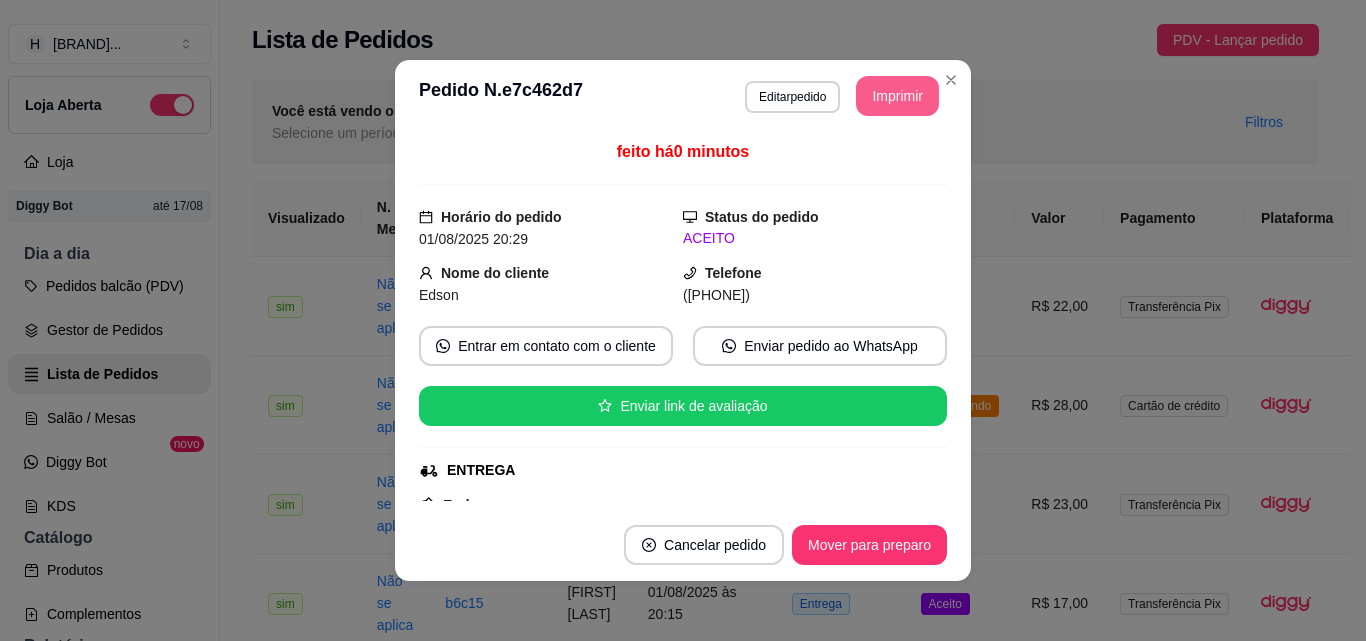 click on "Imprimir" at bounding box center [897, 96] 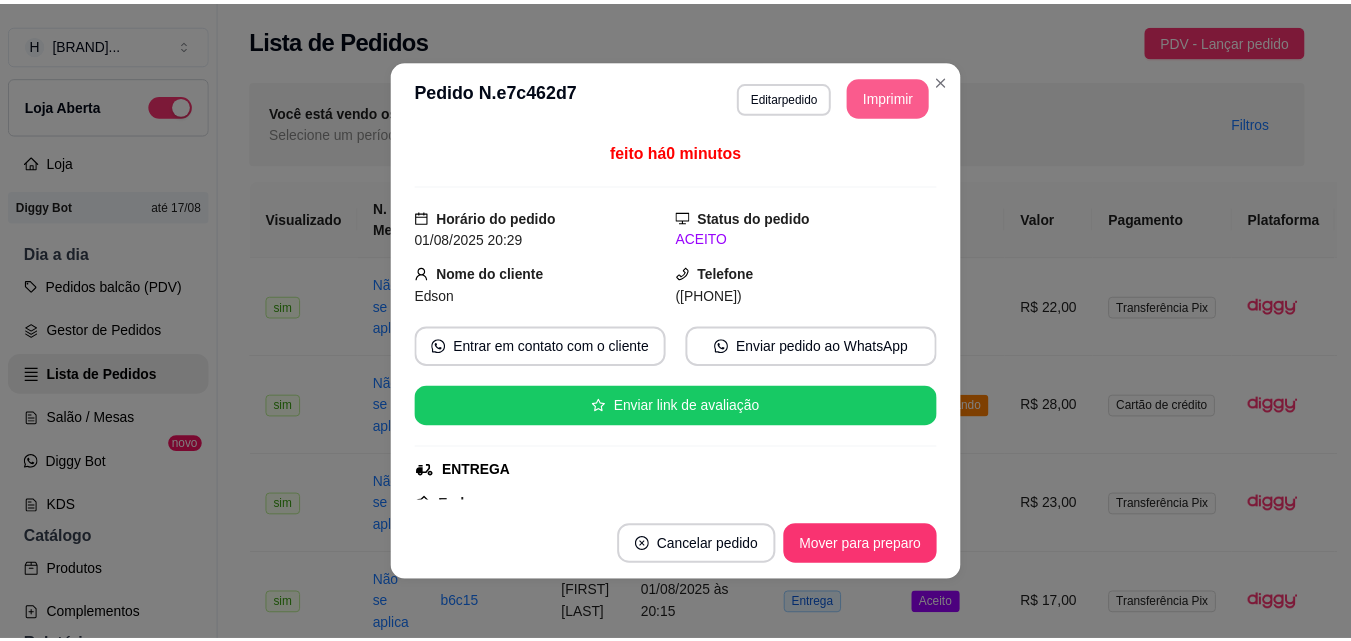scroll, scrollTop: 0, scrollLeft: 0, axis: both 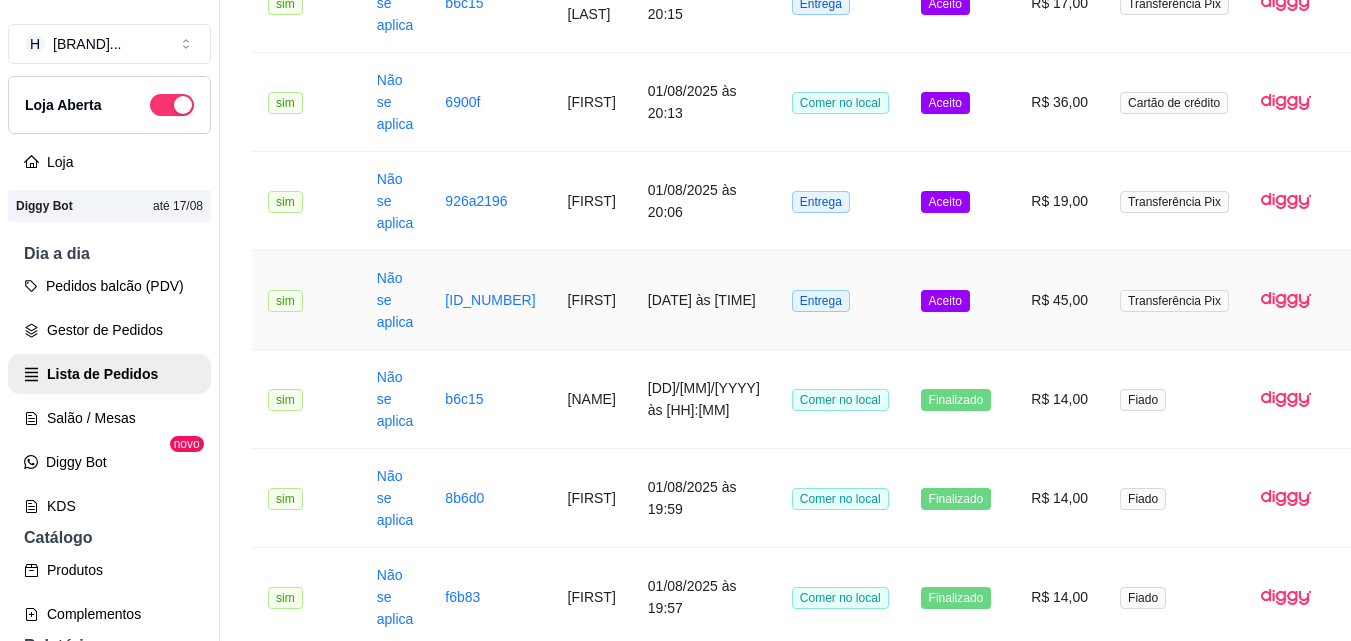 click on "Entrega" at bounding box center (840, 300) 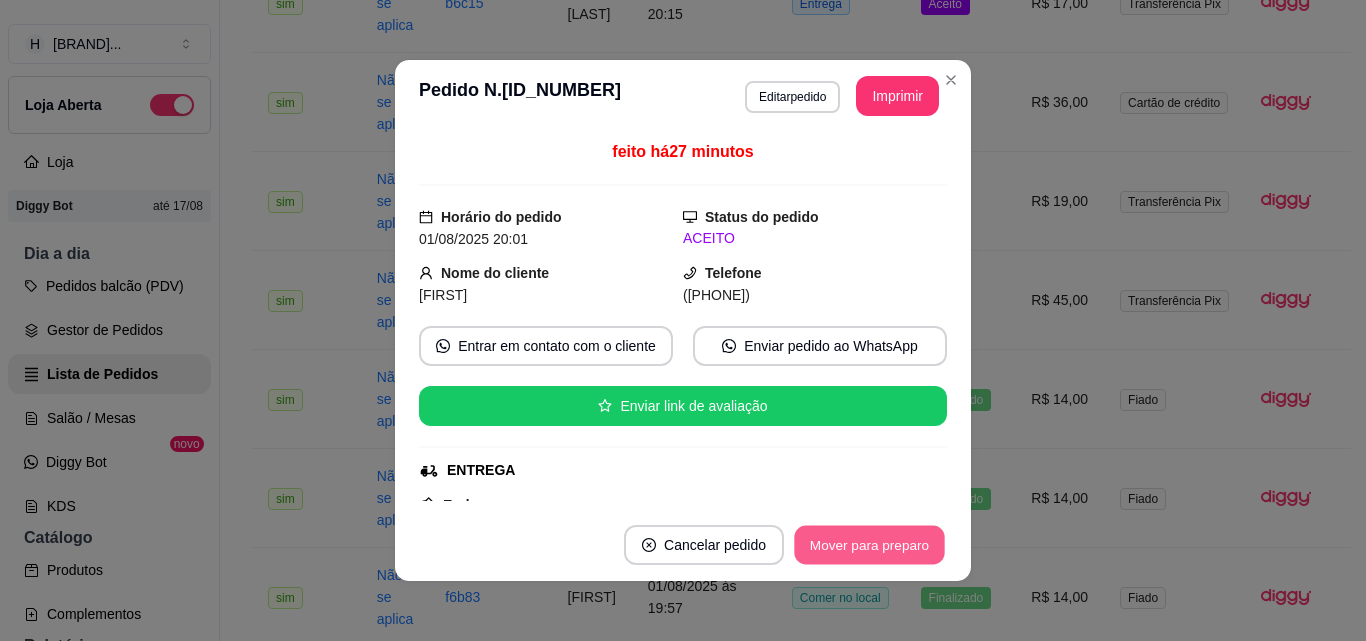 click on "Mover para preparo" at bounding box center (869, 545) 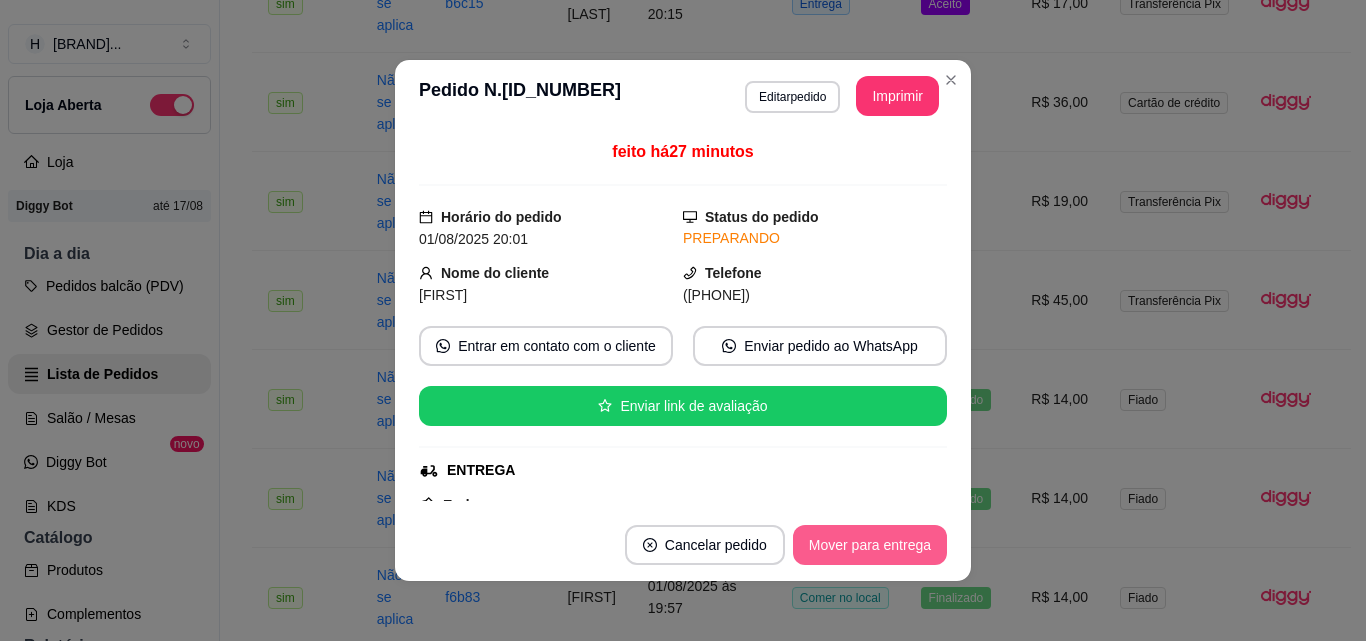 click on "Mover para entrega" at bounding box center (870, 545) 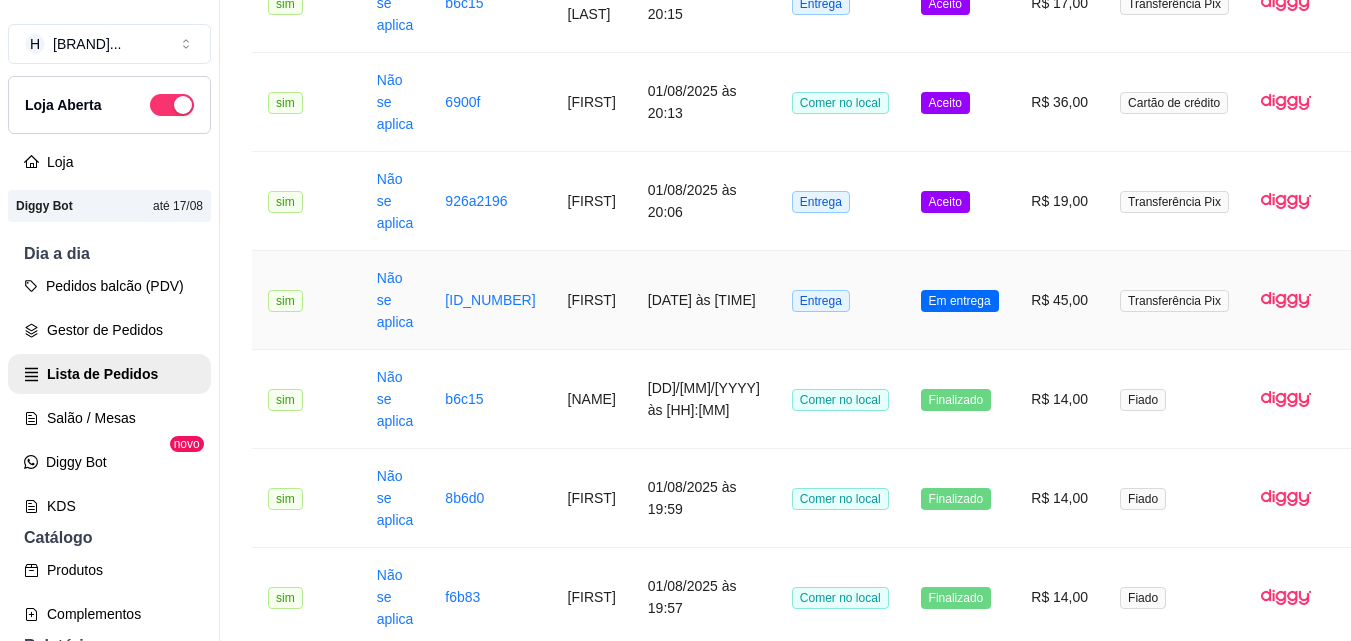 click on "Em entrega" at bounding box center [960, 300] 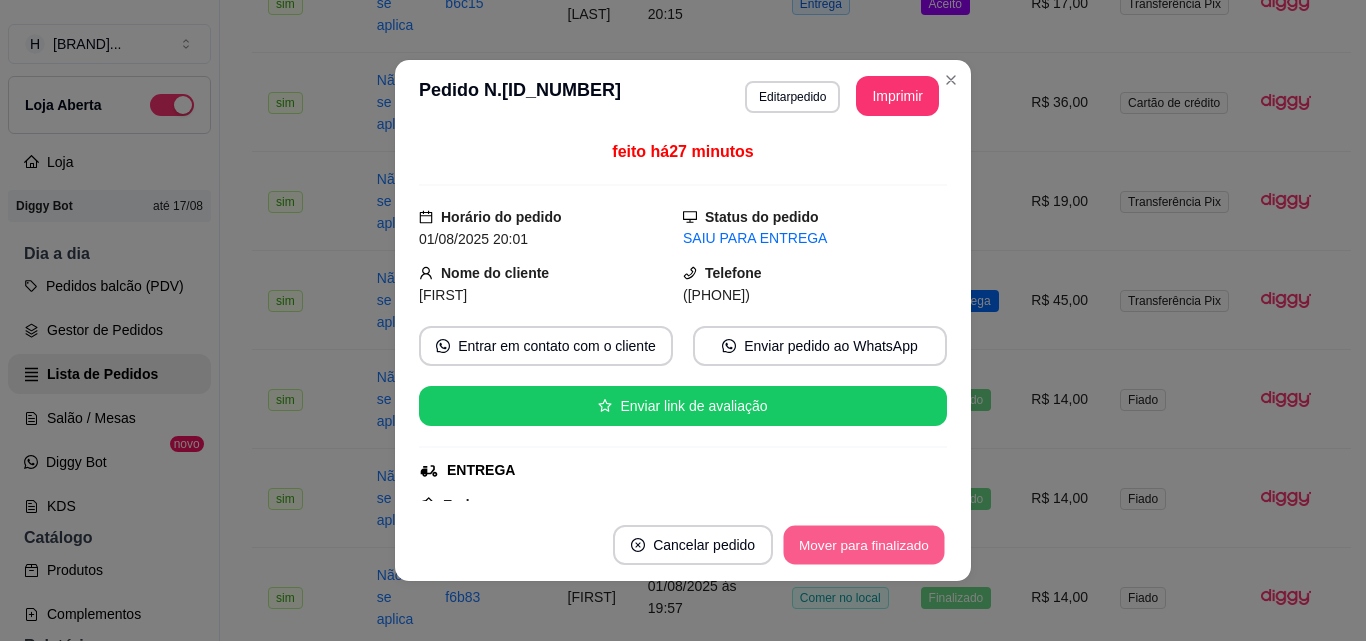 click on "Mover para finalizado" at bounding box center (864, 545) 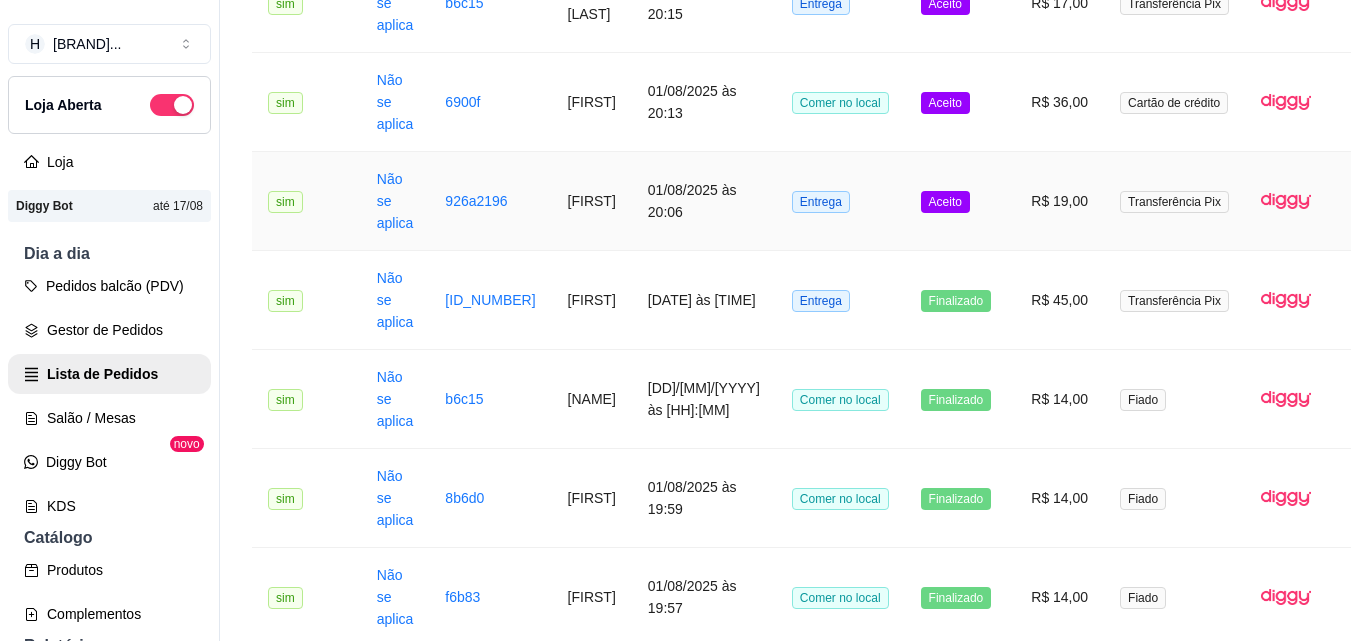 click on "Entrega" at bounding box center [840, 201] 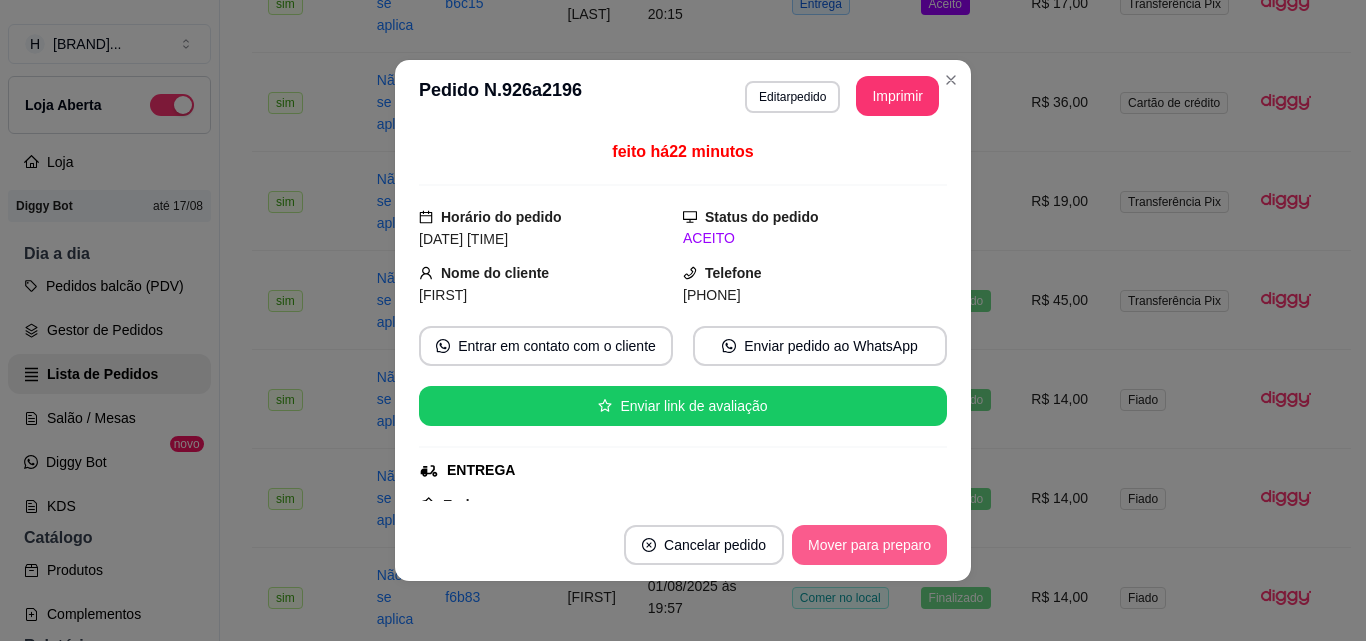 click on "Mover para preparo" at bounding box center [869, 545] 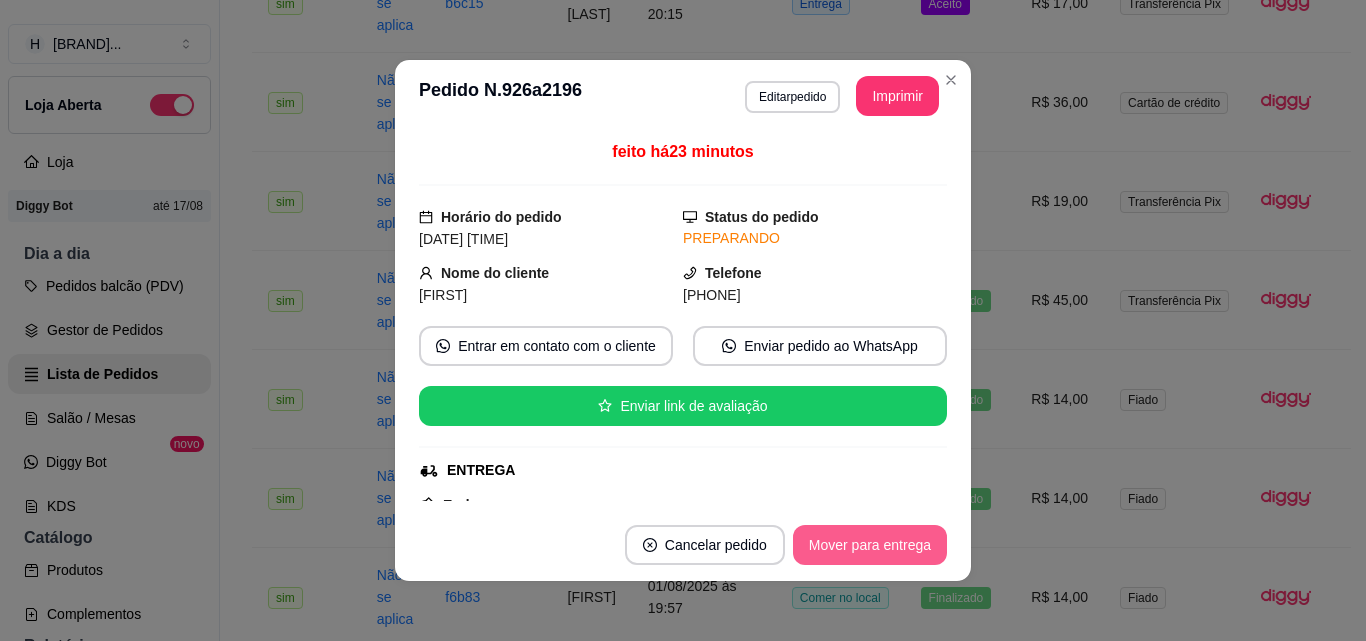 click on "Mover para entrega" at bounding box center [870, 545] 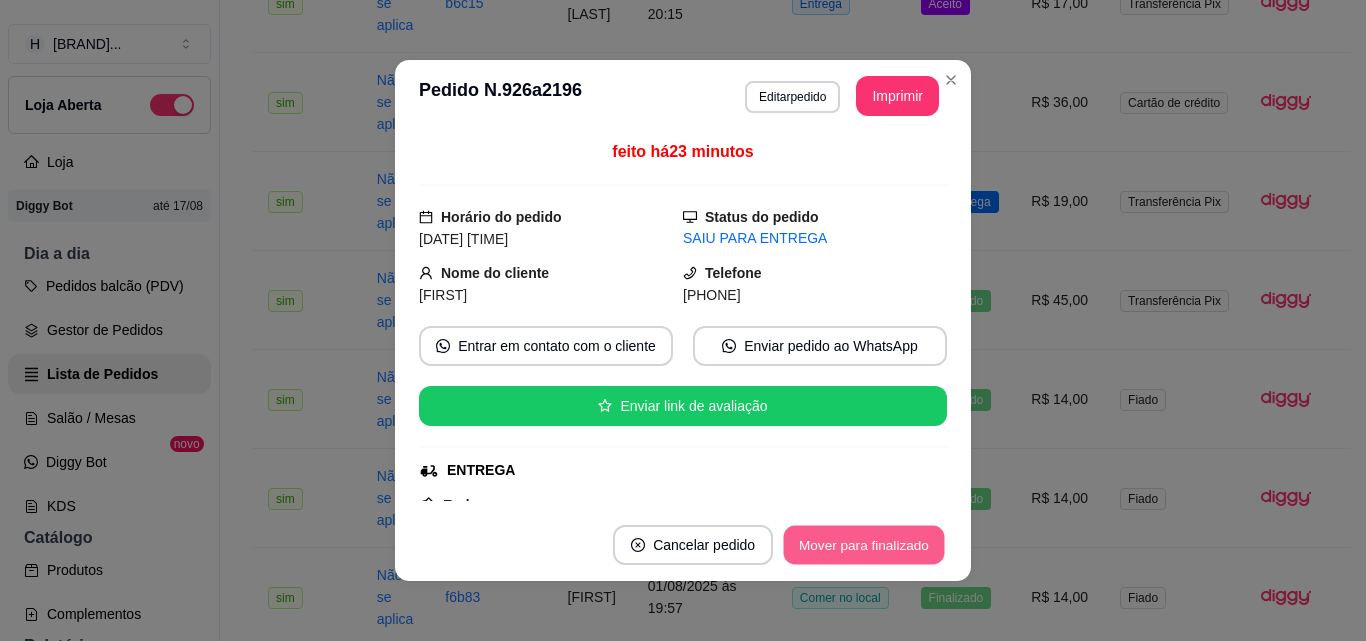 click on "Mover para finalizado" at bounding box center (864, 545) 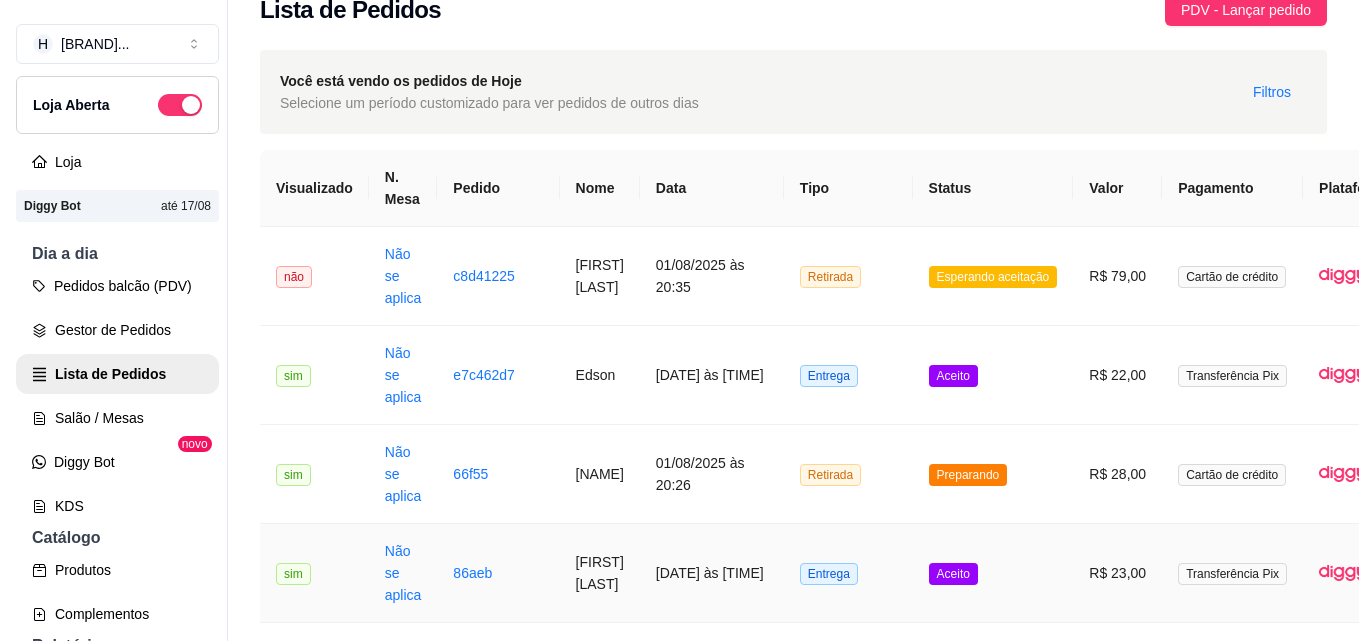 scroll, scrollTop: 0, scrollLeft: 0, axis: both 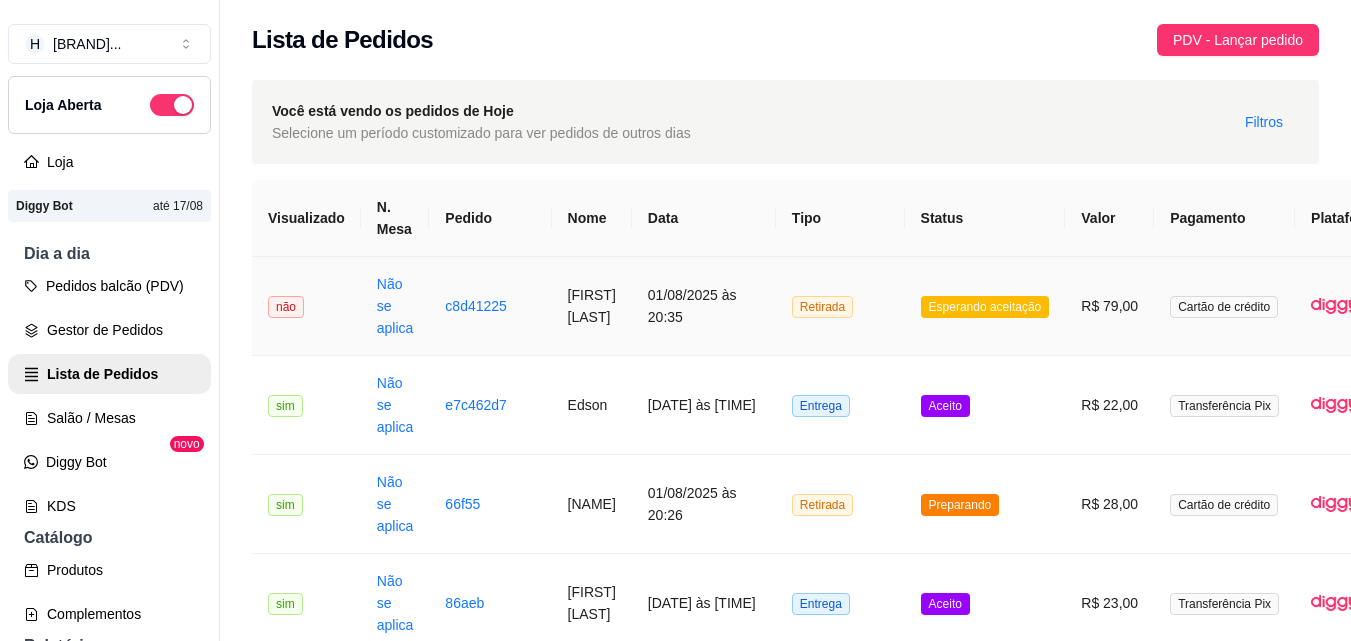 click on "Retirada" at bounding box center (840, 306) 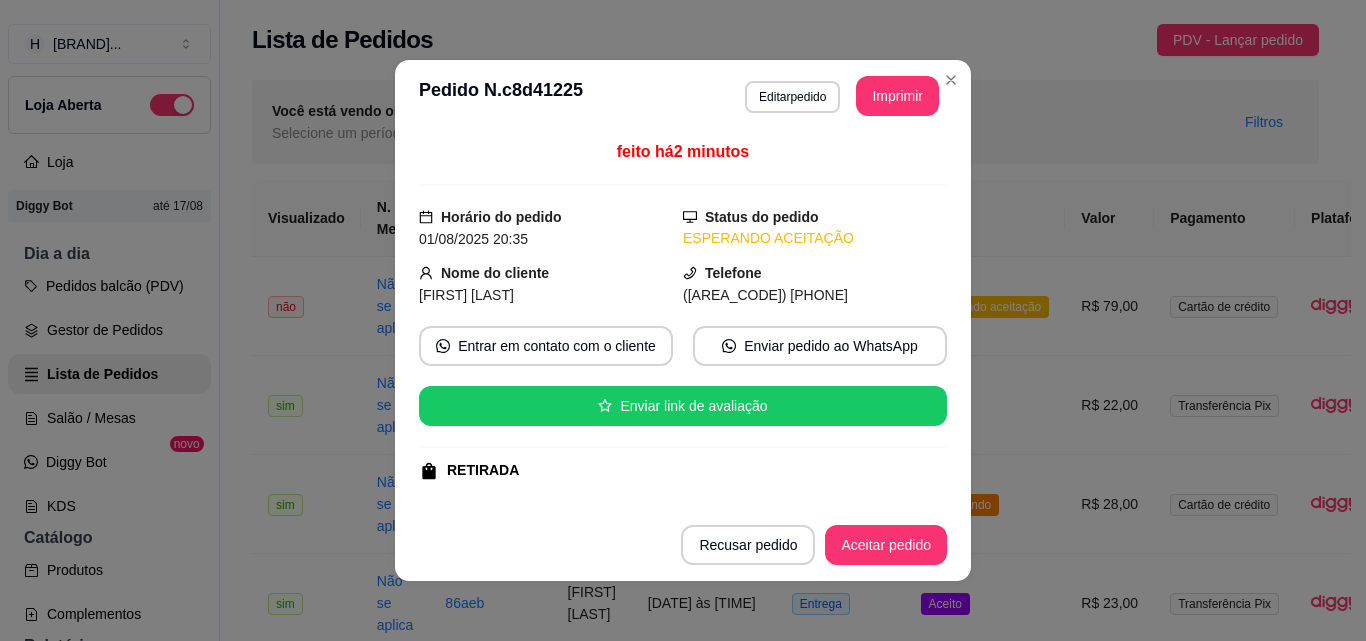 click on "Recusar pedido Aceitar pedido" at bounding box center [683, 545] 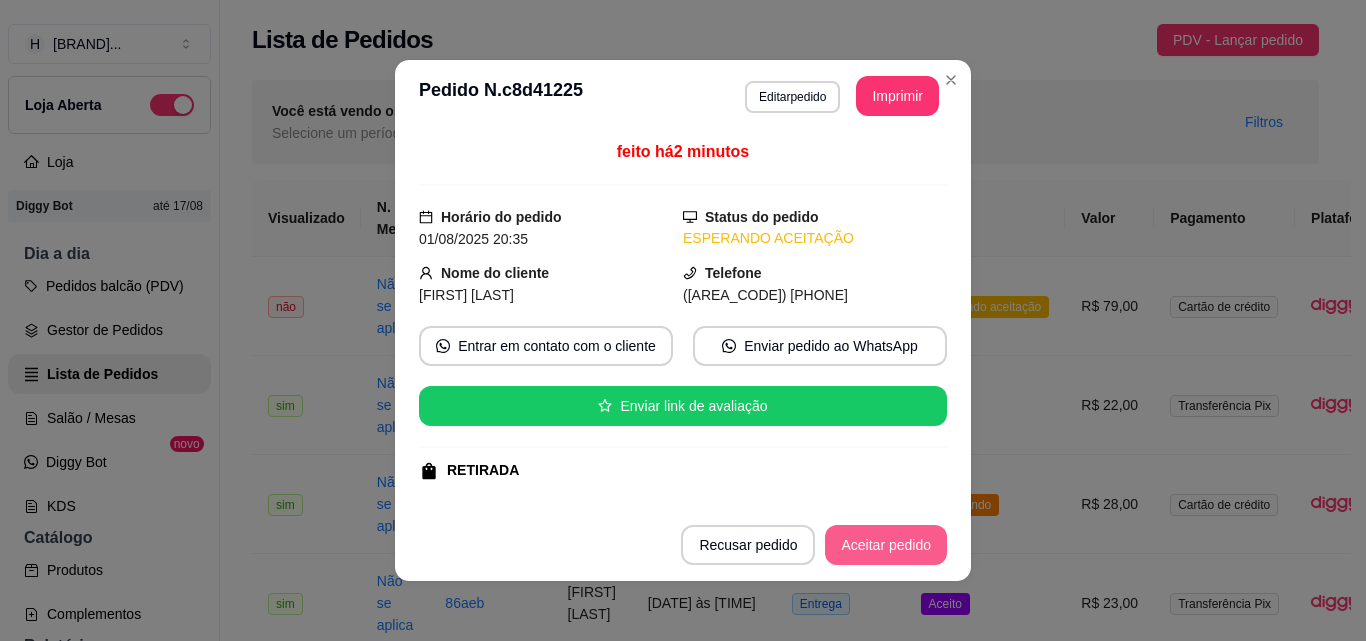click on "Aceitar pedido" at bounding box center (886, 545) 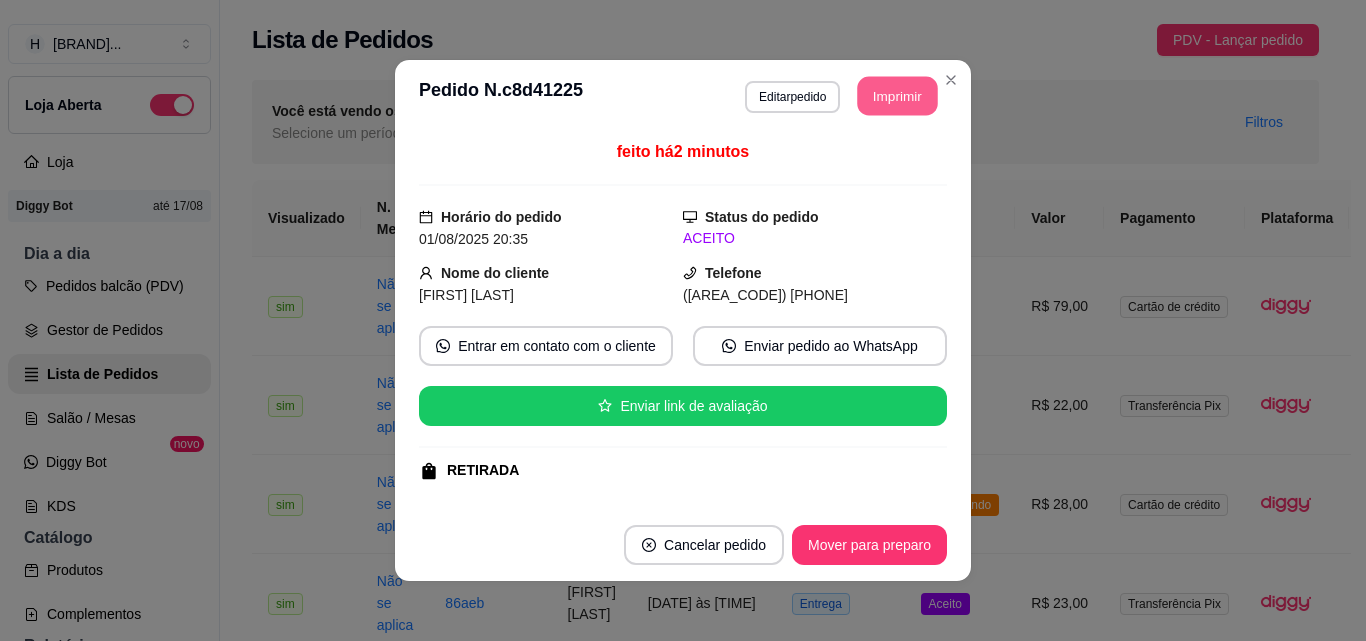 click on "Imprimir" at bounding box center [898, 96] 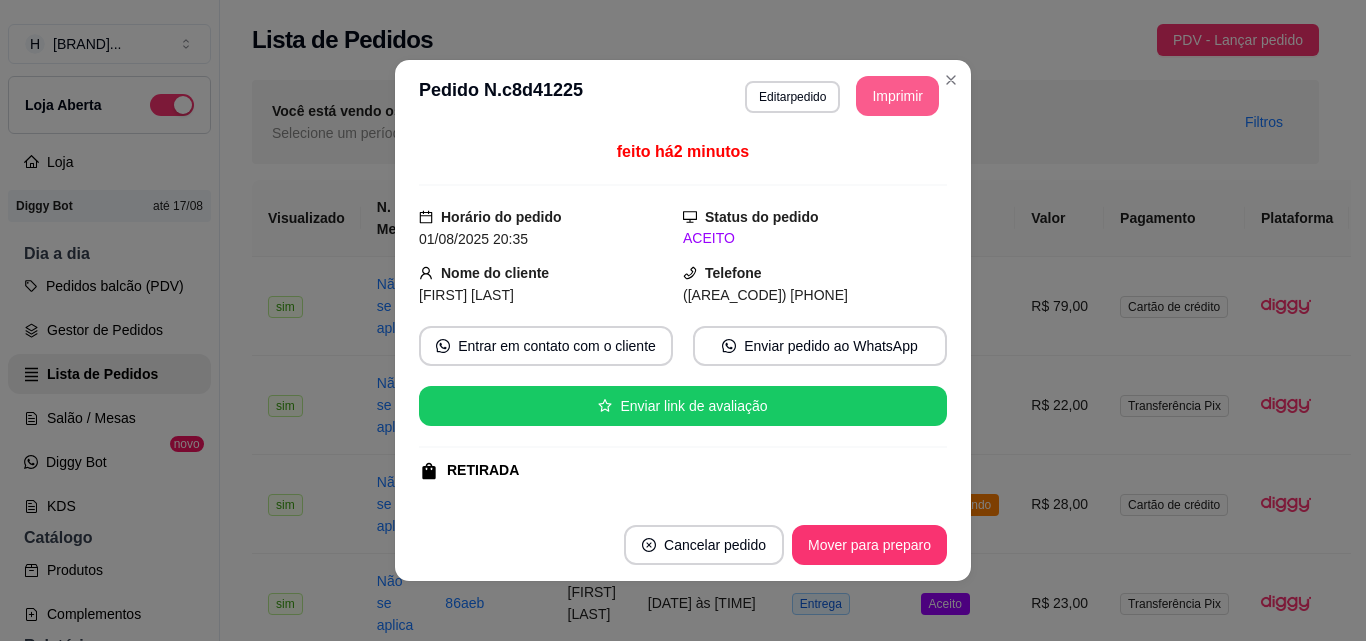 scroll, scrollTop: 0, scrollLeft: 0, axis: both 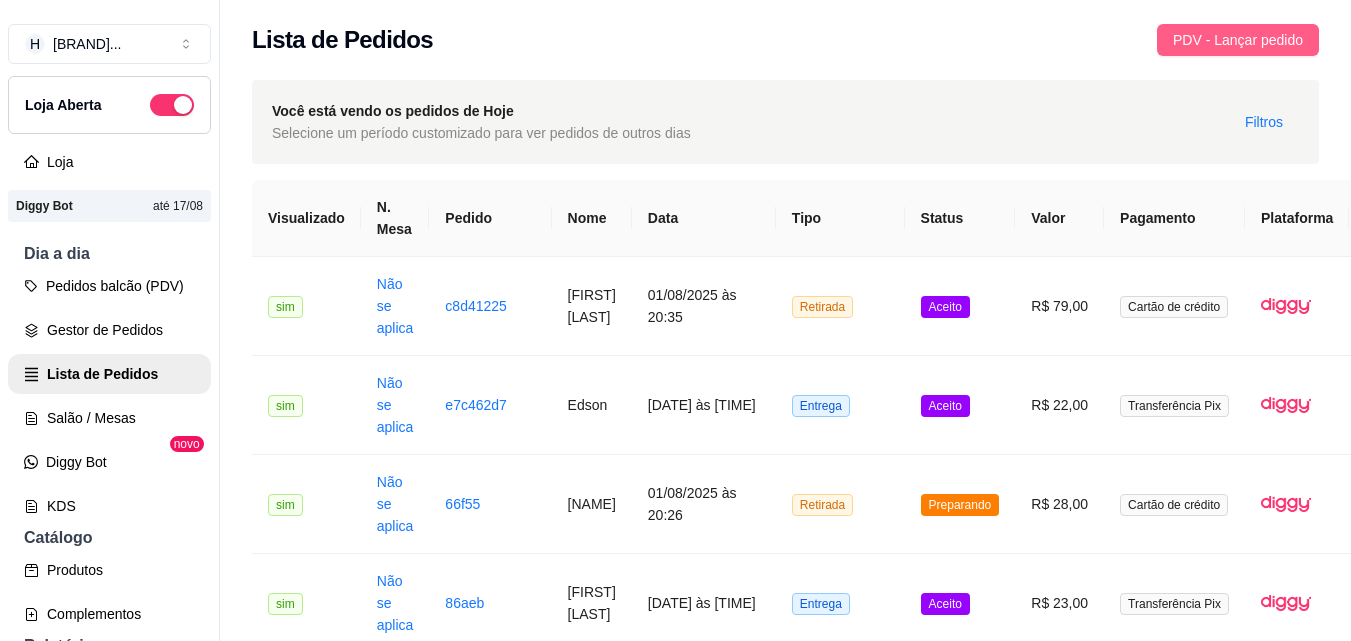click on "PDV - Lançar pedido" at bounding box center [1238, 40] 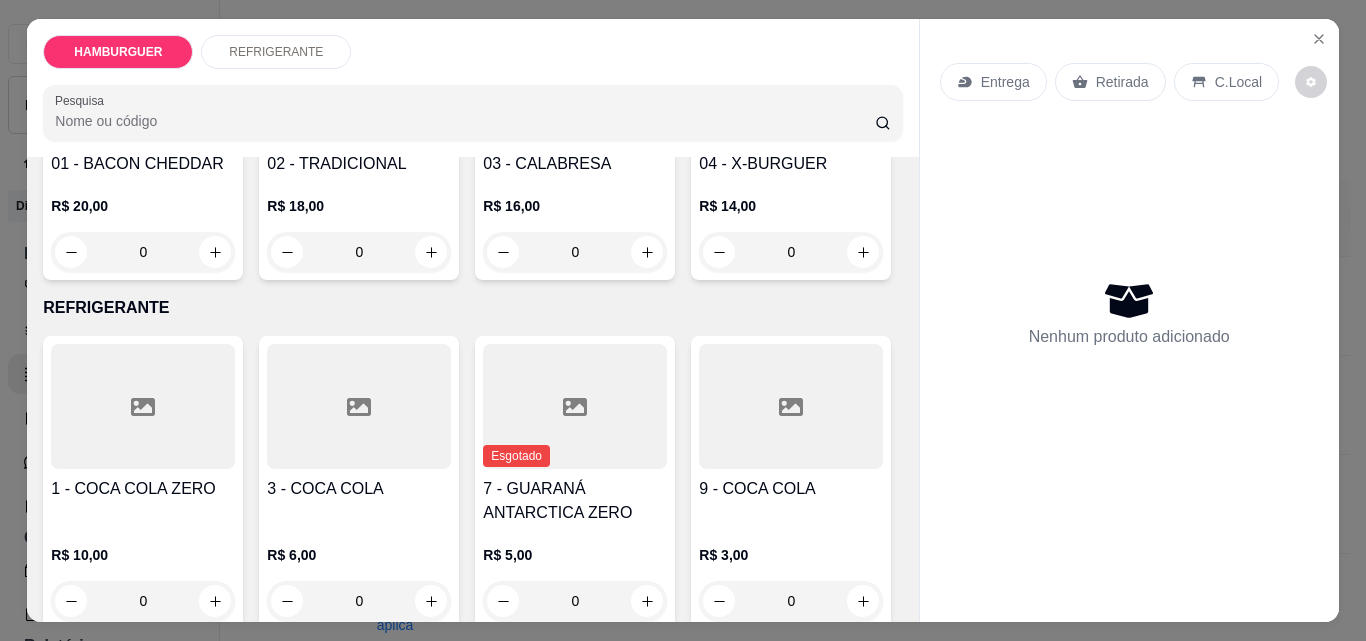 scroll, scrollTop: 300, scrollLeft: 0, axis: vertical 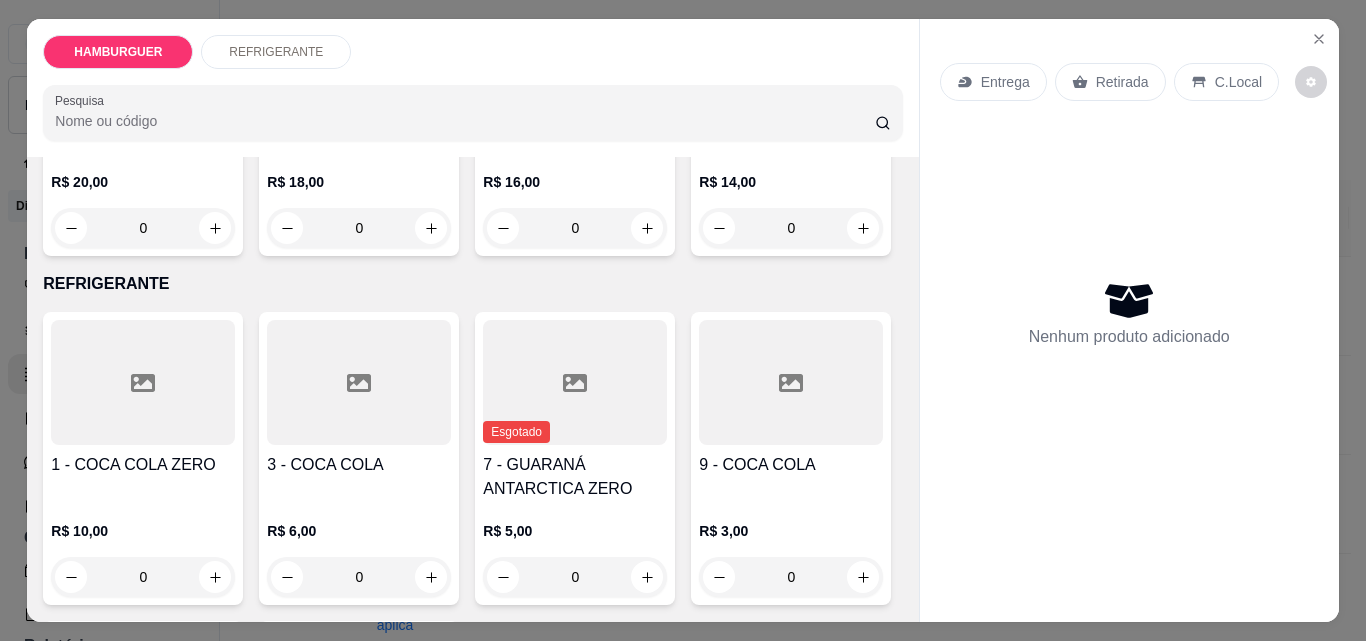 click on "0" at bounding box center [791, 228] 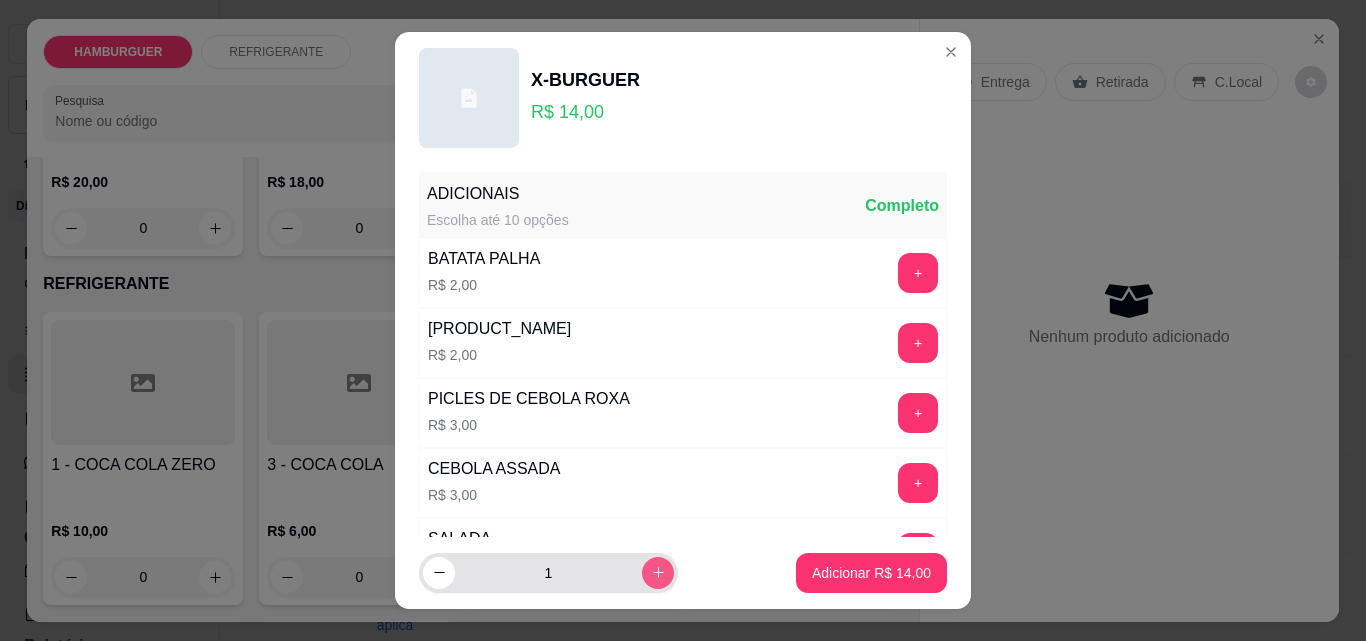 click at bounding box center [658, 573] 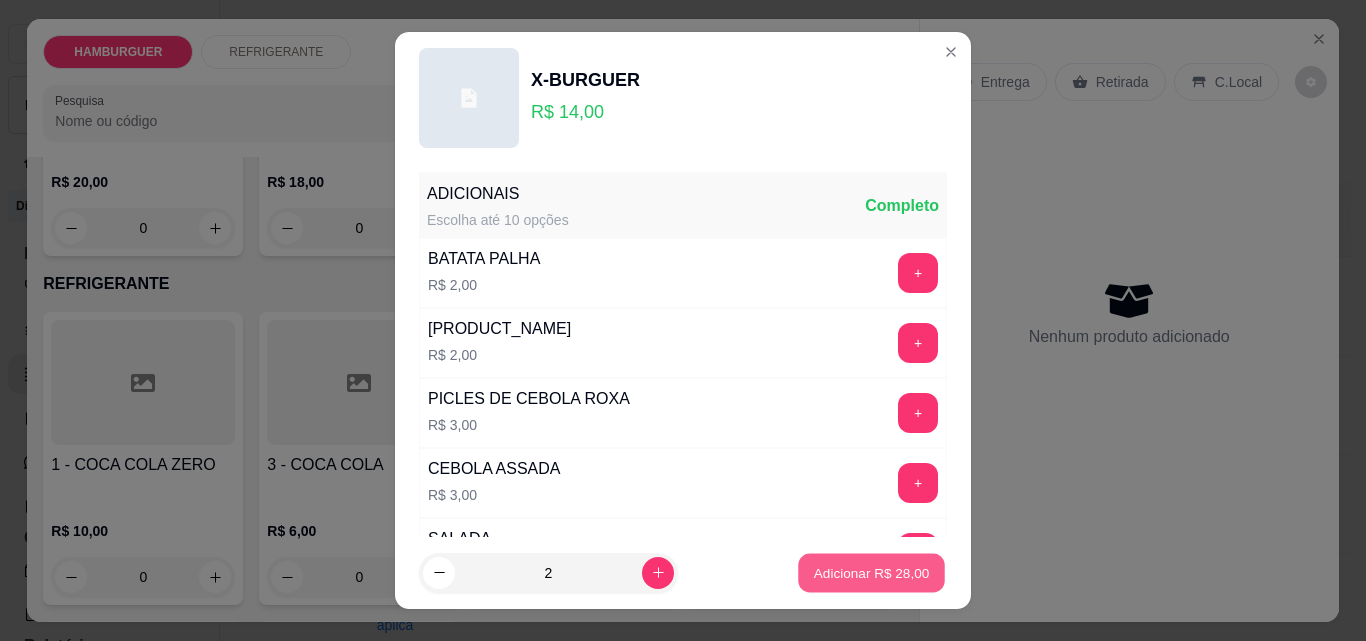 click on "Adicionar   R$ 28,00" at bounding box center (872, 572) 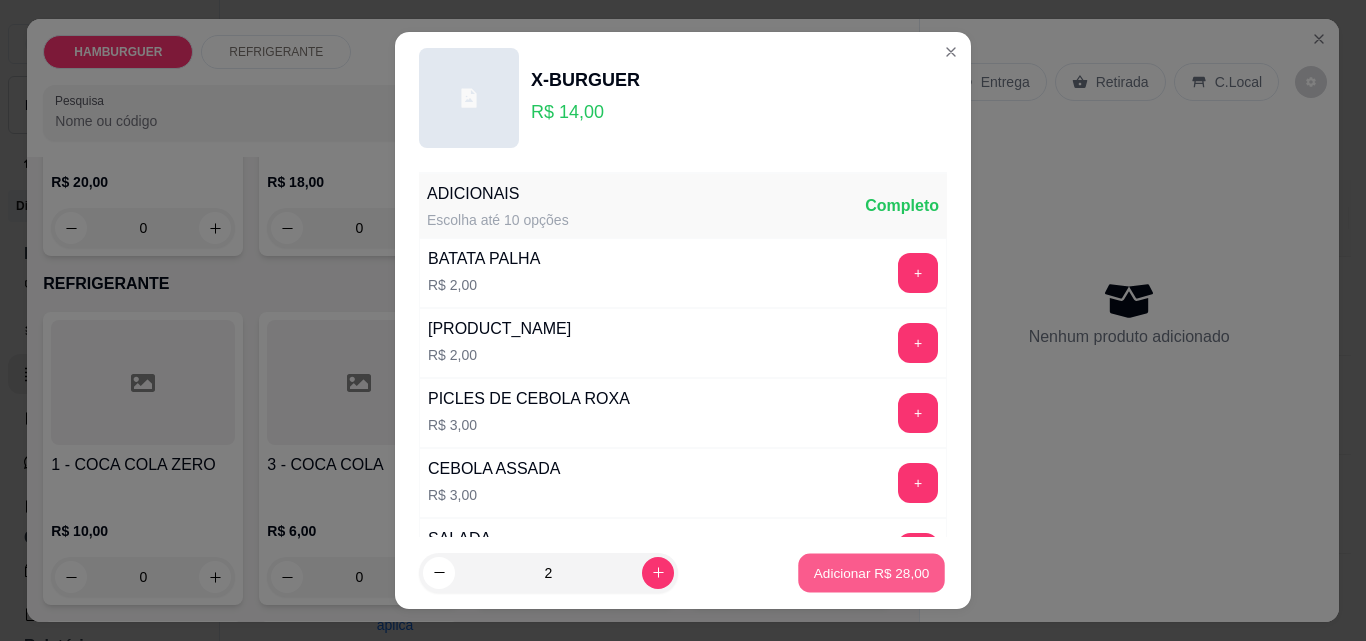 type on "2" 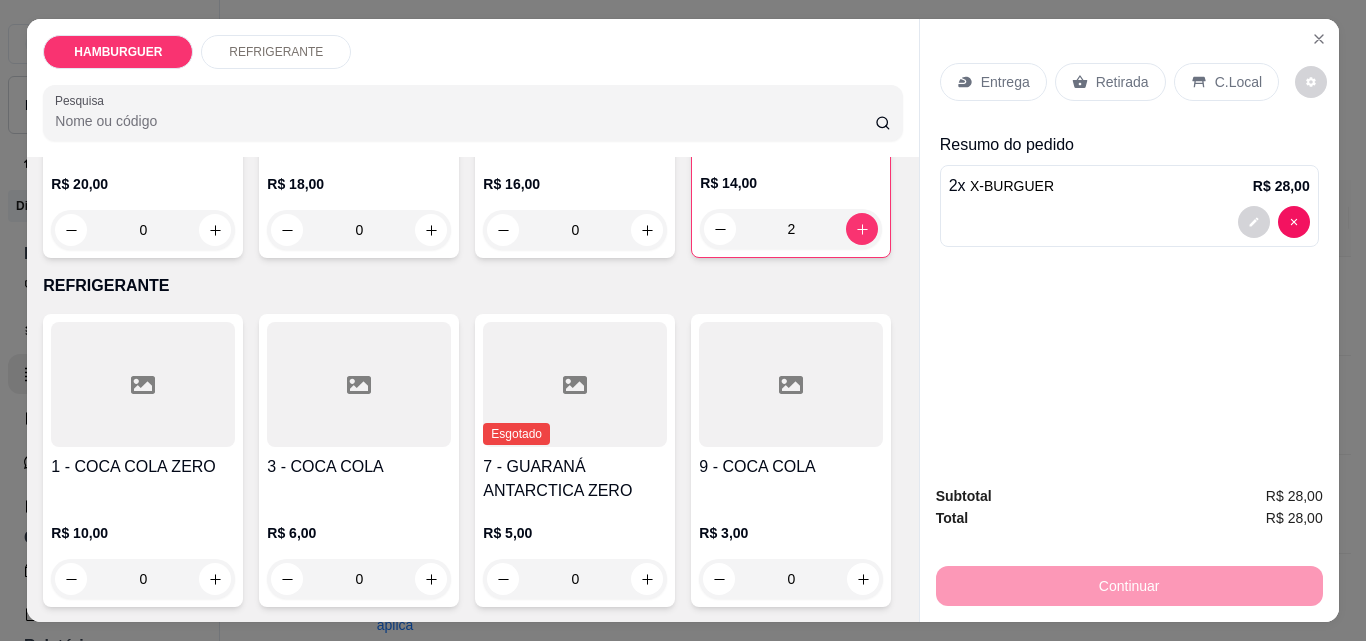 click on "Retirada" at bounding box center (1122, 82) 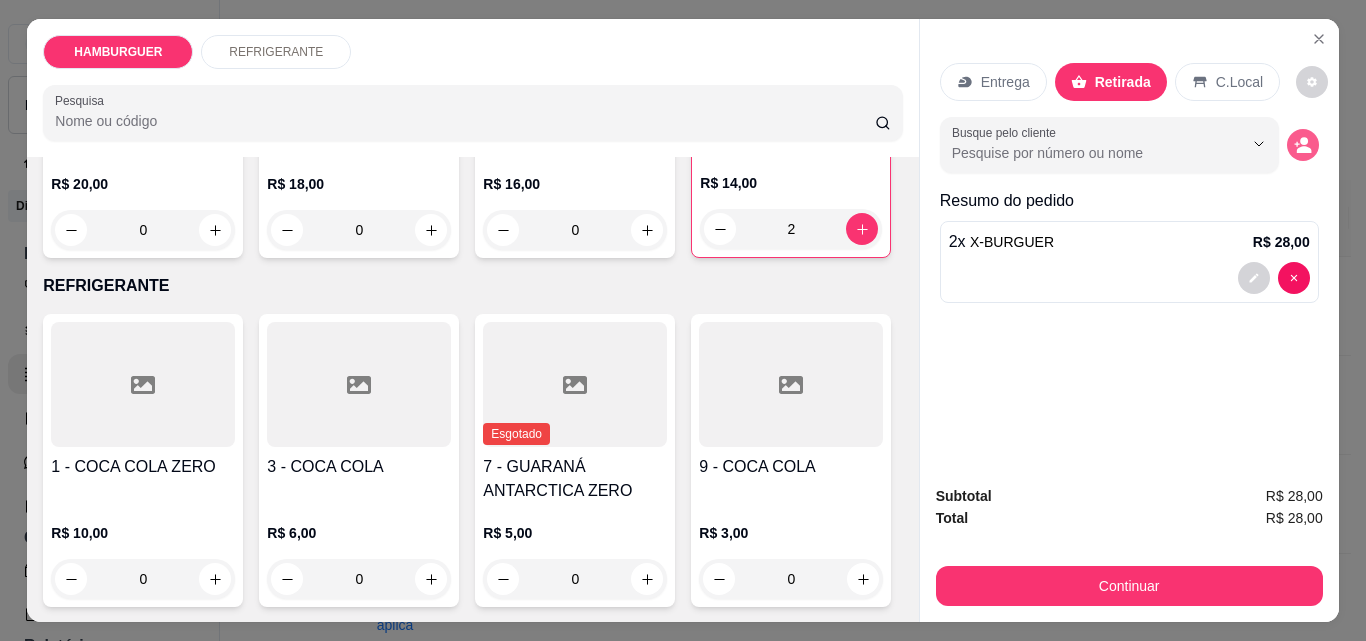 click 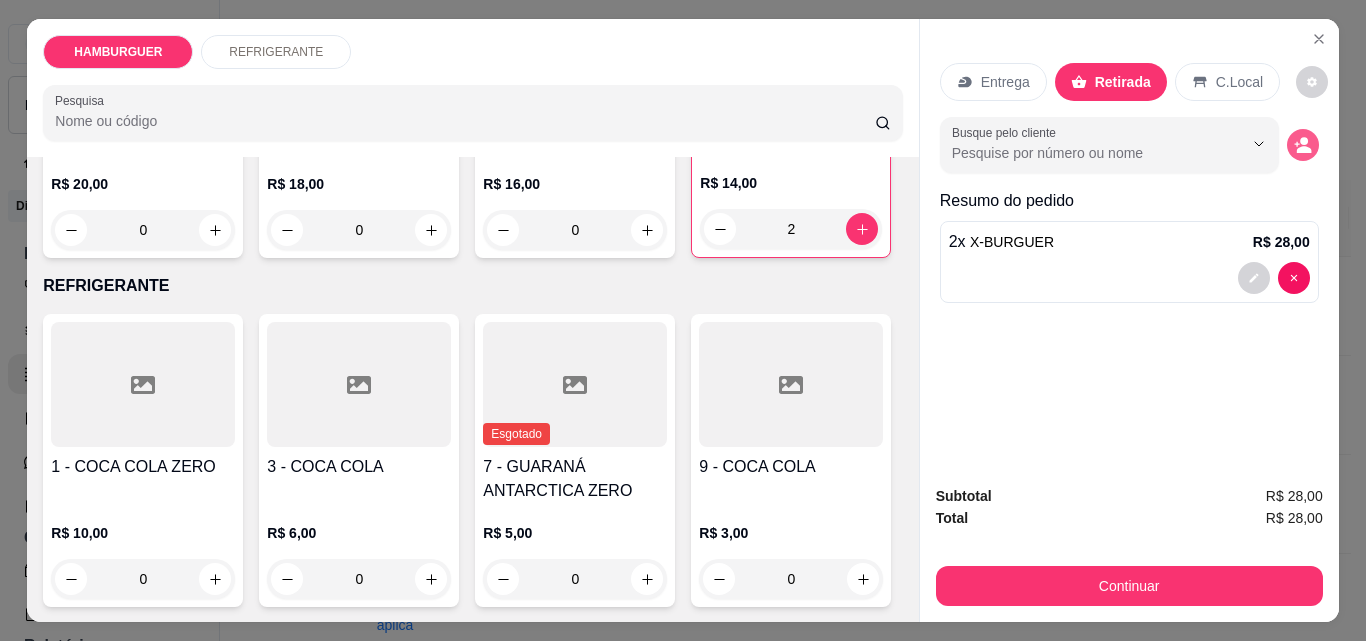 click at bounding box center [1303, 145] 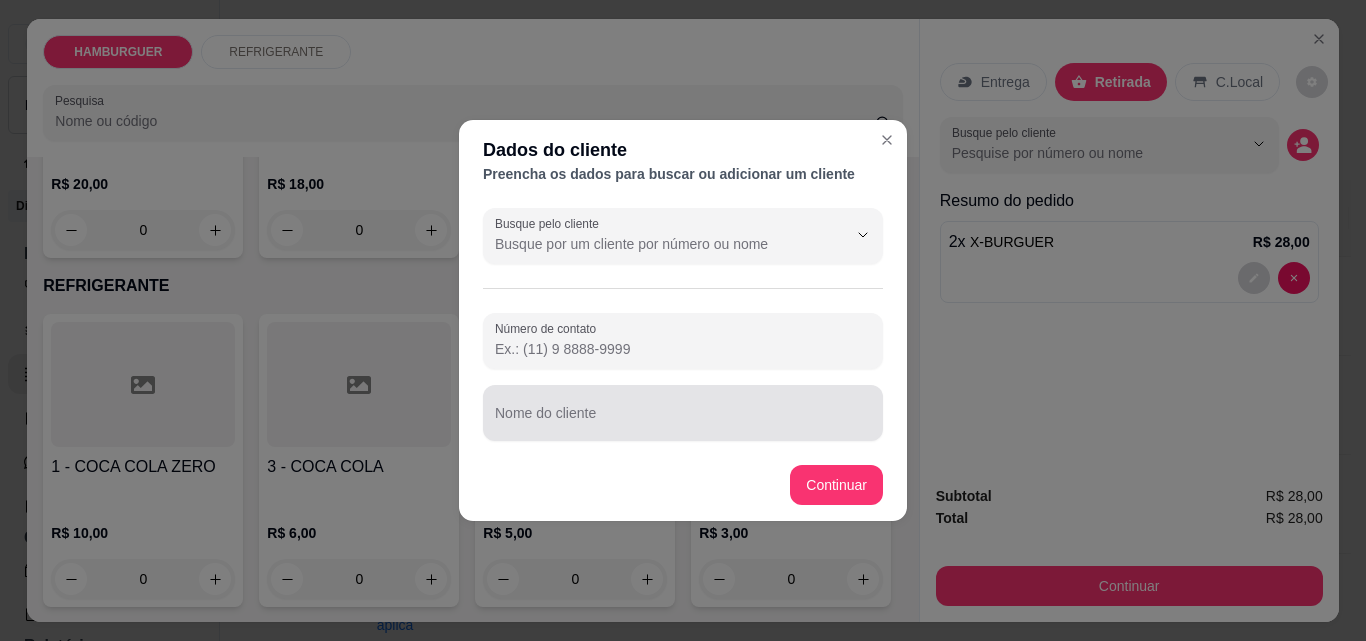 click on "Nome do cliente" at bounding box center (683, 413) 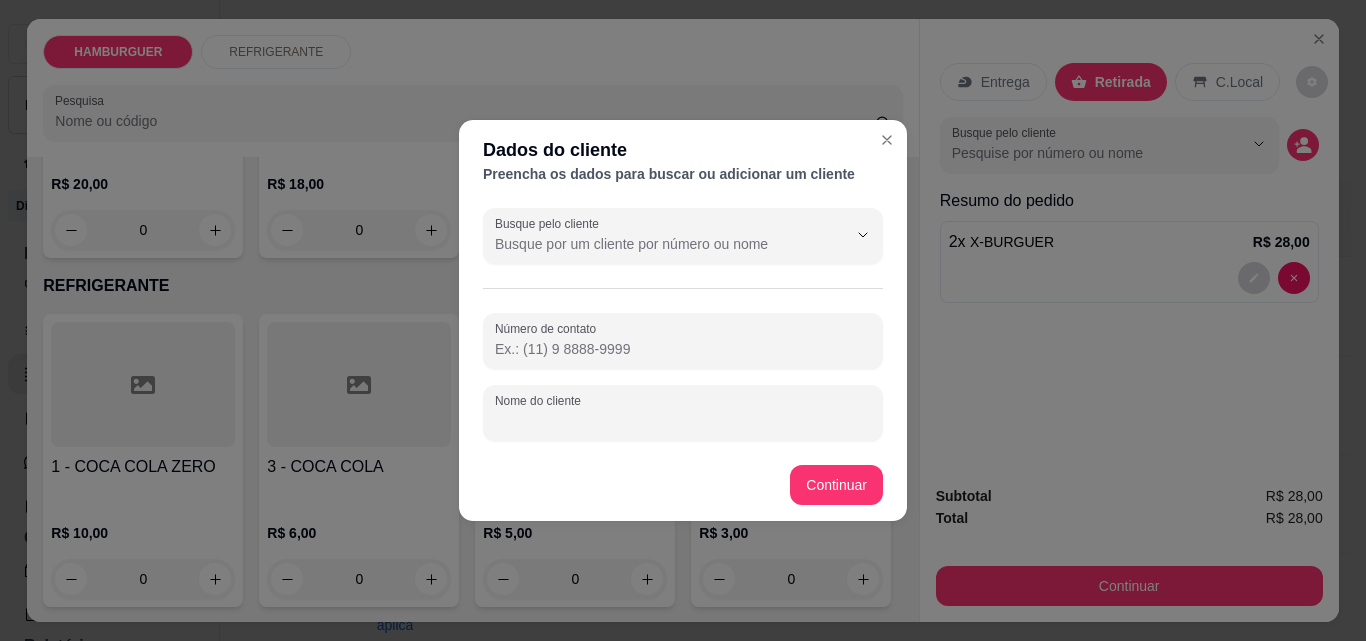 type on "g" 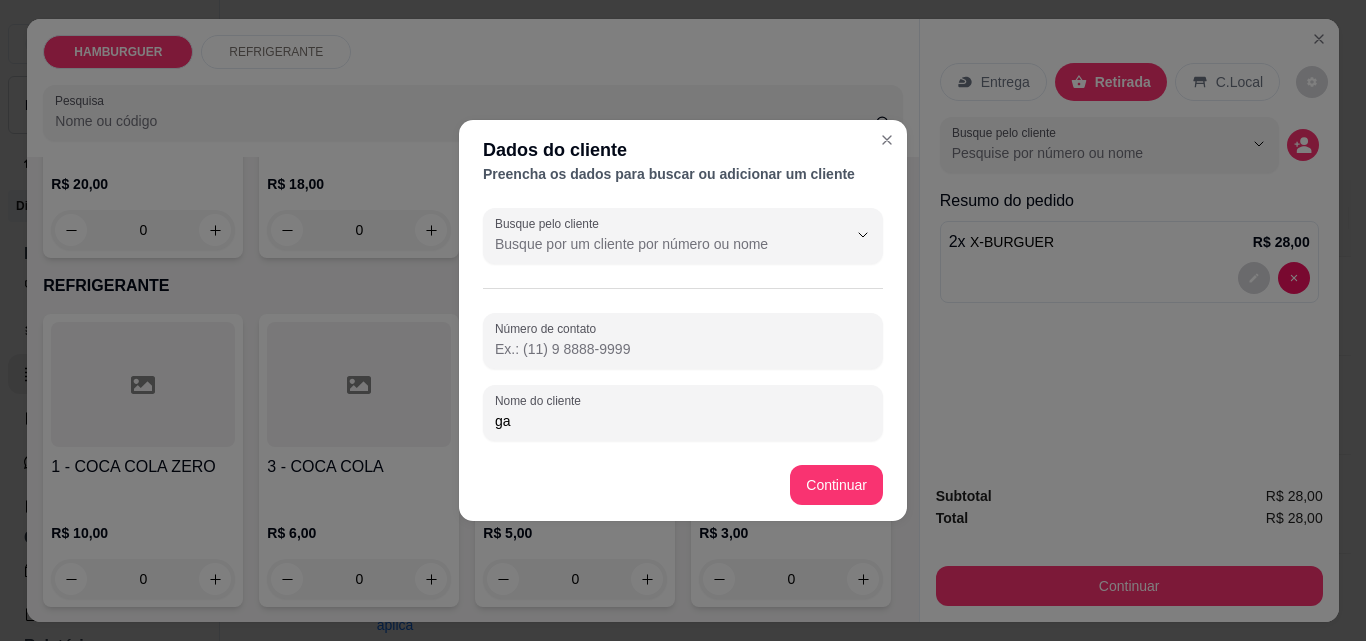 type on "g" 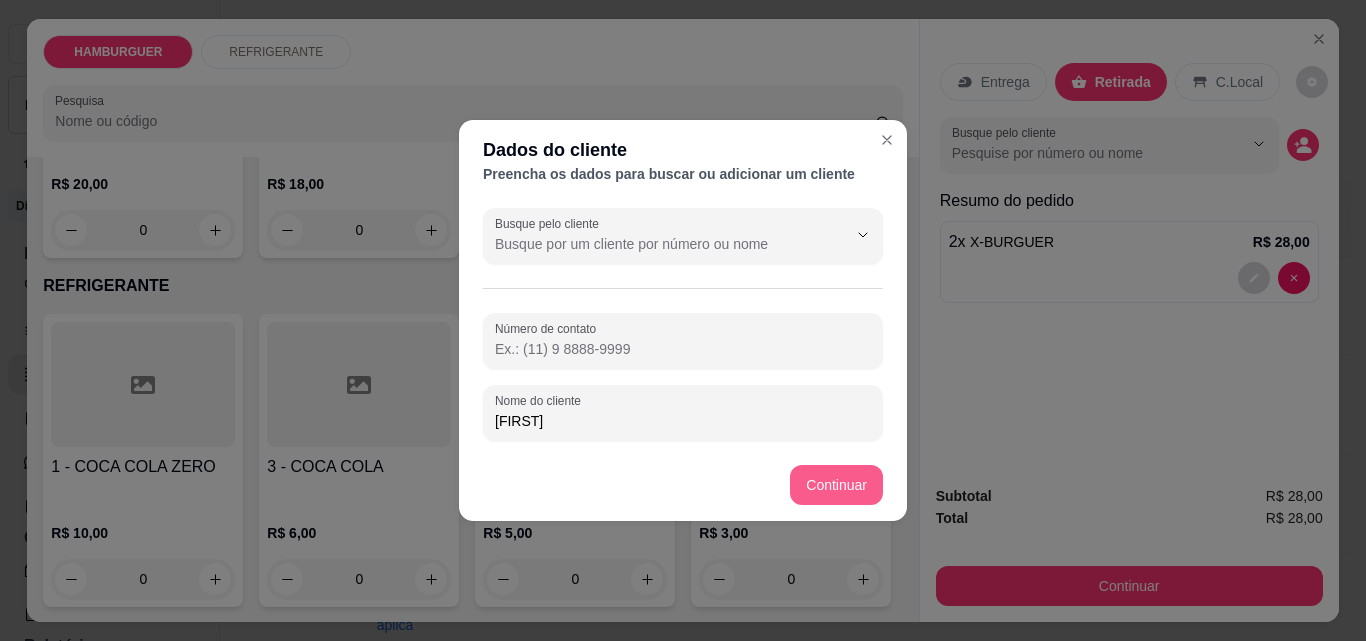 type on "[FIRST]" 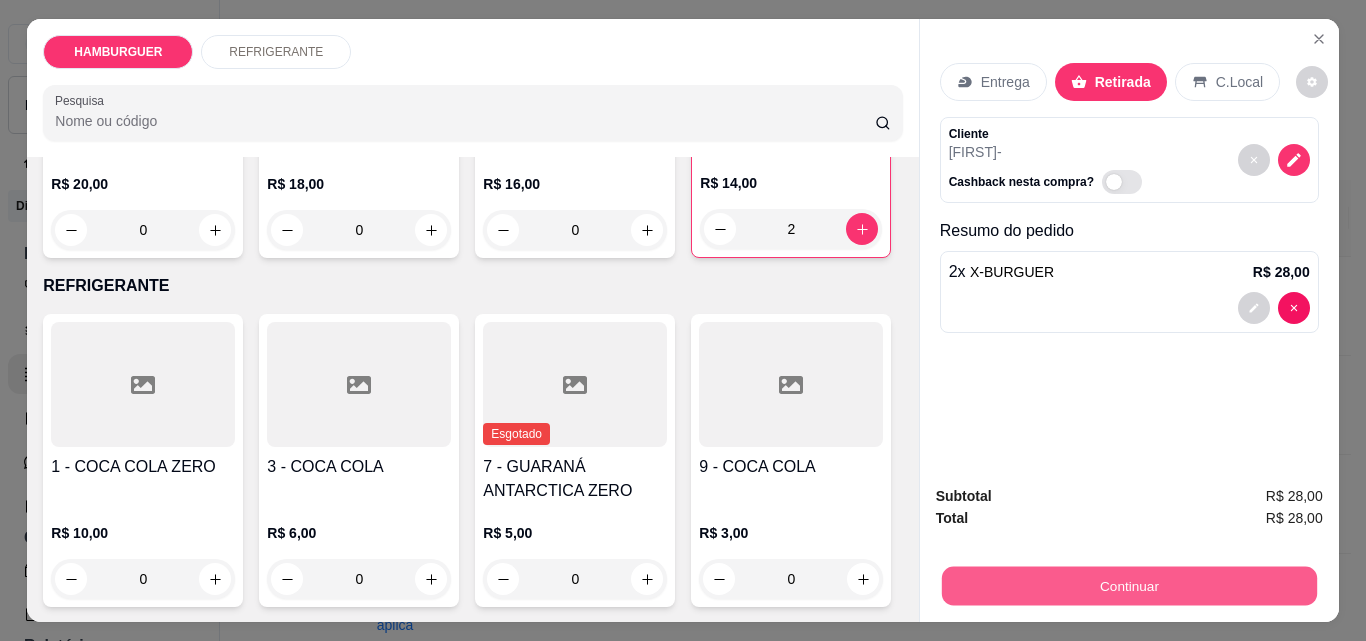 click on "Continuar" at bounding box center (1128, 585) 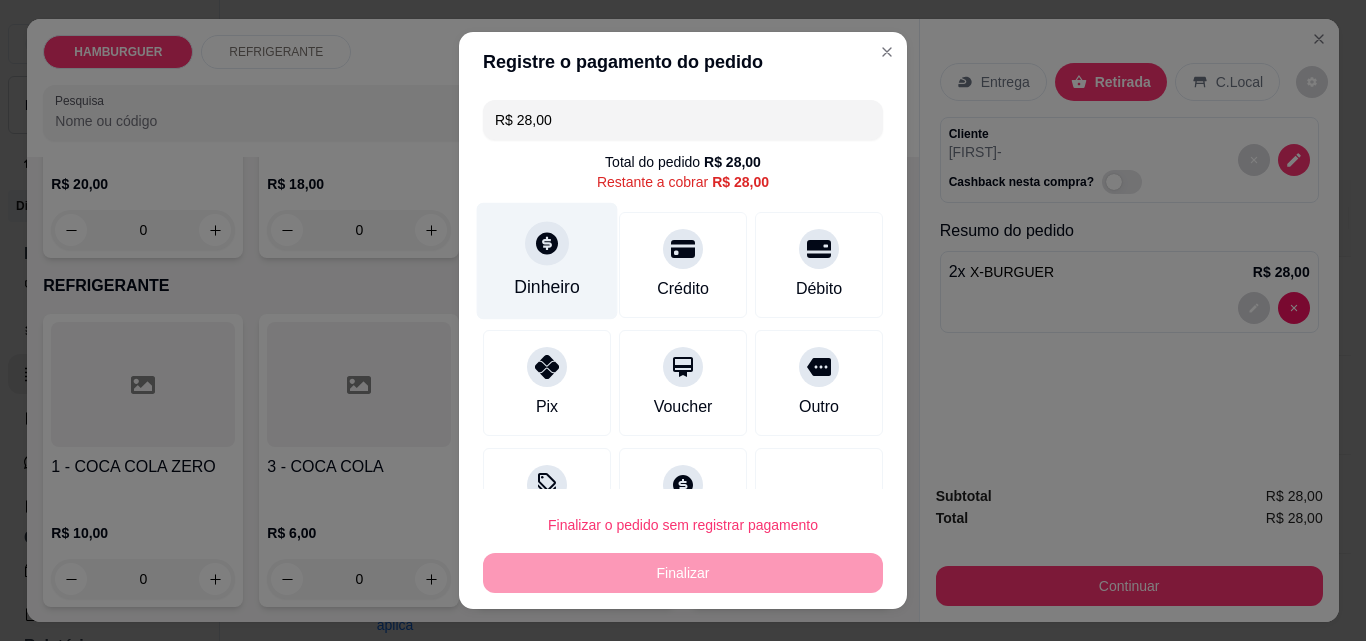 click 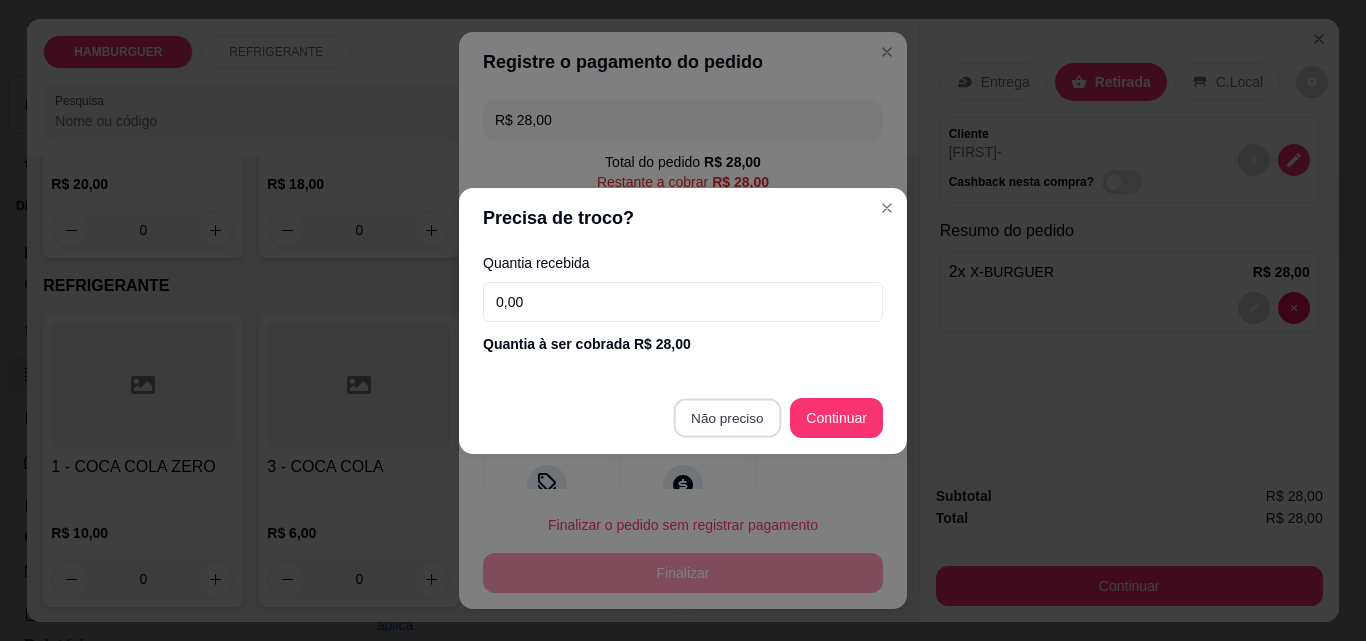 type on "R$ 0,00" 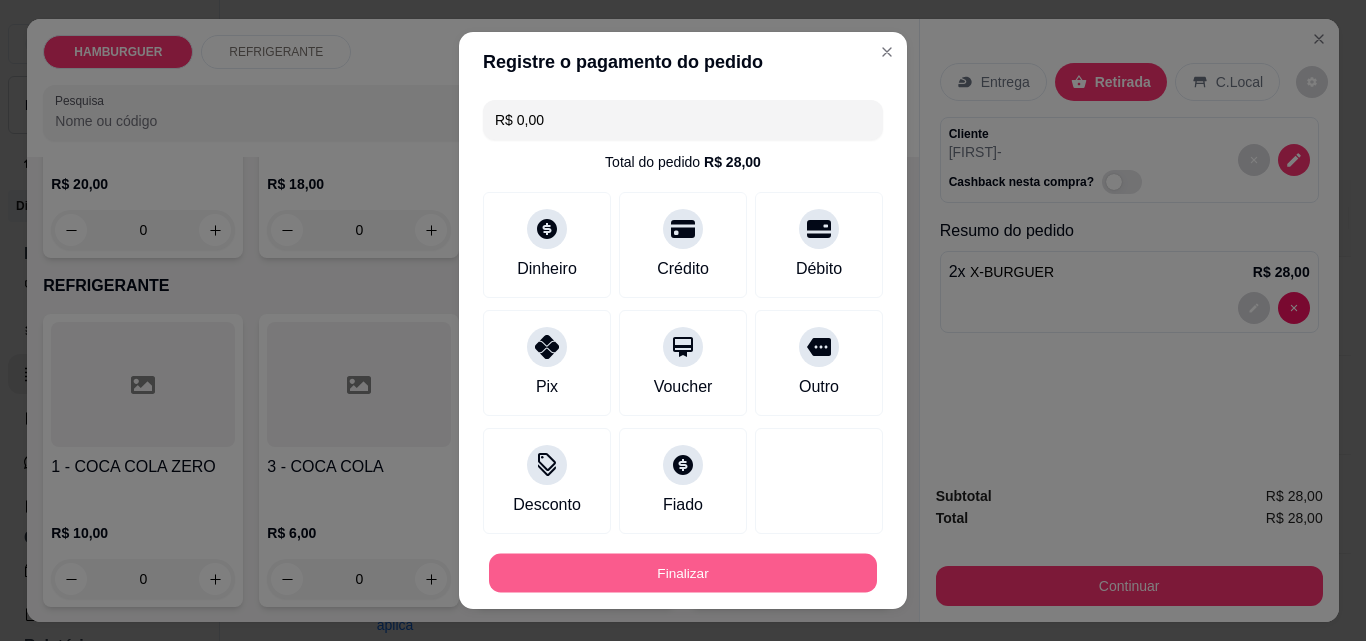 click on "Finalizar" at bounding box center [683, 573] 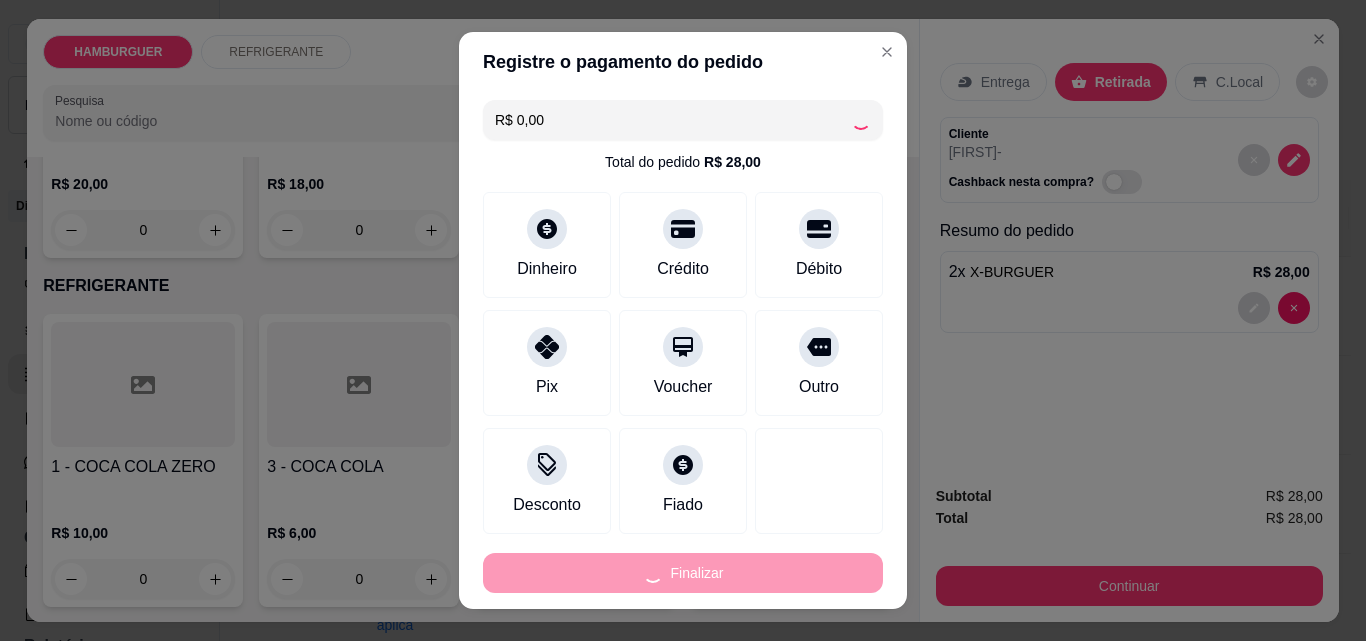 type on "0" 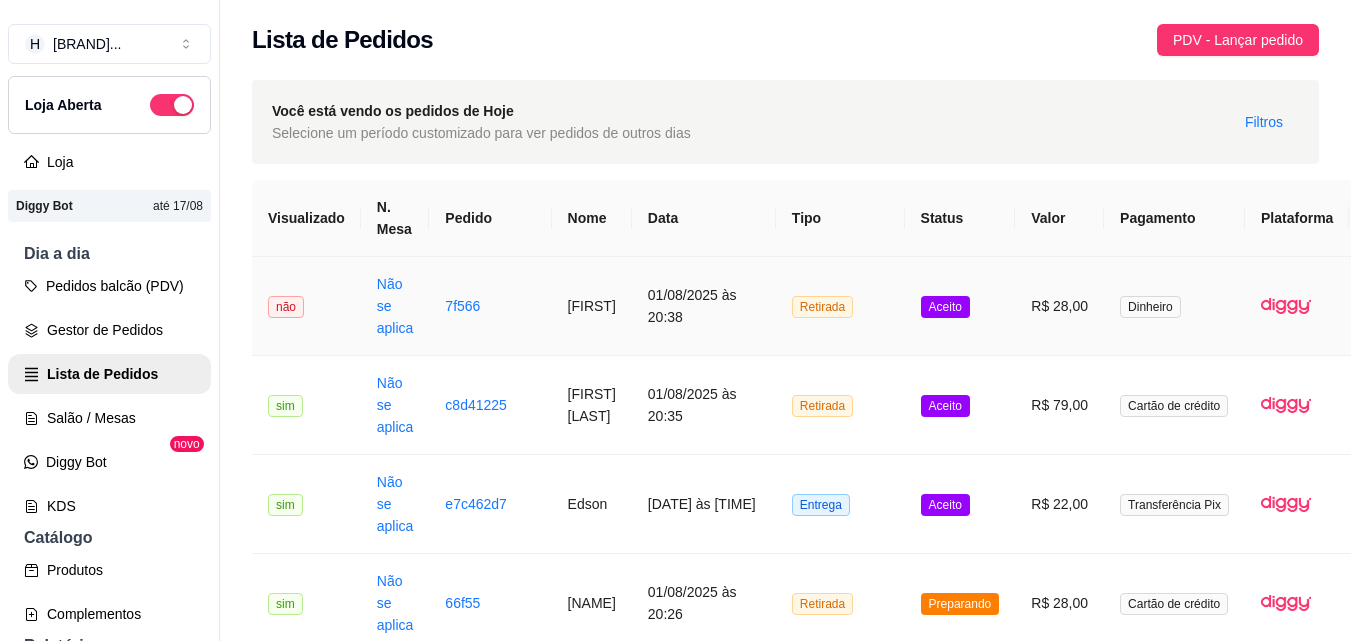 click on "Aceito" at bounding box center (960, 306) 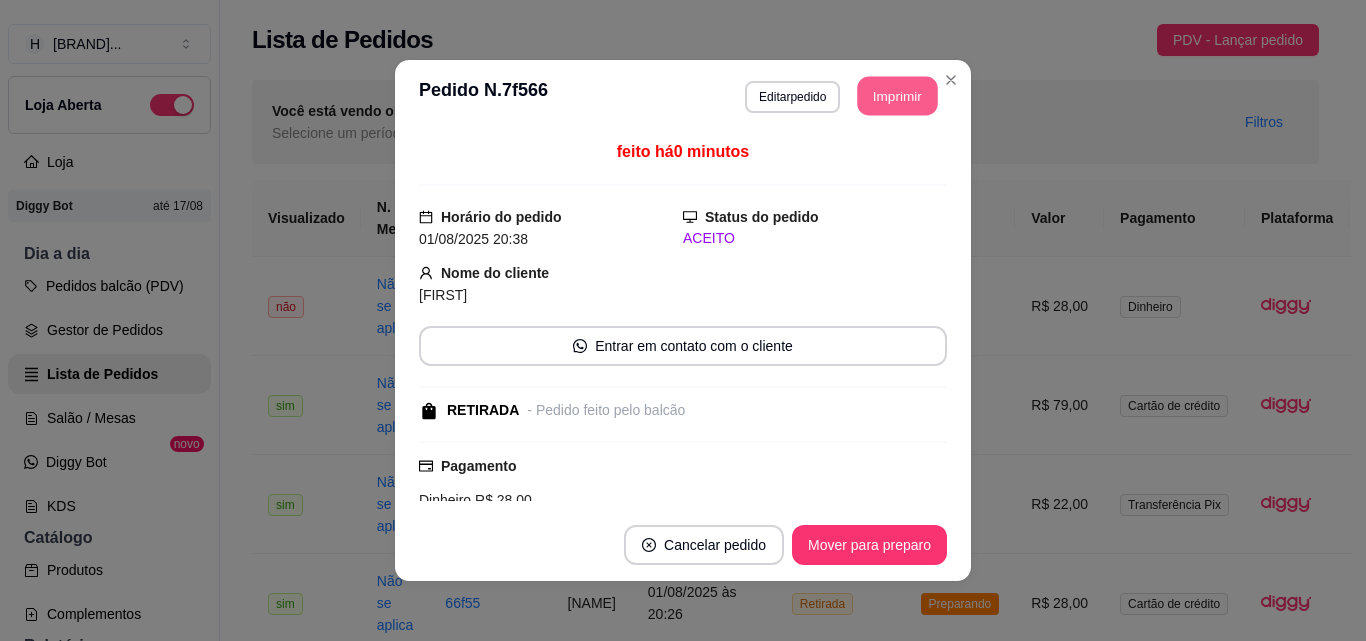 click on "Imprimir" at bounding box center [898, 96] 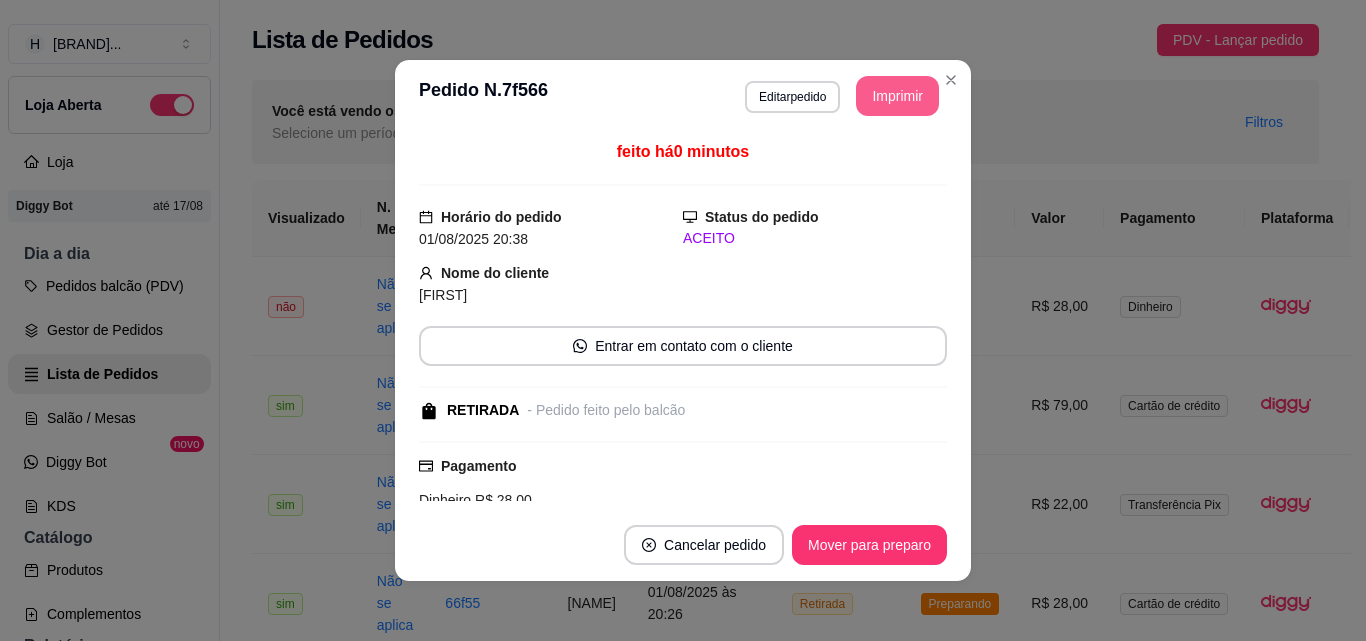scroll, scrollTop: 0, scrollLeft: 0, axis: both 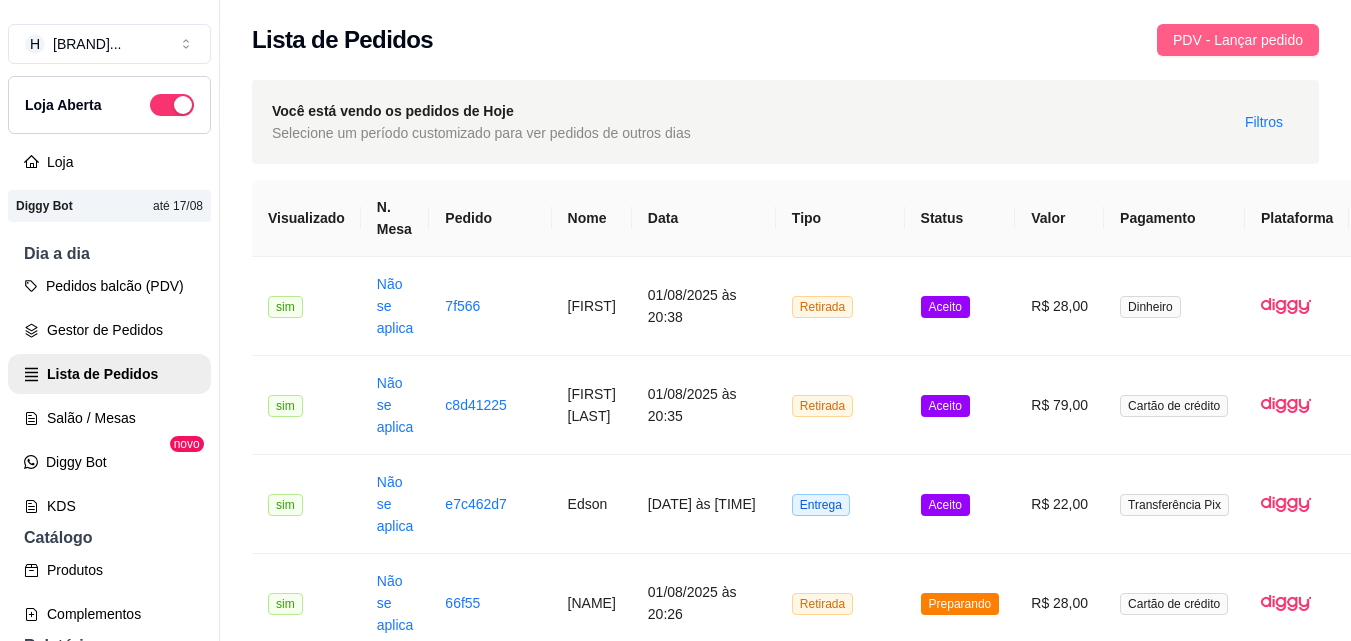 click on "PDV - Lançar pedido" at bounding box center [1238, 40] 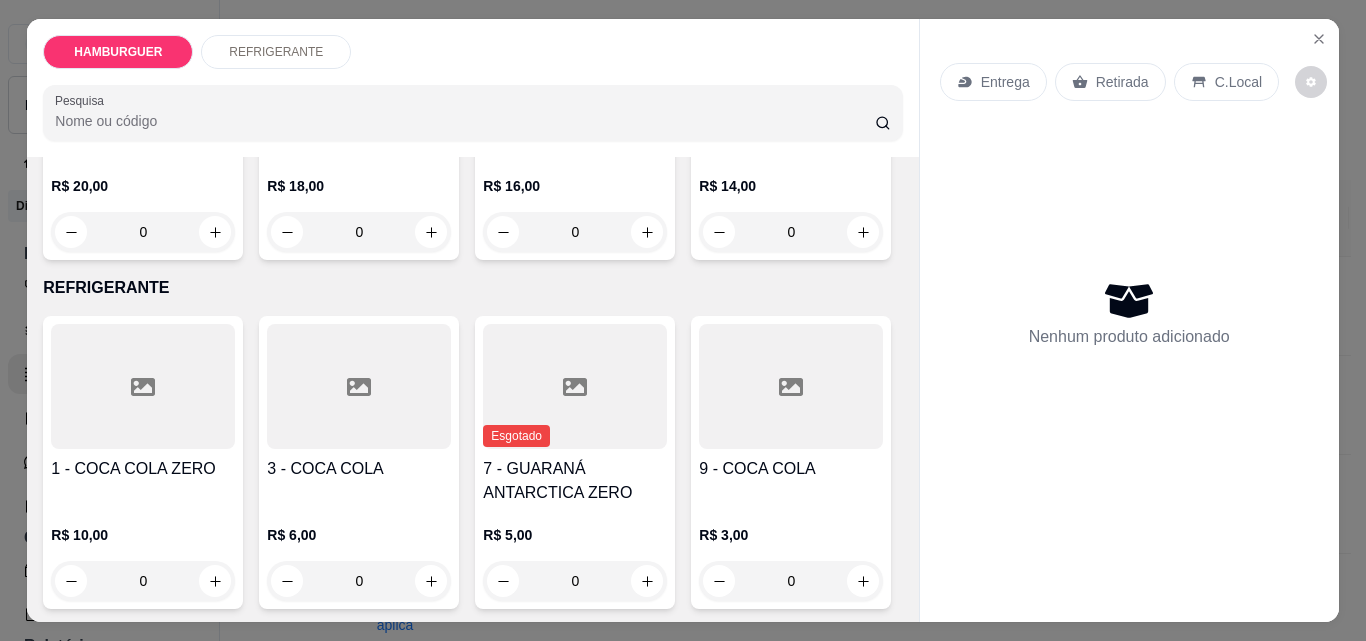 scroll, scrollTop: 300, scrollLeft: 0, axis: vertical 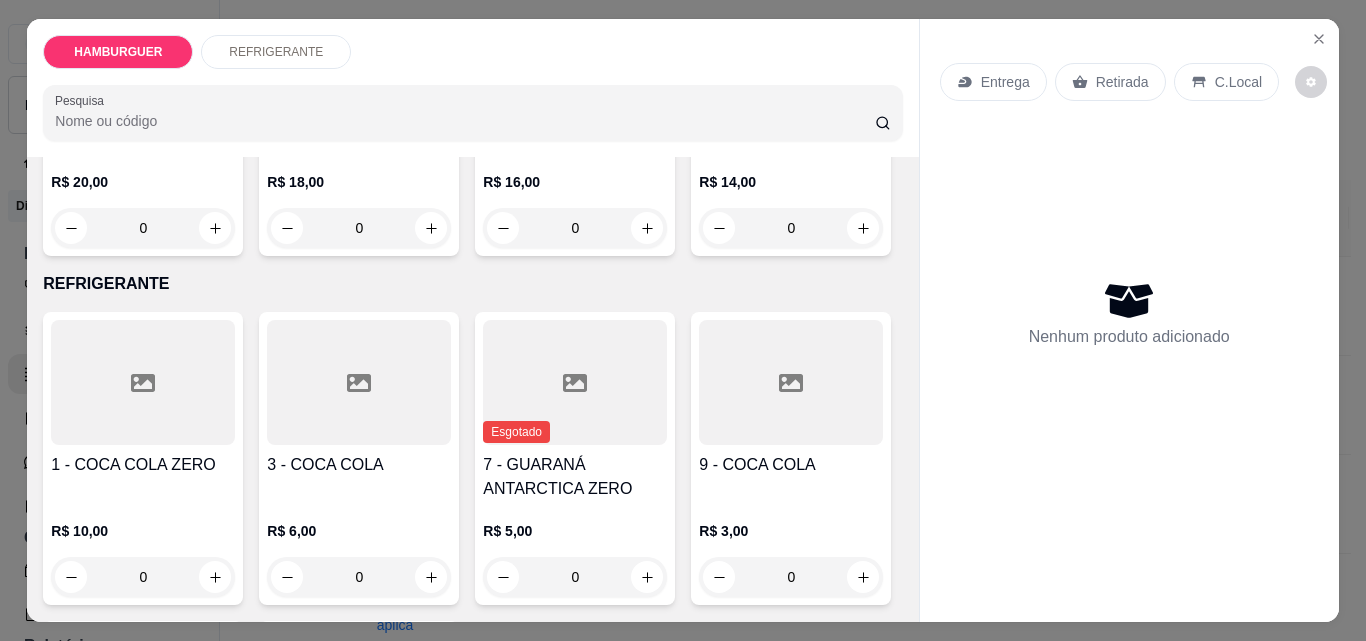 click on "0" at bounding box center (791, 228) 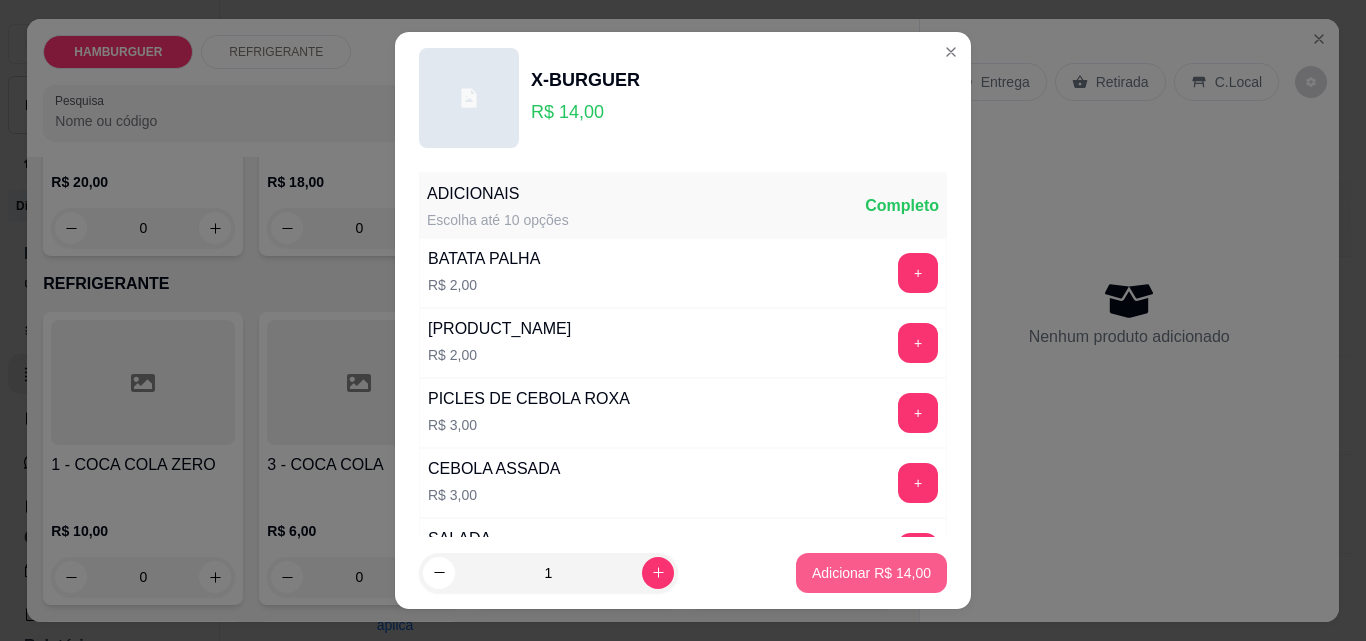 click on "Adicionar   R$ 14,00" at bounding box center (871, 573) 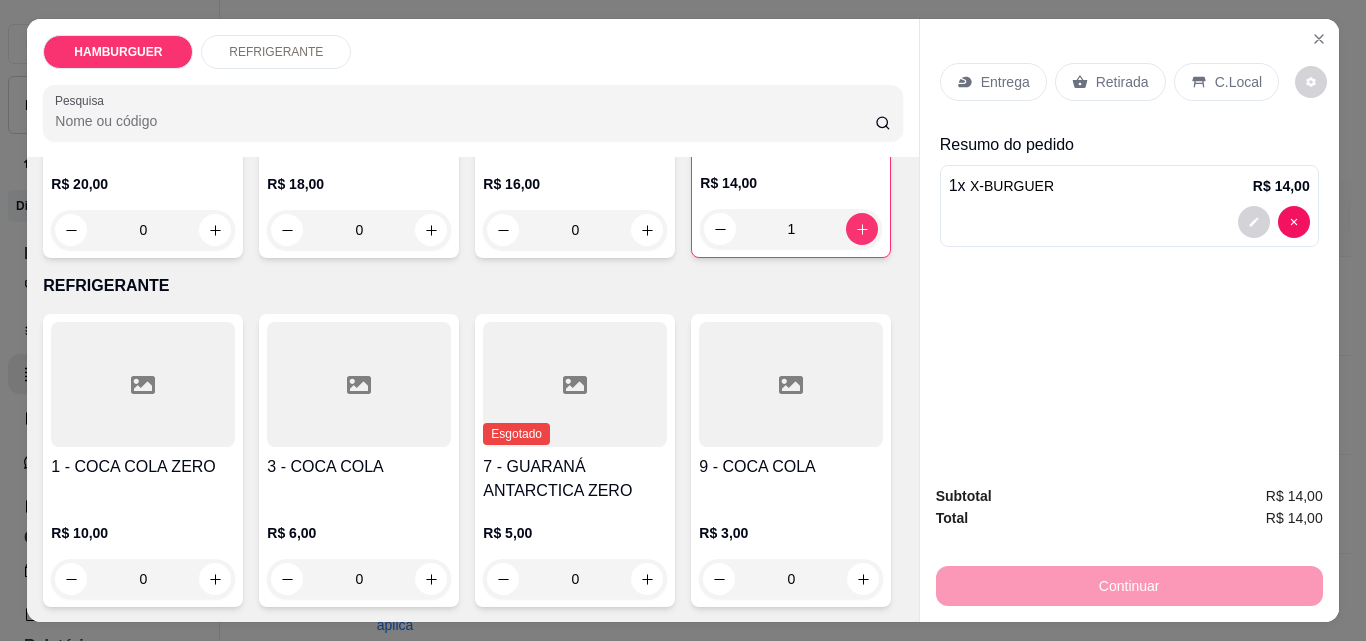 click on "C.Local" at bounding box center [1238, 82] 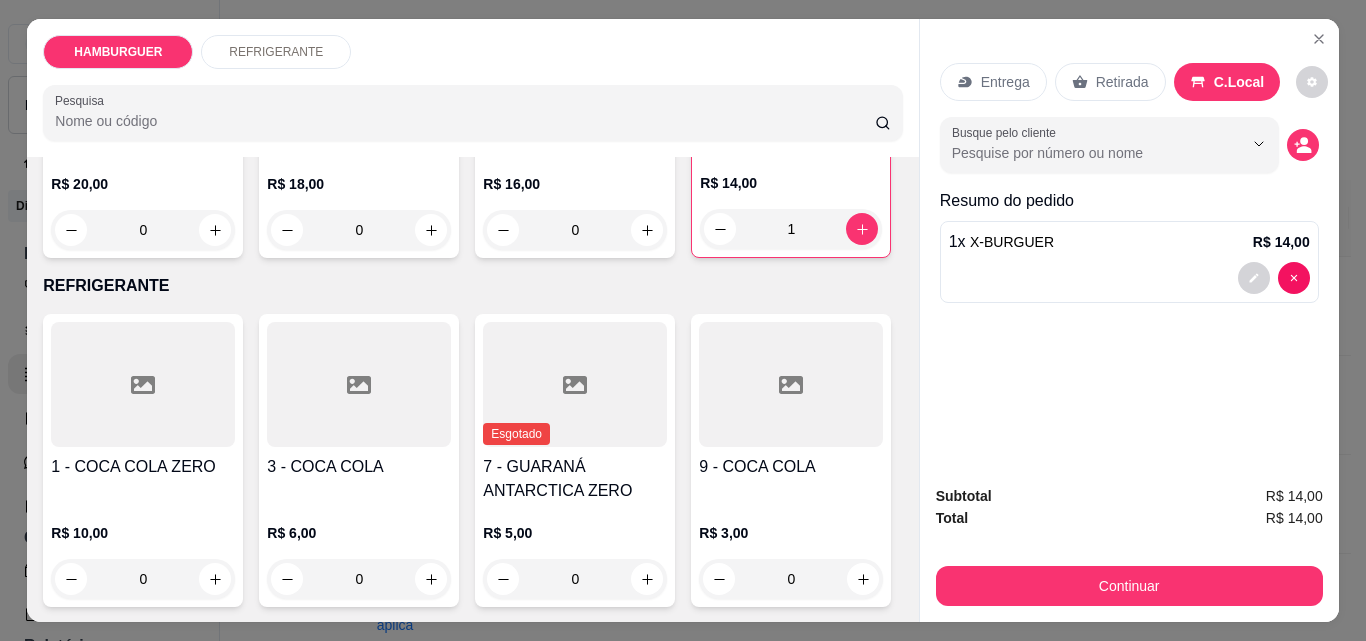 click on "Busque pelo cliente" at bounding box center [1129, 145] 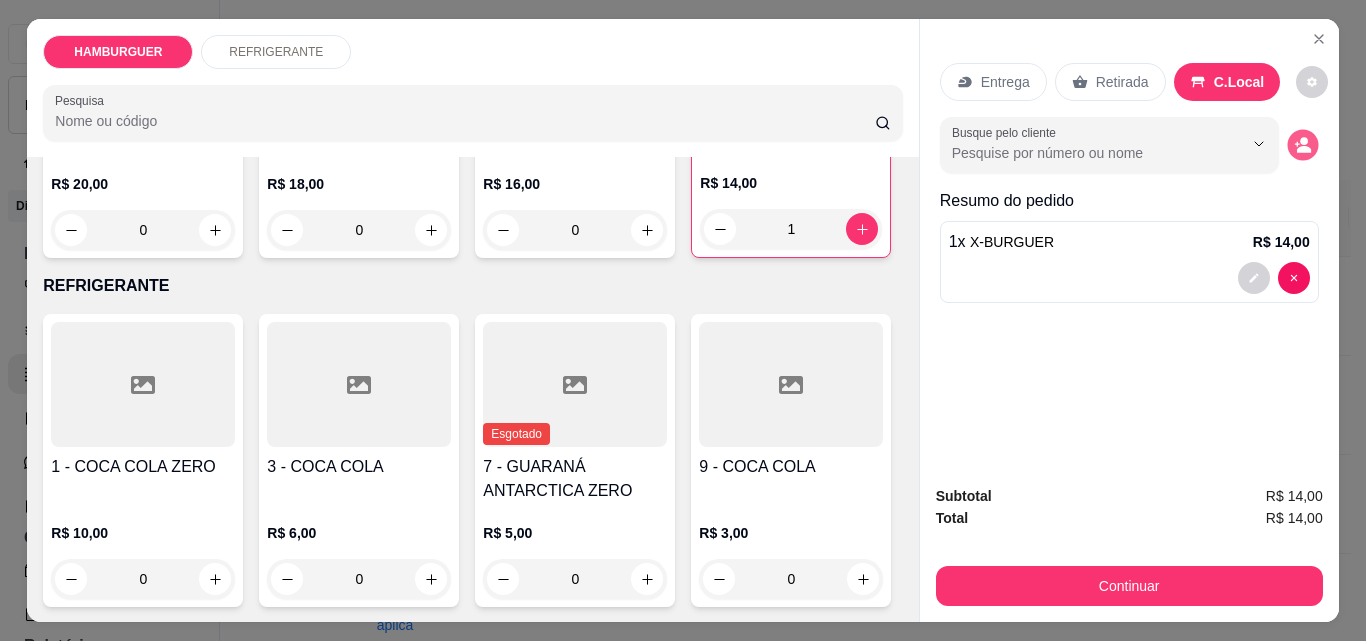 click 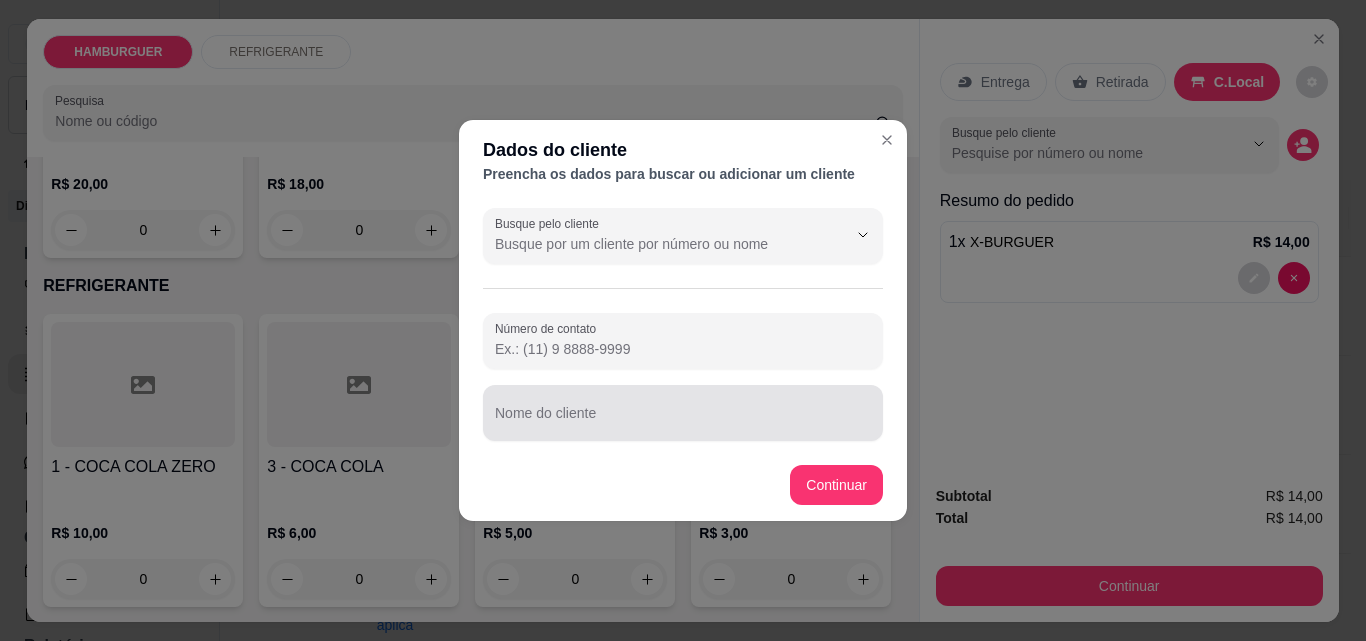click at bounding box center (683, 413) 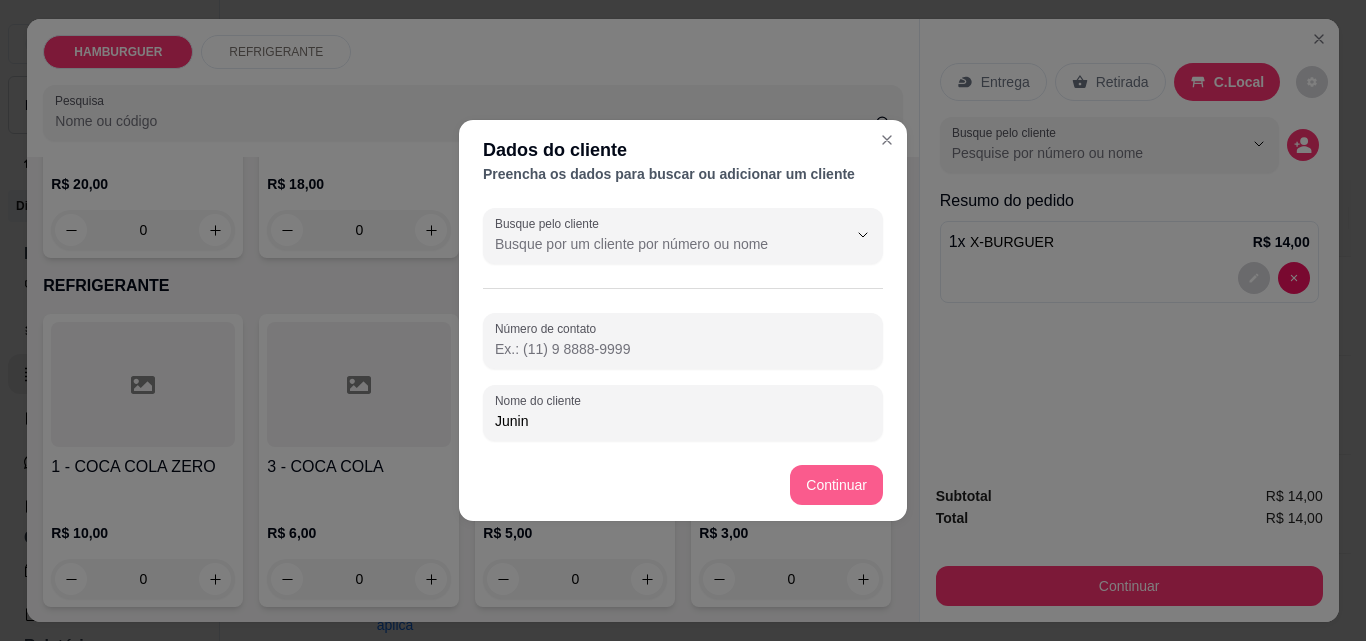 type on "Junin" 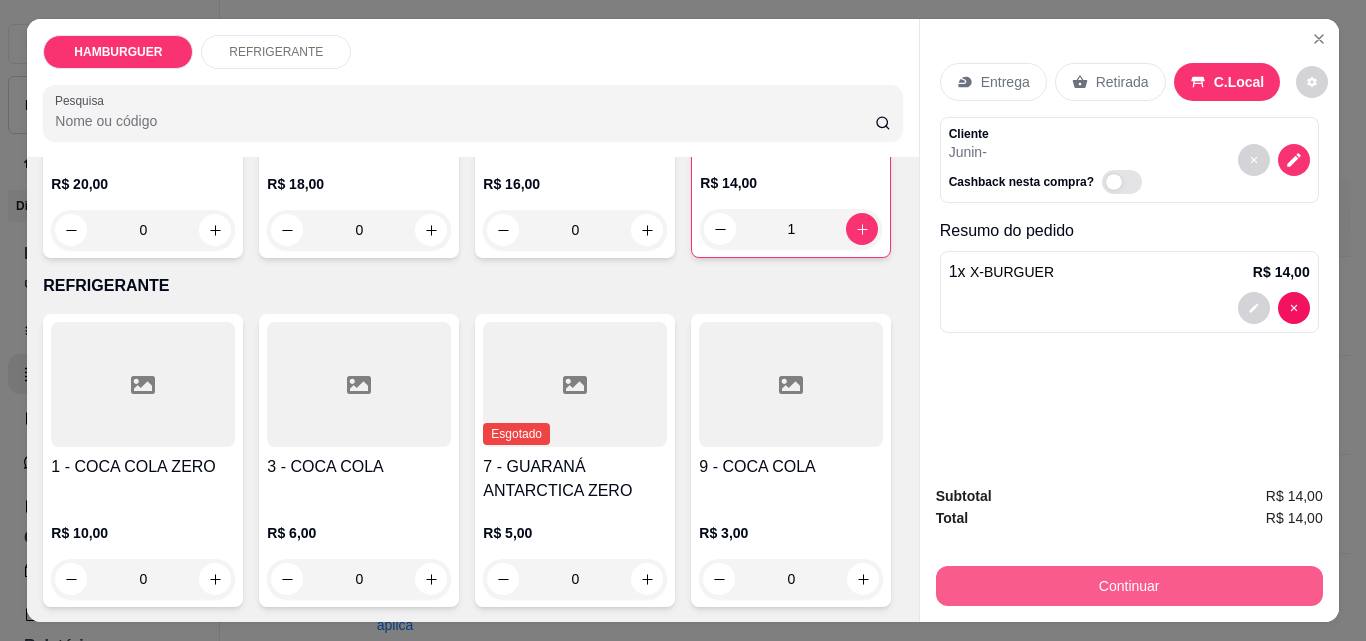 click on "Continuar" at bounding box center (1129, 586) 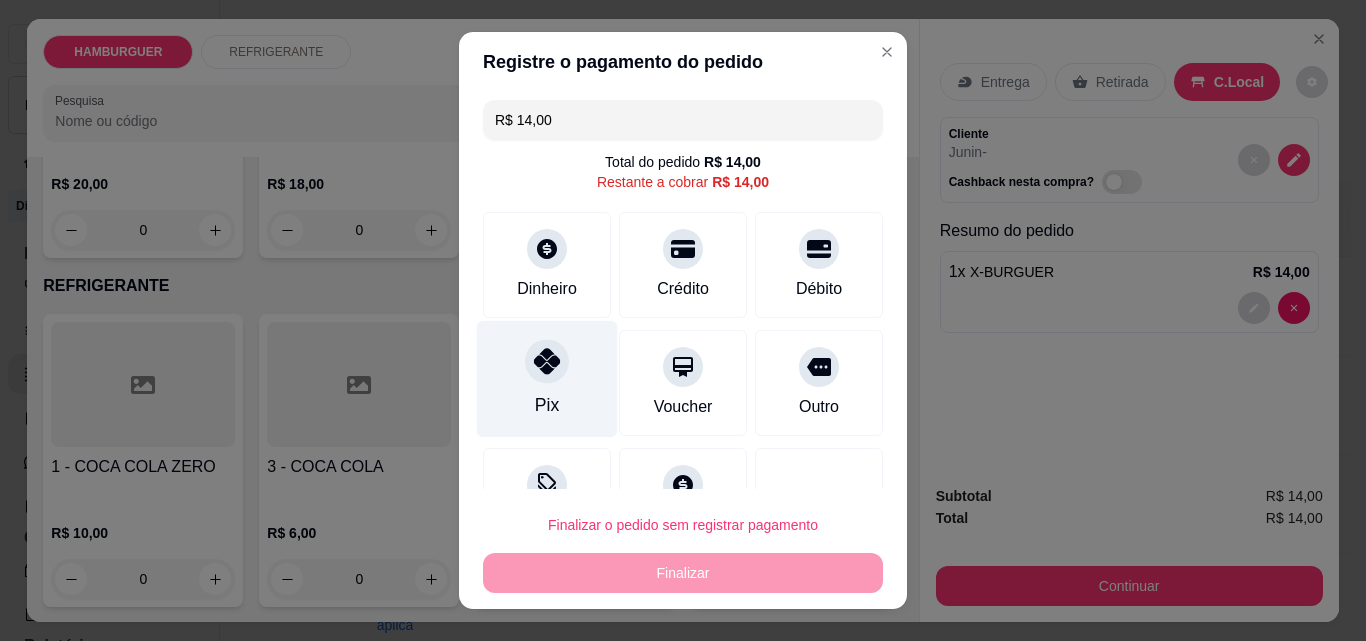 click at bounding box center (547, 361) 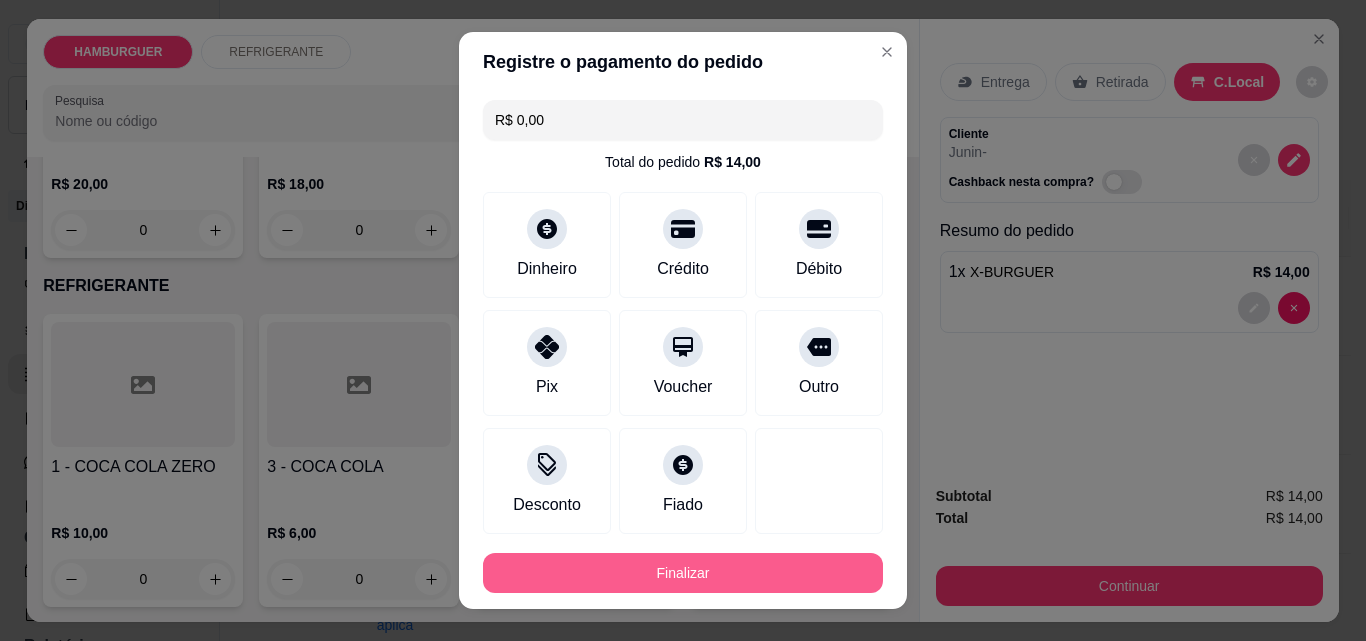 click on "Finalizar" at bounding box center [683, 573] 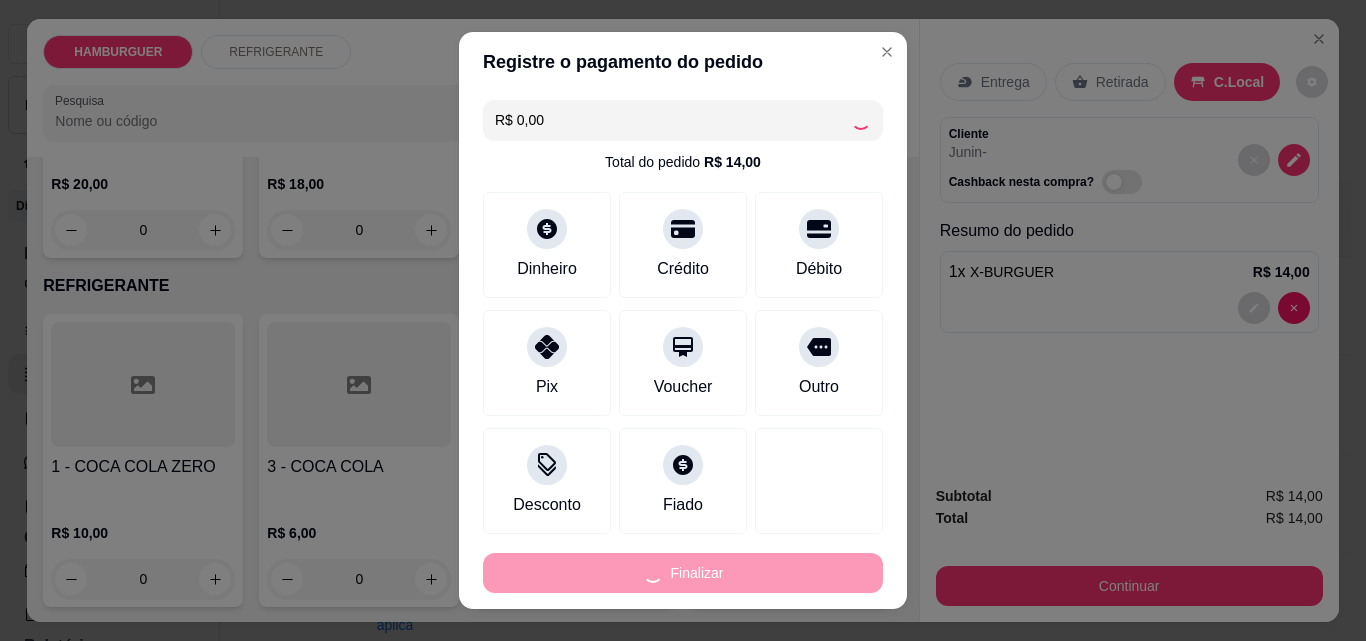 type on "0" 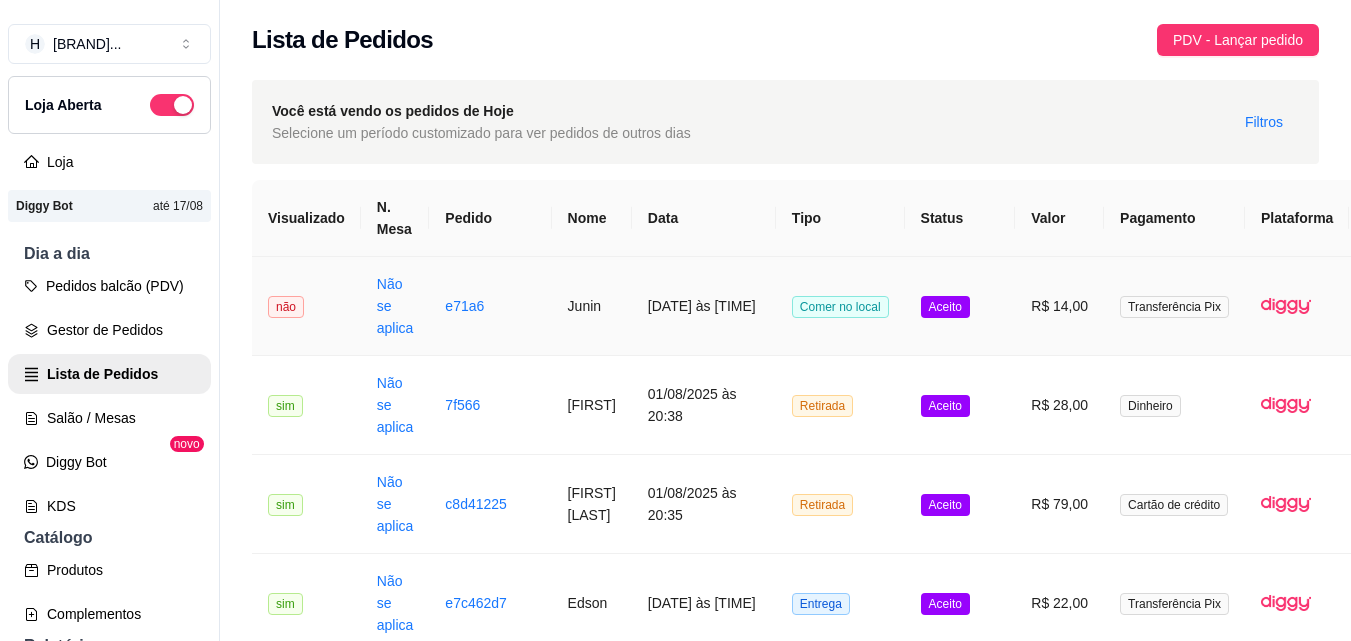 click on "Aceito" at bounding box center (960, 306) 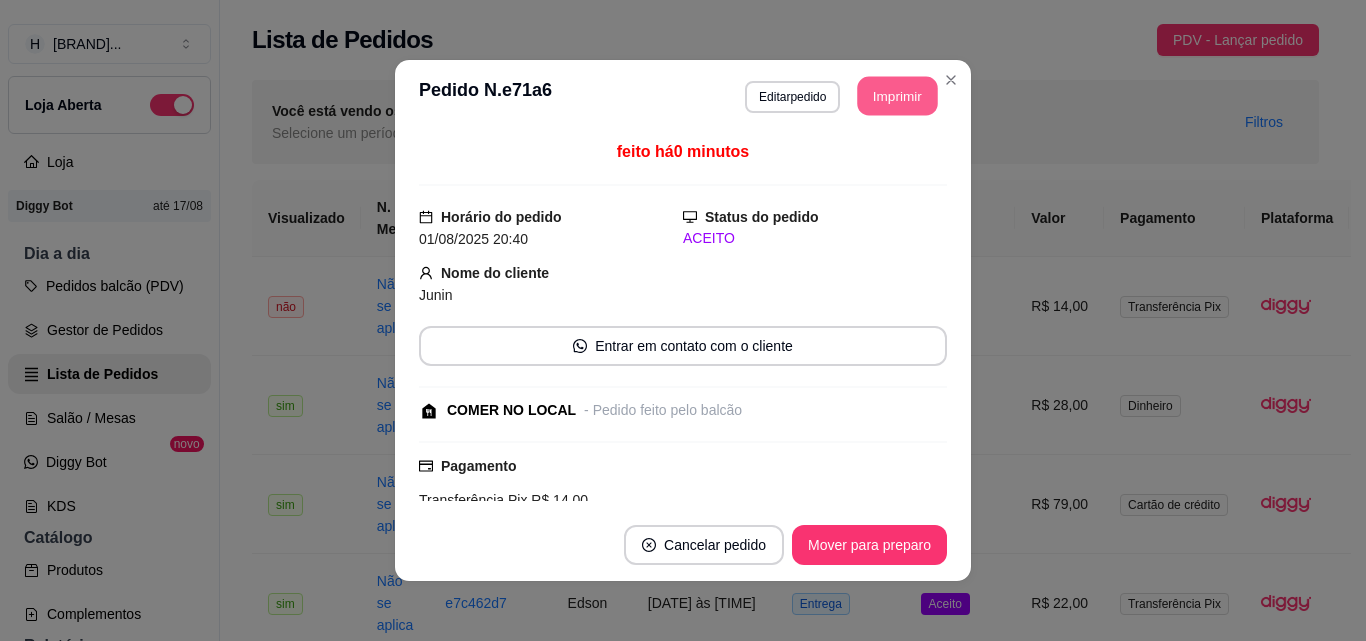 click on "Imprimir" at bounding box center (898, 96) 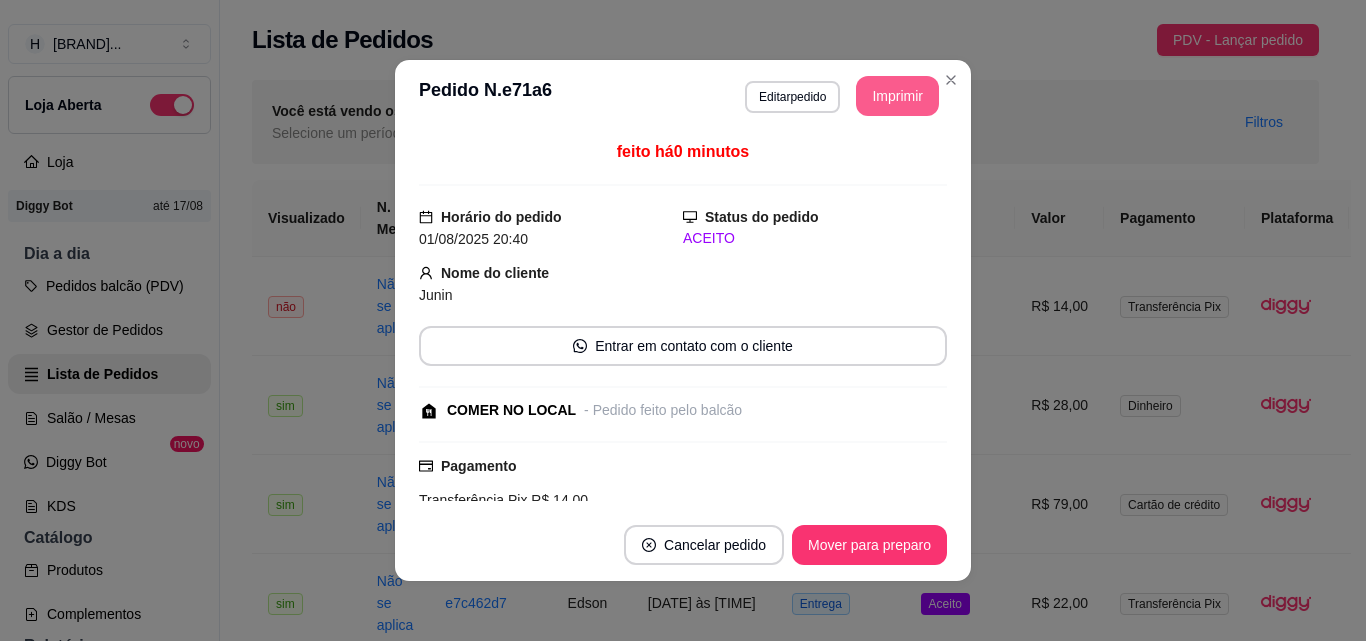 scroll, scrollTop: 0, scrollLeft: 0, axis: both 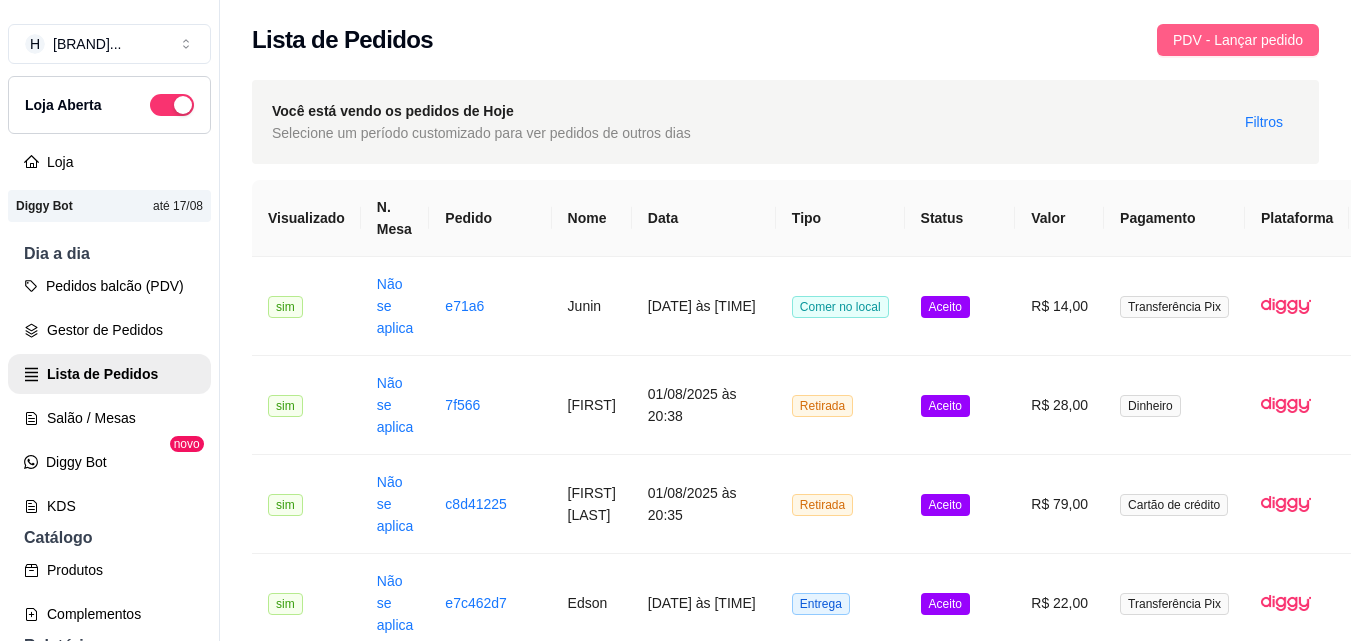 click on "PDV - Lançar pedido" at bounding box center (1238, 40) 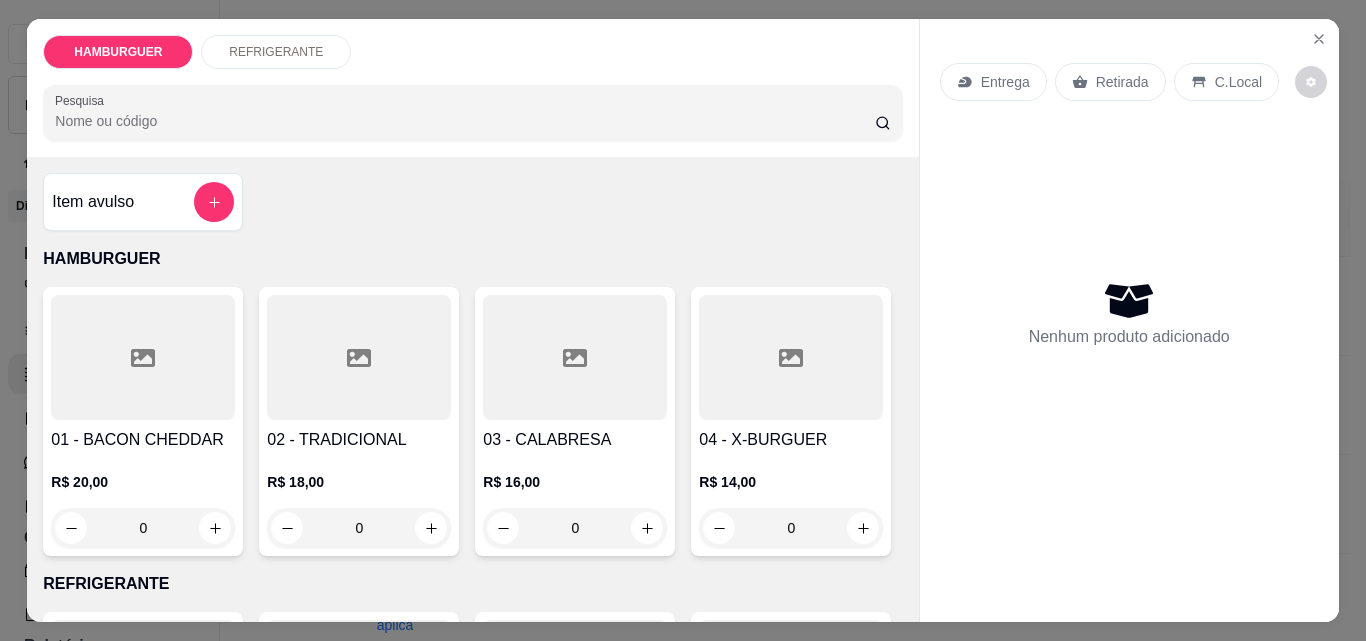 click on "Entrega" at bounding box center (1005, 82) 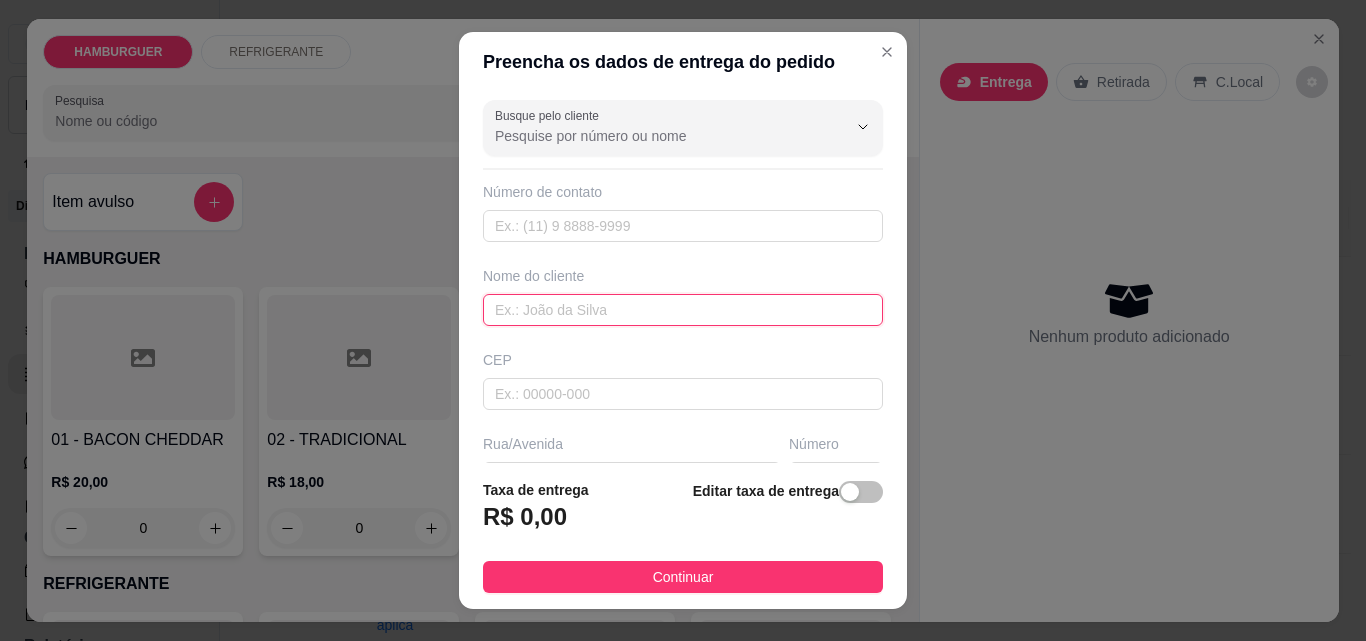 click at bounding box center (683, 310) 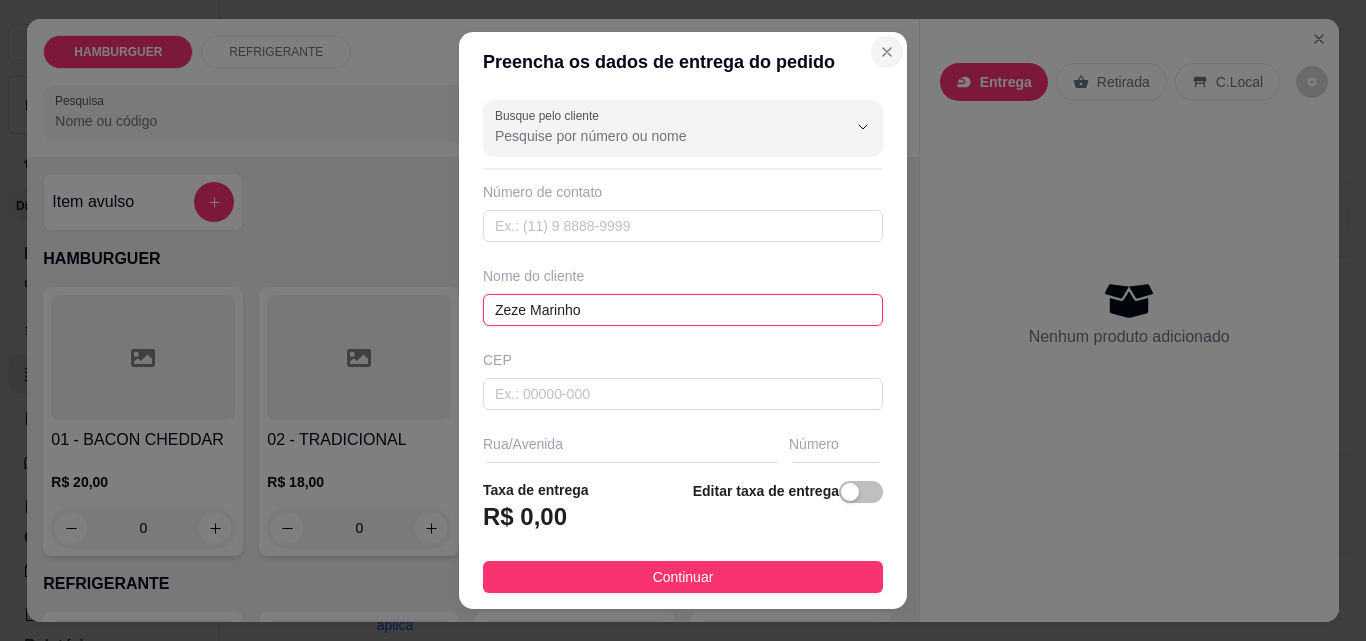 type on "Zeze Marinho" 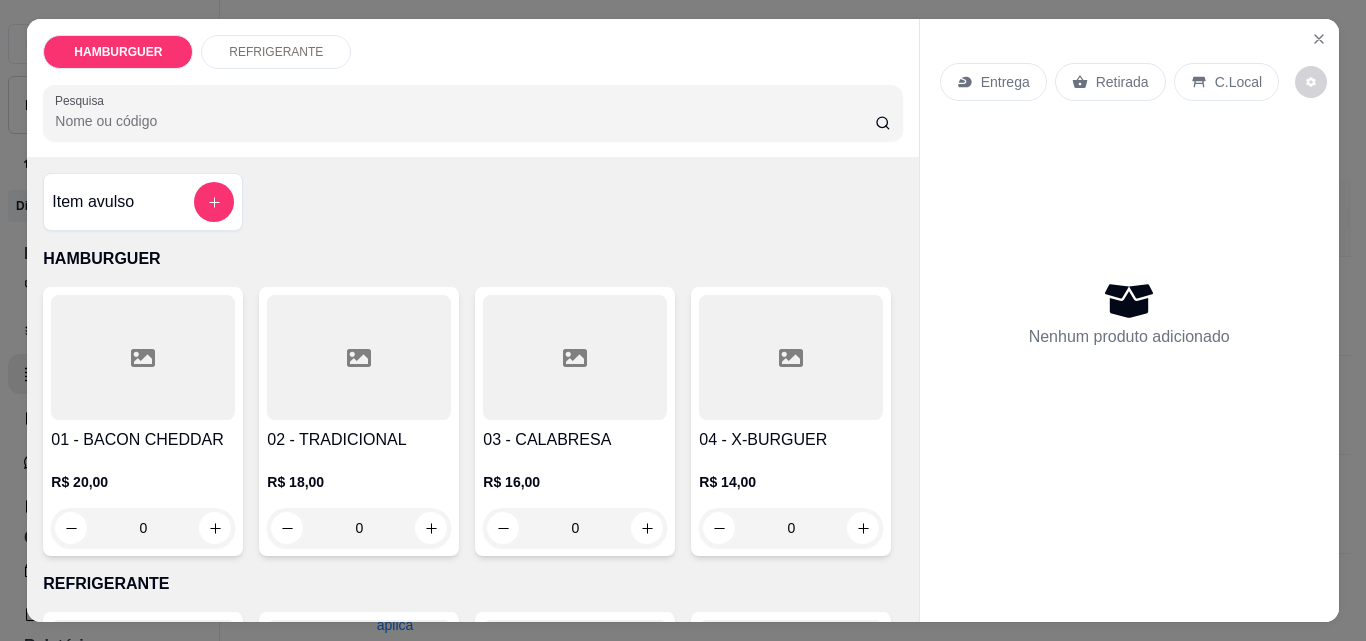 click on "Entrega" at bounding box center [1005, 82] 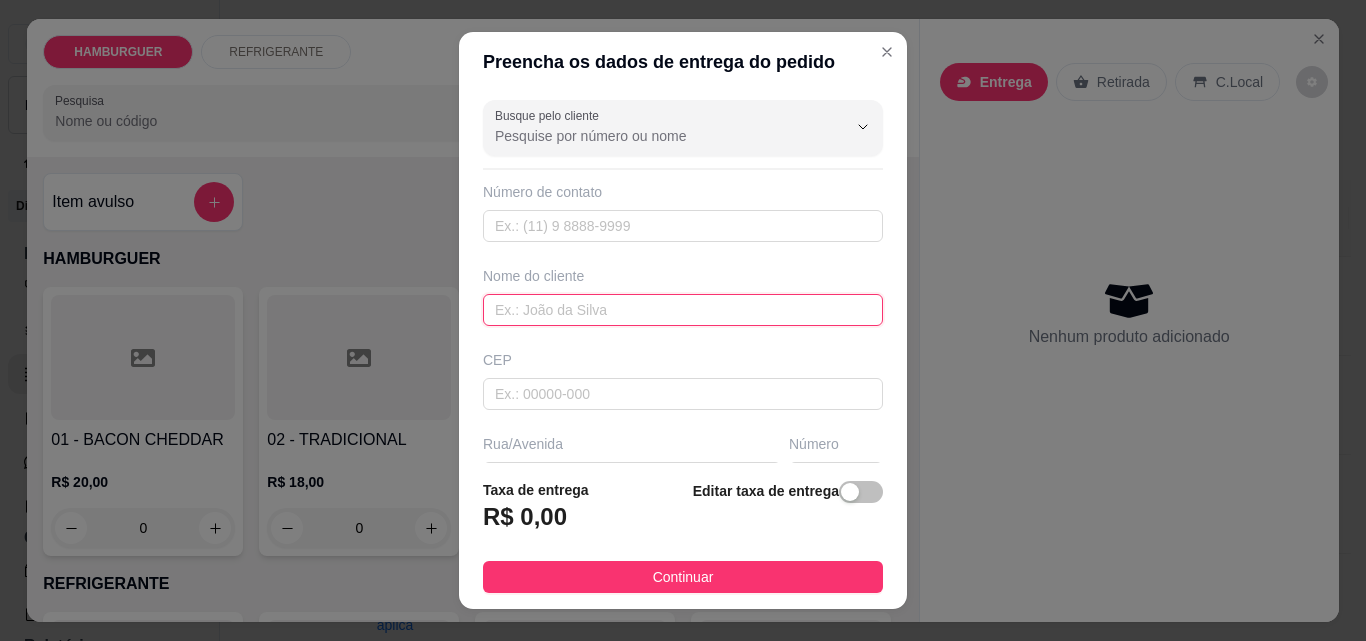 click at bounding box center (683, 310) 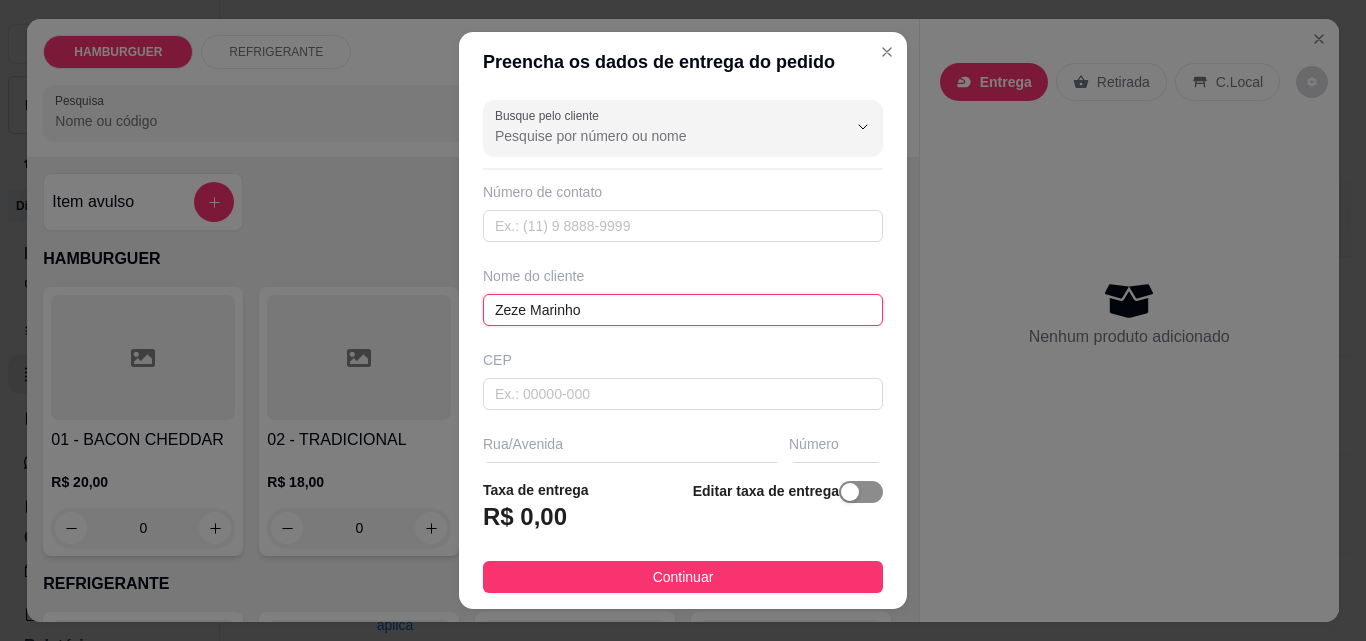 type on "Zeze Marinho" 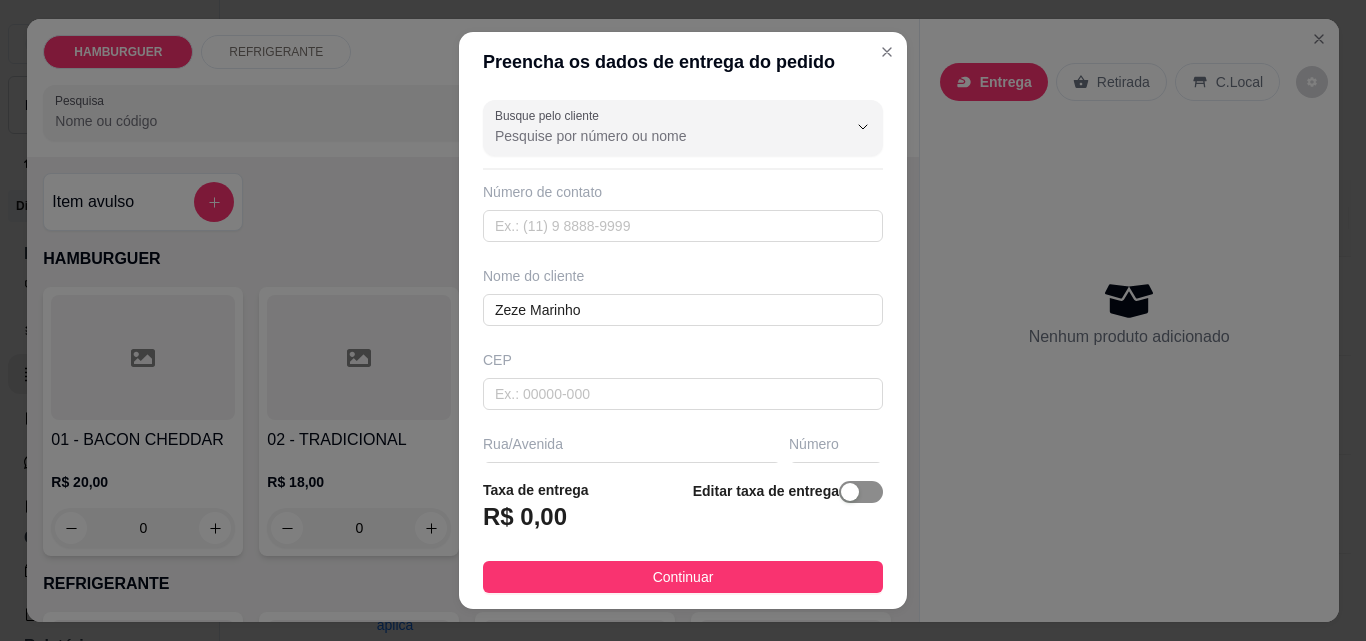 click at bounding box center [861, 492] 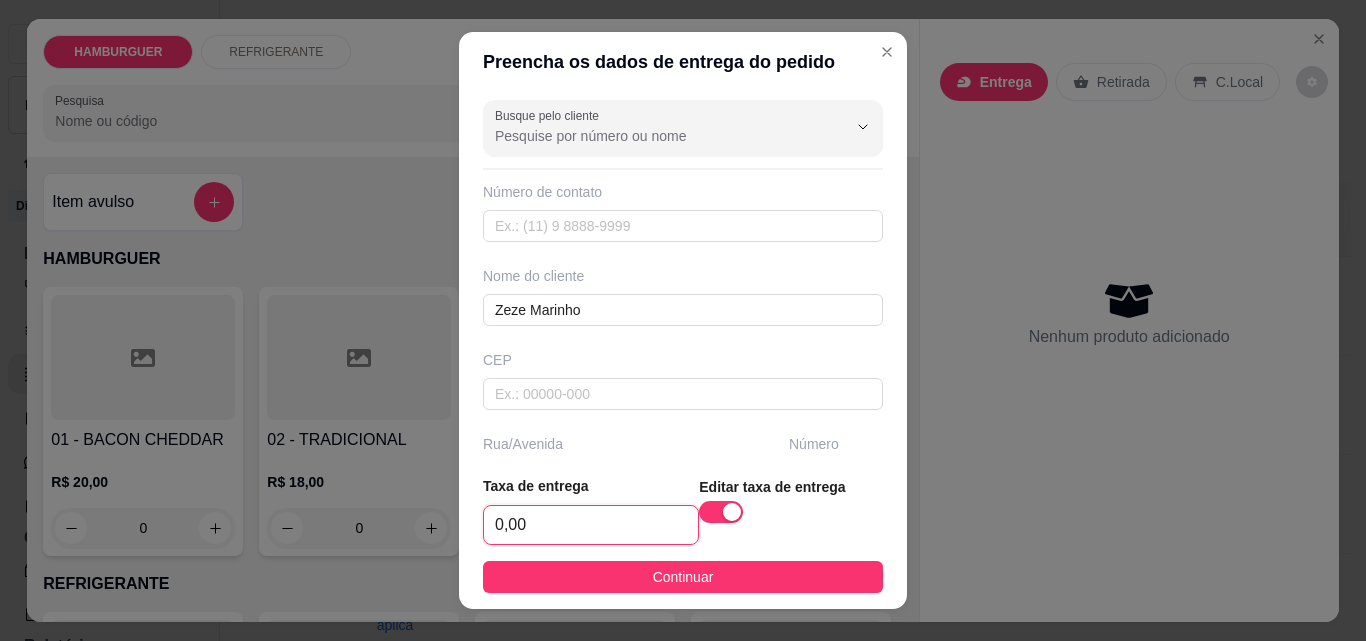 click on "0,00" at bounding box center [591, 525] 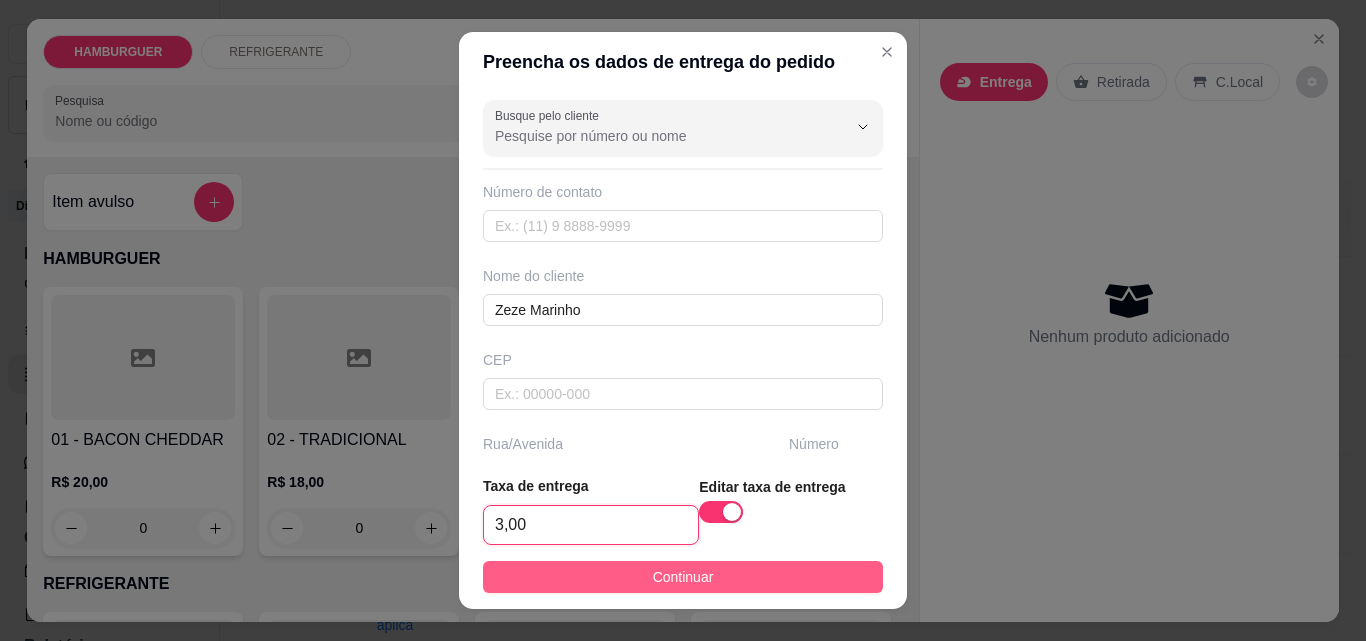 type on "3,00" 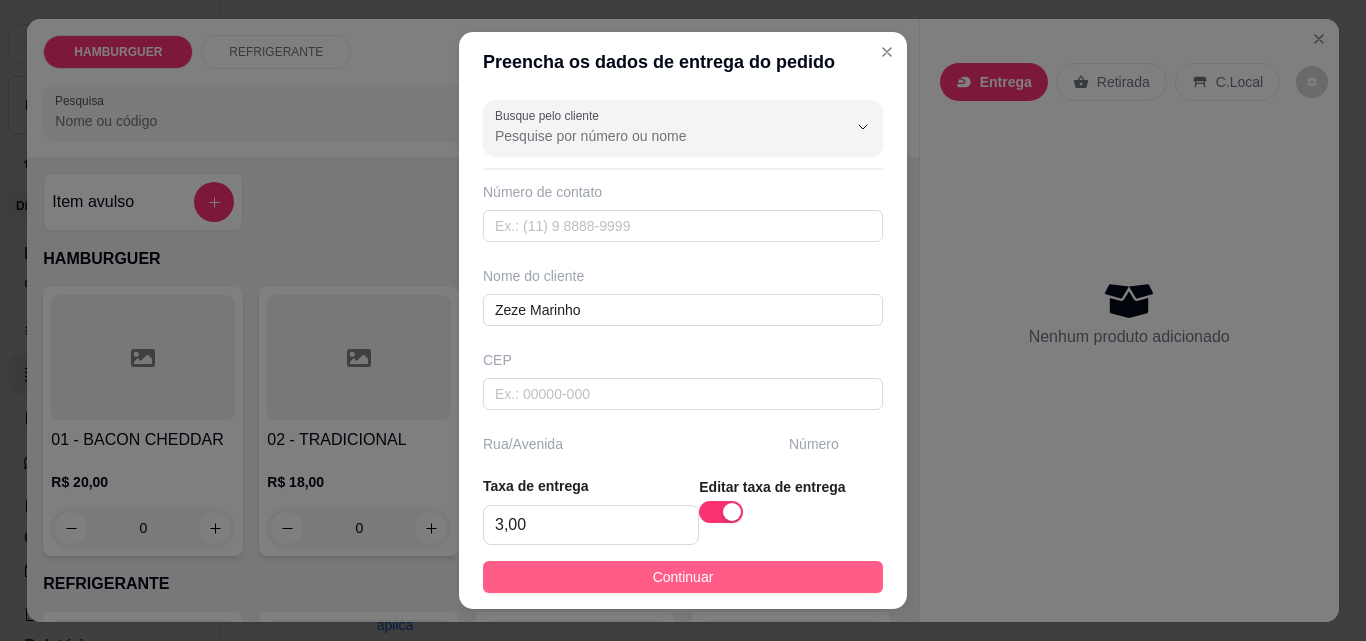 click on "Continuar" at bounding box center [683, 577] 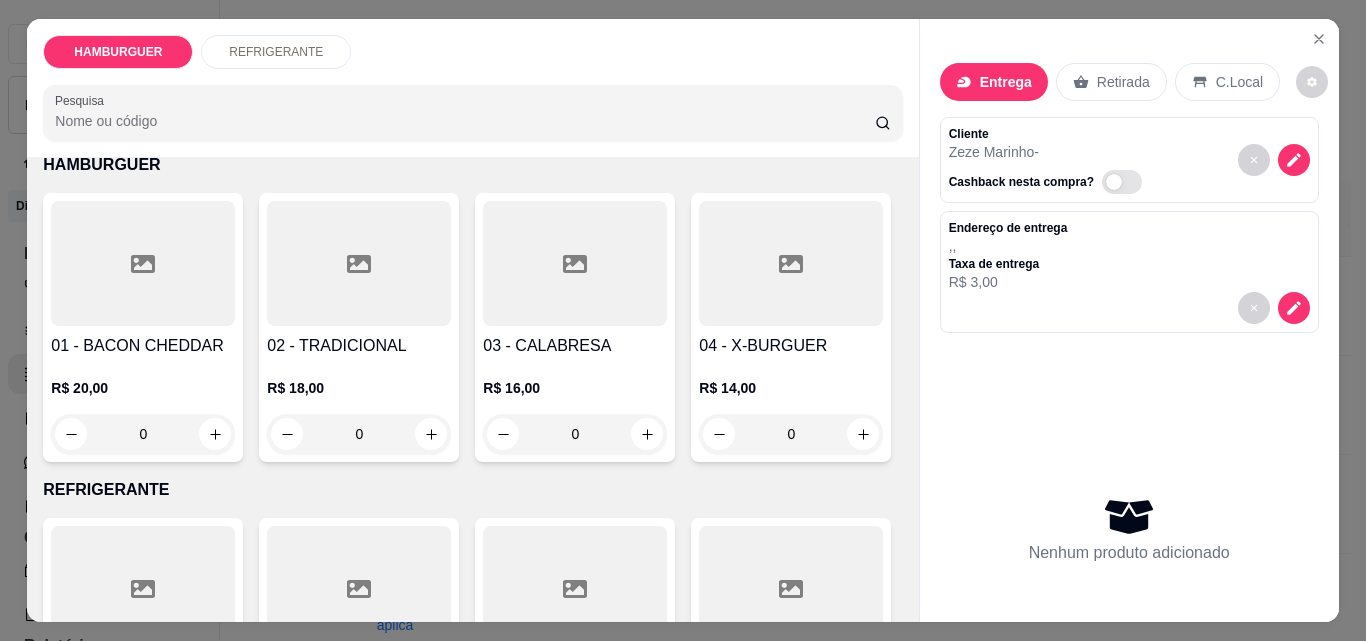 scroll, scrollTop: 200, scrollLeft: 0, axis: vertical 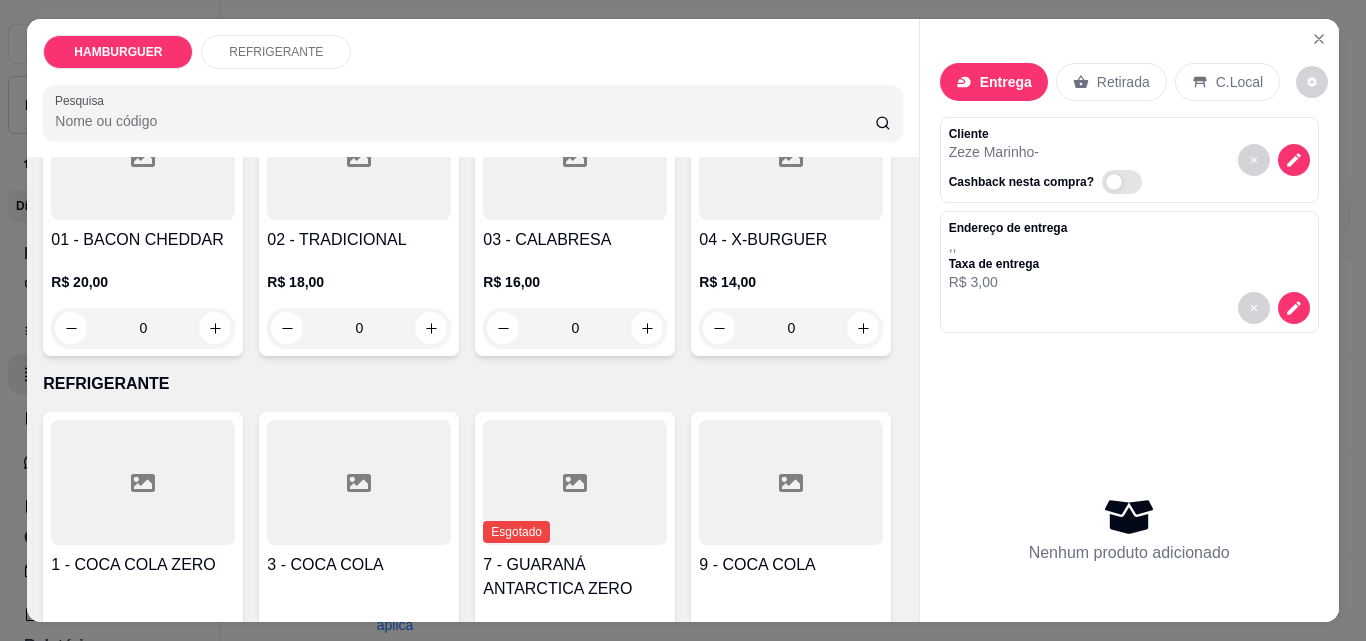 click on "0" at bounding box center (791, 328) 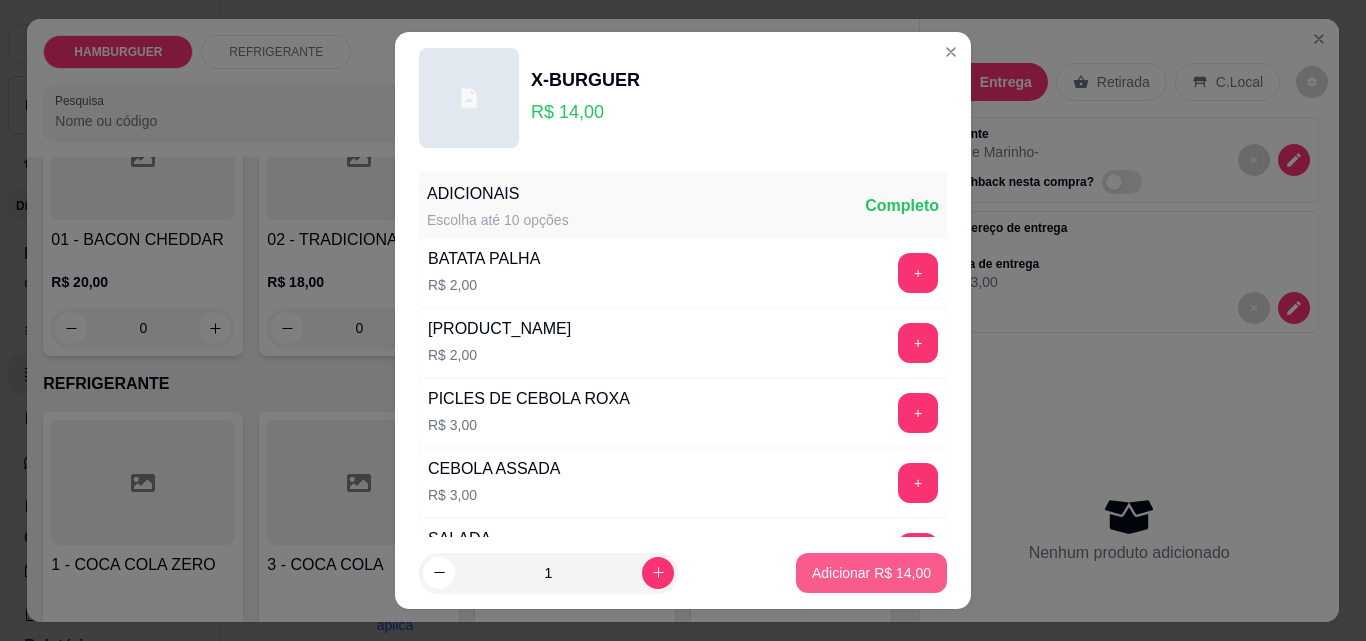 click on "Adicionar   R$ 14,00" at bounding box center (871, 573) 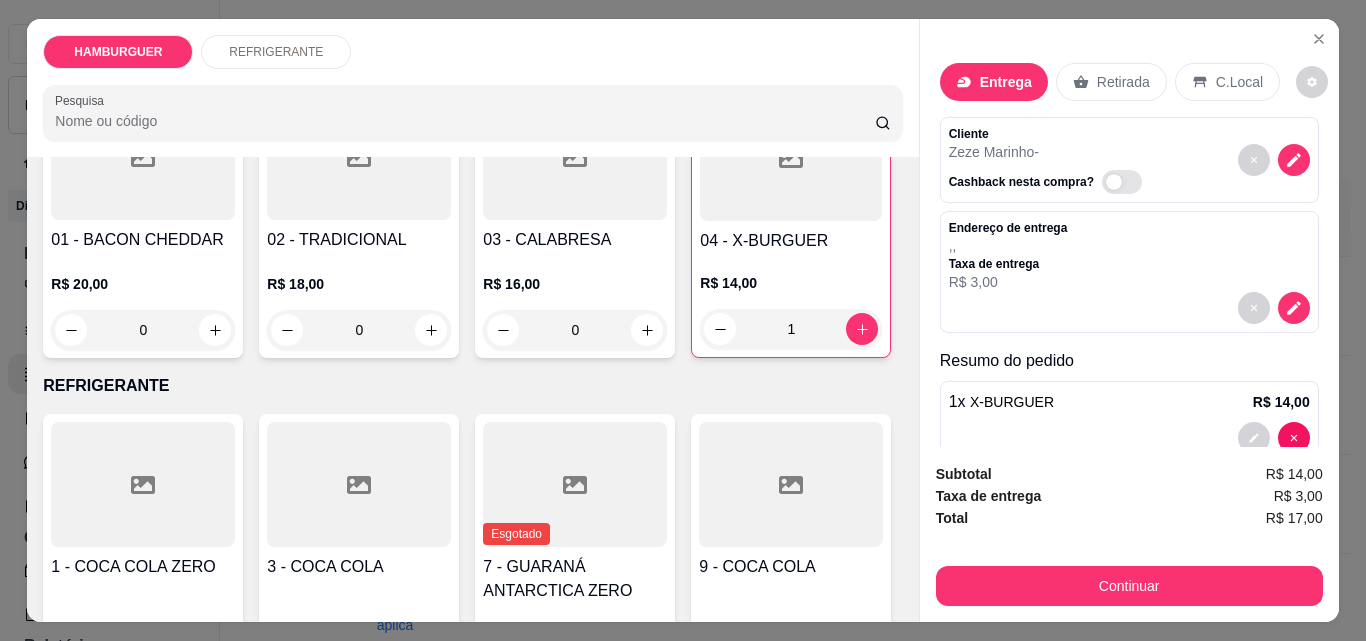 click on "0" at bounding box center [575, 330] 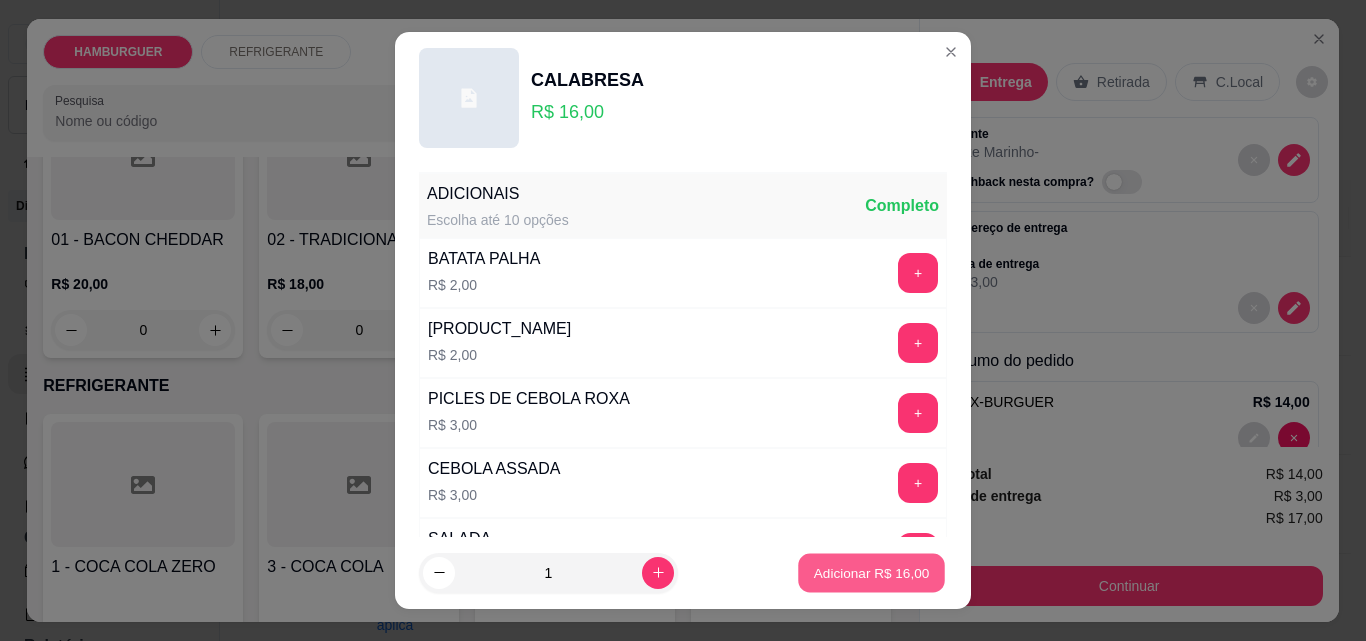 click on "Adicionar   R$ 16,00" at bounding box center [872, 572] 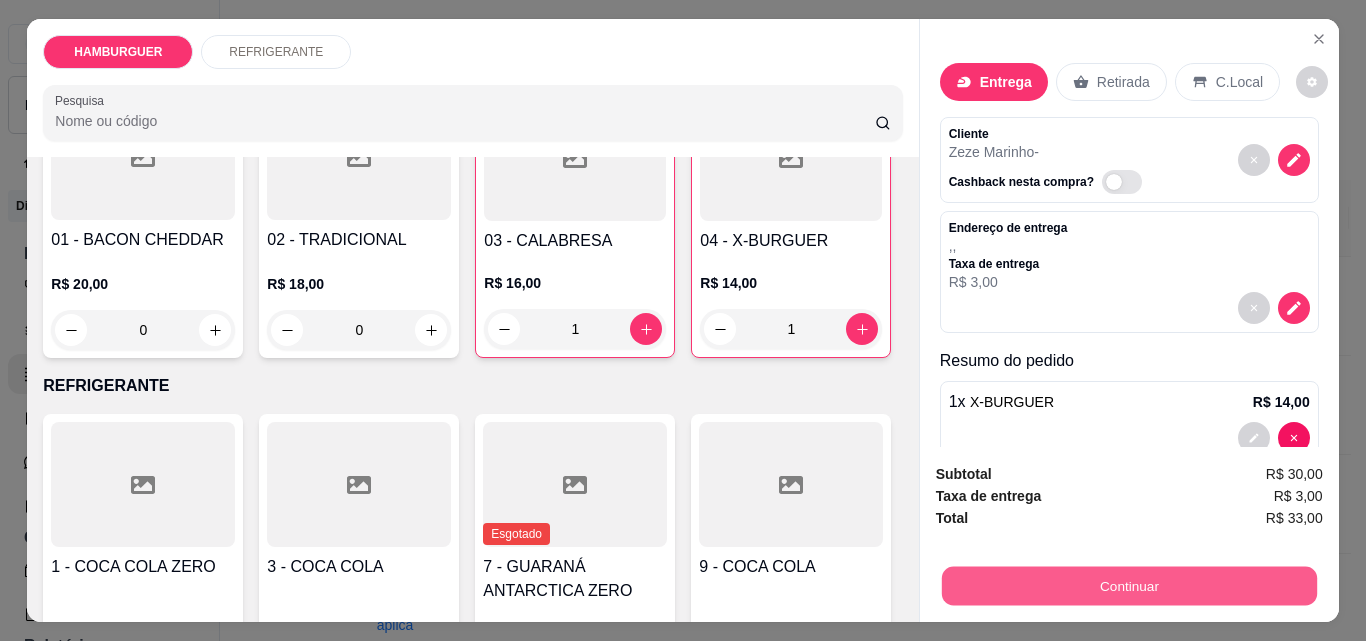 click on "Continuar" at bounding box center [1128, 585] 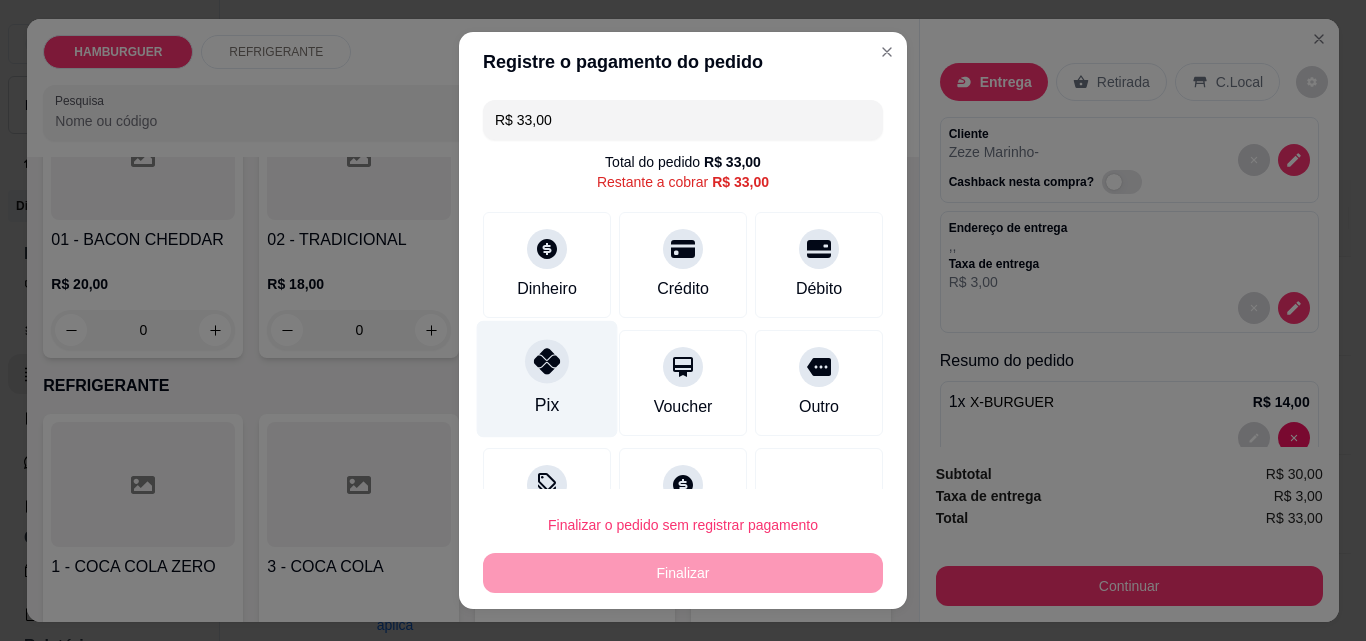 click 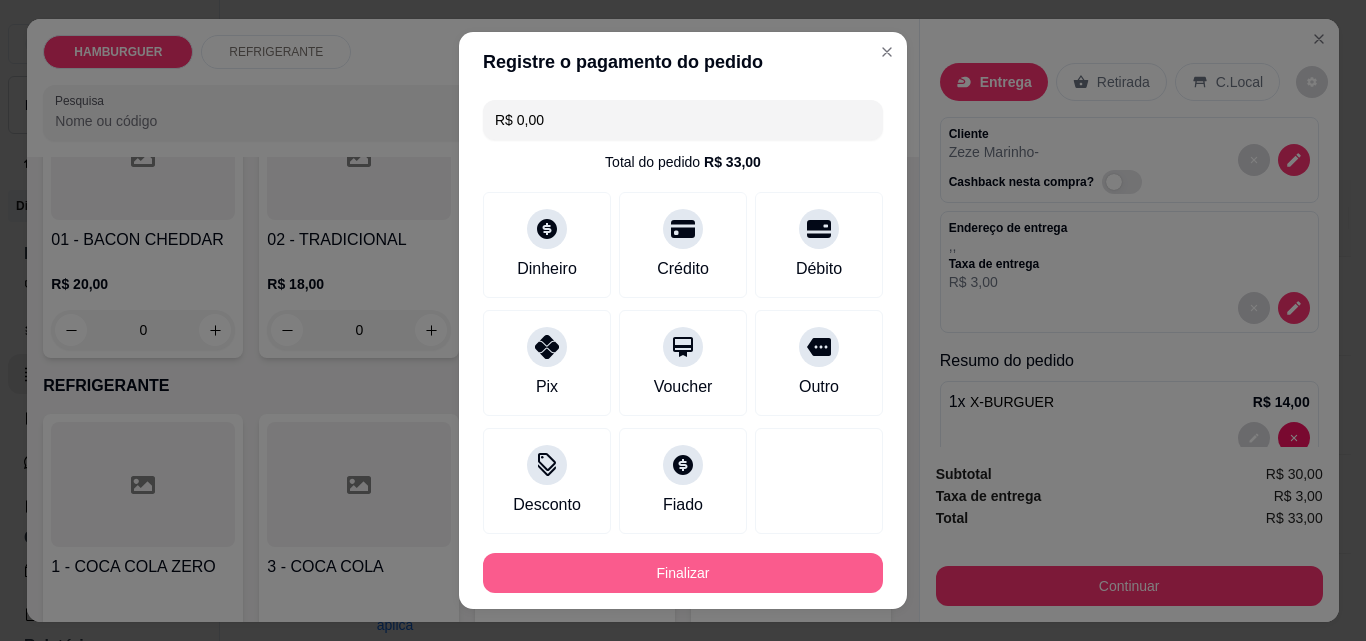 click on "Finalizar" at bounding box center [683, 573] 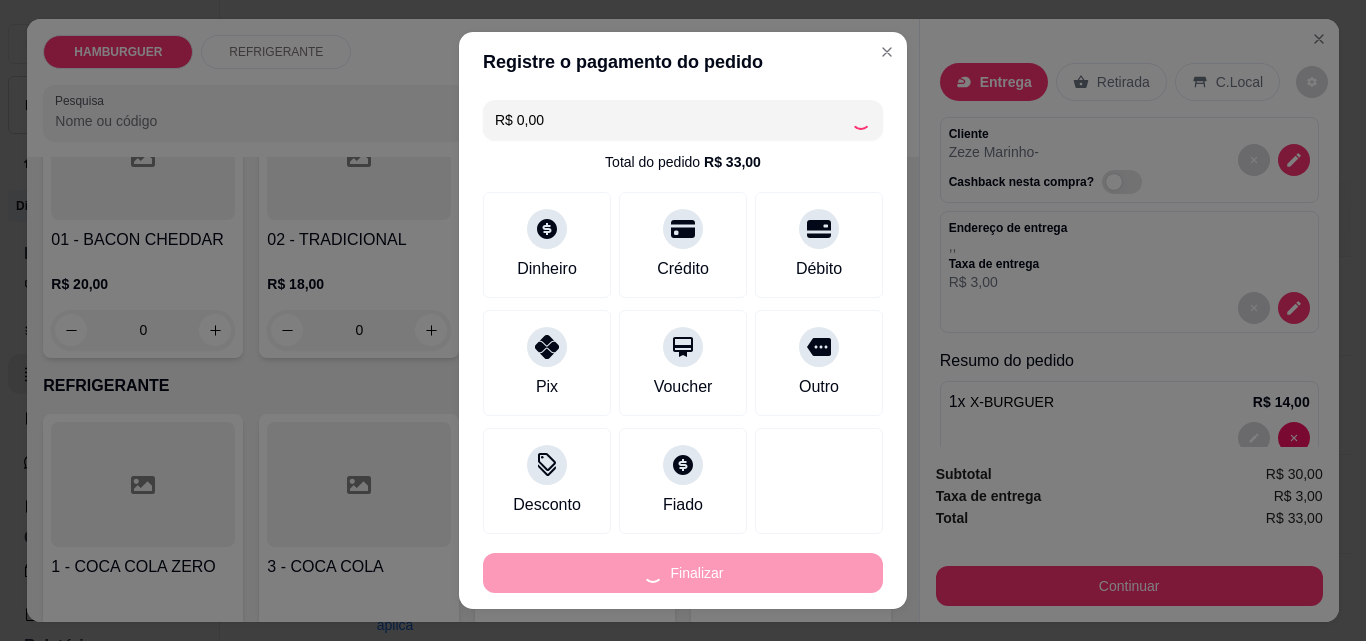 type on "0" 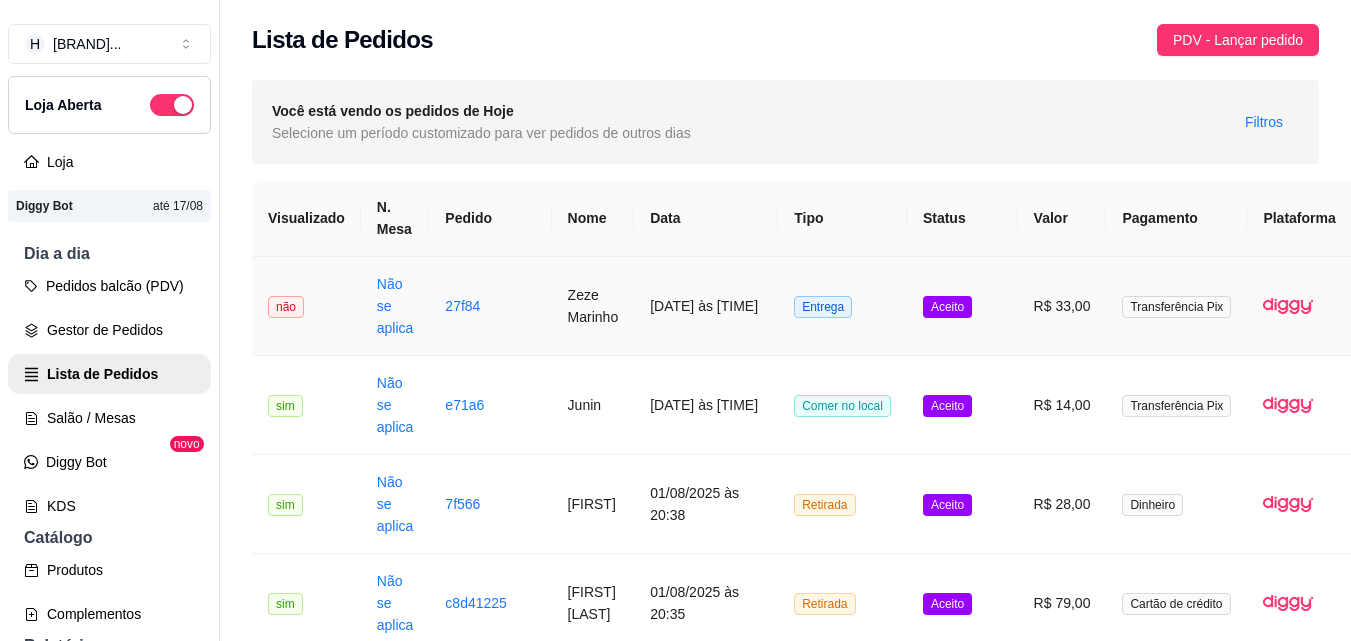 click on "Aceito" at bounding box center (962, 306) 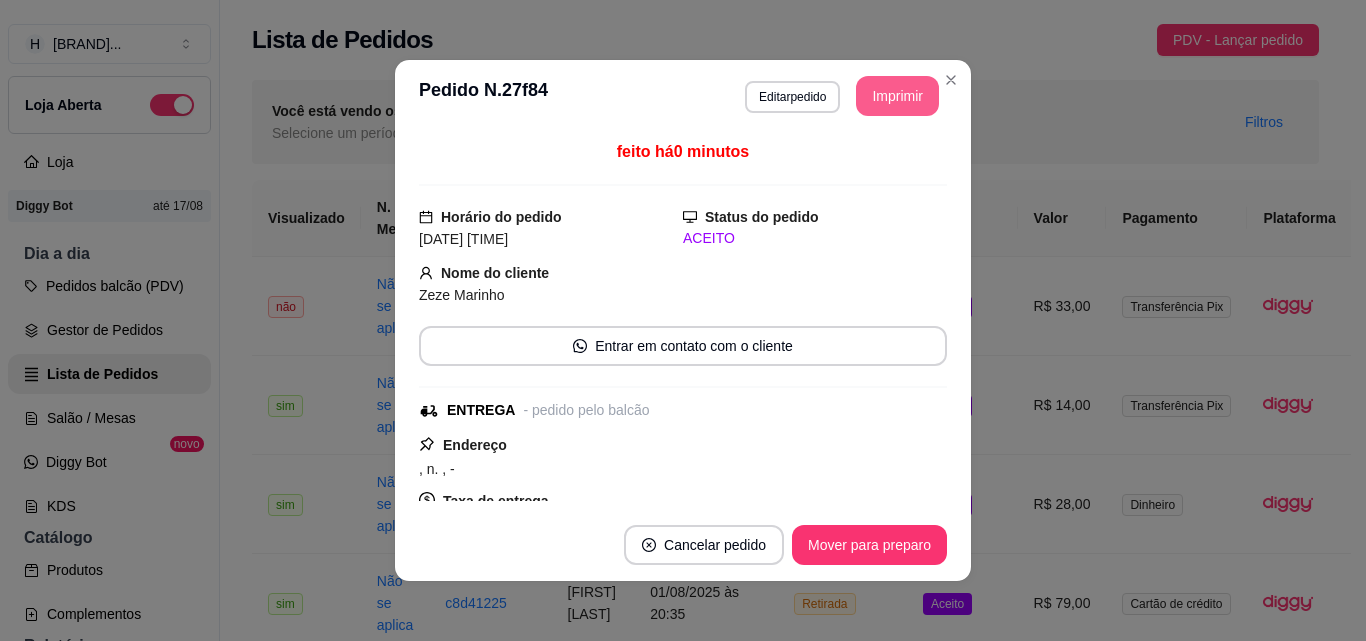 click on "Imprimir" at bounding box center [897, 96] 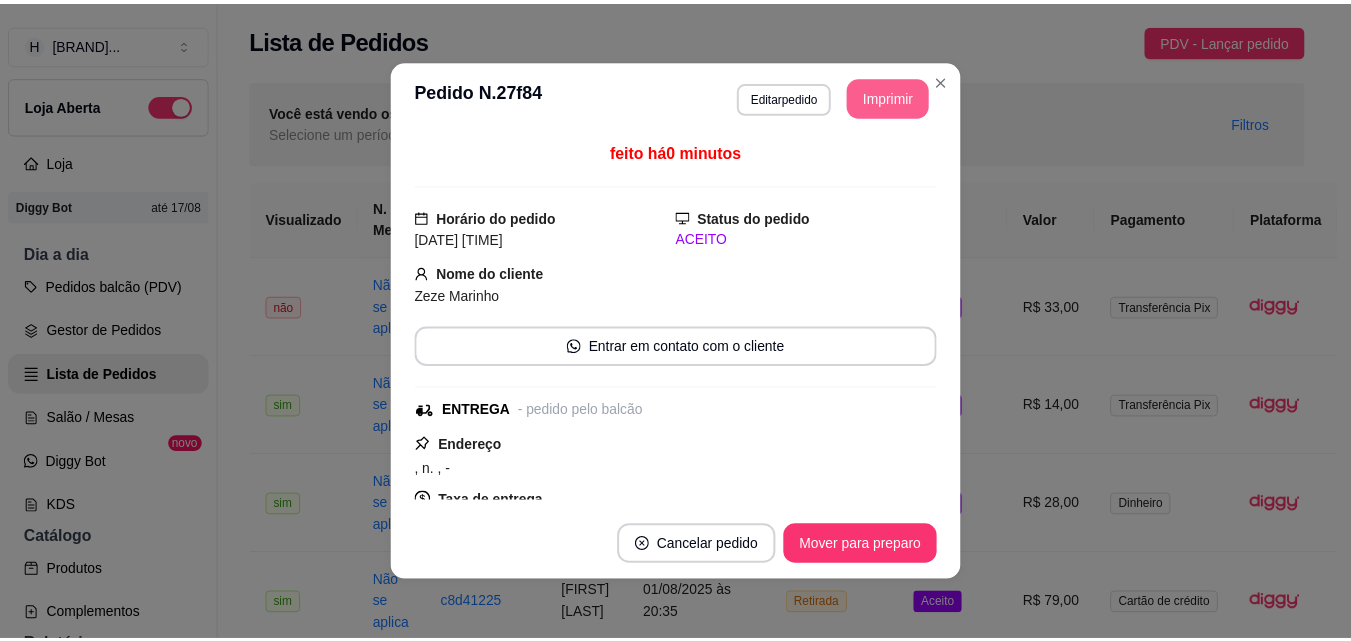 scroll, scrollTop: 0, scrollLeft: 0, axis: both 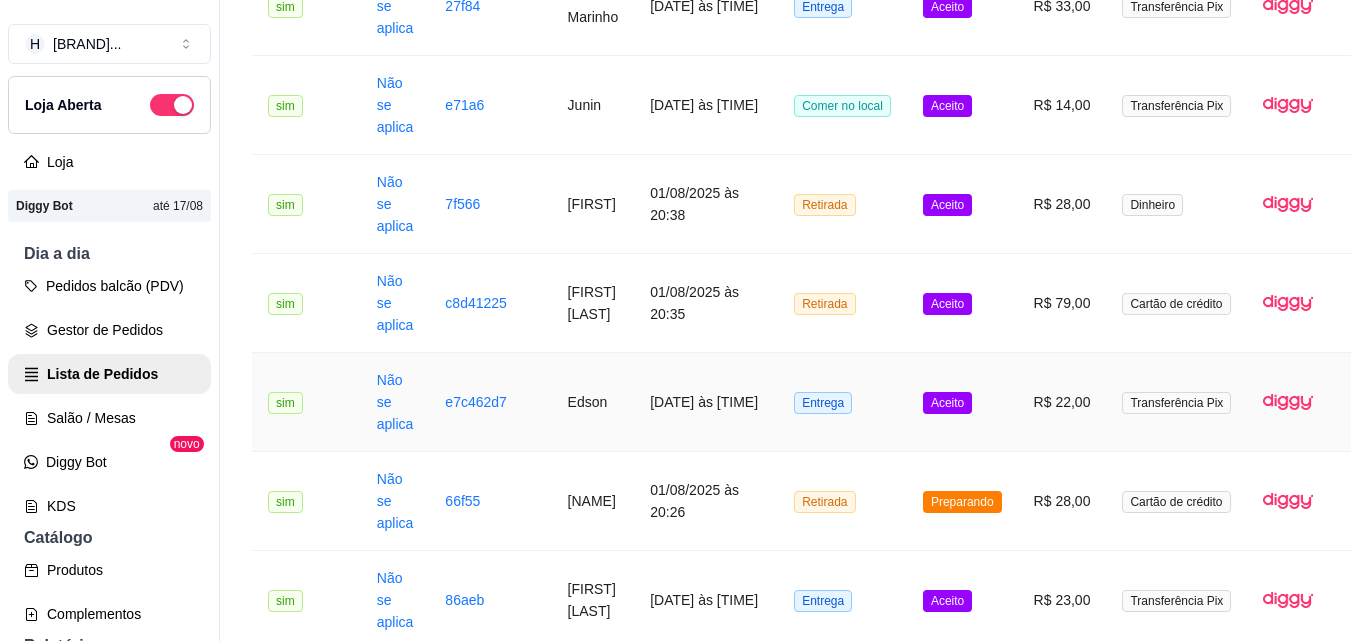 click on "Retirada" at bounding box center (842, 501) 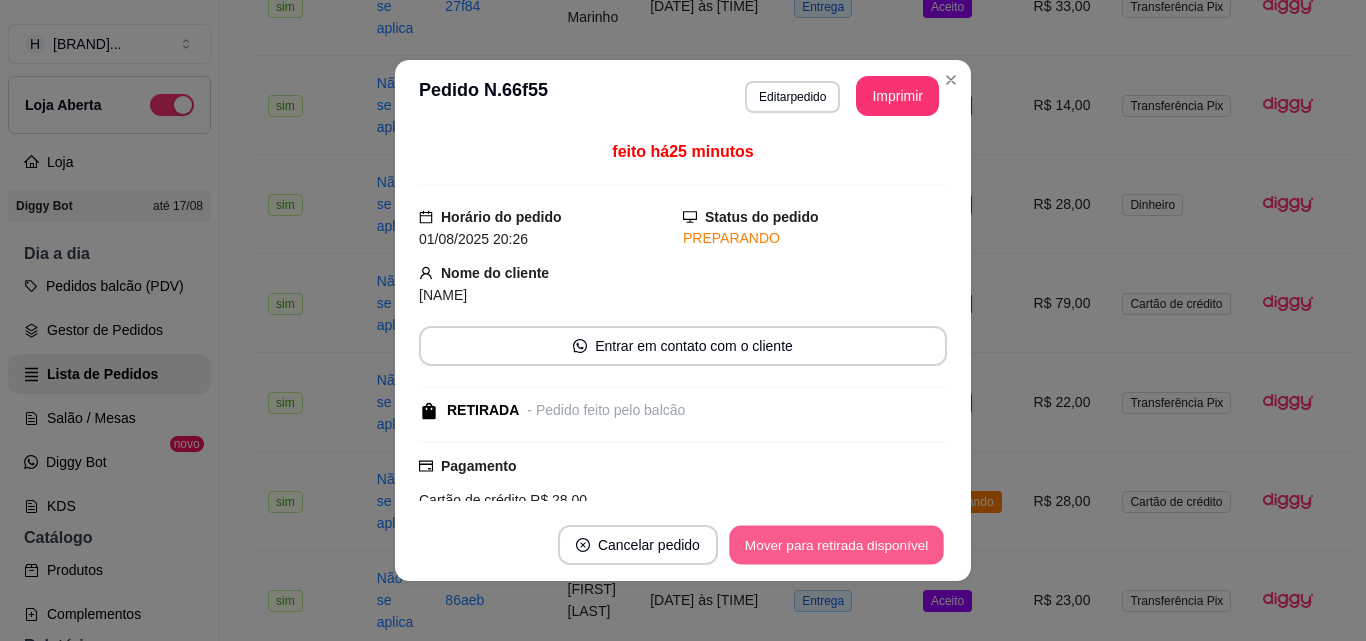 click on "Mover para retirada disponível" at bounding box center (836, 545) 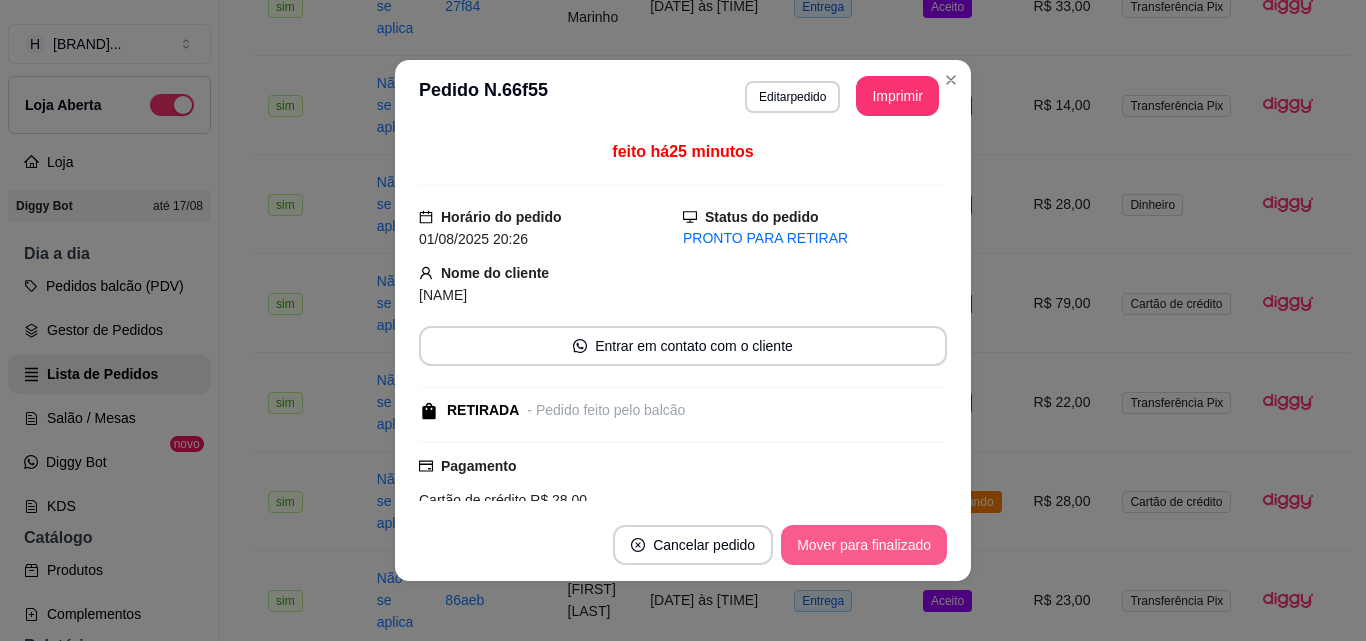 click on "Mover para finalizado" at bounding box center [864, 545] 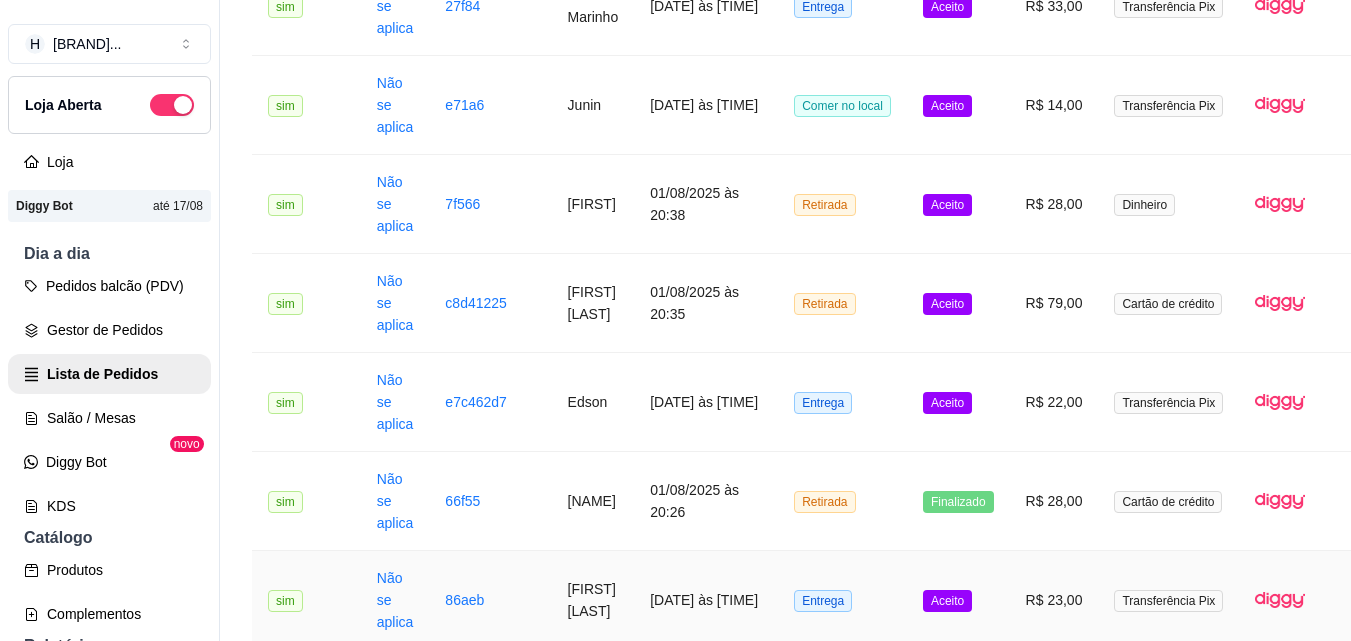 click on "Entrega" at bounding box center (842, 600) 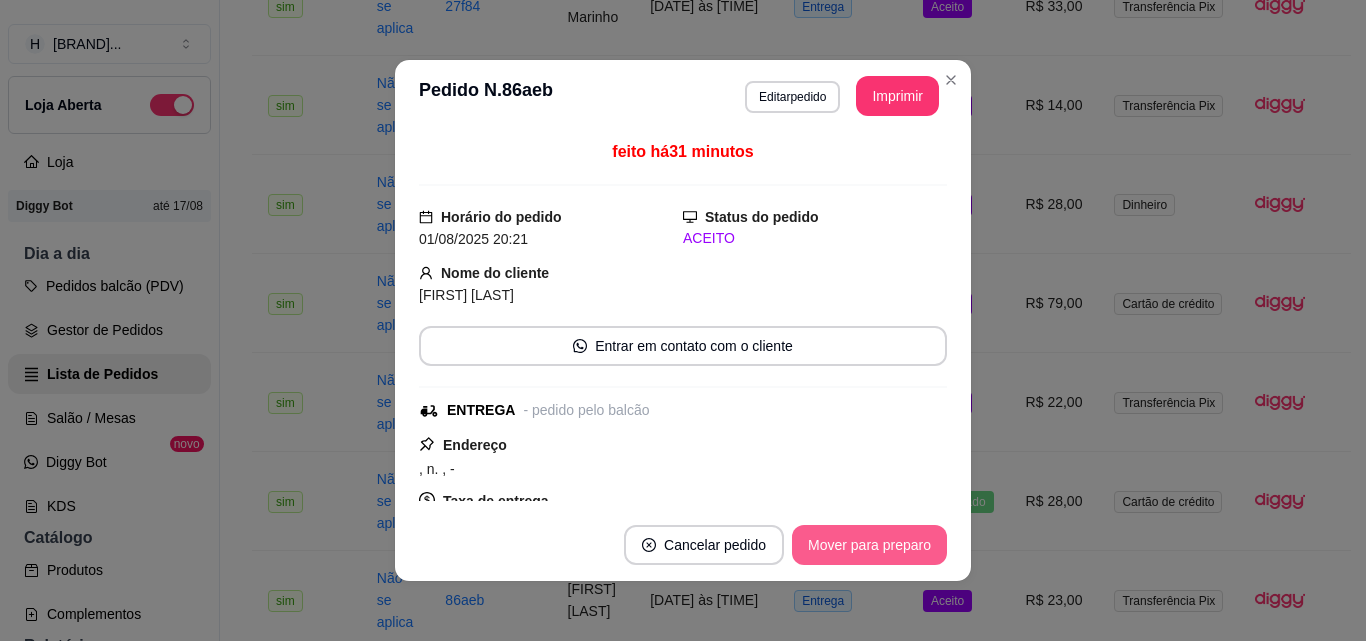 click on "Mover para preparo" at bounding box center [869, 545] 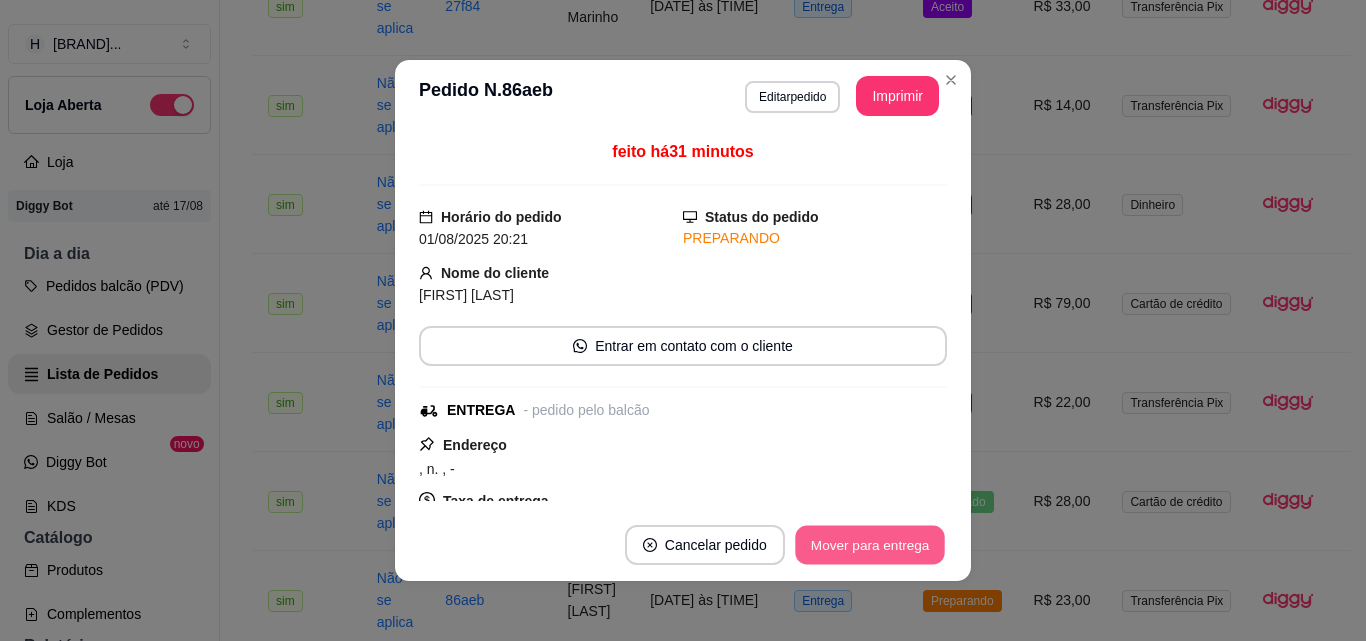click on "Mover para entrega" at bounding box center (870, 545) 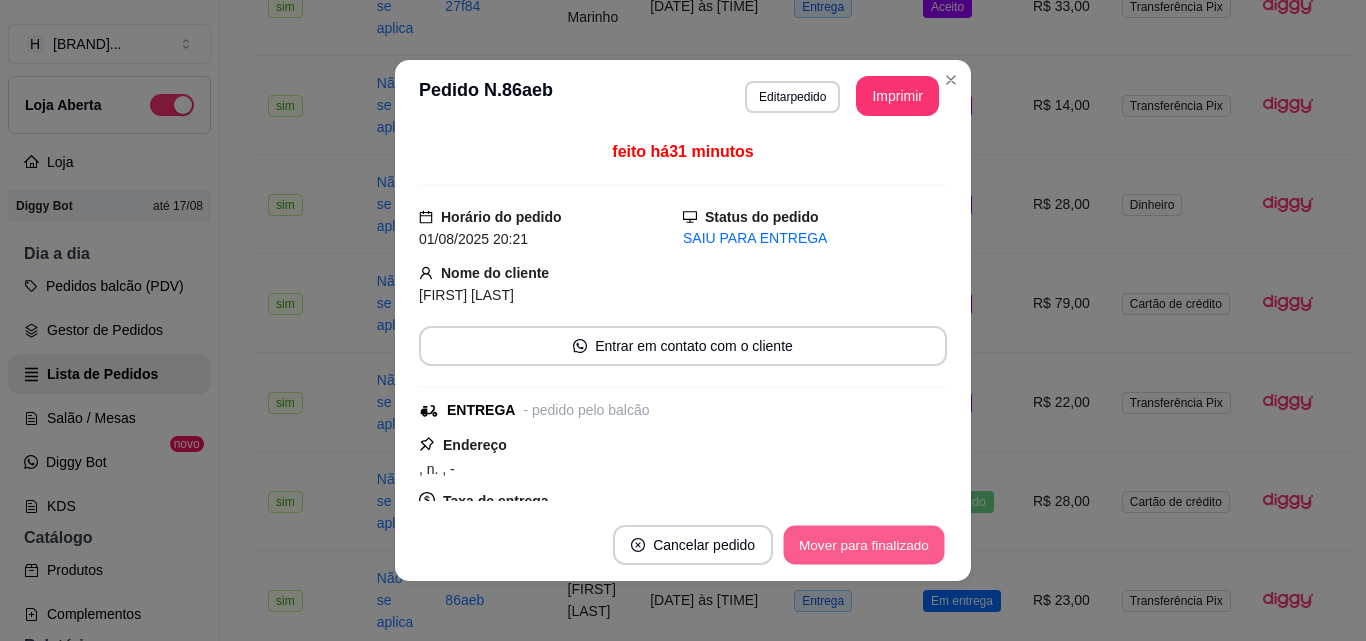 click on "Mover para finalizado" at bounding box center (864, 545) 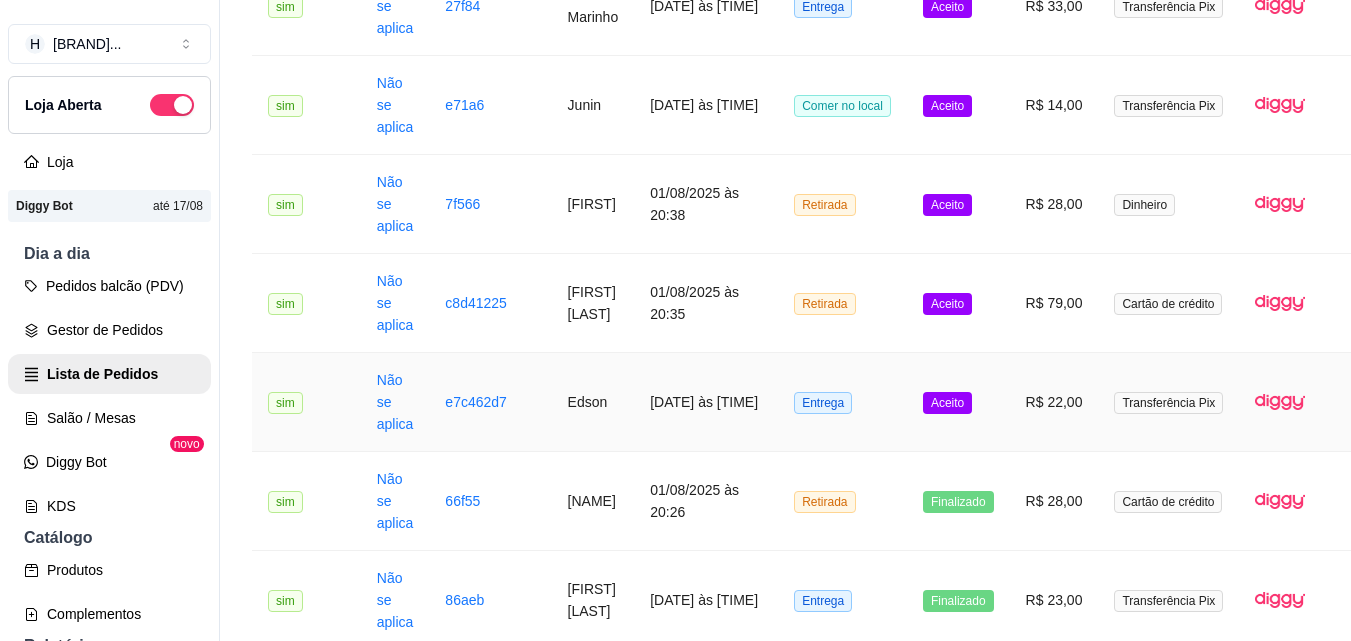 click on "Entrega" at bounding box center (842, 402) 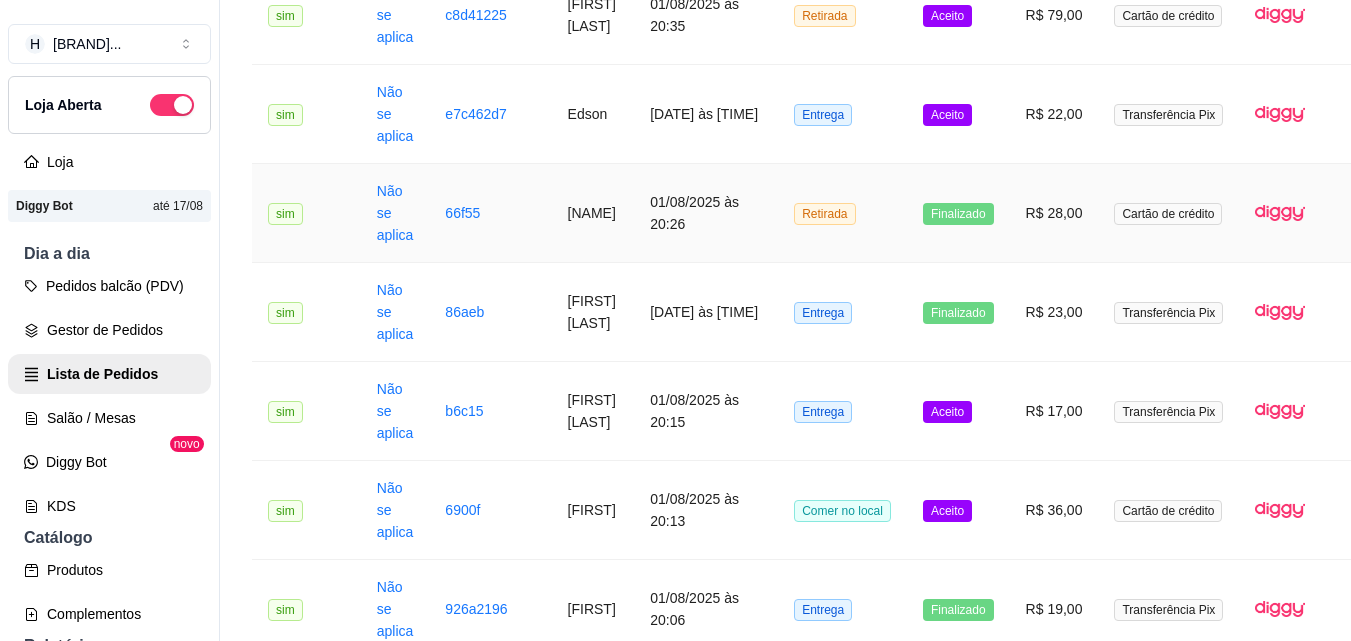 scroll, scrollTop: 600, scrollLeft: 0, axis: vertical 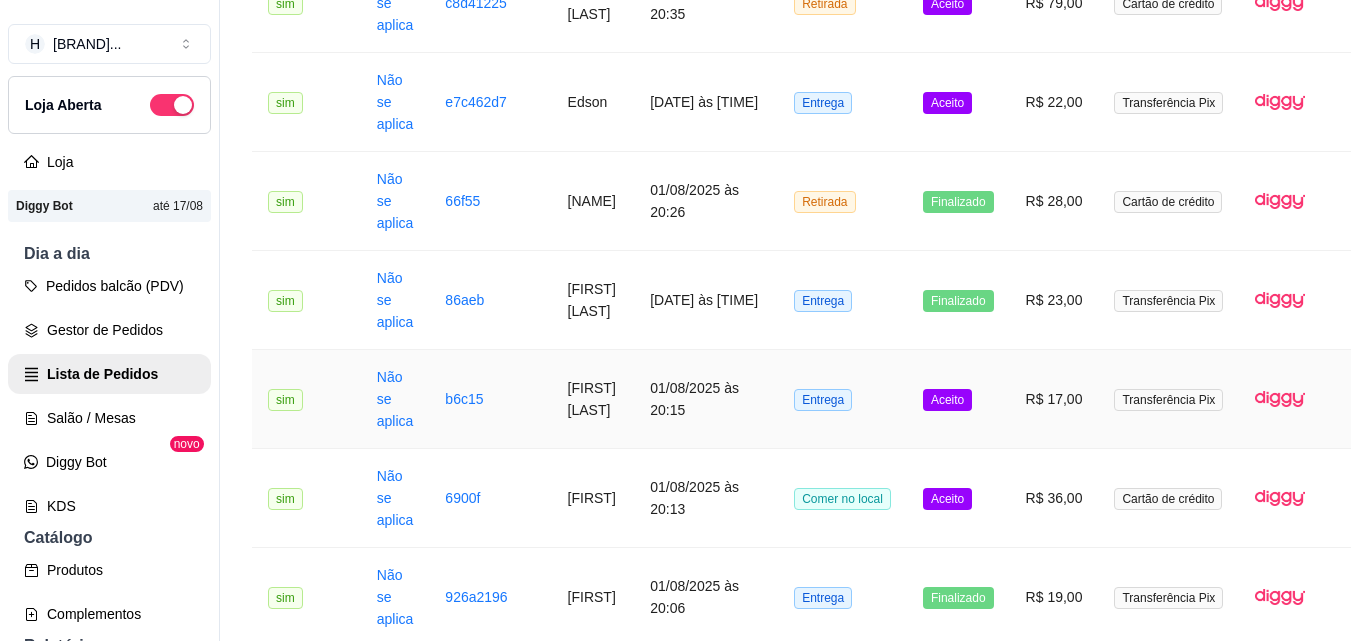 click on "Entrega" at bounding box center [842, 399] 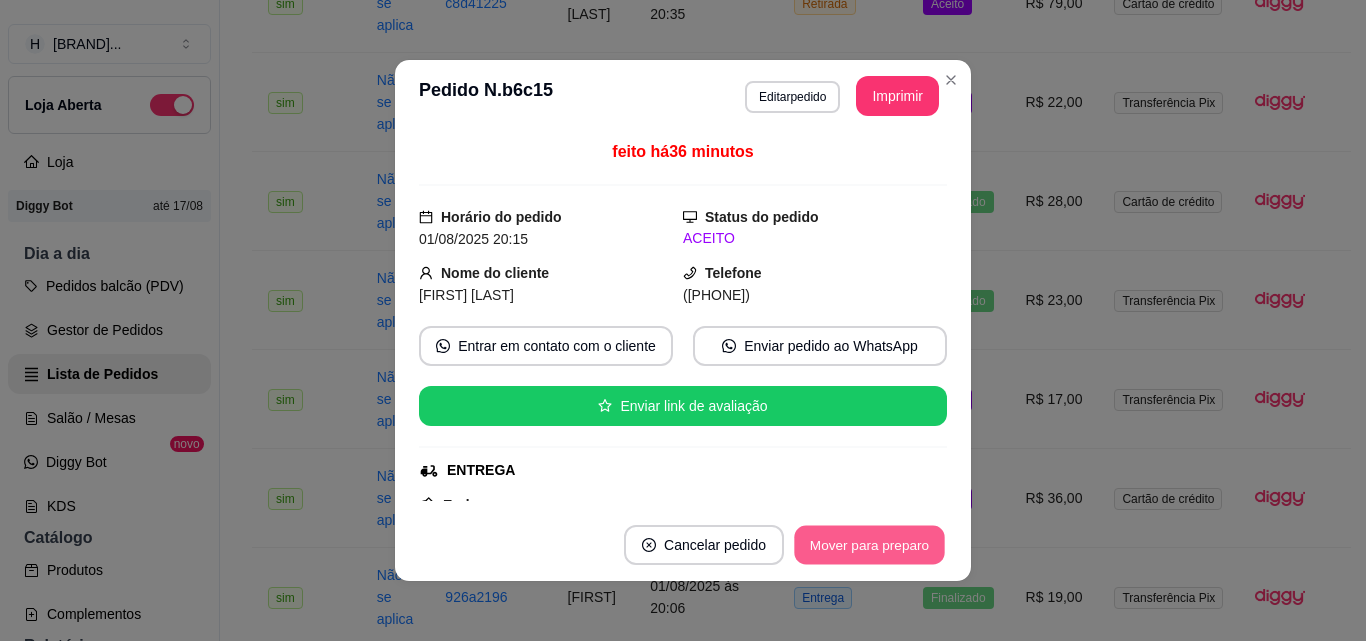 click on "Mover para preparo" at bounding box center [869, 545] 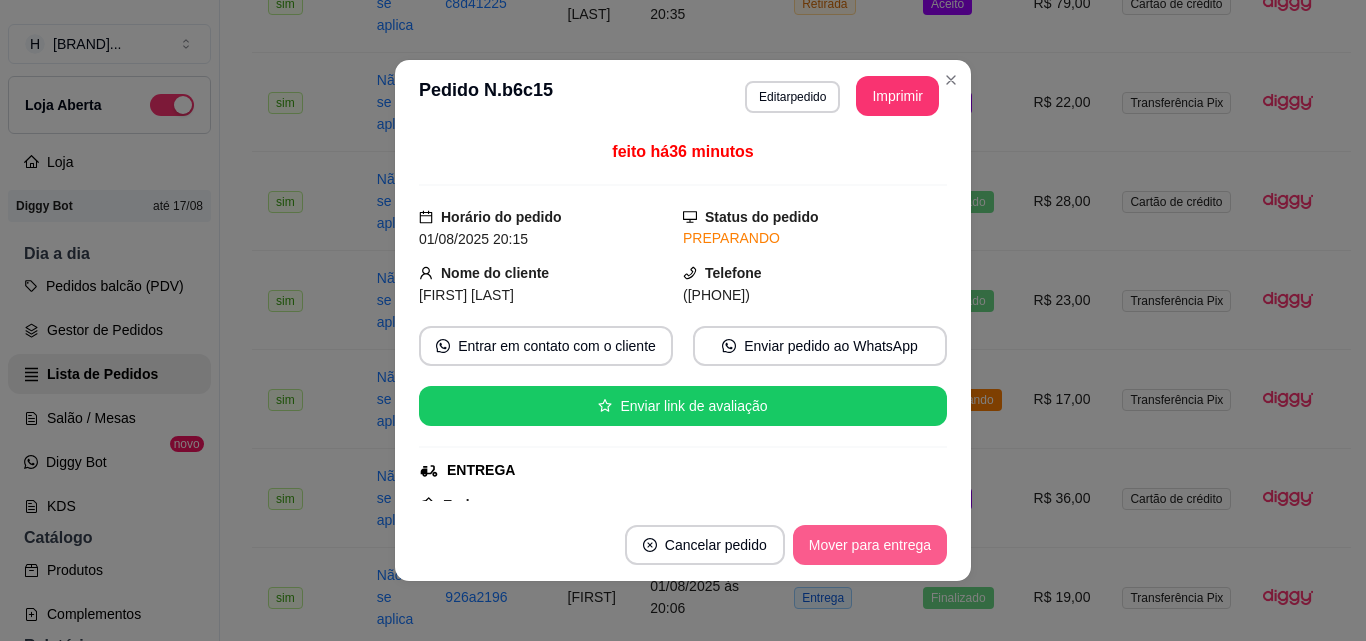 click on "Mover para entrega" at bounding box center (870, 545) 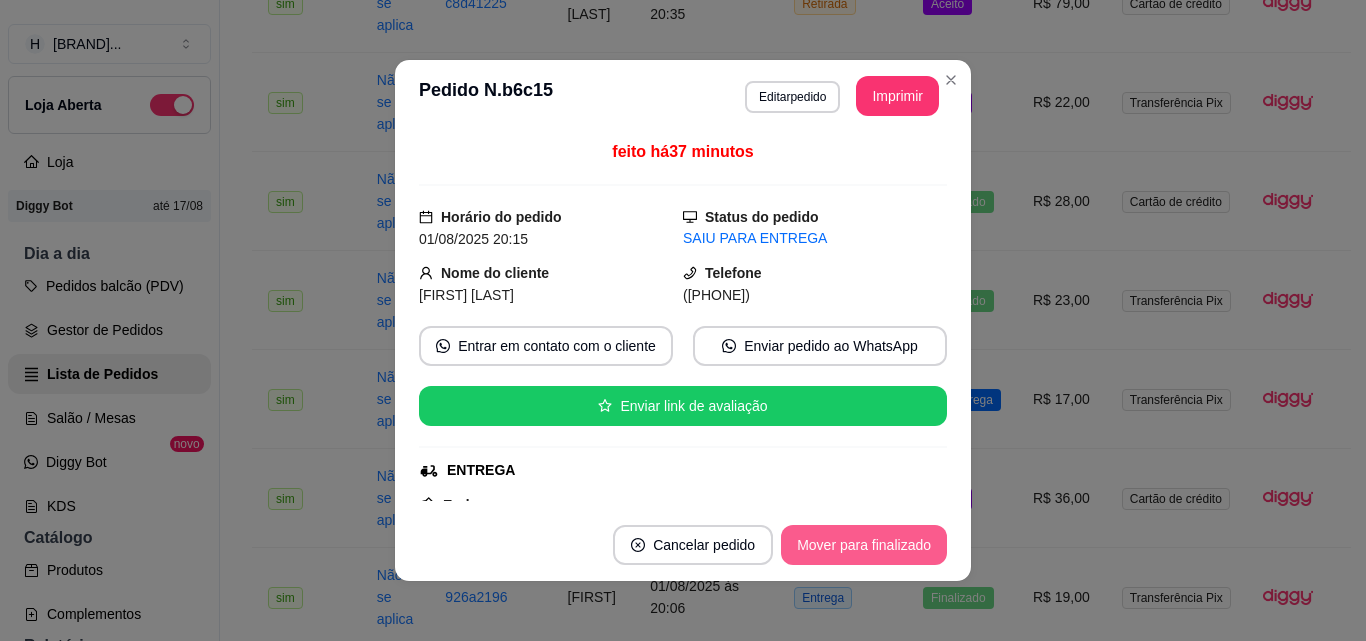 click on "Mover para finalizado" at bounding box center [864, 545] 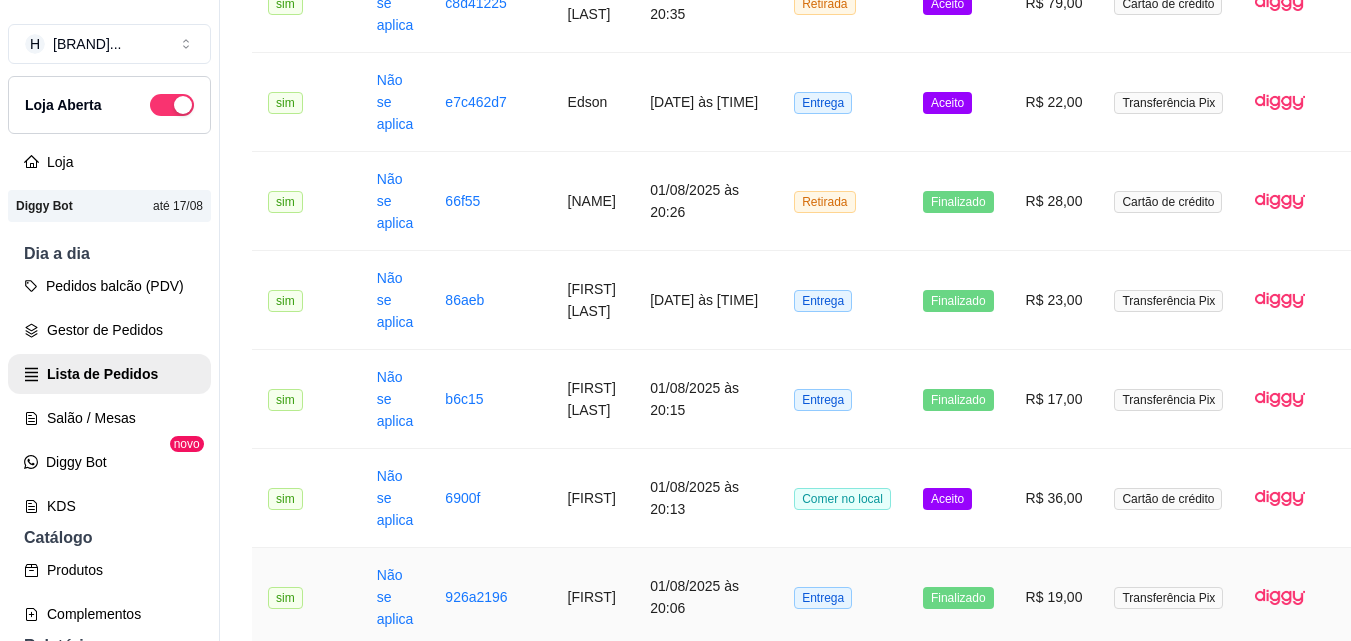 scroll, scrollTop: 700, scrollLeft: 0, axis: vertical 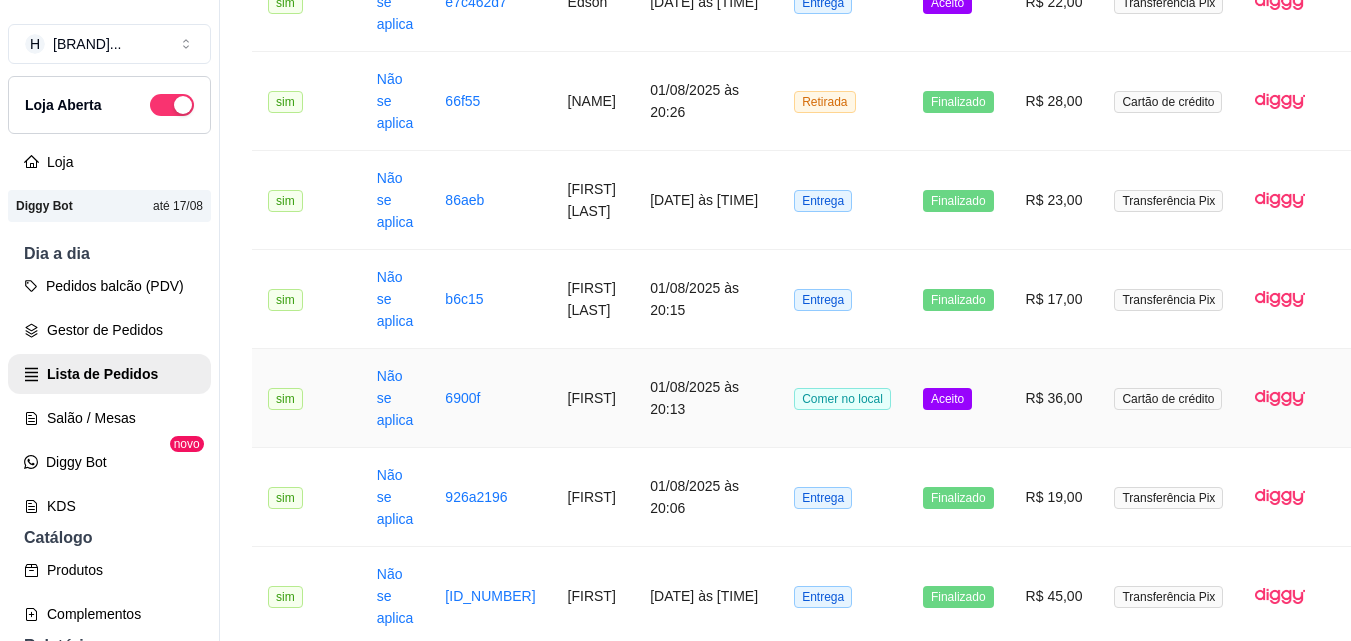 click on "Comer no local" at bounding box center [842, 398] 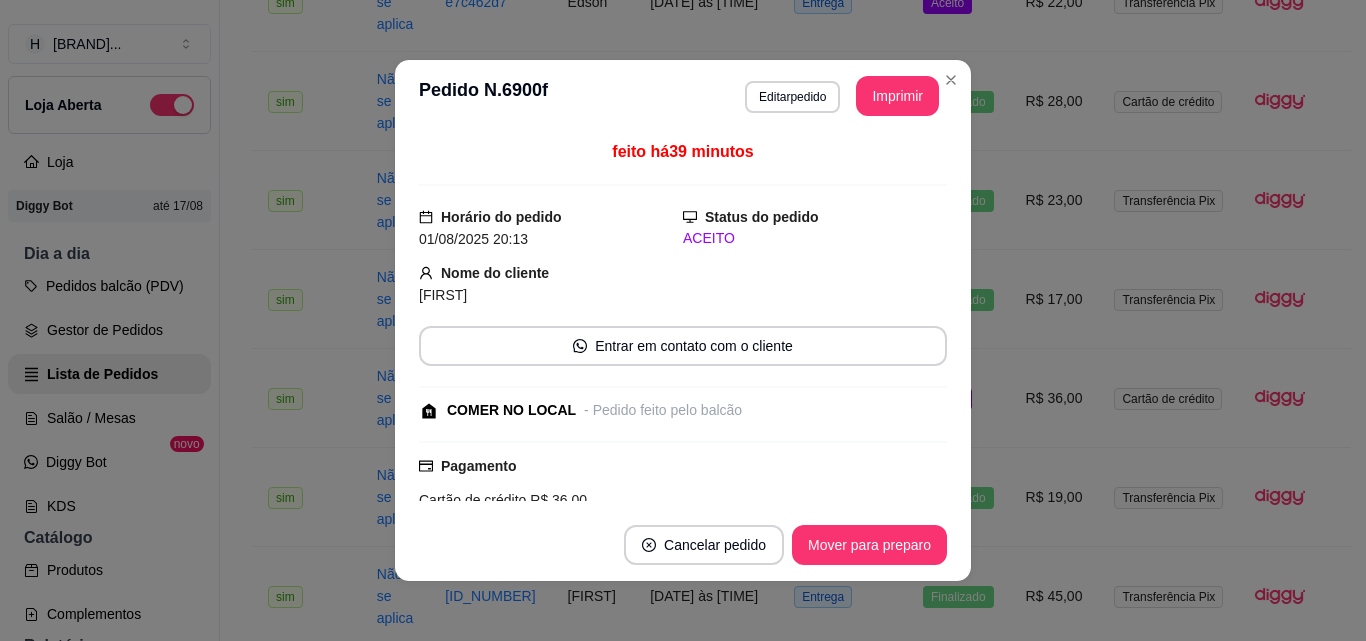 click on "Cancelar pedido Mover para preparo" at bounding box center (683, 545) 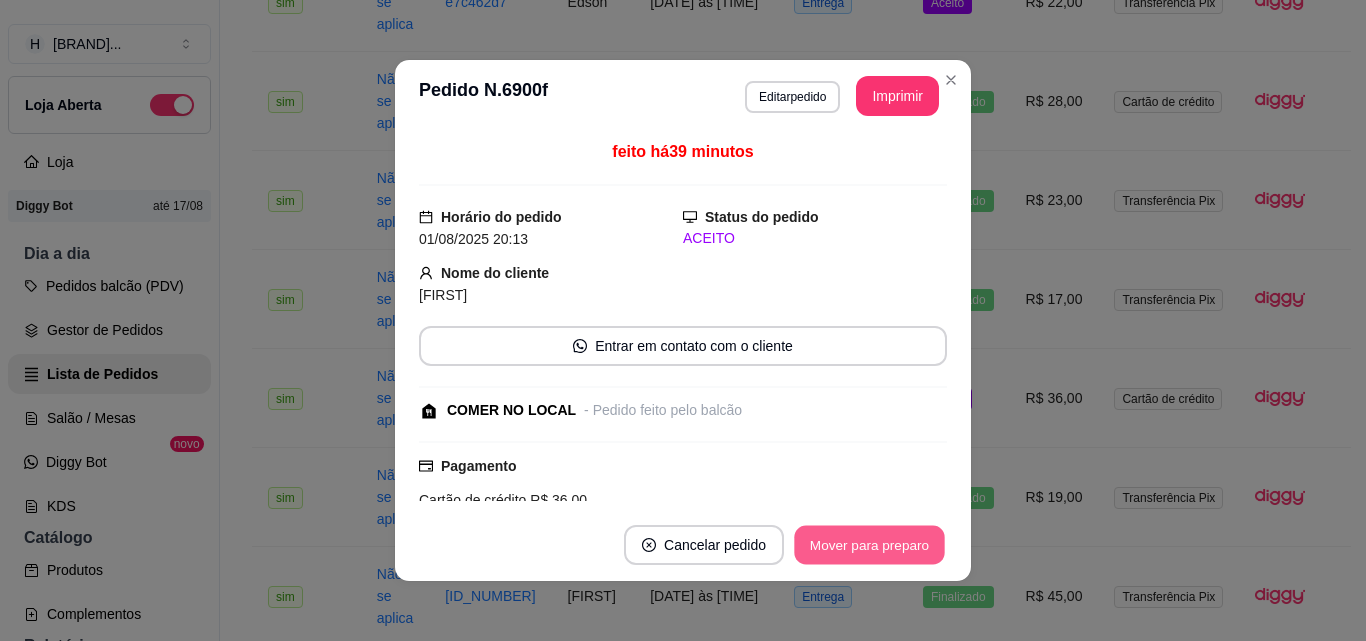 click on "Mover para preparo" at bounding box center (869, 545) 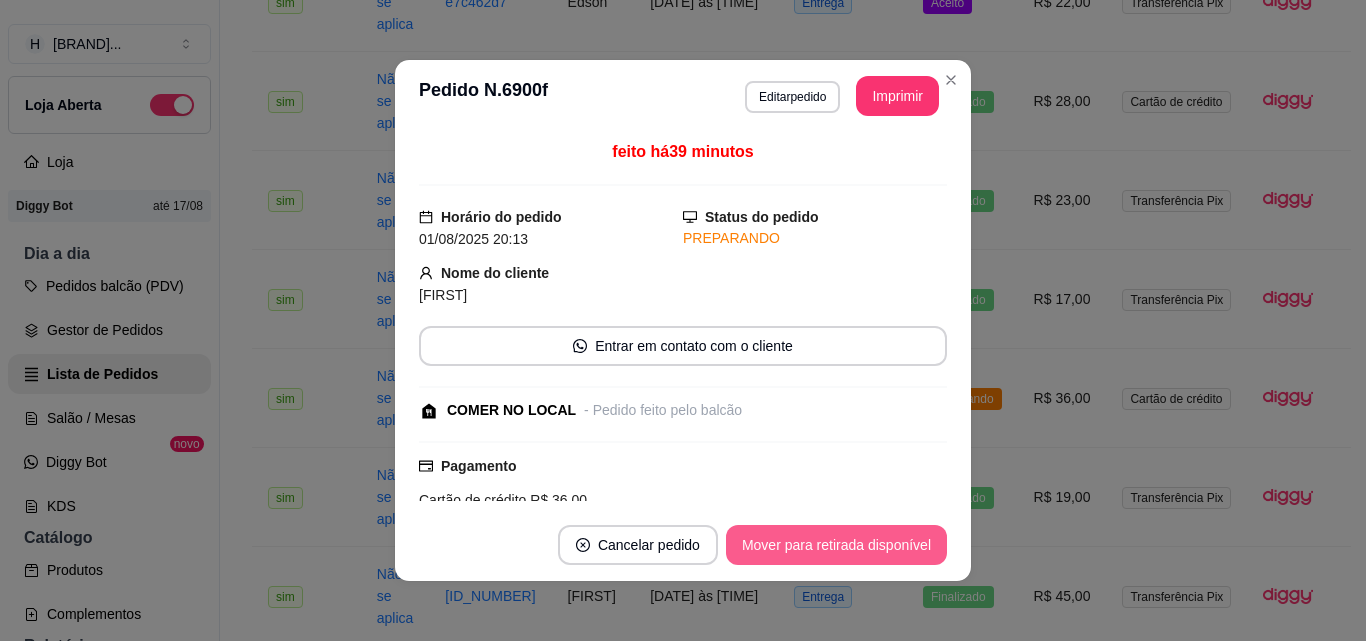click on "Mover para retirada disponível" at bounding box center (836, 545) 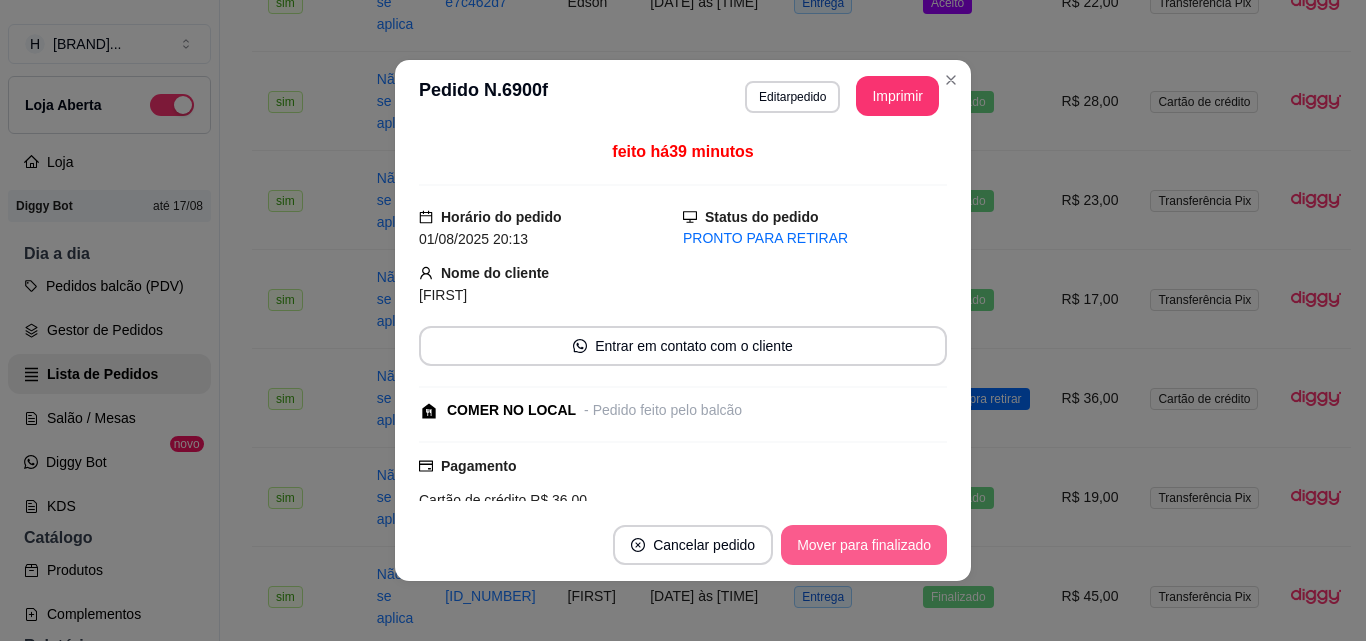 click on "Mover para finalizado" at bounding box center [864, 545] 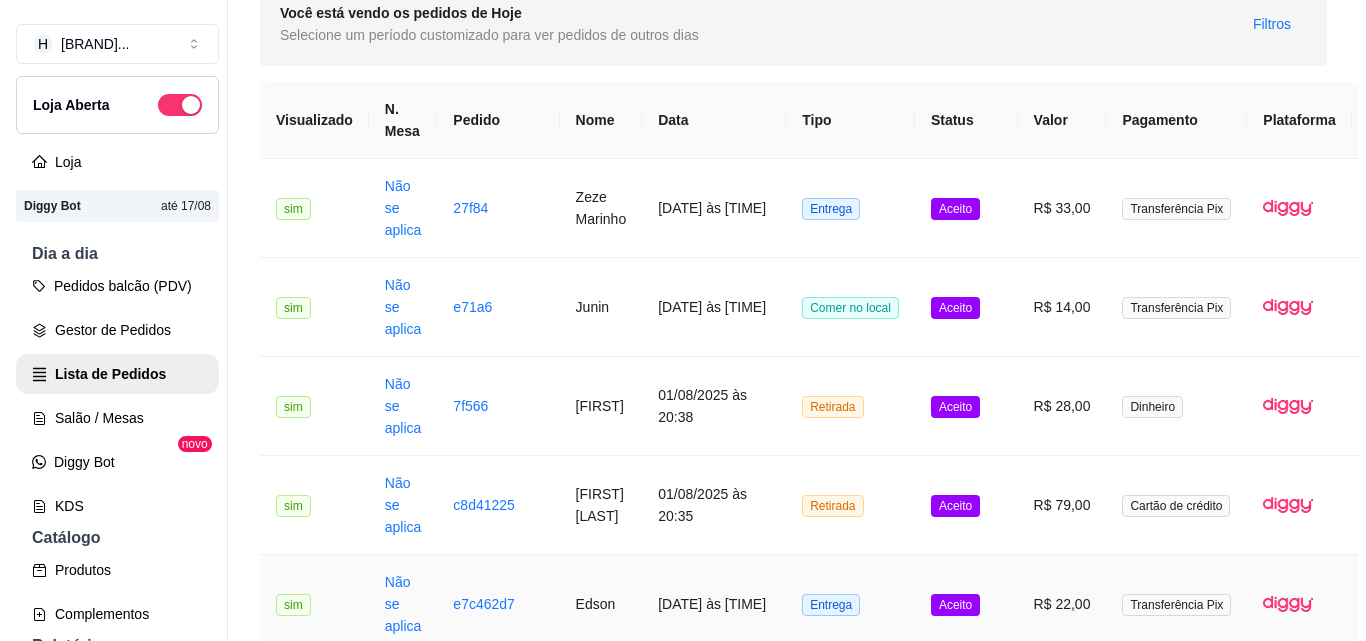scroll, scrollTop: 0, scrollLeft: 0, axis: both 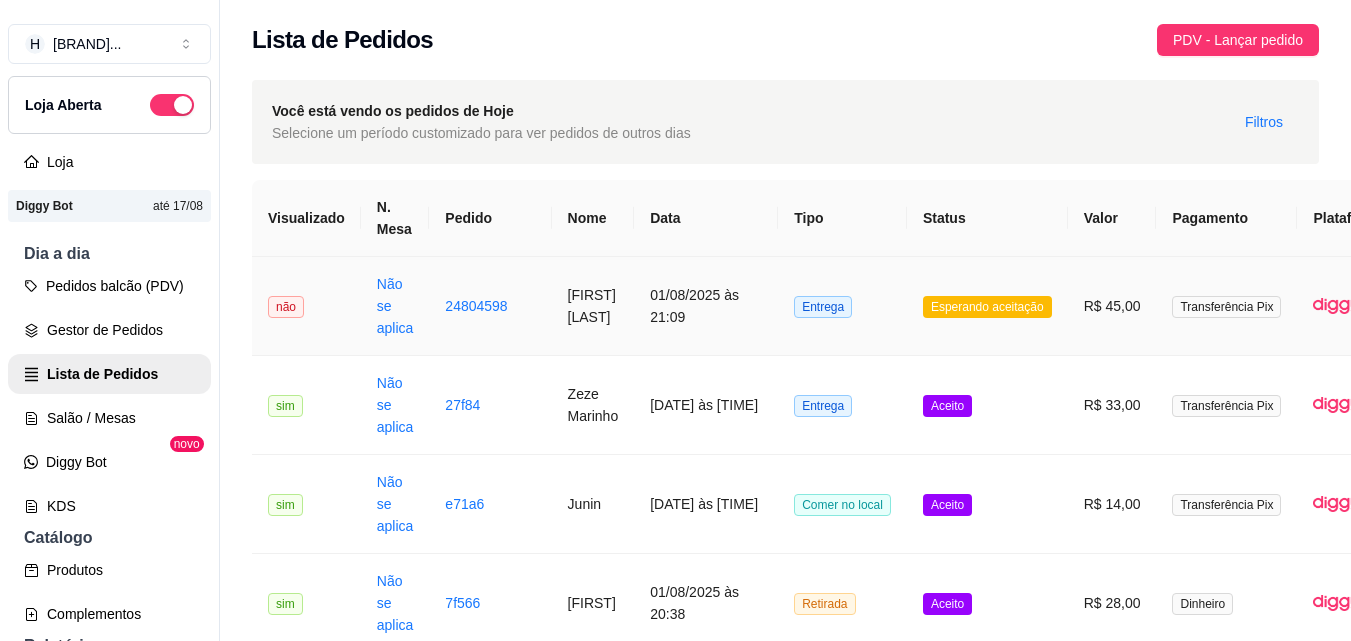 click on "Entrega" at bounding box center [842, 306] 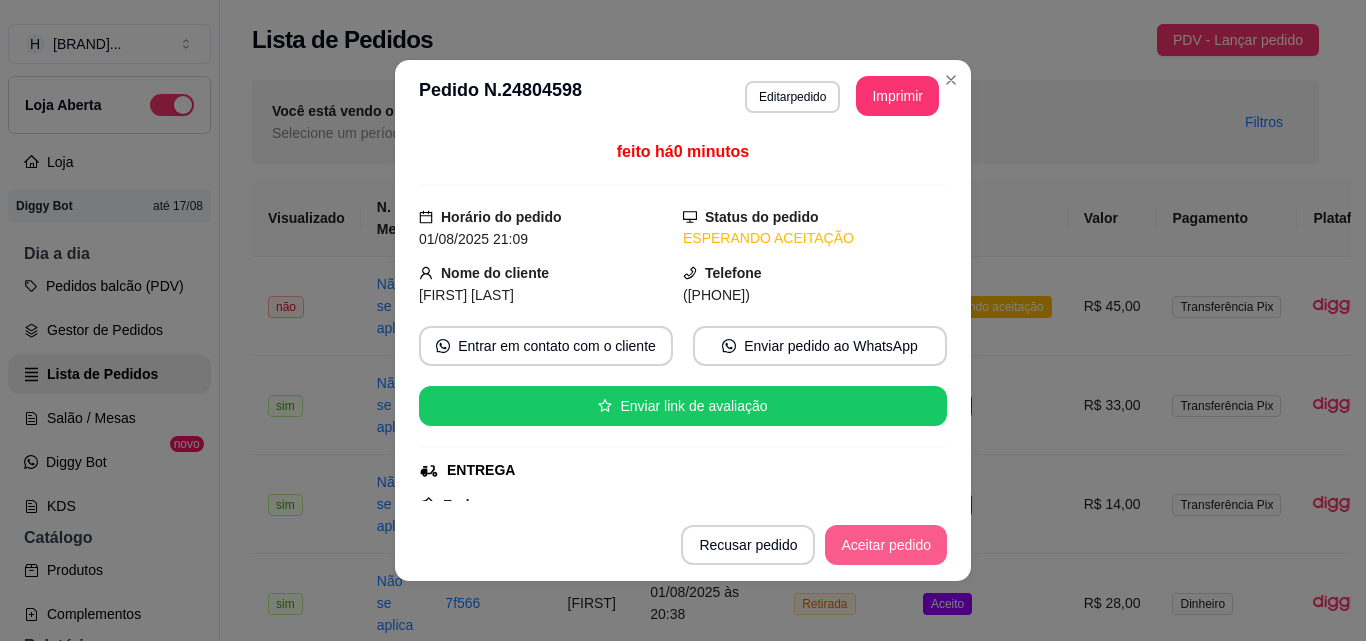click on "Aceitar pedido" at bounding box center (886, 545) 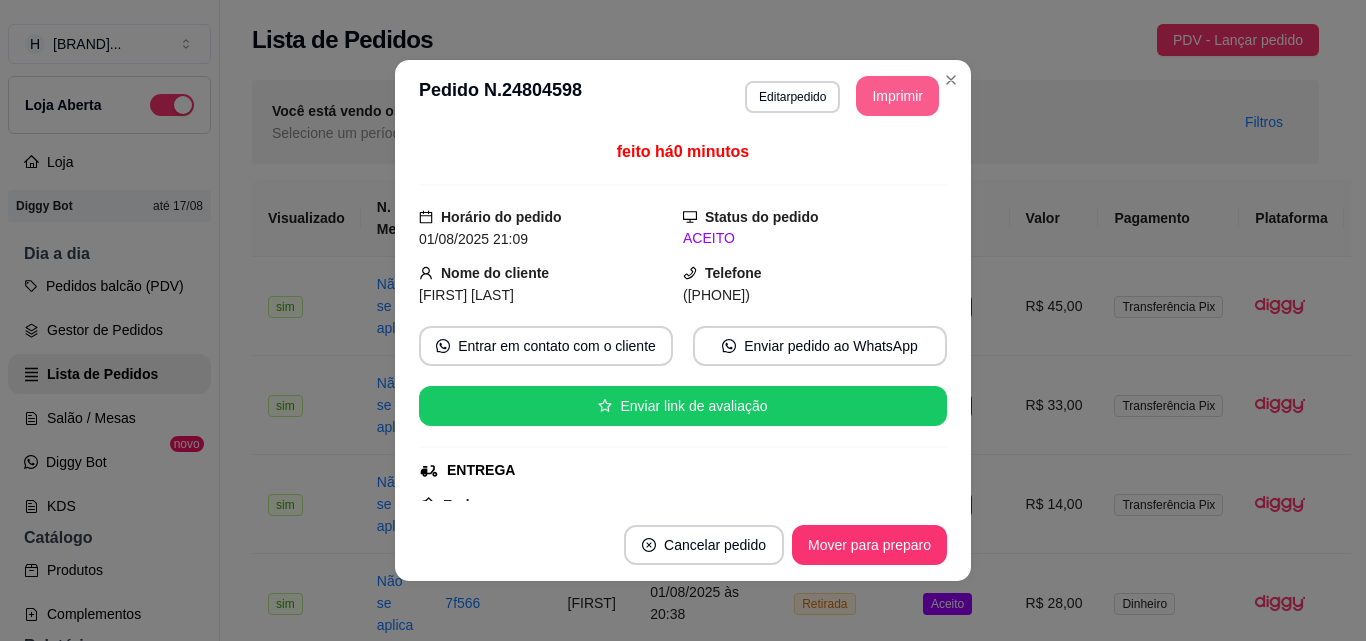click on "Imprimir" at bounding box center [897, 96] 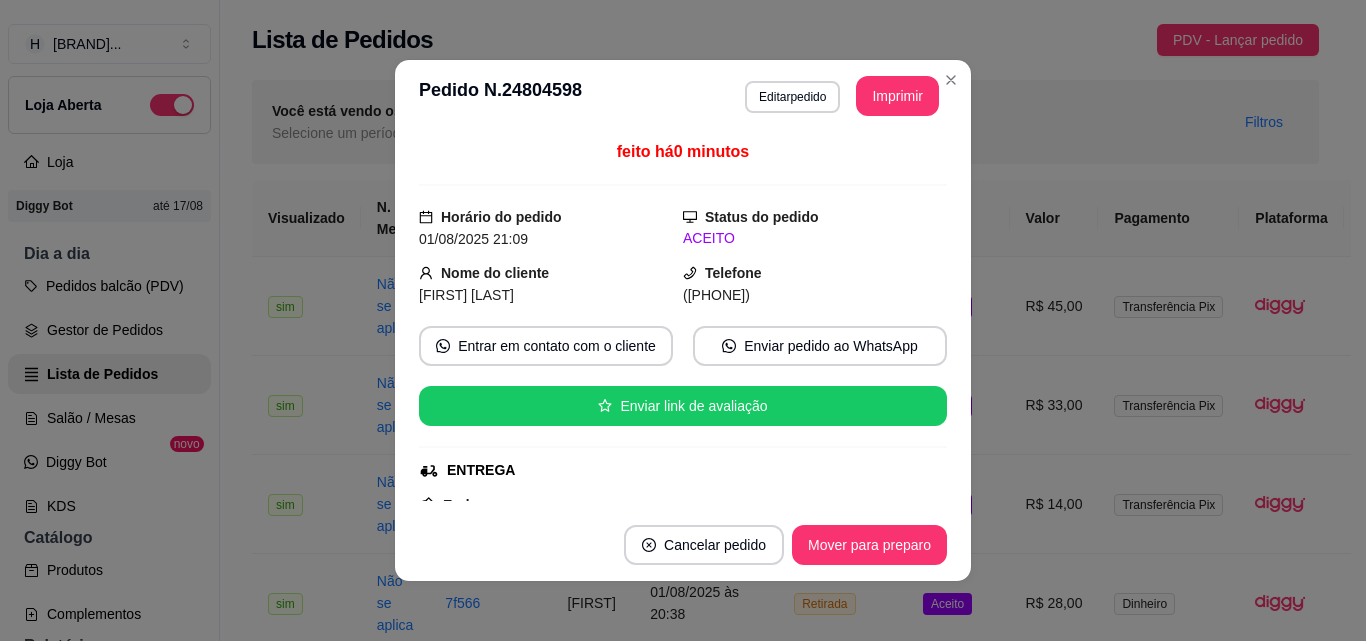scroll, scrollTop: 0, scrollLeft: 0, axis: both 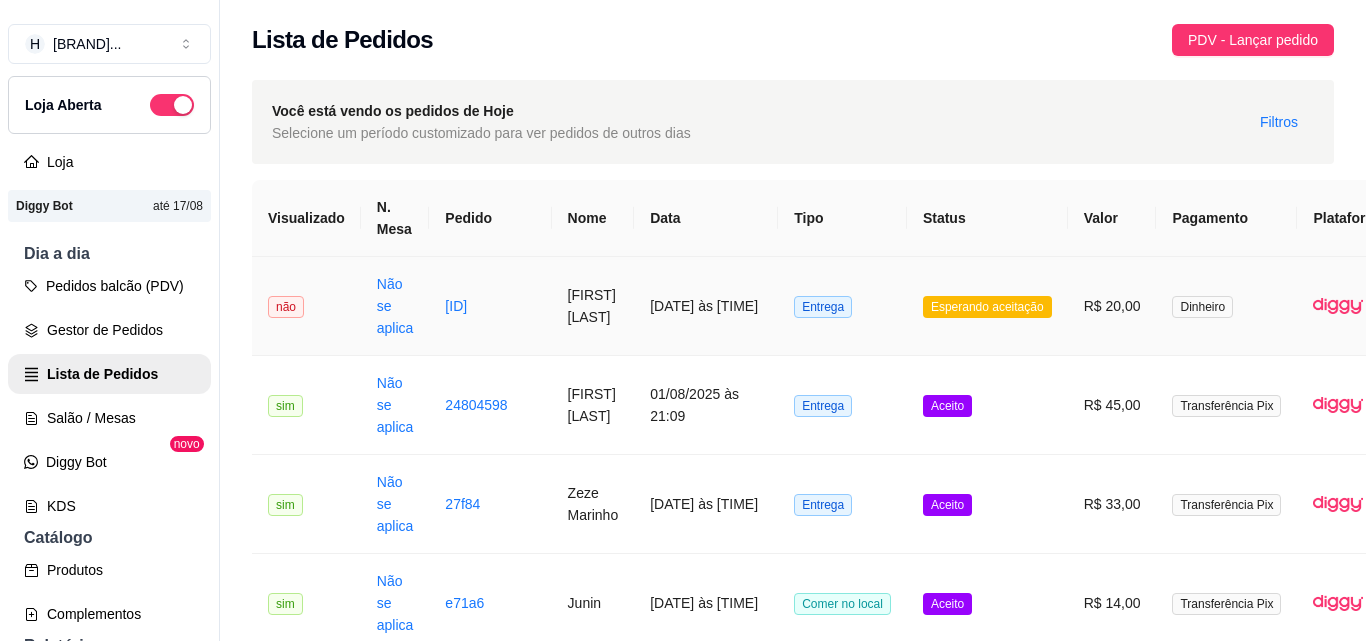 click on "Entrega" at bounding box center (842, 306) 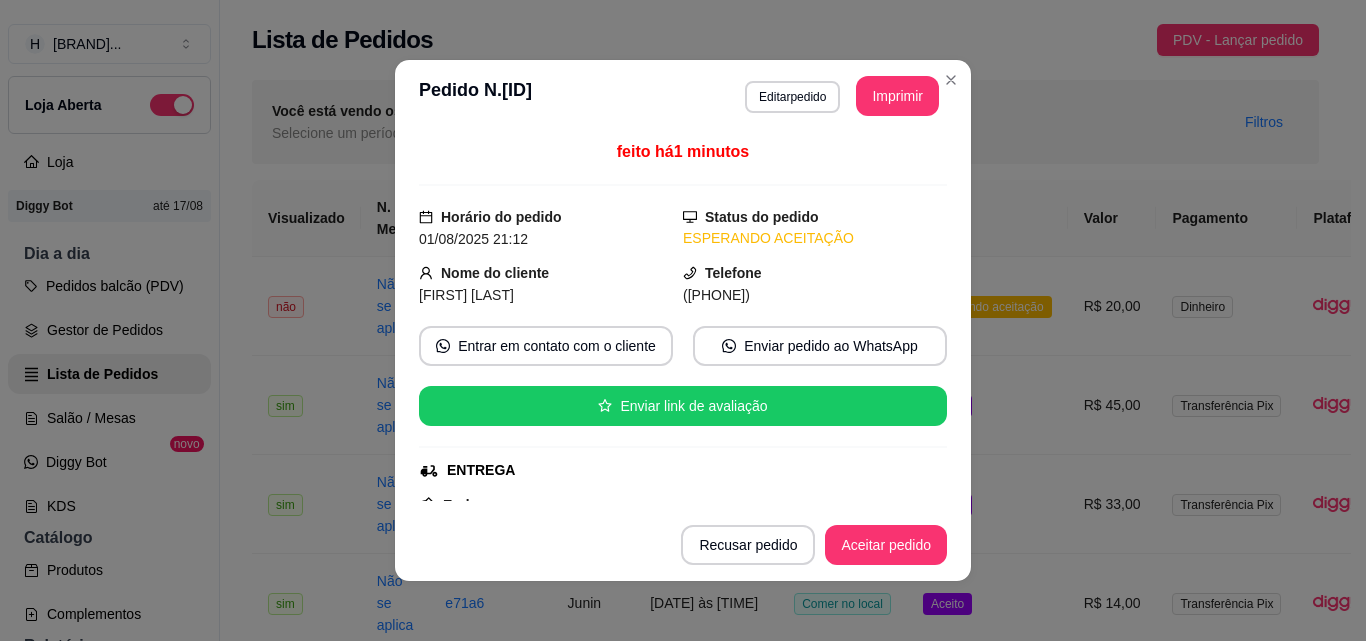 click on "Aceitar pedido" at bounding box center (886, 545) 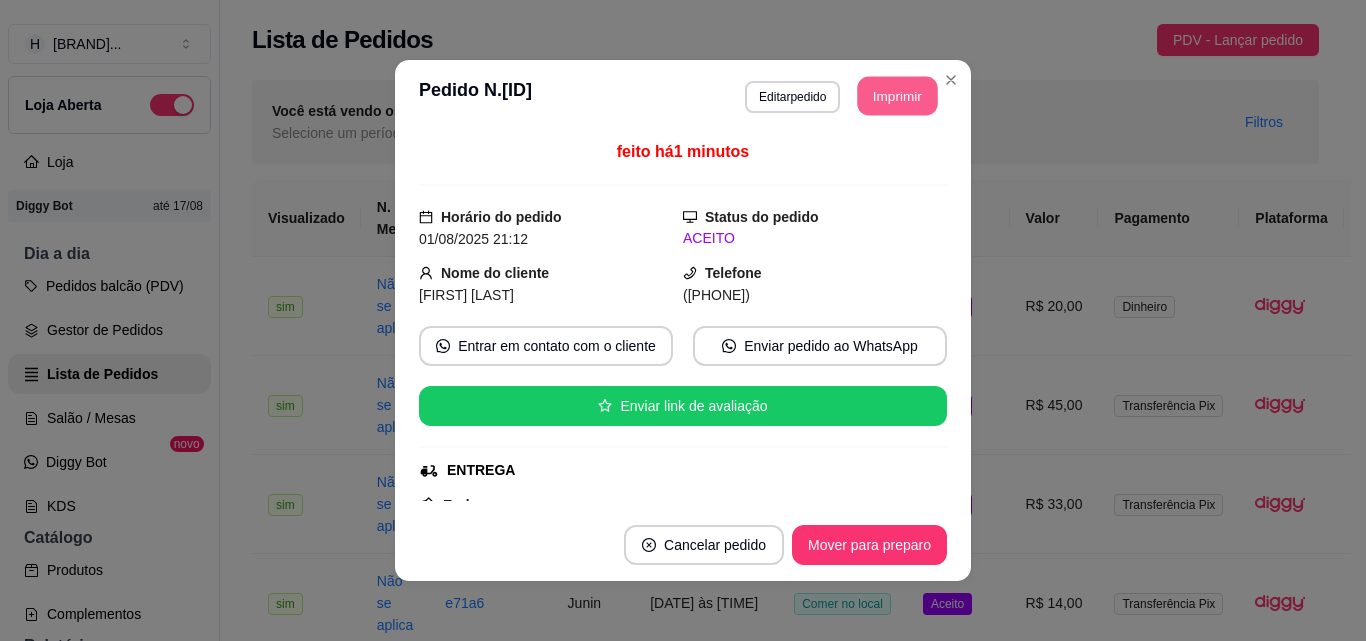 click on "Imprimir" at bounding box center [898, 96] 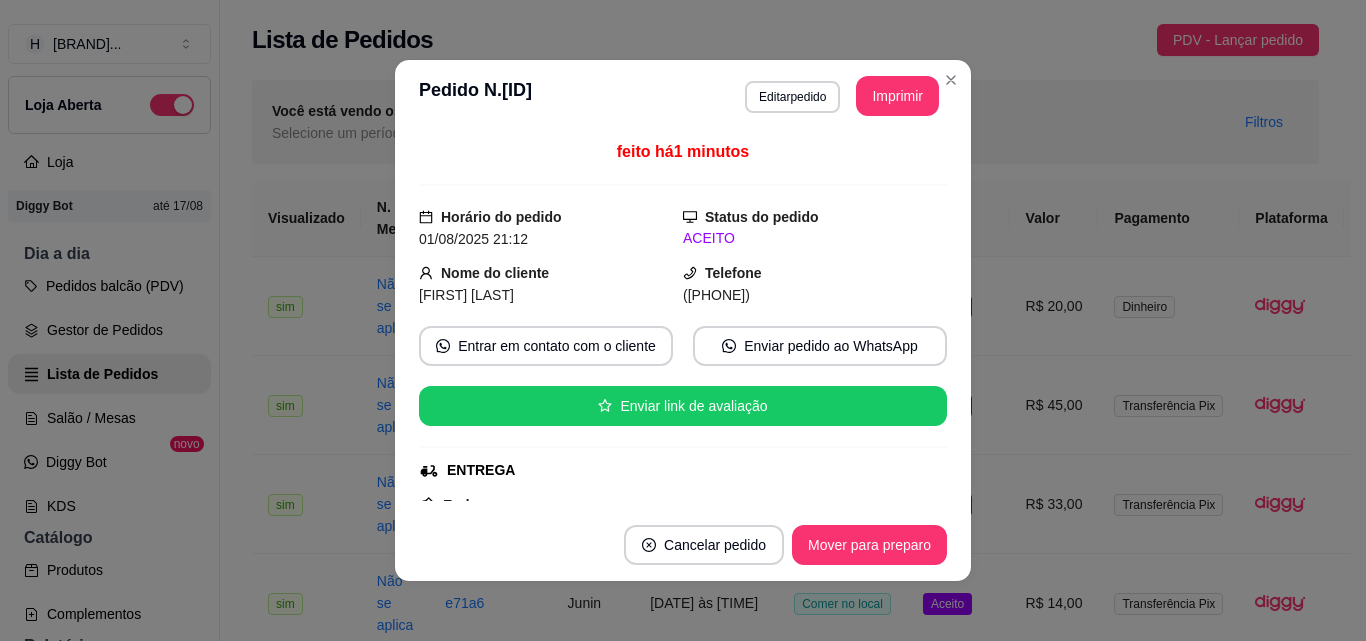 click on "**********" at bounding box center (683, 320) 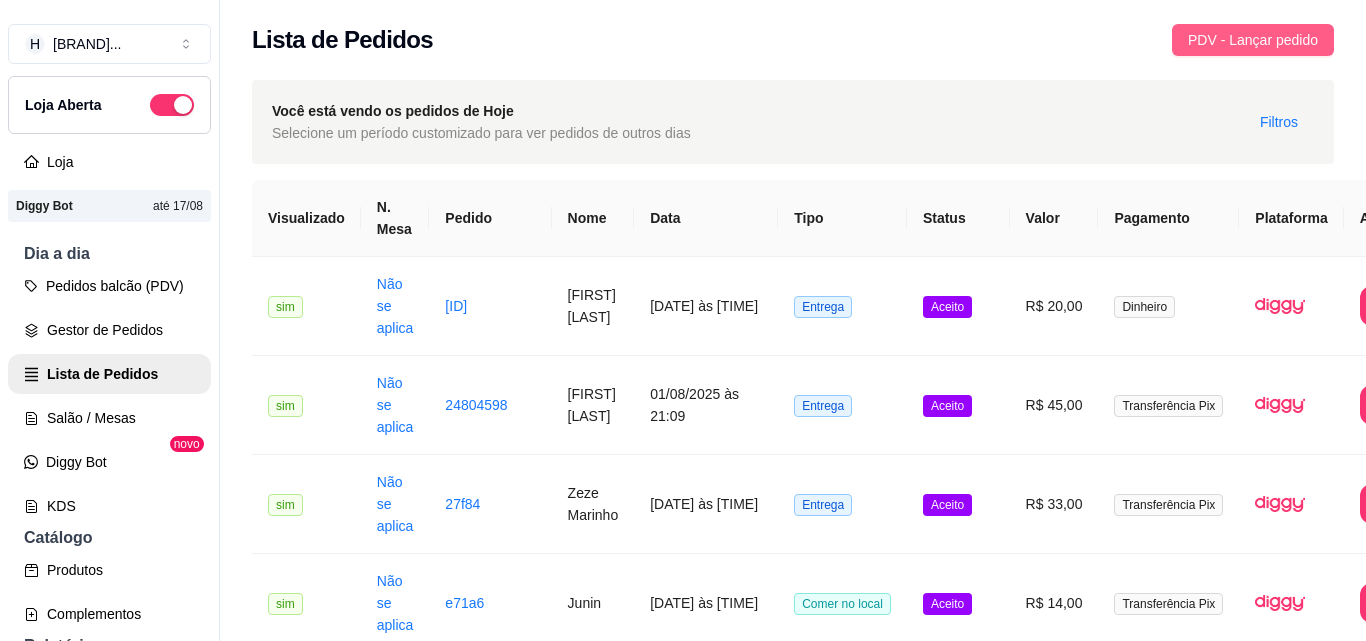 click on "PDV - Lançar pedido" at bounding box center [1253, 40] 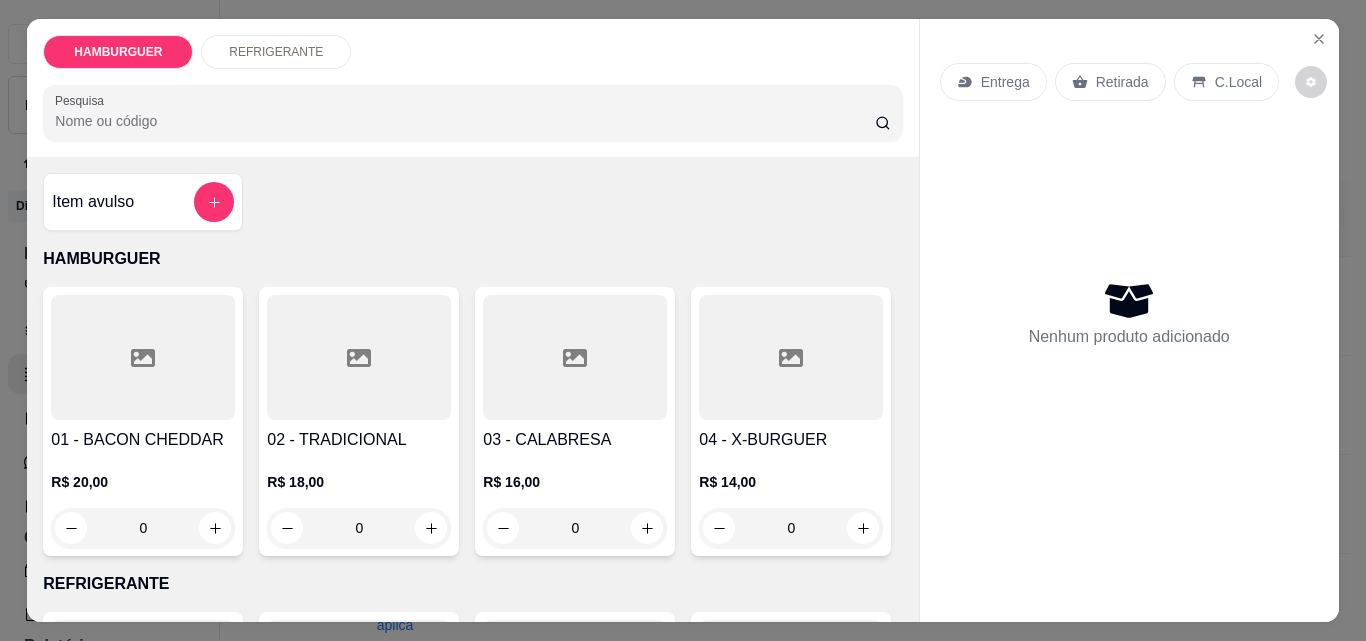click on "0" at bounding box center (791, 528) 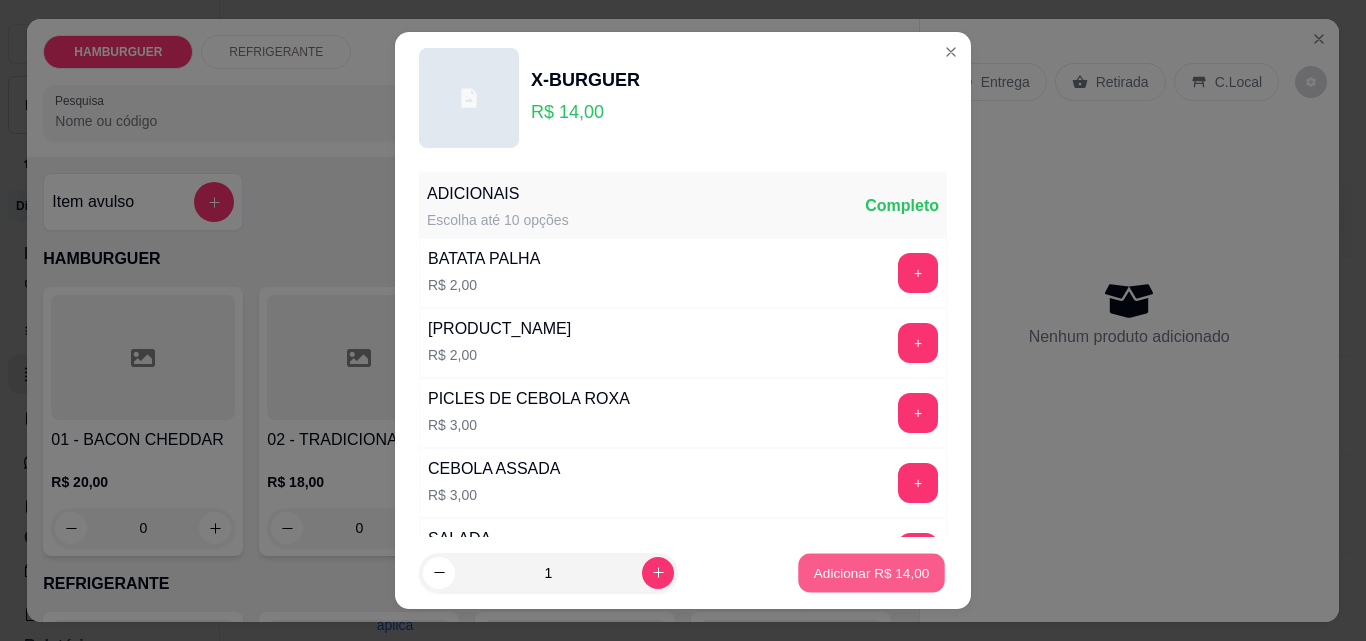click on "Adicionar   R$ 14,00" at bounding box center (871, 573) 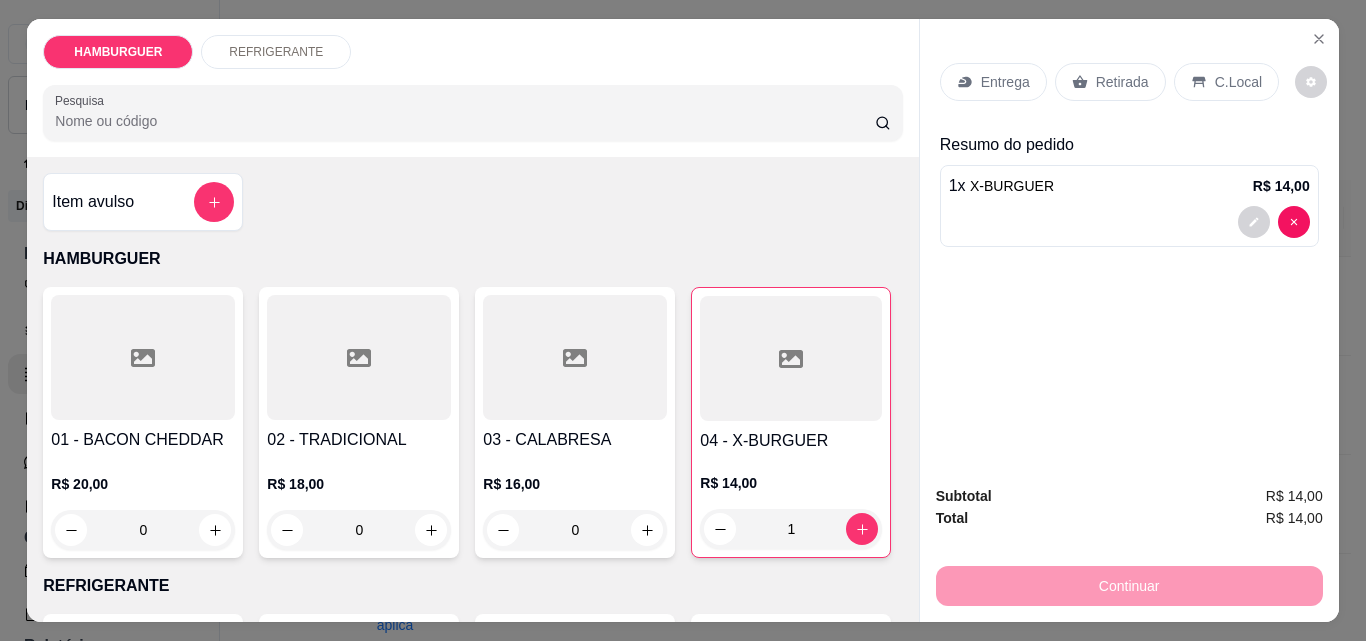 click on "Entrega" at bounding box center (1005, 82) 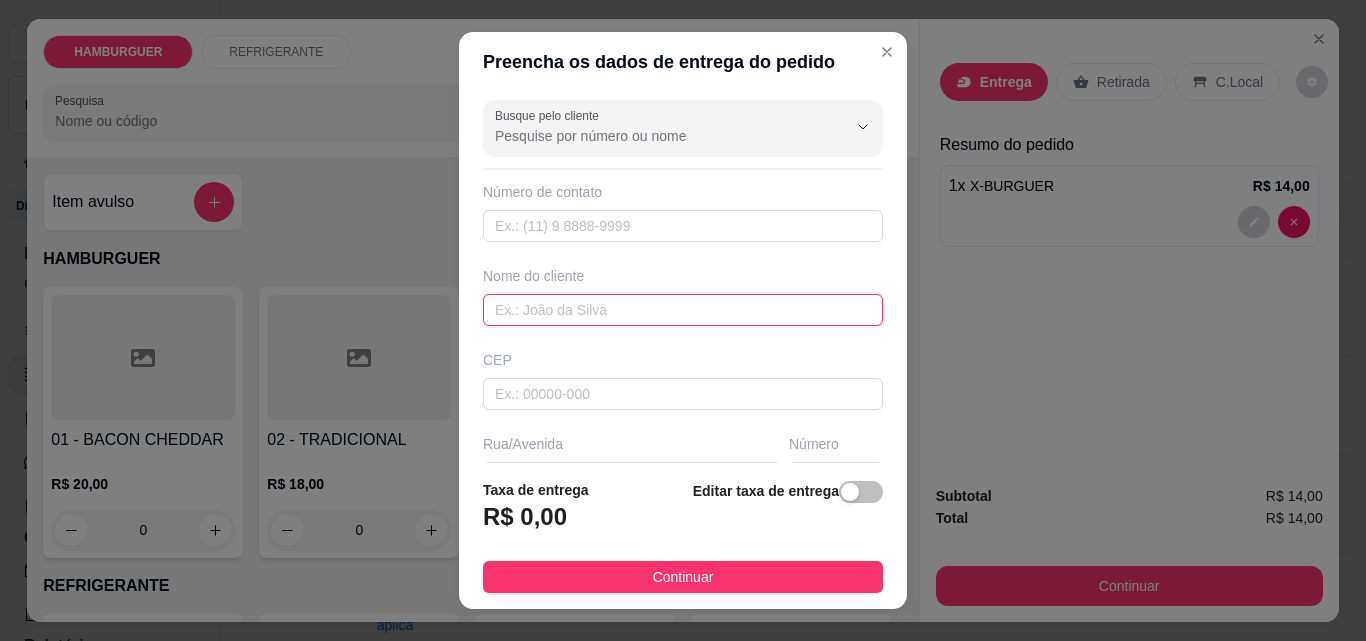 click at bounding box center (683, 310) 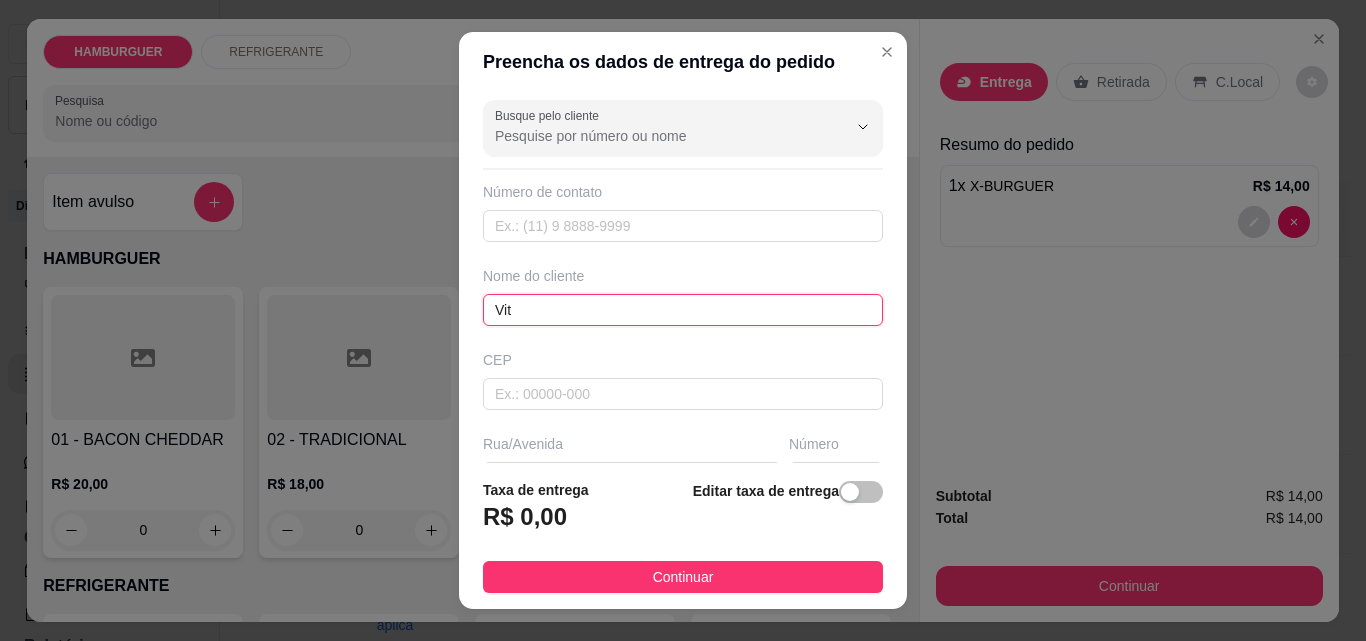 type on "[NAME]" 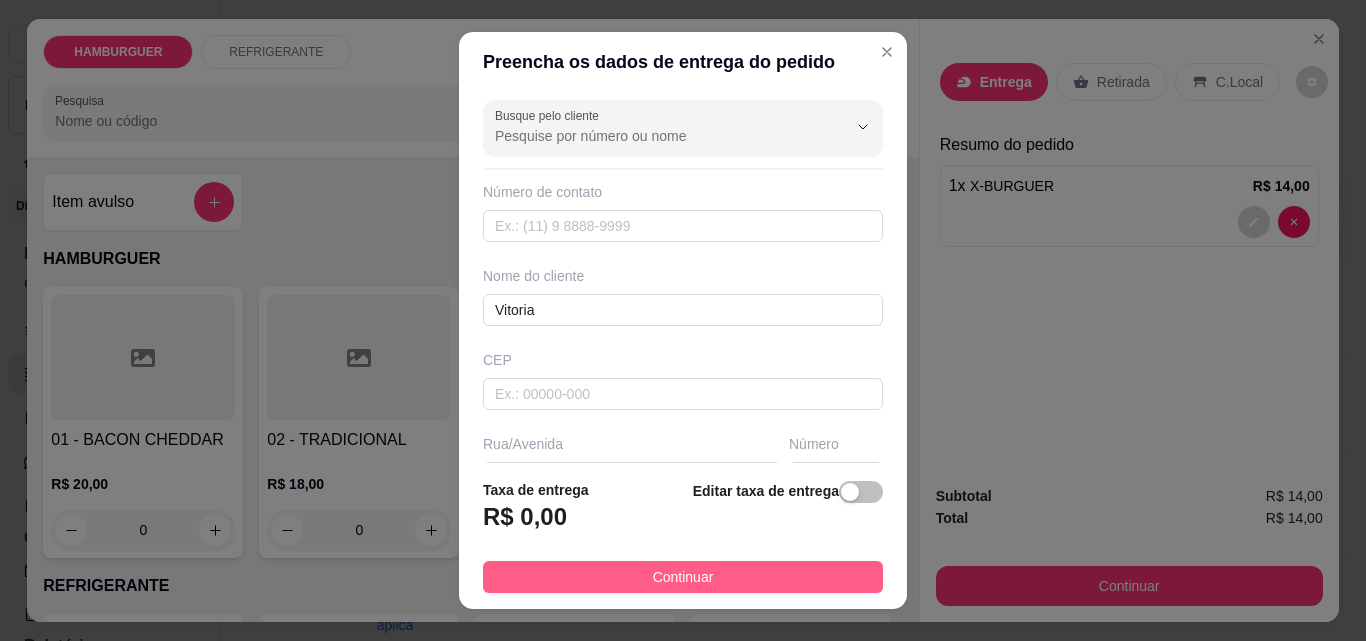 click on "Continuar" at bounding box center (683, 577) 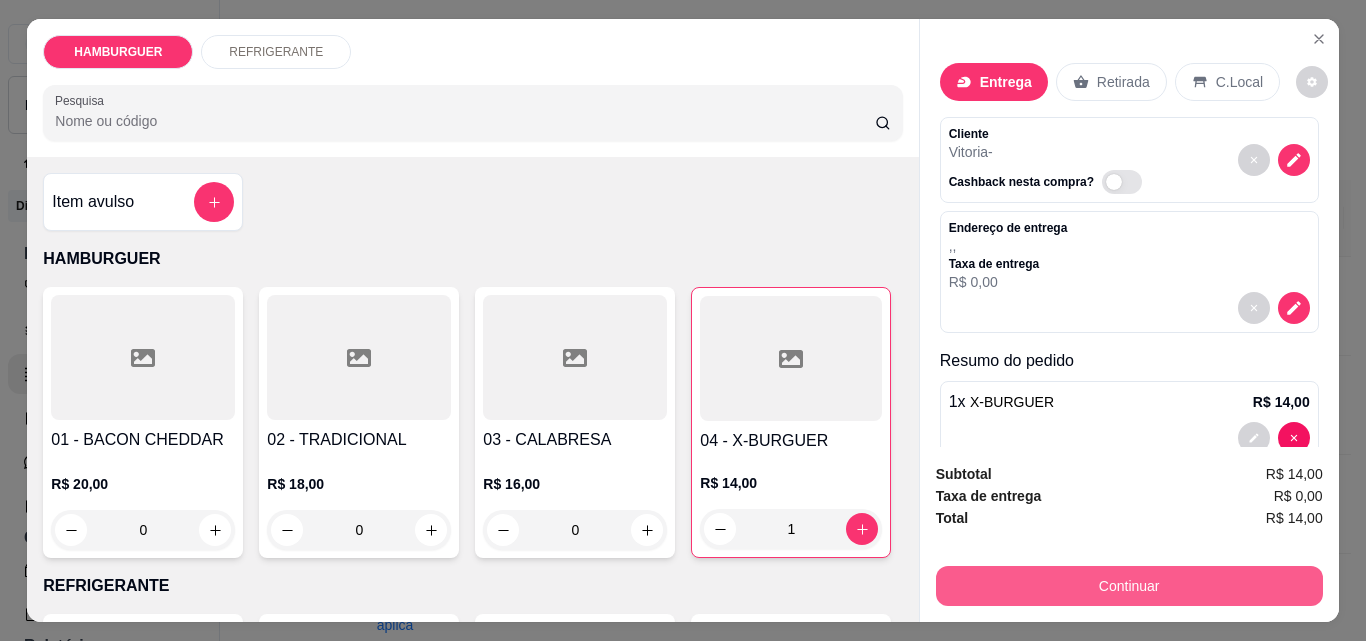 click on "Continuar" at bounding box center (1129, 586) 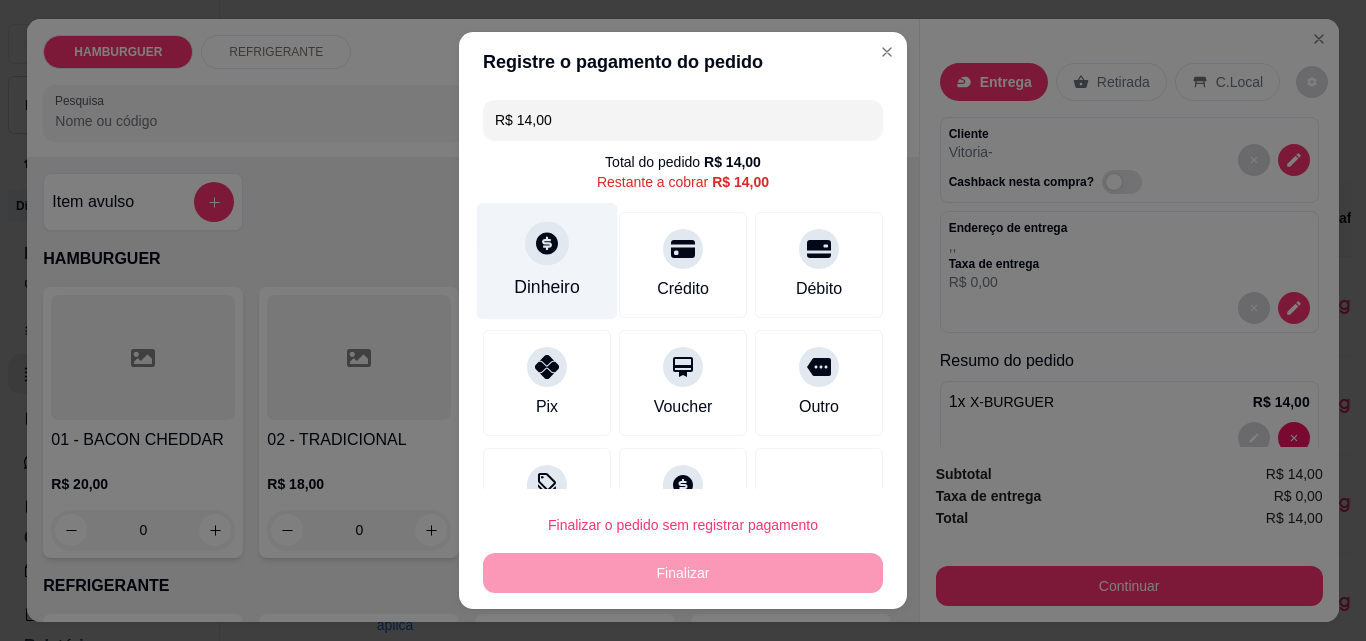 click 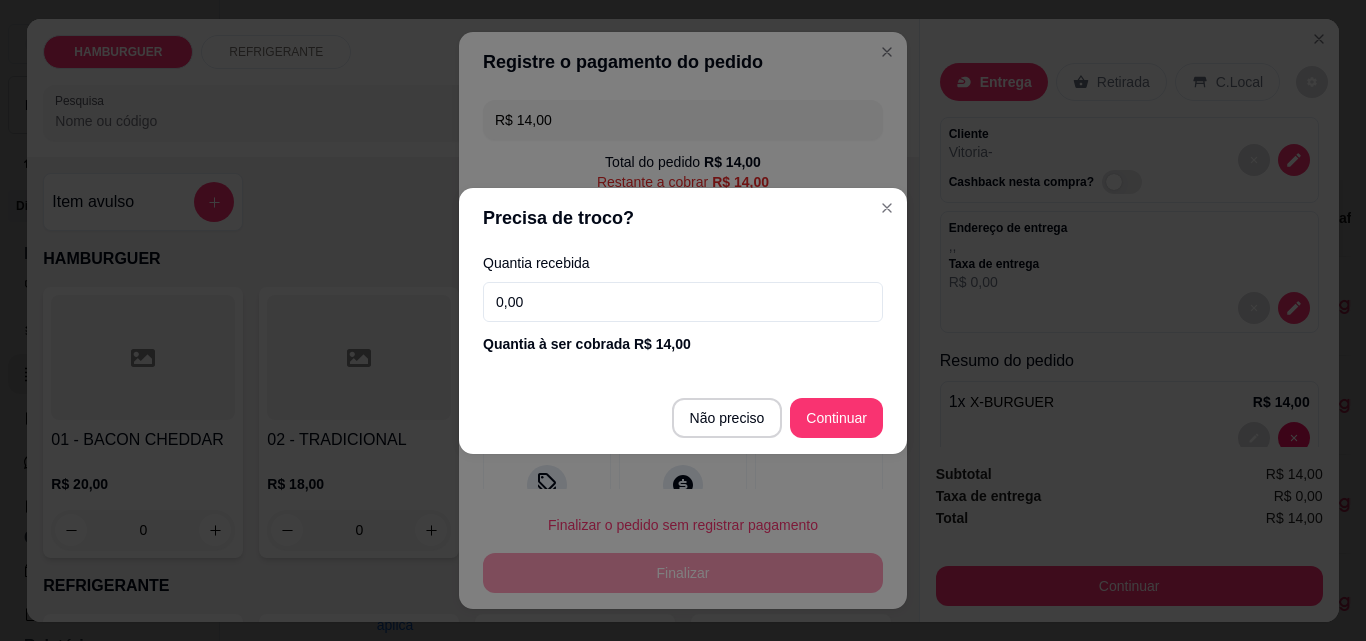 click on "0,00" at bounding box center [683, 302] 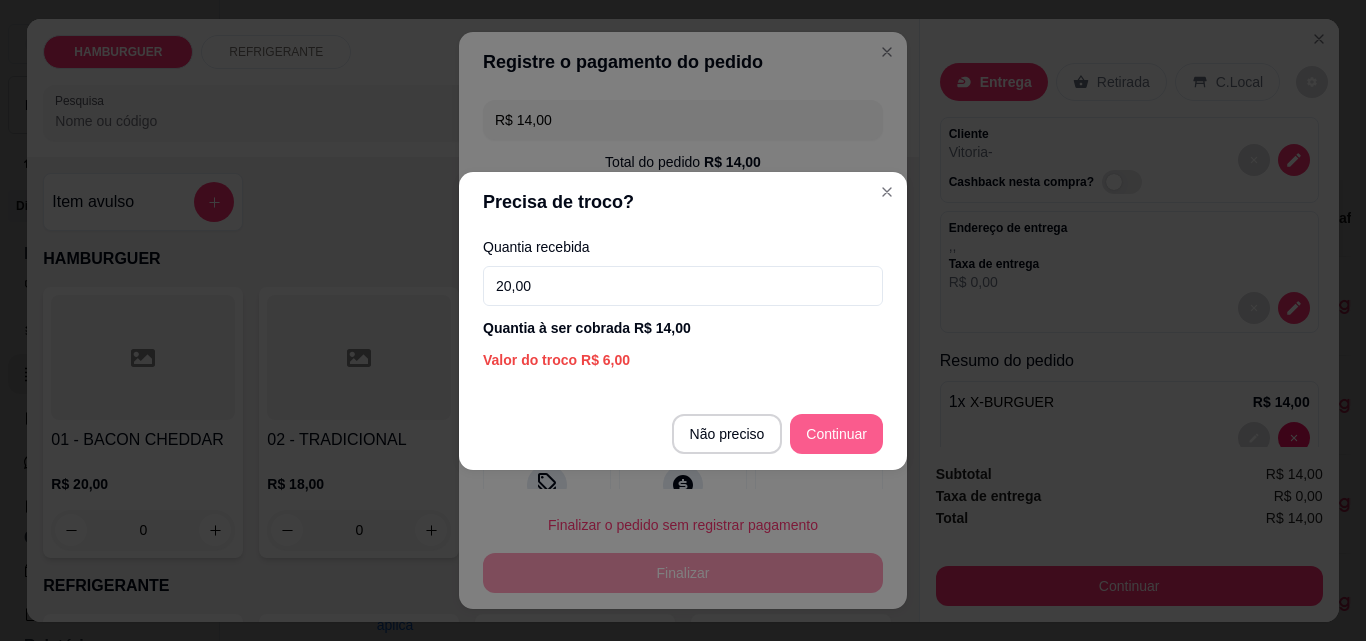 type on "R$ 0,00" 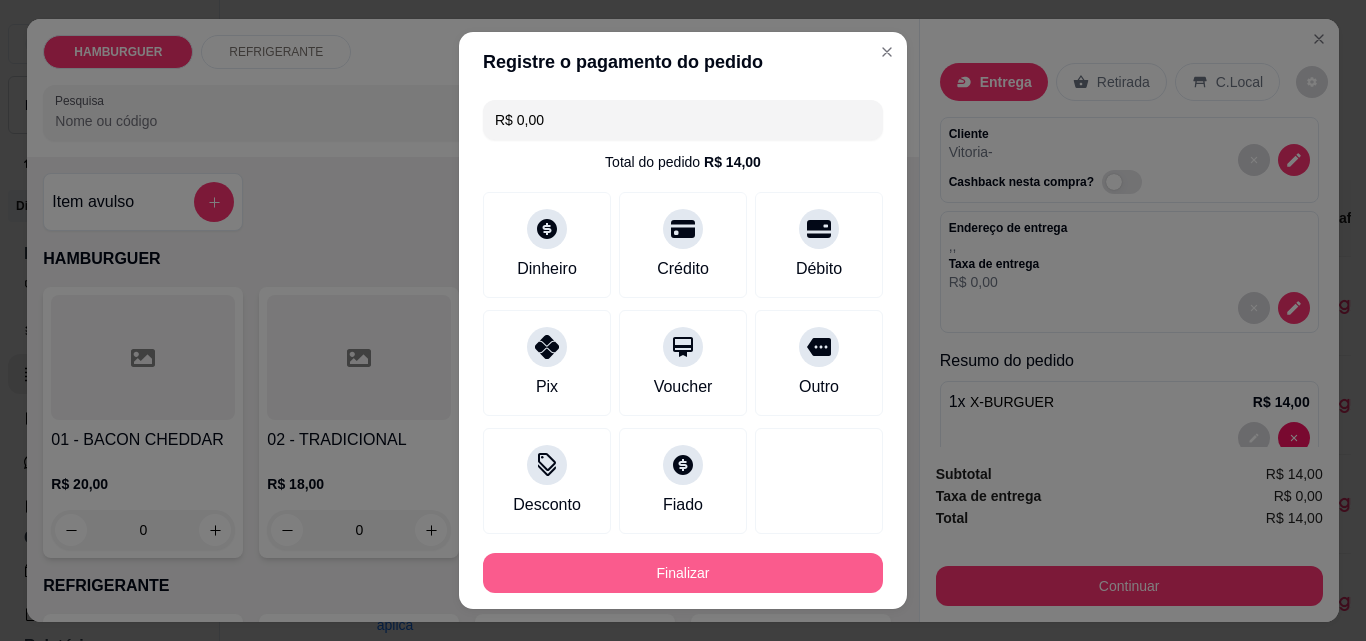 click on "Finalizar" at bounding box center [683, 573] 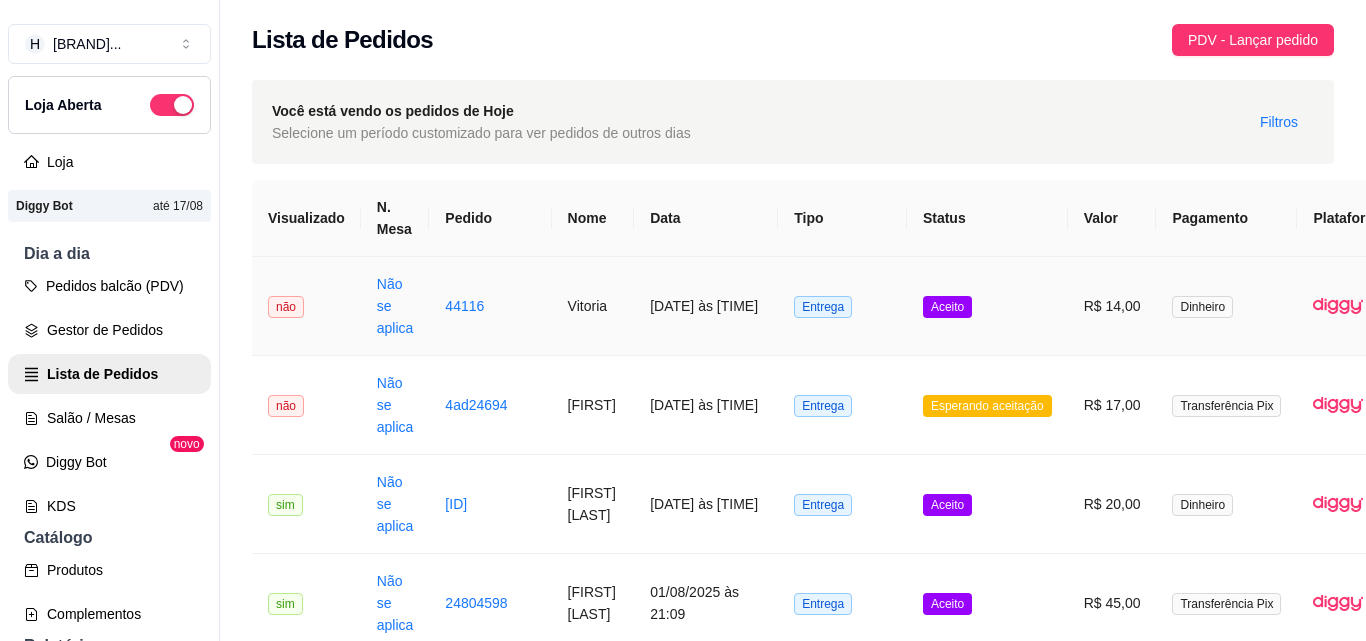 click on "Aceito" at bounding box center (987, 306) 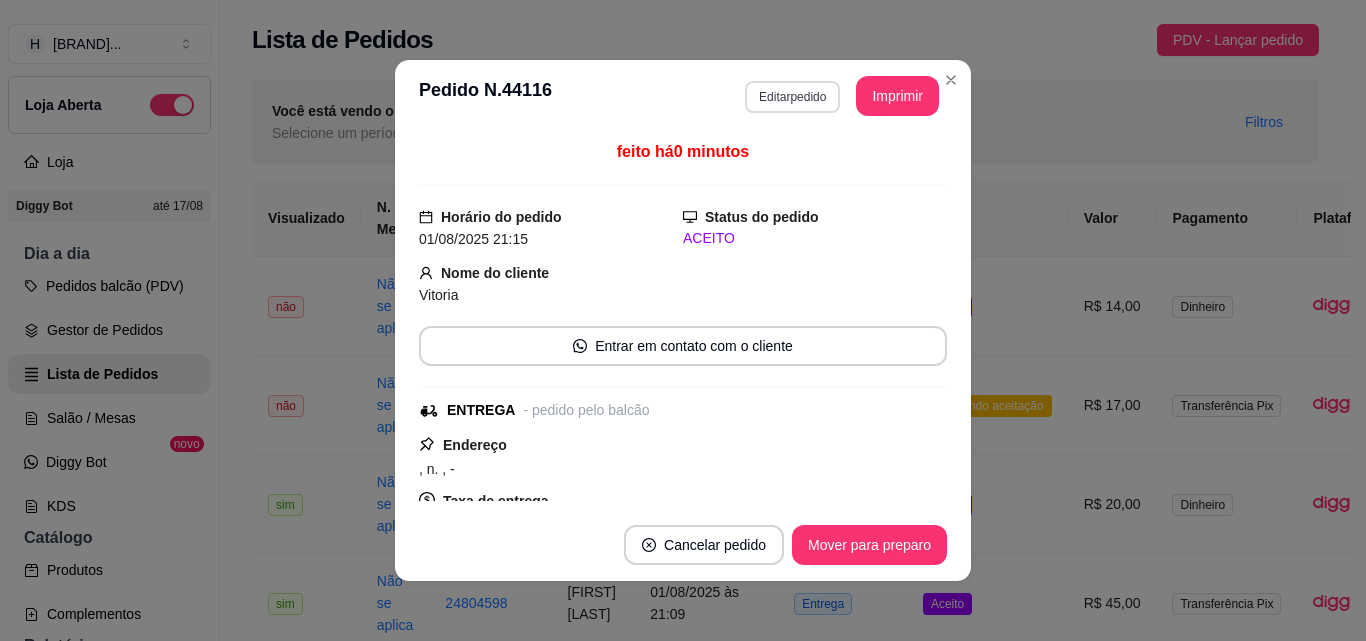 click on "Editar  pedido" at bounding box center (792, 97) 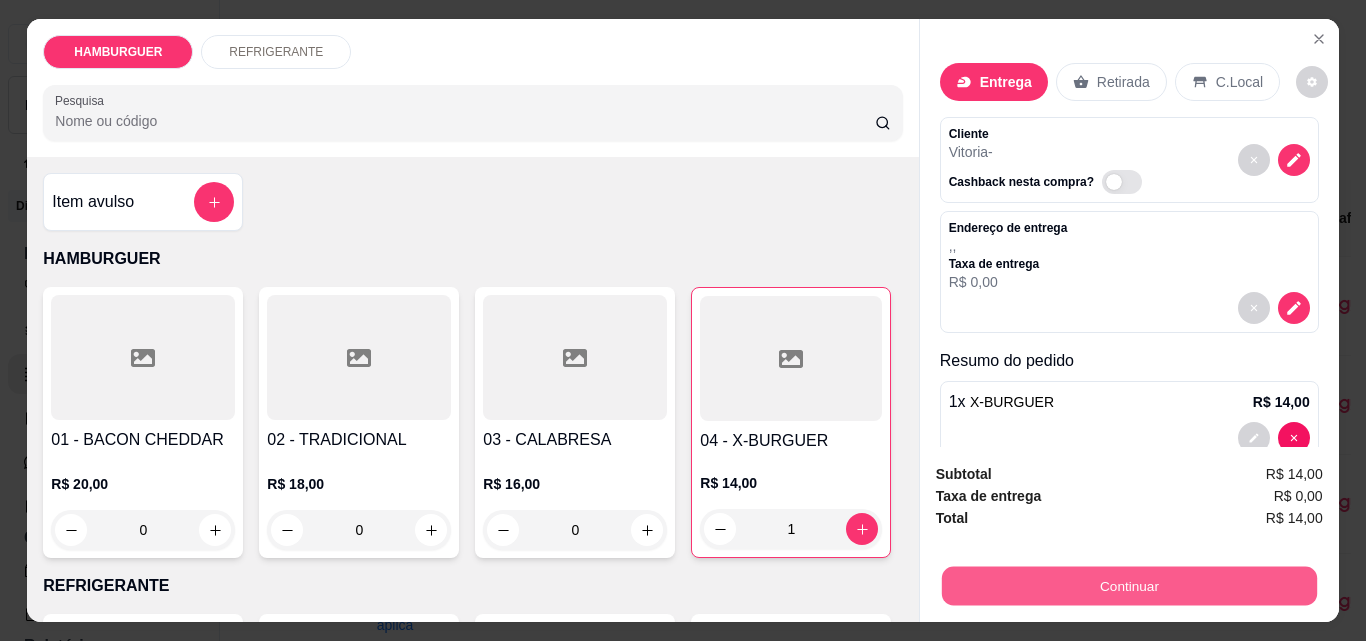 click on "Continuar" at bounding box center (1128, 585) 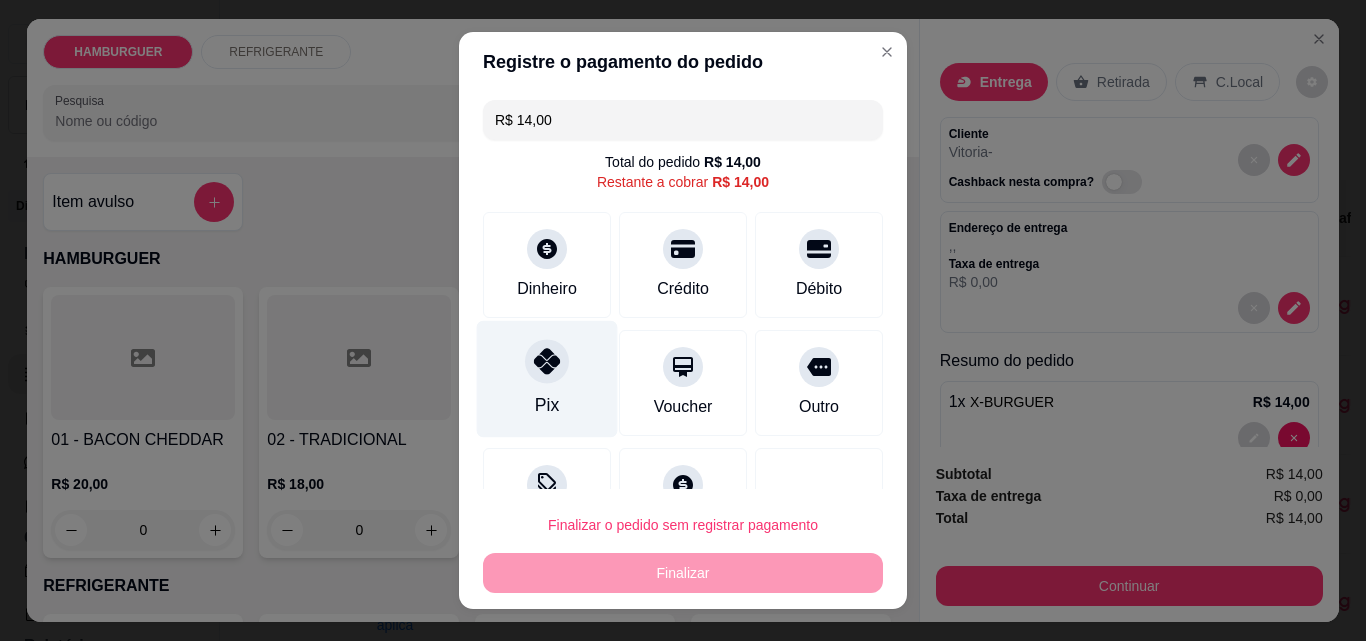 click 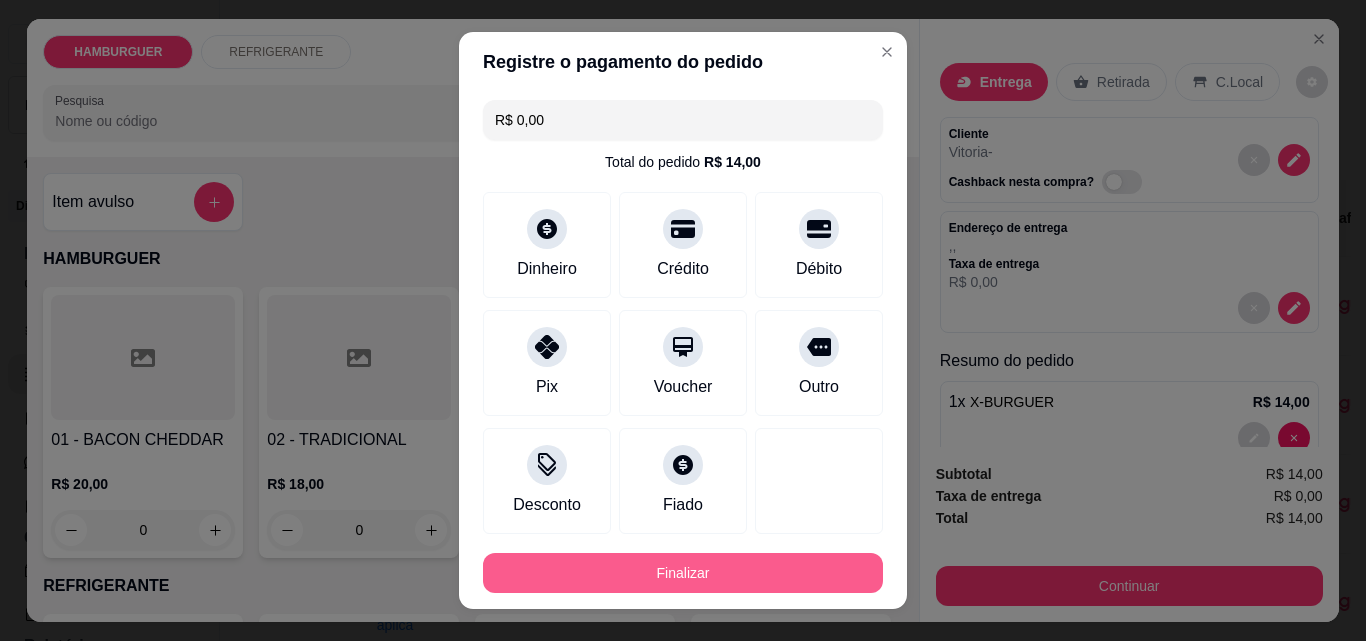 click on "Finalizar" at bounding box center [683, 573] 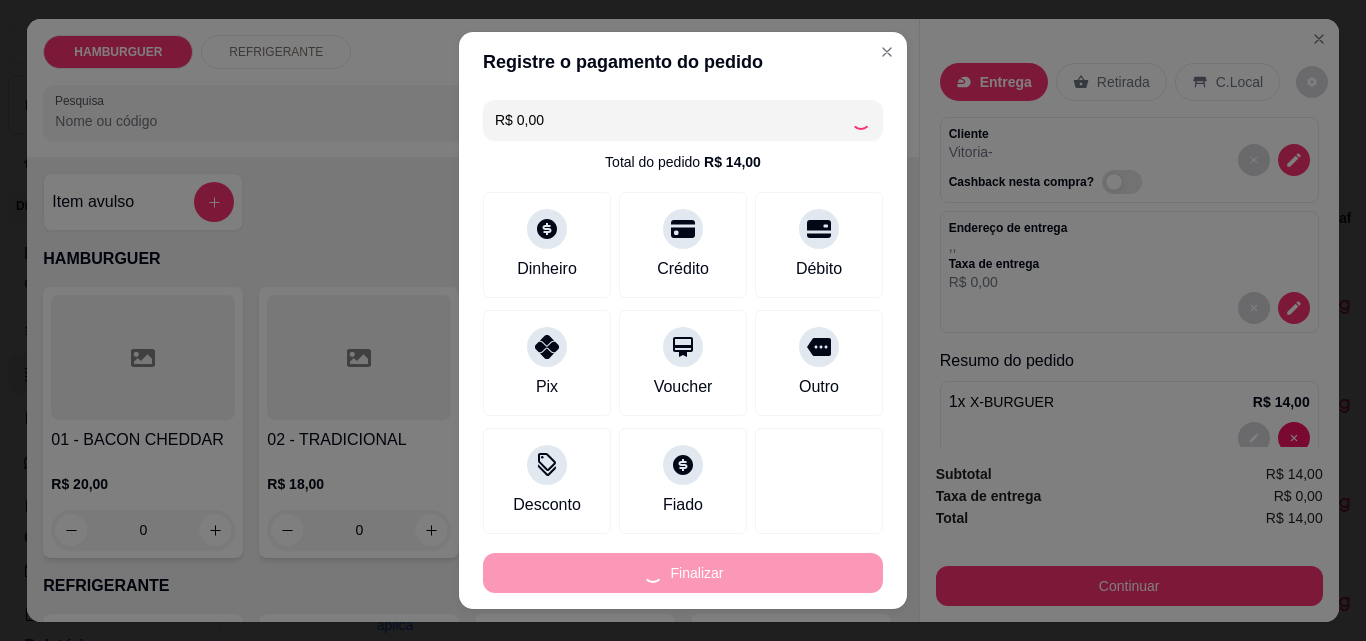 type on "0" 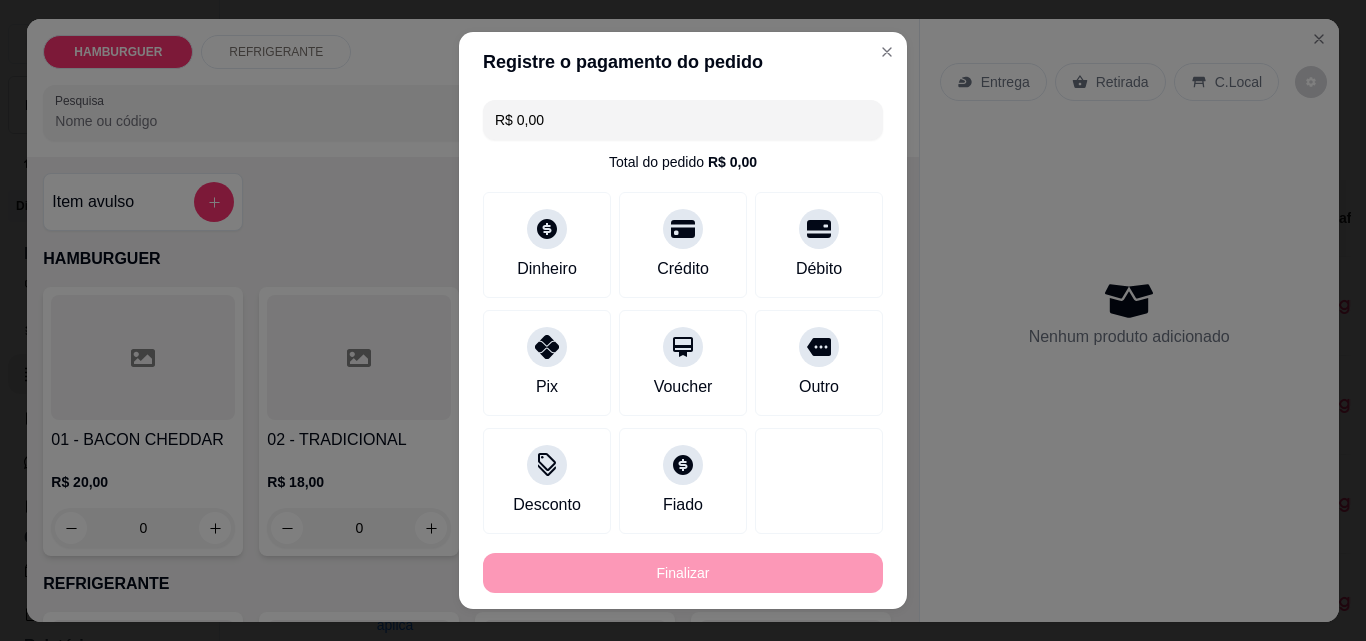 type on "-R$ 14,00" 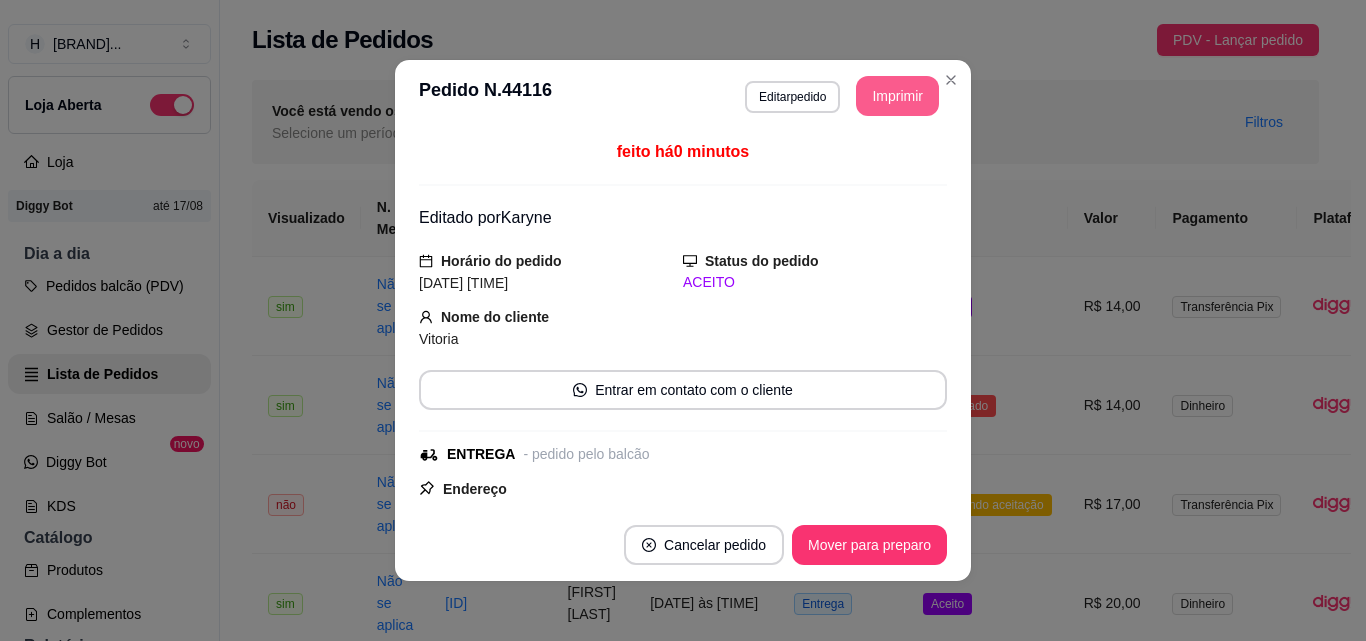 click on "Imprimir" at bounding box center (897, 96) 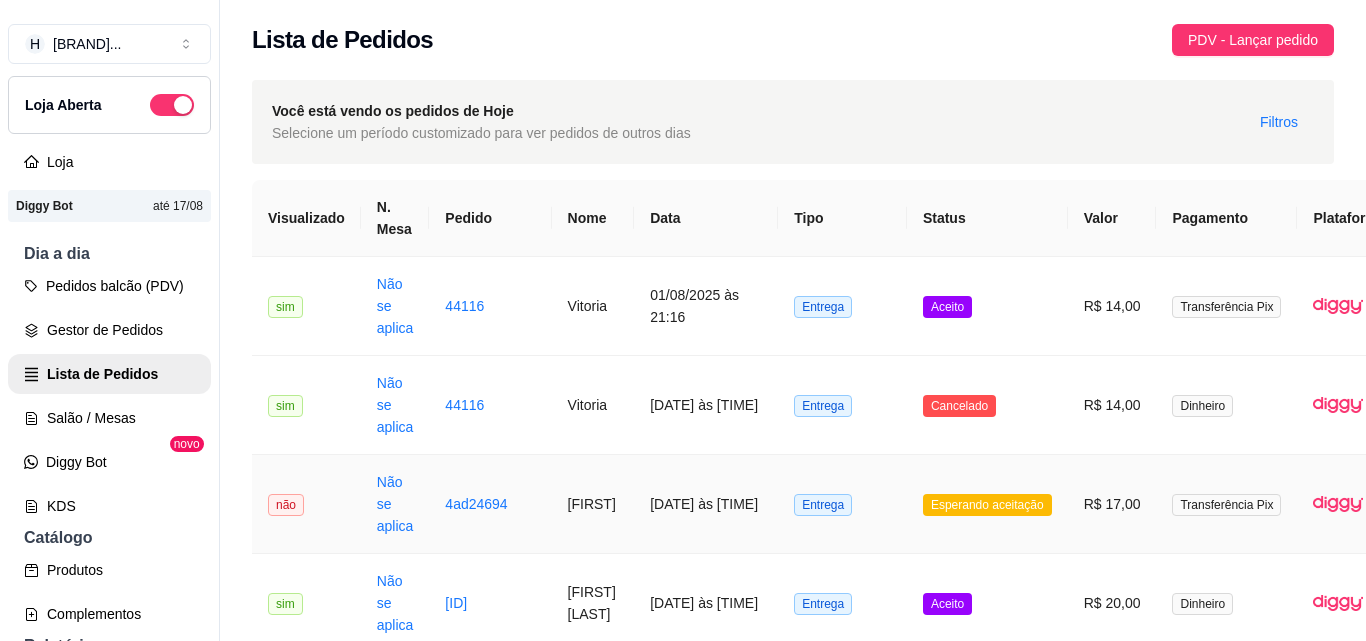 click on "Entrega" at bounding box center [842, 504] 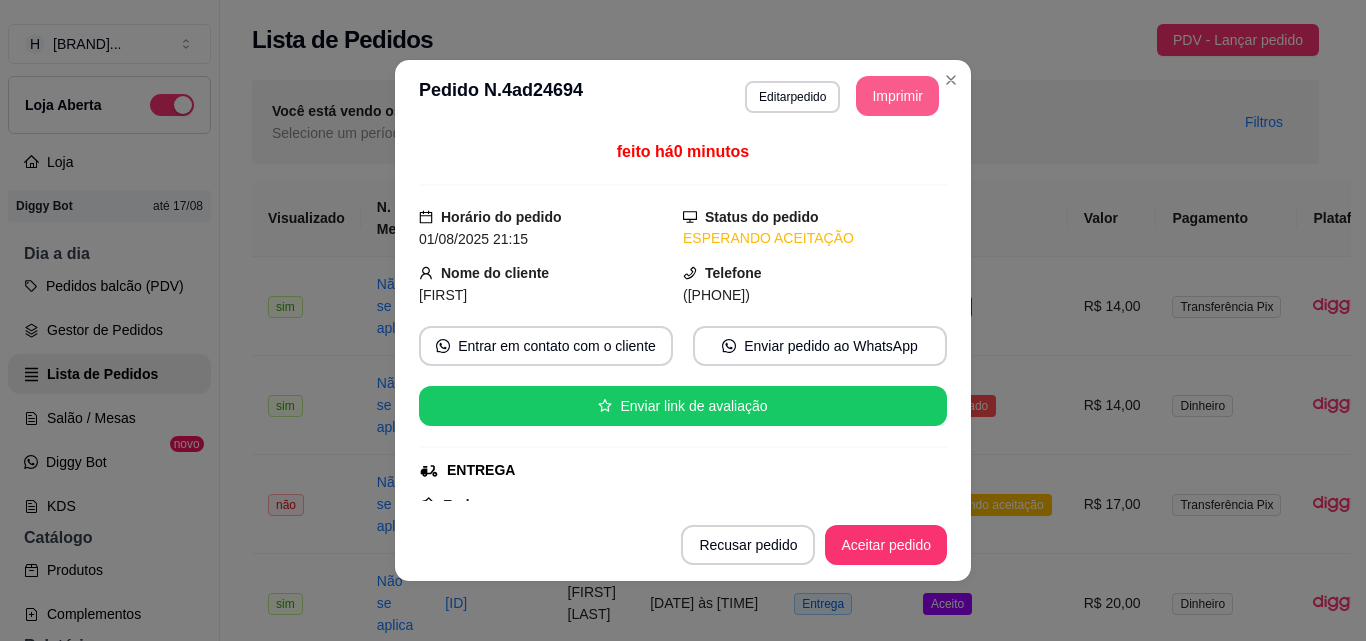 click on "Imprimir" at bounding box center (897, 96) 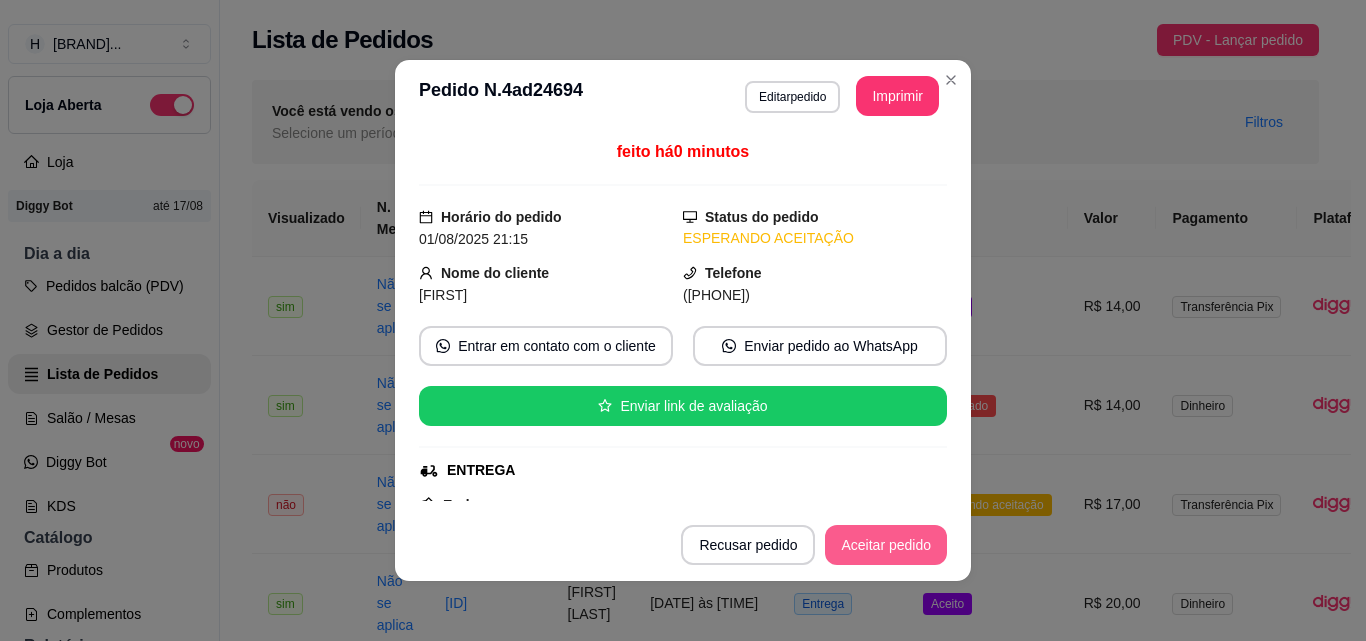 click on "Aceitar pedido" at bounding box center [886, 545] 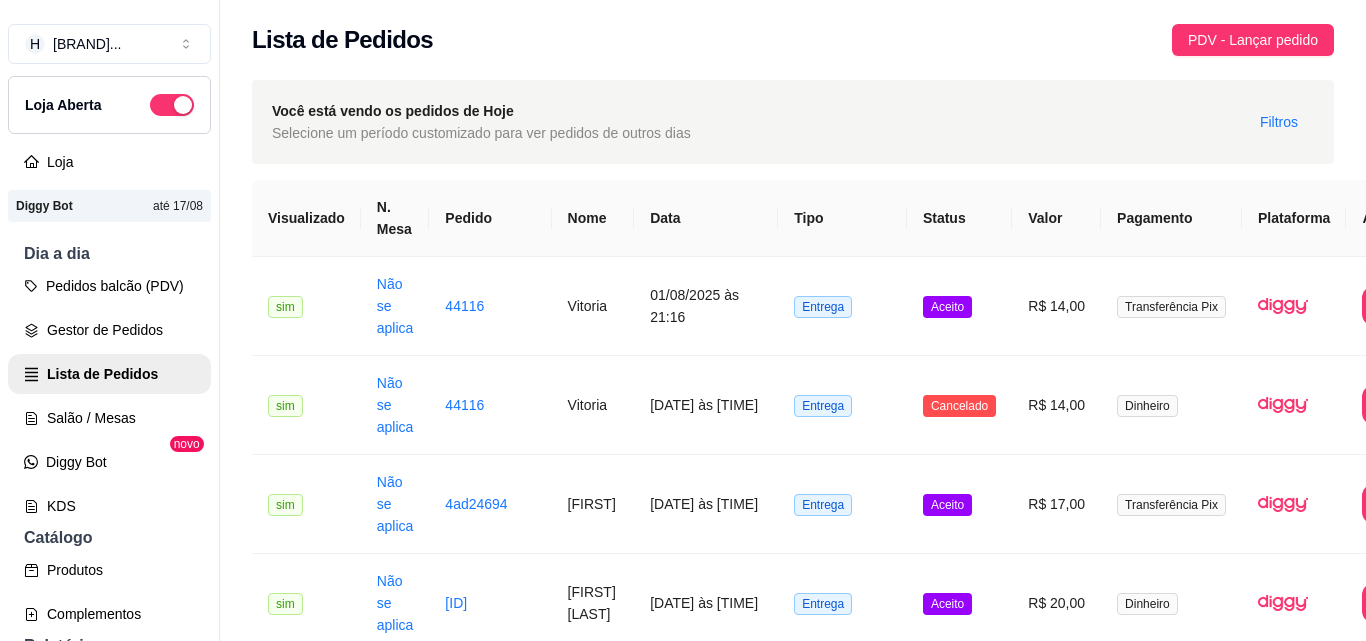 click on "Entrega" at bounding box center (842, 1197) 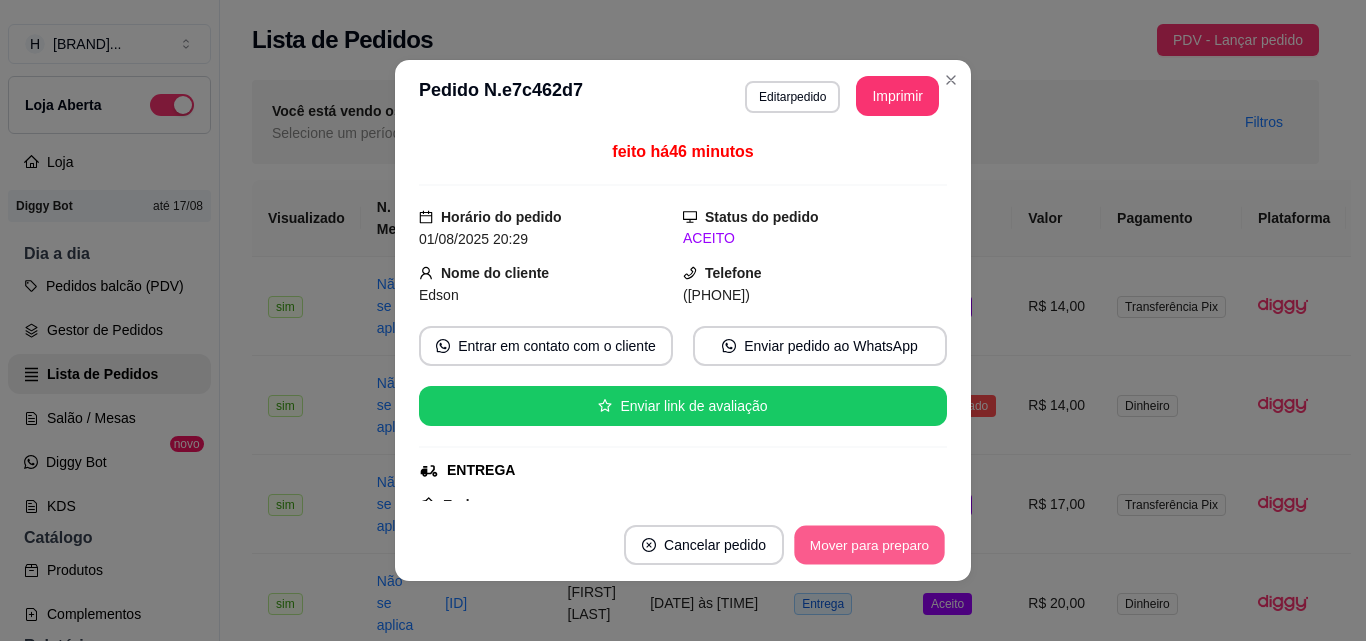 click on "Mover para preparo" at bounding box center [869, 545] 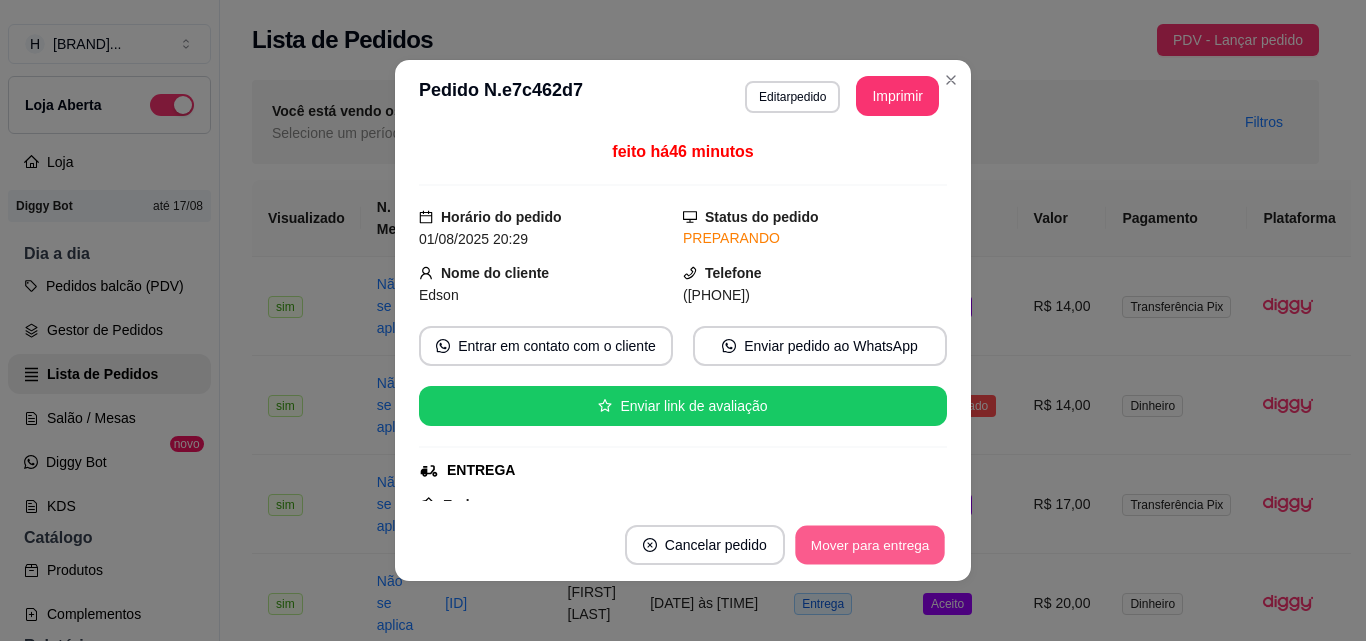 click on "Mover para entrega" at bounding box center (870, 545) 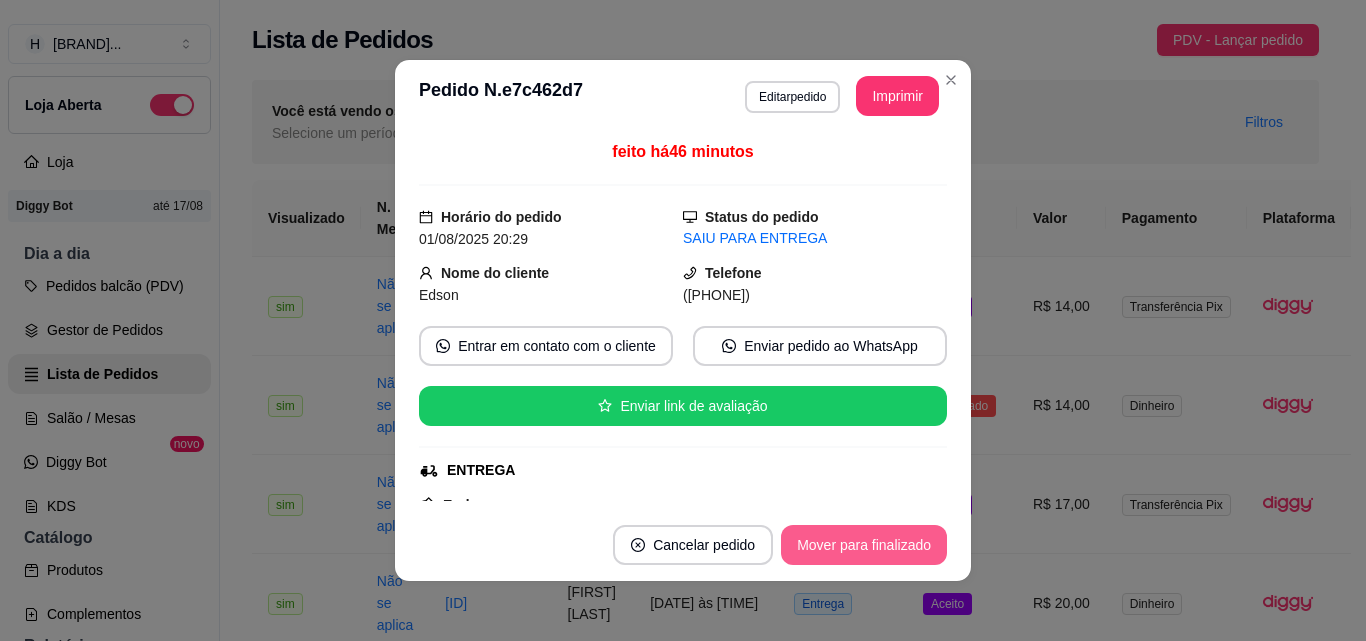 click on "Mover para finalizado" at bounding box center [864, 545] 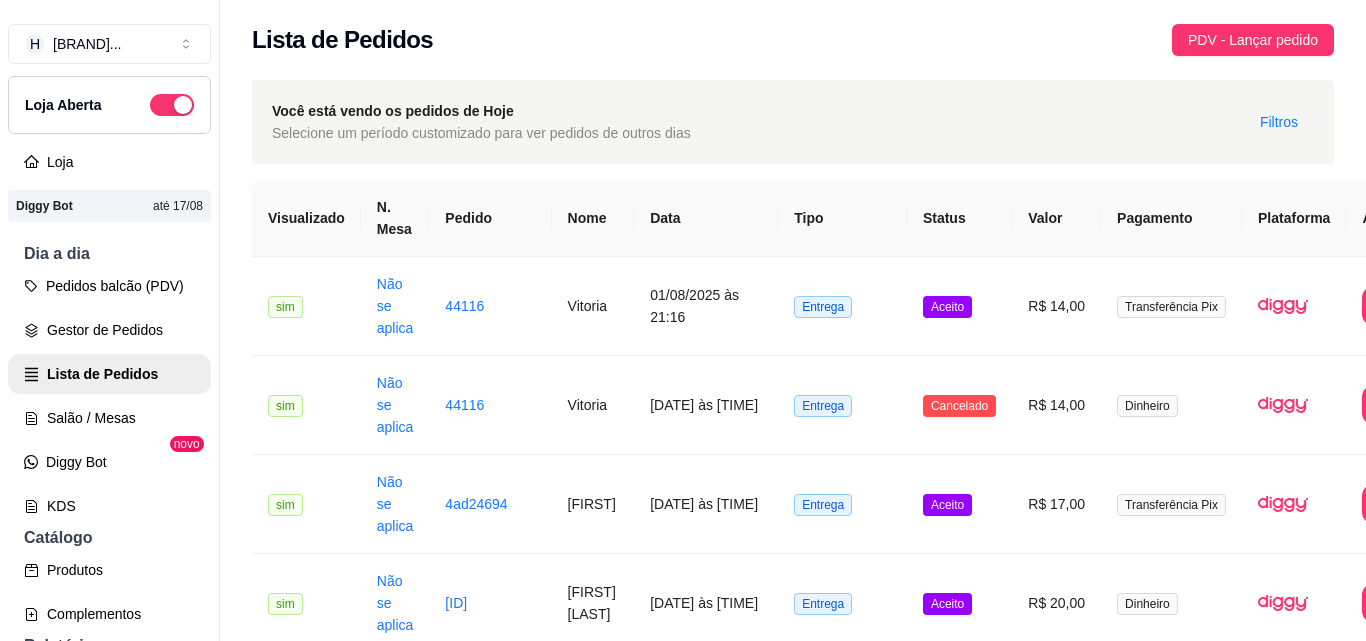 click on "Retirada" at bounding box center [842, 1098] 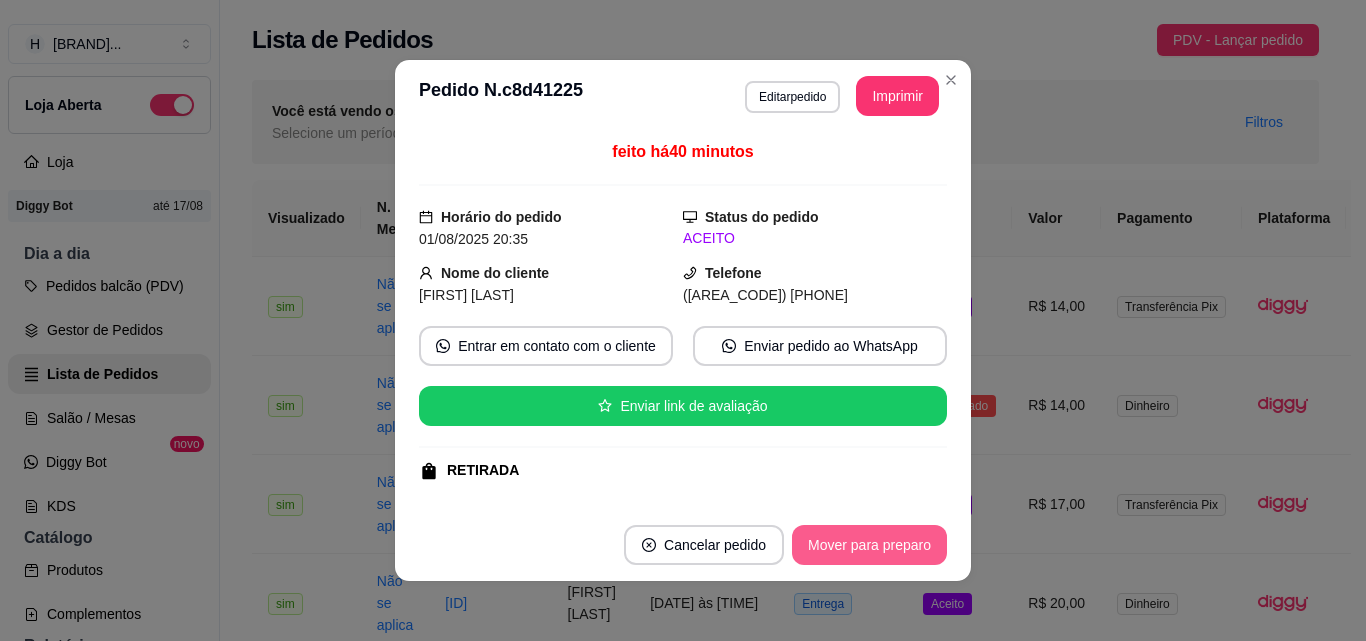 click on "Mover para preparo" at bounding box center [869, 545] 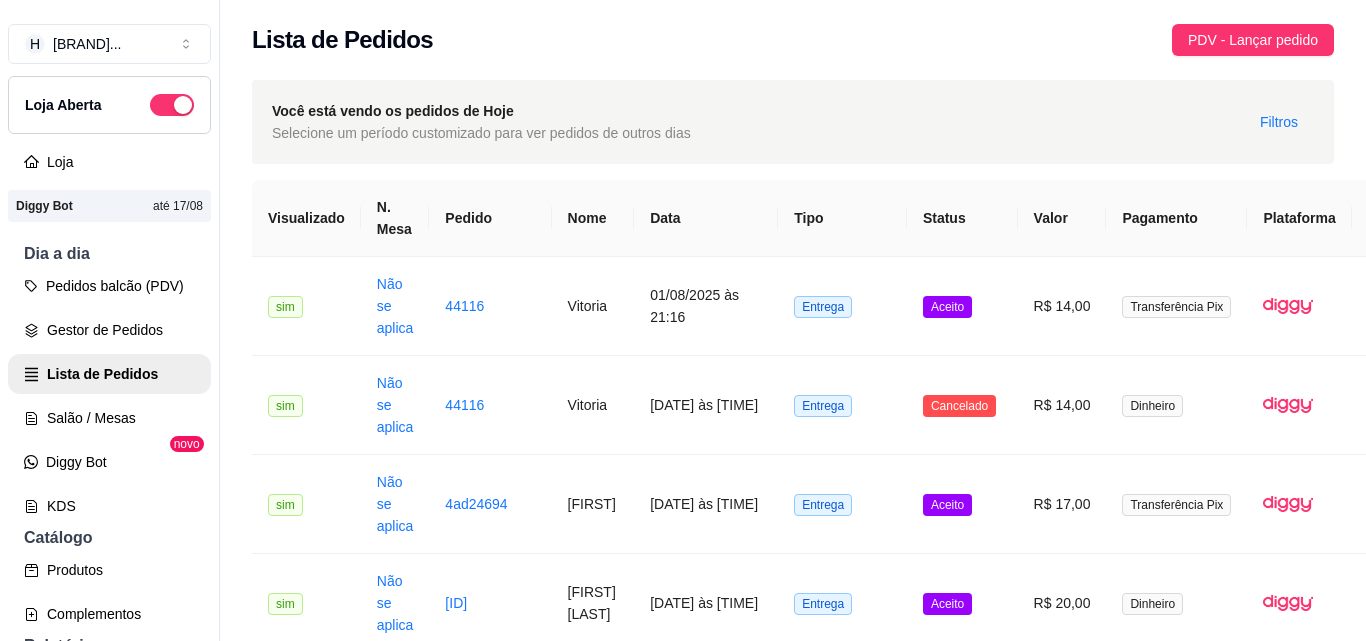 click on "Retirada" at bounding box center (842, 1098) 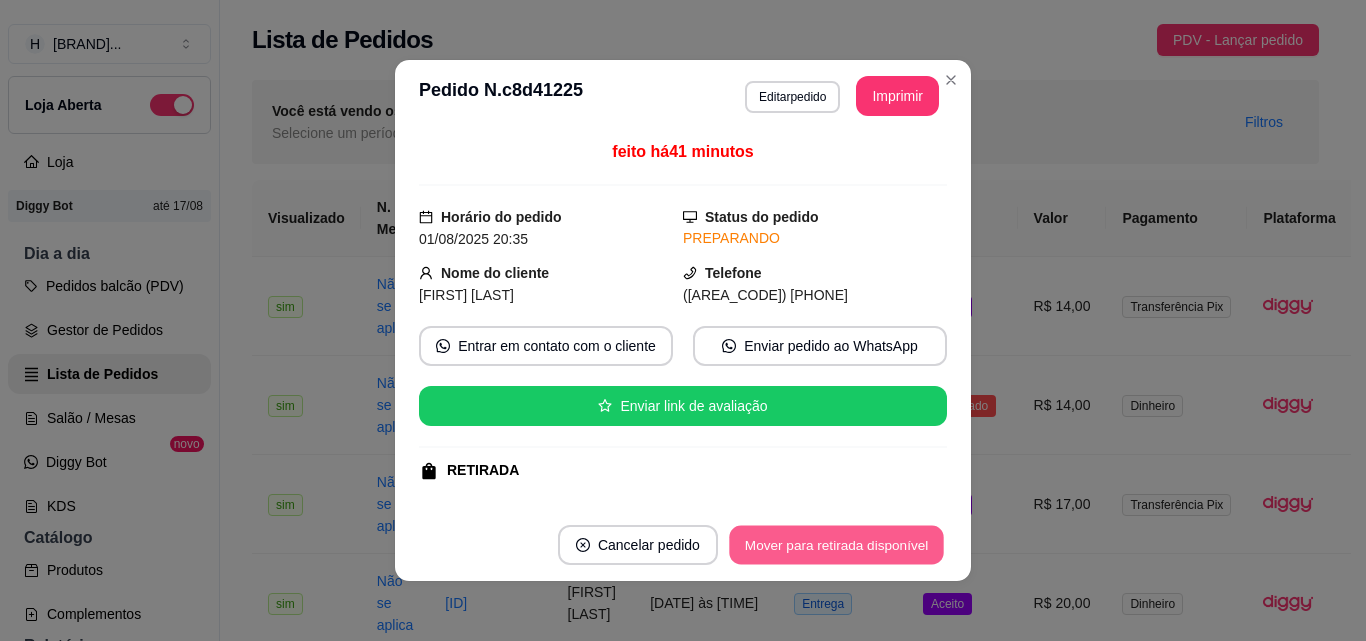 click on "Mover para retirada disponível" at bounding box center (836, 545) 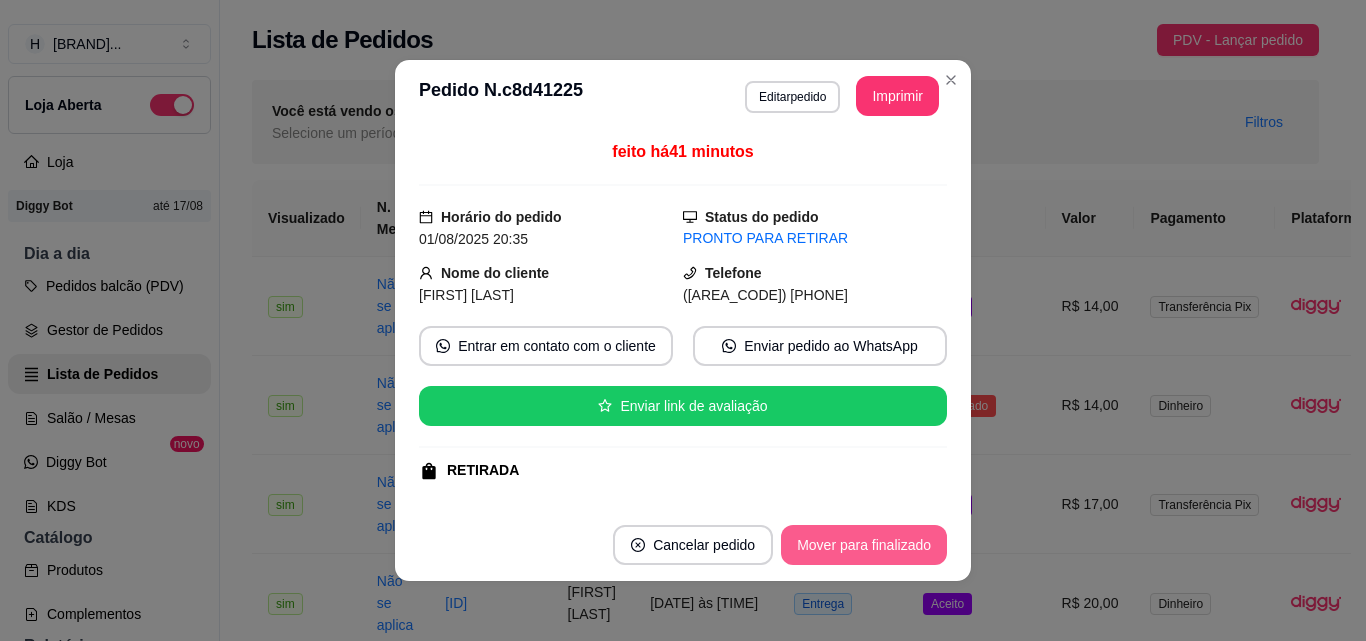 click on "Mover para finalizado" at bounding box center (864, 545) 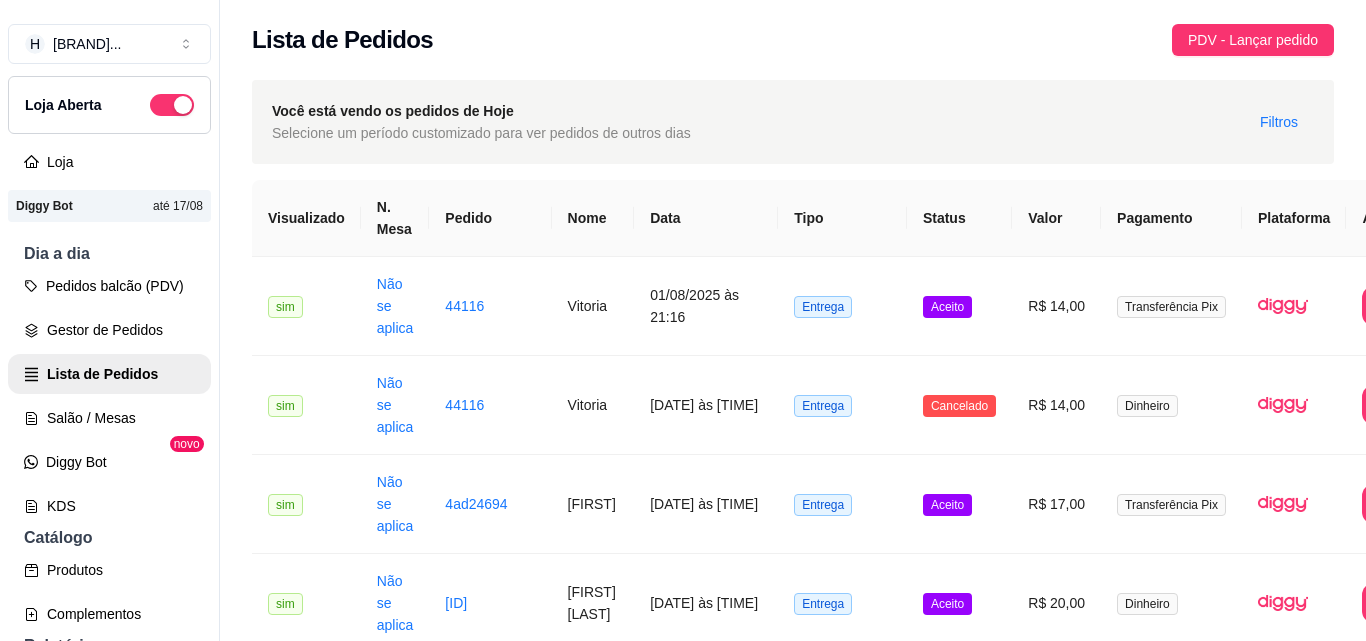 click on "Retirada" at bounding box center (842, 999) 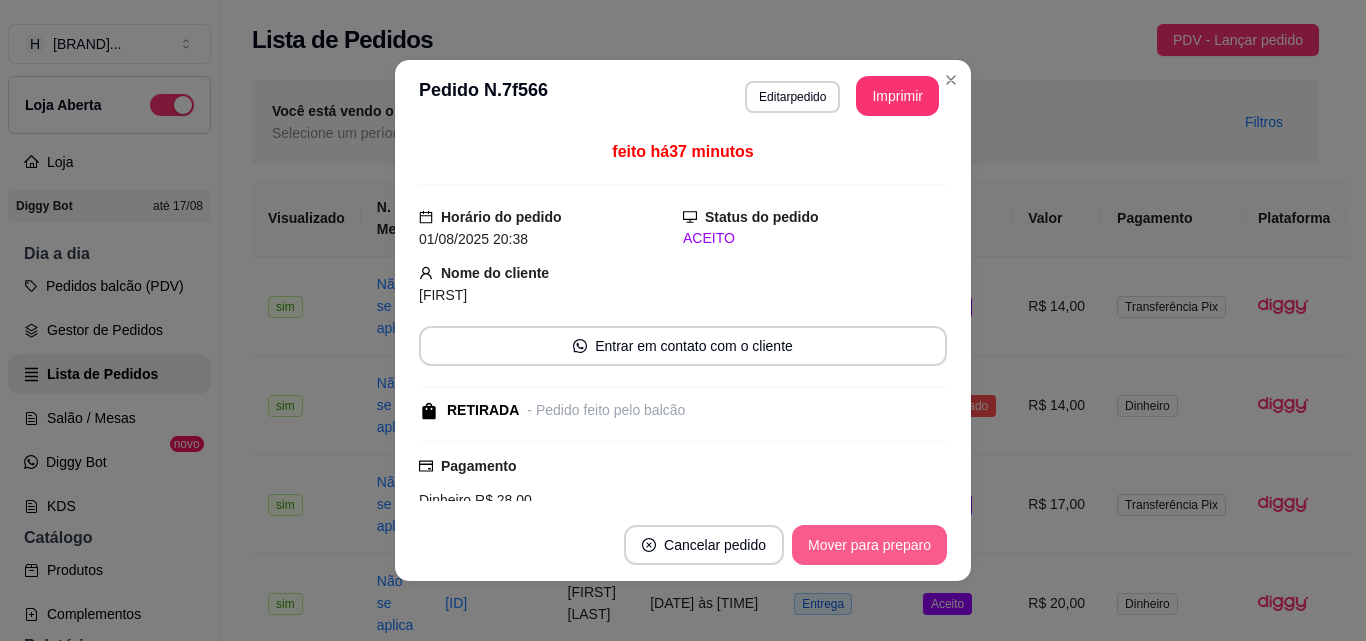 click on "Mover para preparo" at bounding box center (869, 545) 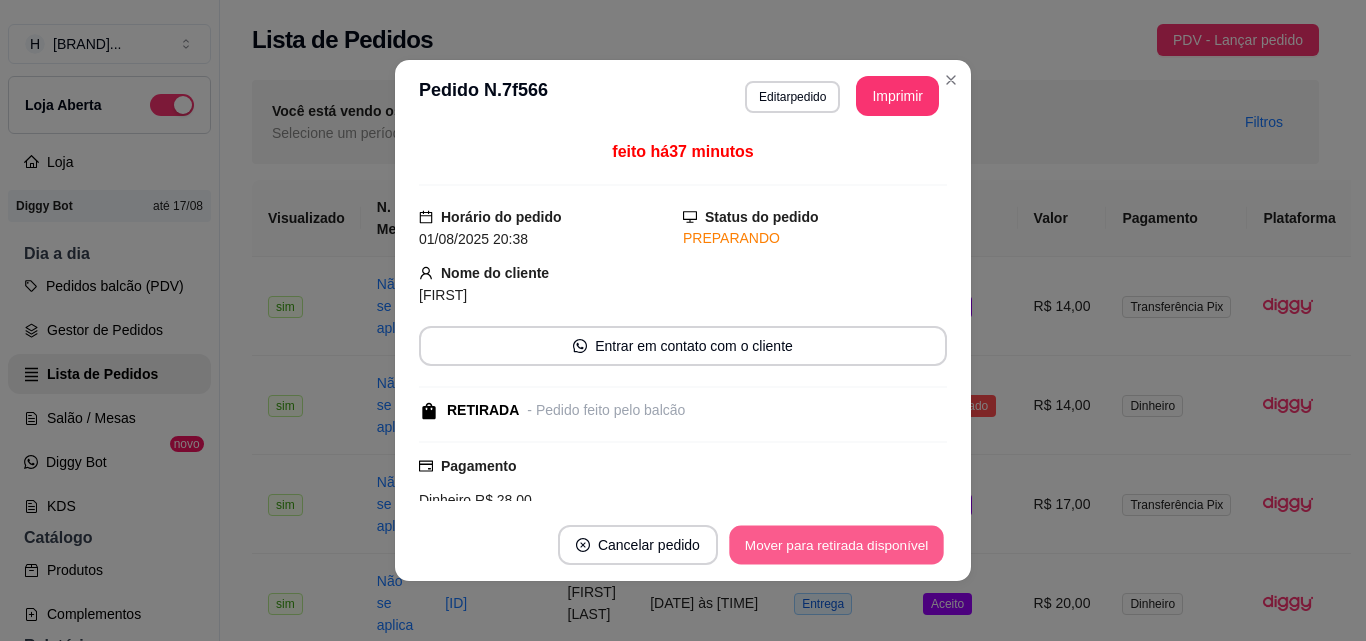click on "Mover para retirada disponível" at bounding box center (836, 545) 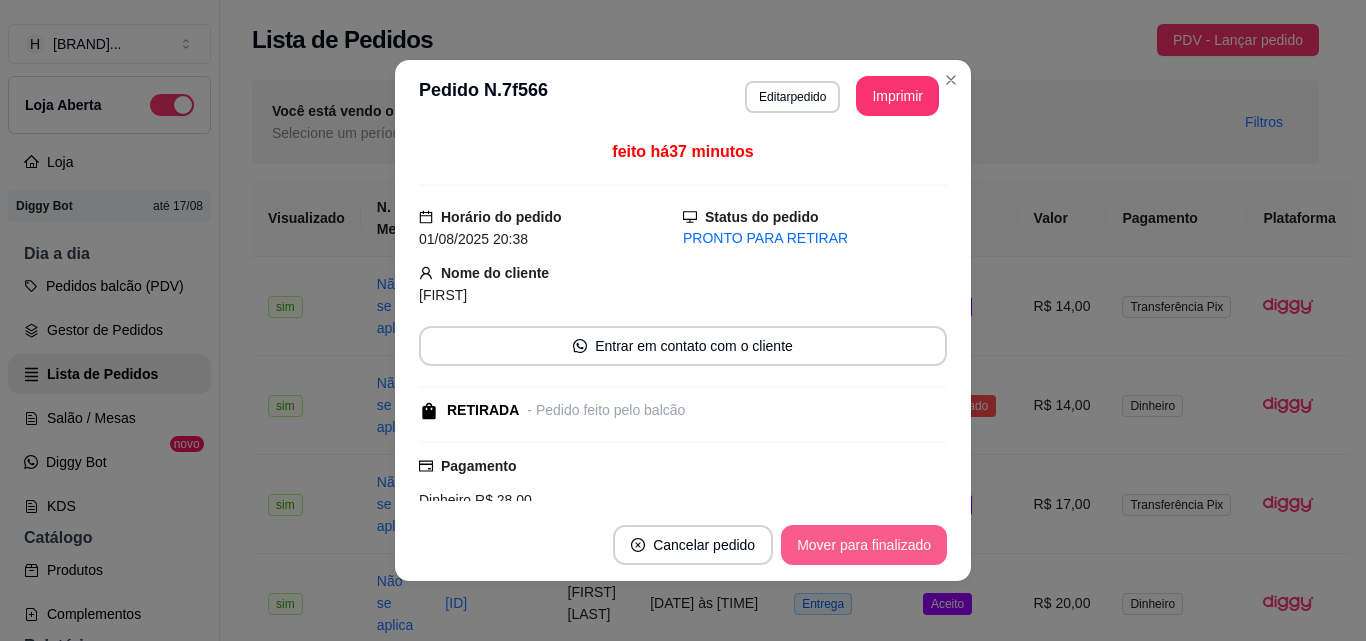 click on "Mover para finalizado" at bounding box center (864, 545) 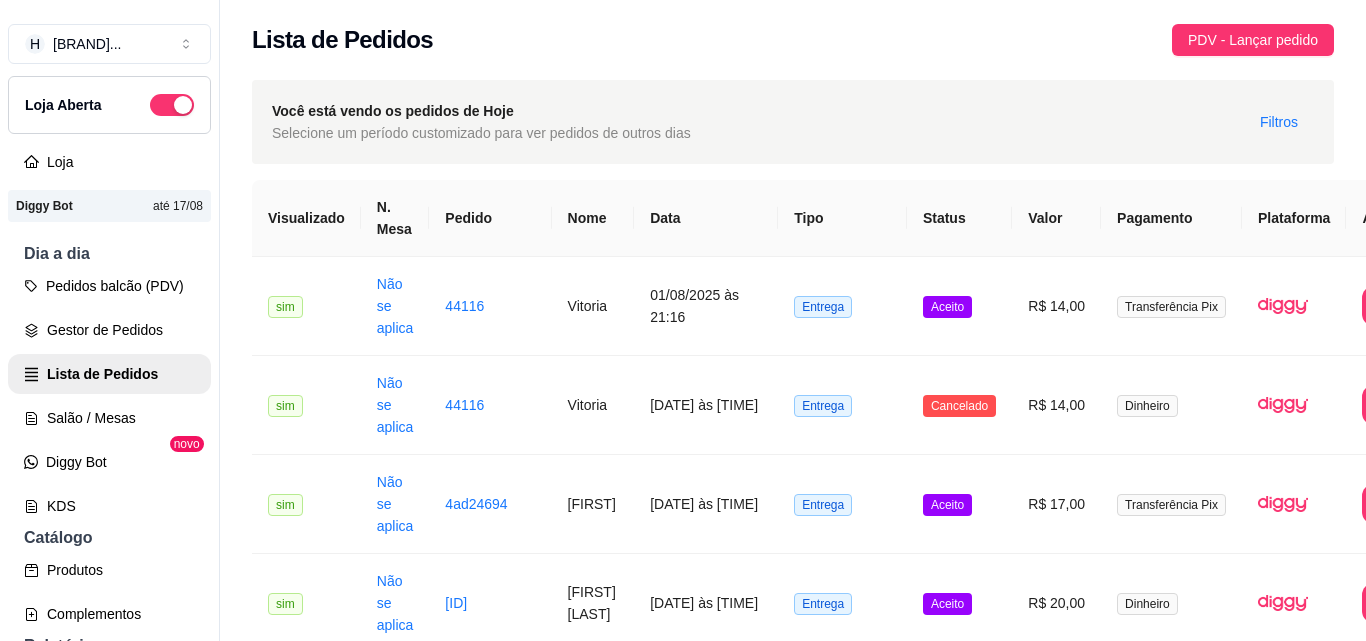 click on "Comer no local" at bounding box center (842, 900) 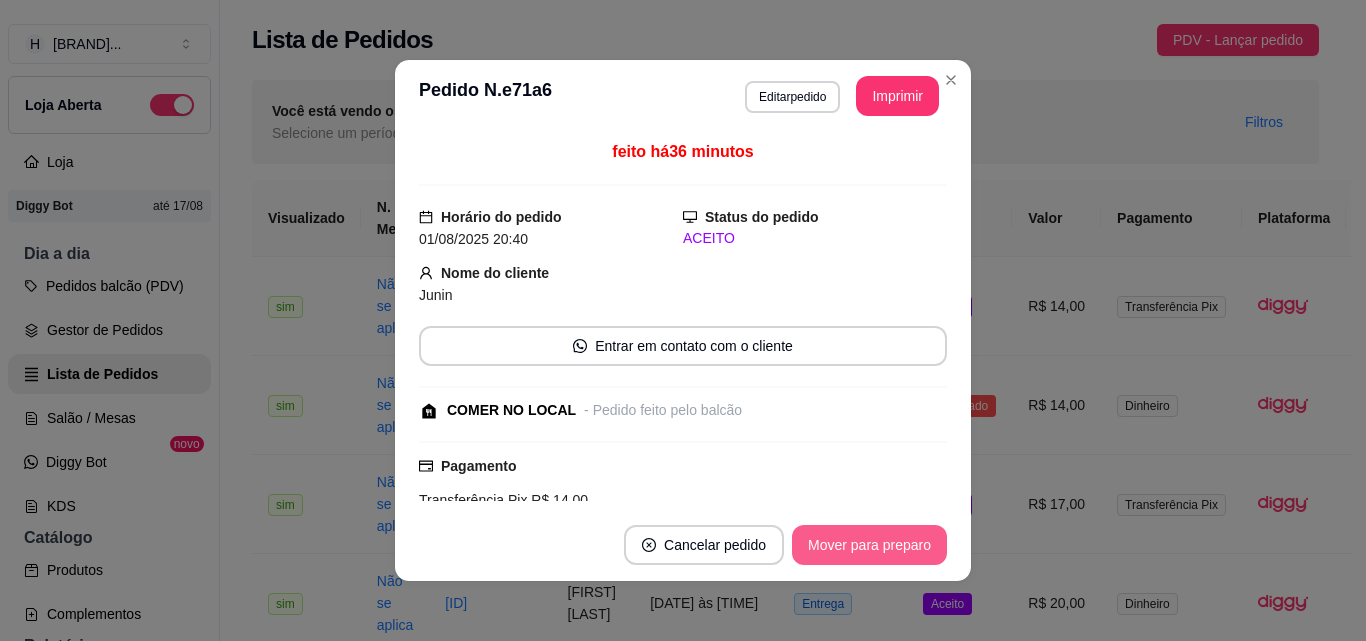 click on "Mover para preparo" at bounding box center [869, 545] 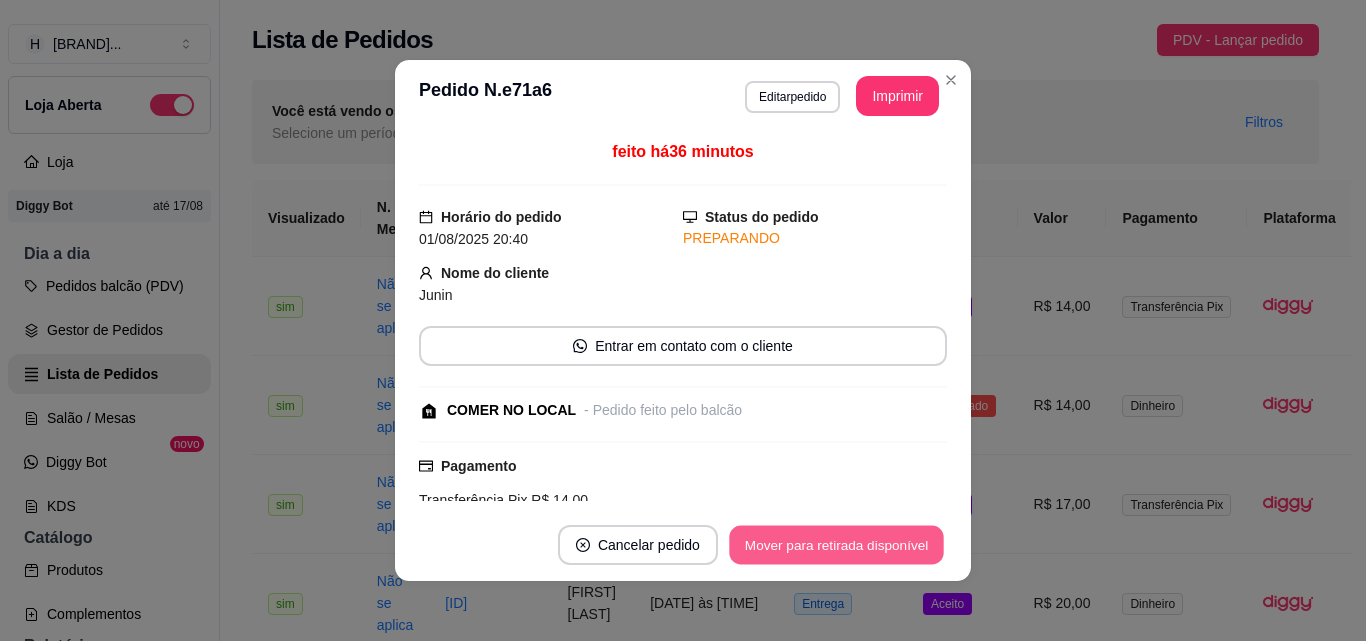 click on "Mover para retirada disponível" at bounding box center (836, 545) 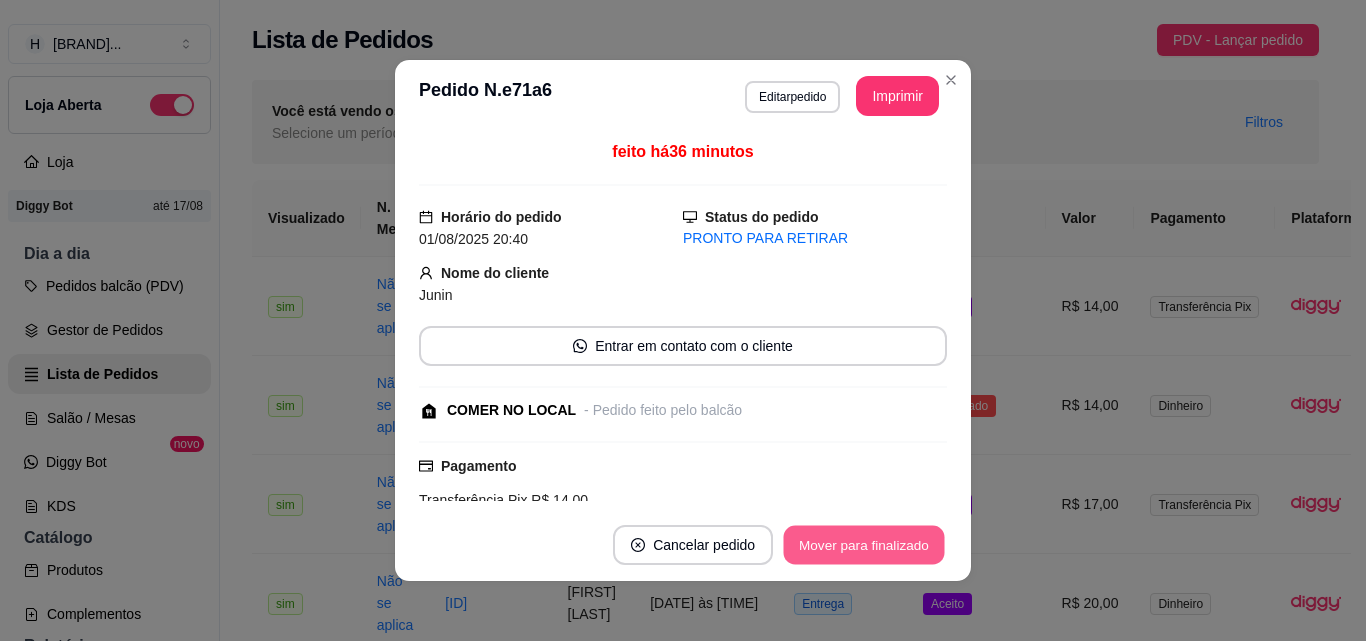 click on "Mover para finalizado" at bounding box center [864, 545] 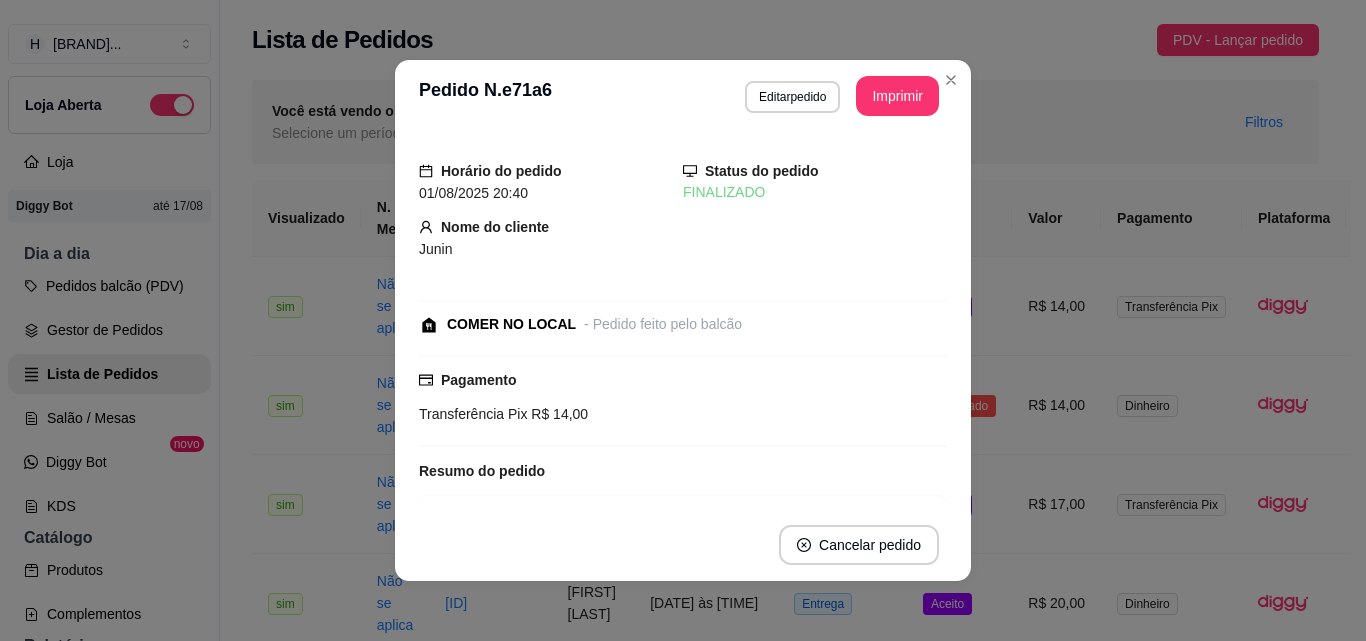 click on "Horário do pedido [DATE] [TIME] Status do pedido FINALIZADO Nome do cliente [FIRST] COMER NO LOCAL - Pedido feito pelo balcão Pagamento Transferência Pix   R$ 14,00 Resumo do pedido 1 x     X-BURGUER  R$ 14,00 Subtotal R$ 14,00 Total R$ 14,00" at bounding box center [683, 320] 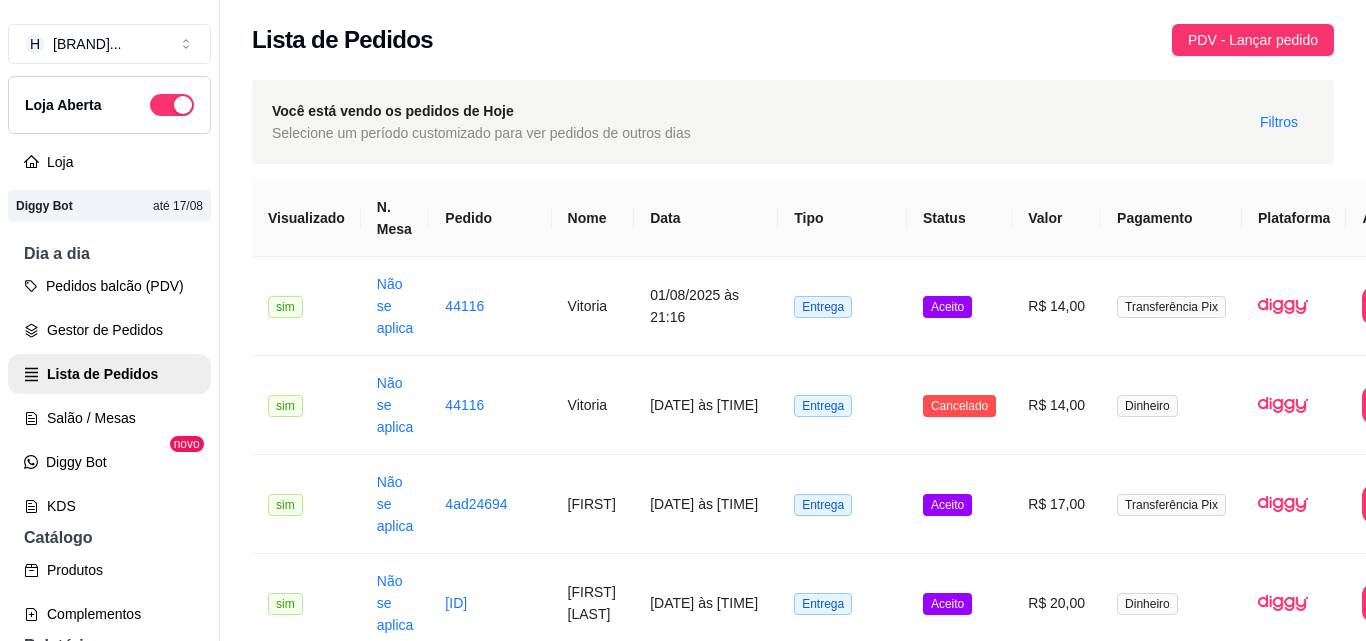 click on "Entrega" at bounding box center (842, 801) 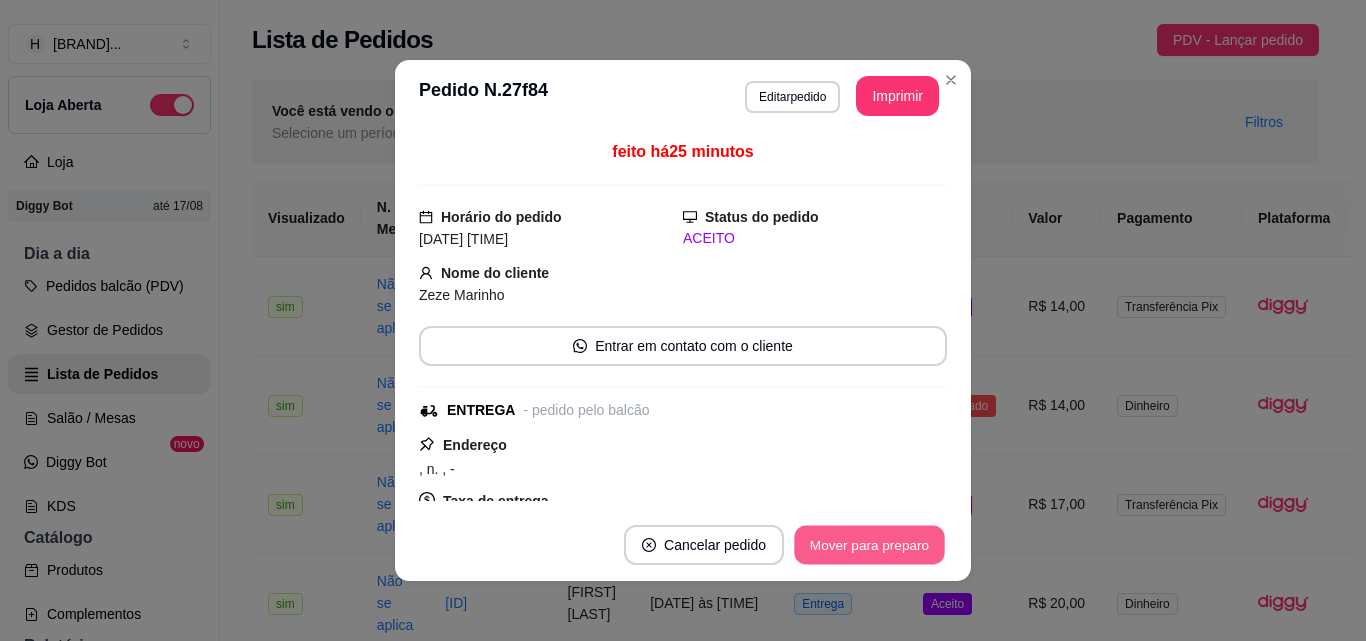 click on "Mover para preparo" at bounding box center [869, 545] 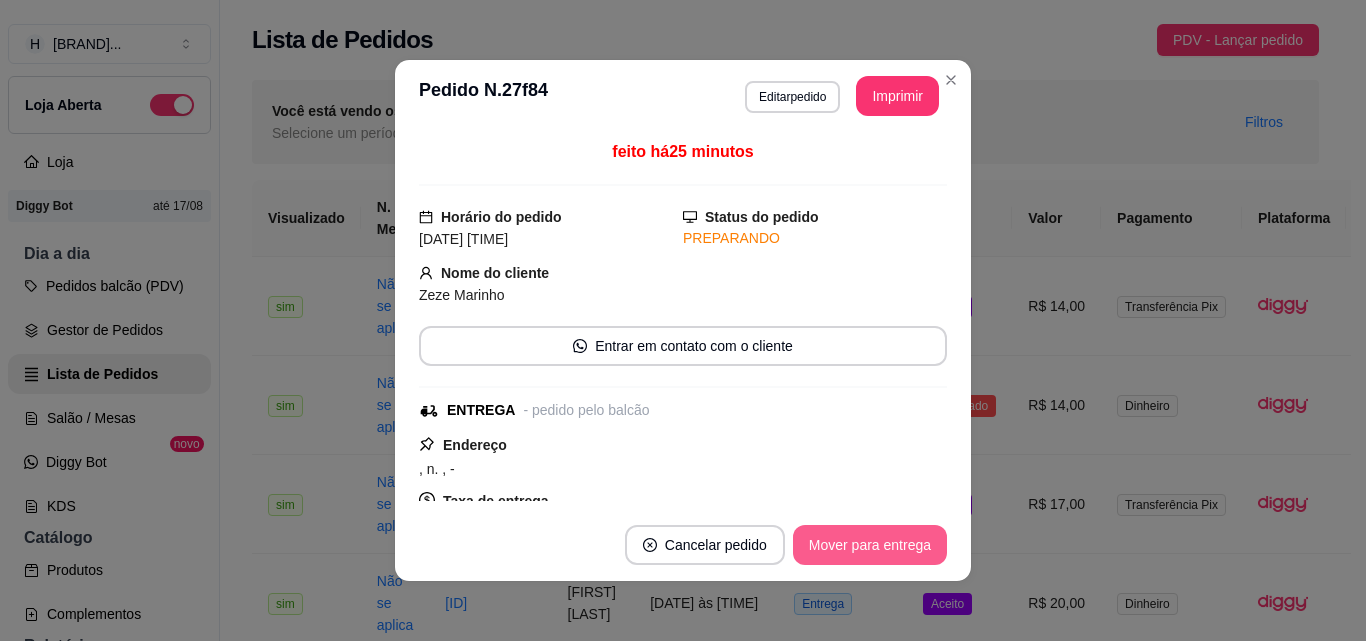 click on "Mover para entrega" at bounding box center [870, 545] 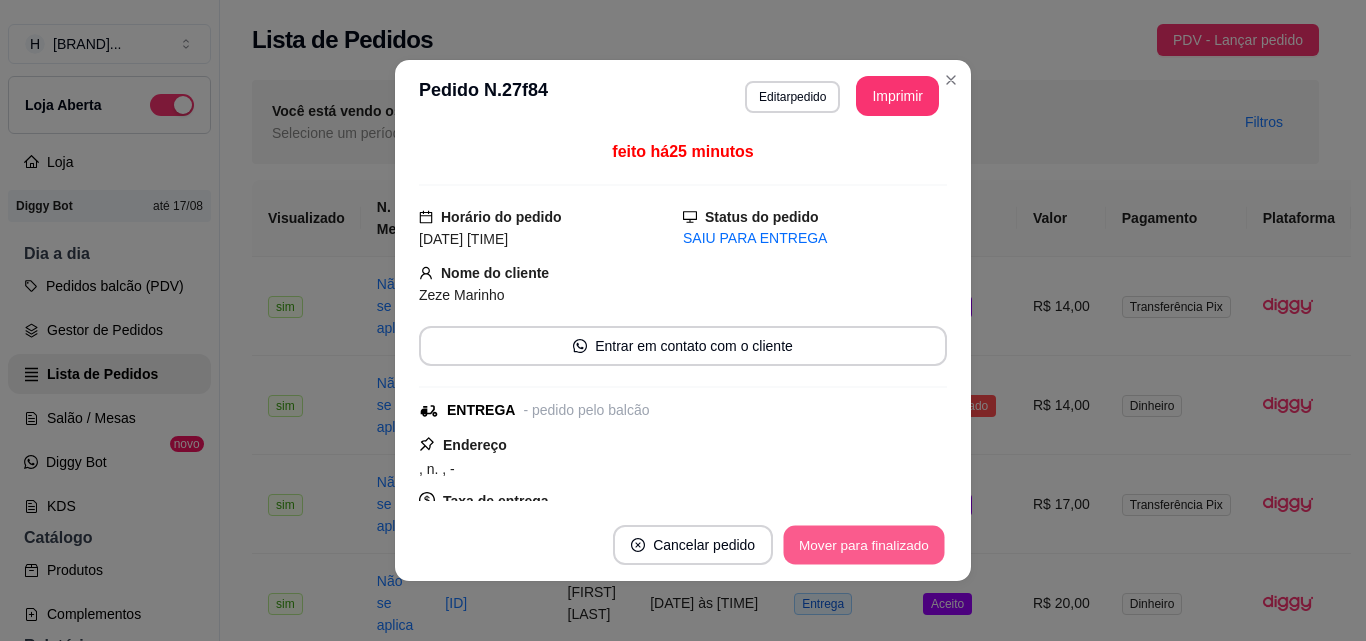 click on "Mover para finalizado" at bounding box center (864, 545) 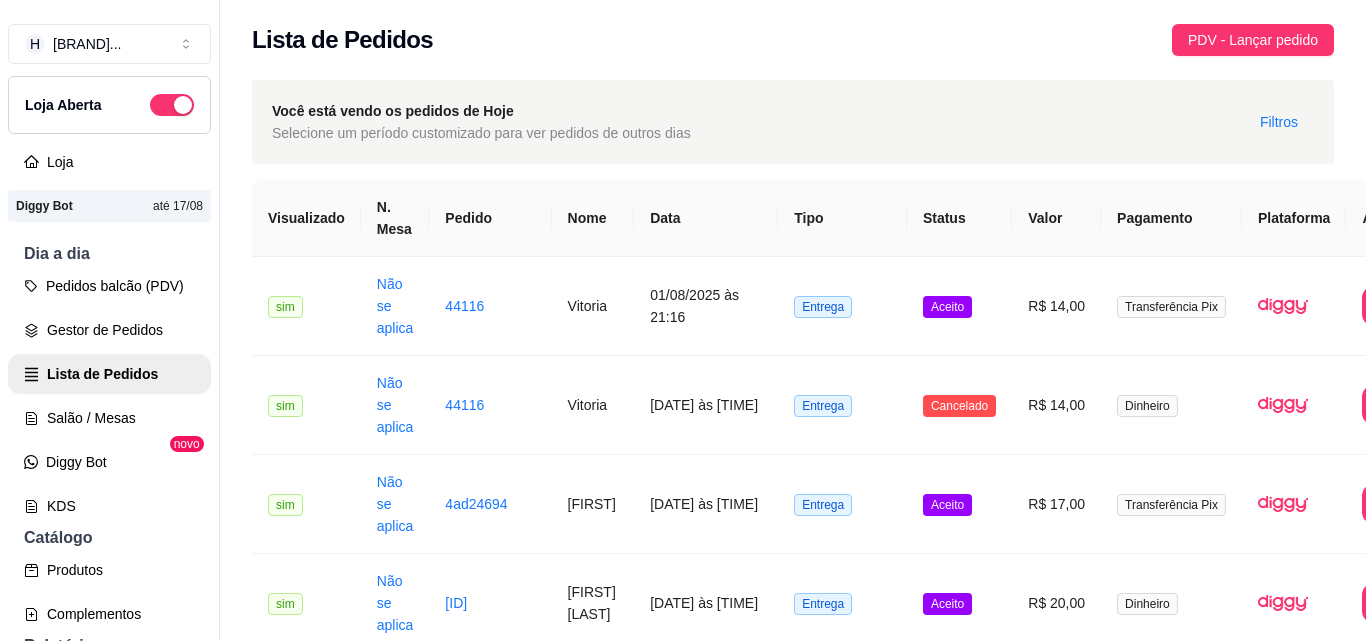 click on "Entrega" at bounding box center [842, 702] 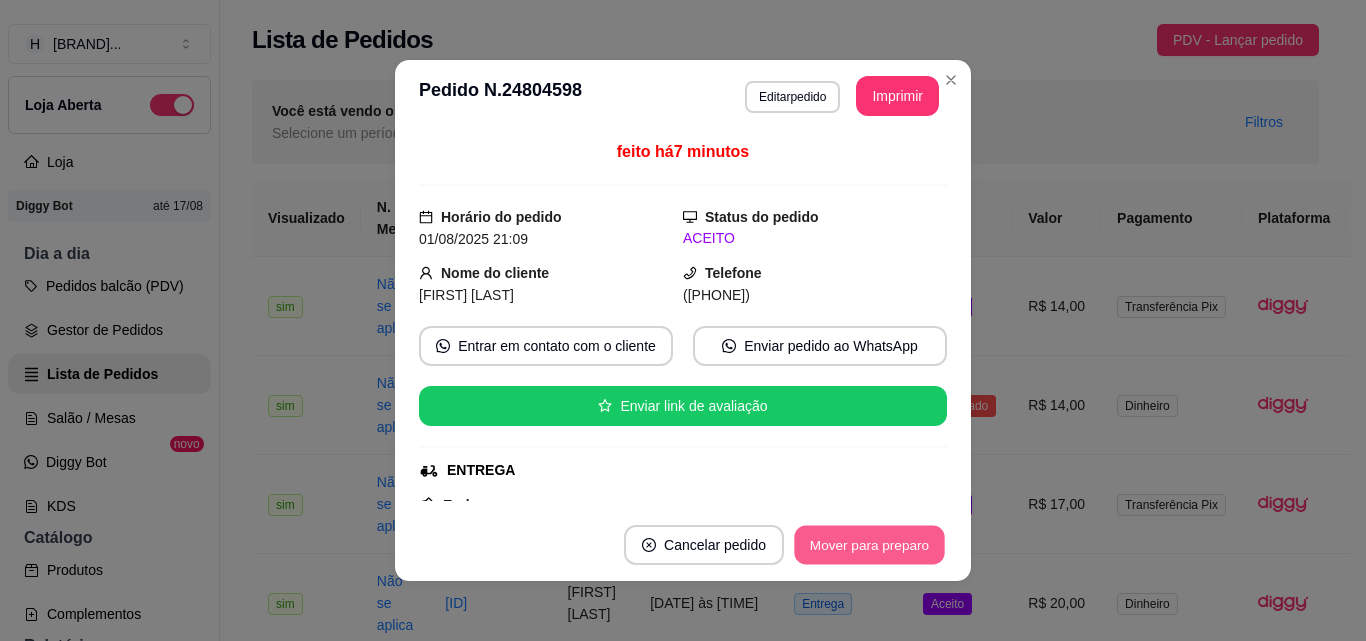 click on "Mover para preparo" at bounding box center (869, 545) 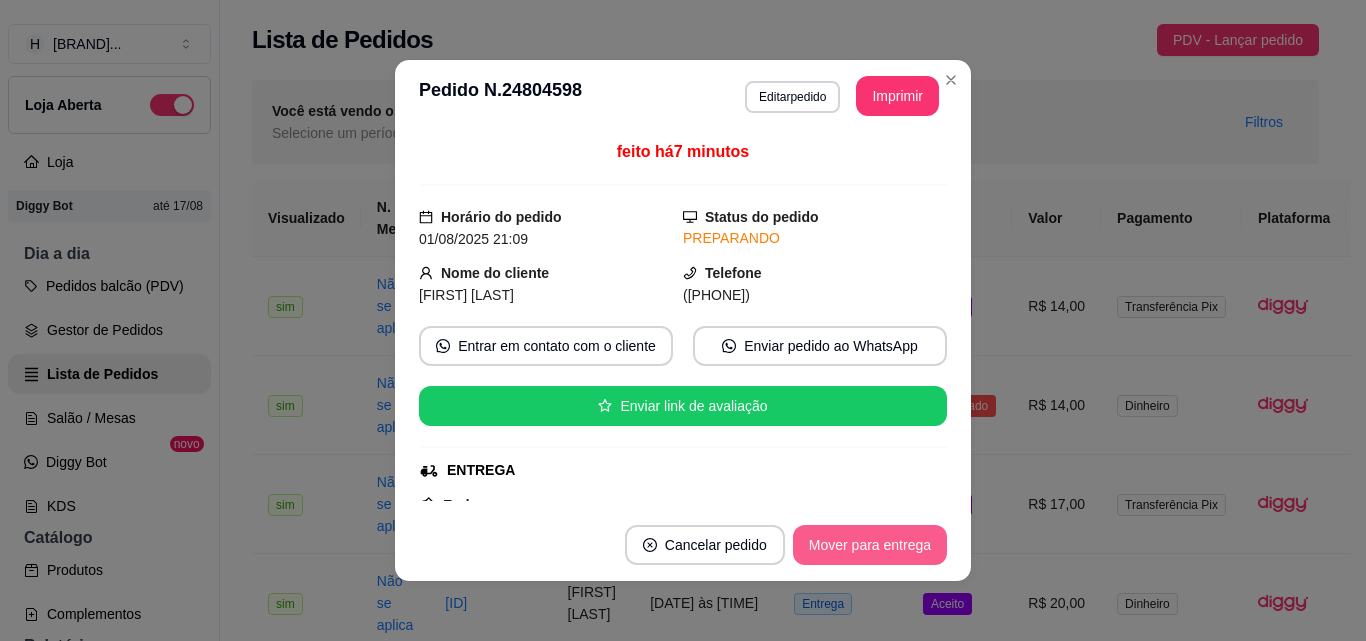 click on "Mover para entrega" at bounding box center [870, 545] 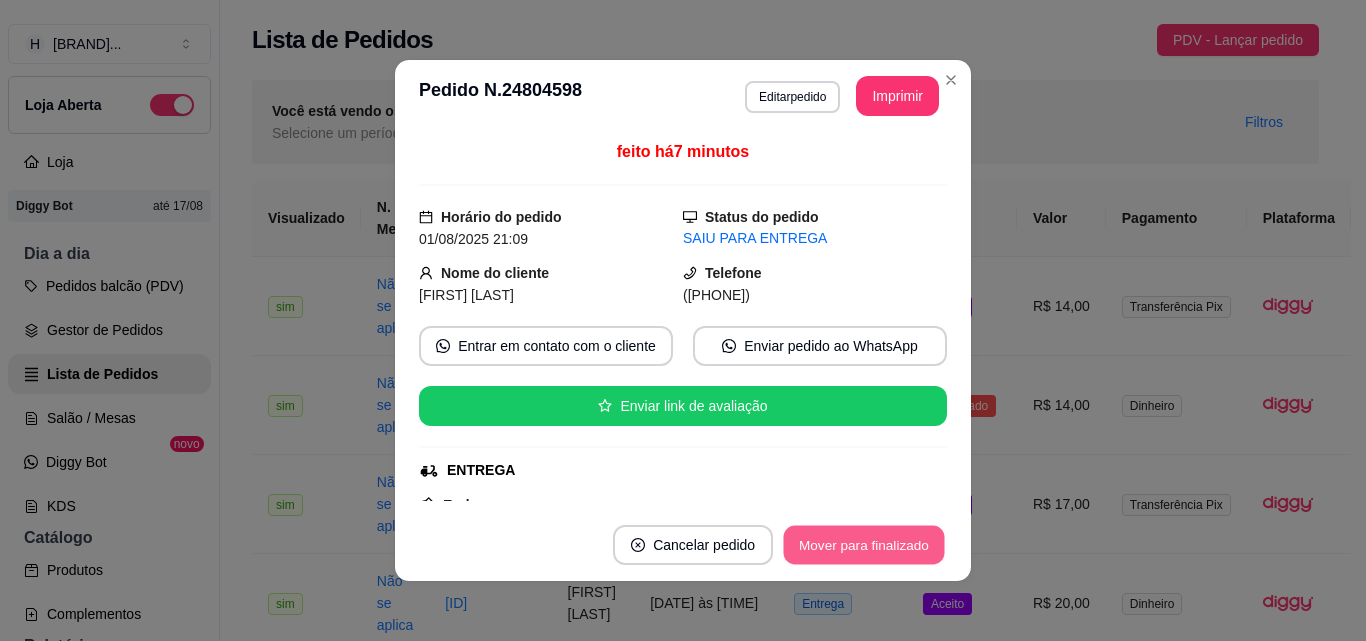 click on "Mover para finalizado" at bounding box center [864, 545] 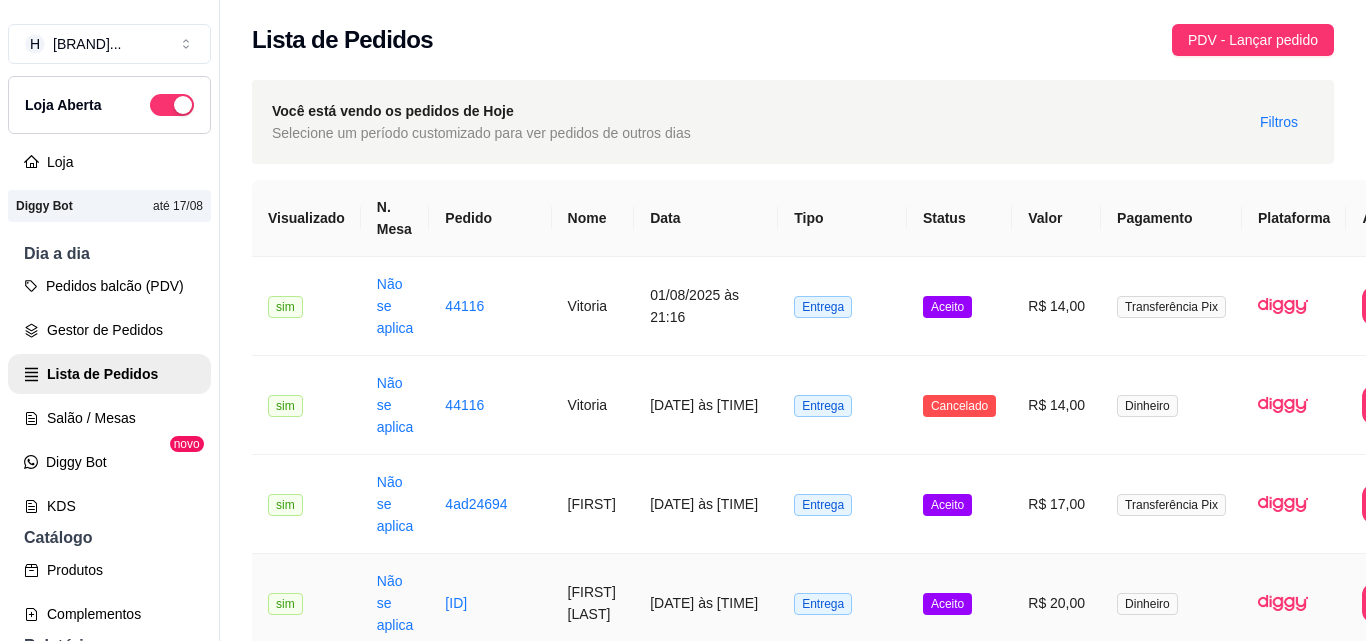 click on "Entrega" at bounding box center (842, 603) 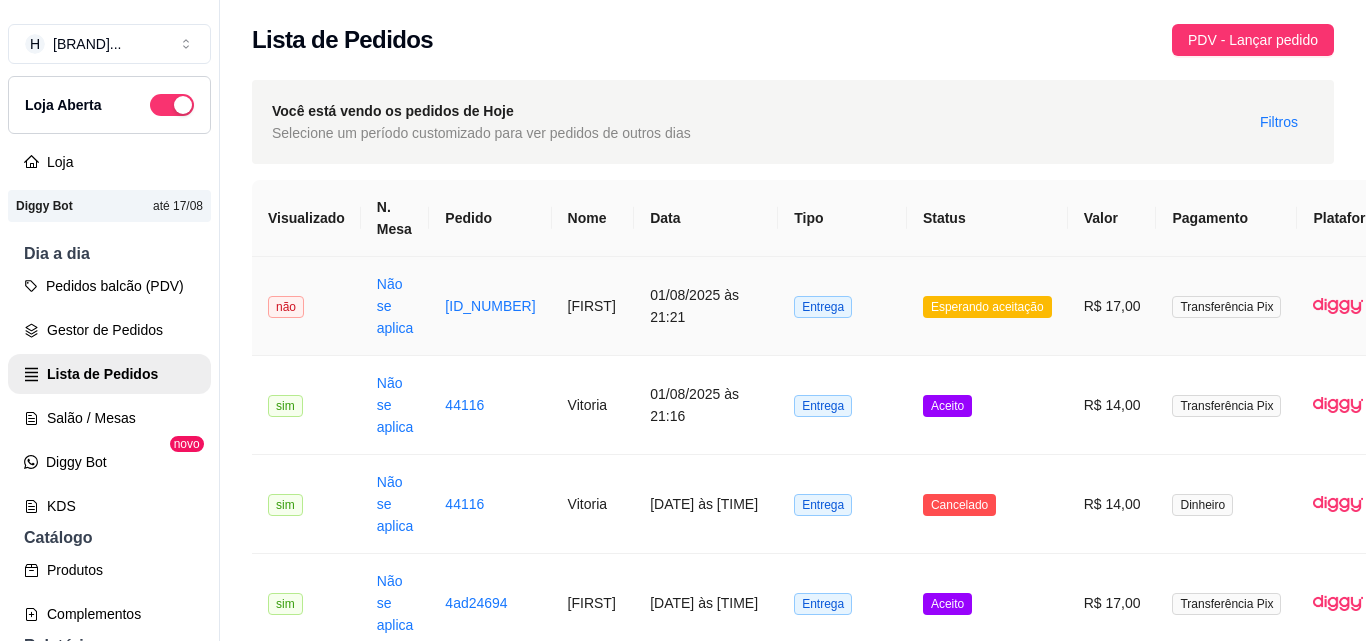 click on "Entrega" at bounding box center [842, 306] 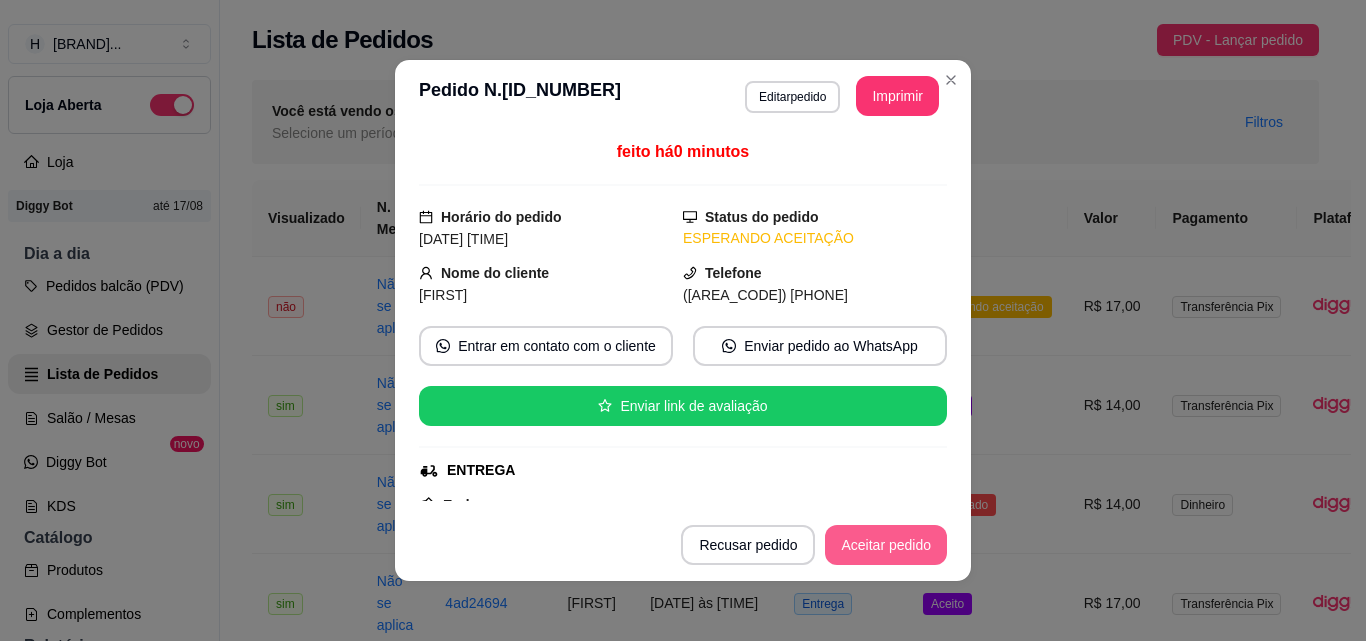 click on "Aceitar pedido" at bounding box center (886, 545) 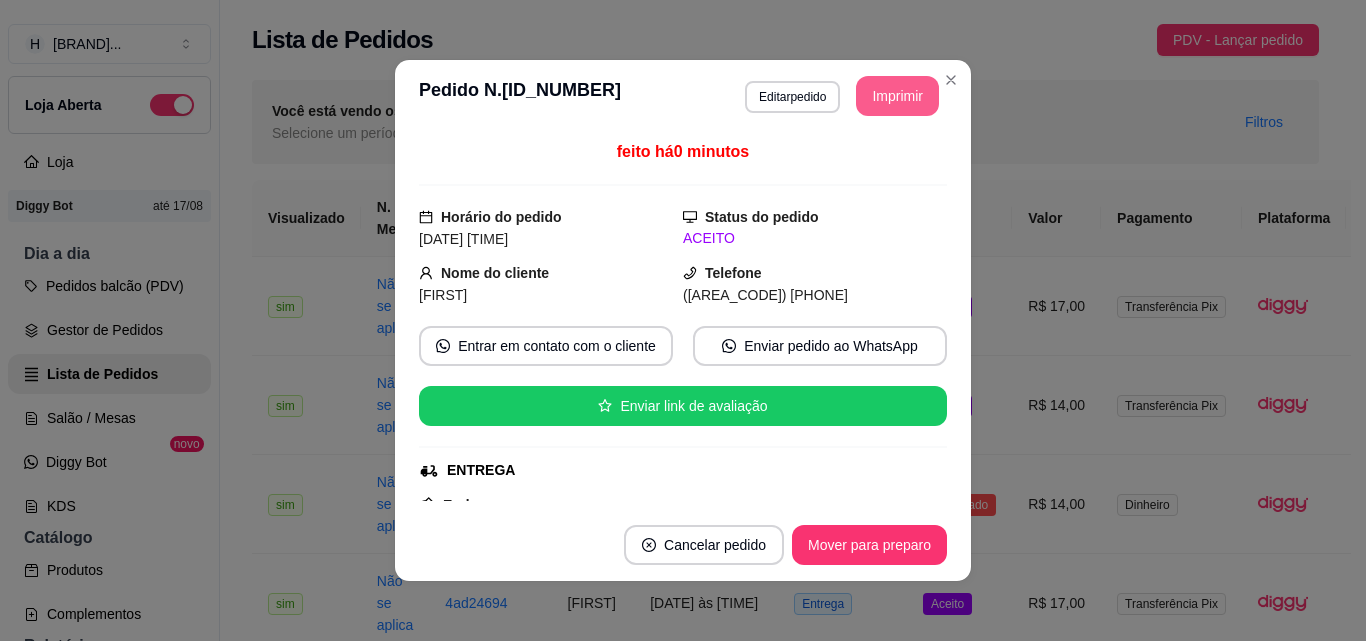 click on "Imprimir" at bounding box center (897, 96) 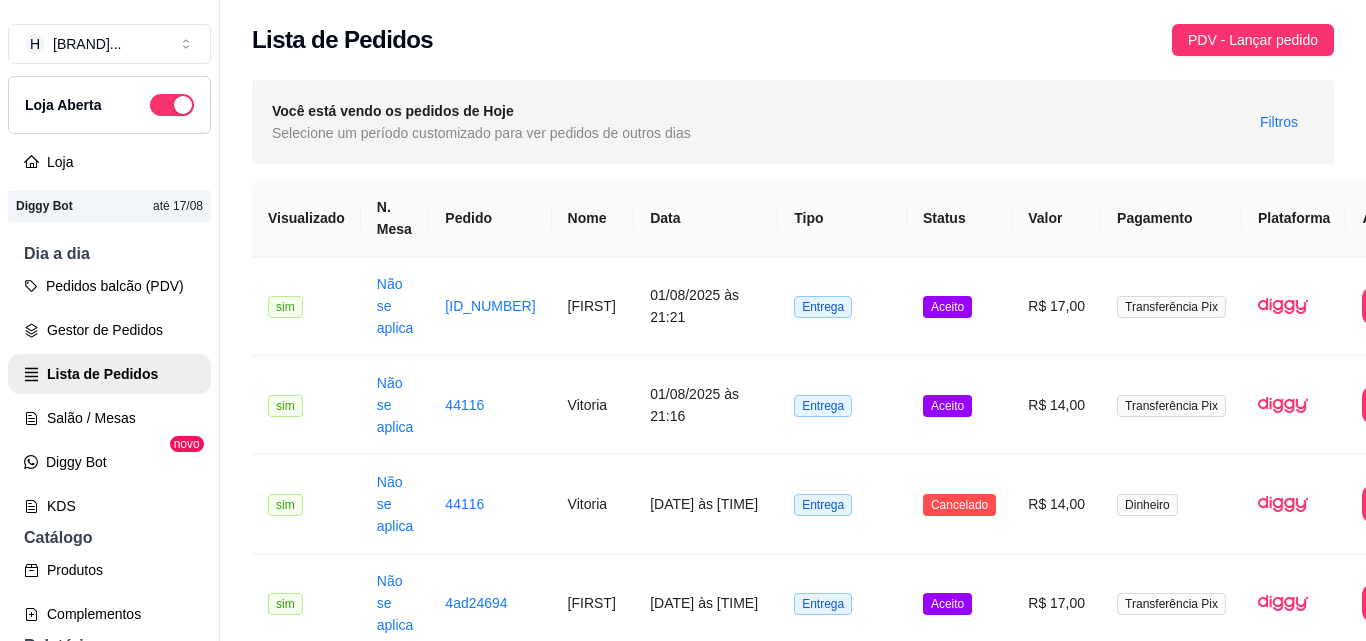 click on "Entrega" at bounding box center (842, 702) 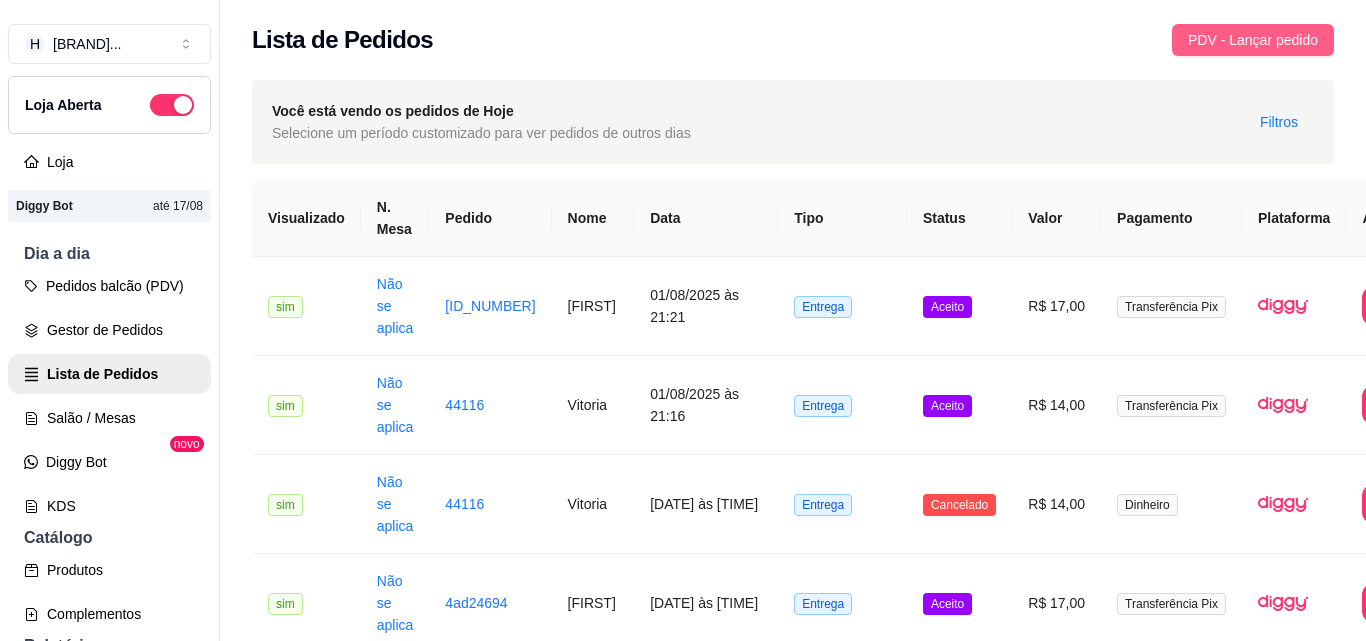 click on "PDV - Lançar pedido" at bounding box center (1253, 40) 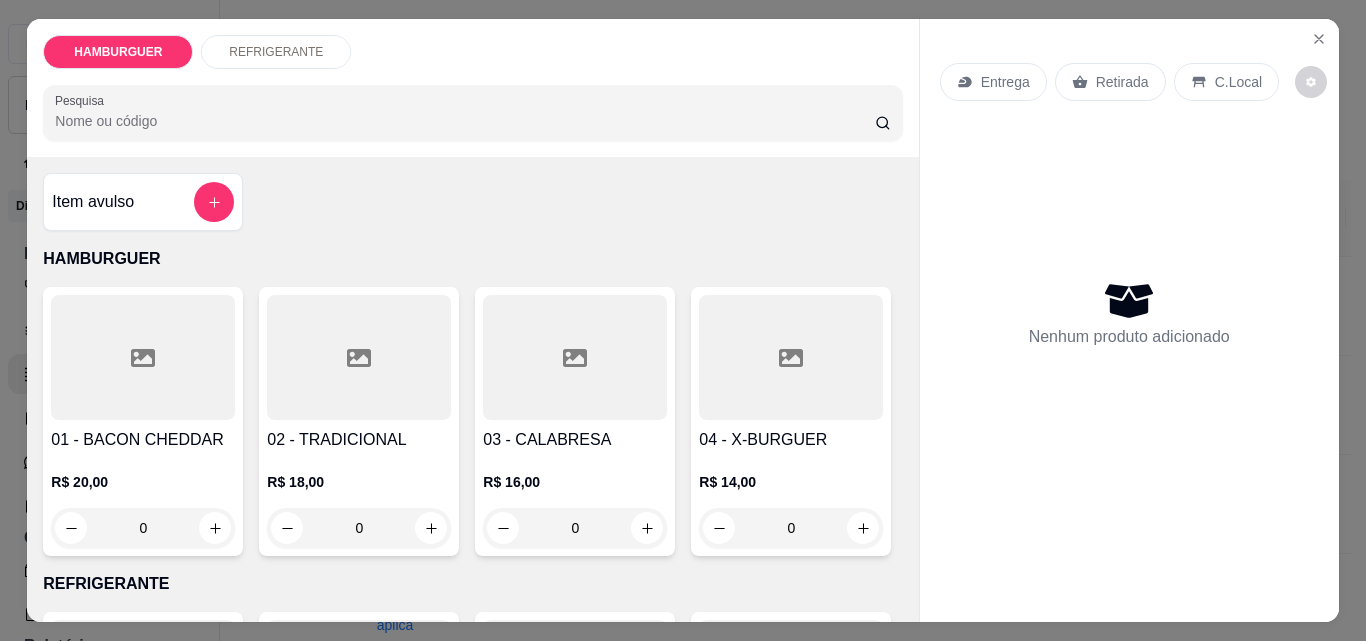 click on "0" at bounding box center (143, 528) 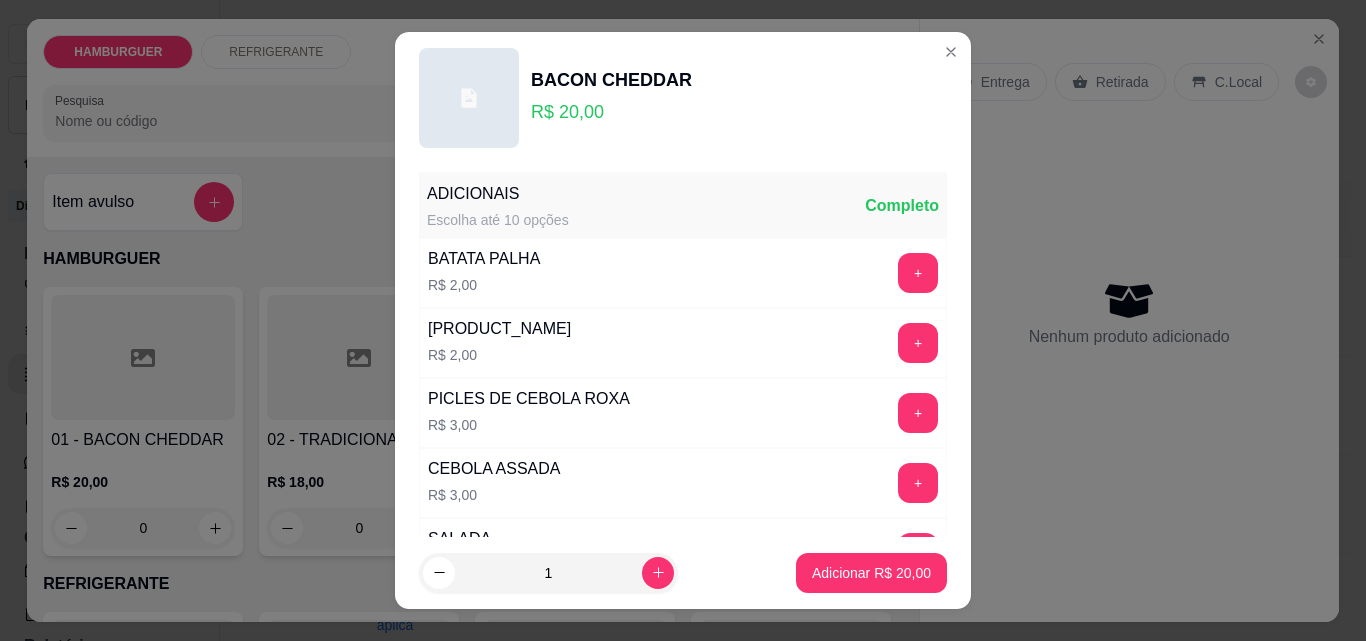 drag, startPoint x: 598, startPoint y: 466, endPoint x: 635, endPoint y: 569, distance: 109.444046 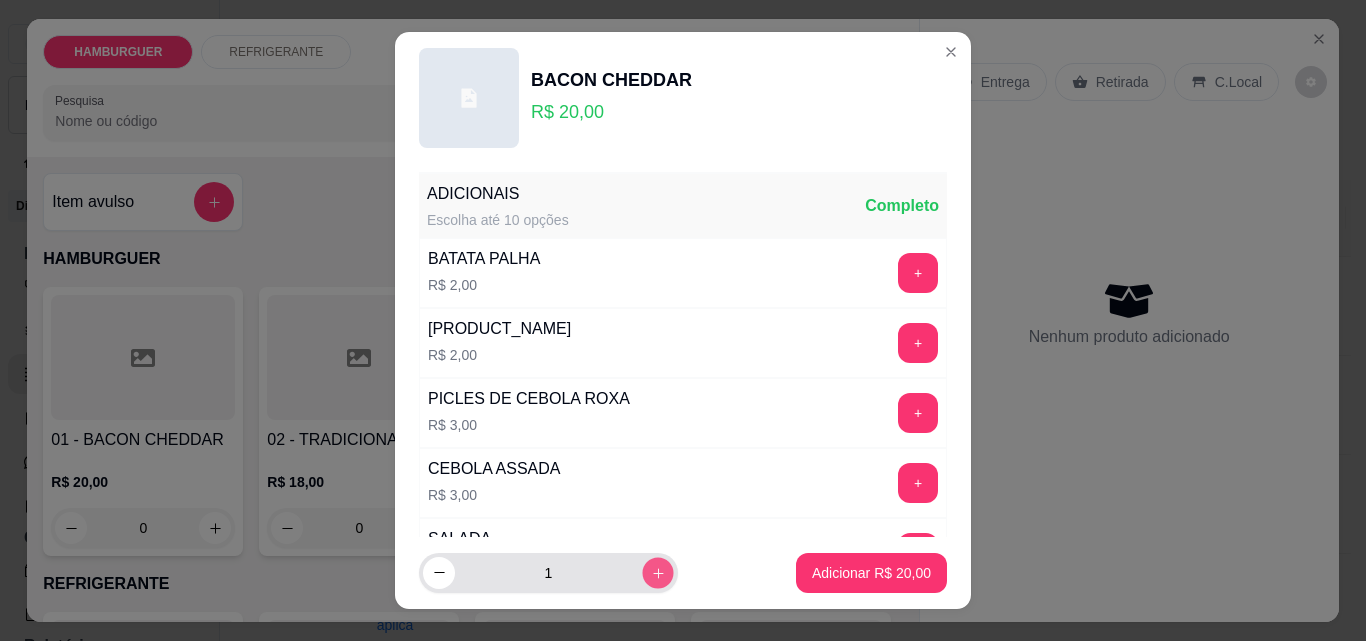 click 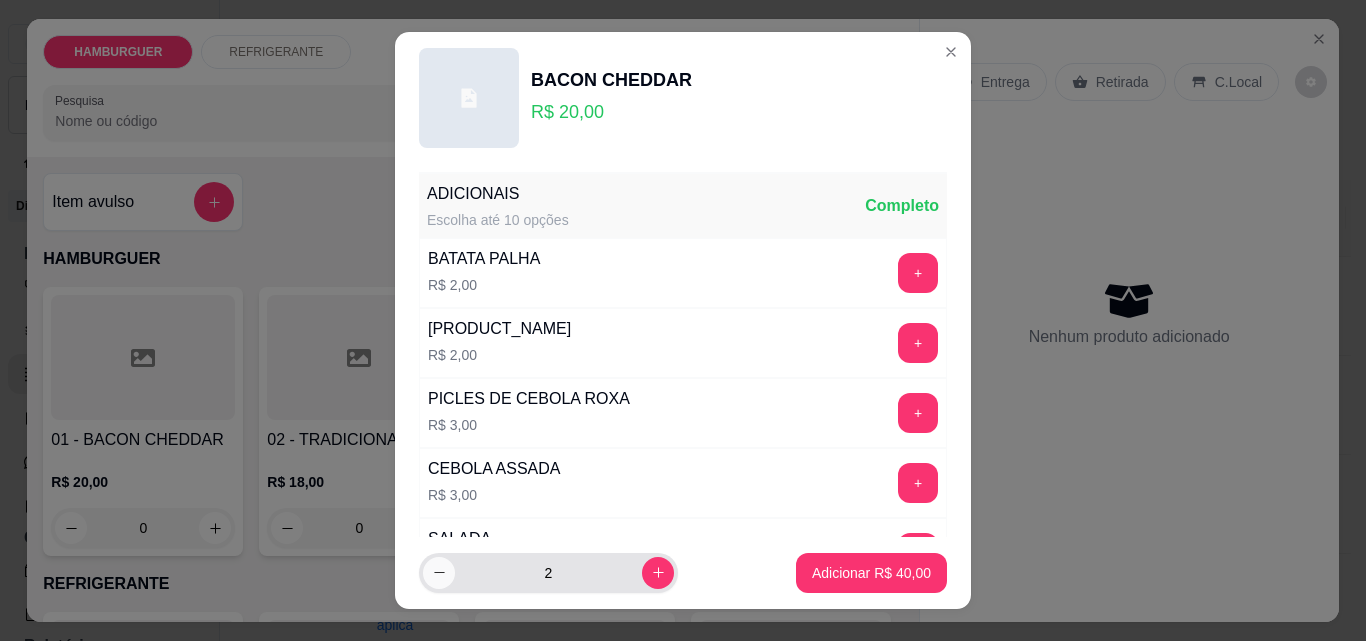 click at bounding box center [439, 573] 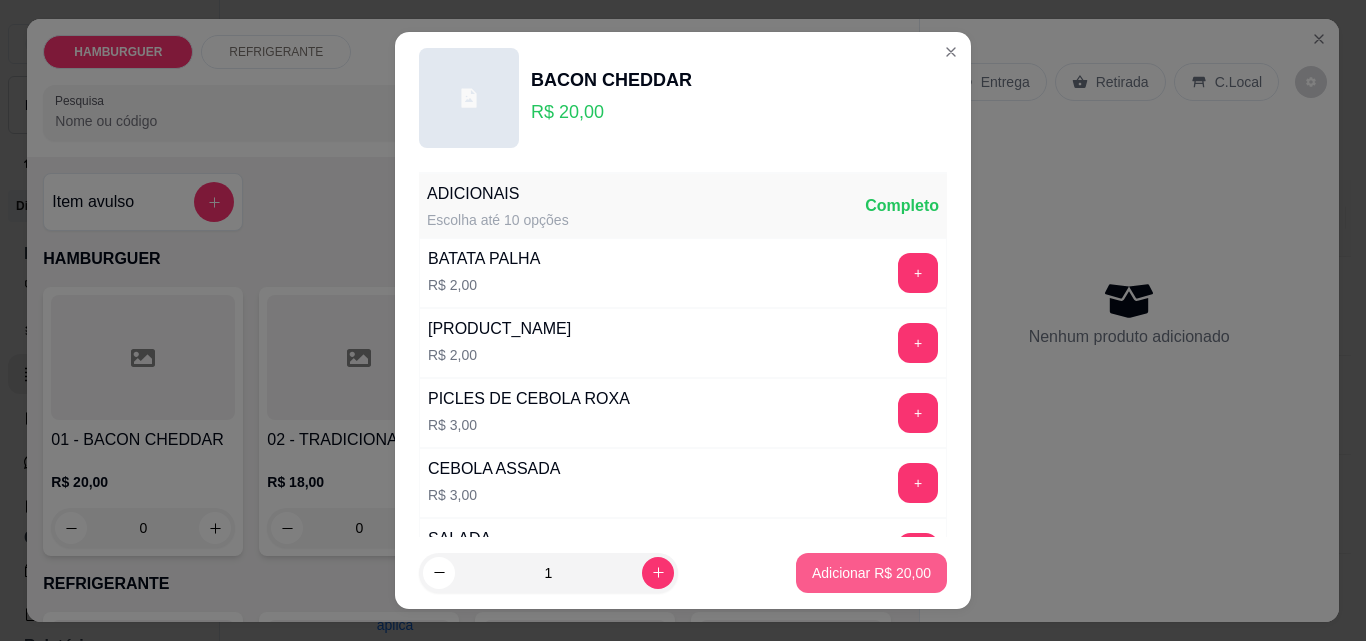 click on "Adicionar   R$ 20,00" at bounding box center [871, 573] 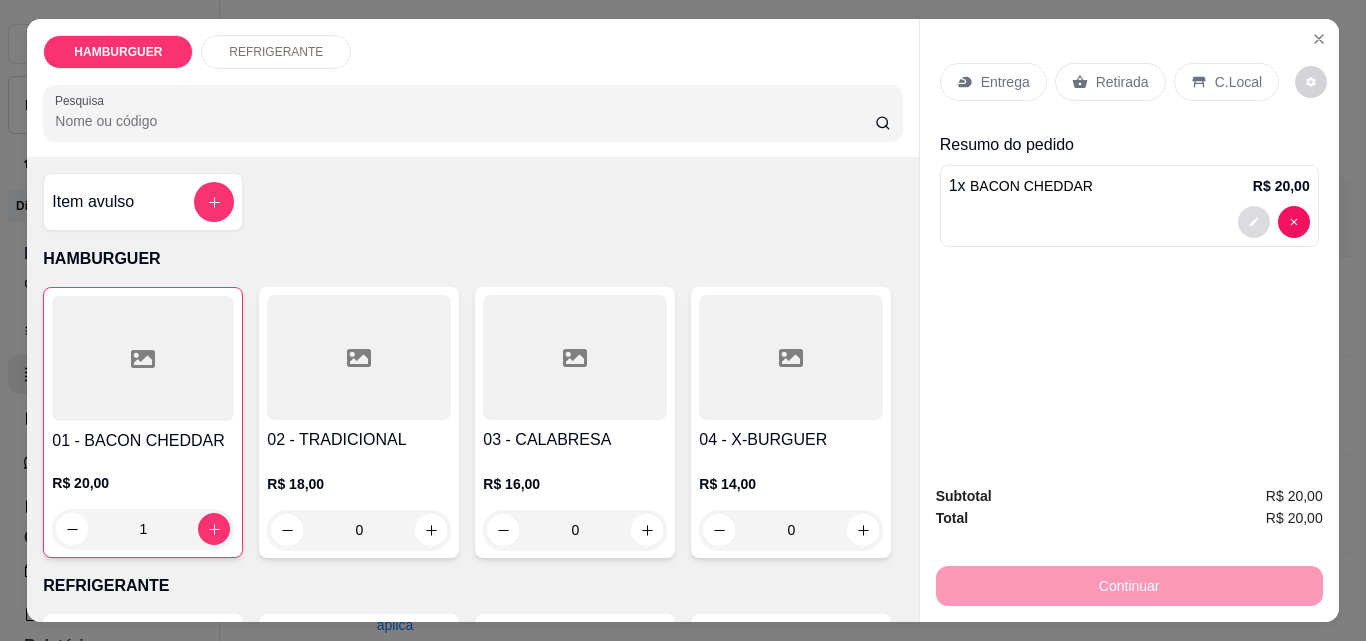 click 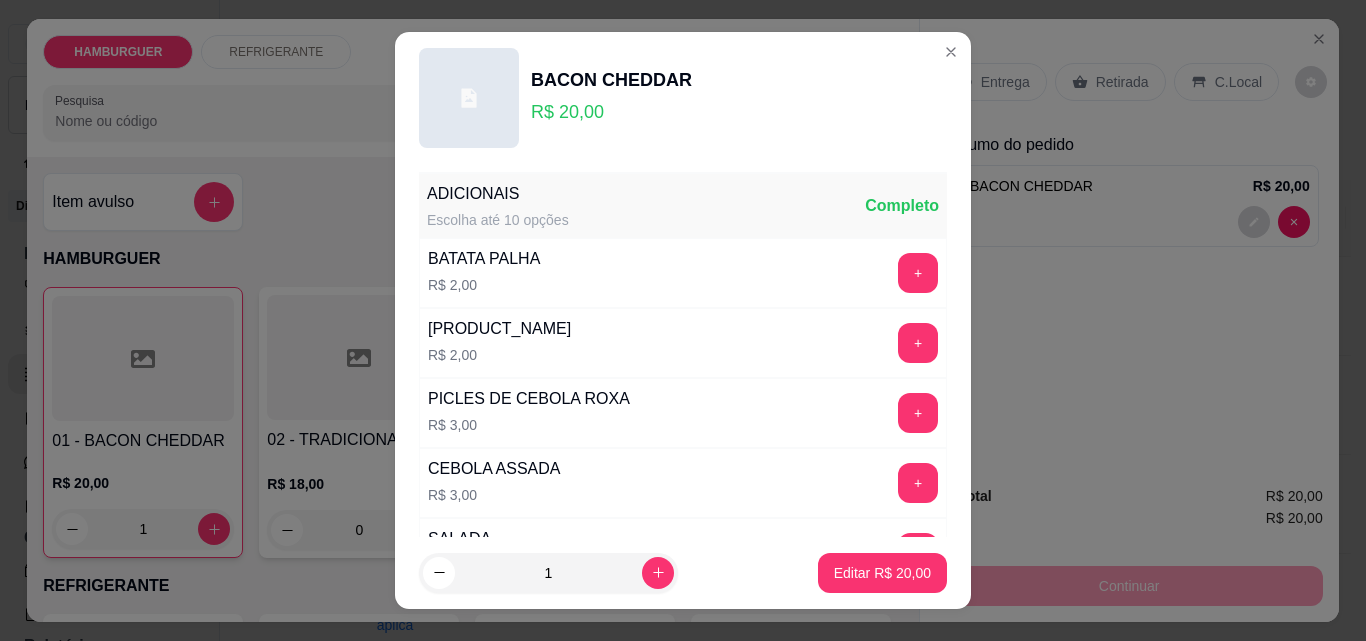 click on "Observações do cliente" at bounding box center (683, 962) 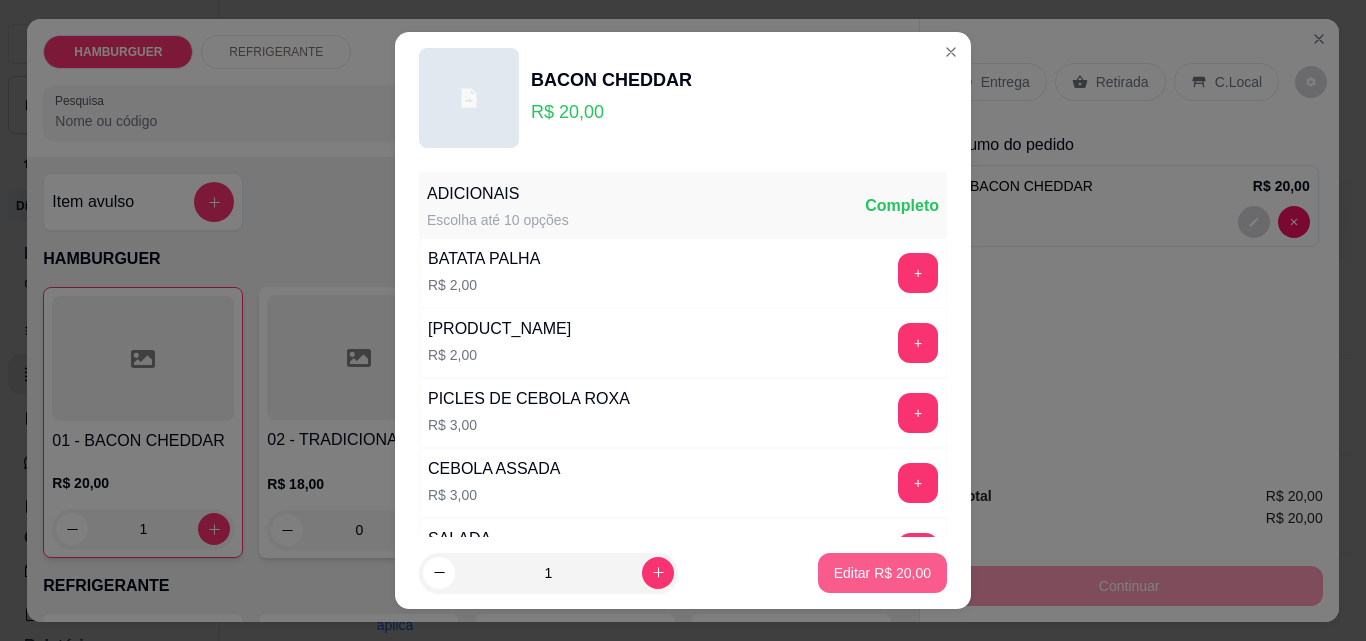 click on "Editar   R$ 20,00" at bounding box center [882, 573] 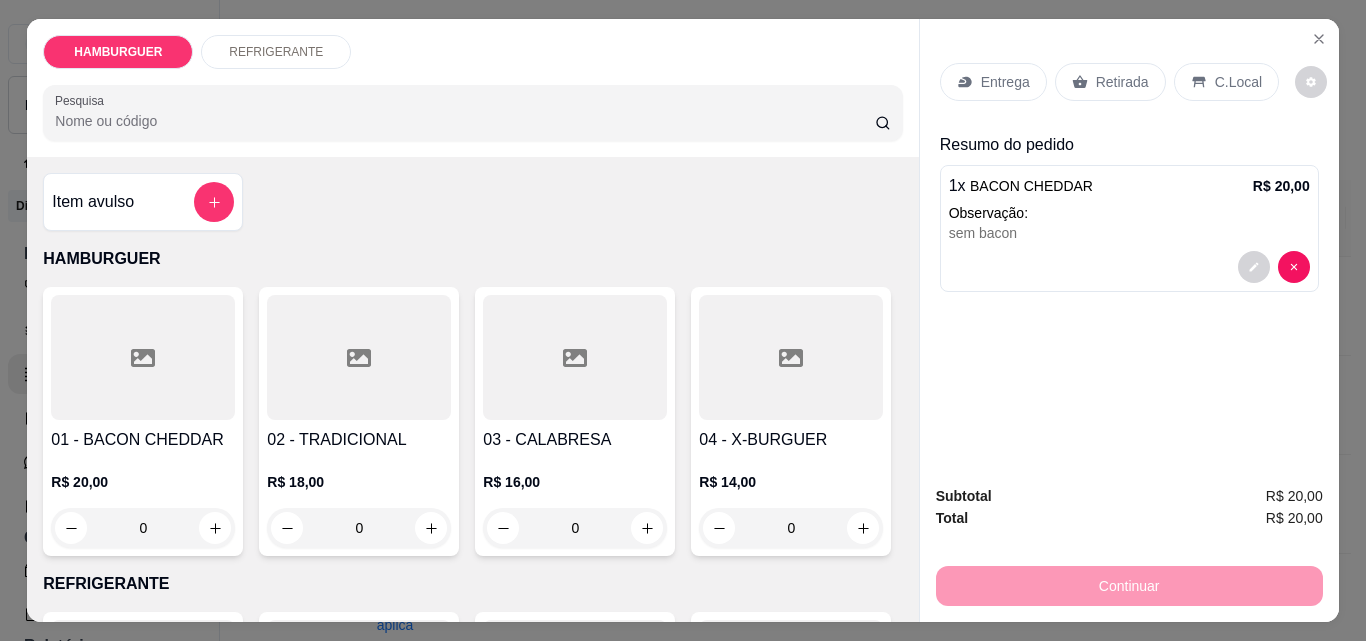 click 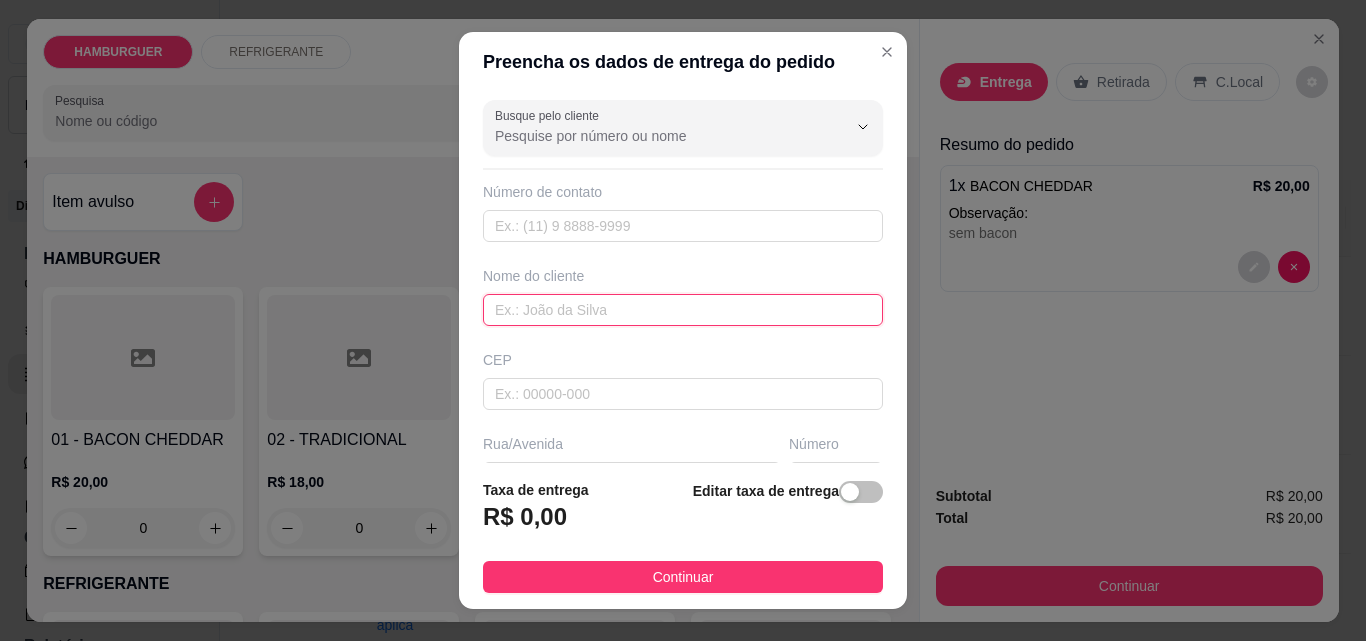 click at bounding box center [683, 310] 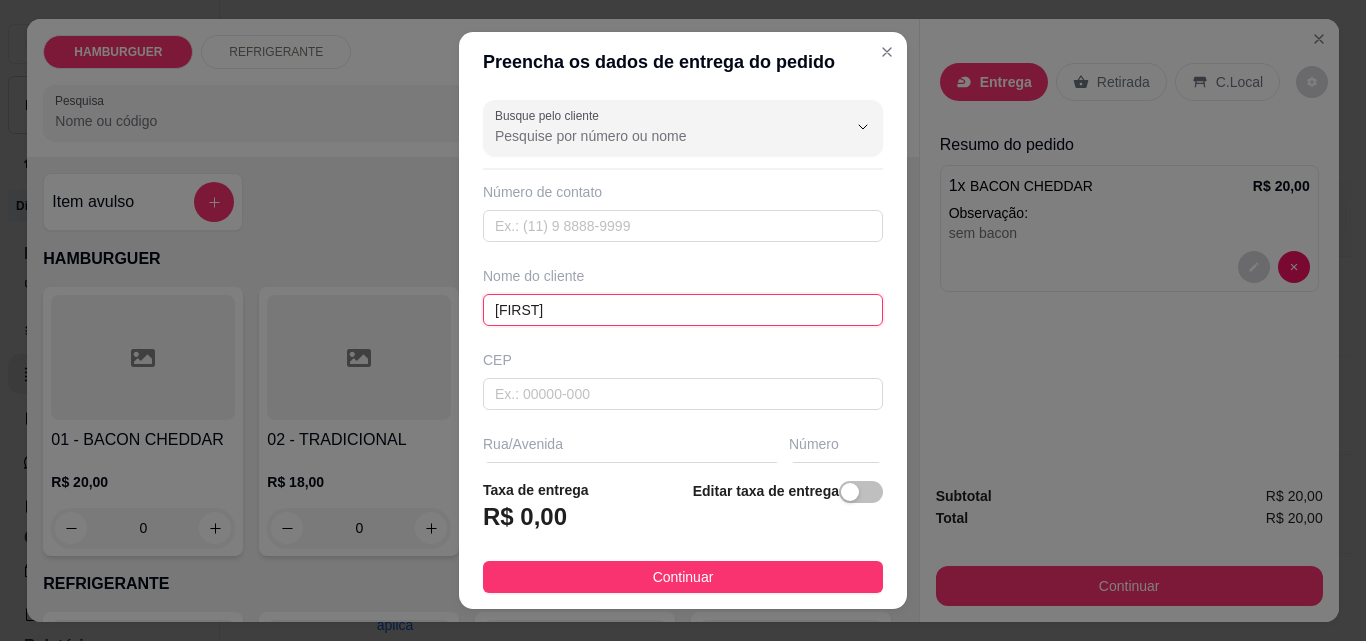 type on "[FIRST]" 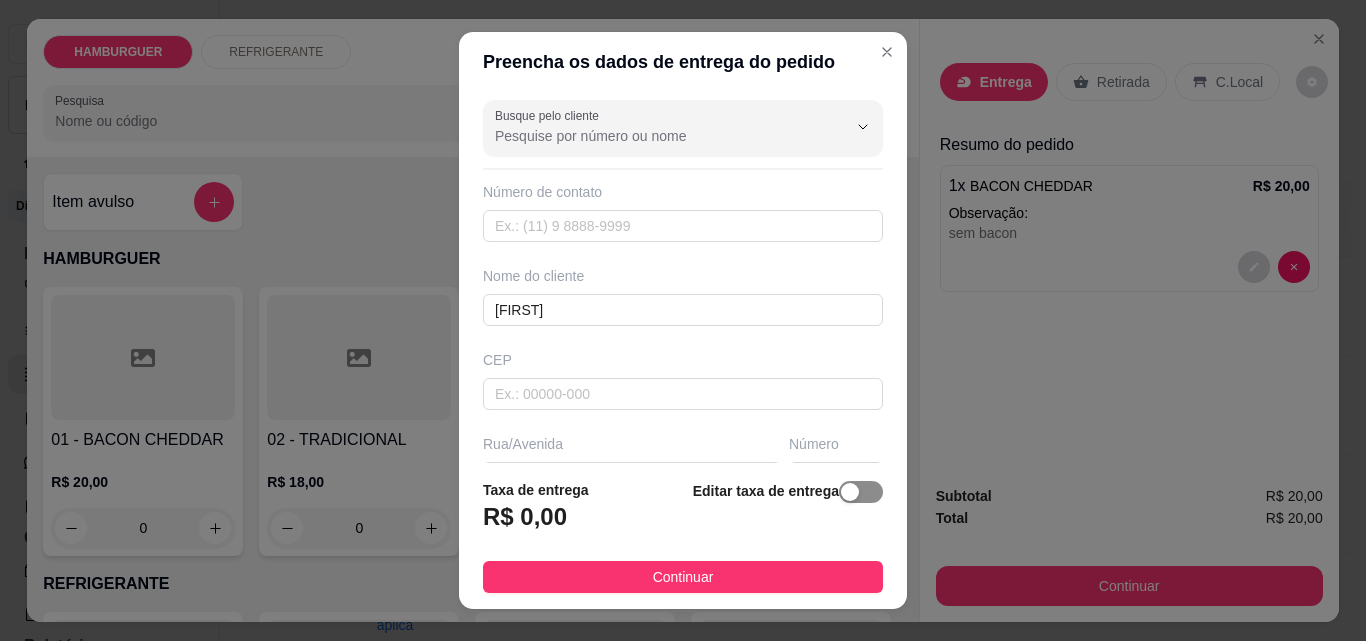 click at bounding box center (850, 492) 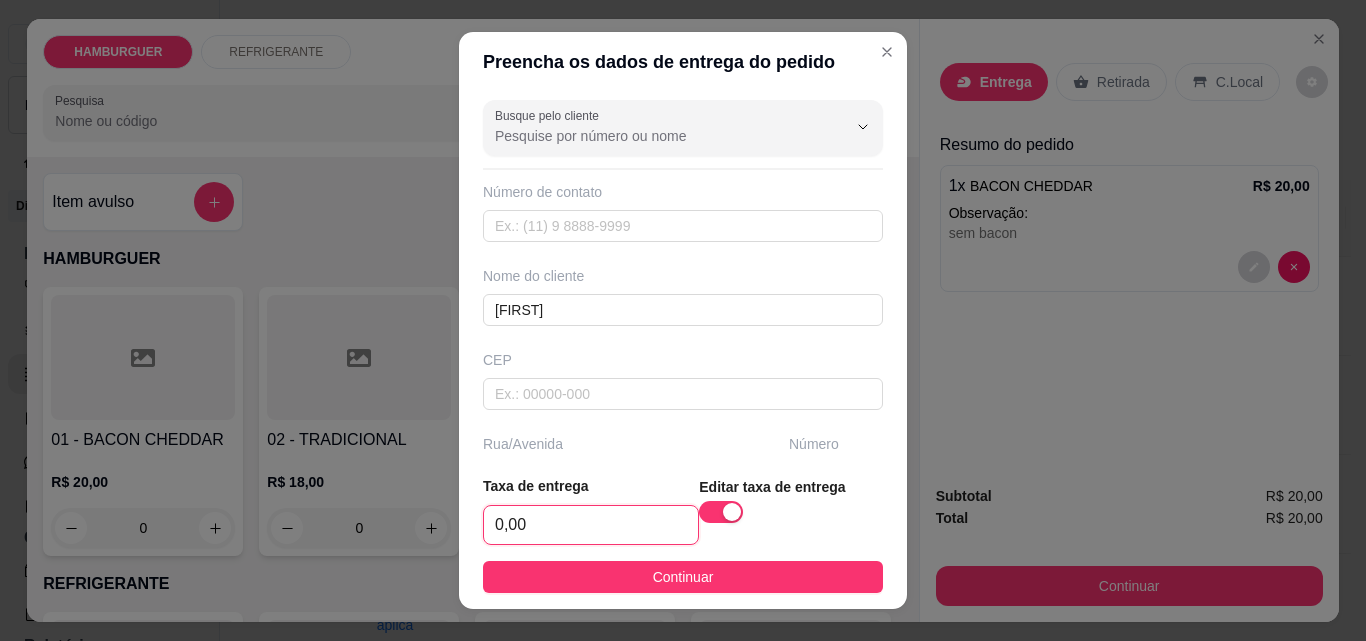 click on "0,00" at bounding box center [591, 525] 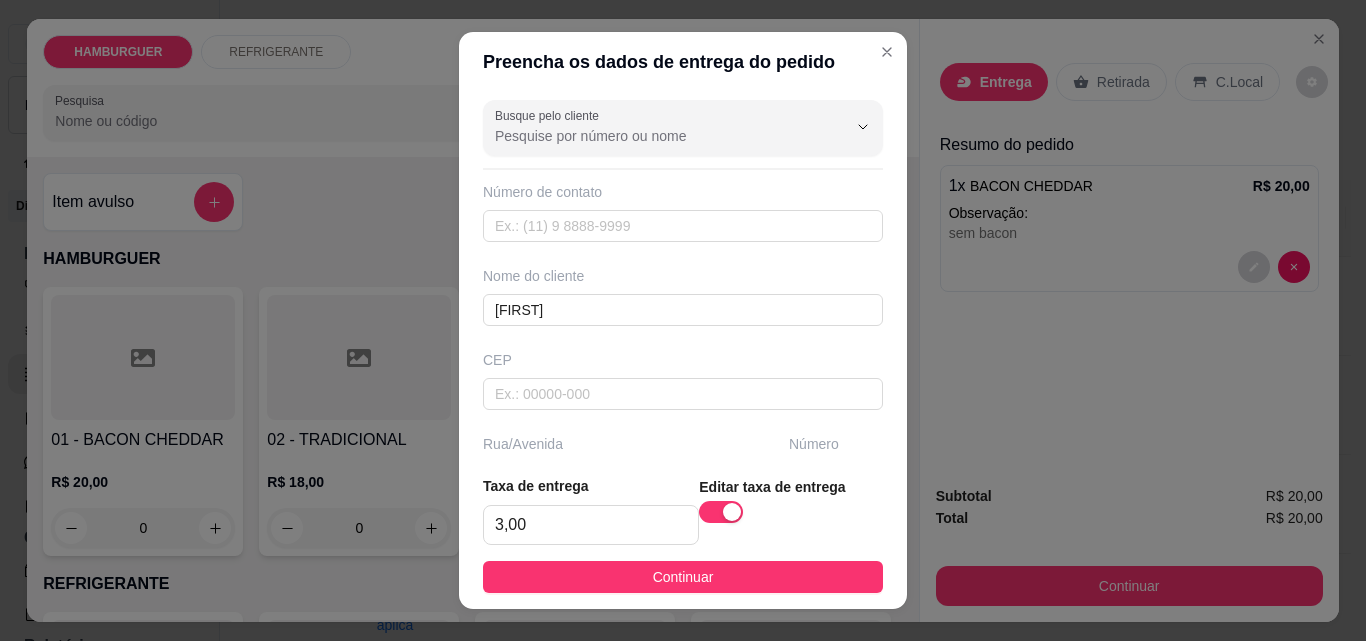 click on "Taxa de entrega 3,00 Editar taxa de entrega  Continuar" at bounding box center (683, 534) 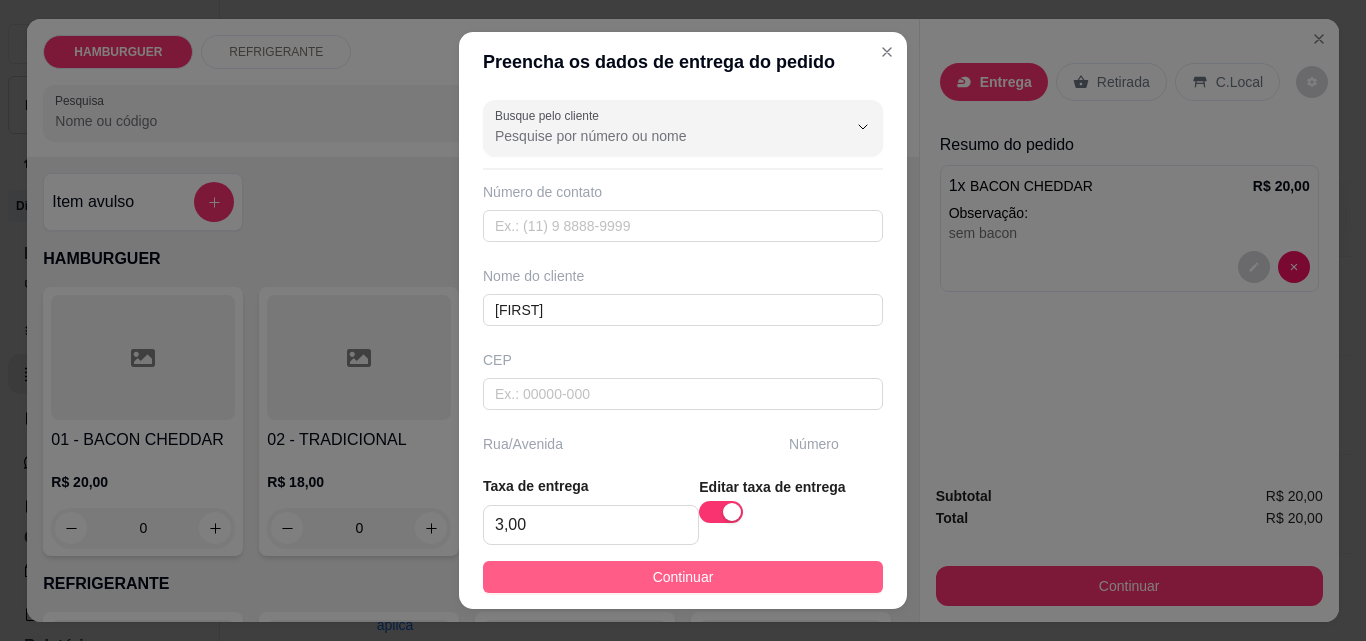 click on "Continuar" at bounding box center (683, 577) 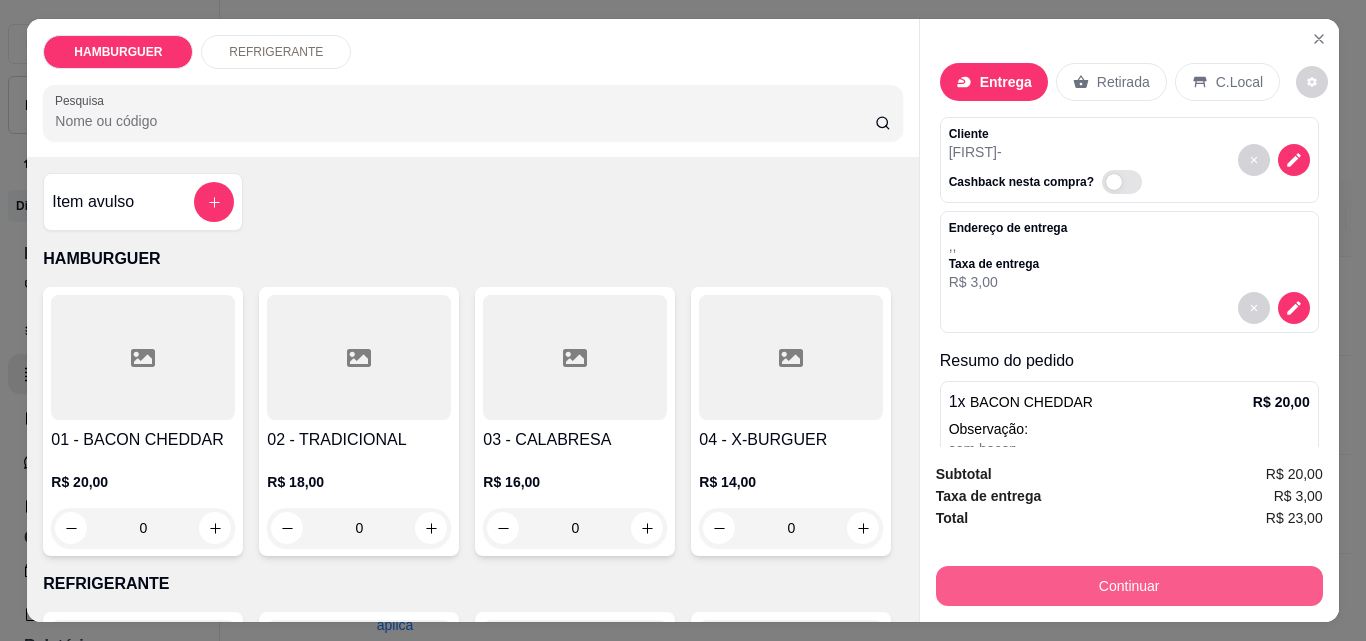 click on "Continuar" at bounding box center (1129, 586) 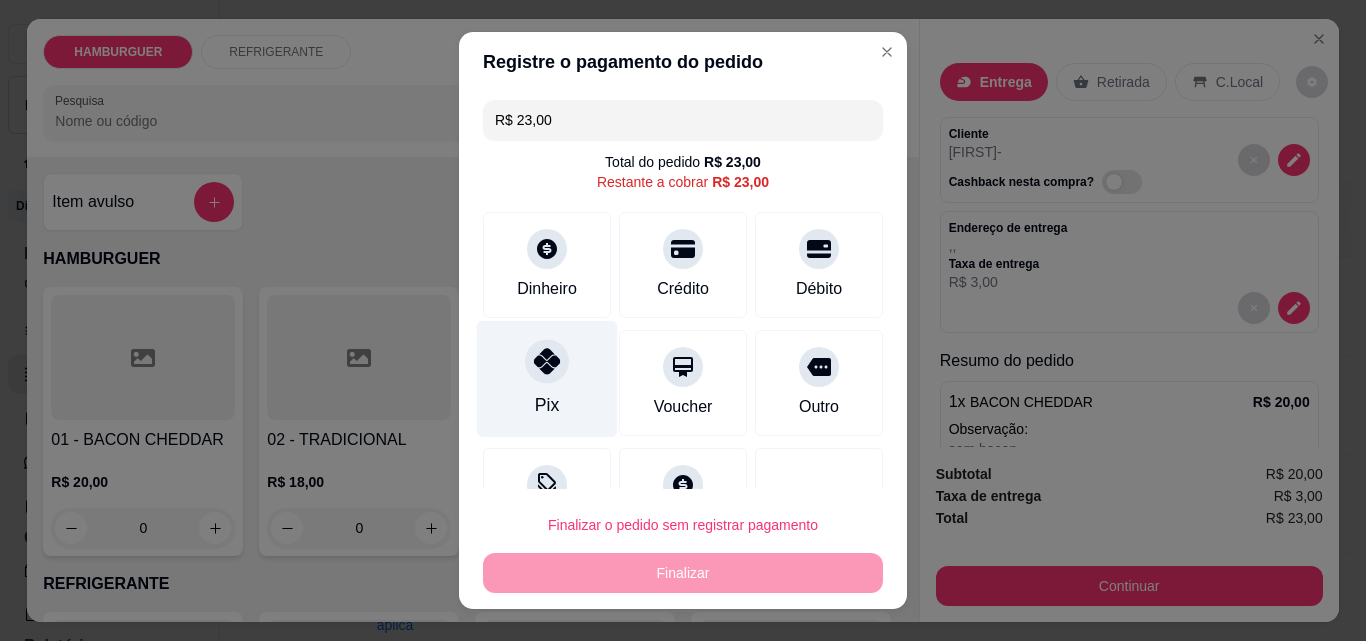 click 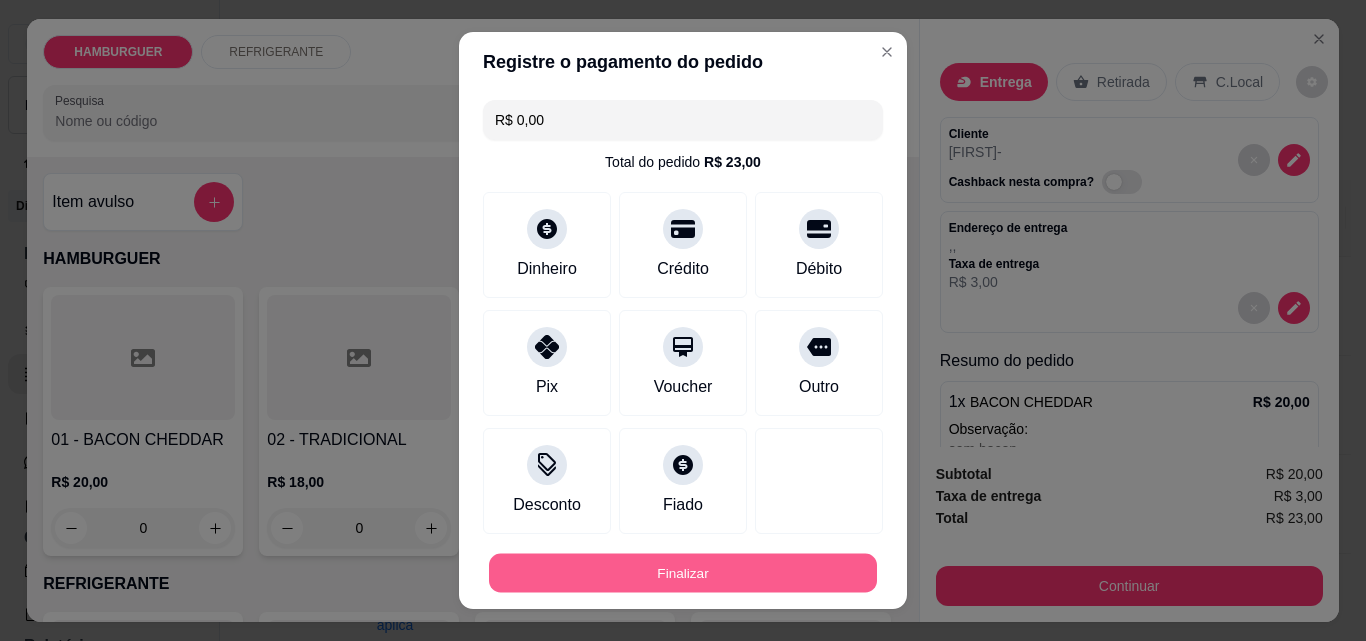 click on "Finalizar" at bounding box center (683, 573) 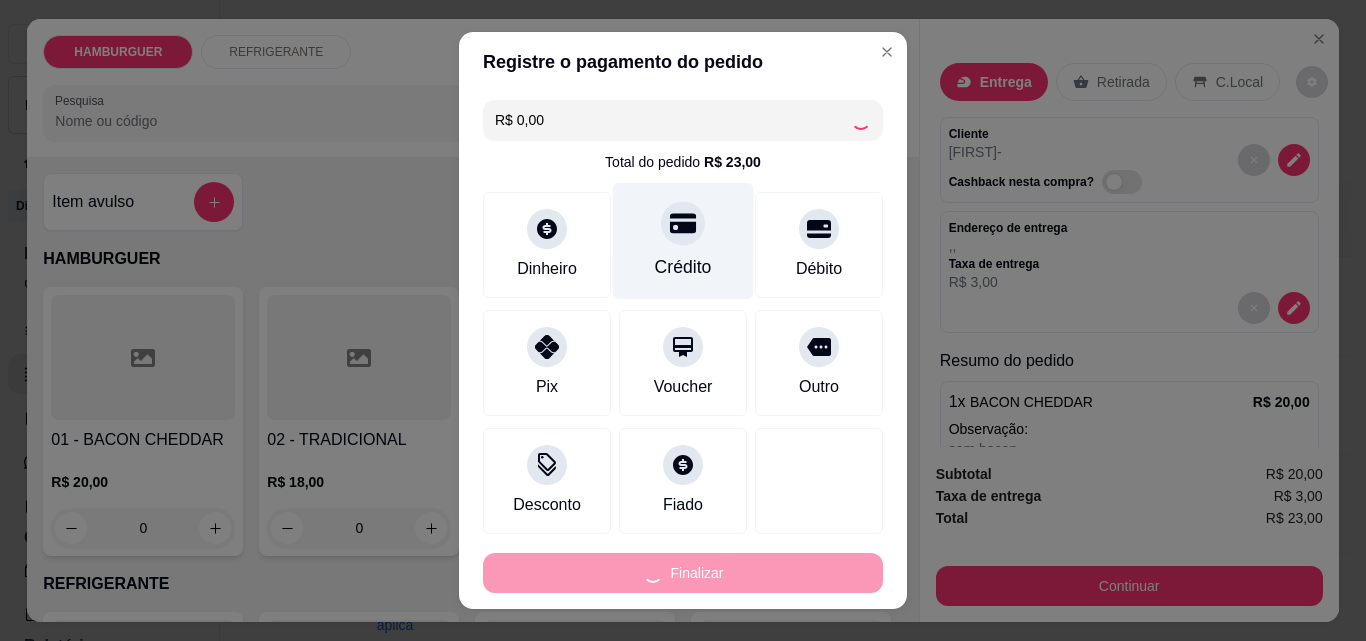 type on "-R$ 23,00" 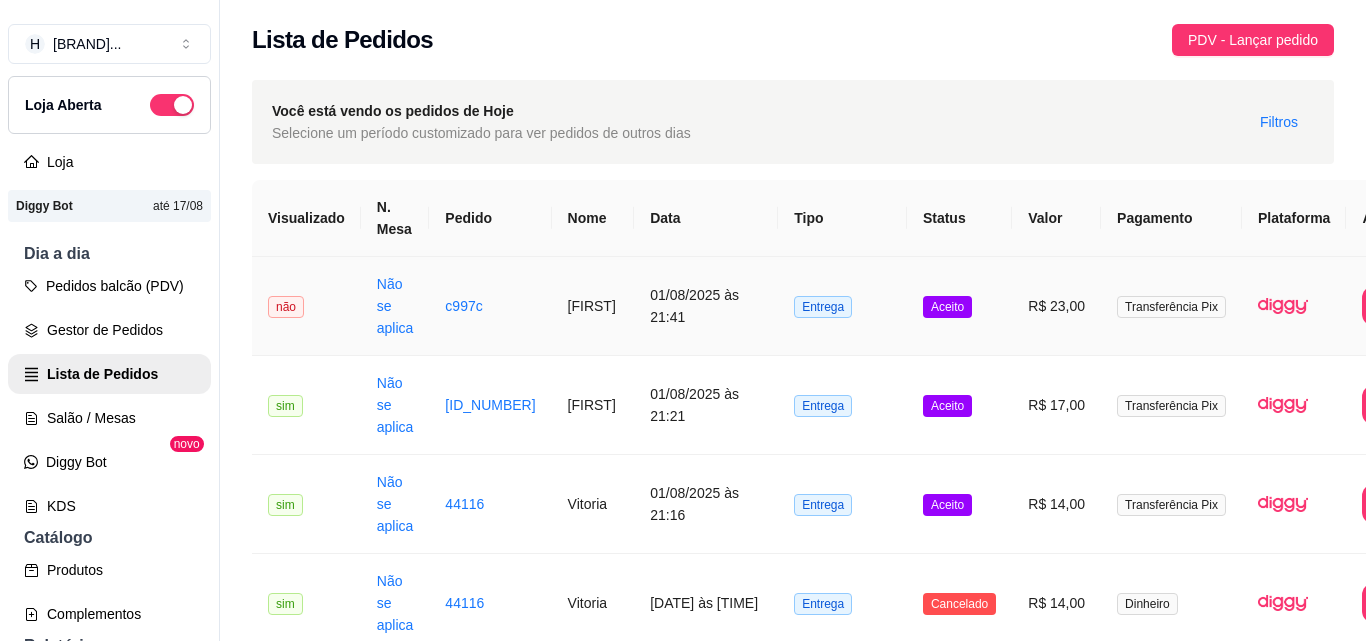 click on "Entrega" at bounding box center [842, 306] 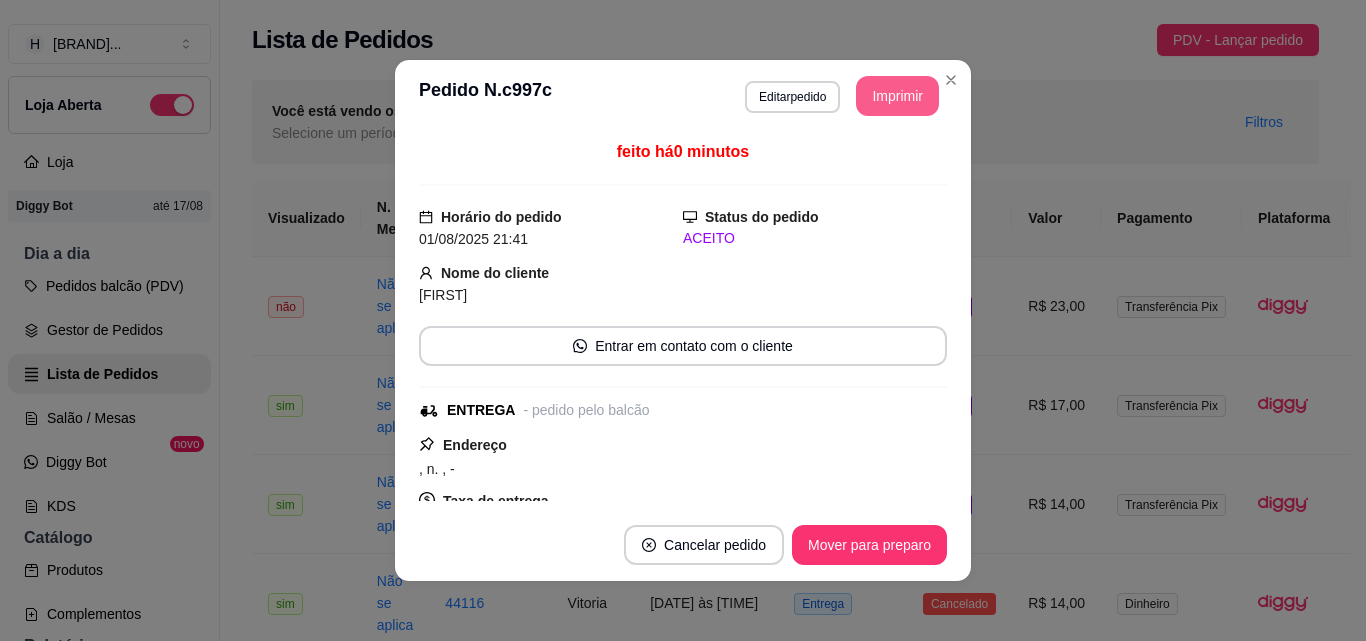 click on "Imprimir" at bounding box center (897, 96) 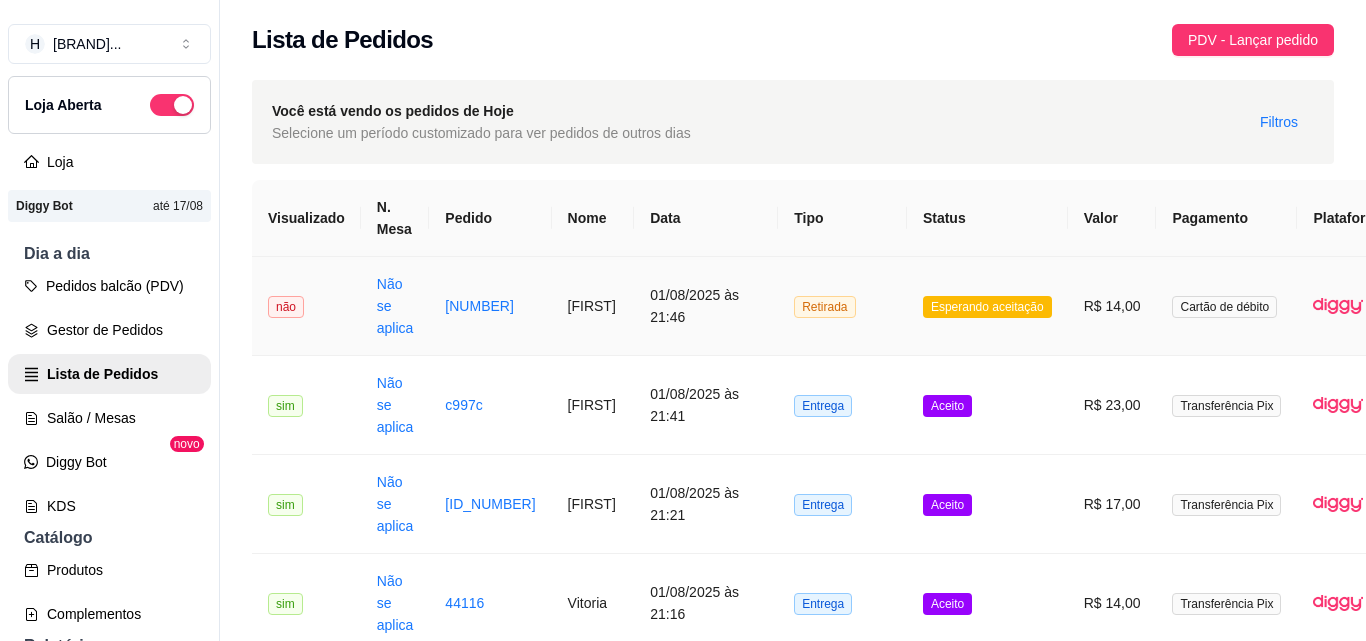 click on "Esperando aceitação" at bounding box center (987, 307) 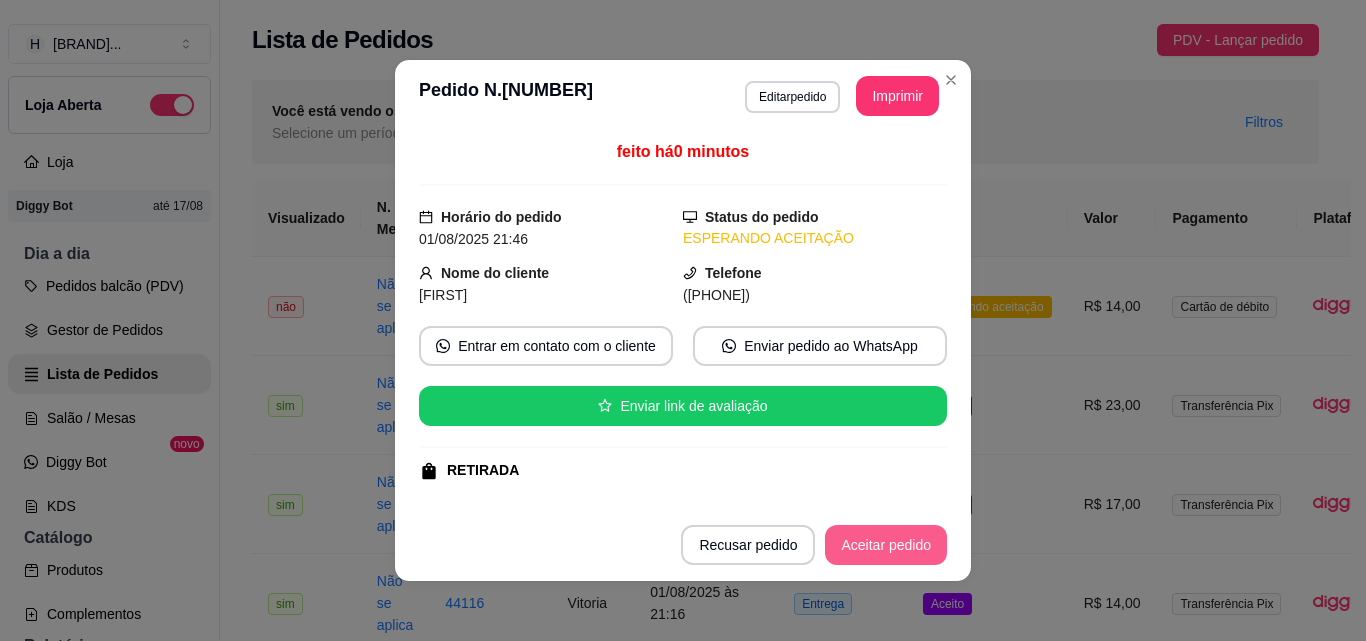 click on "Aceitar pedido" at bounding box center (886, 545) 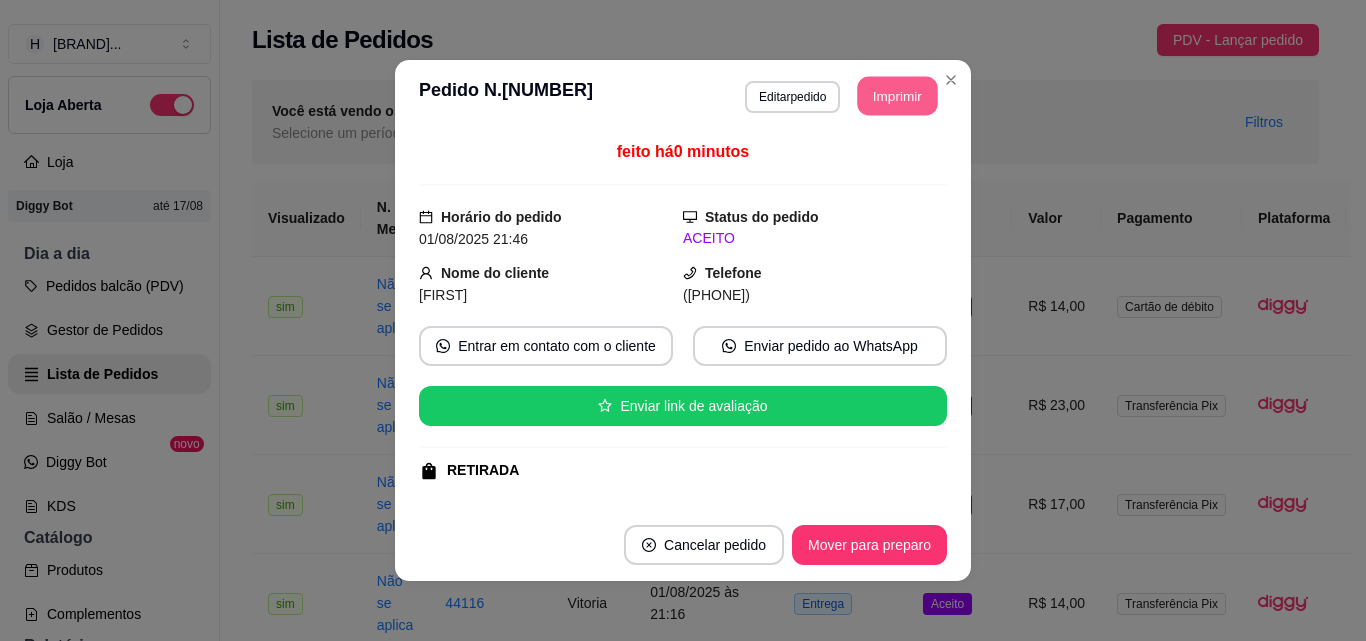 click on "Imprimir" at bounding box center [898, 96] 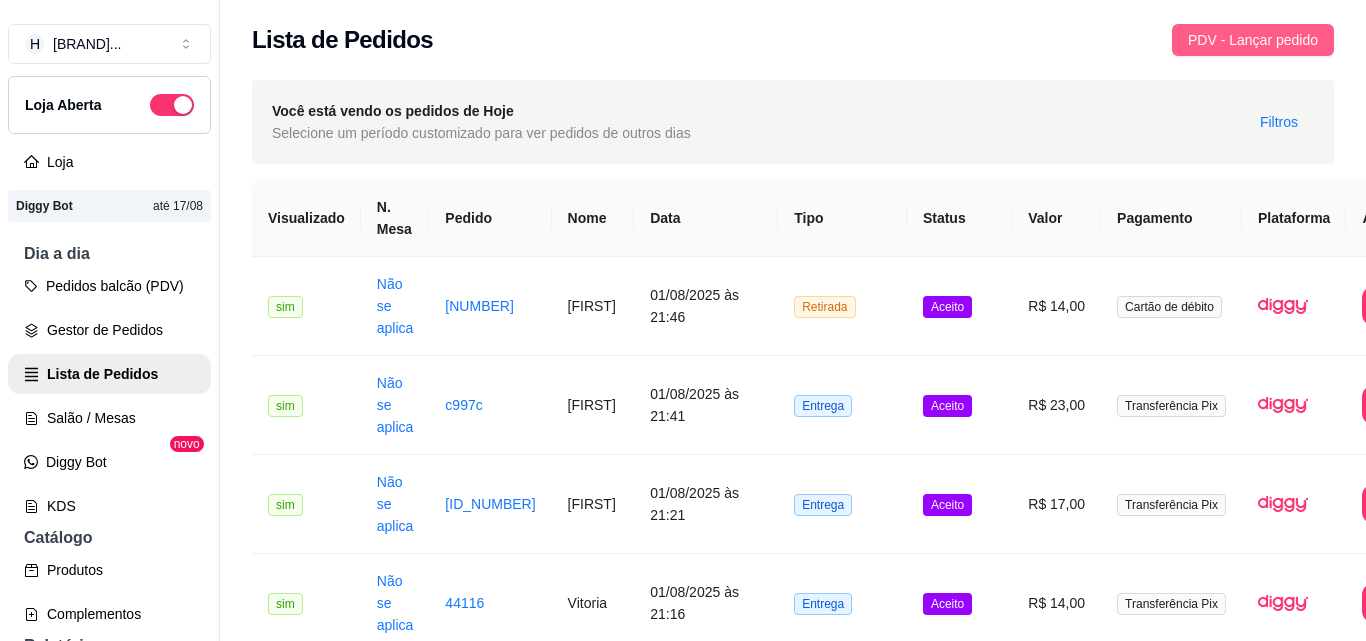 click on "PDV - Lançar pedido" at bounding box center (1253, 40) 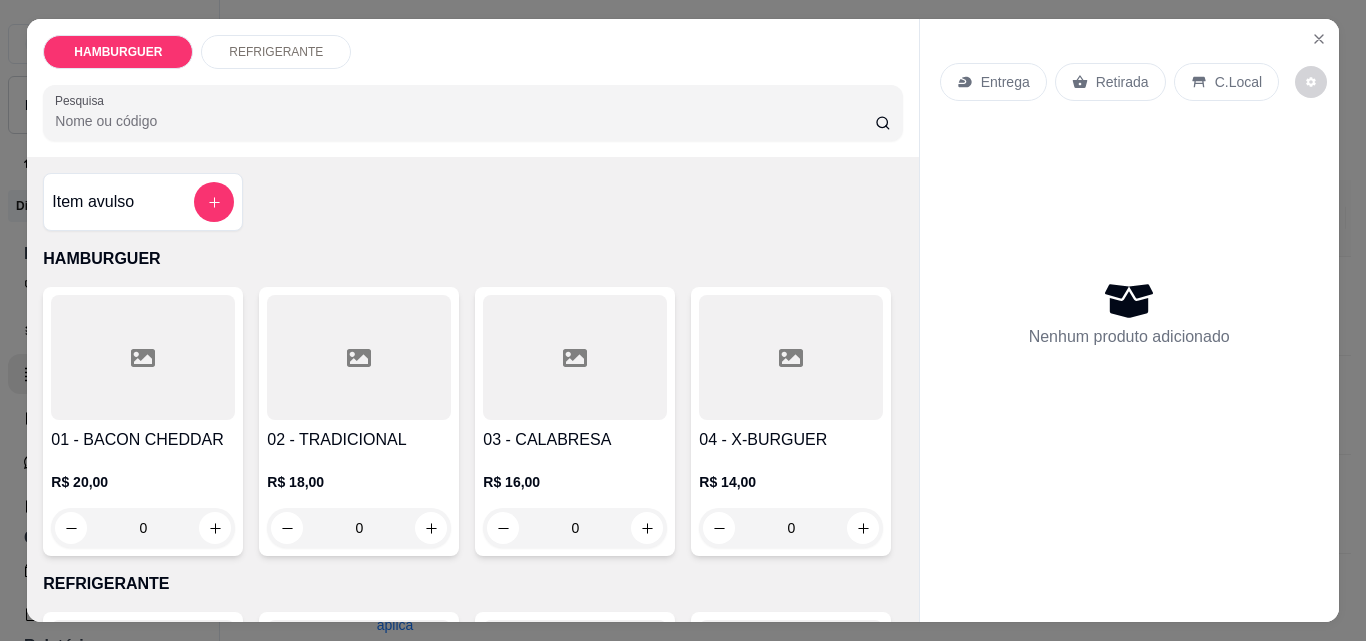 click on "Retirada" at bounding box center [1122, 82] 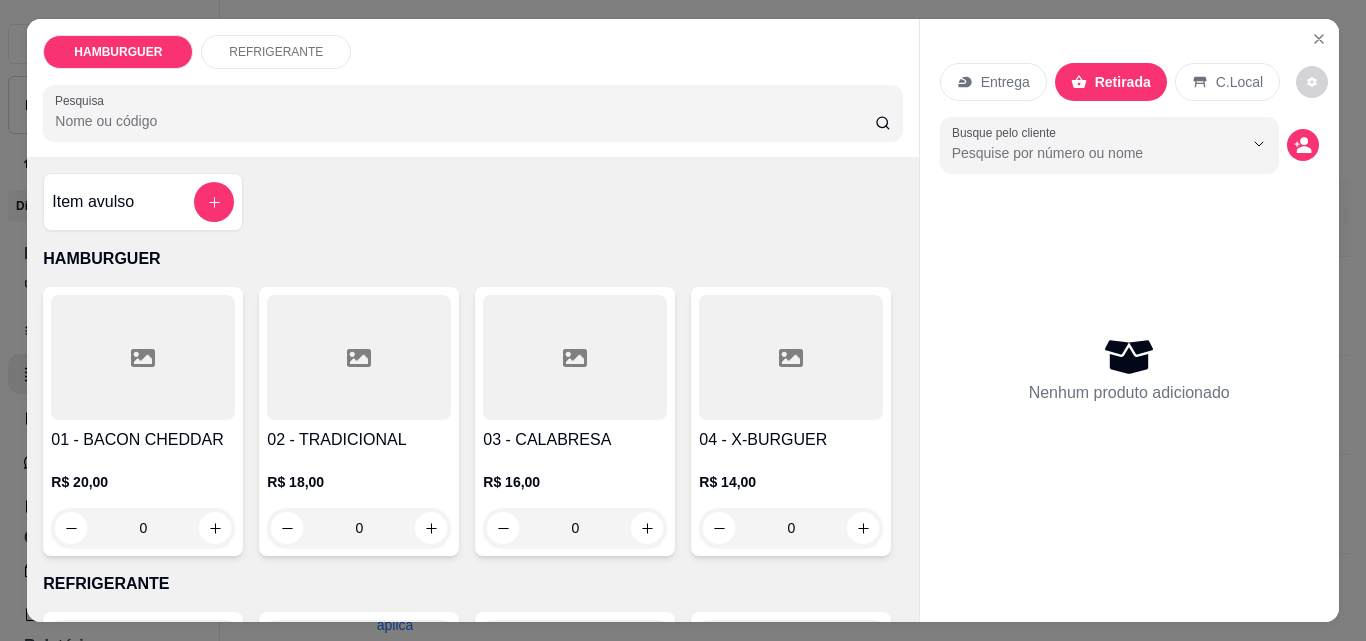 click on "0" at bounding box center [359, 528] 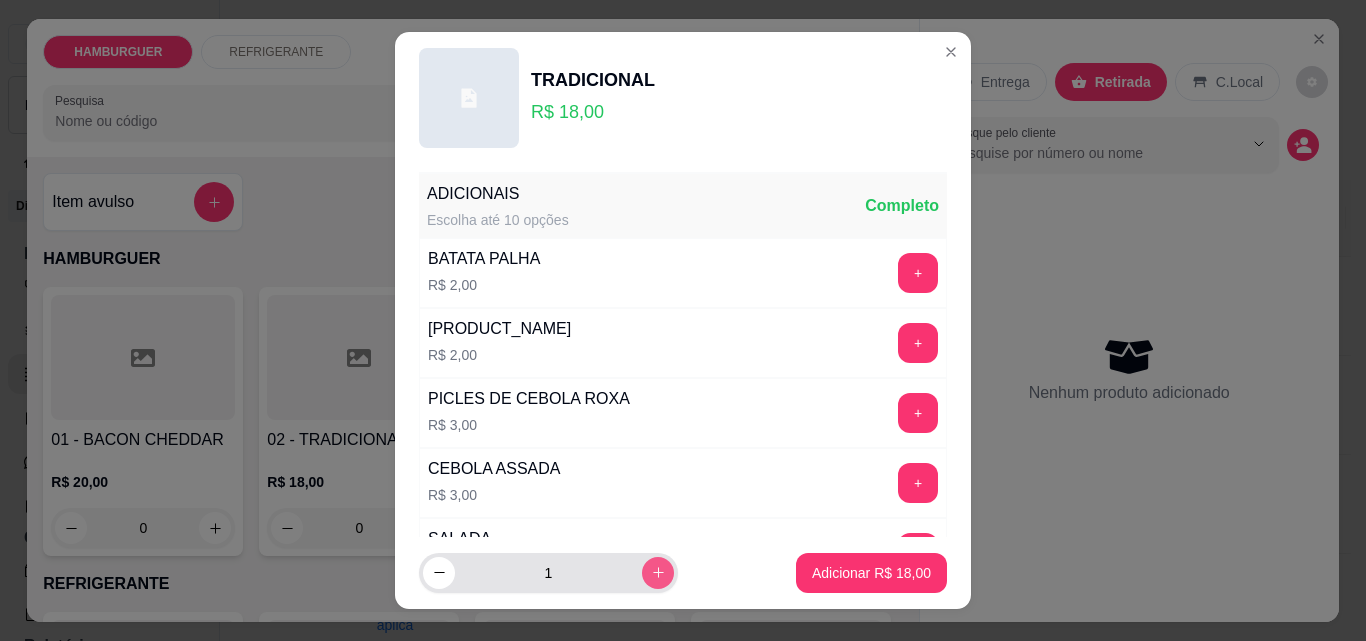 click 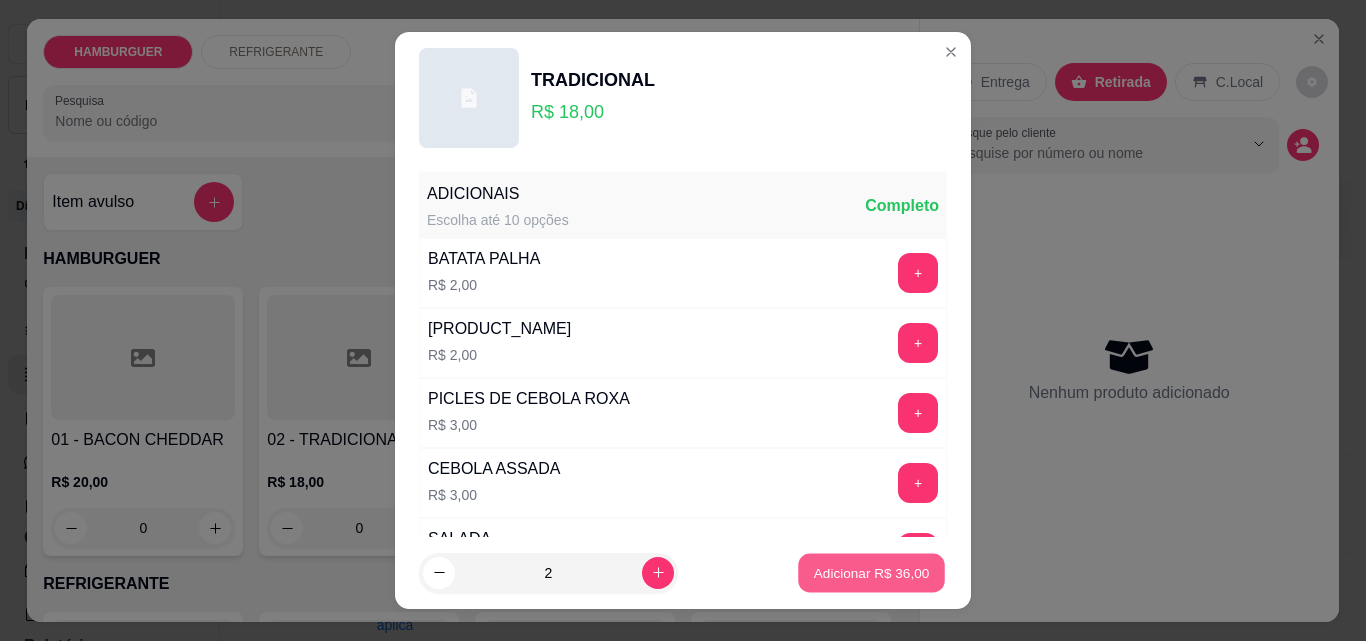 click on "Adicionar   R$ 36,00" at bounding box center [872, 572] 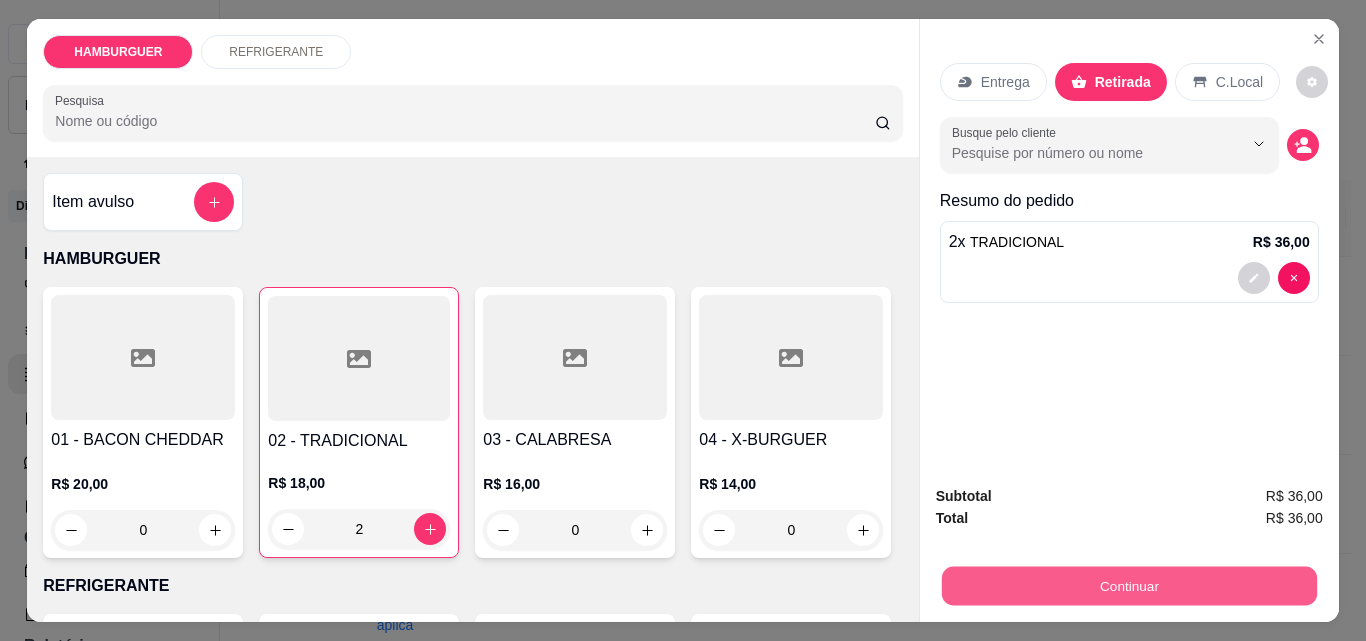 click on "Continuar" at bounding box center (1128, 585) 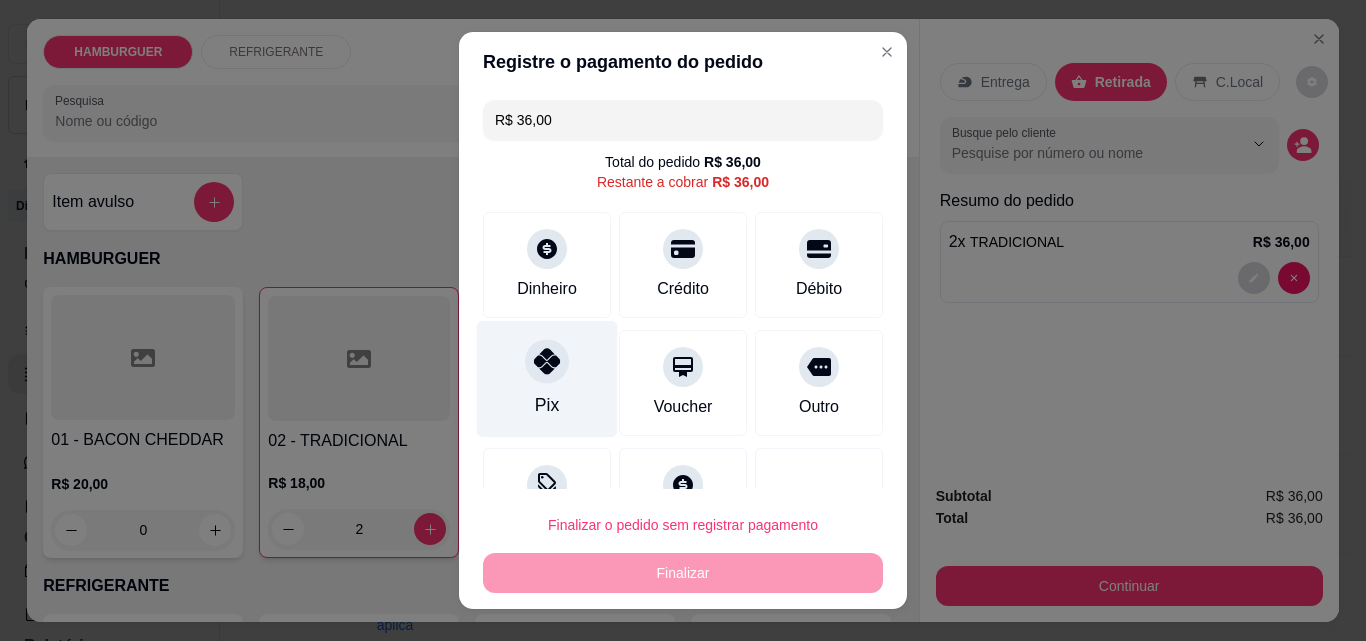 click on "Pix" at bounding box center (547, 405) 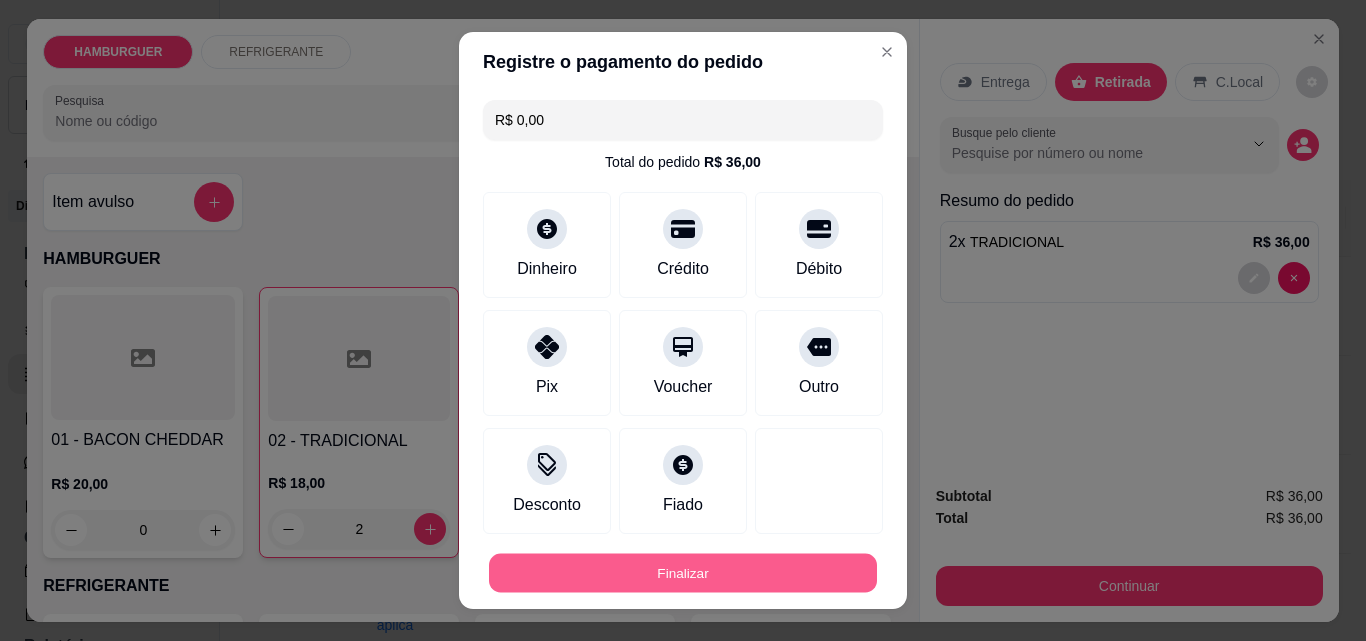 click on "Finalizar" at bounding box center (683, 573) 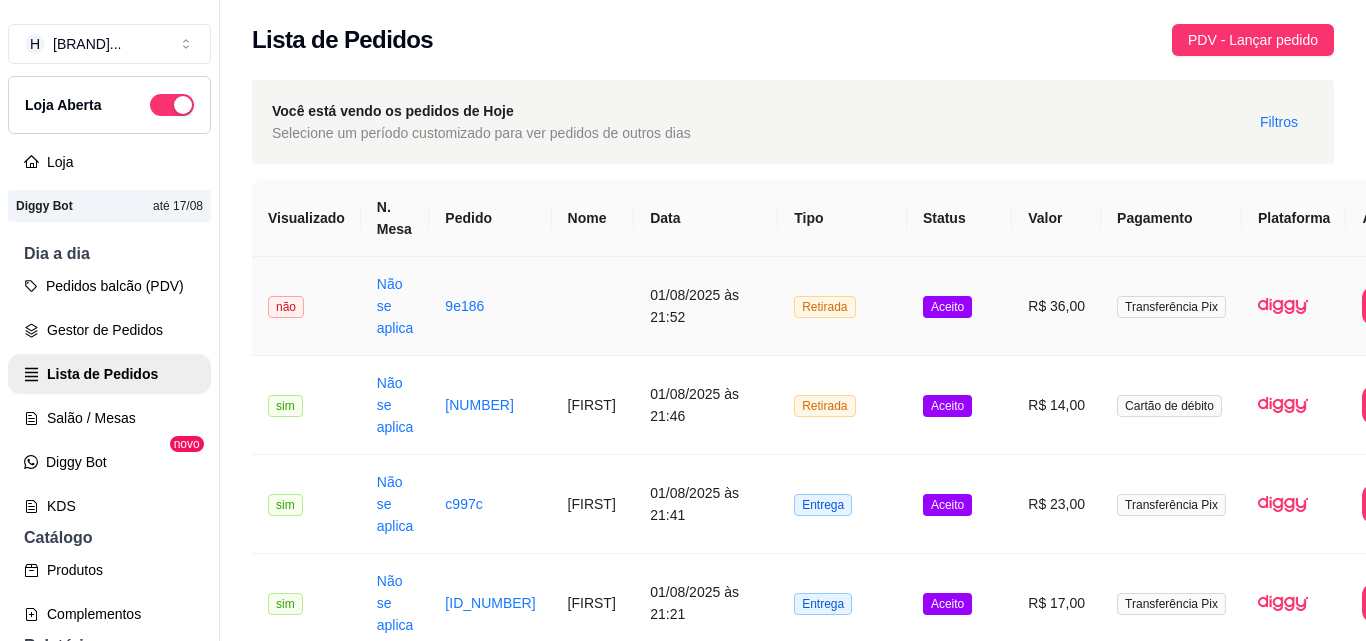 click on "Retirada" at bounding box center [824, 307] 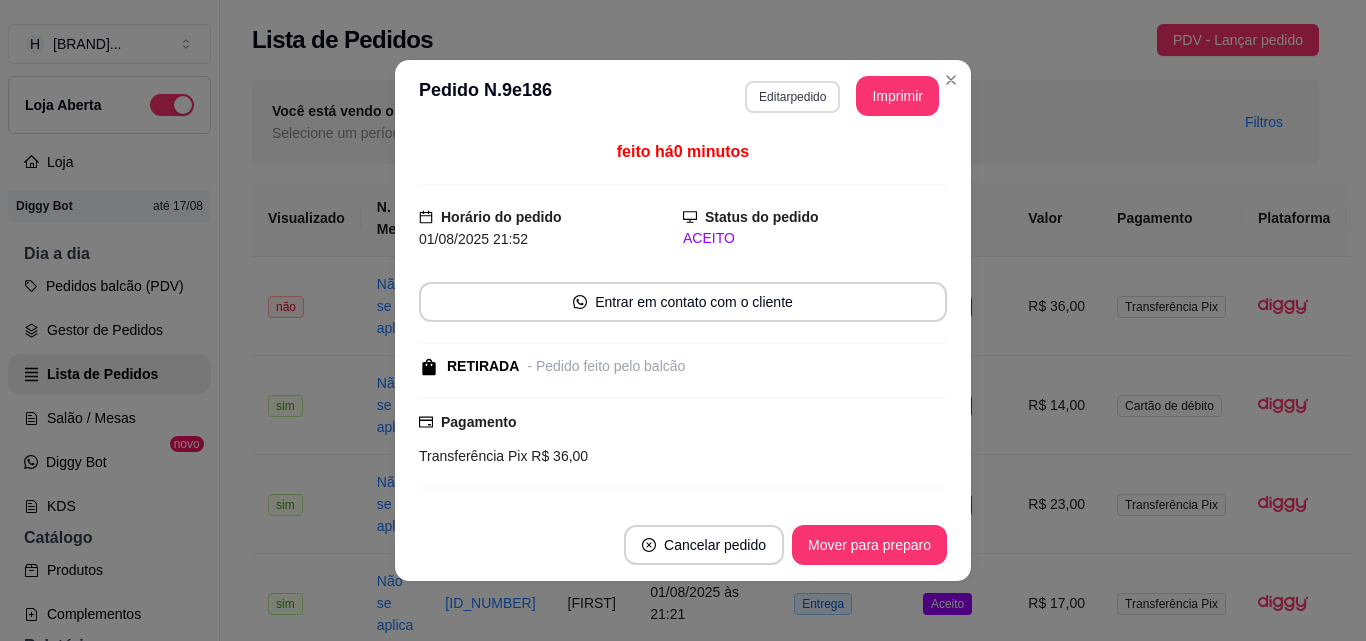 click on "Editar  pedido" at bounding box center [792, 97] 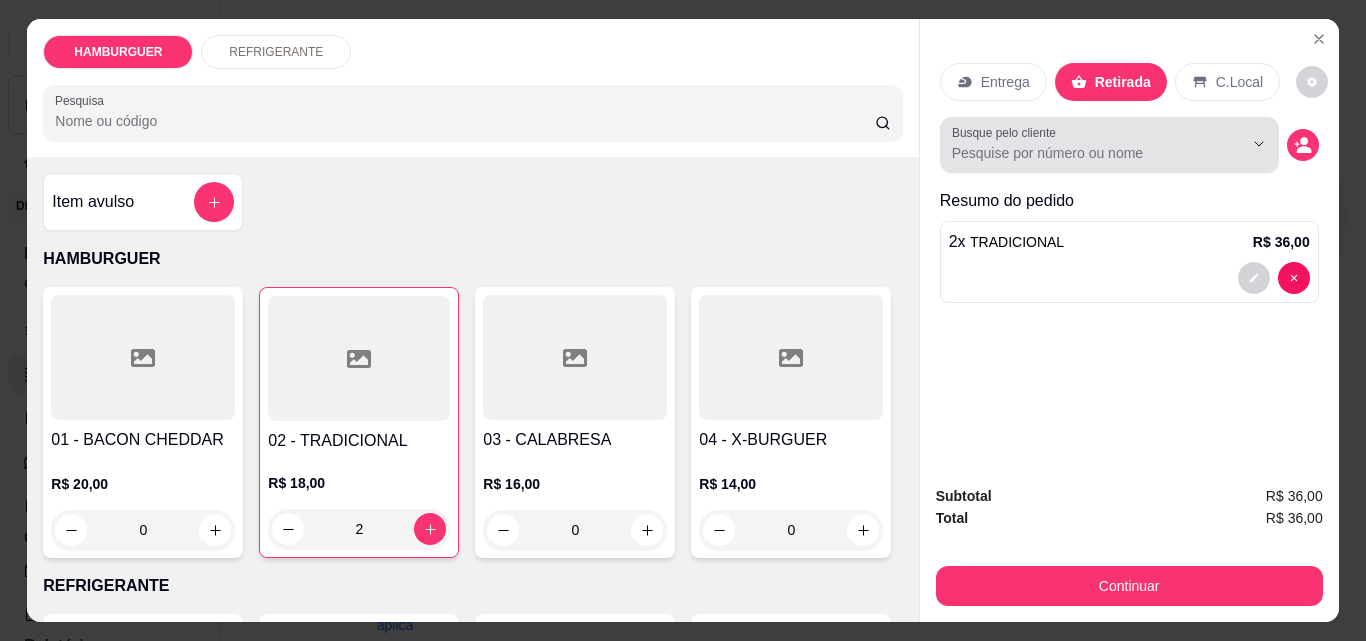 click on "Busque pelo cliente" at bounding box center (1081, 153) 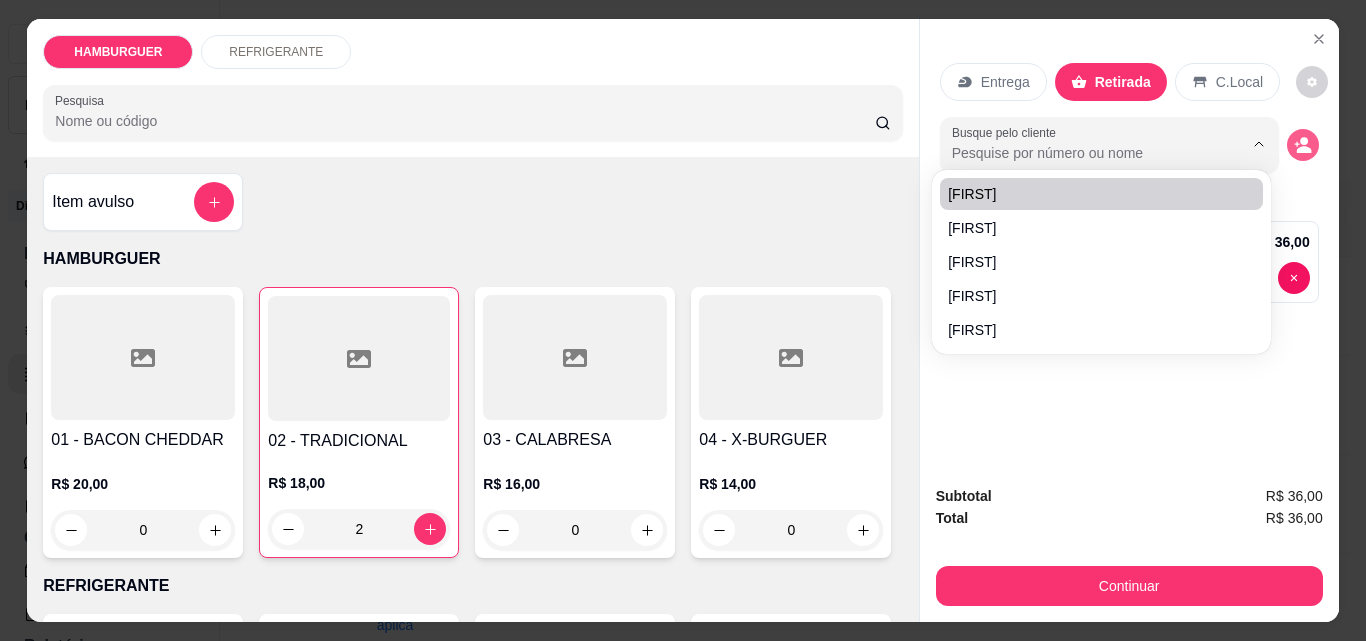 click at bounding box center [1303, 145] 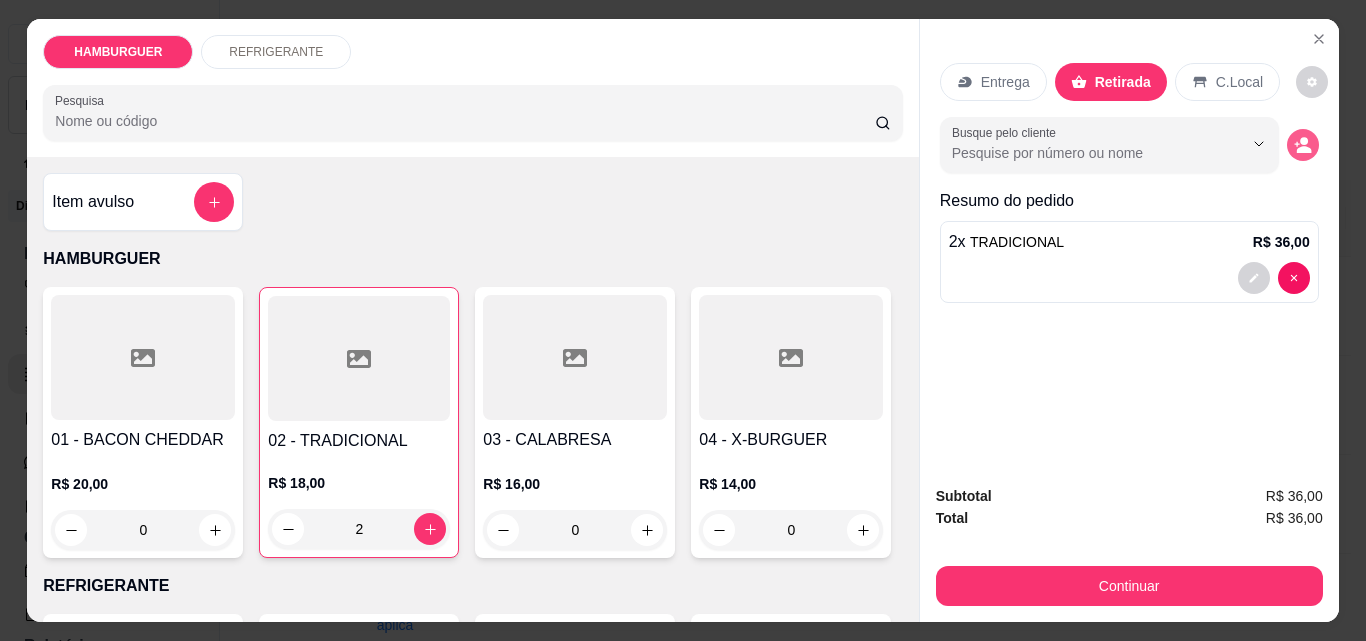 click 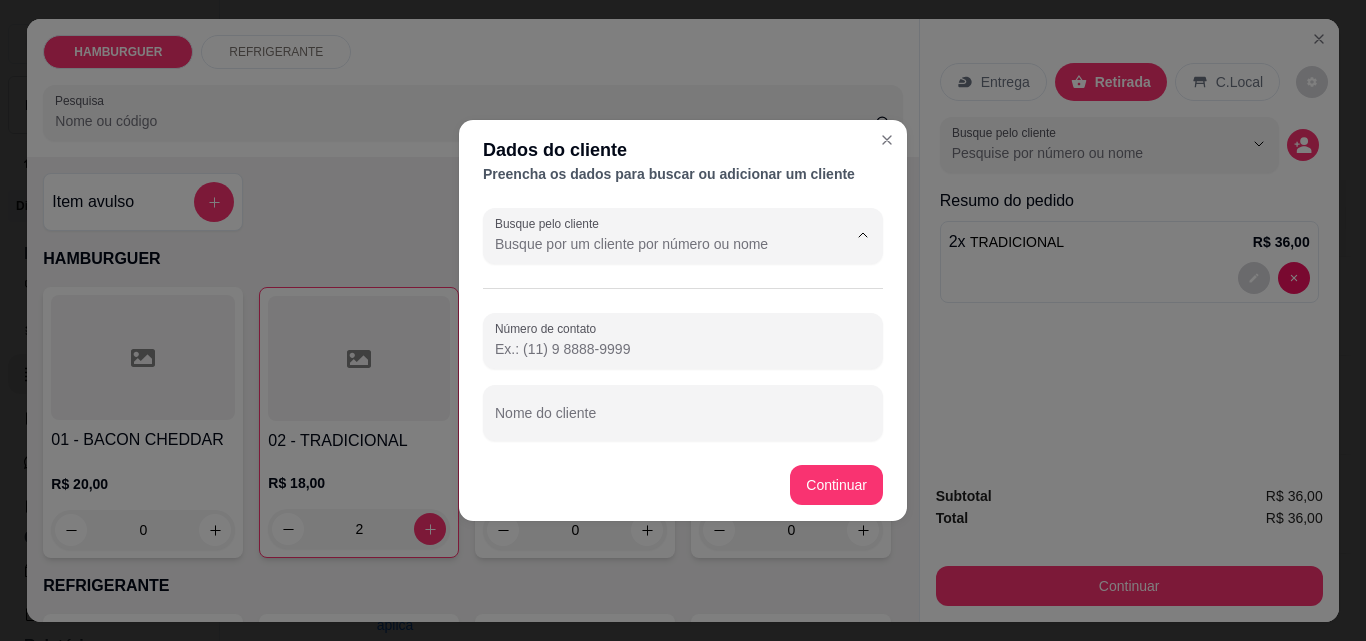 click on "Busque pelo cliente" at bounding box center (655, 244) 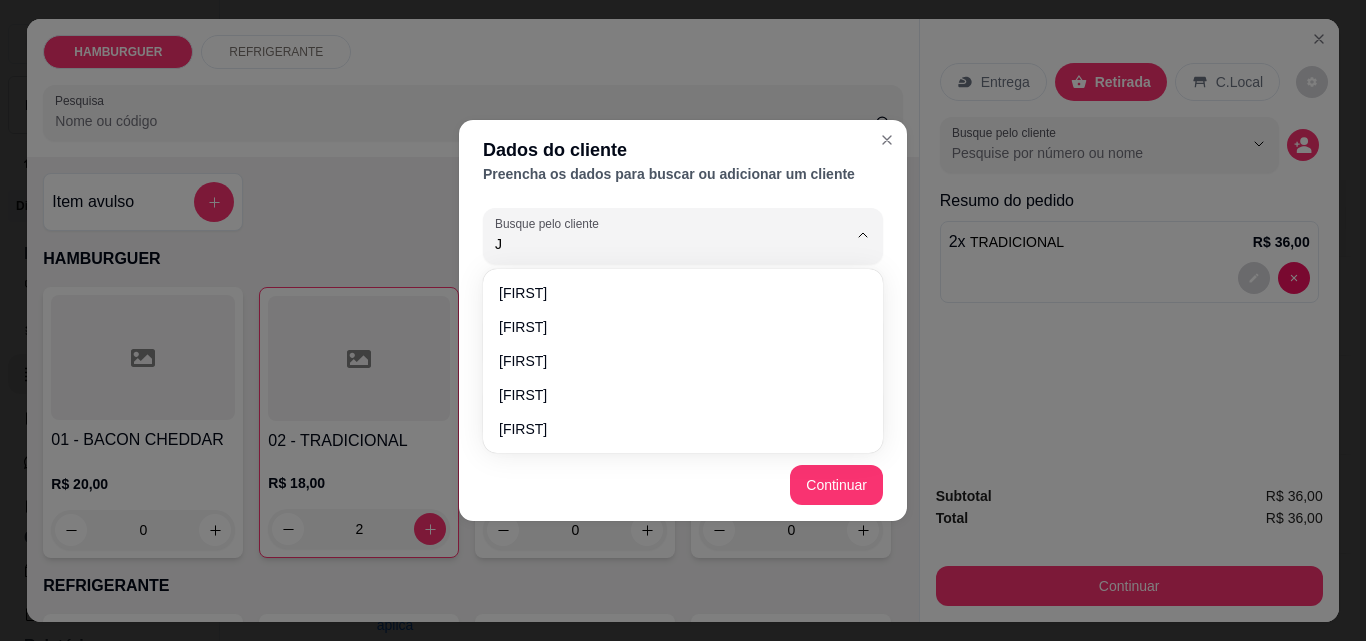 type on "[FIRST]" 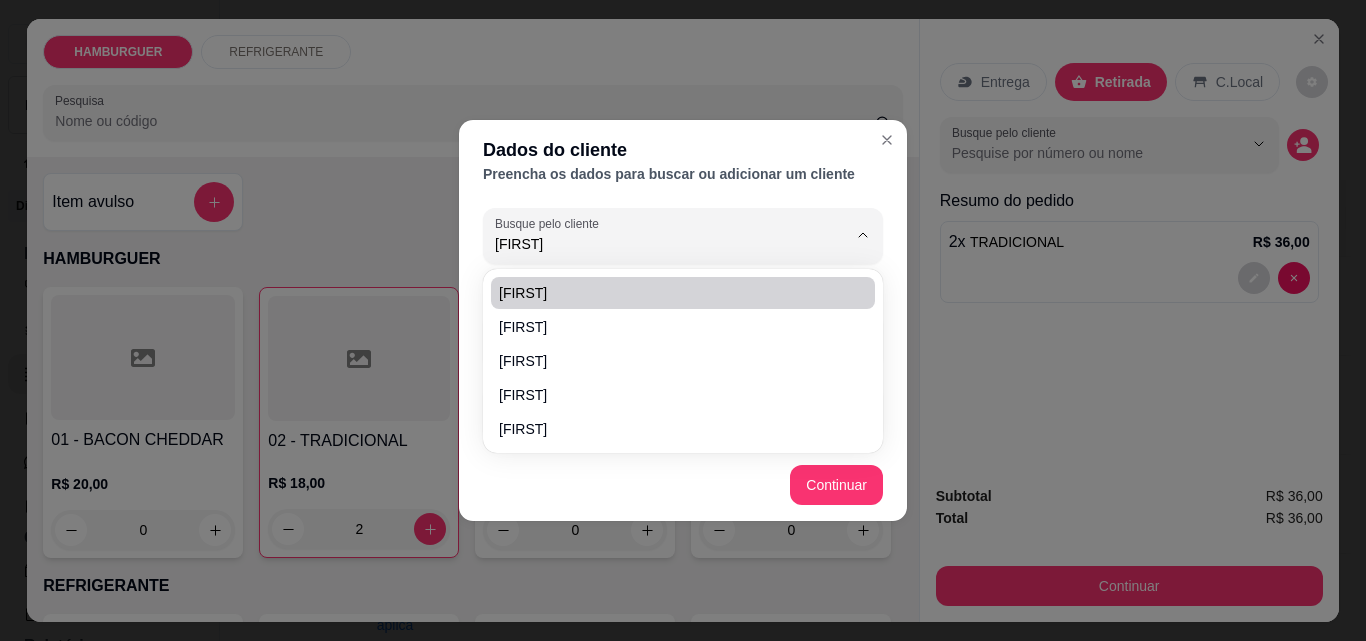 click on "[FIRST]" at bounding box center [683, 293] 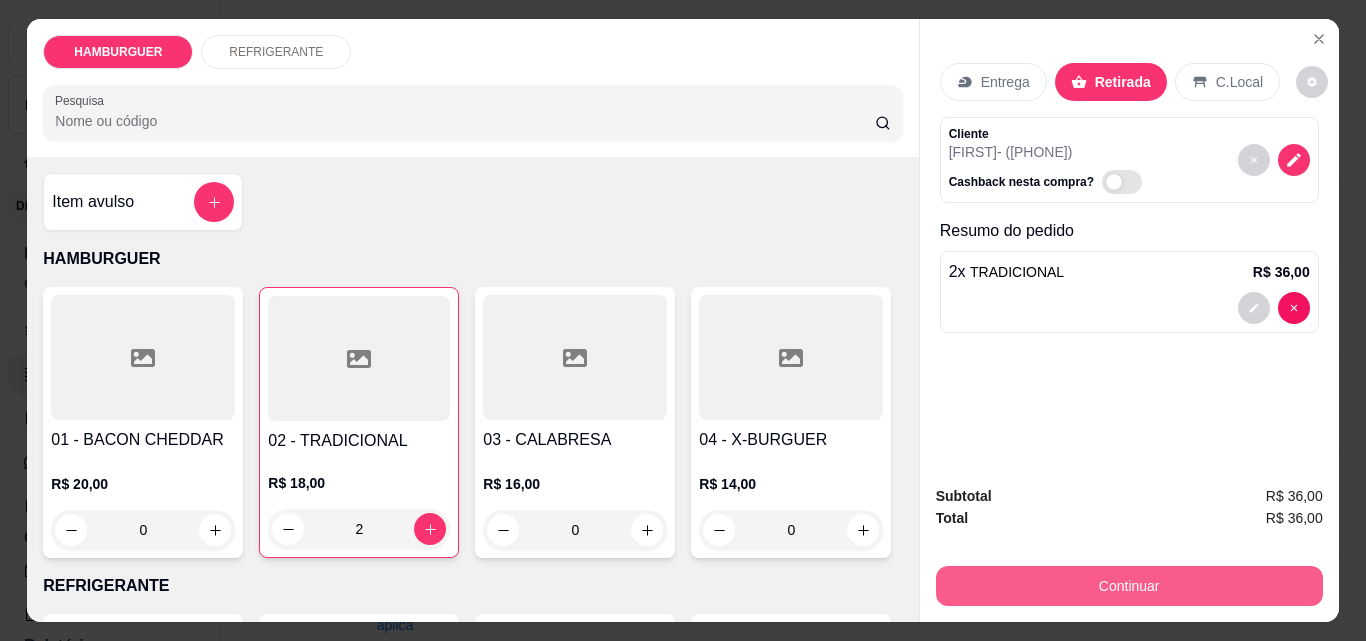 click on "Continuar" at bounding box center [1129, 586] 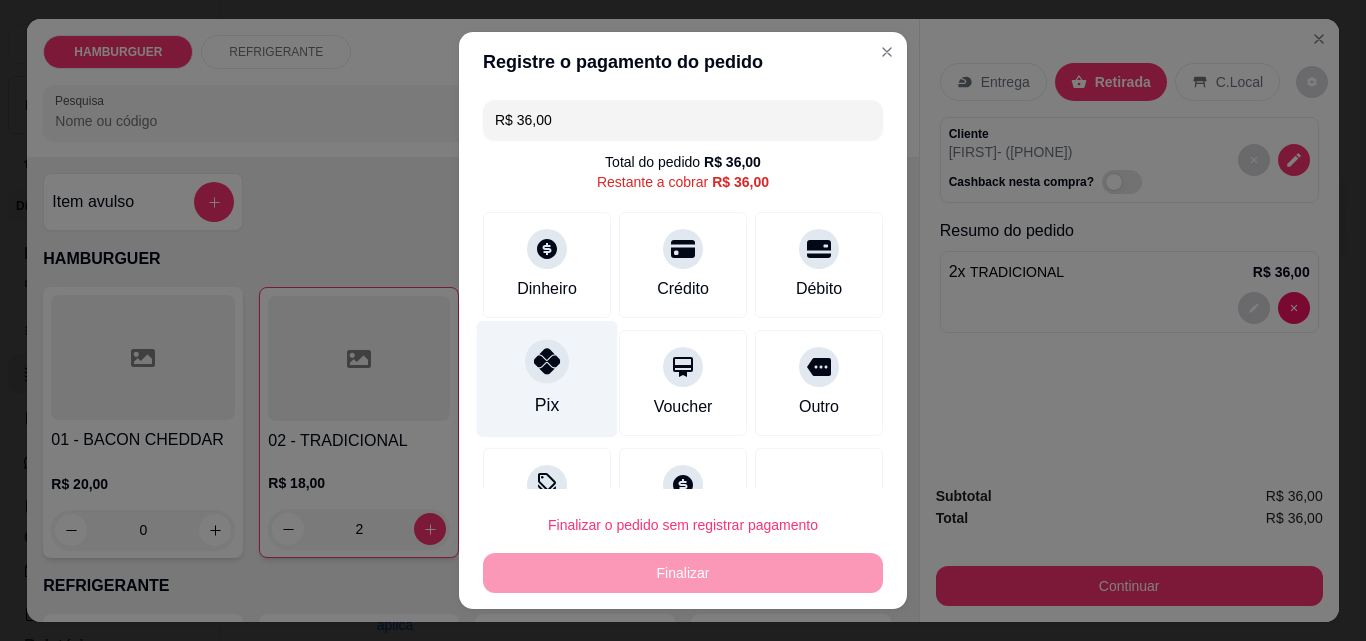 click 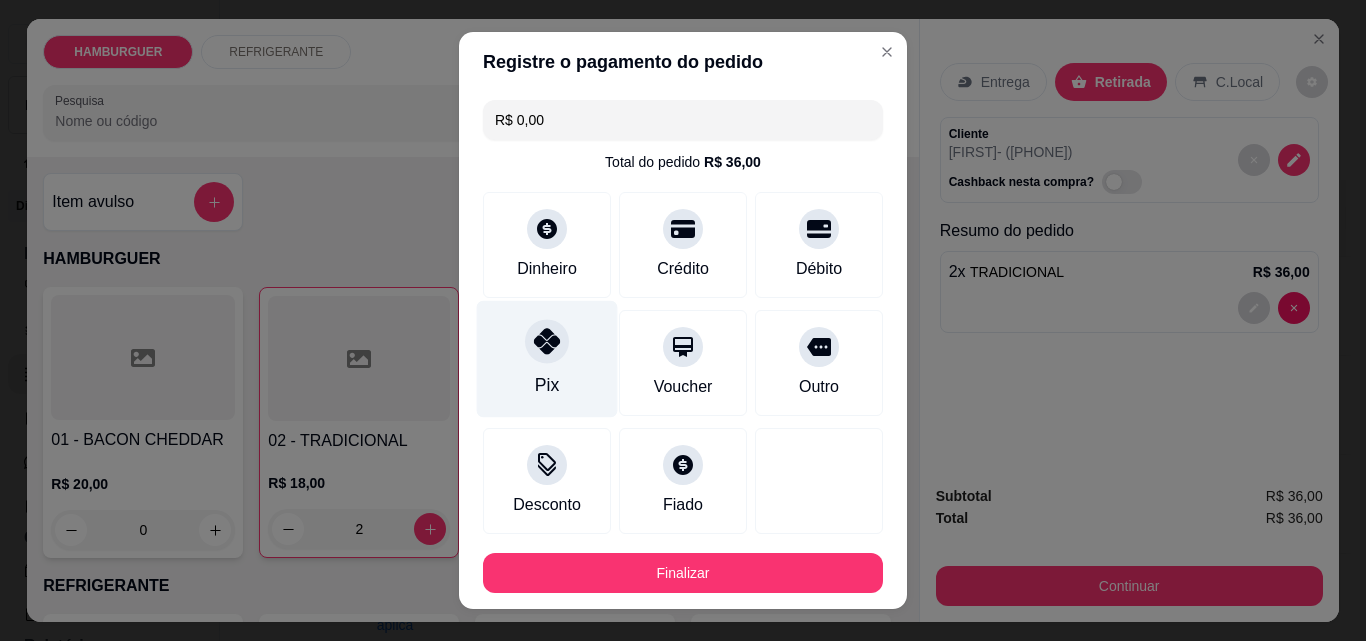 type on "R$ 0,00" 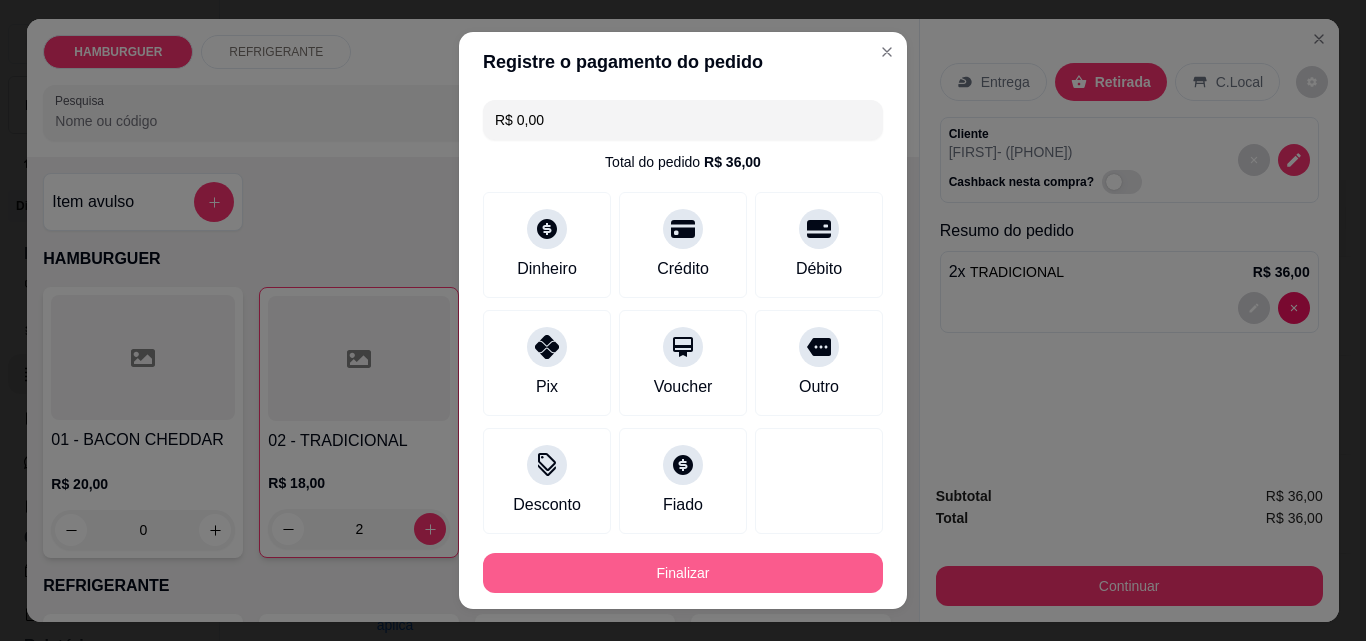 click on "Finalizar" at bounding box center (683, 573) 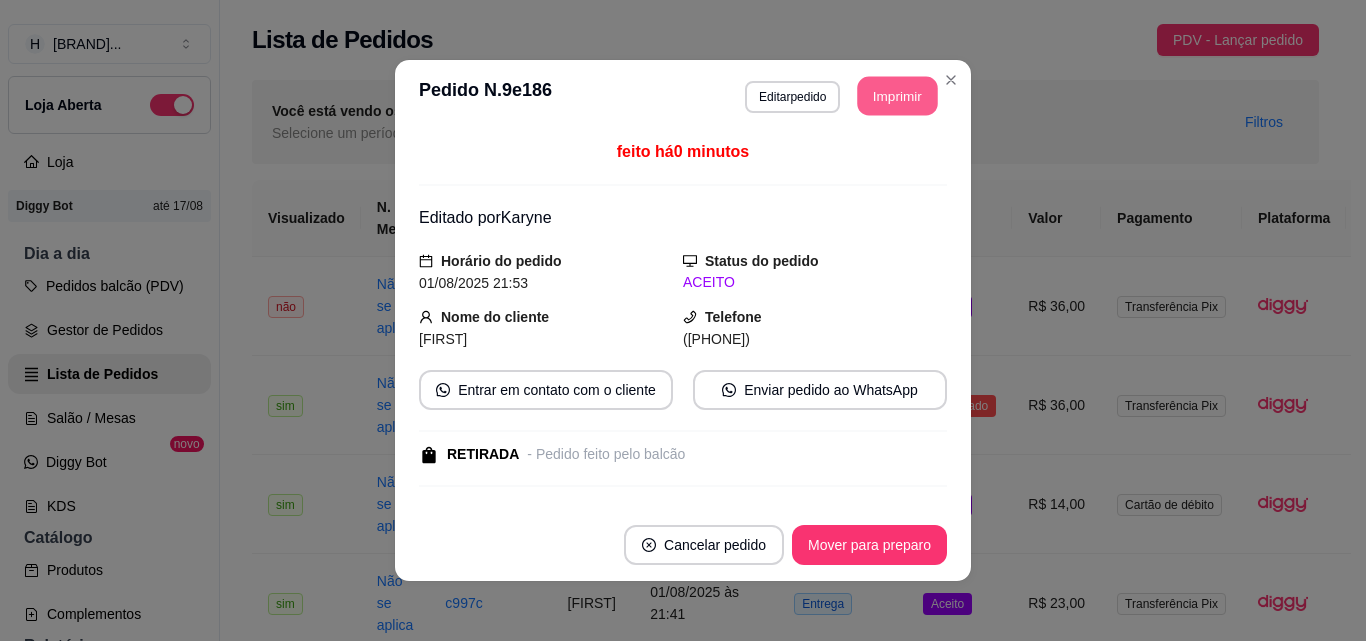 click on "Imprimir" at bounding box center [898, 96] 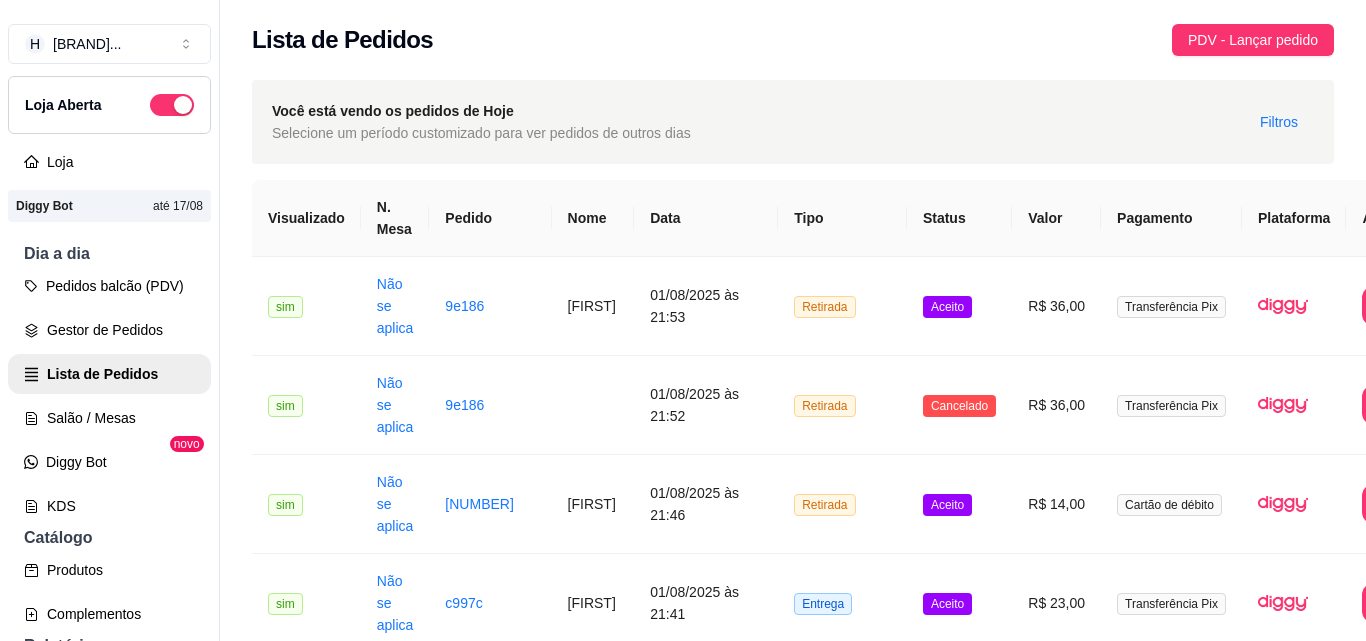click on "Entrega" at bounding box center [842, 1098] 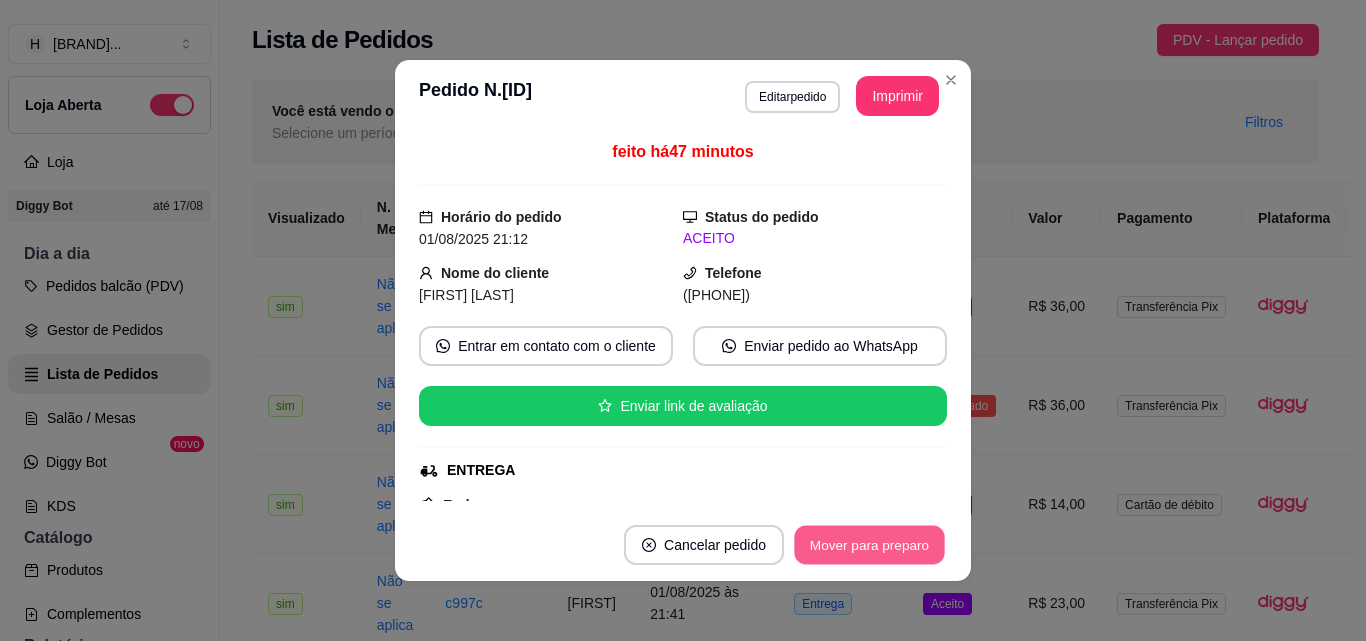 click on "Mover para preparo" at bounding box center (869, 545) 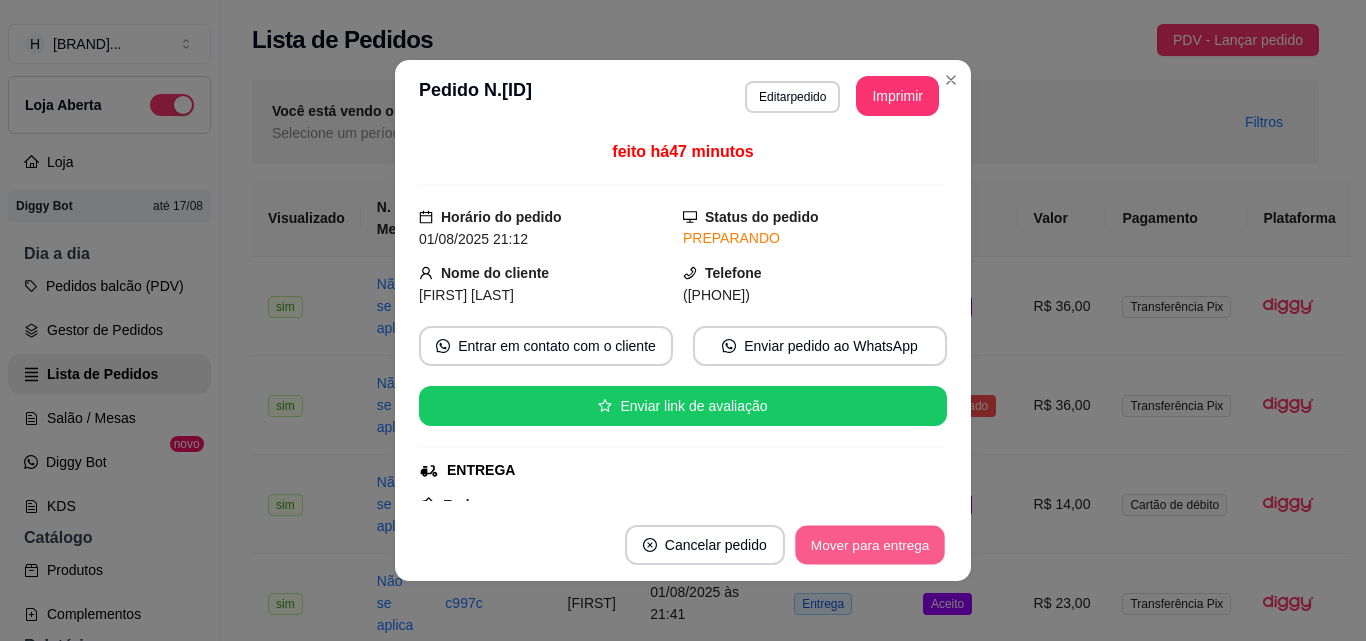 click on "Mover para entrega" at bounding box center (870, 545) 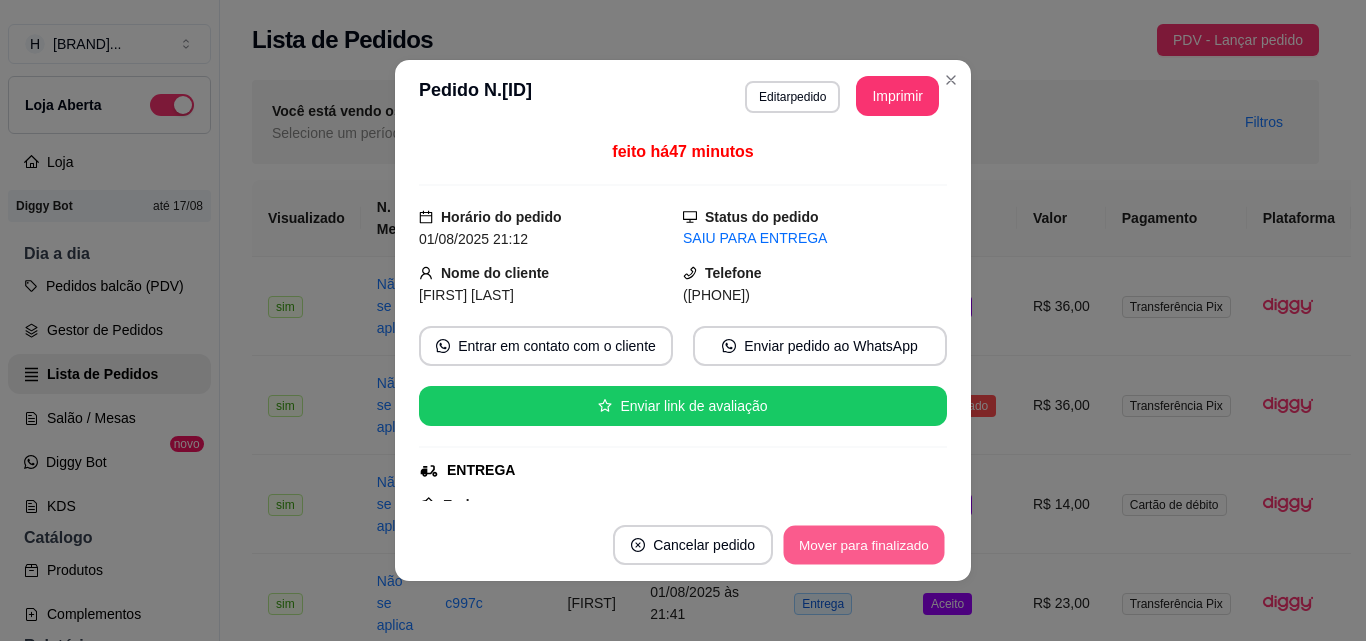 click on "Mover para finalizado" at bounding box center [864, 545] 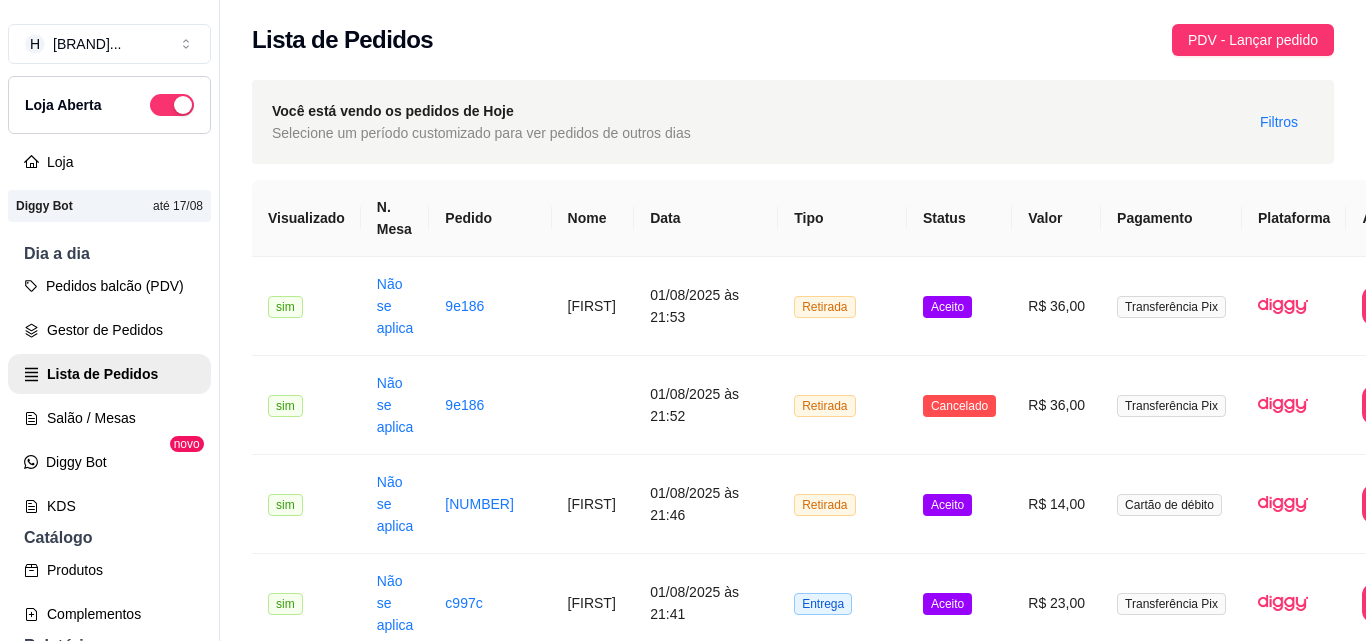 click on "Entrega" at bounding box center [842, 999] 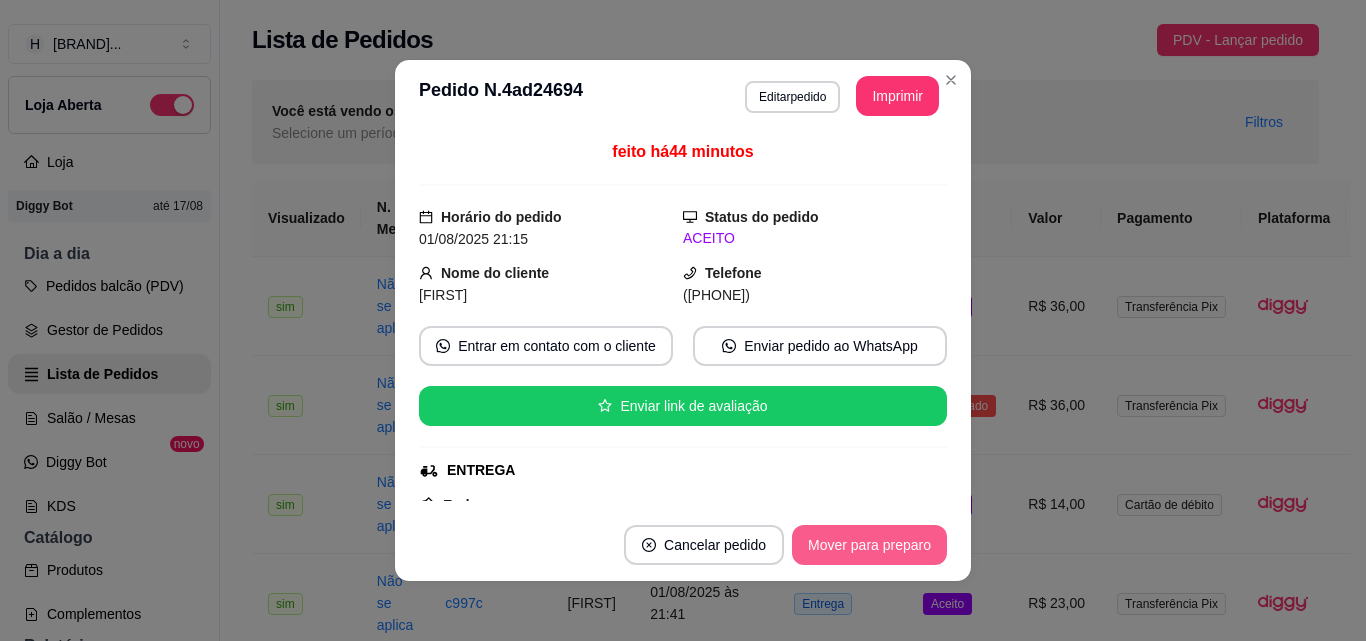 click on "Mover para preparo" at bounding box center [869, 545] 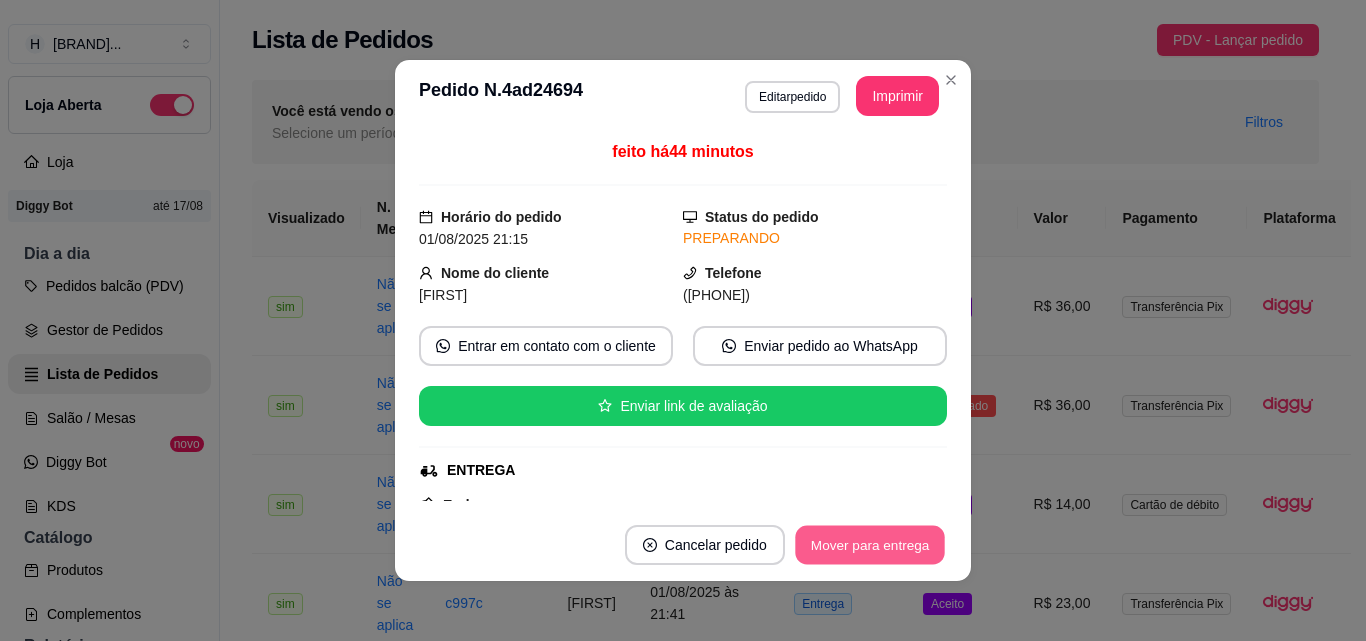 click on "Mover para entrega" at bounding box center (870, 545) 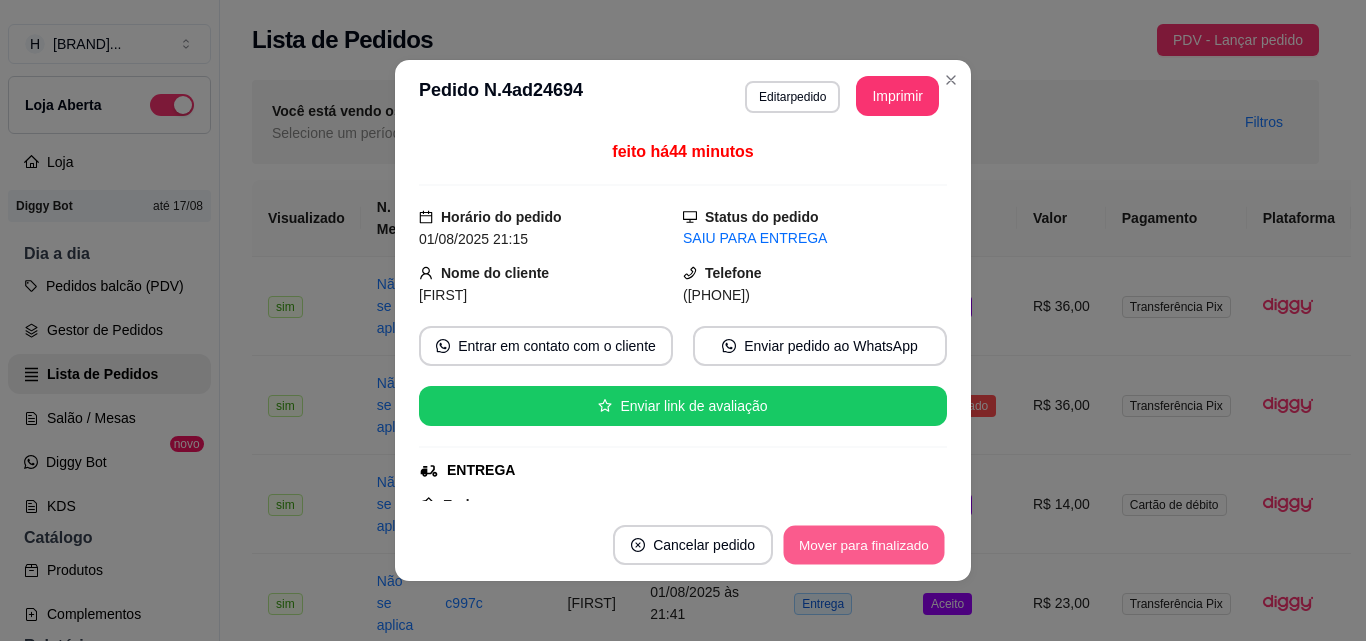 click on "Mover para finalizado" at bounding box center [864, 545] 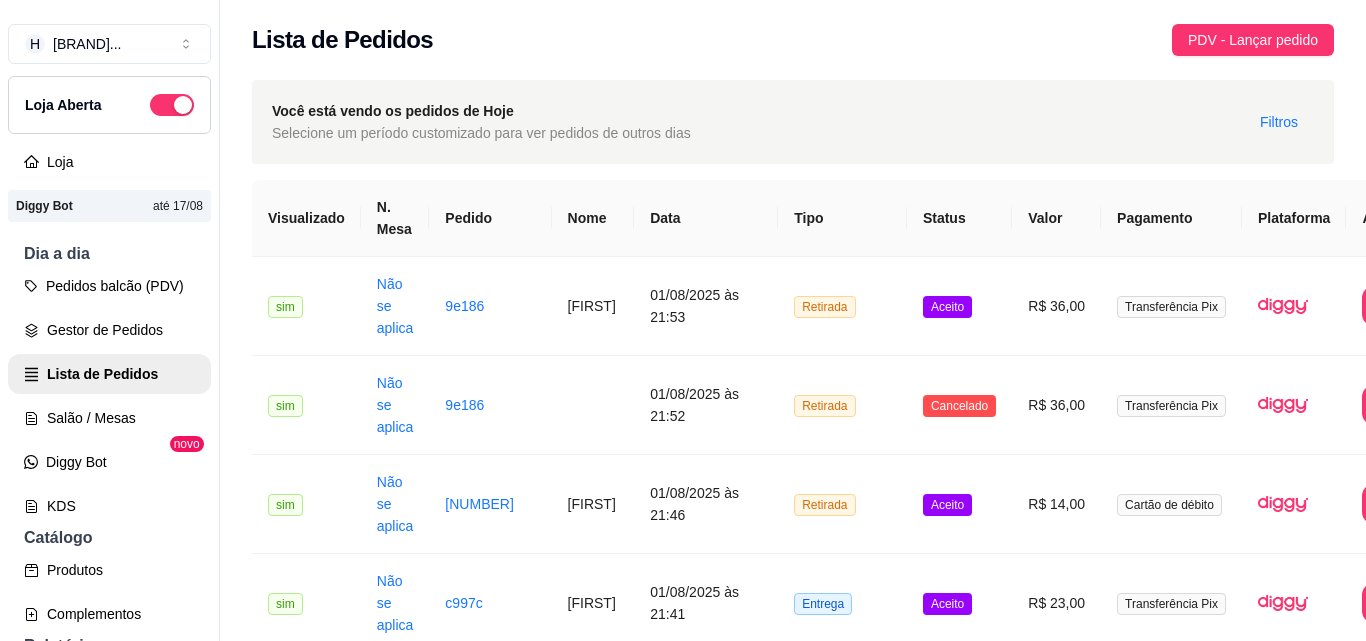 click on "Entrega" at bounding box center (842, 801) 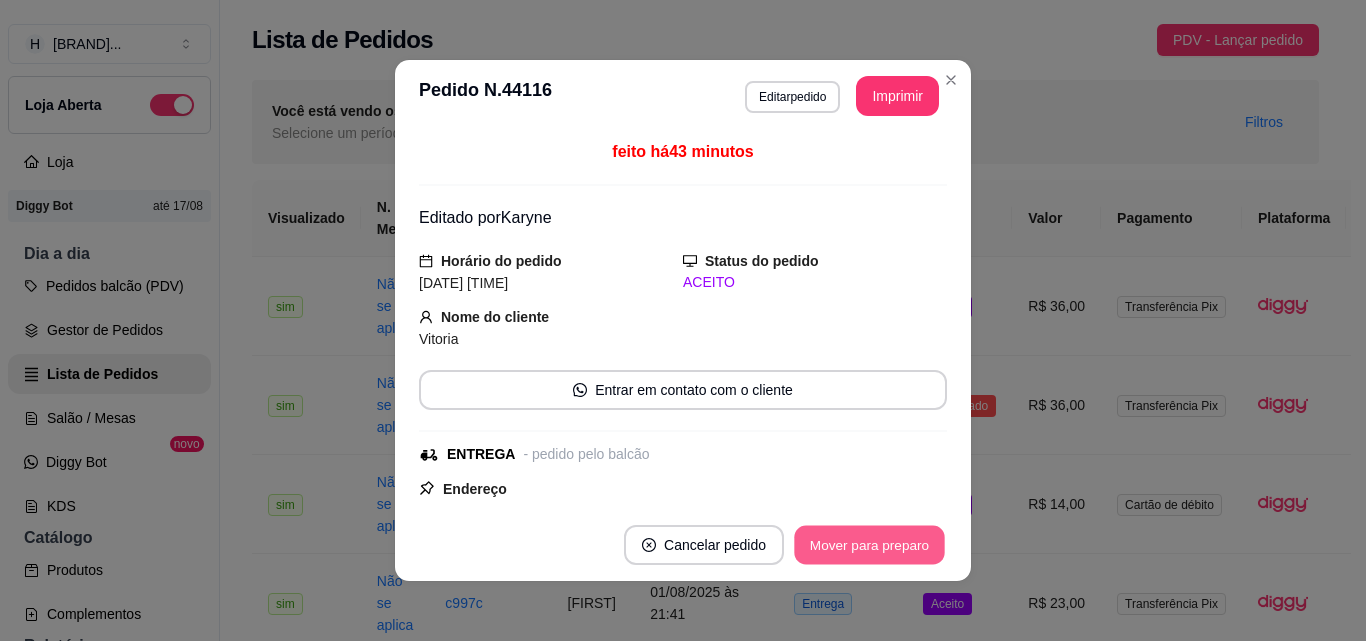 click on "Mover para preparo" at bounding box center (869, 545) 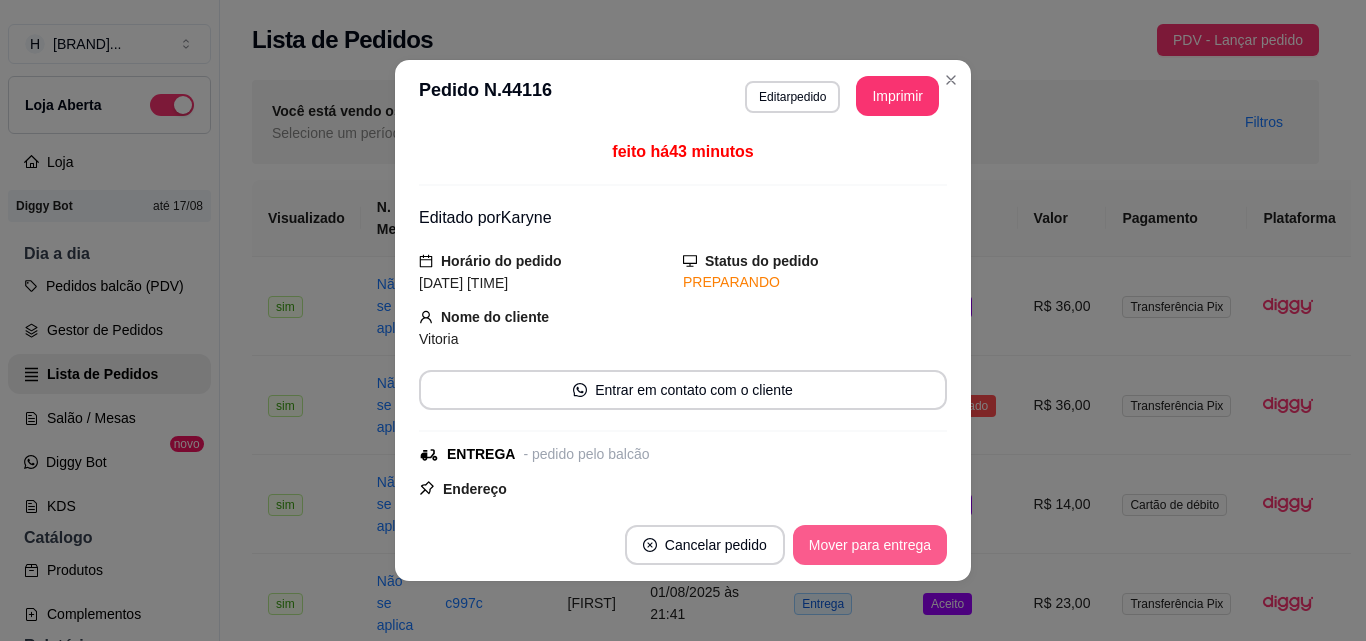 click on "Mover para entrega" at bounding box center (870, 545) 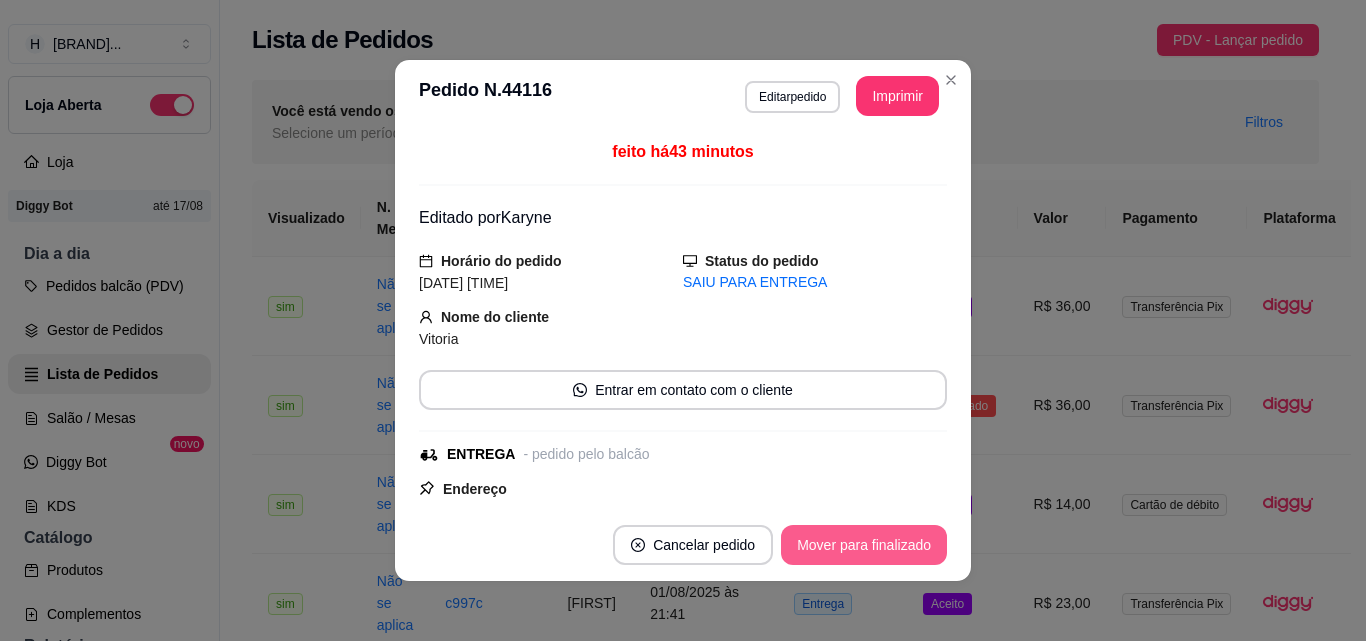 click on "Mover para finalizado" at bounding box center (864, 545) 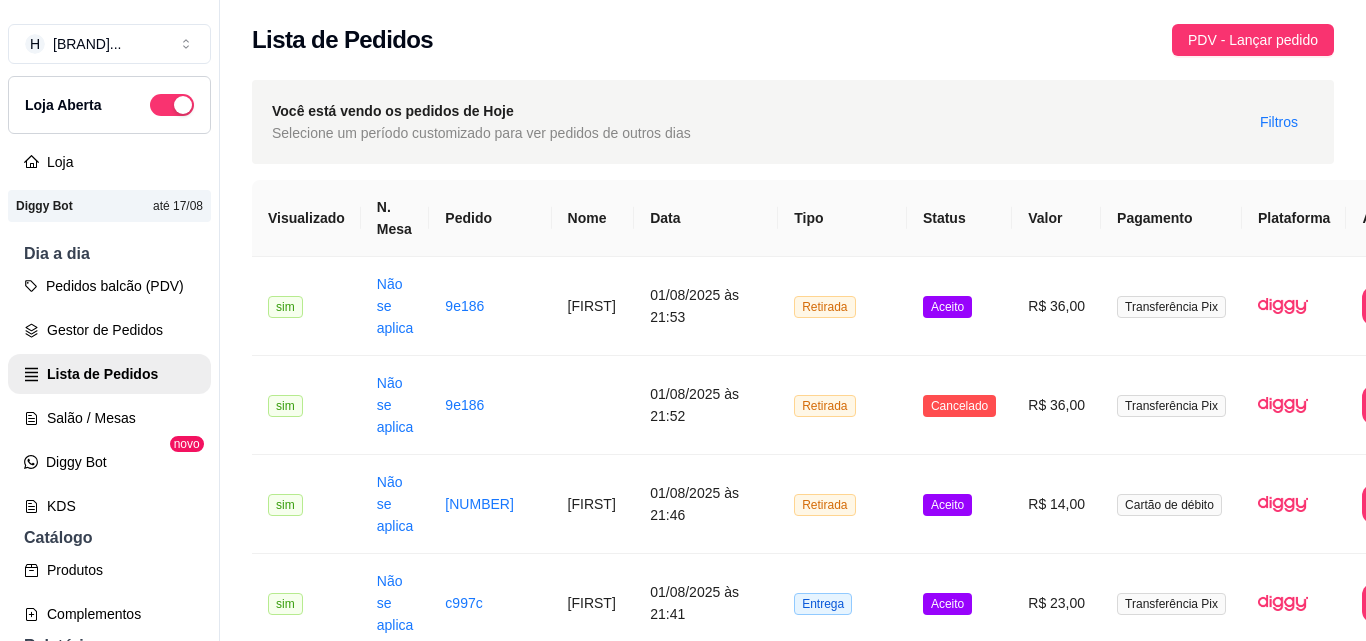 click on "Entrega" at bounding box center (842, 702) 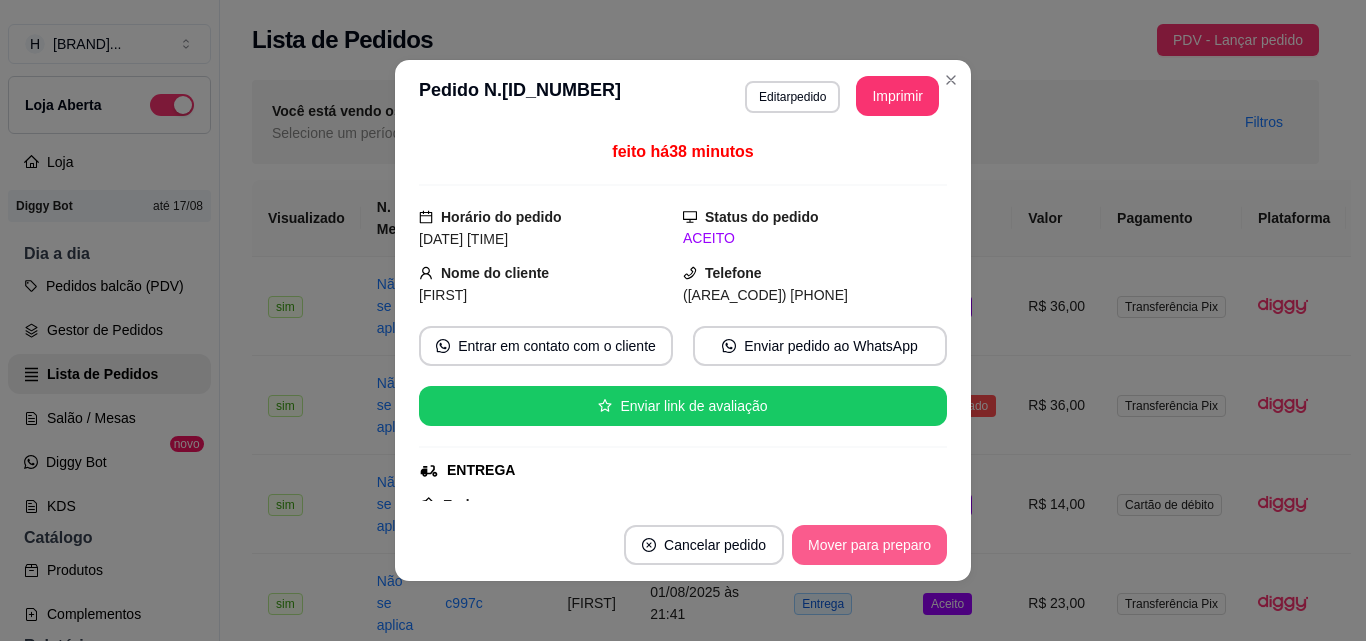 click on "Mover para preparo" at bounding box center [869, 545] 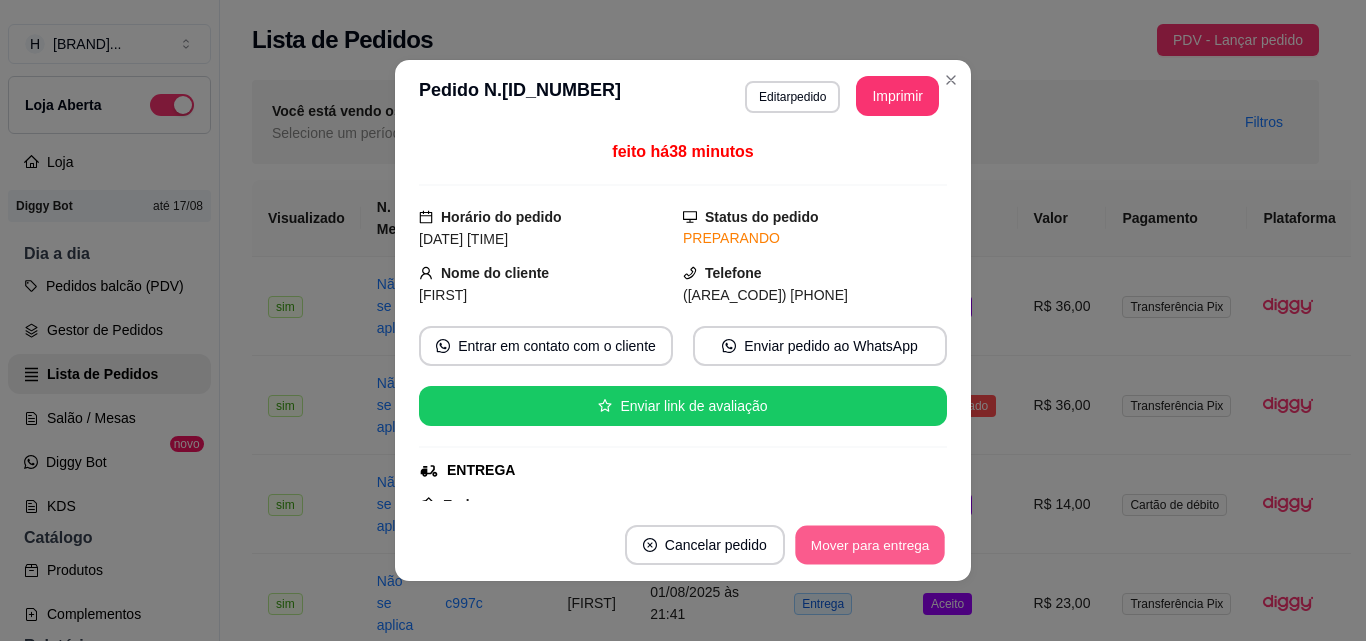 click on "Mover para entrega" at bounding box center (870, 545) 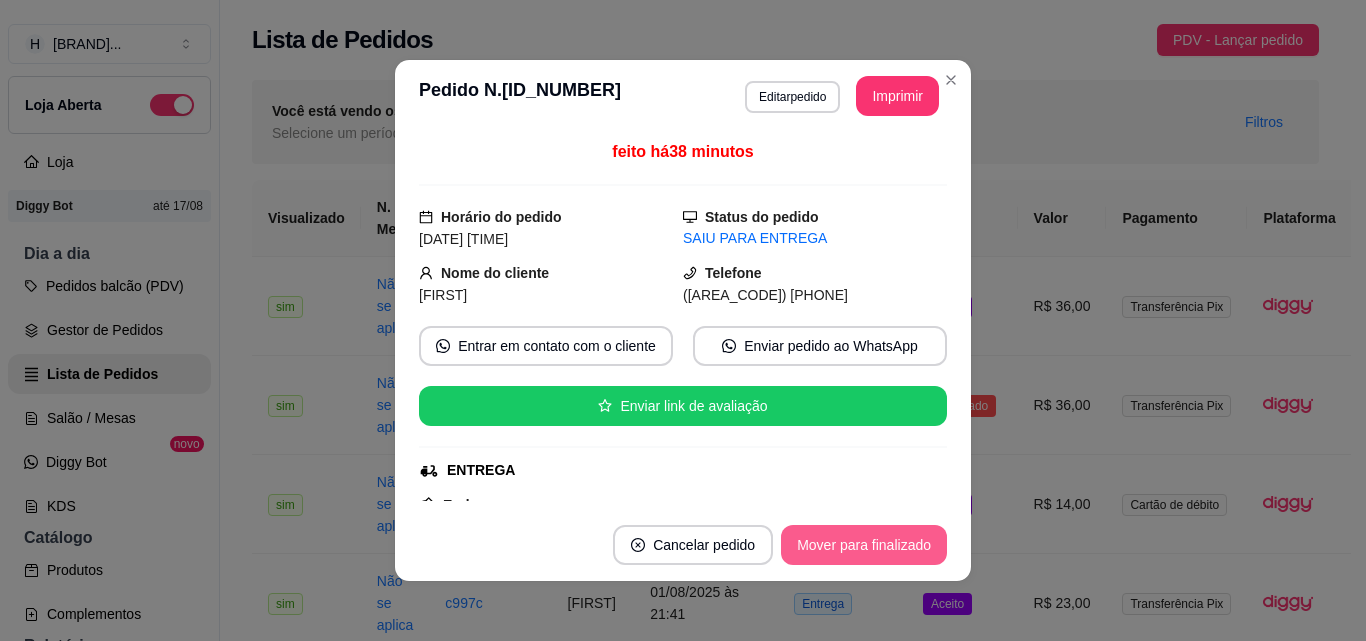 click on "Mover para finalizado" at bounding box center [864, 545] 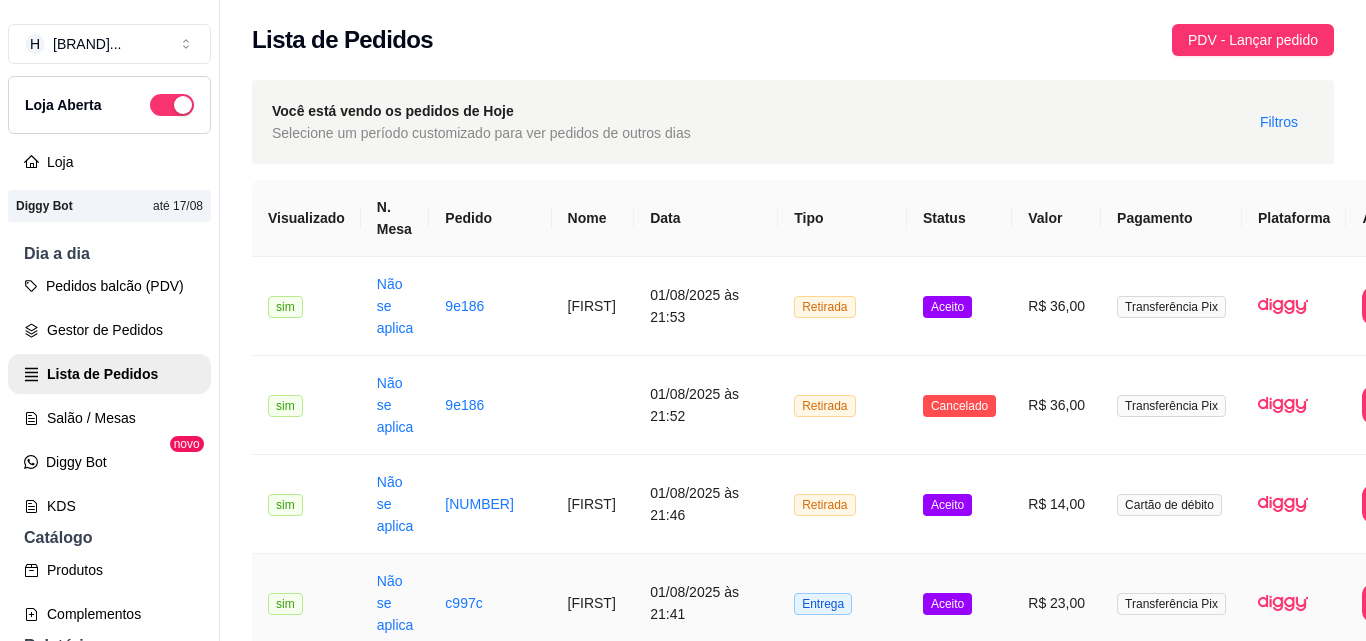 click on "Entrega" at bounding box center [842, 603] 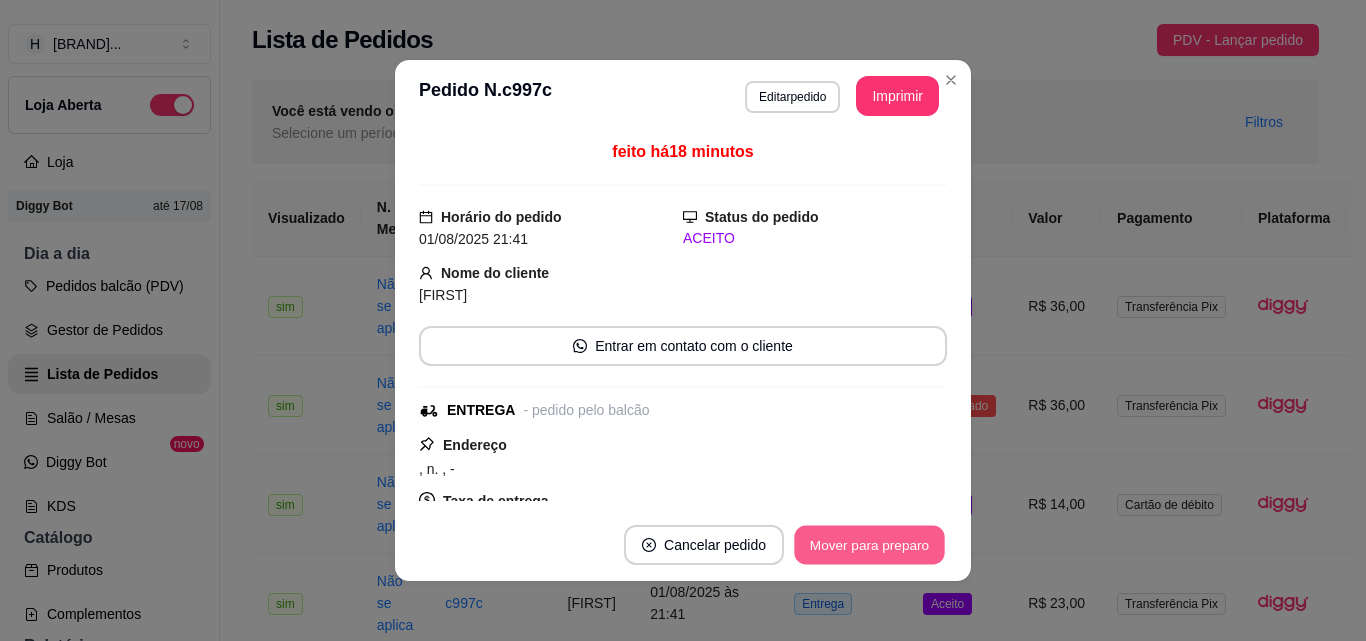 click on "Mover para preparo" at bounding box center [869, 545] 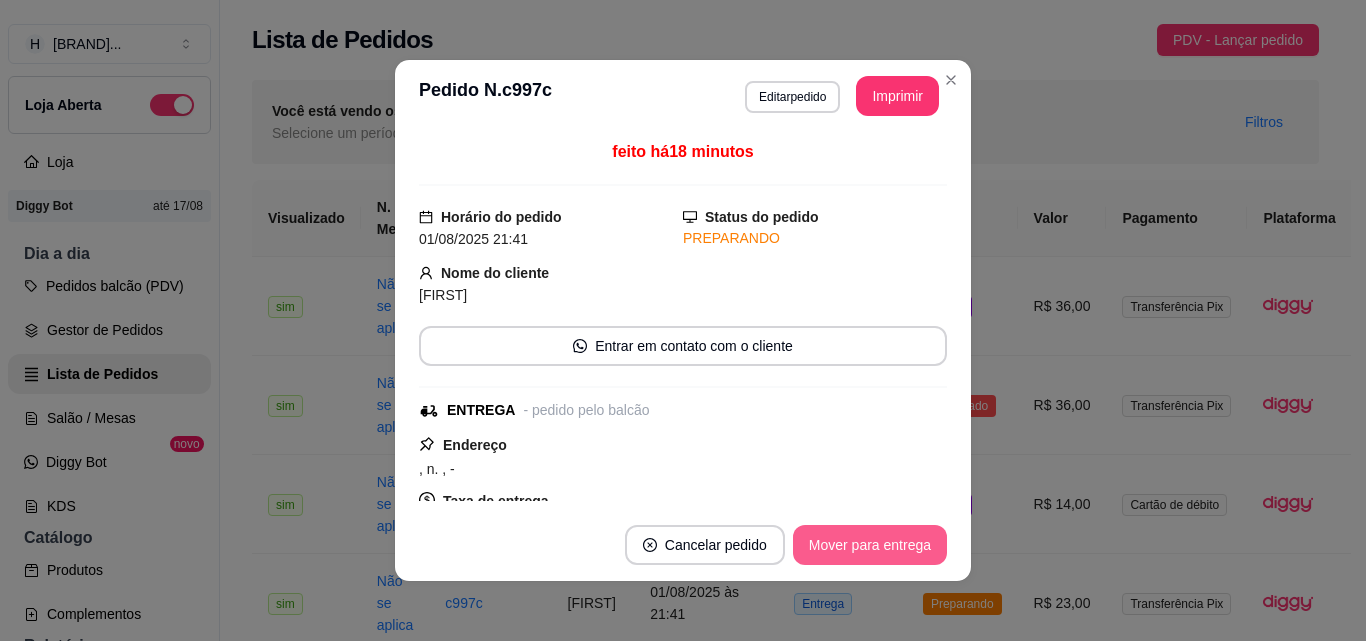 click on "Mover para entrega" at bounding box center [870, 545] 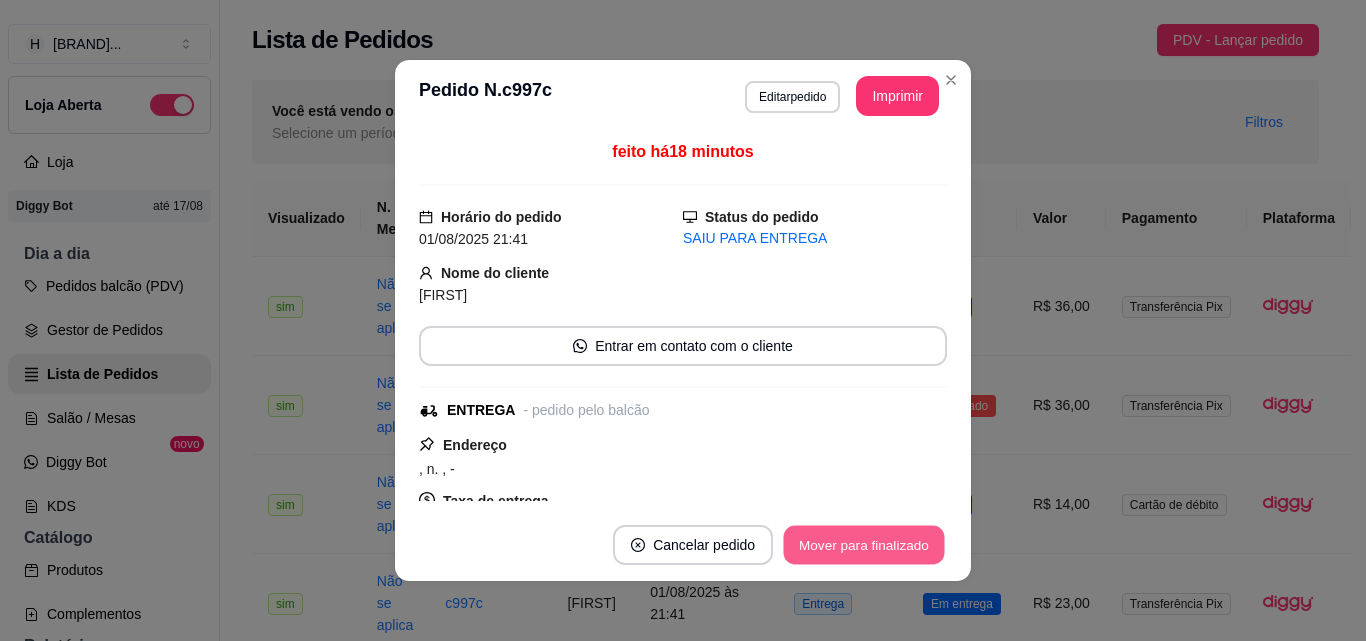 click on "Mover para finalizado" at bounding box center (864, 545) 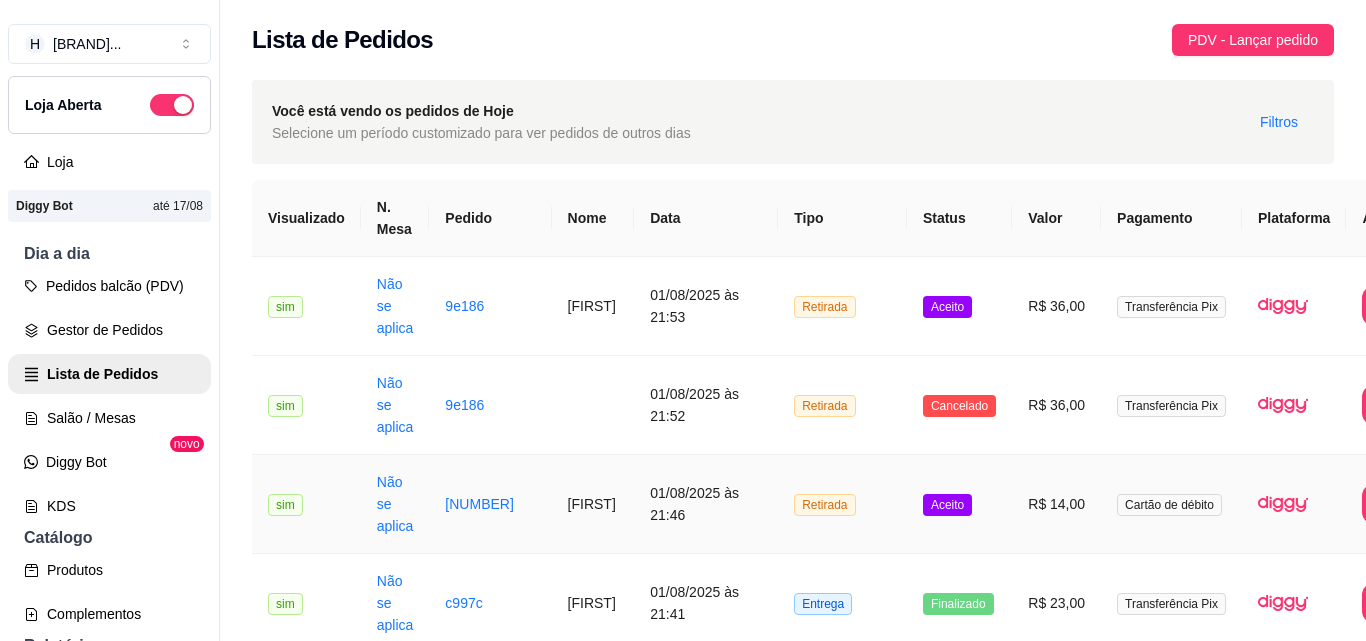 click on "Retirada" at bounding box center [842, 504] 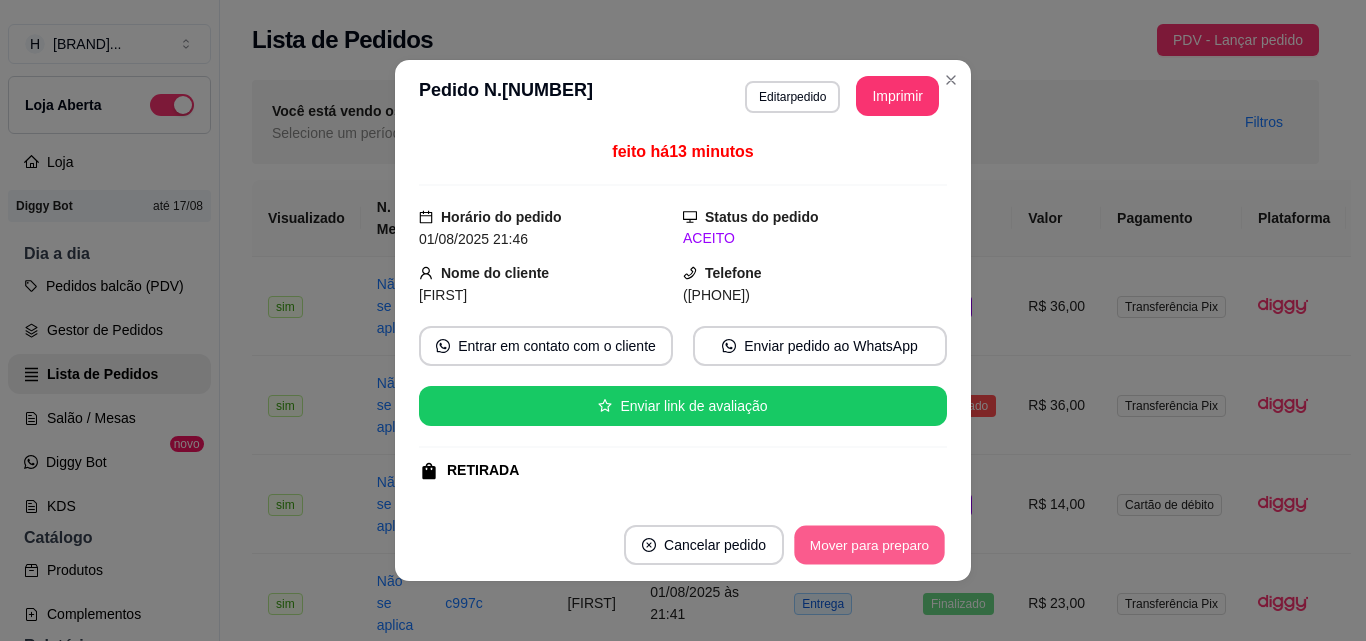 click on "Mover para preparo" at bounding box center (869, 545) 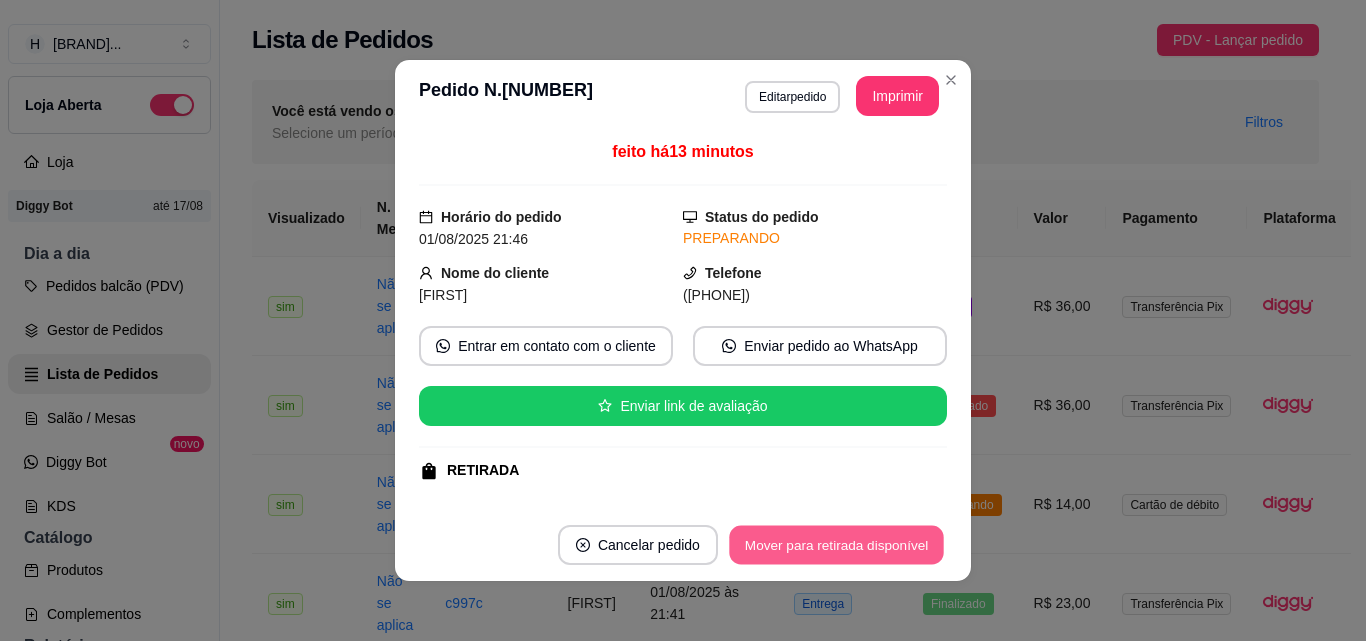 click on "Mover para retirada disponível" at bounding box center [836, 545] 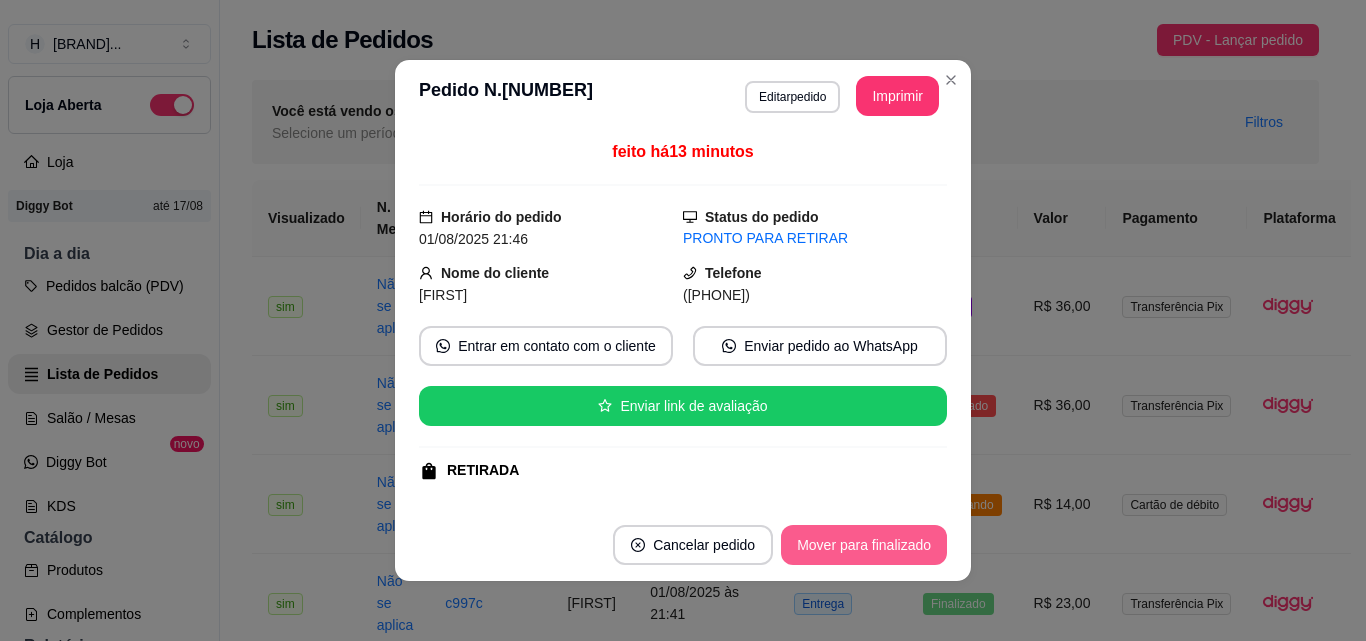 click on "Mover para finalizado" at bounding box center [864, 545] 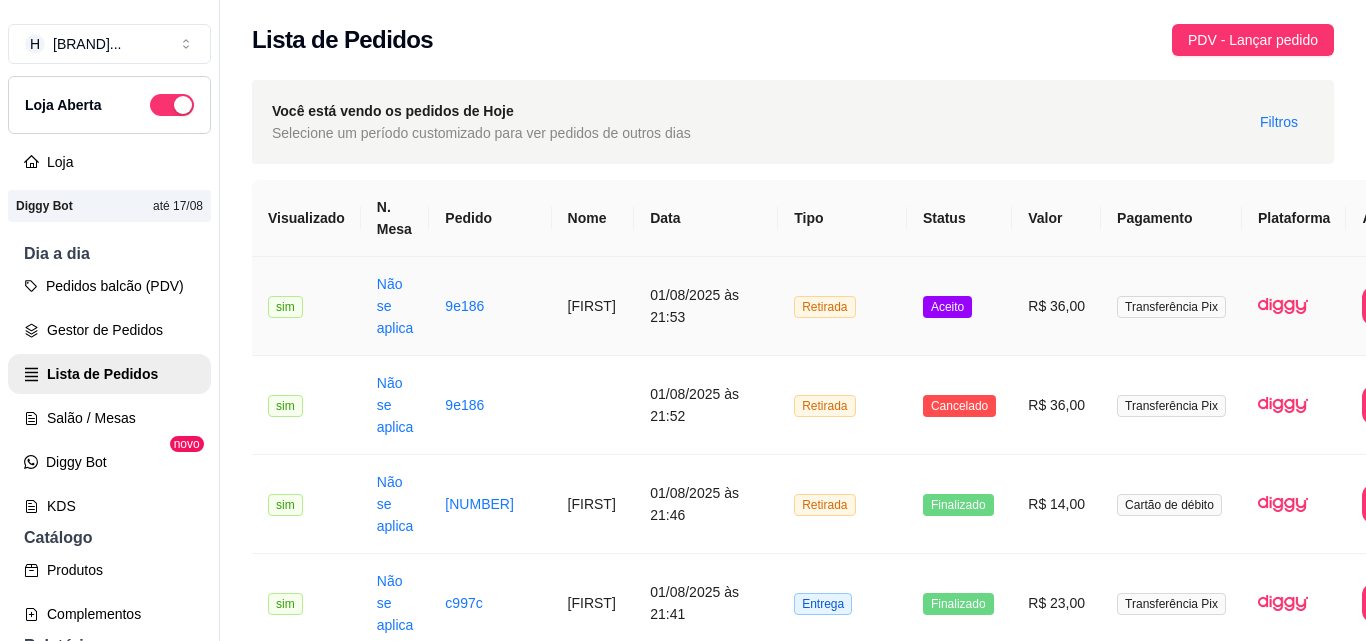 click on "Retirada" at bounding box center [842, 306] 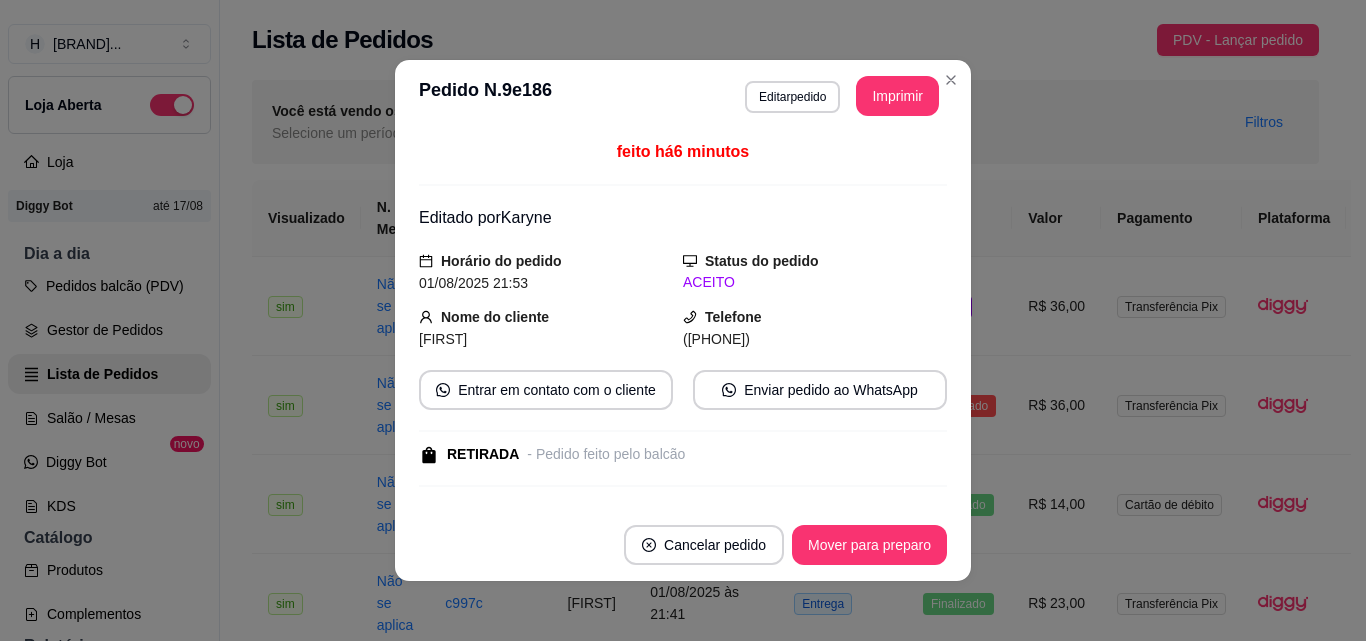 click on "Cancelar pedido Mover para preparo" at bounding box center (683, 545) 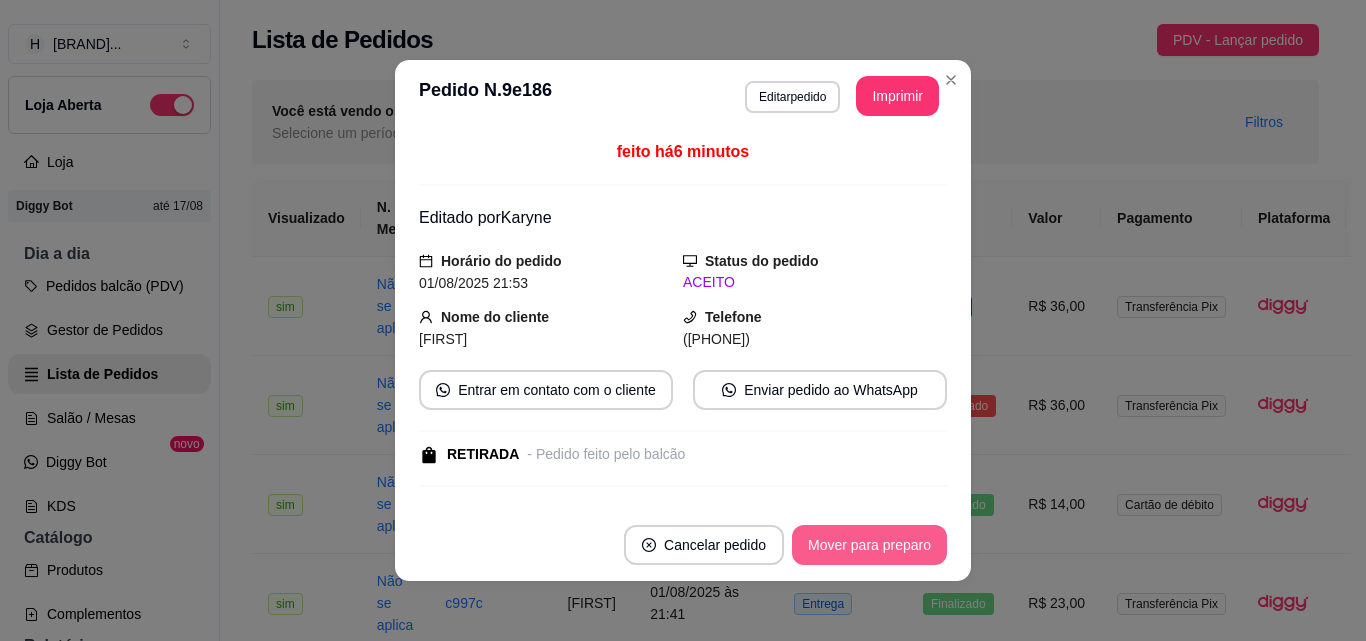 click on "Mover para preparo" at bounding box center [869, 545] 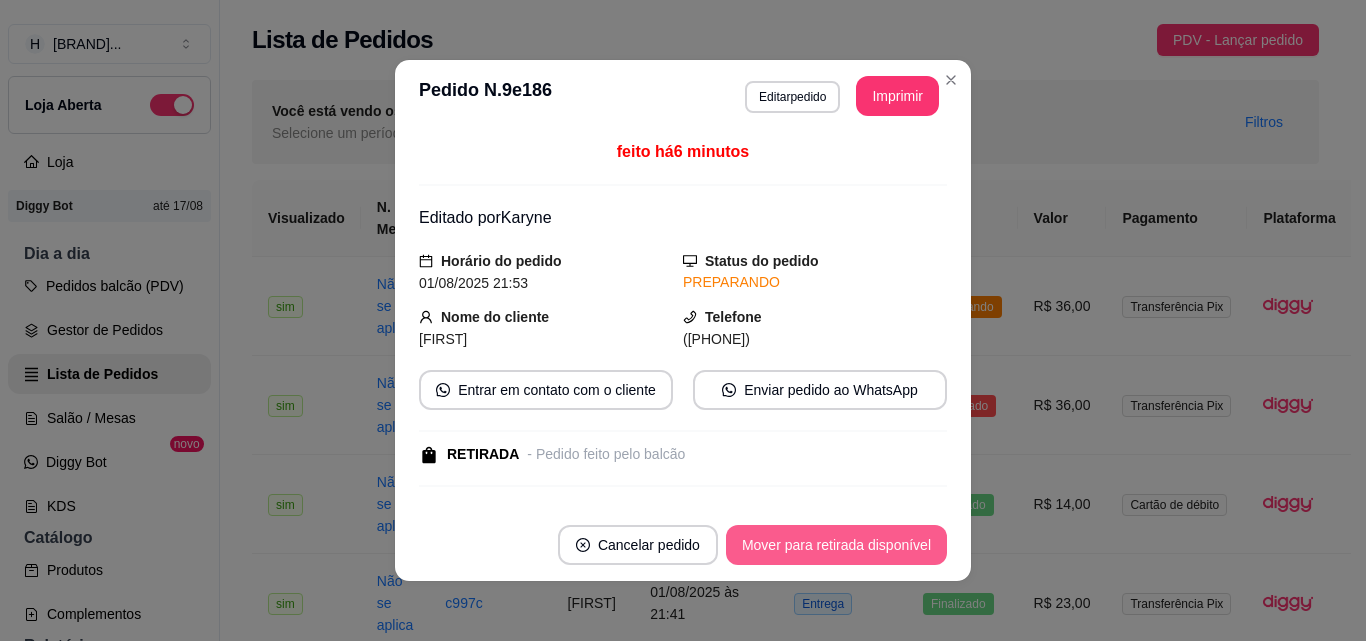 click on "Mover para retirada disponível" at bounding box center [836, 545] 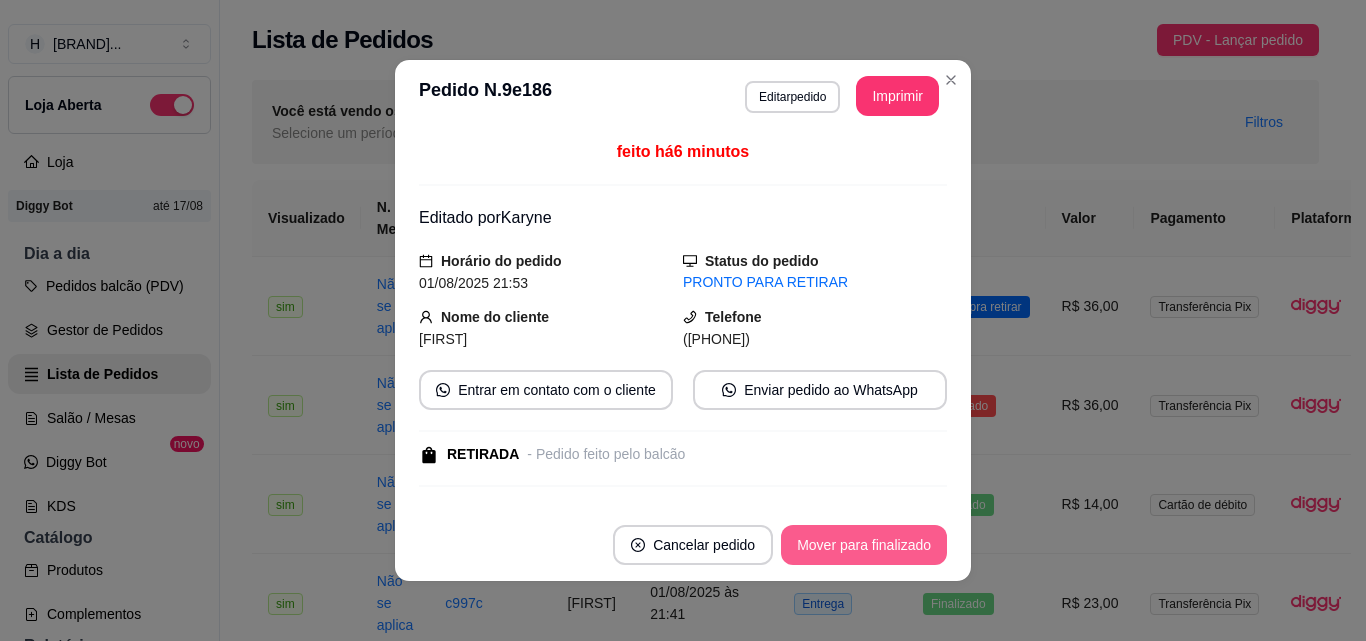 click on "Mover para finalizado" at bounding box center (864, 545) 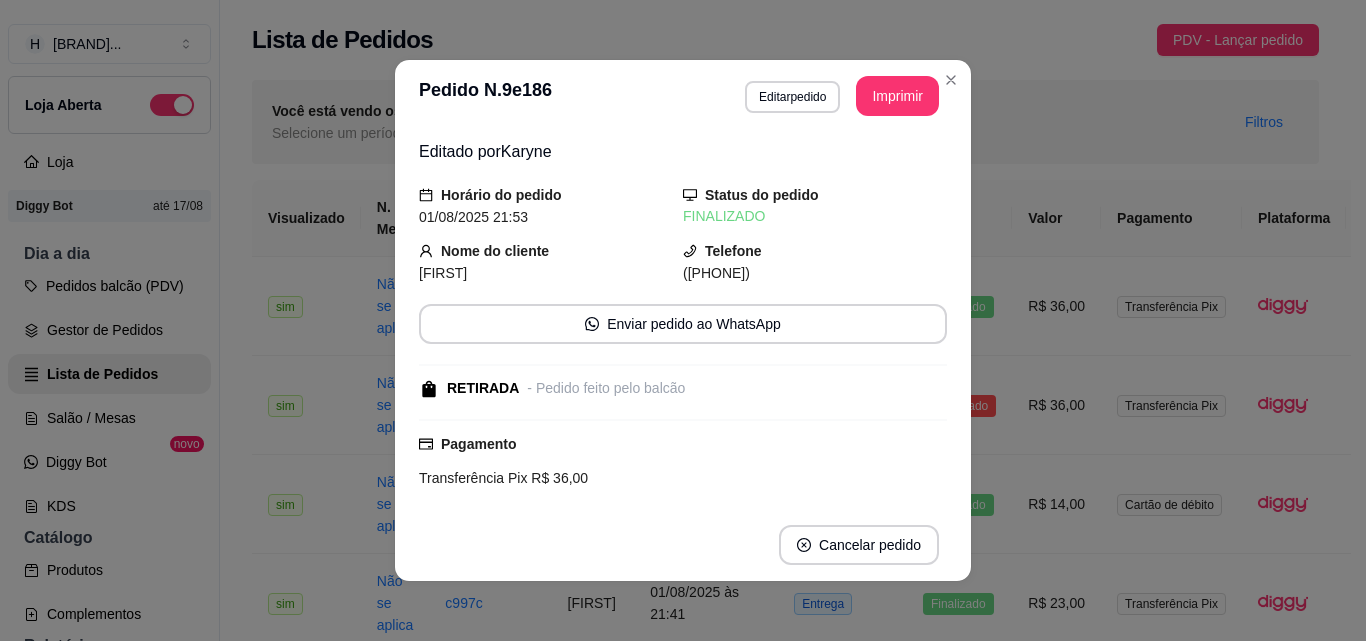 click on "Cancelar pedido" at bounding box center [683, 545] 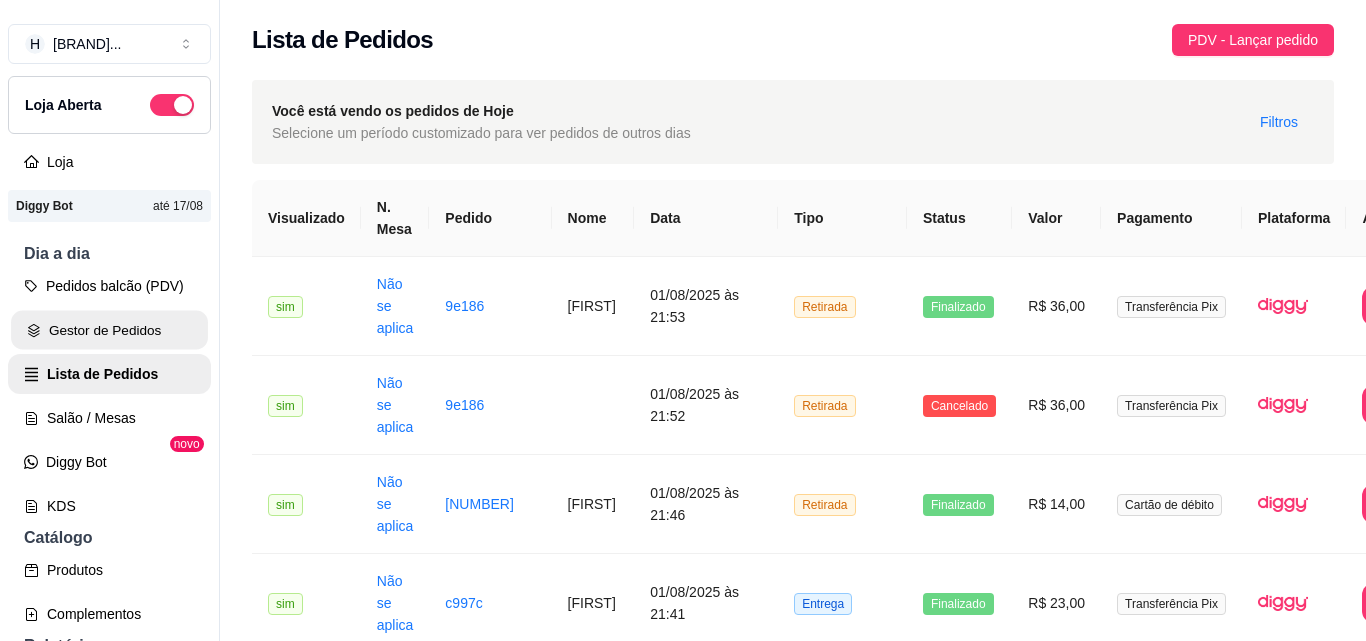 click on "Gestor de Pedidos" at bounding box center [109, 330] 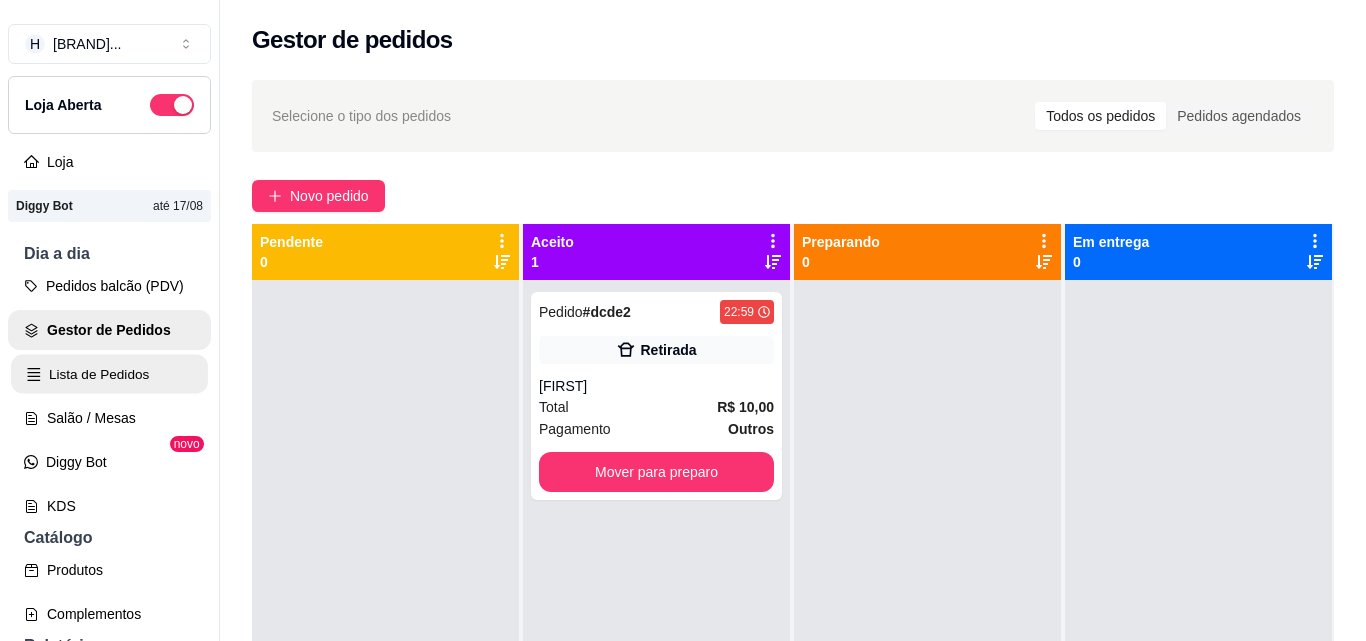 click on "Lista de Pedidos" at bounding box center (109, 374) 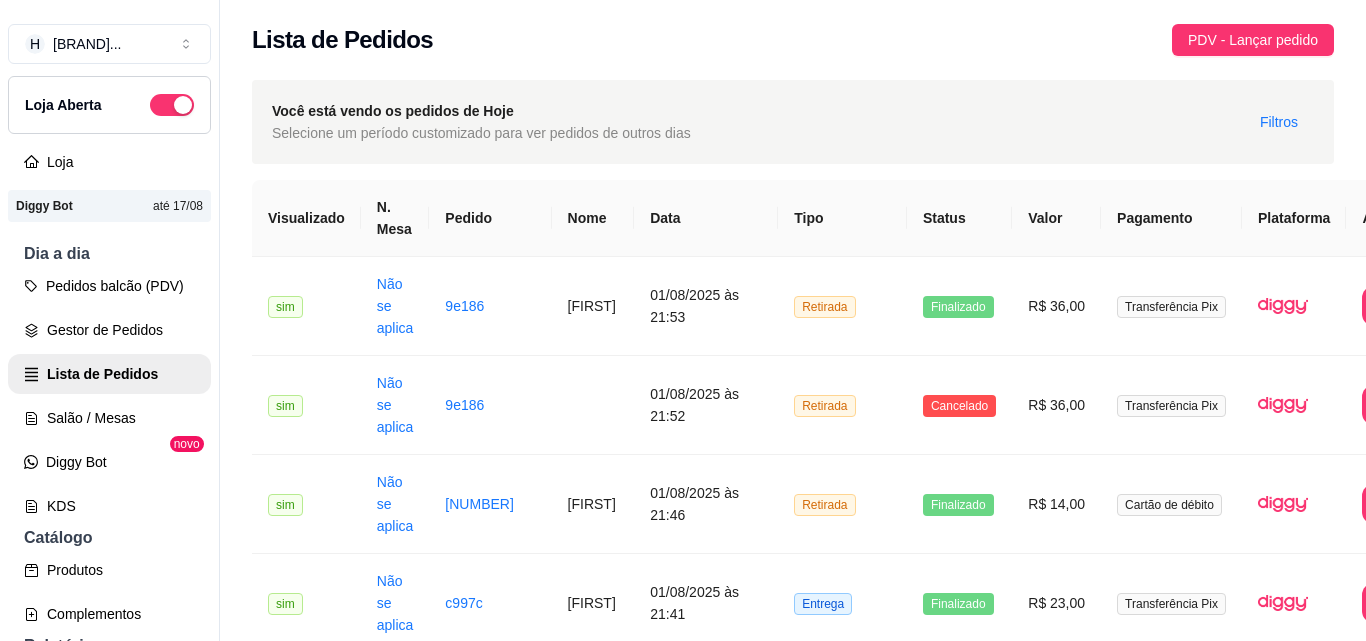 click on "Entrega" at bounding box center (842, 1098) 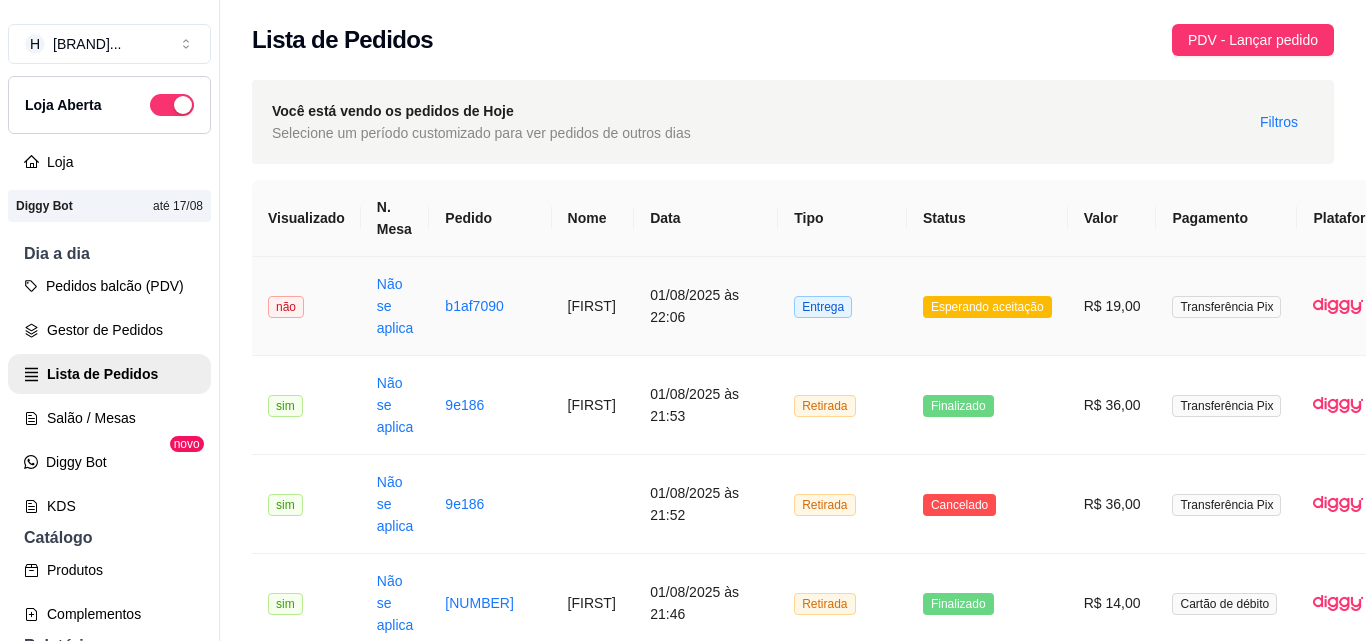 click on "Entrega" at bounding box center (842, 306) 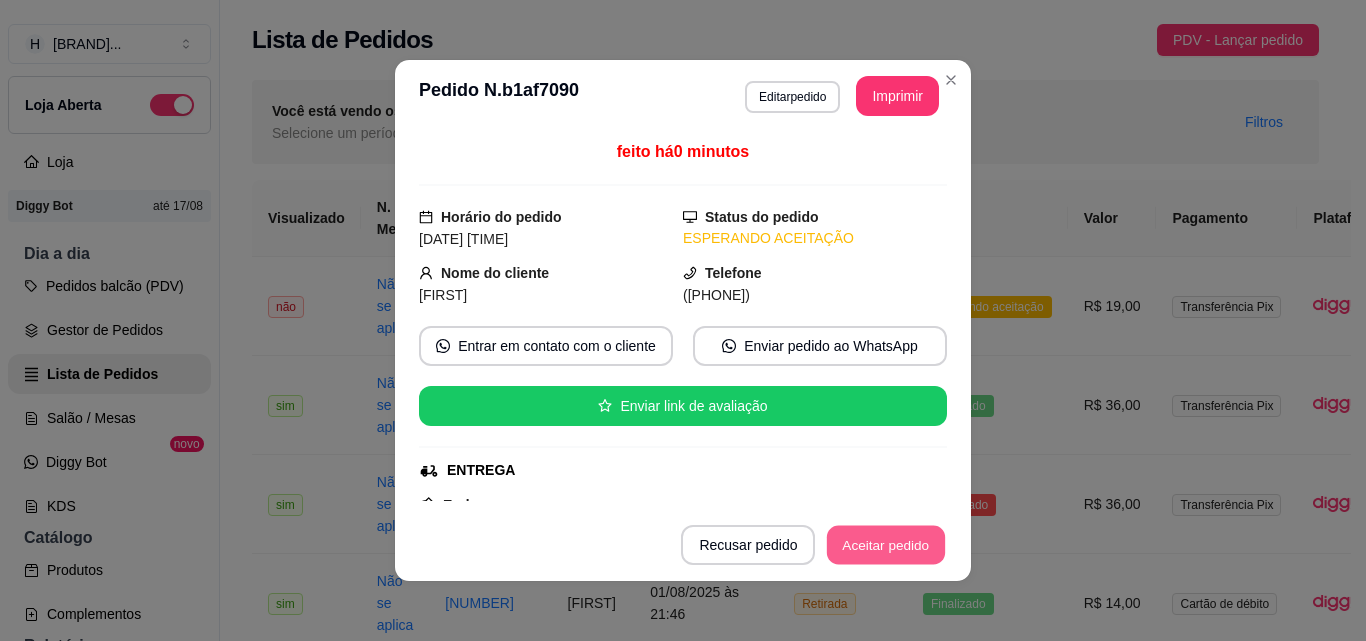 click on "Aceitar pedido" at bounding box center (886, 545) 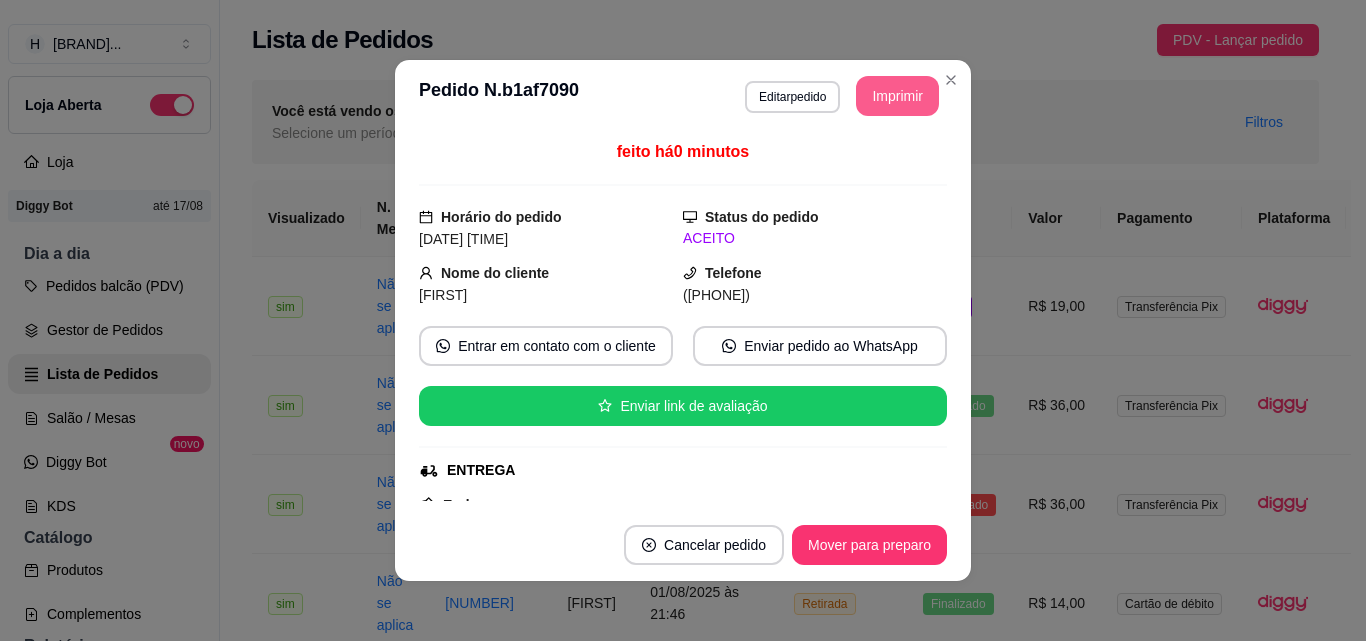 click on "Imprimir" at bounding box center (897, 96) 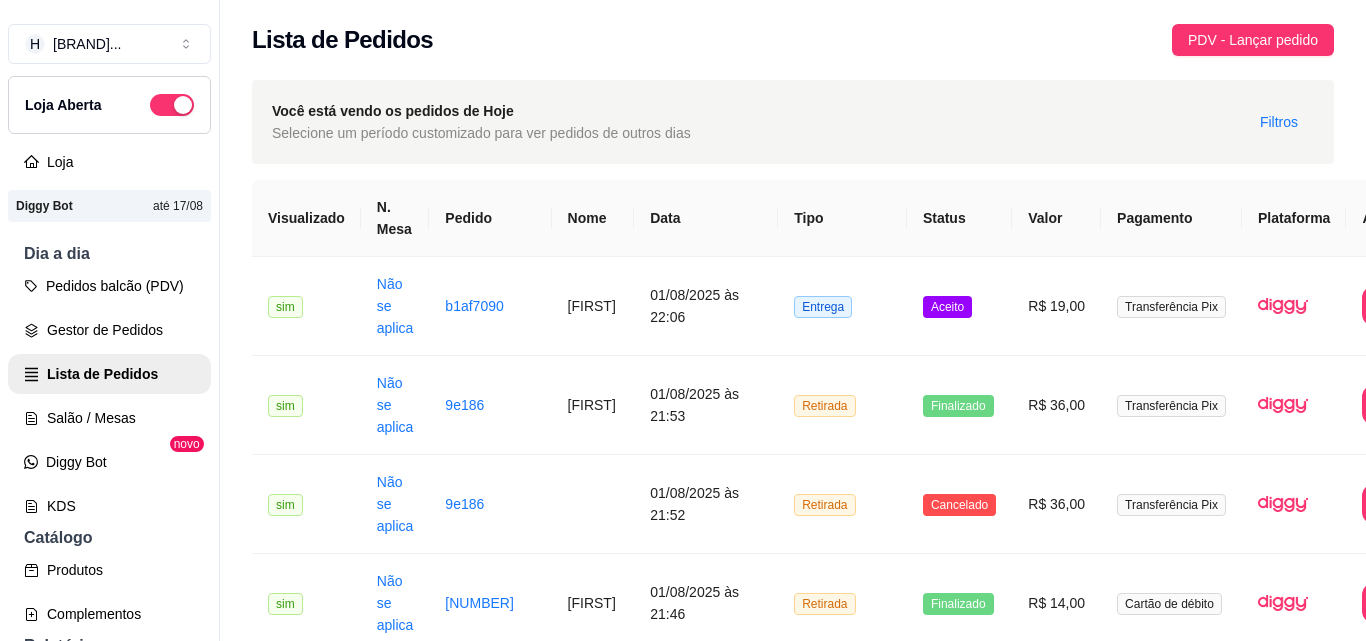 click on "R$ 45,00" at bounding box center (1056, 1296) 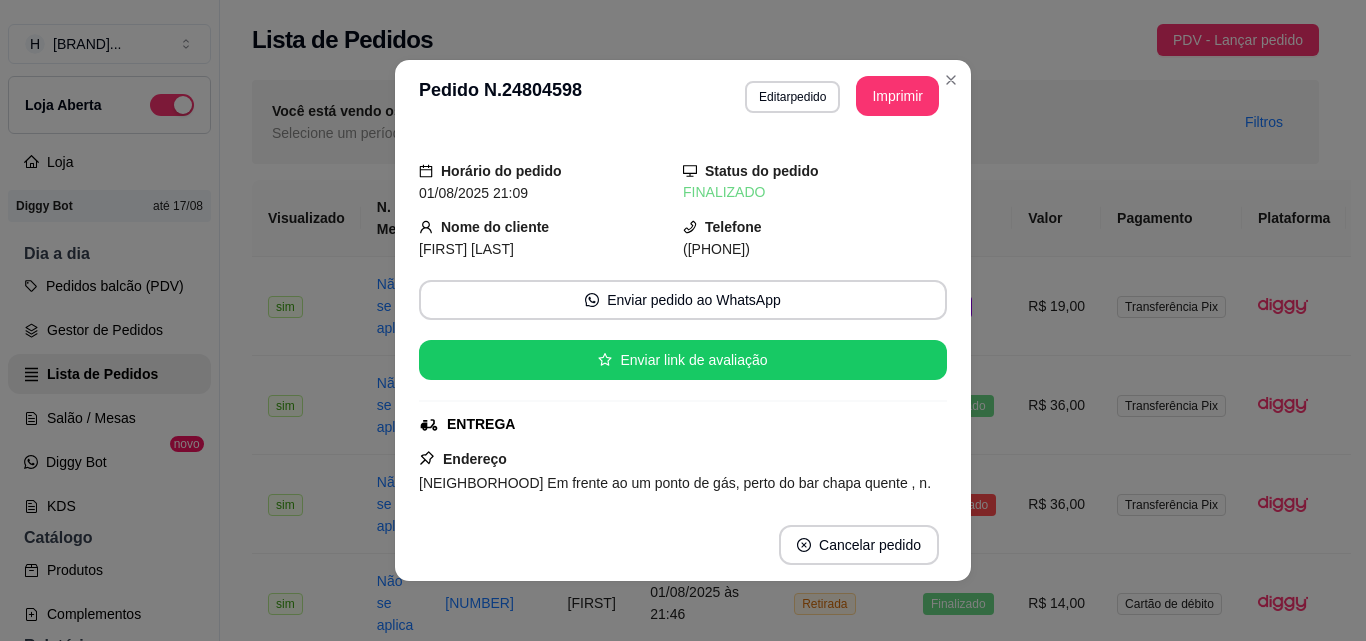 click on "Horário do pedido [DATE] [TIME] Status do pedido FINALIZADO Nome do cliente [FIRST] Telefone ([PHONE]) Enviar pedido ao WhatsApp Enviar link de avaliação ENTREGA Endereço [NEIGHBORHOOD] Em frente ao um ponto de gás, perto do bar chapa quente , n. SN, [NEIGHBORHOOD] - [POSTAL_CODE] Casa Taxa de entrega R$ 5,00 Copiar Endereço Pagamento Transferência Pix R$ 45,00 Resumo do pedido 2 x BACON CHEDDAR R$ 40,00 Subtotal R$ 40,00 Total R$ 45,00" at bounding box center [683, 320] 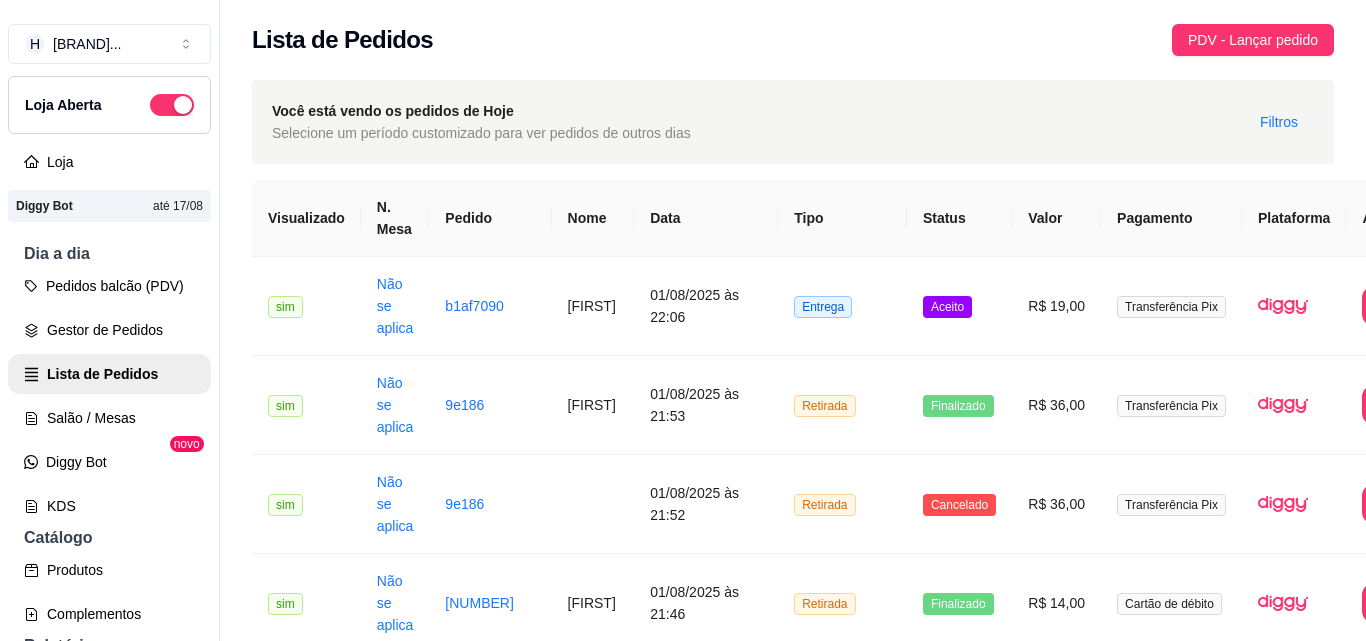 click on "Retirada" at bounding box center (842, 1593) 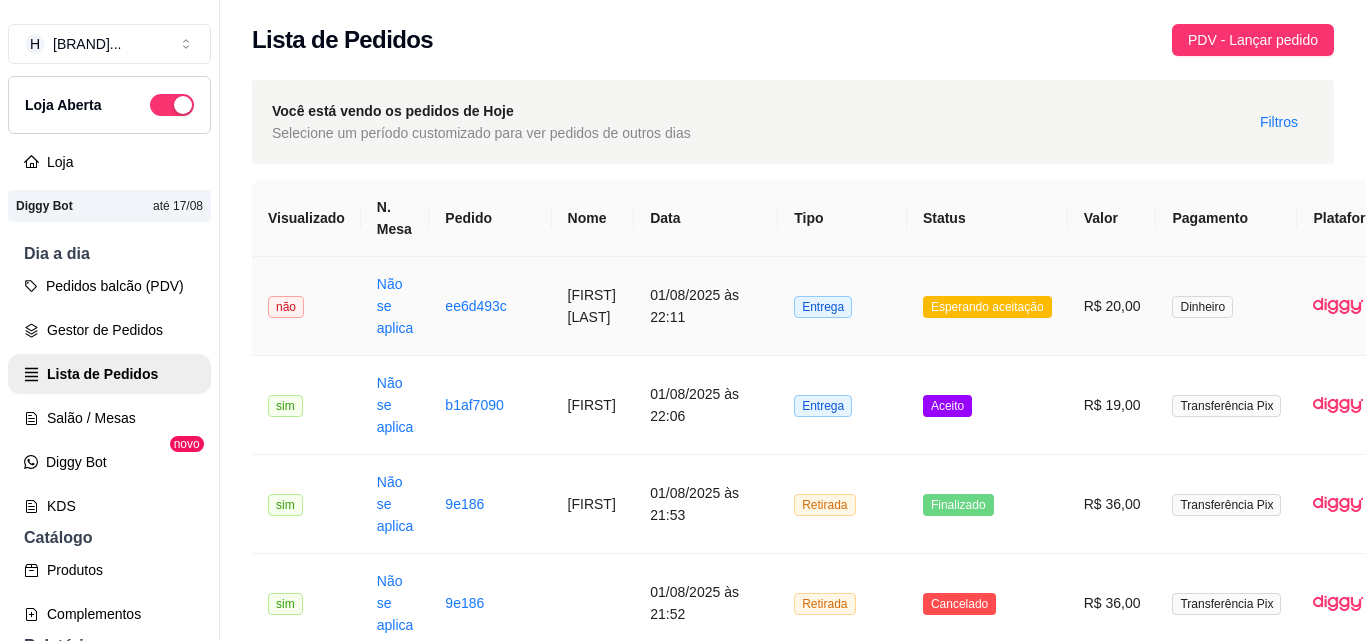click on "Entrega" at bounding box center (842, 306) 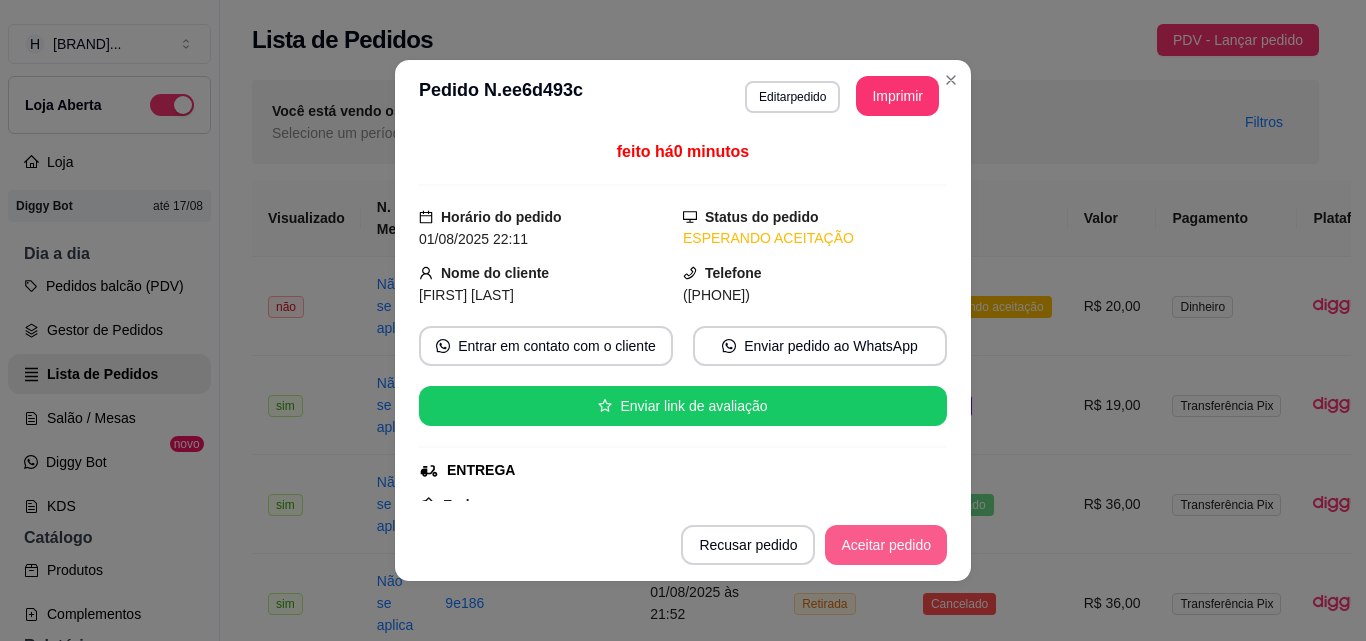 click on "Aceitar pedido" at bounding box center (886, 545) 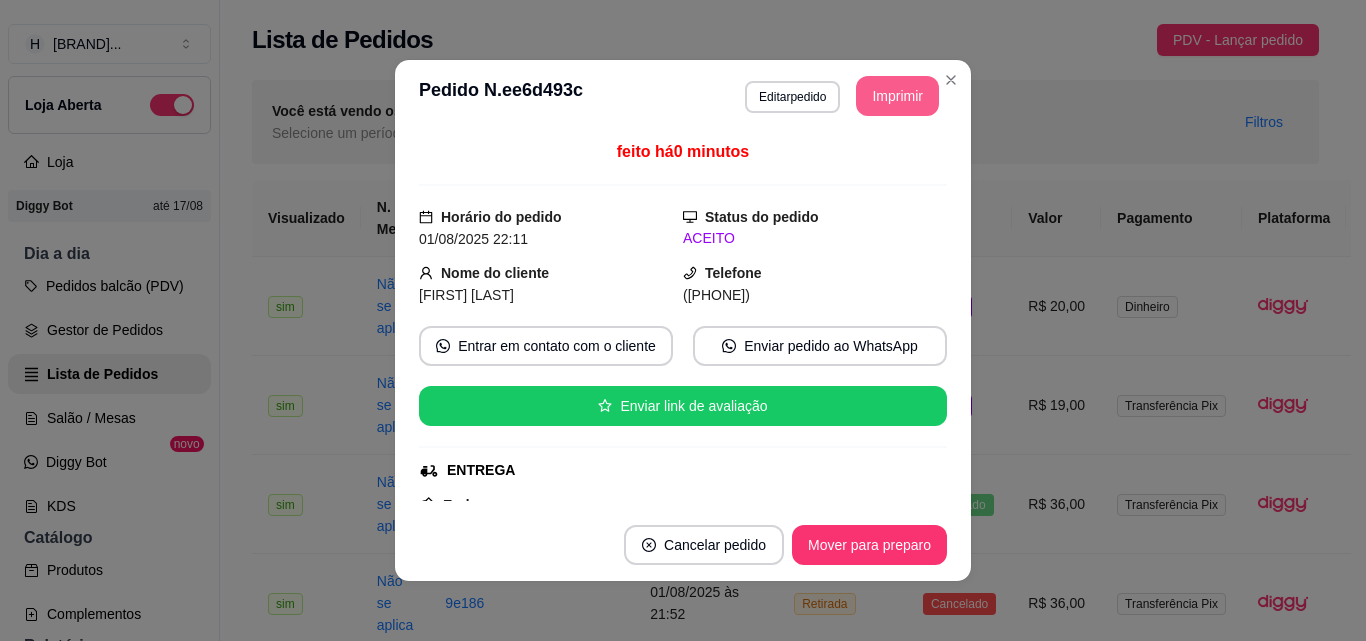 click on "Imprimir" at bounding box center (897, 96) 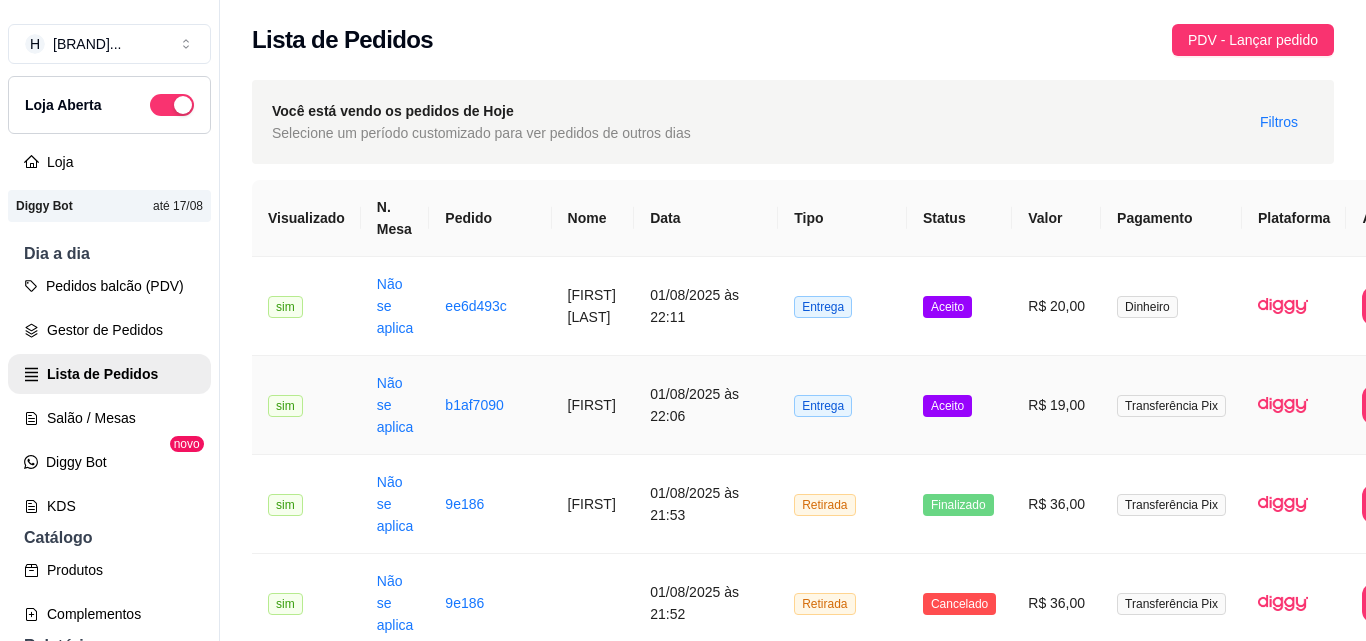 click on "Entrega" at bounding box center (842, 405) 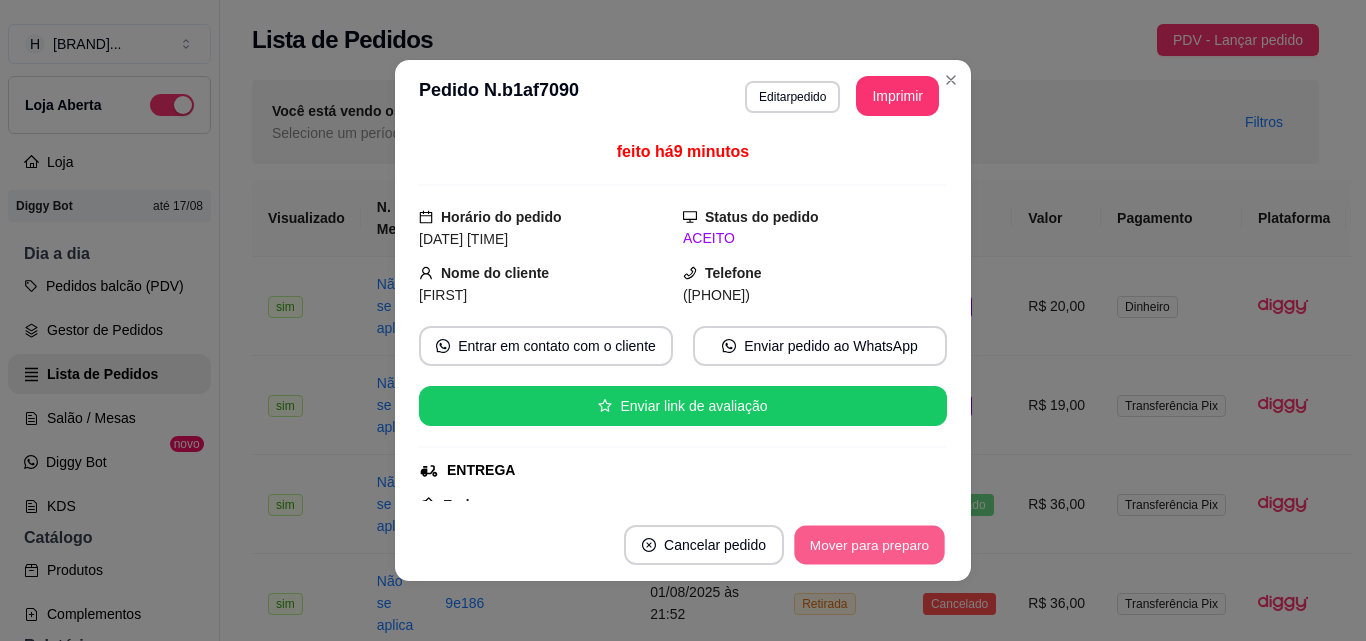 click on "Mover para preparo" at bounding box center [869, 545] 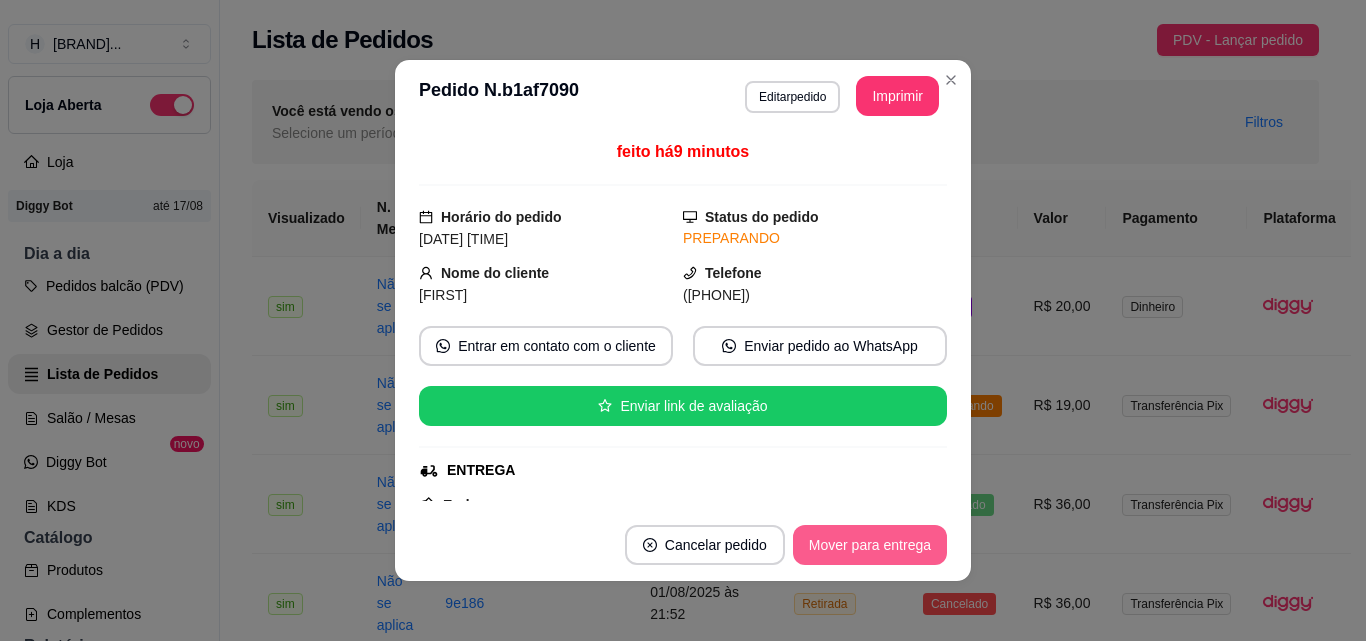 click on "Mover para entrega" at bounding box center (870, 545) 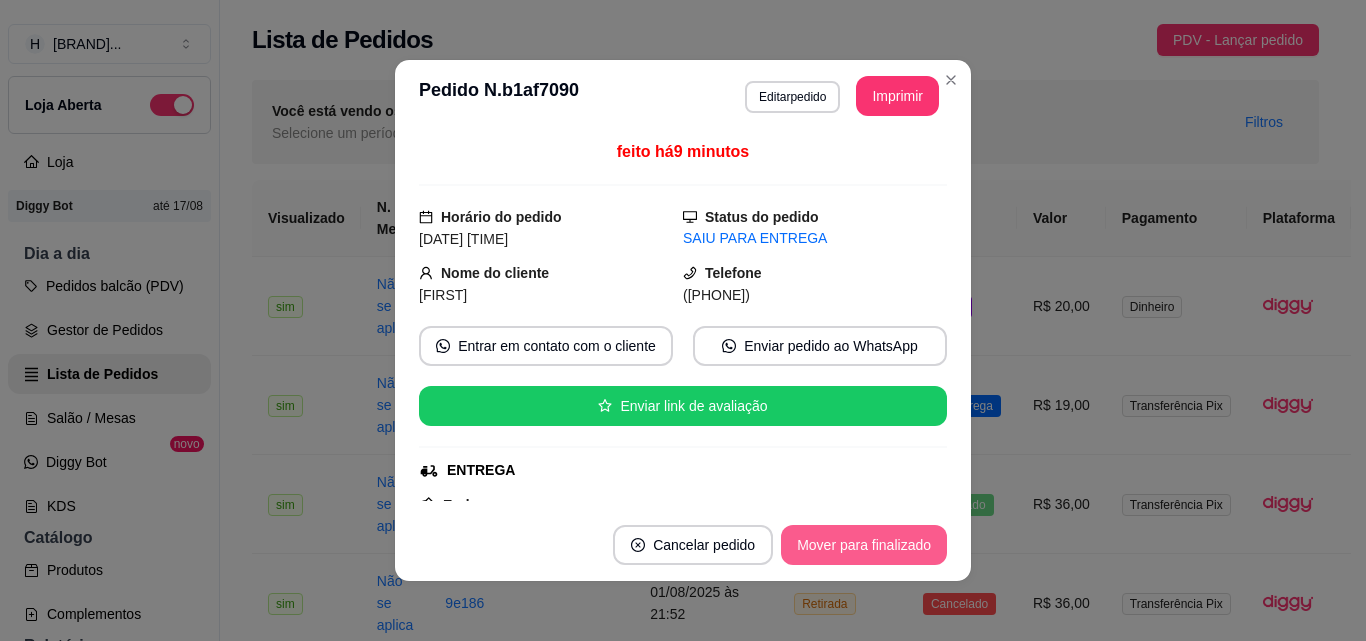 click on "Mover para finalizado" at bounding box center (864, 545) 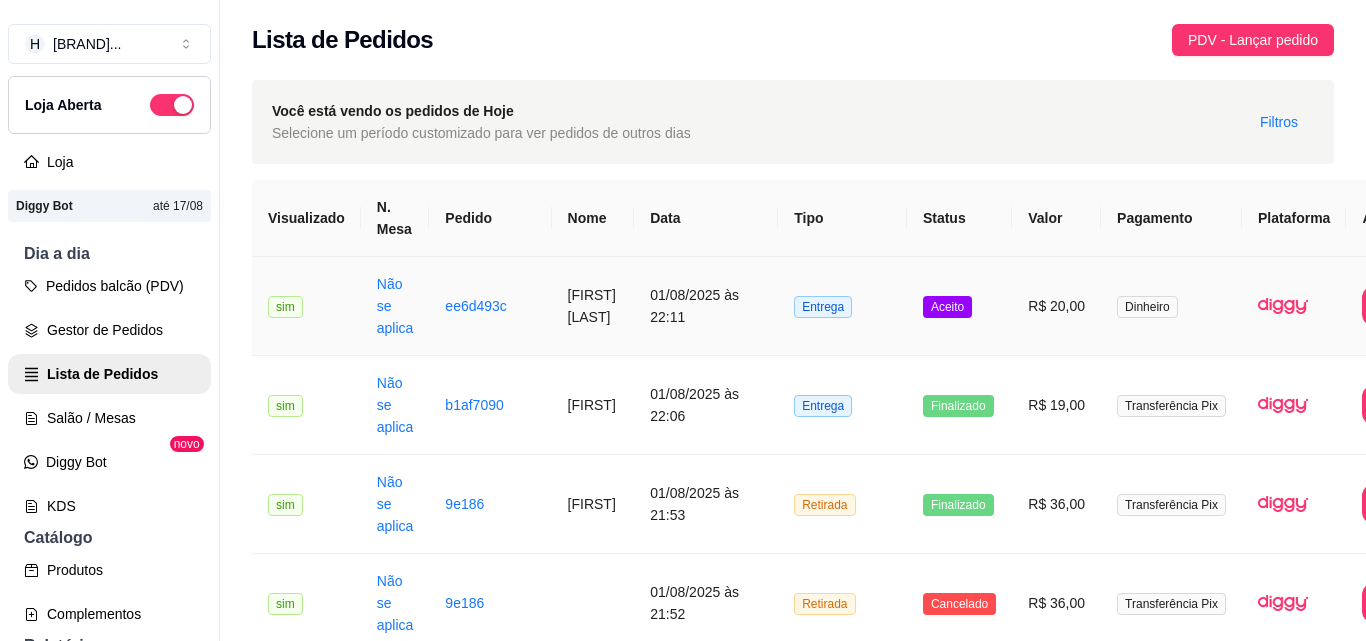 click on "Entrega" at bounding box center (842, 306) 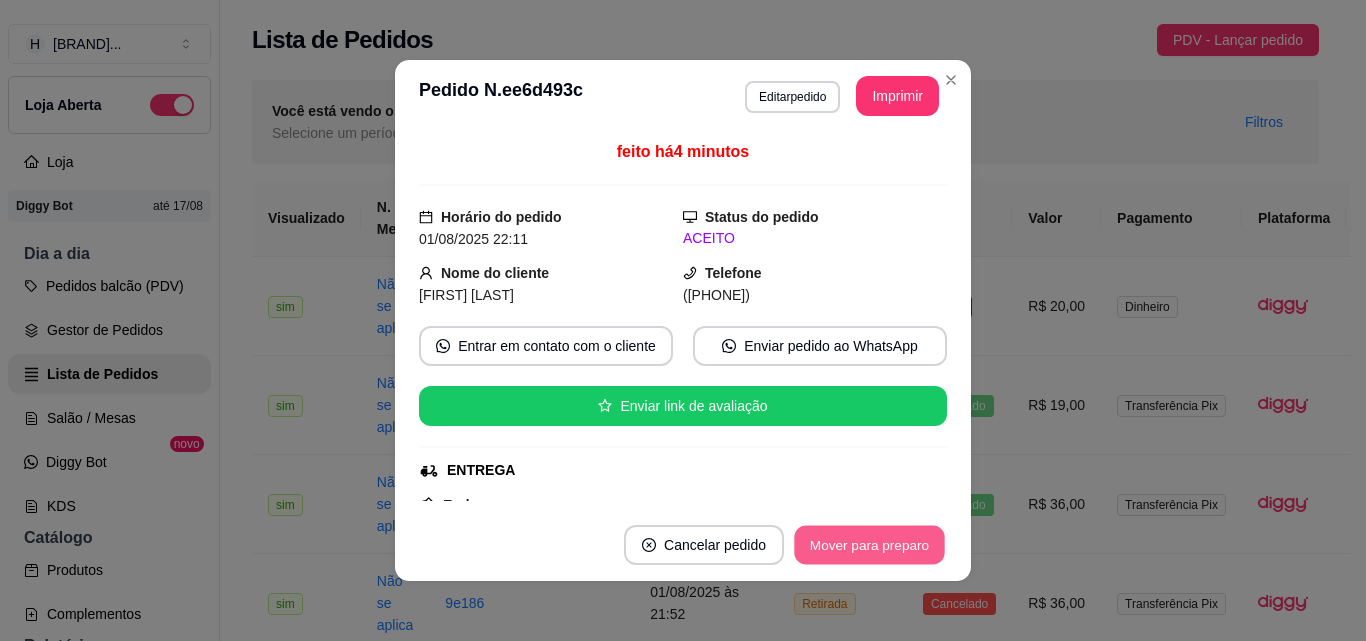 click on "Mover para preparo" at bounding box center [869, 545] 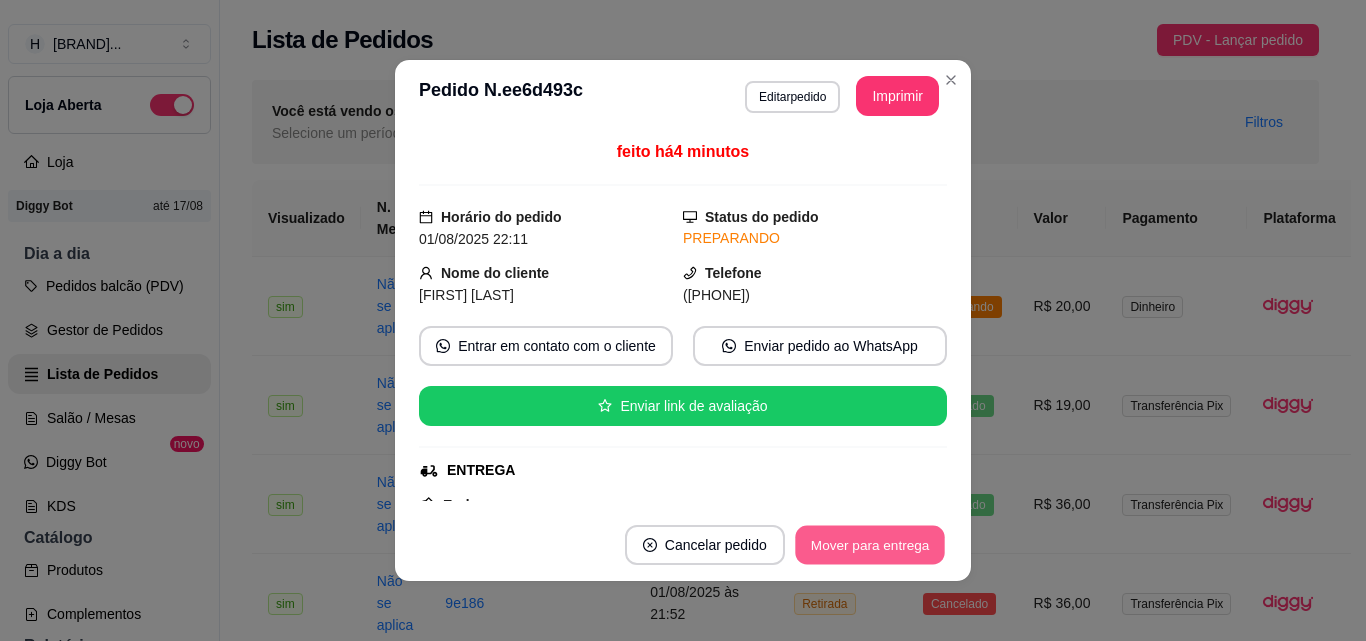 click on "Mover para entrega" at bounding box center [870, 545] 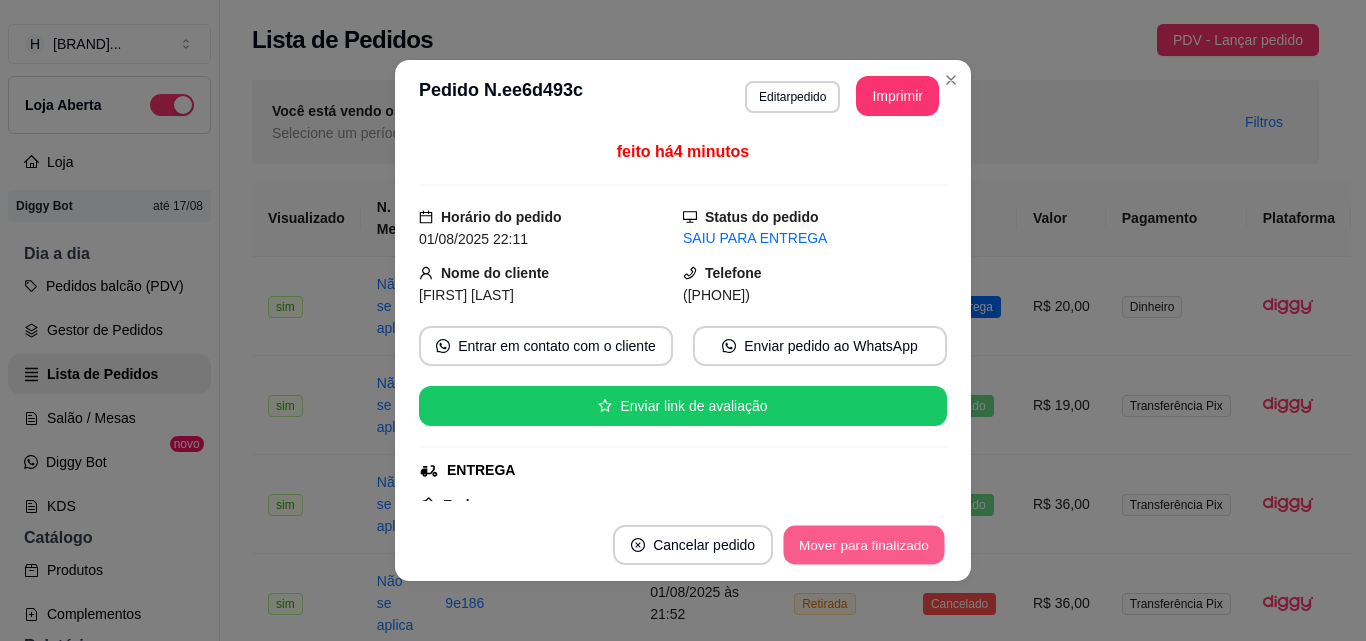 click on "Mover para finalizado" at bounding box center [864, 545] 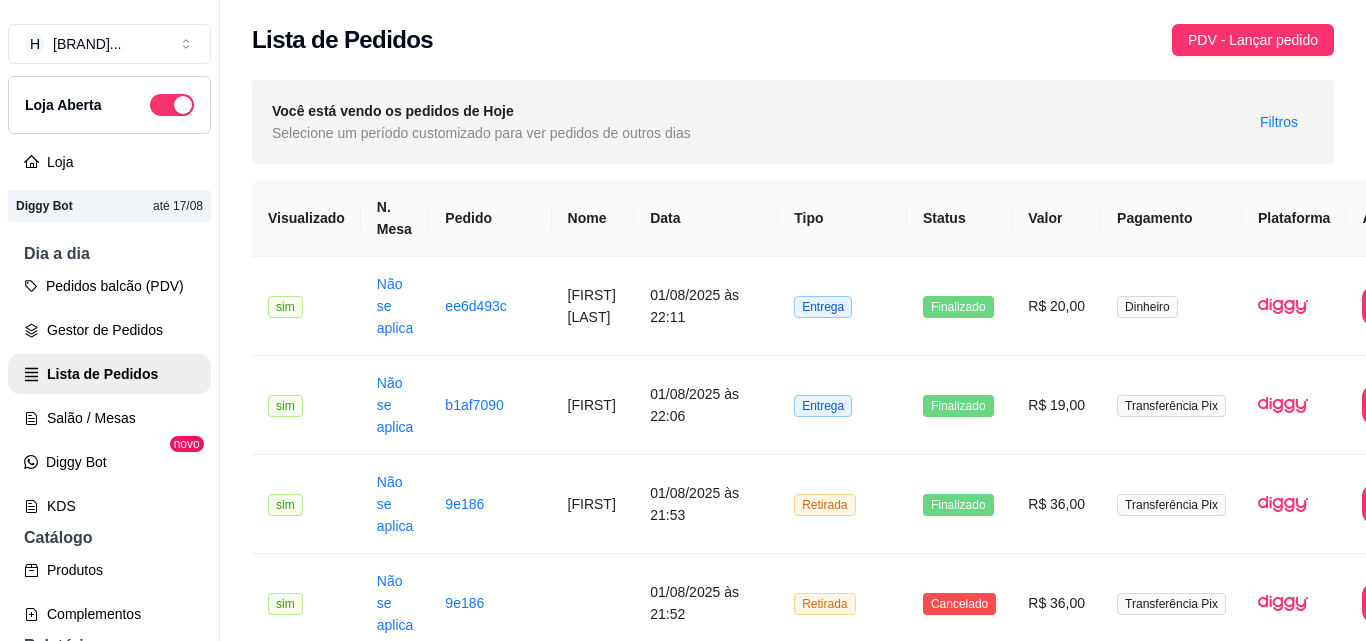 click on "Relatórios de vendas" at bounding box center (109, 678) 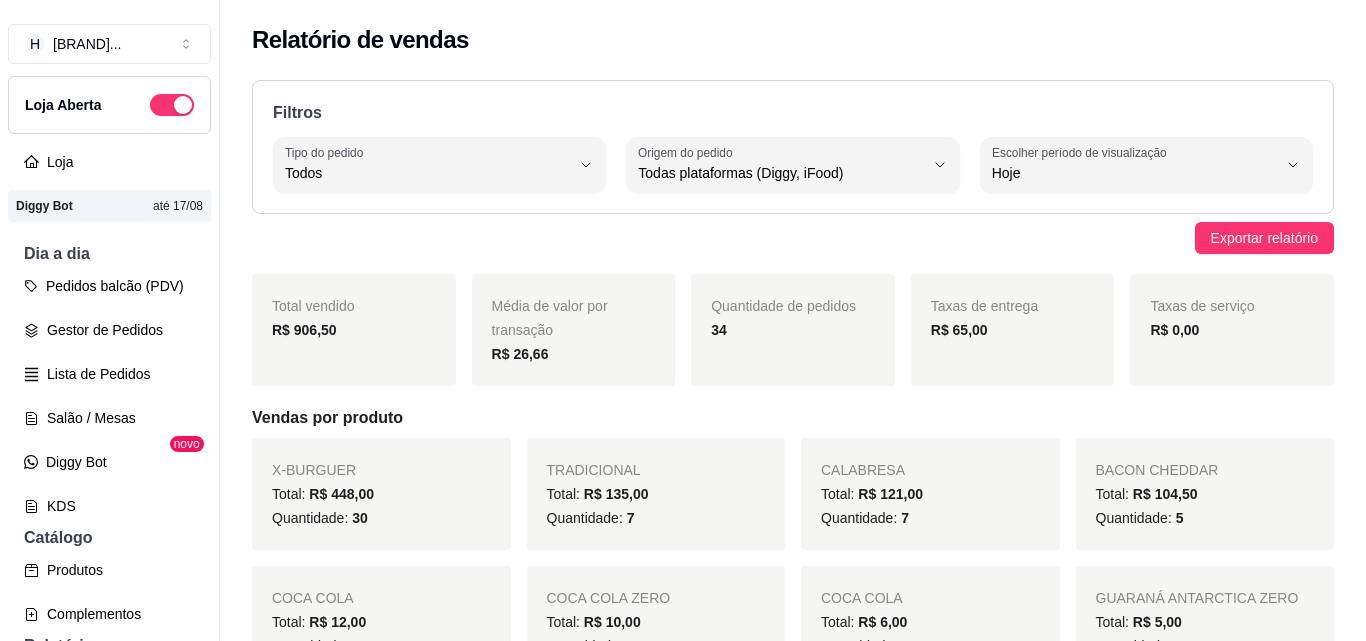 click on "Controle de caixa" at bounding box center (109, 962) 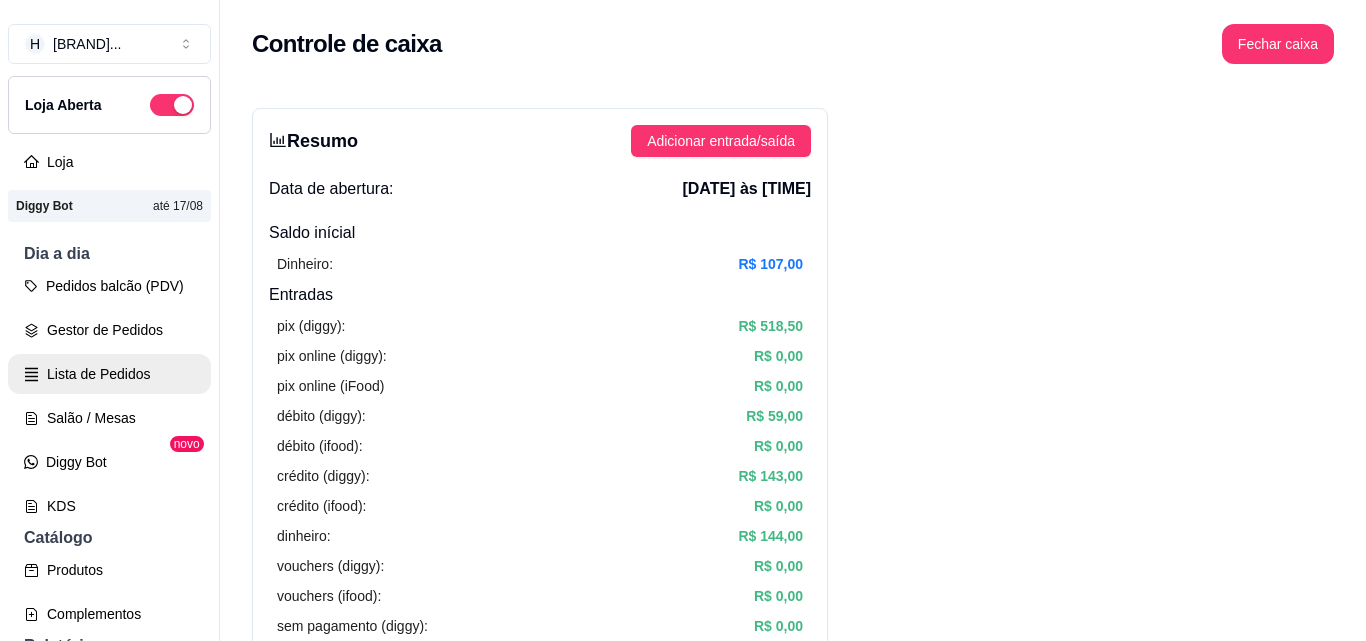 click on "Lista de Pedidos" at bounding box center (109, 374) 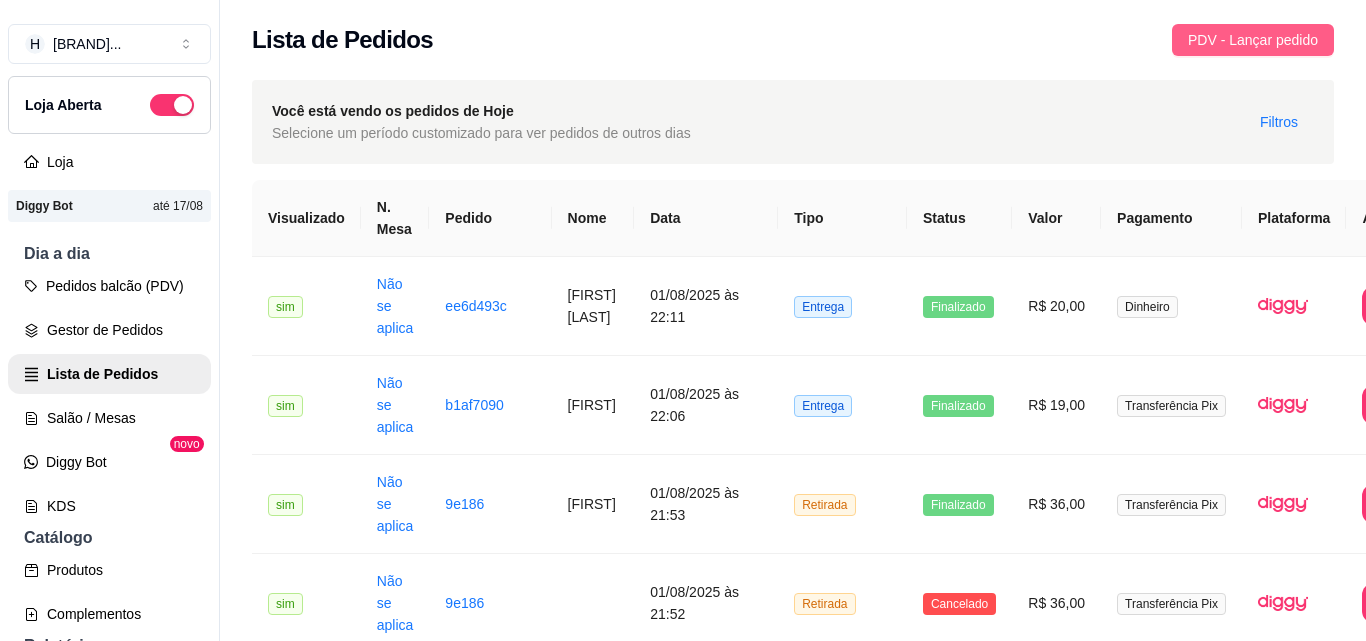 click on "PDV - Lançar pedido" at bounding box center [1253, 40] 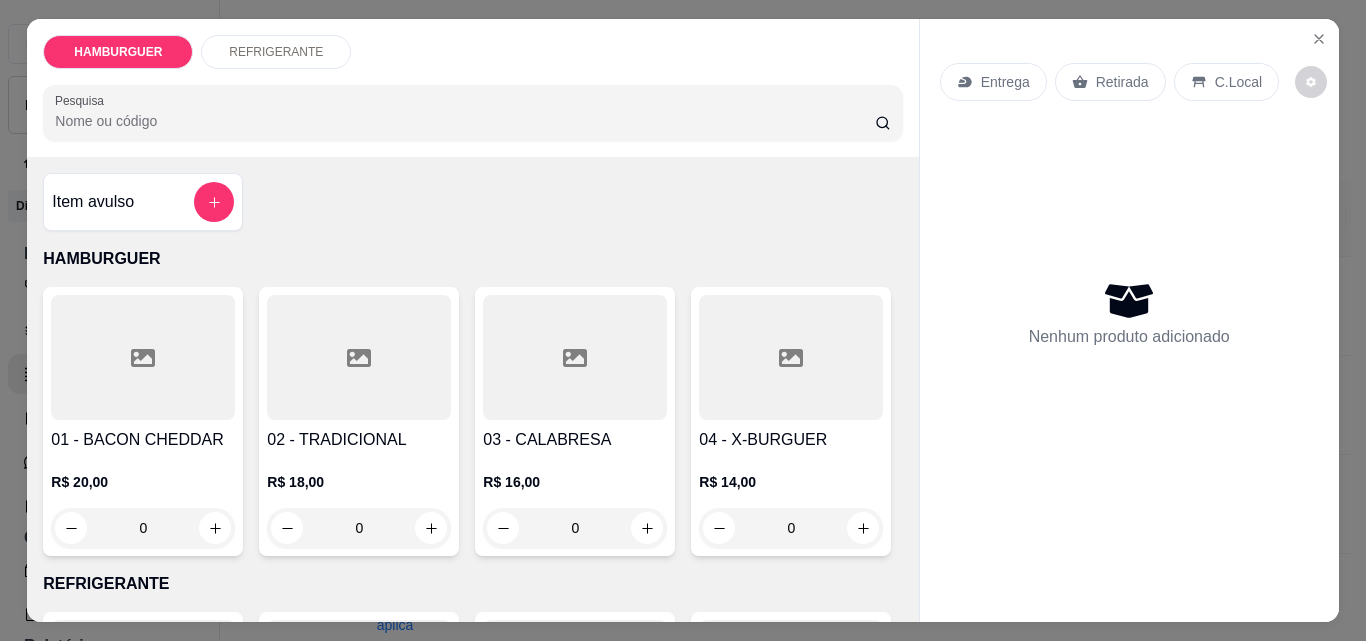 click on "0" at bounding box center (143, 528) 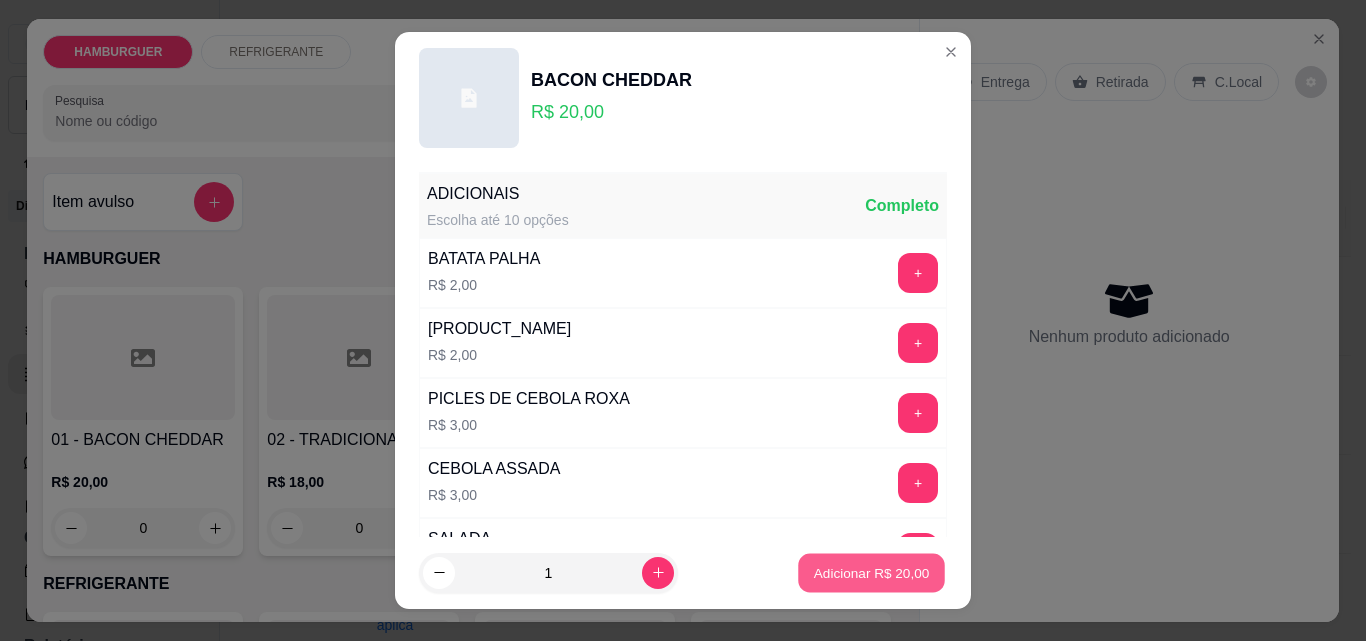 click on "Adicionar   R$ 20,00" at bounding box center (872, 572) 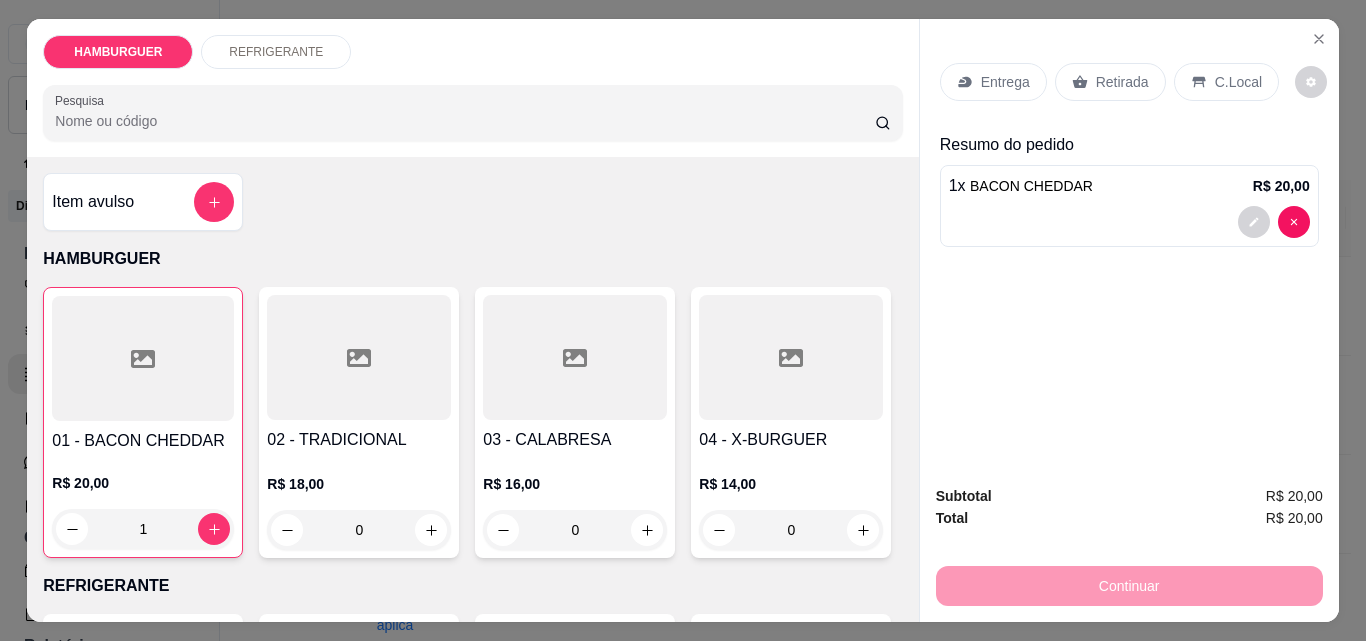 click on "C.Local" at bounding box center [1226, 82] 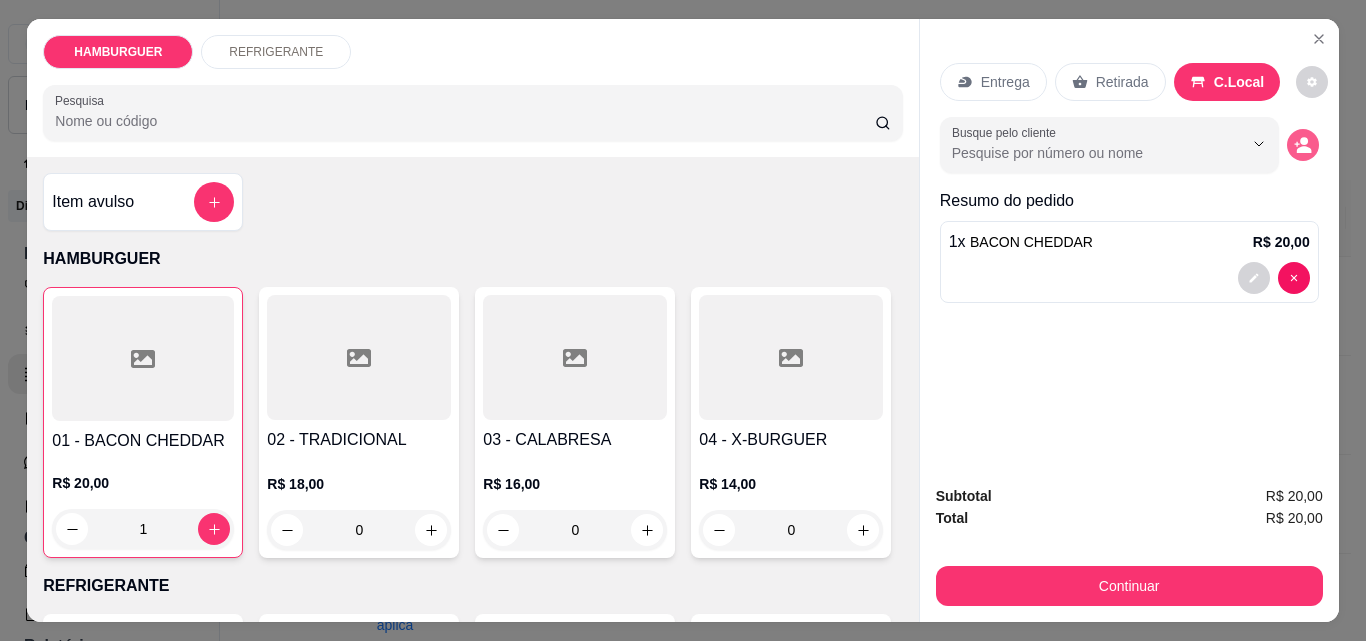 click 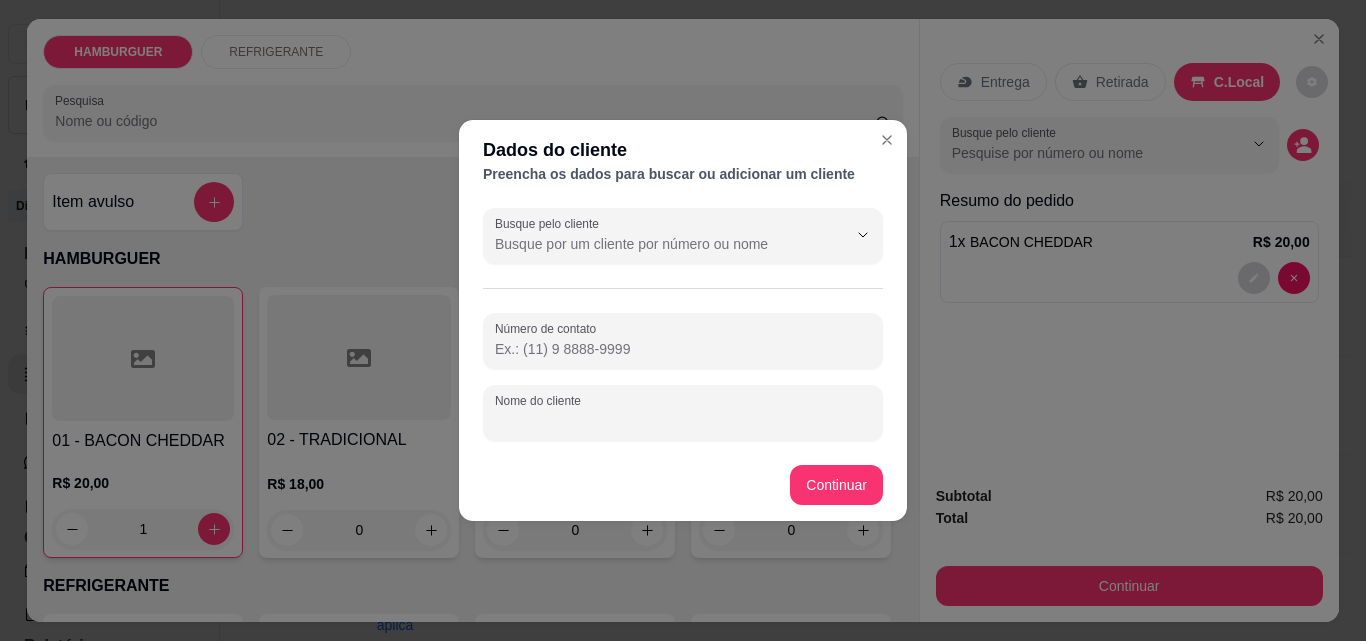 click on "Nome do cliente" at bounding box center [683, 421] 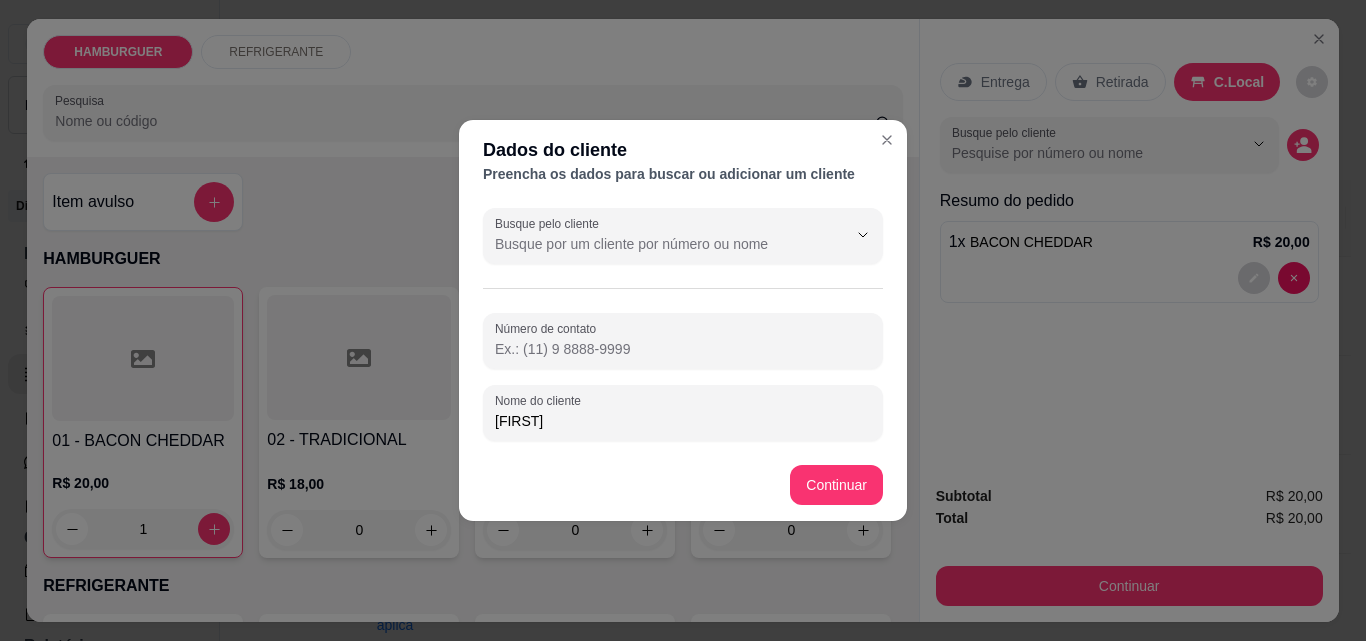type on "[FIRST]" 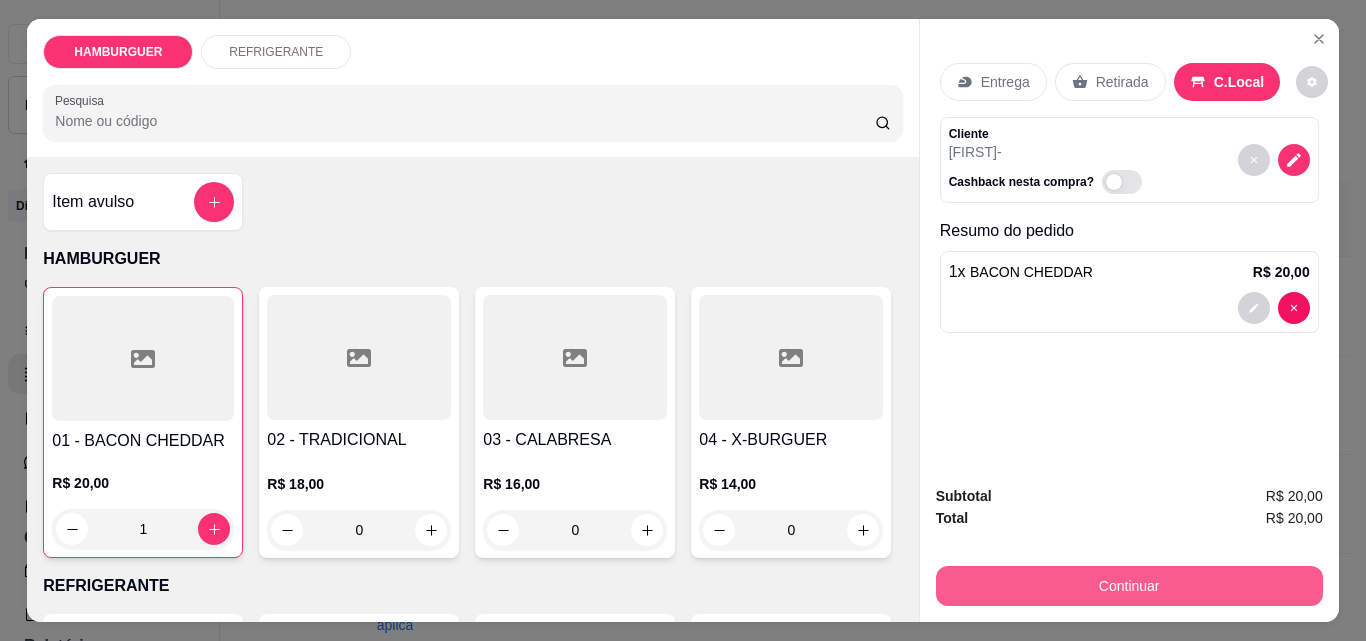 click on "Continuar" at bounding box center (1129, 586) 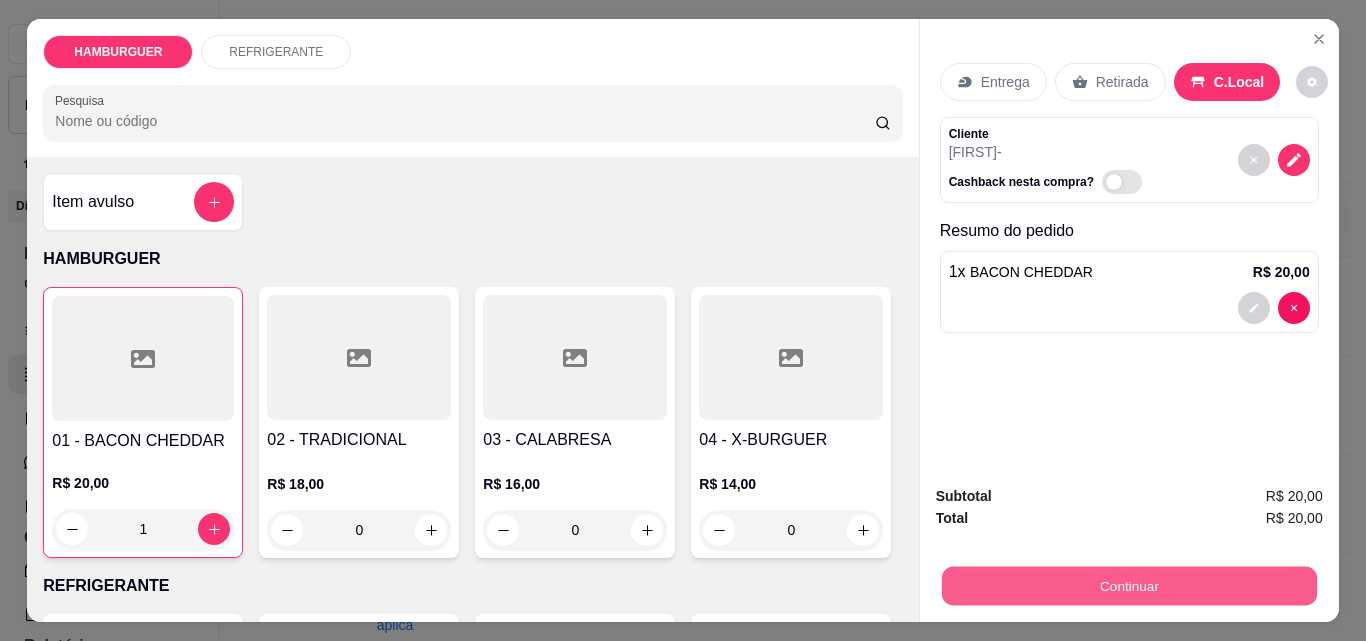 click on "Continuar" at bounding box center (1128, 585) 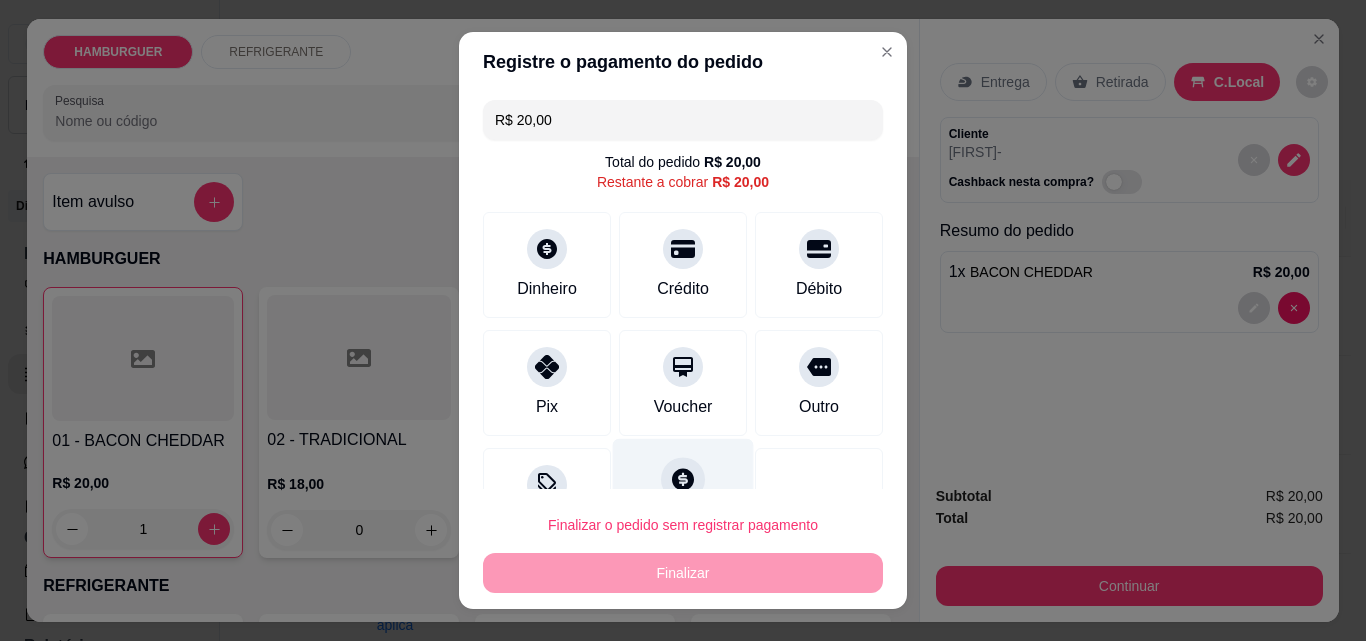 click 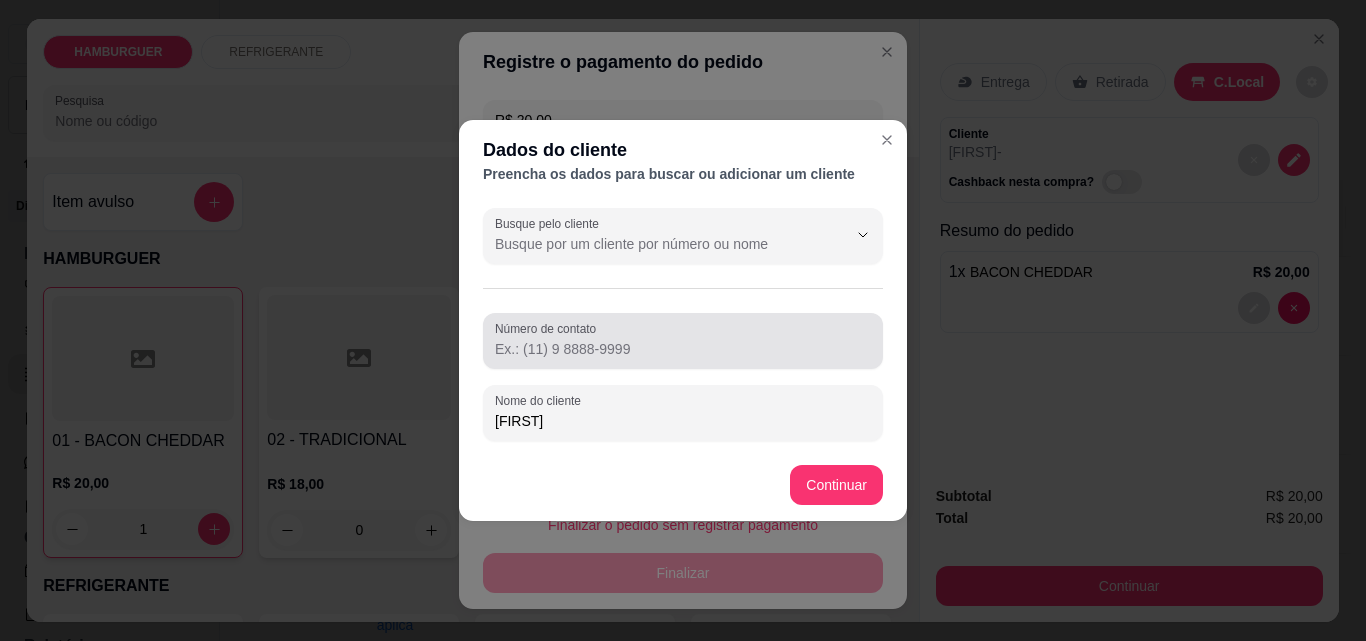 click on "Número de contato" at bounding box center (683, 349) 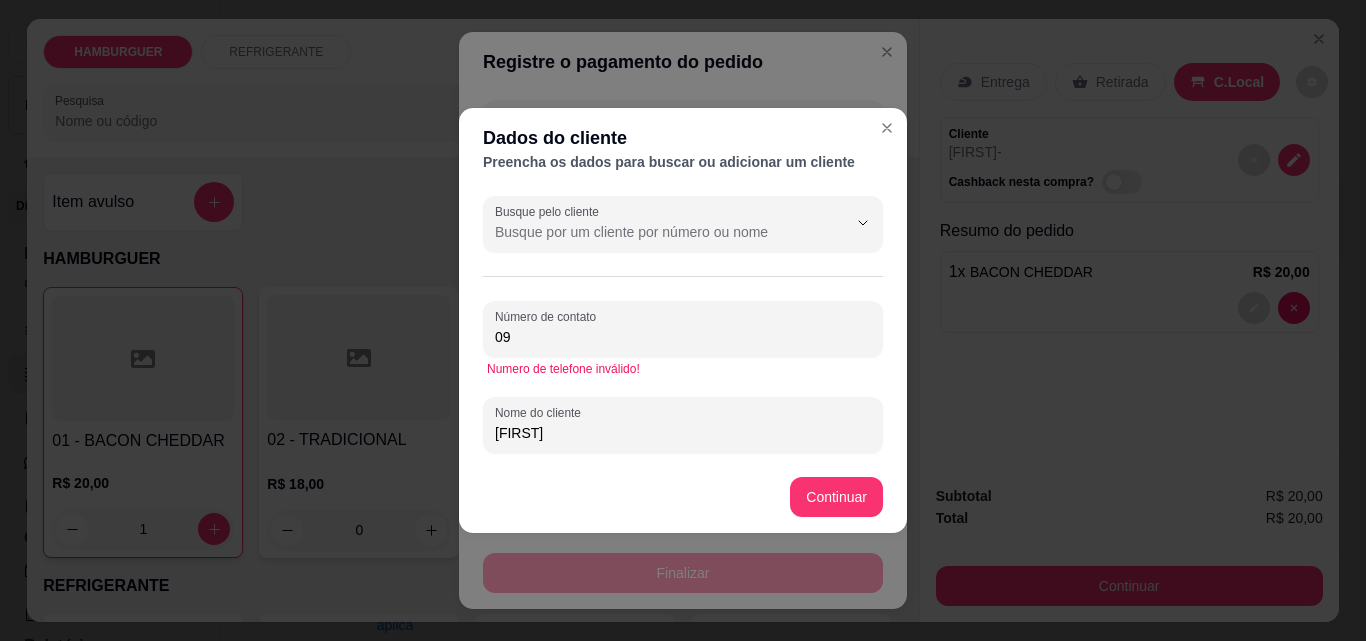 type on "0" 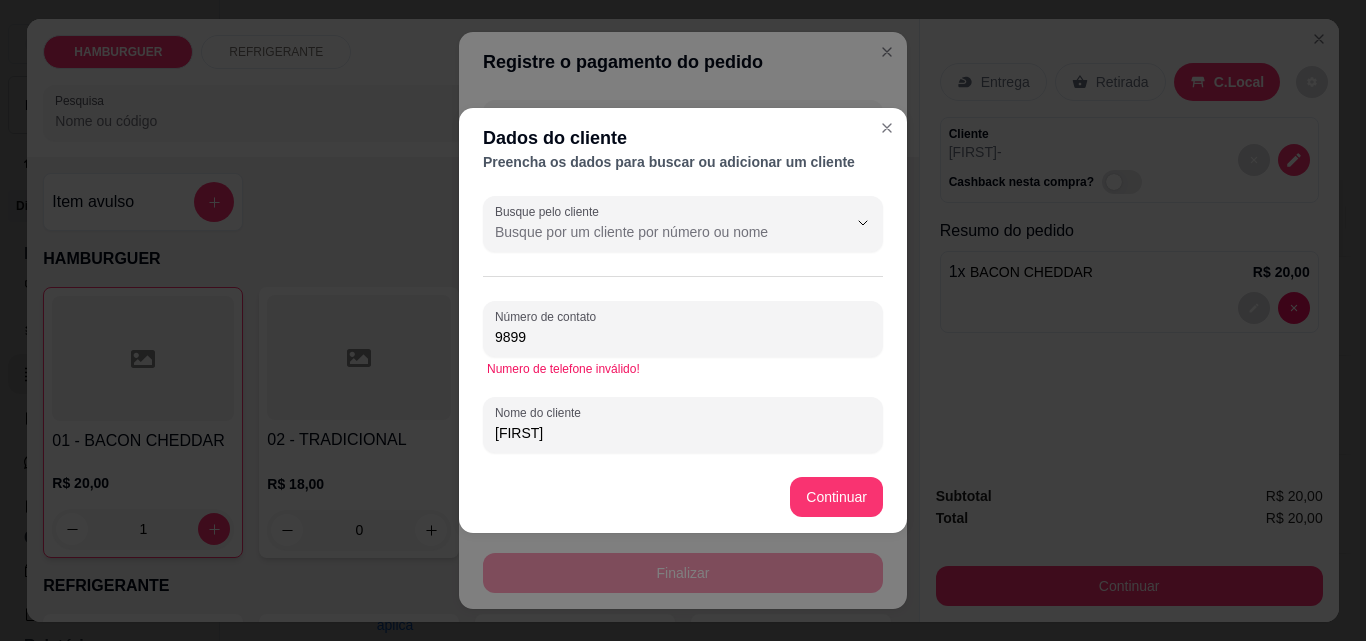 type on "989" 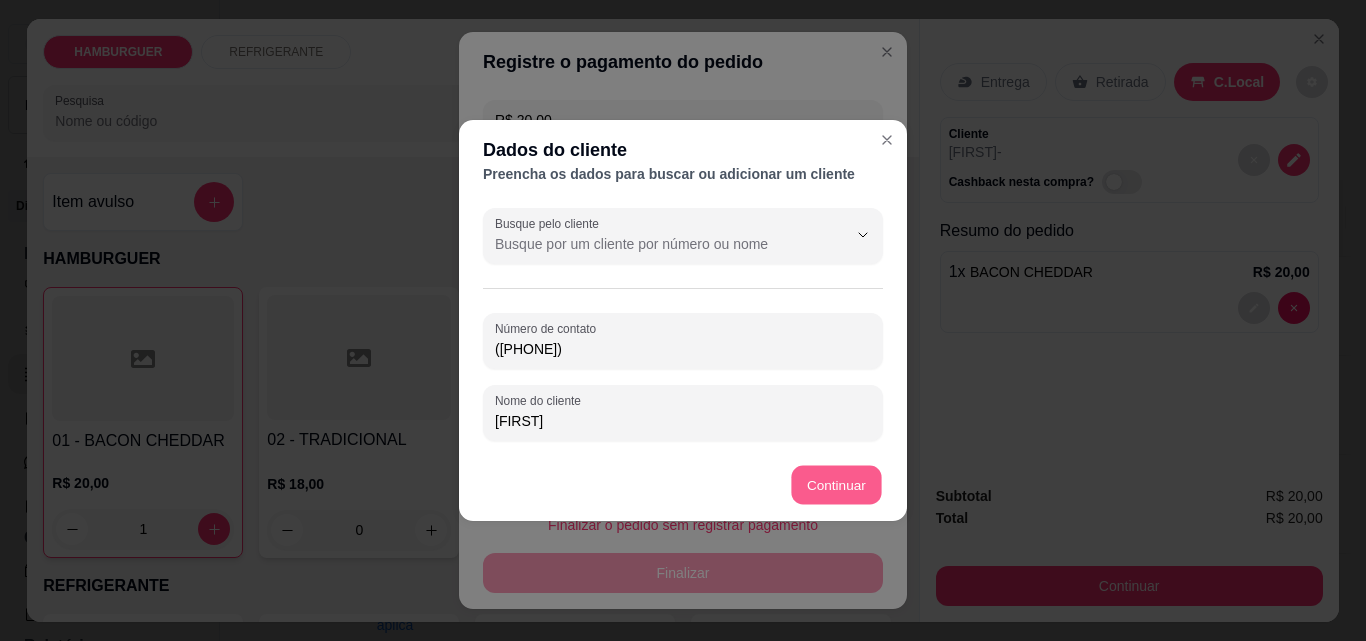 type on "R$ 0,00" 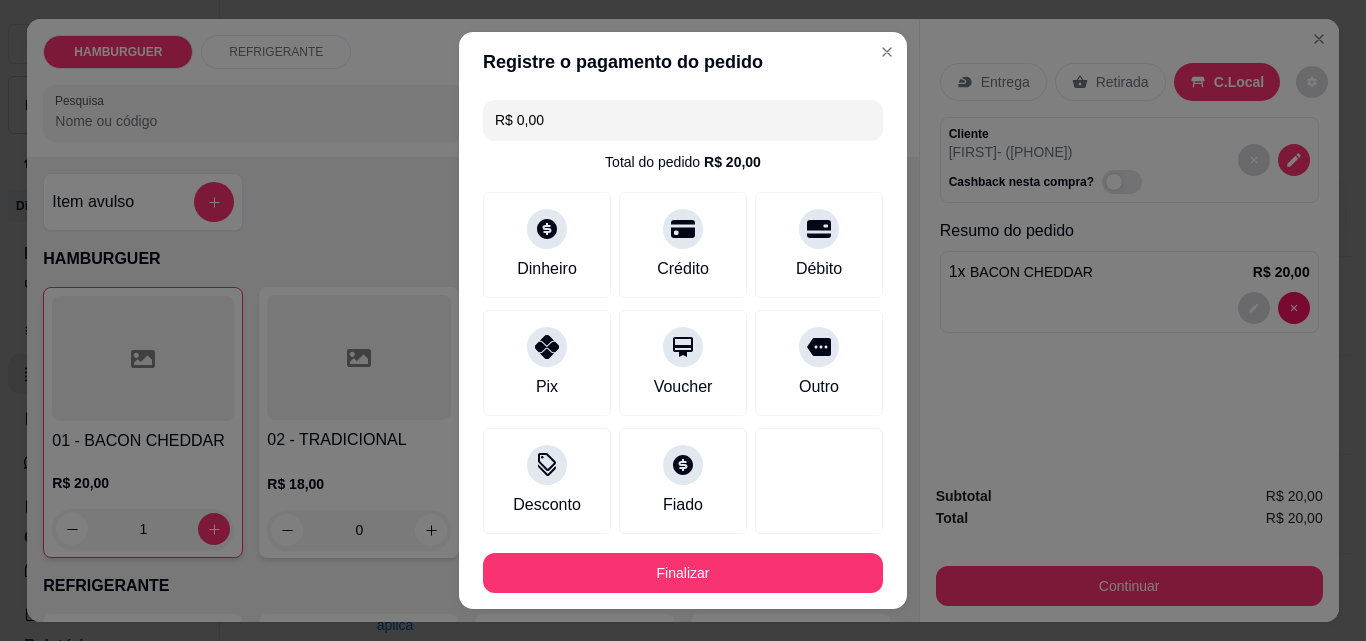 click on "Finalizar" at bounding box center (683, 573) 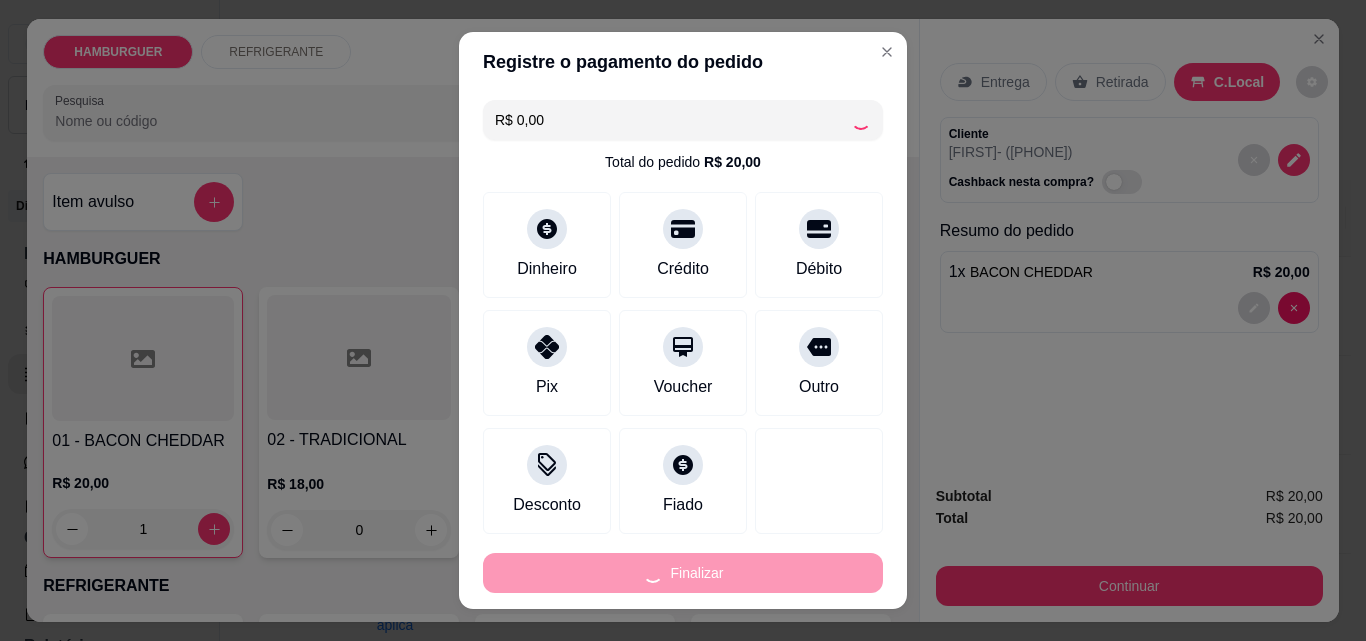 type on "0" 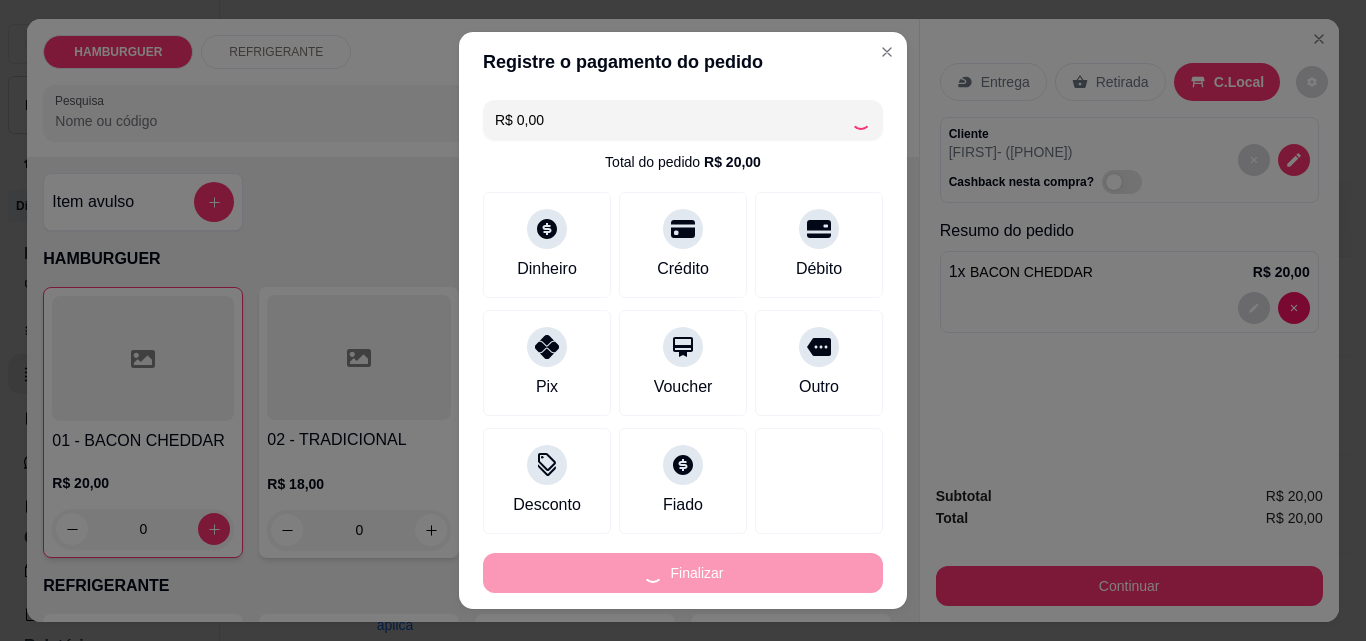 type on "-R$ 20,00" 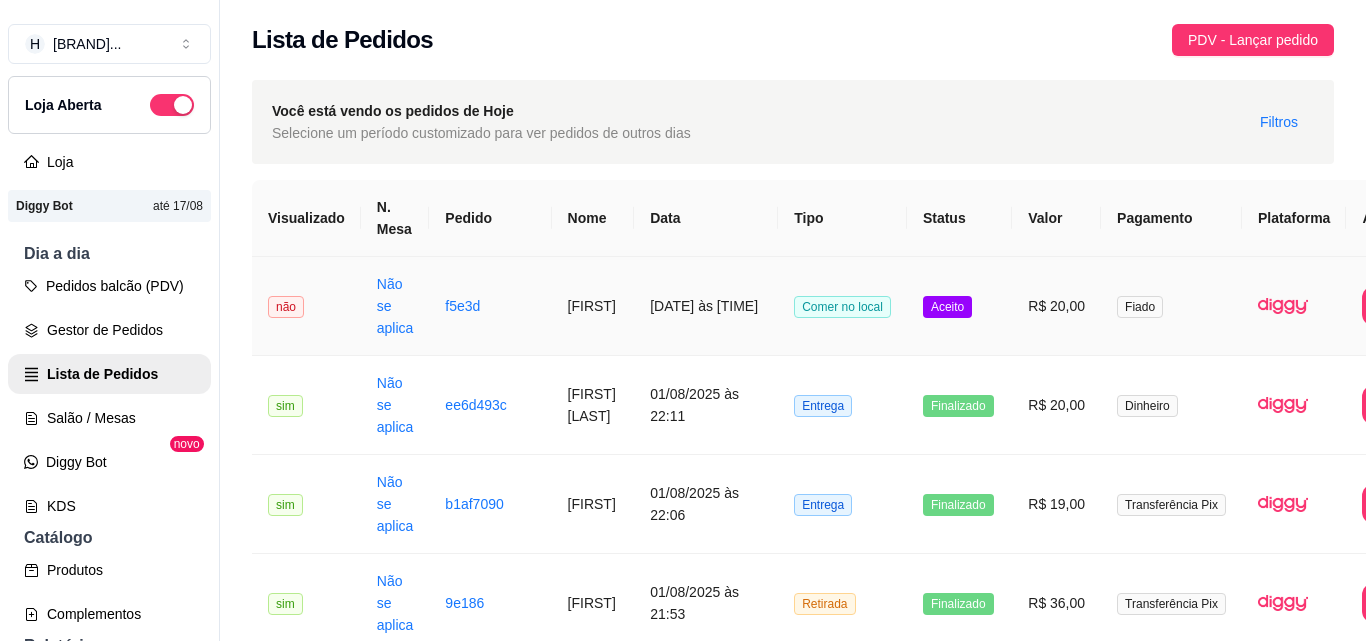 click on "Aceito" at bounding box center [959, 306] 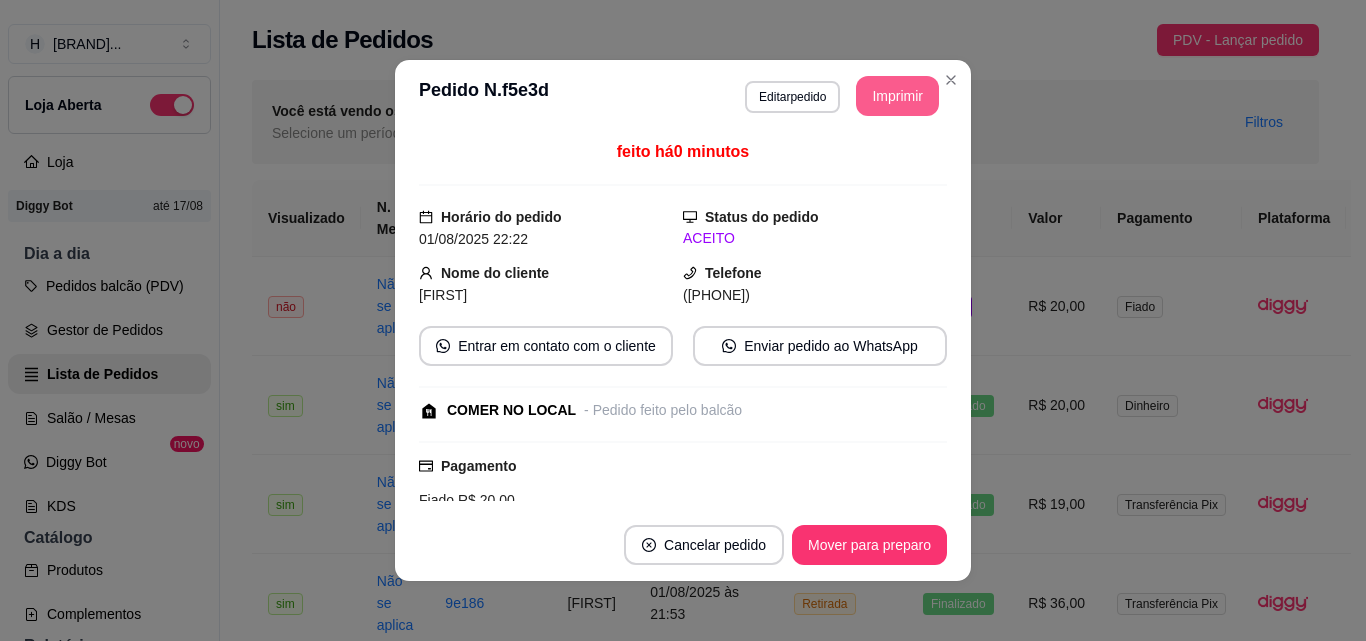 click on "Imprimir" at bounding box center (897, 96) 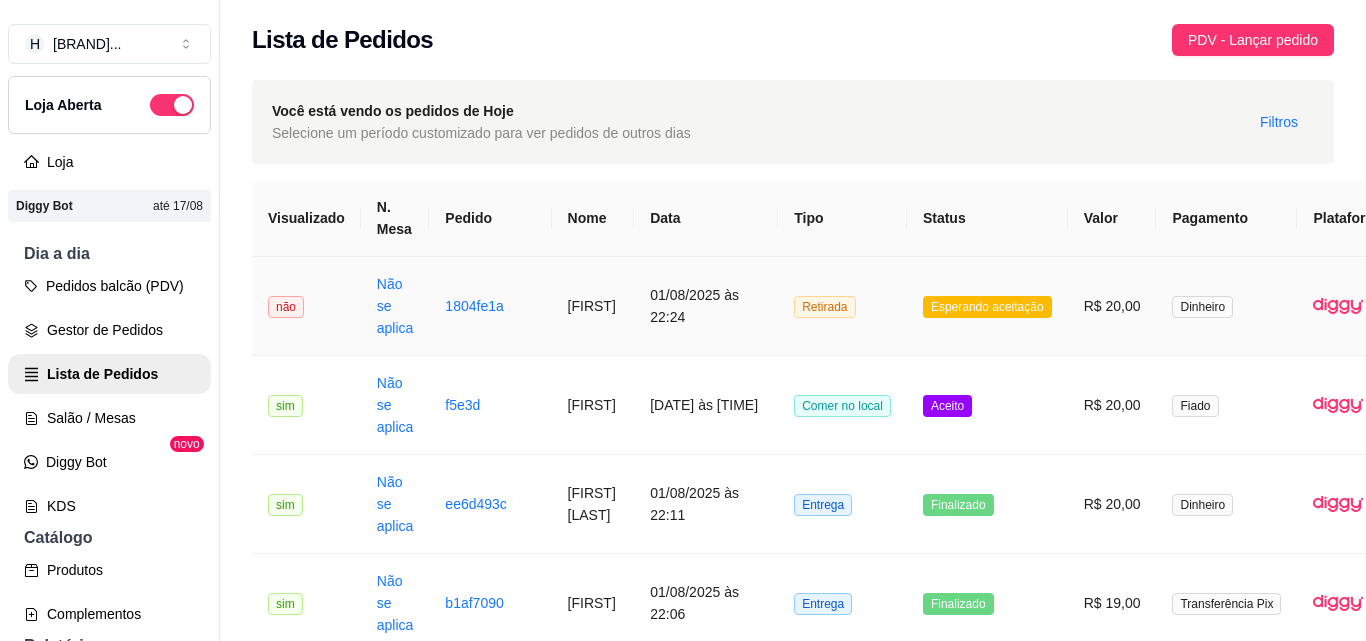click on "Retirada" at bounding box center (842, 306) 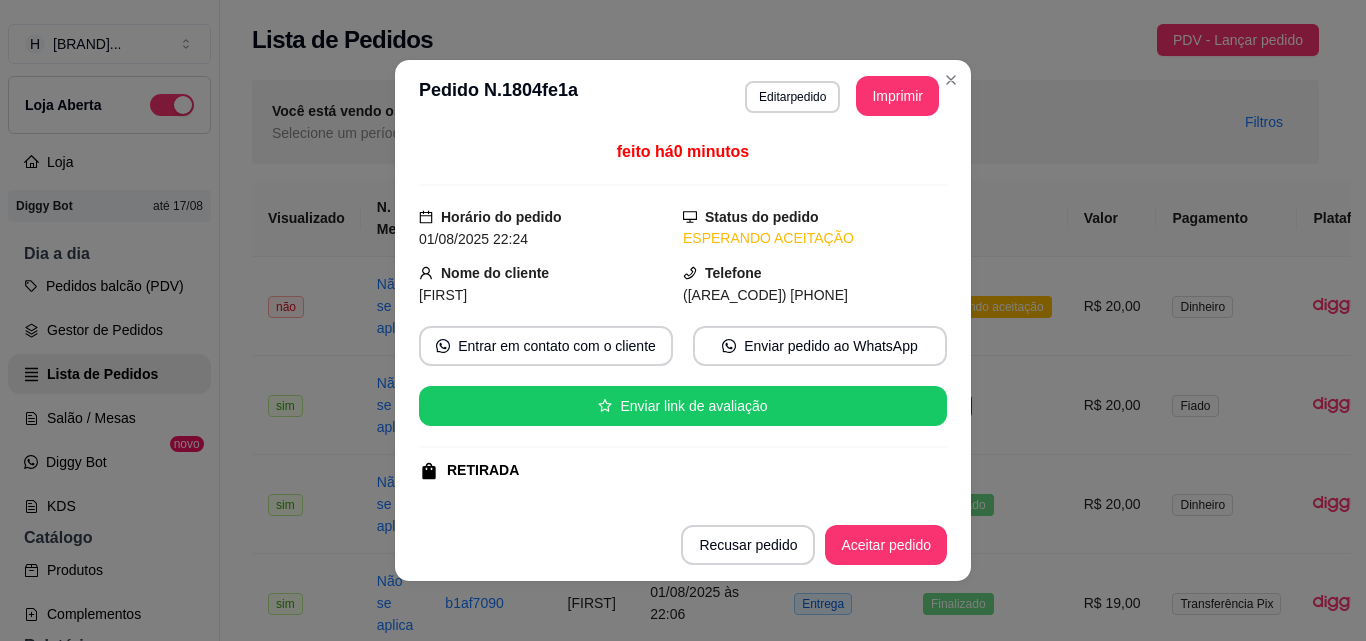 click on "Aceitar pedido" at bounding box center (886, 545) 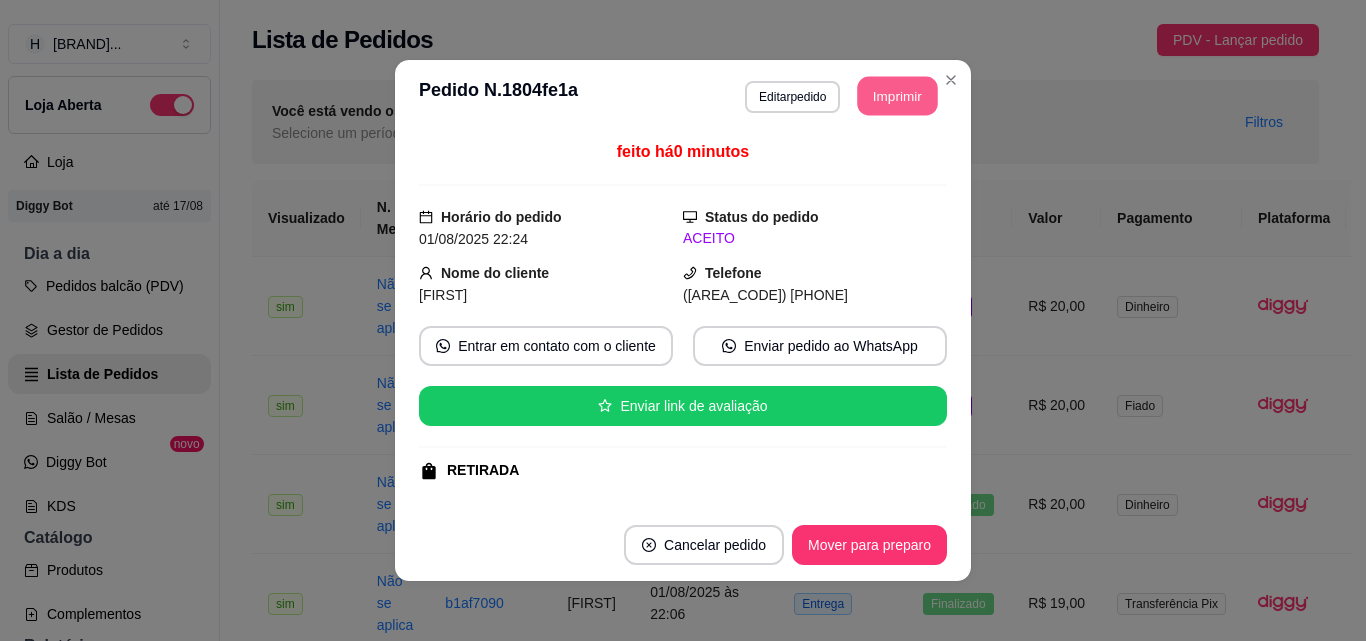 click on "Imprimir" at bounding box center (898, 96) 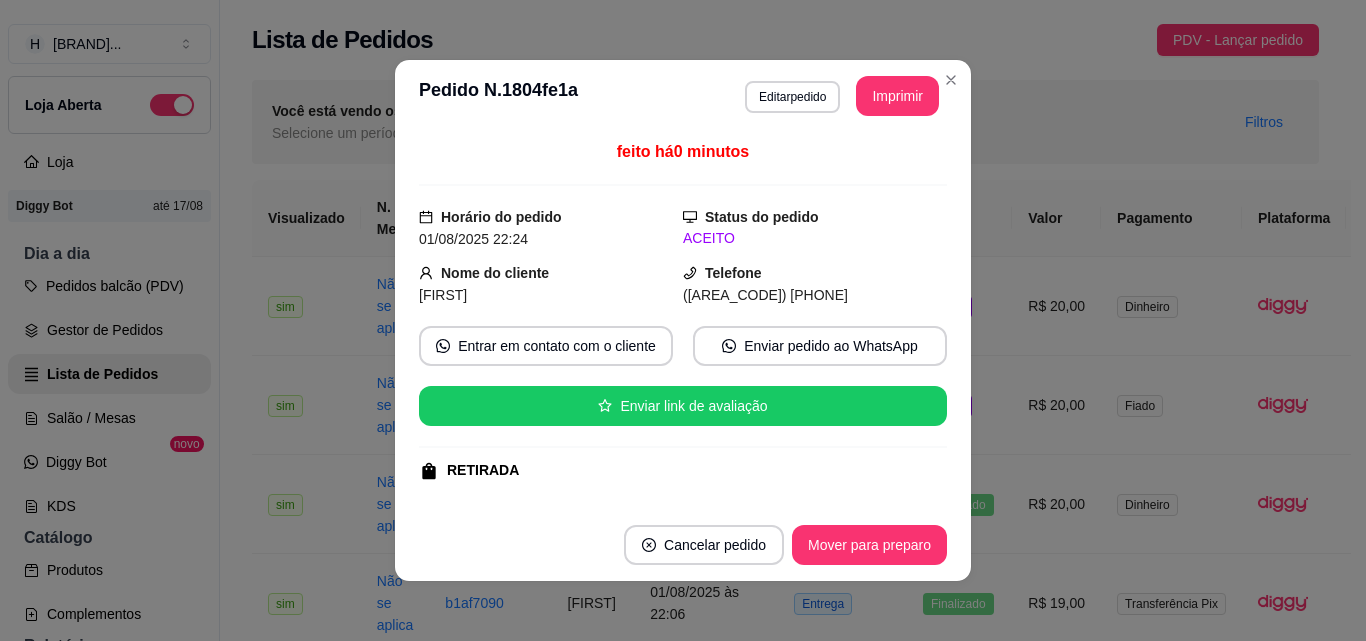 click on "**********" at bounding box center [683, 320] 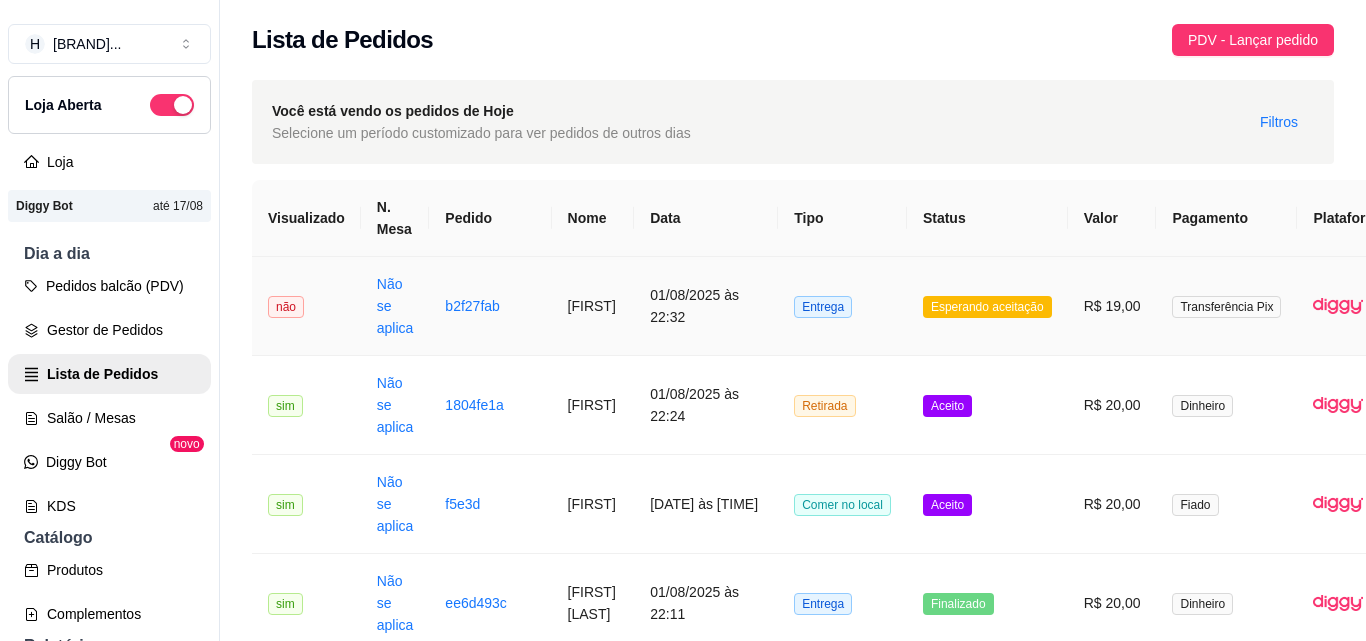 click on "Entrega" at bounding box center [842, 306] 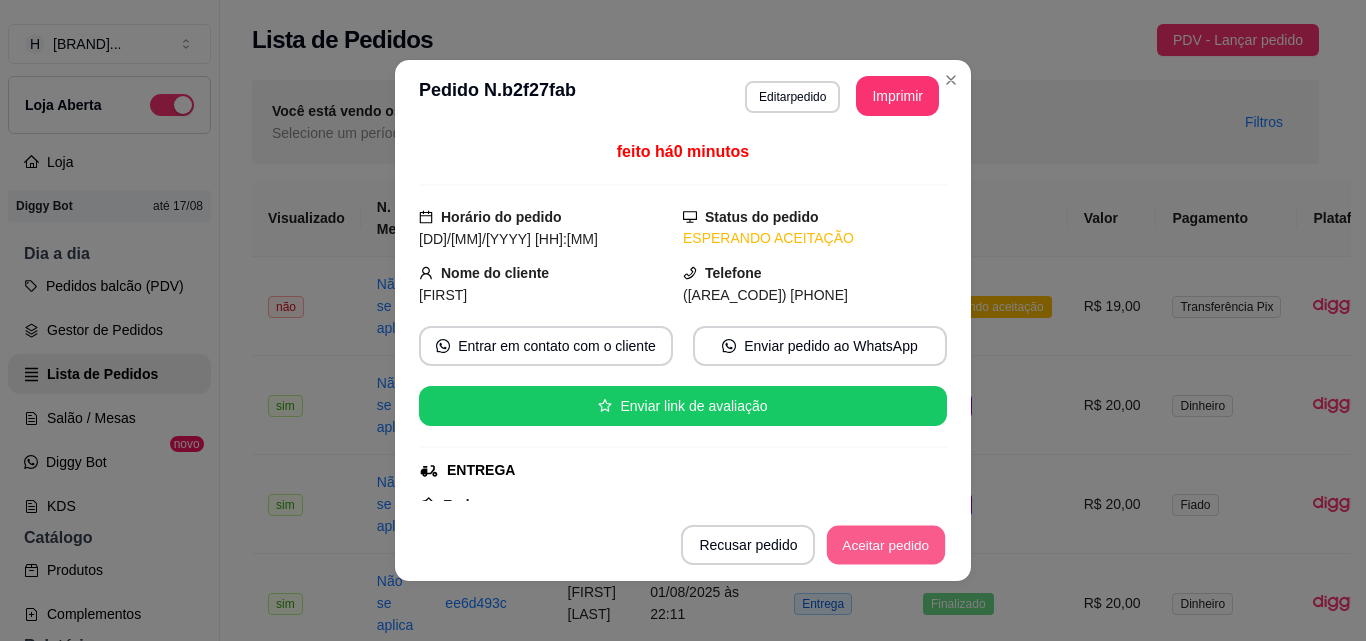 click on "Aceitar pedido" at bounding box center (886, 545) 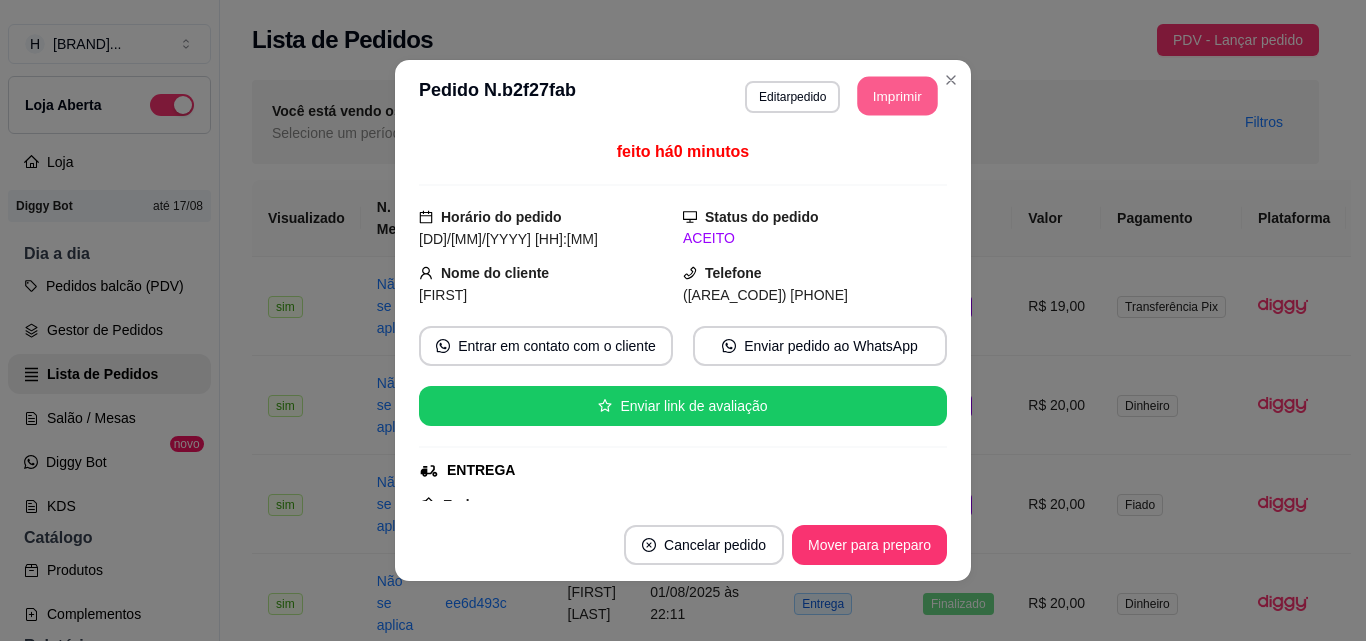 click on "Imprimir" at bounding box center (898, 96) 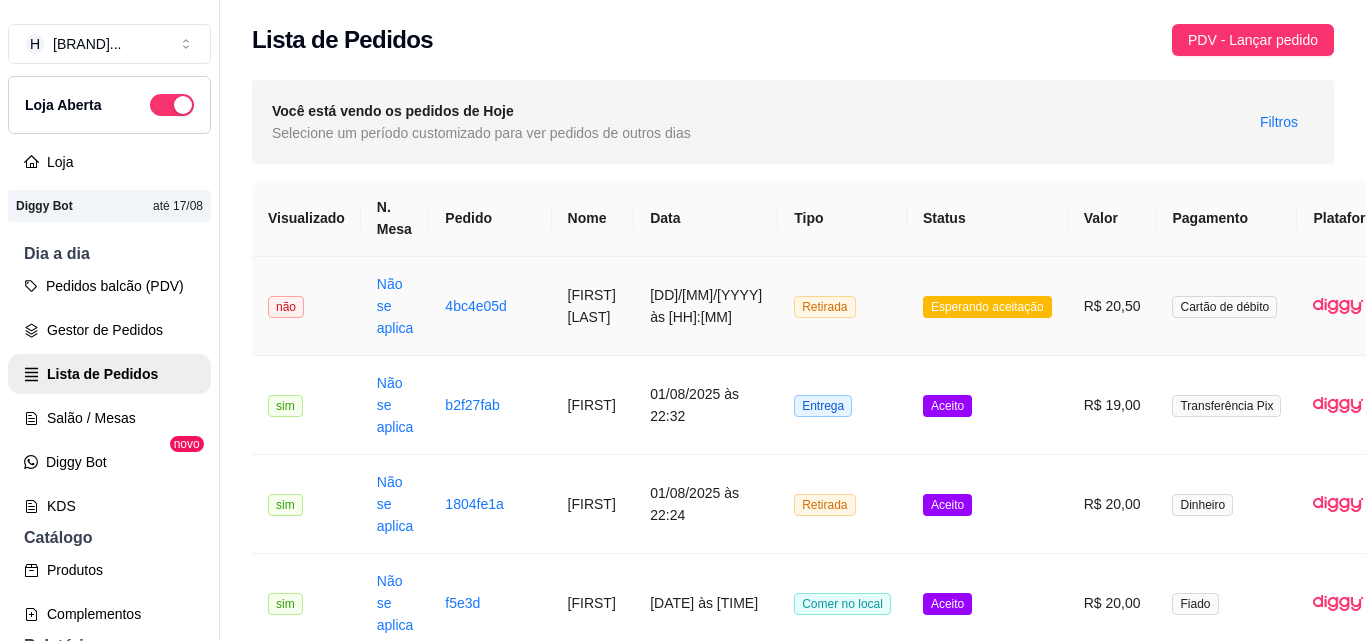 click on "Retirada" at bounding box center [842, 306] 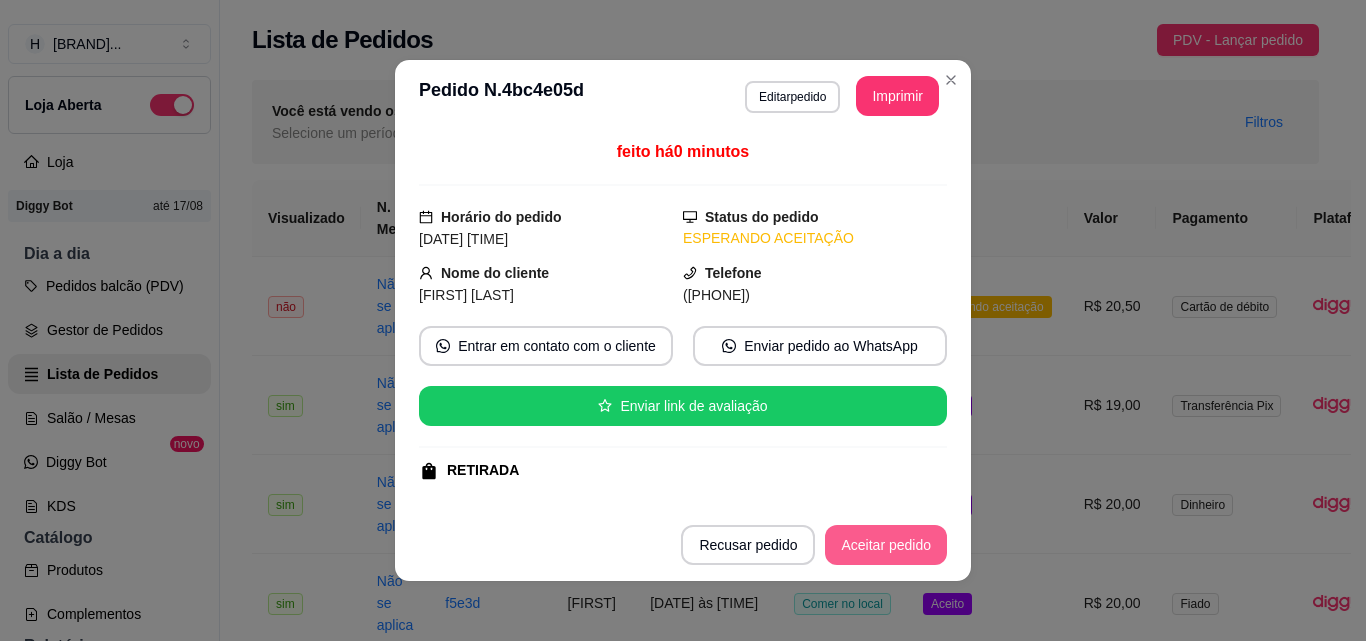click on "Aceitar pedido" at bounding box center (886, 545) 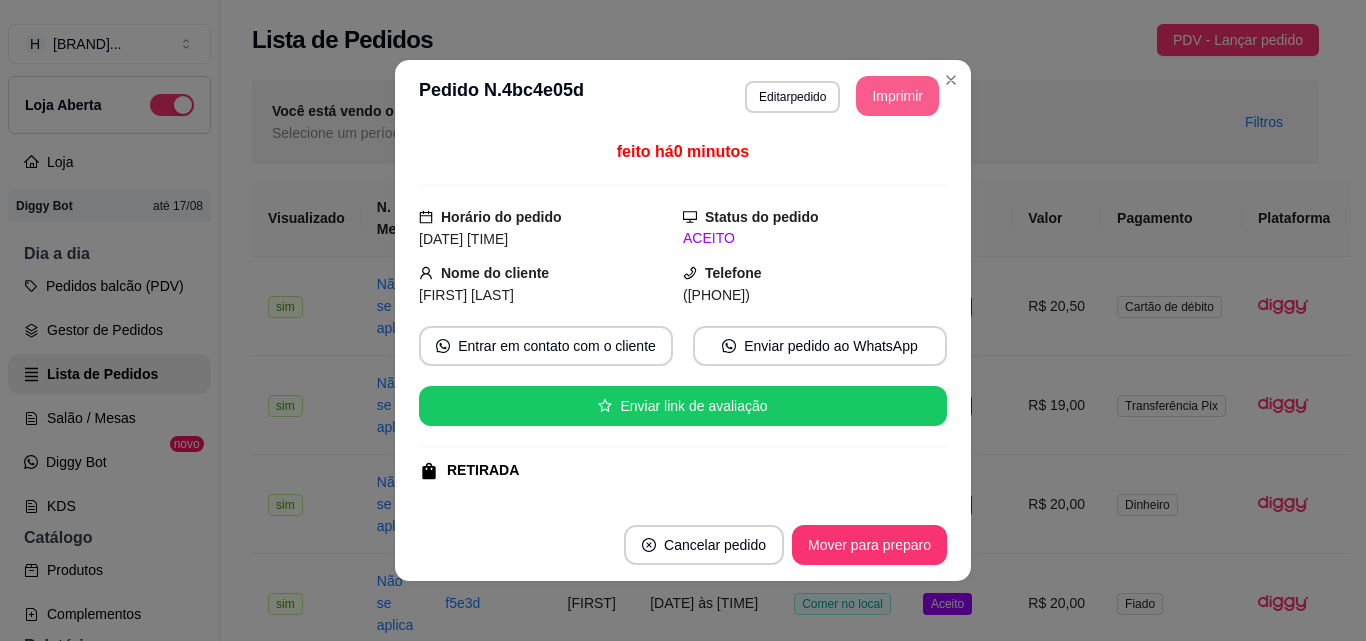 click on "Imprimir" at bounding box center [897, 96] 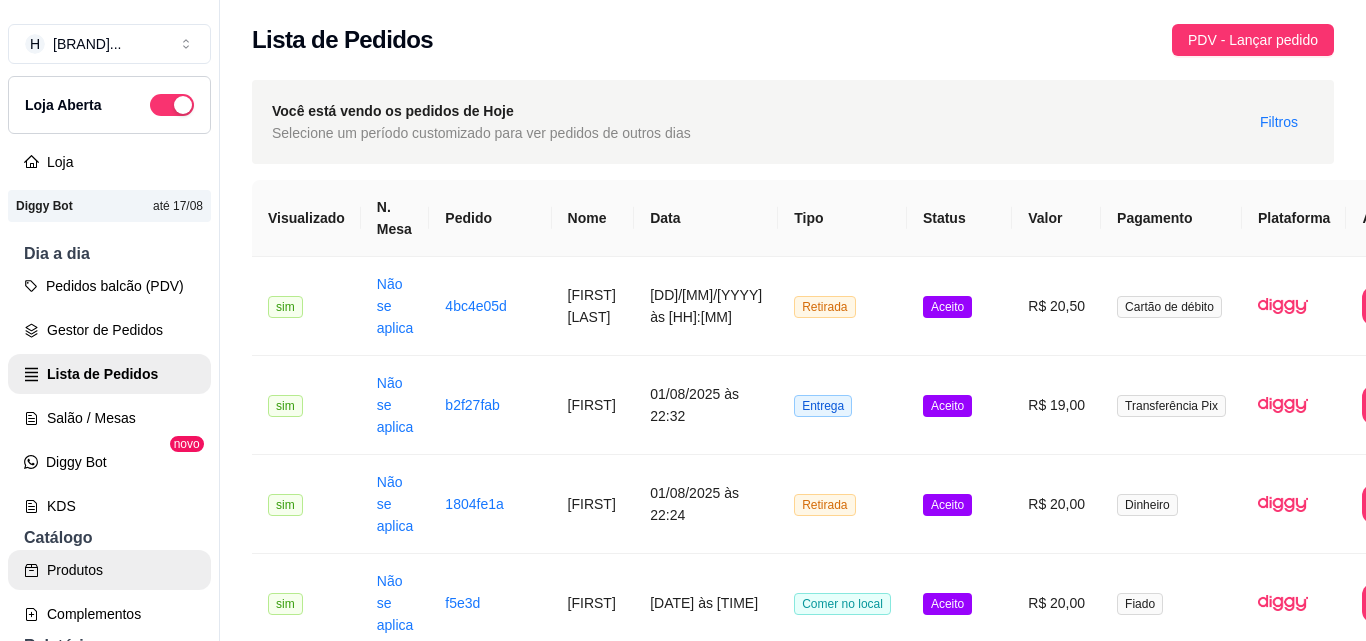 click on "Produtos" at bounding box center [109, 570] 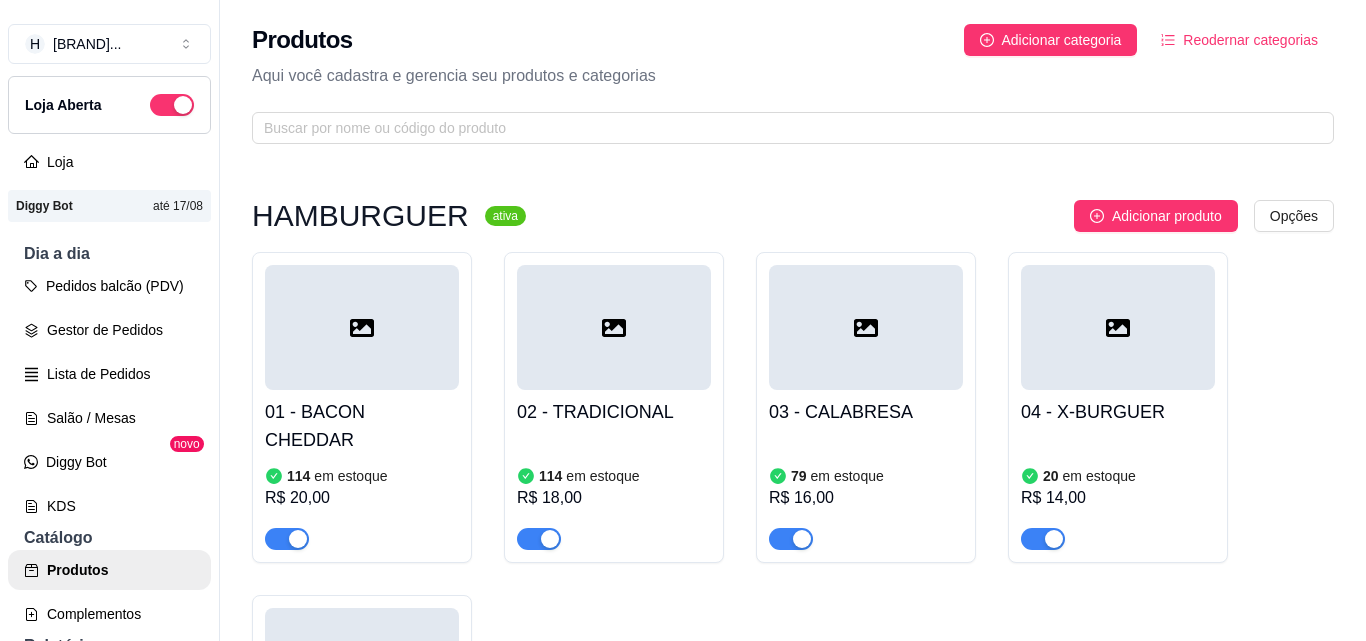 click on "Estoque" at bounding box center [109, 1138] 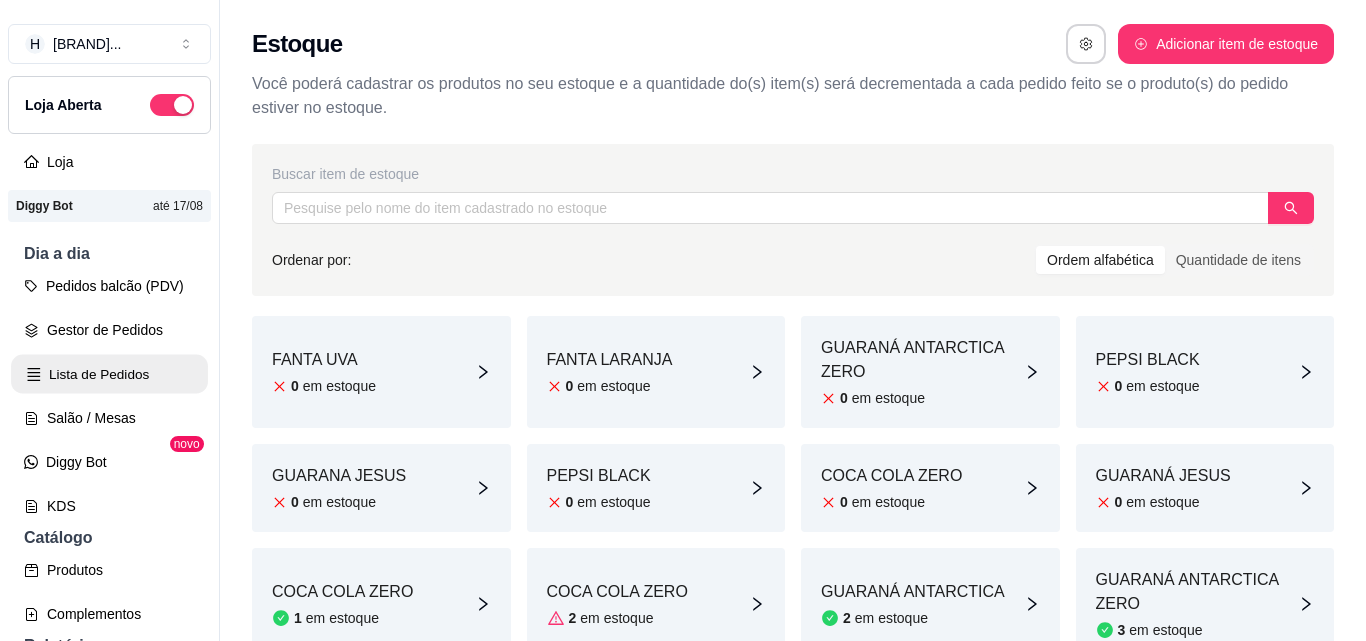 click on "Lista de Pedidos" at bounding box center [109, 374] 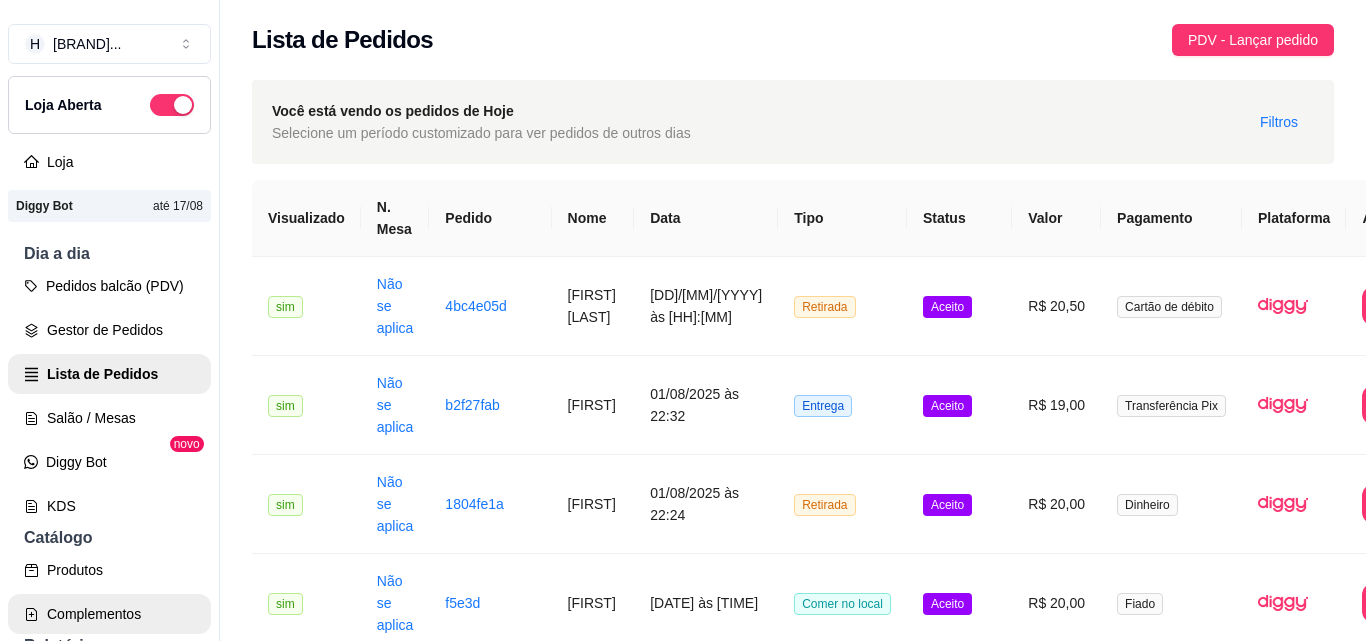click on "Complementos" at bounding box center (109, 614) 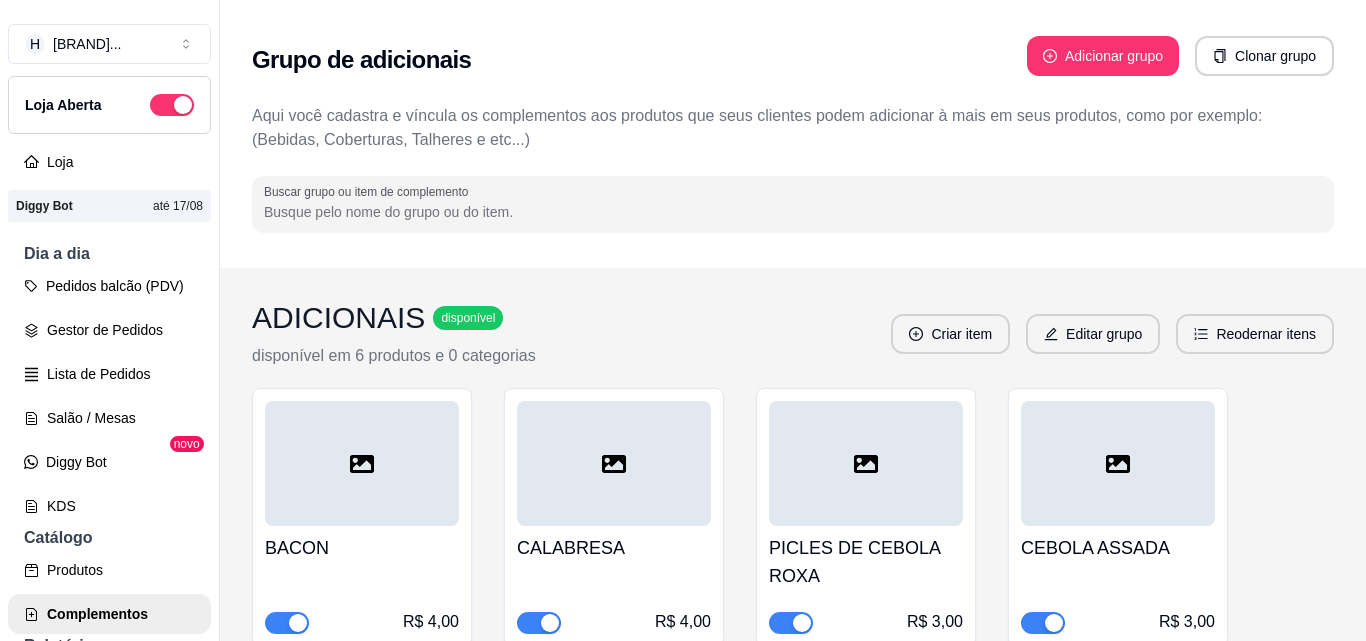 click on "BLEND/CARNE" at bounding box center (362, 1102) 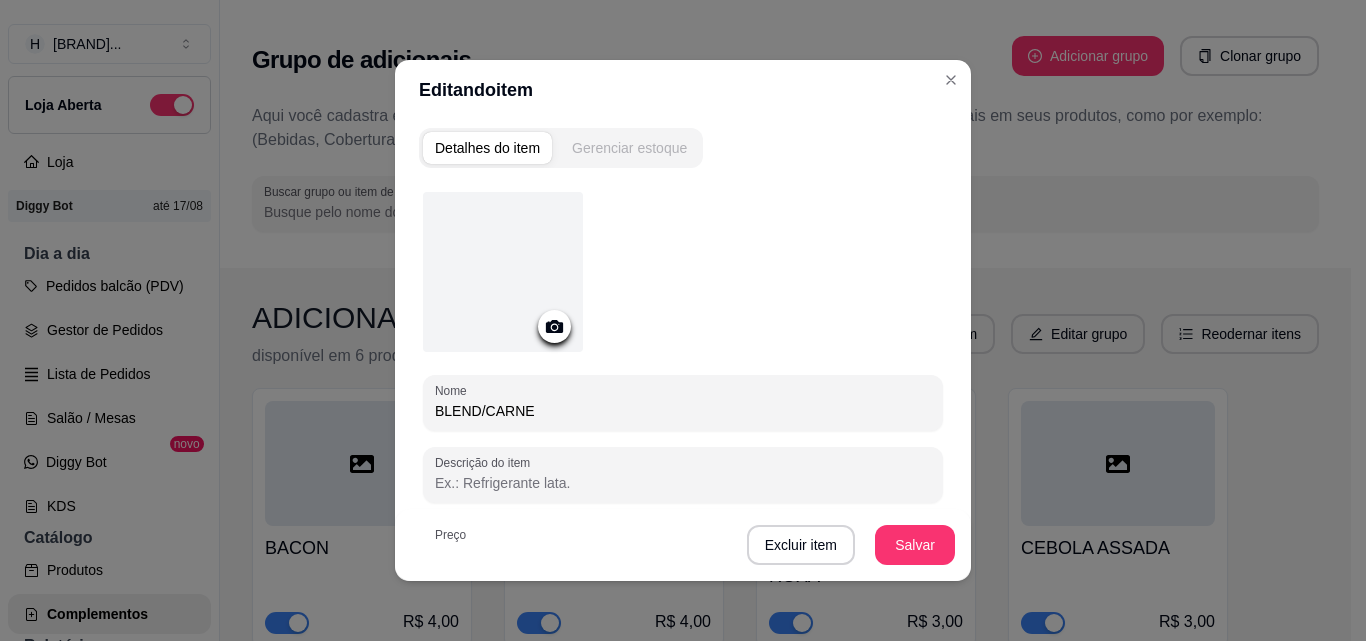 click on "Gerenciar estoque" at bounding box center [629, 148] 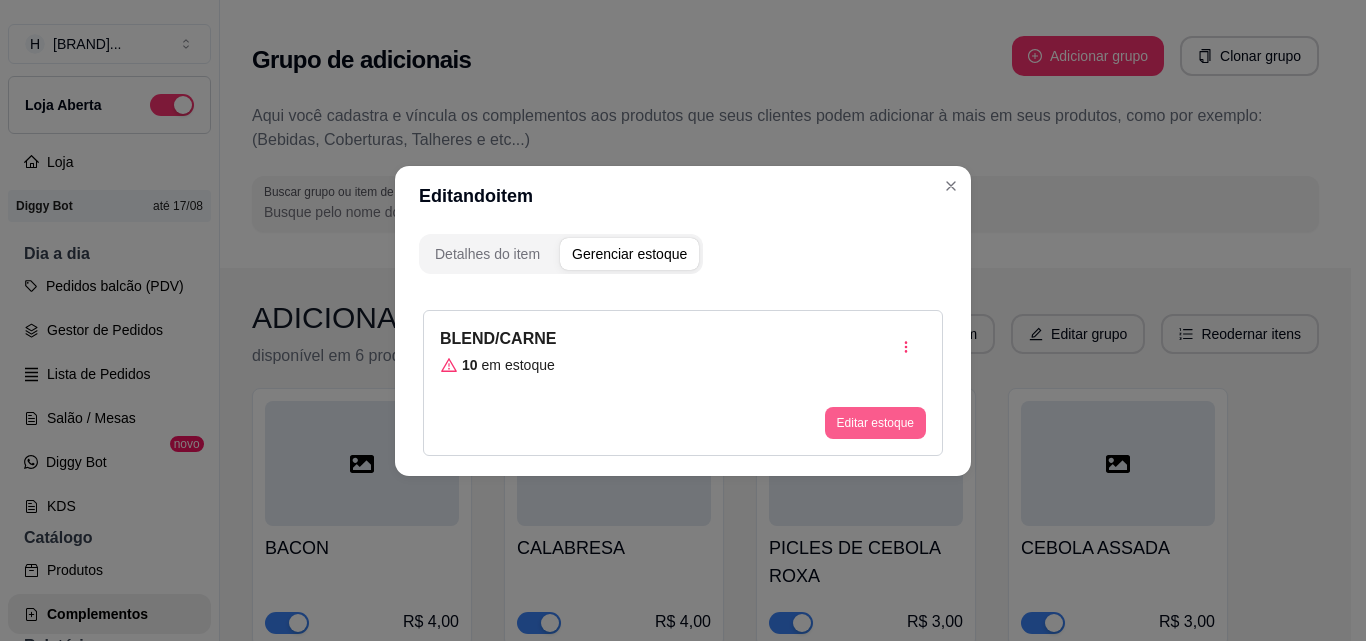 click on "Editar estoque" at bounding box center (875, 423) 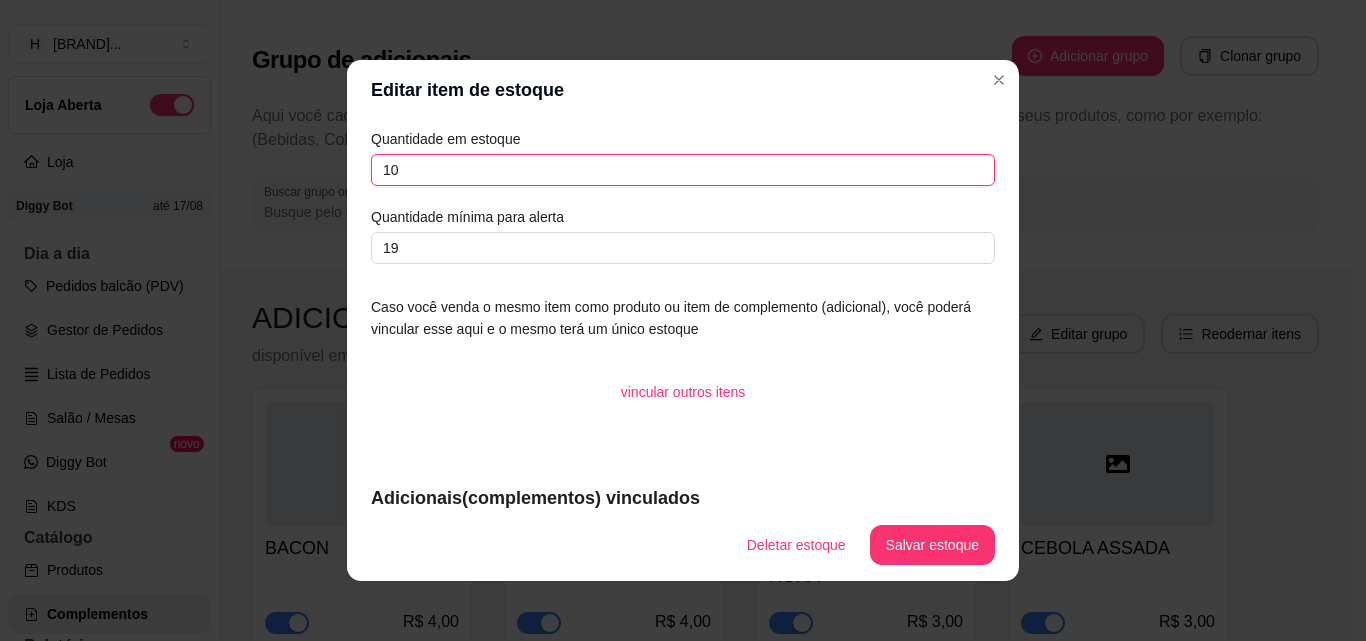 click on "10" at bounding box center (683, 170) 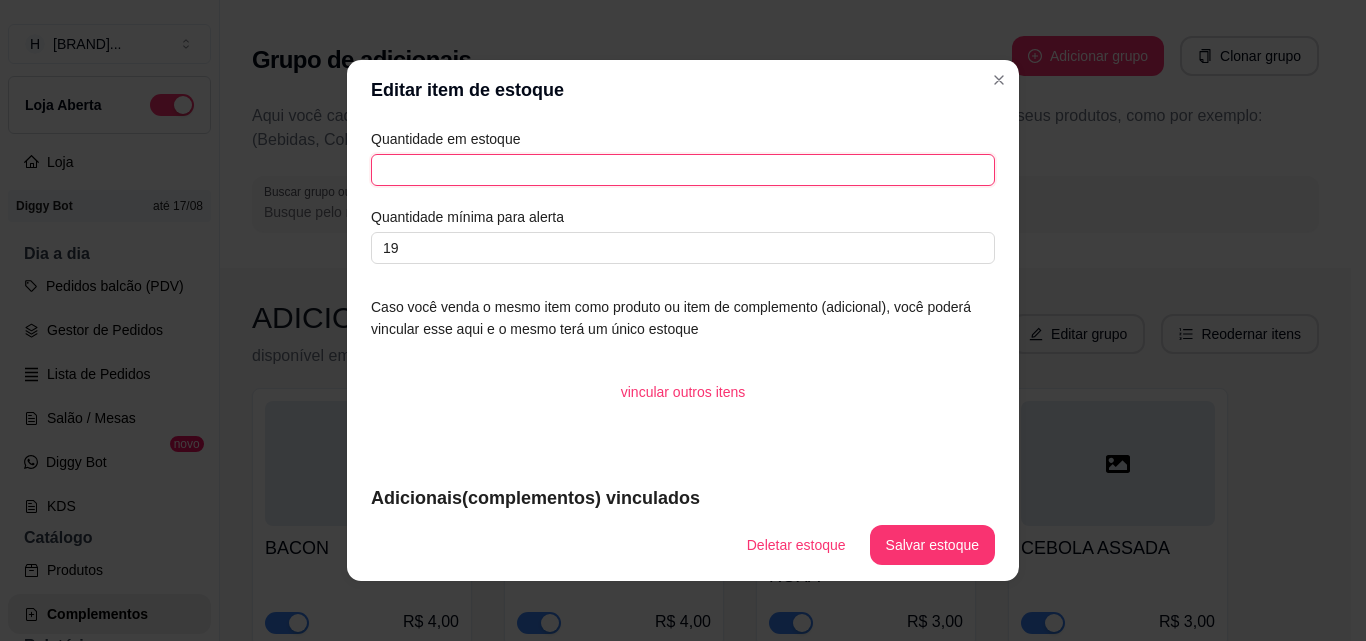 type on "1" 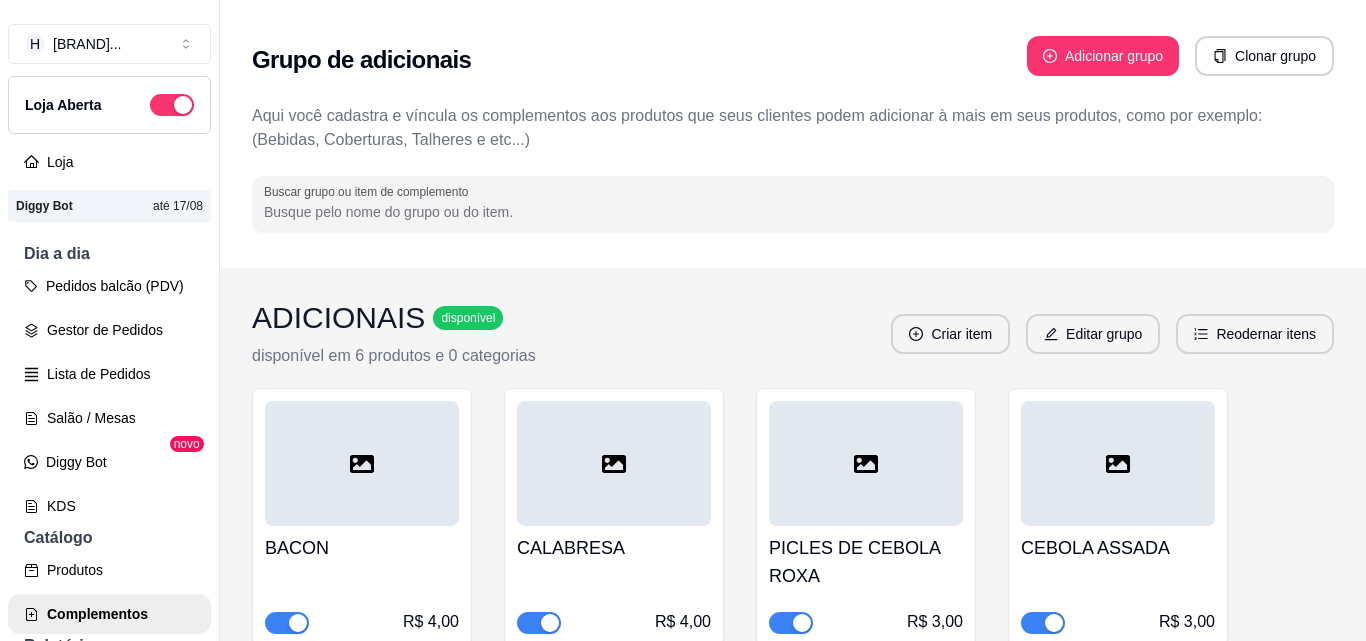 click on "Relatórios de vendas" at bounding box center (109, 678) 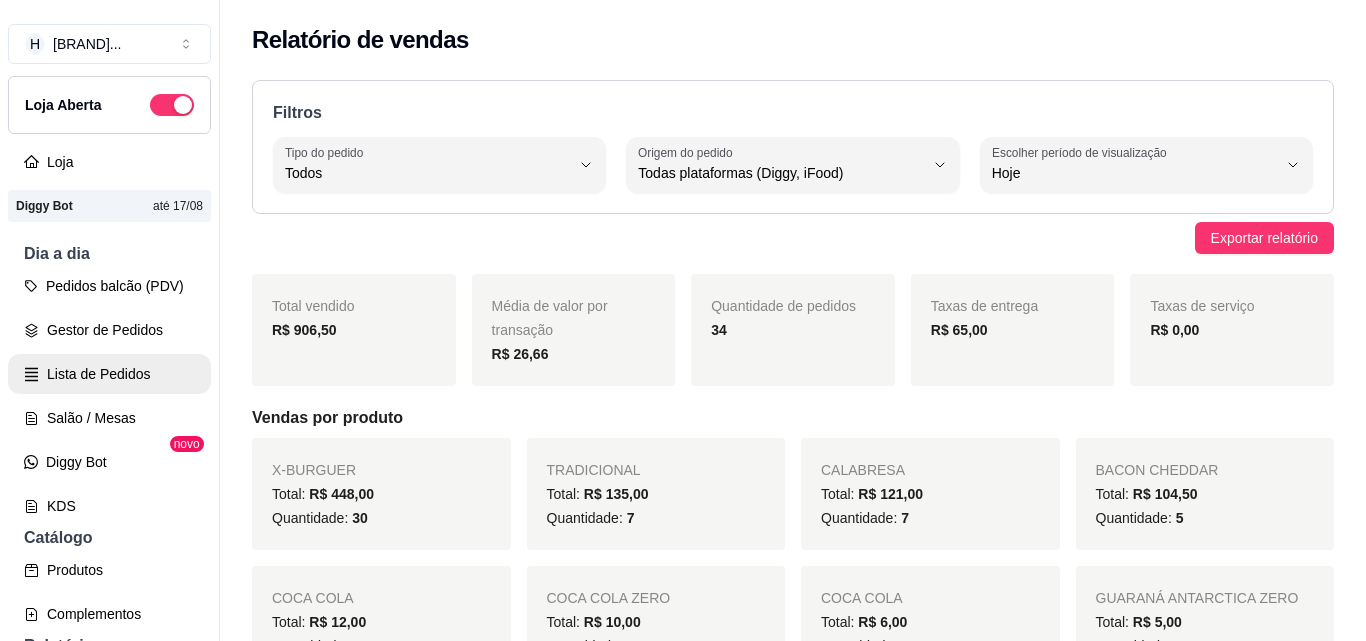 click on "Lista de Pedidos" at bounding box center (109, 374) 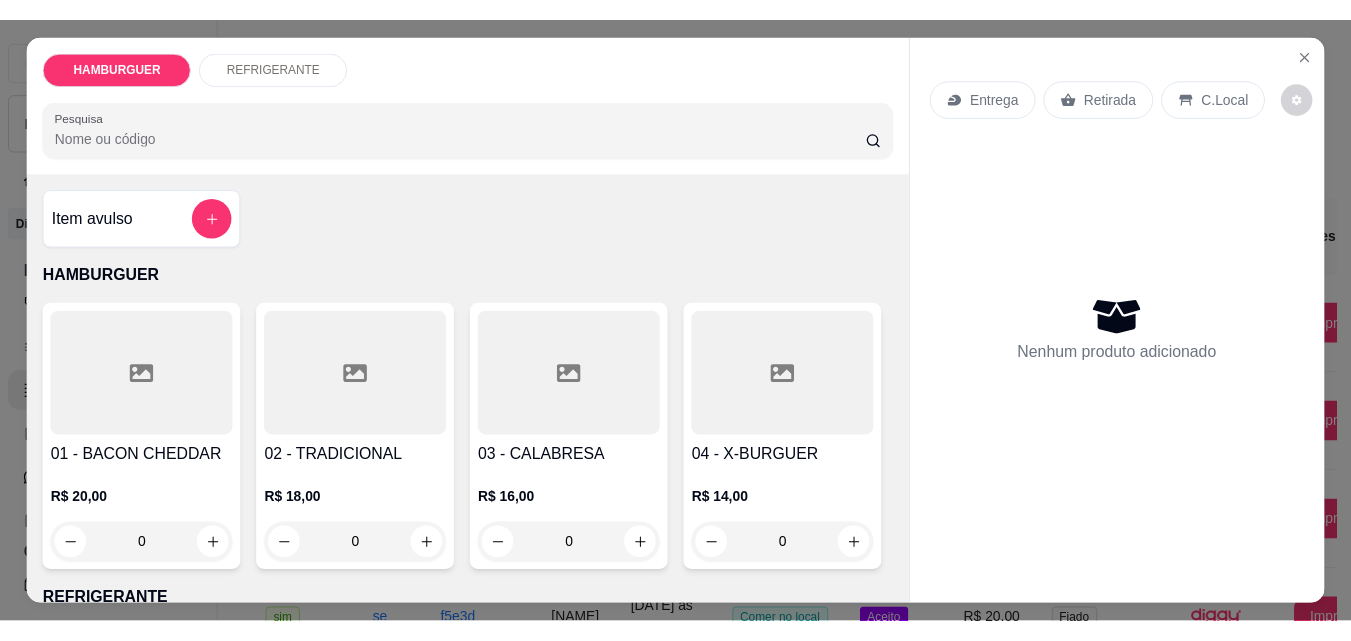 scroll, scrollTop: 0, scrollLeft: 0, axis: both 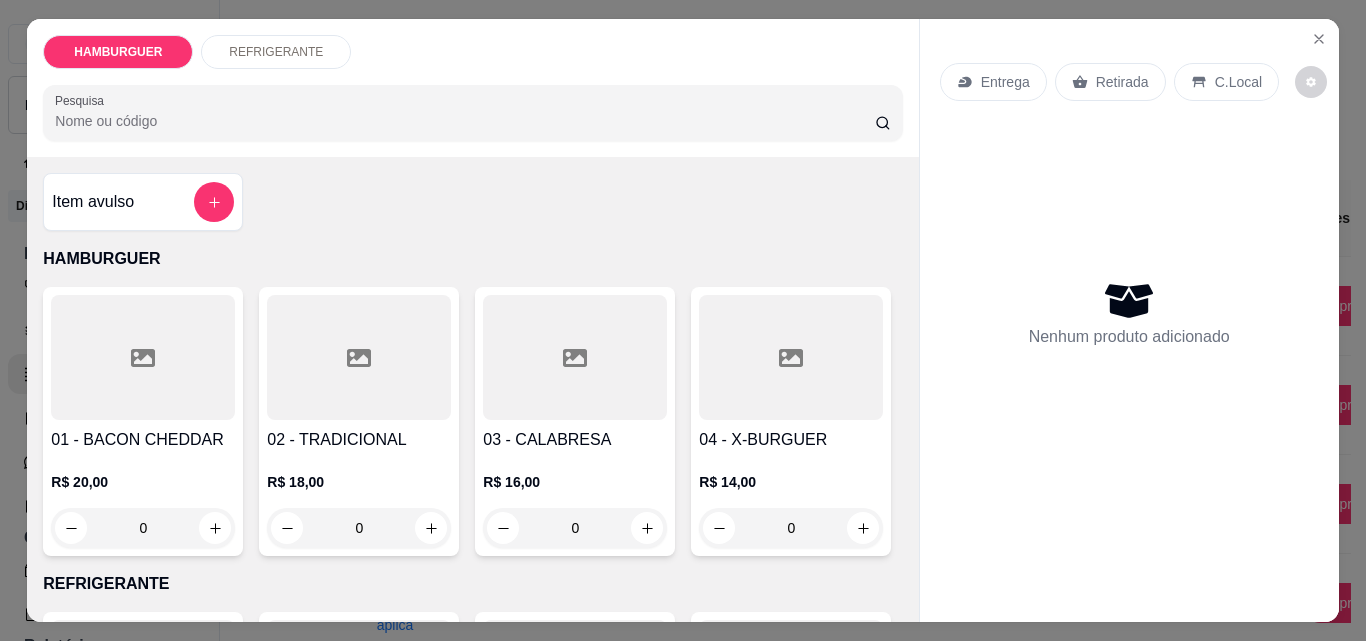 click 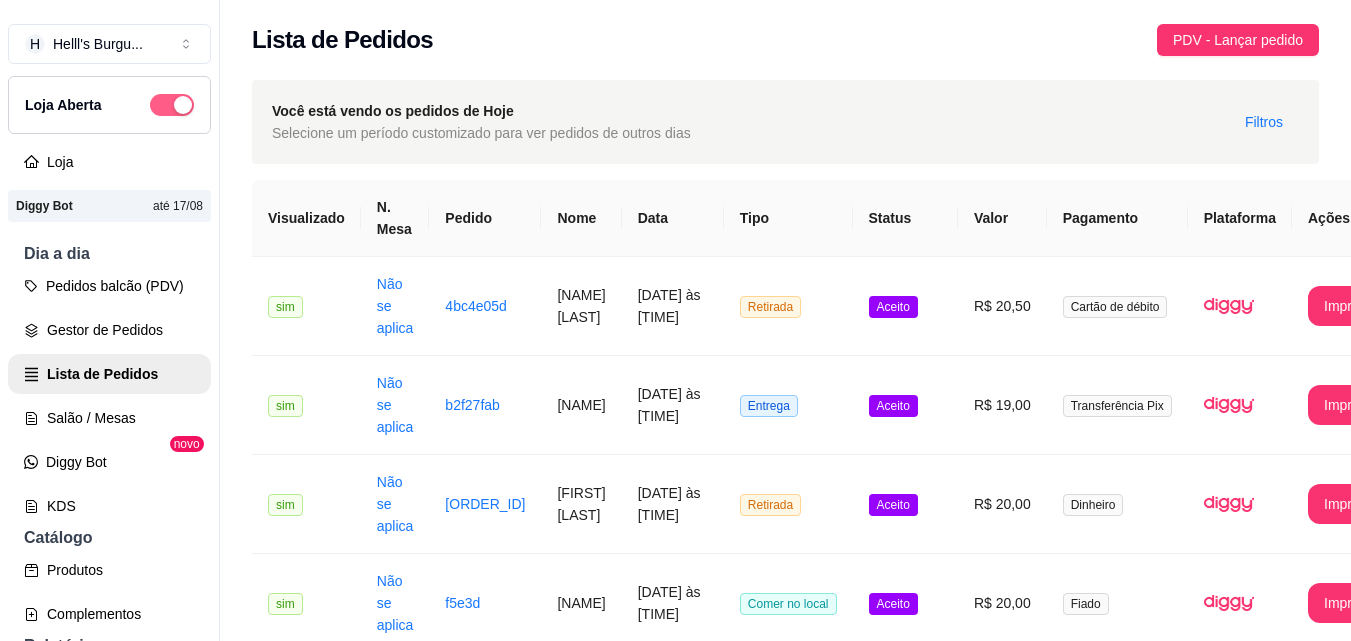 click at bounding box center (172, 105) 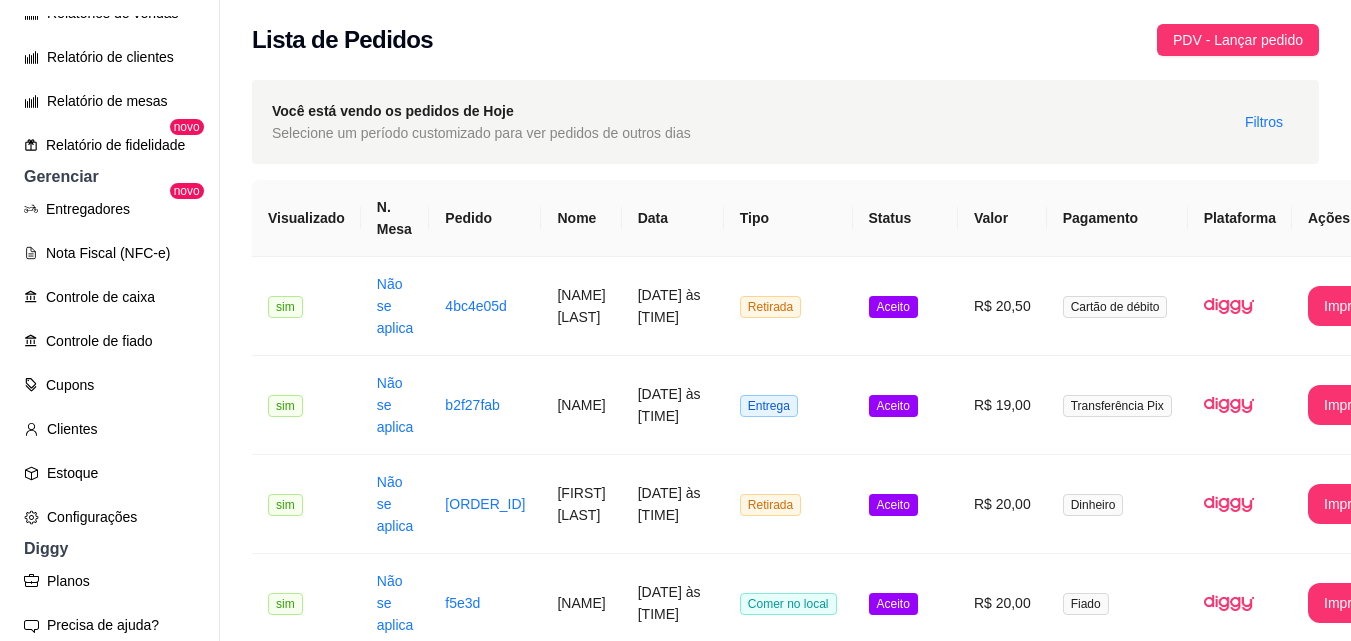 scroll, scrollTop: 700, scrollLeft: 0, axis: vertical 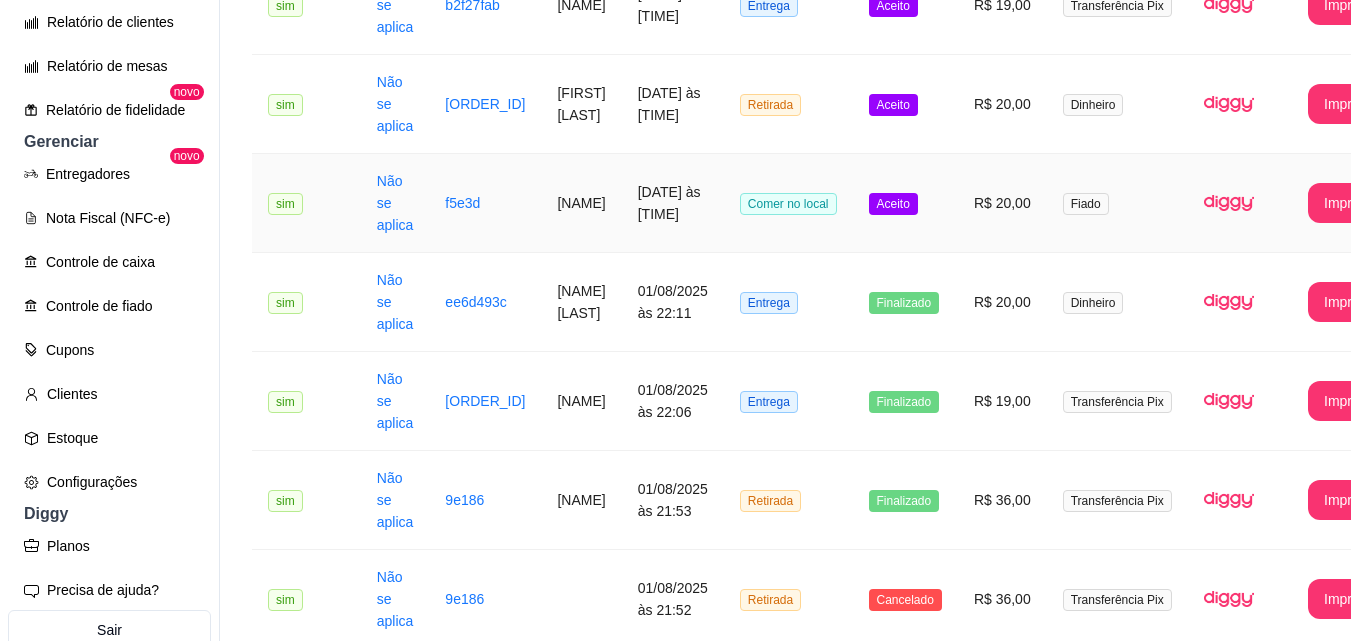 click on "Comer no local" at bounding box center [788, 203] 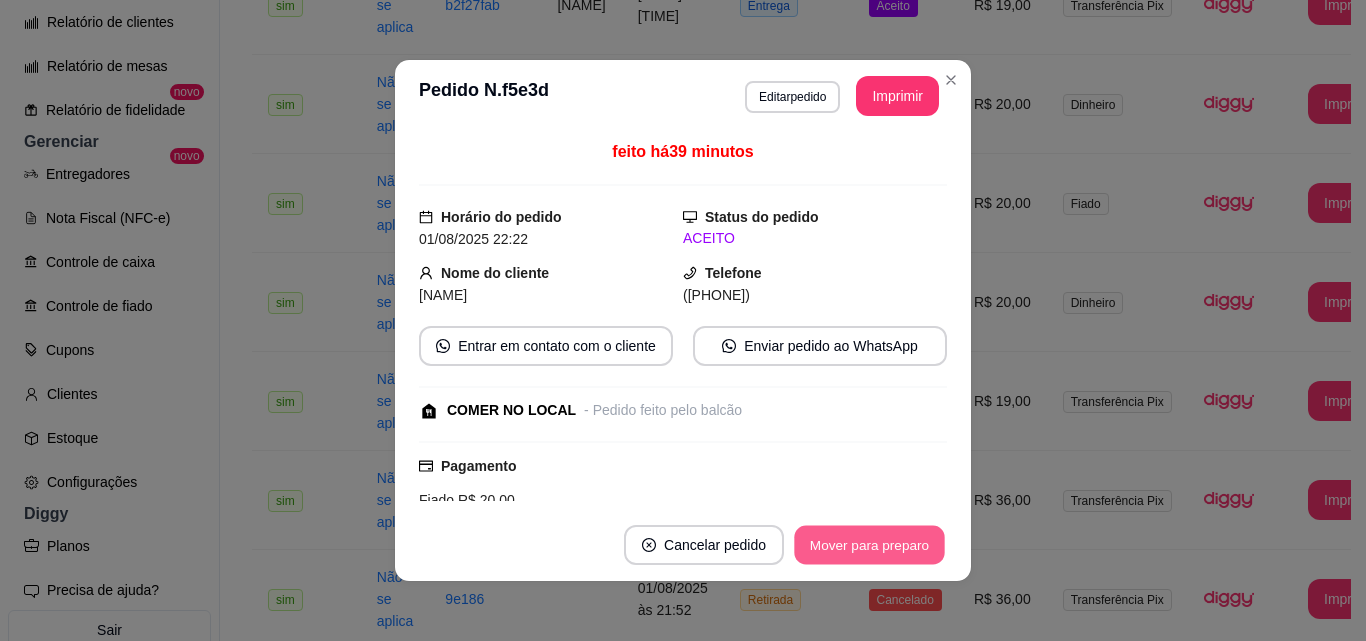 click on "Mover para preparo" at bounding box center [869, 545] 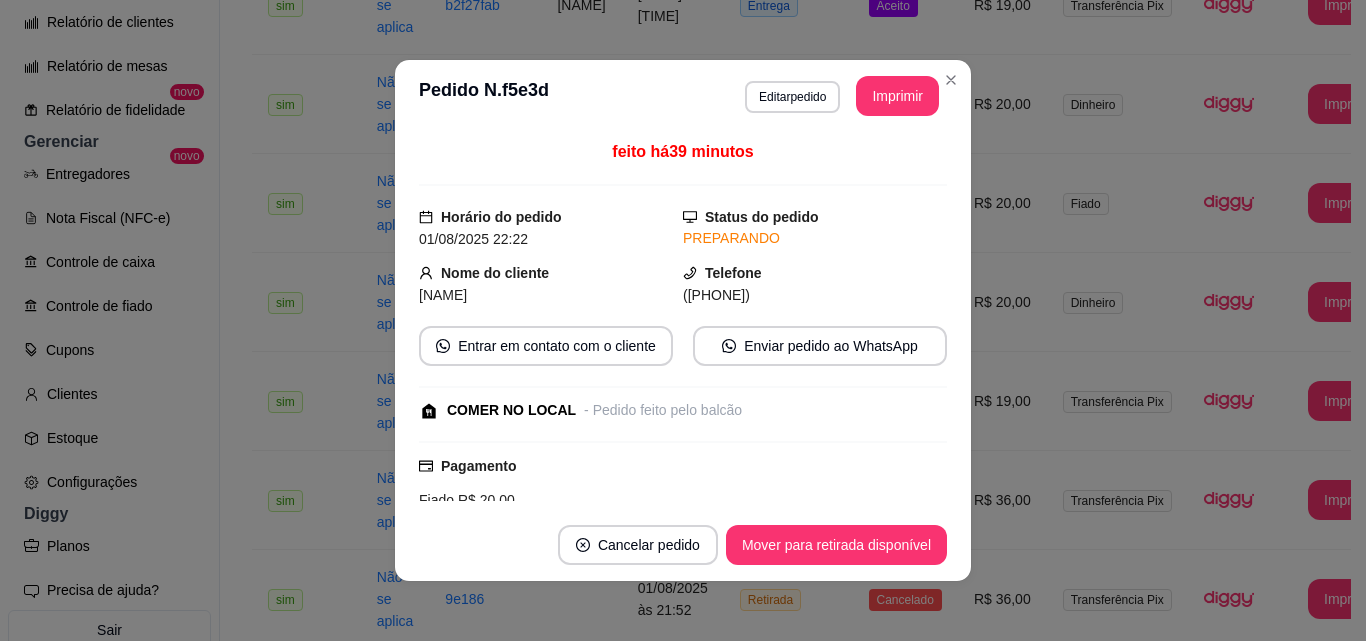 click on "Mover para retirada disponível" at bounding box center [836, 545] 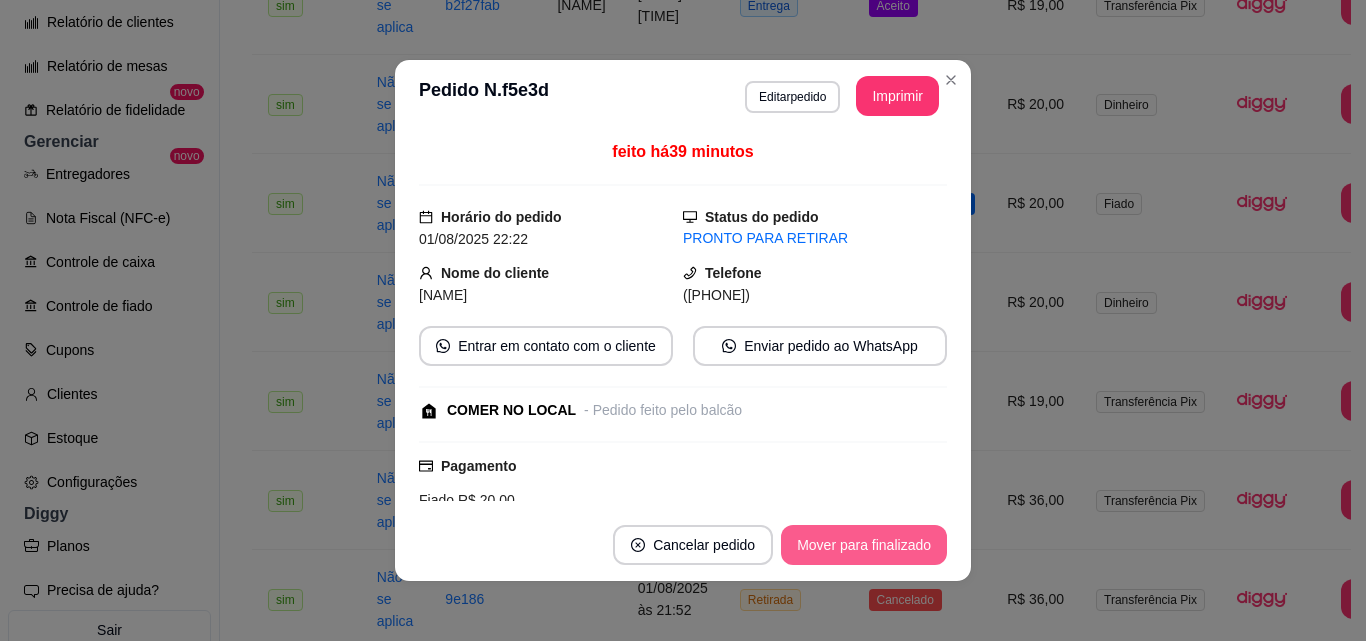 click on "Mover para finalizado" at bounding box center [864, 545] 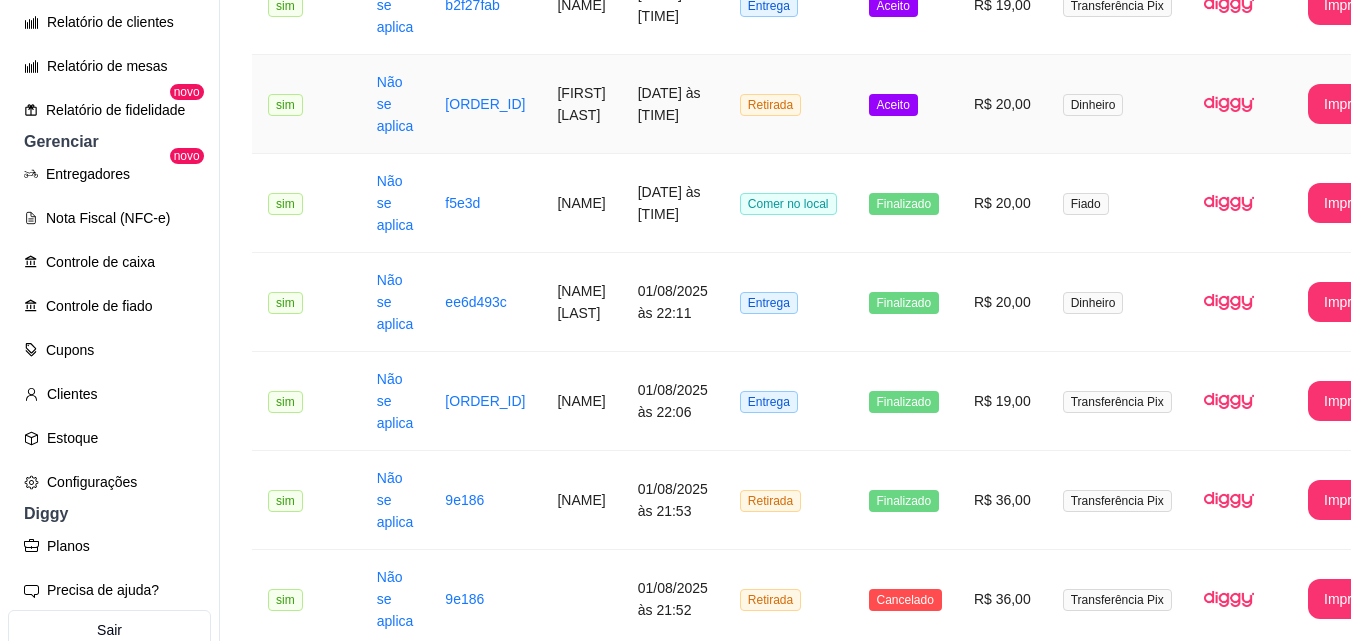 click on "Retirada" at bounding box center [788, 104] 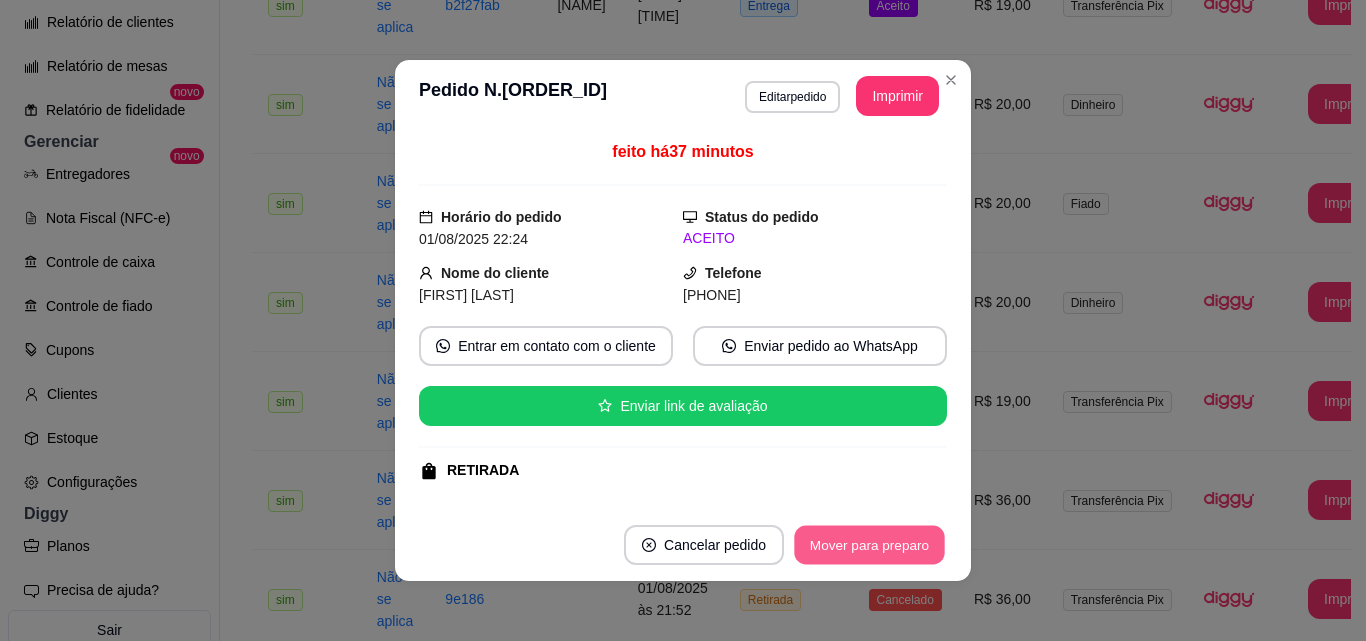 click on "Mover para preparo" at bounding box center [869, 545] 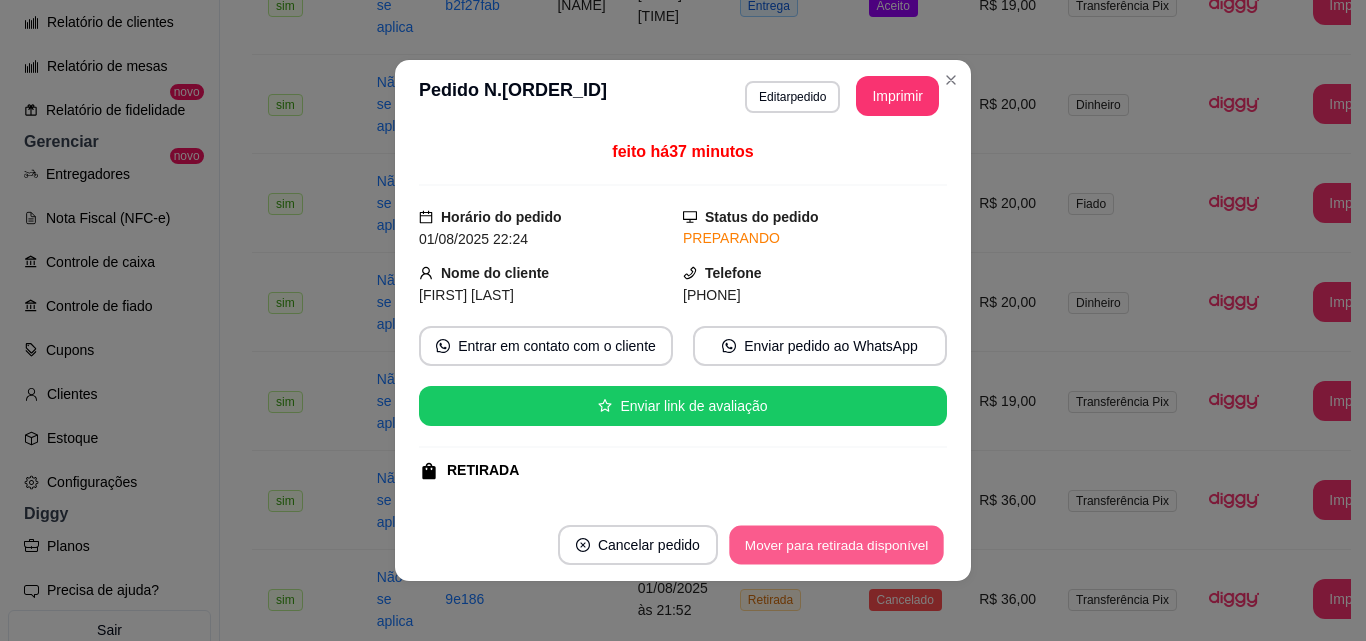 click on "Mover para retirada disponível" at bounding box center (836, 545) 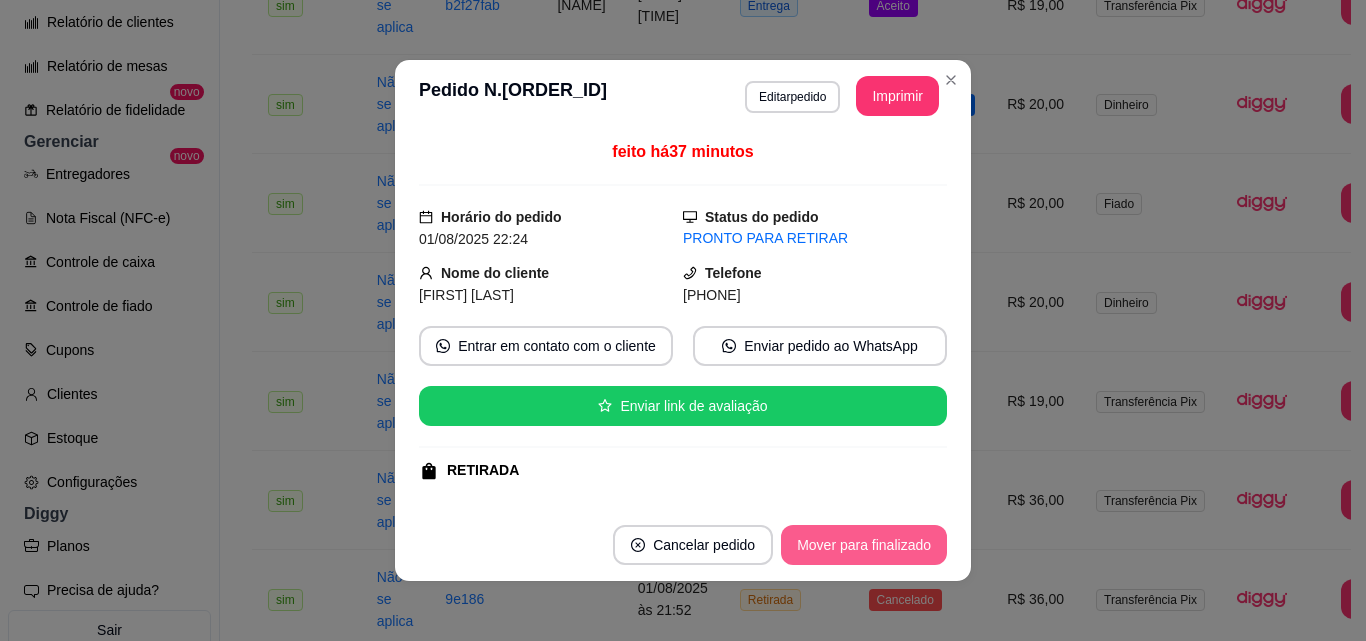 click on "Mover para finalizado" at bounding box center (864, 545) 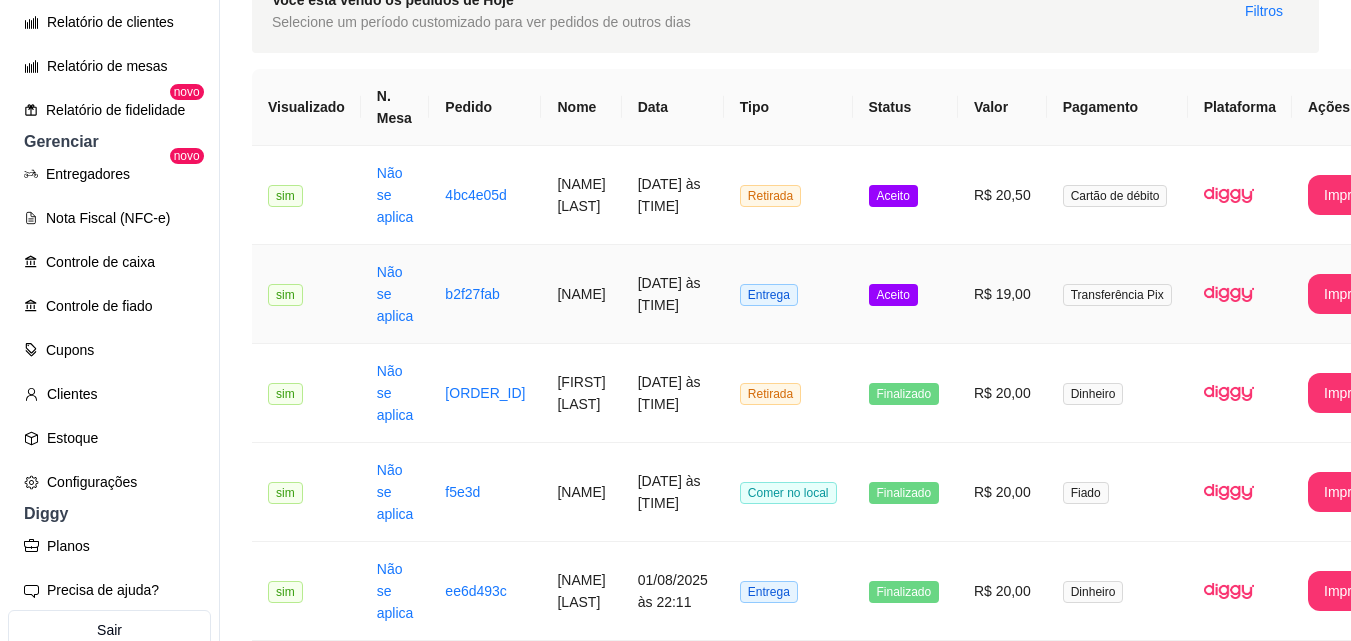 scroll, scrollTop: 100, scrollLeft: 0, axis: vertical 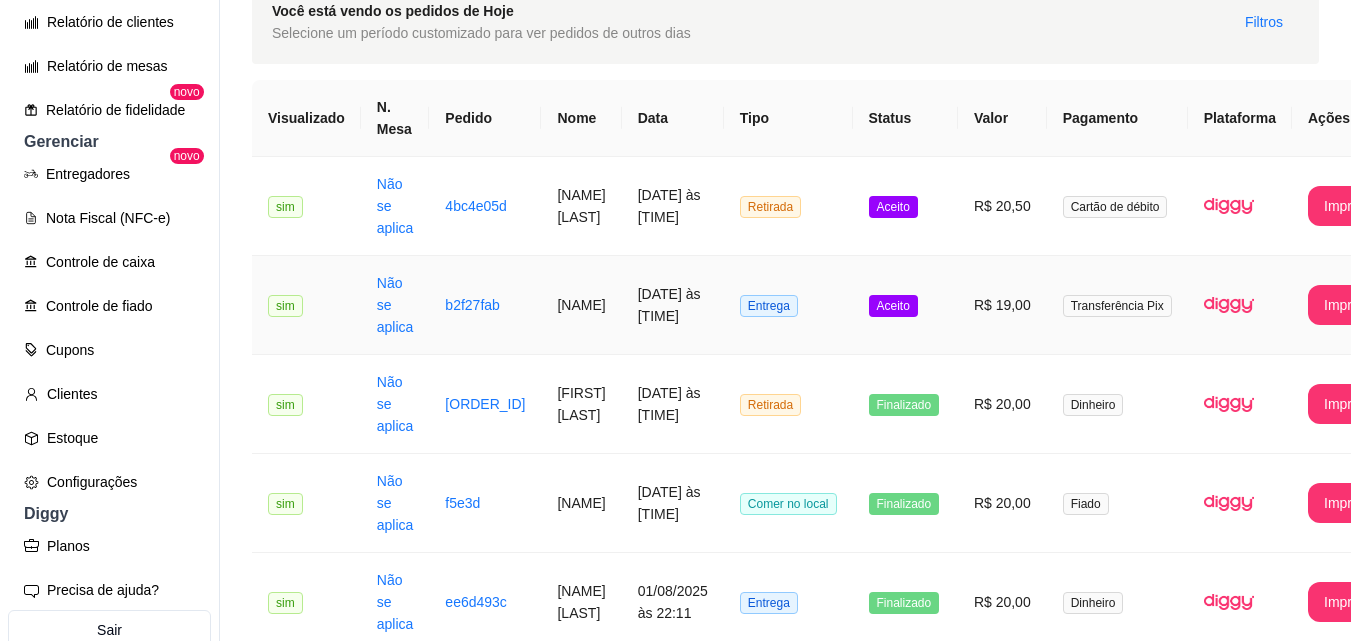 click on "Entrega" at bounding box center (788, 305) 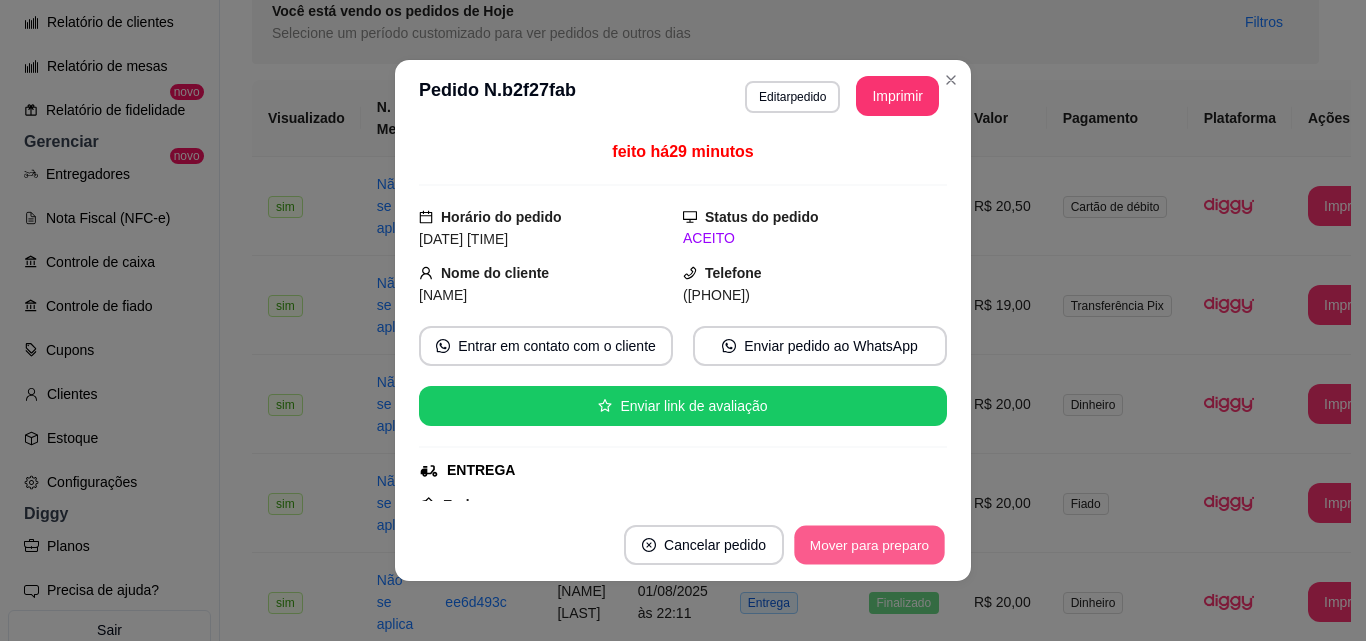 click on "Mover para preparo" at bounding box center [869, 545] 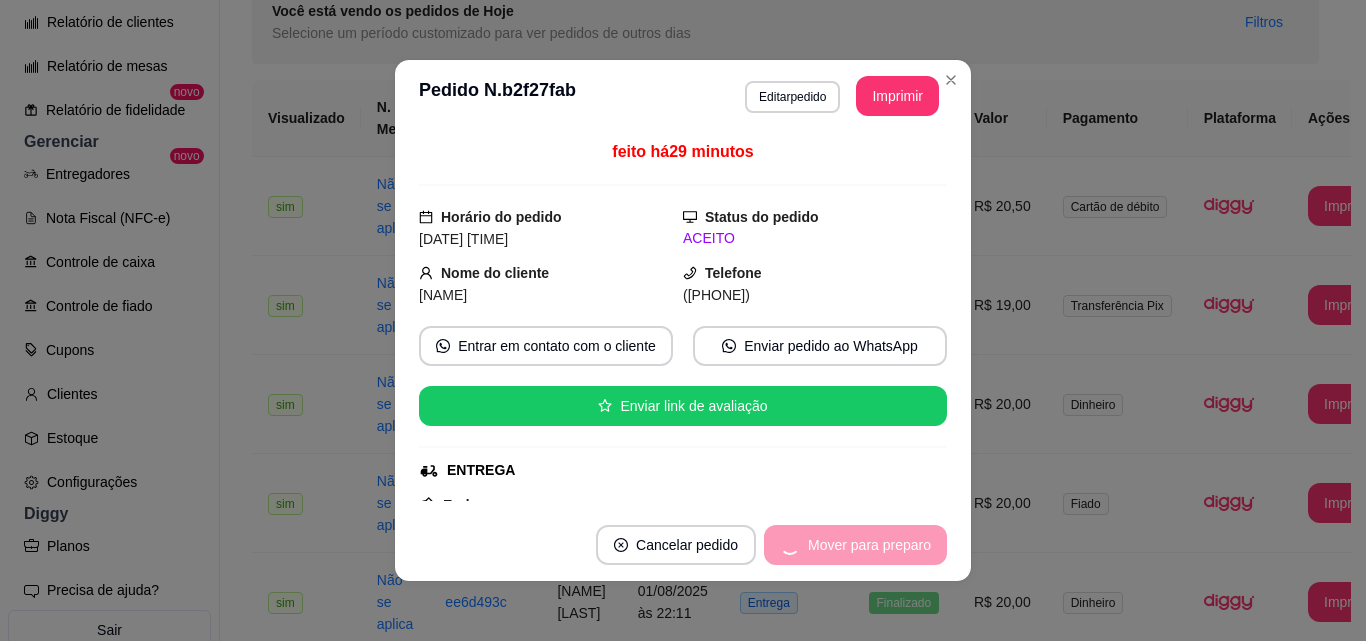 click on "Mover para preparo" at bounding box center [855, 545] 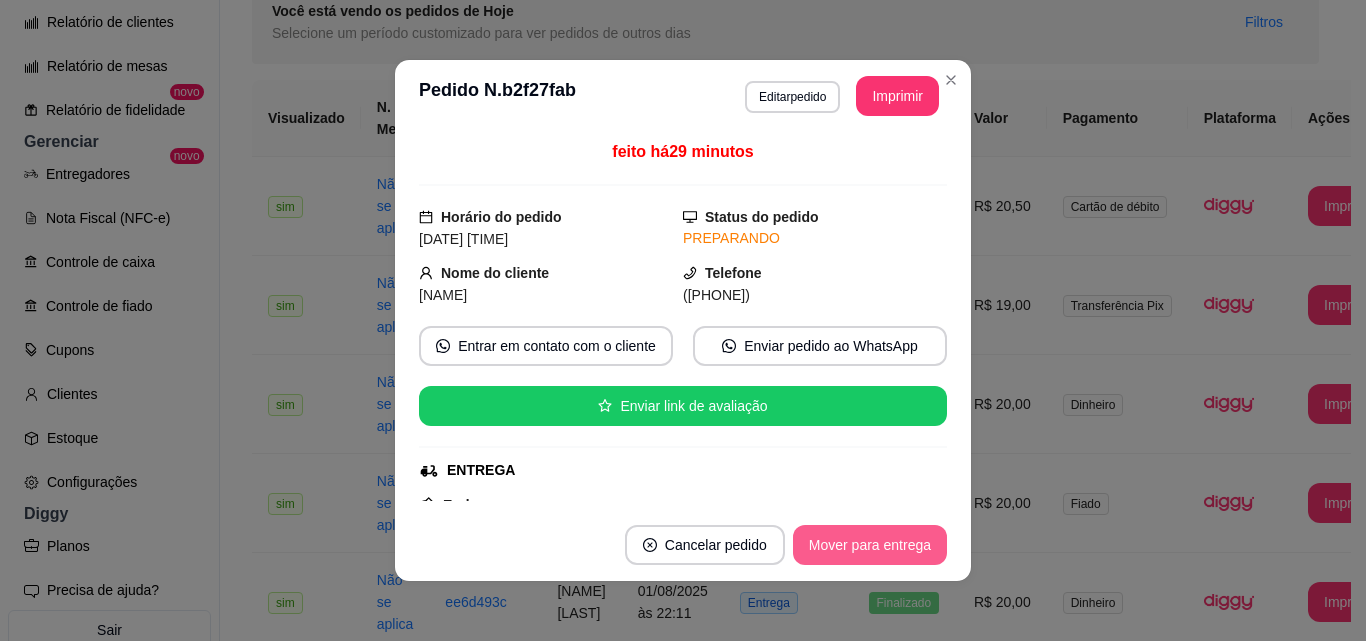 click on "Mover para entrega" at bounding box center [870, 545] 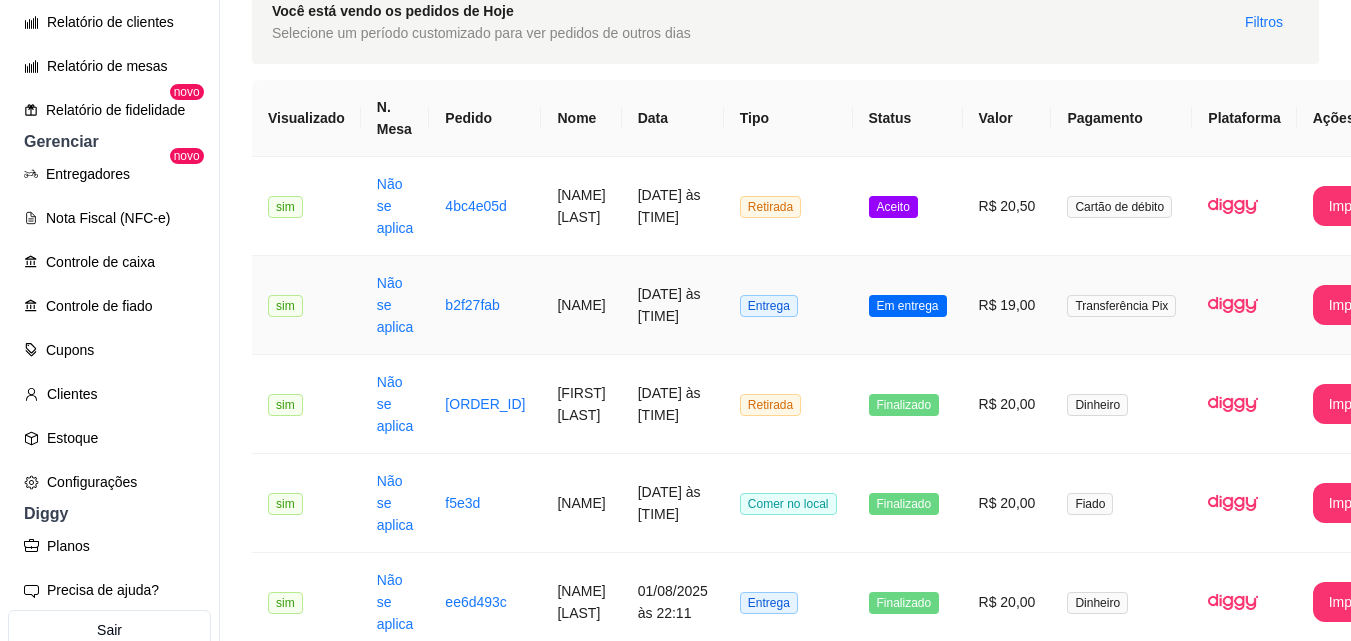 click on "Entrega" at bounding box center (788, 305) 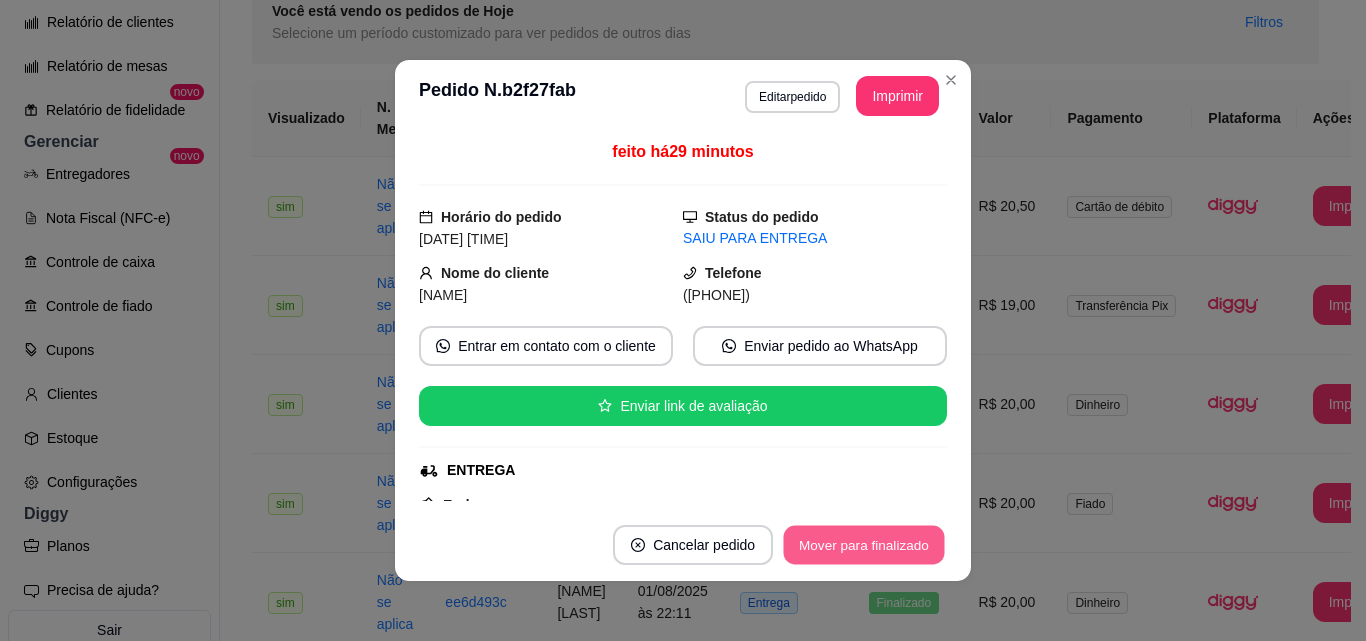 click on "Mover para finalizado" at bounding box center [864, 545] 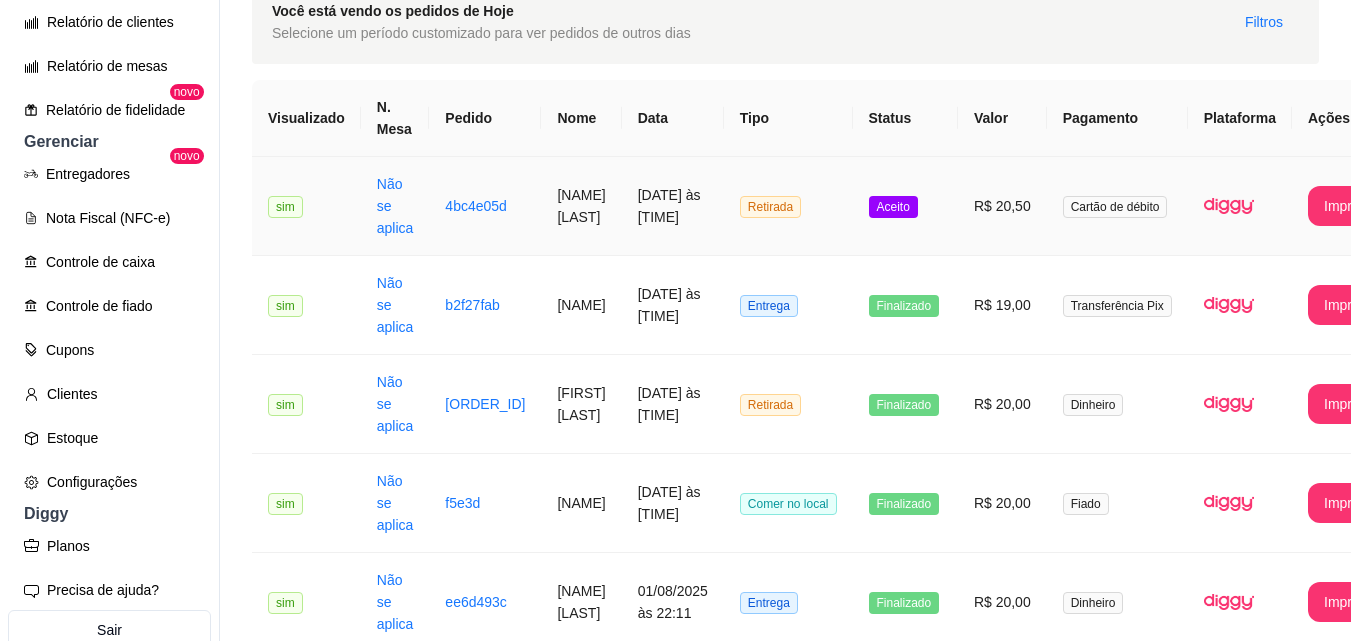 click on "Retirada" at bounding box center [788, 206] 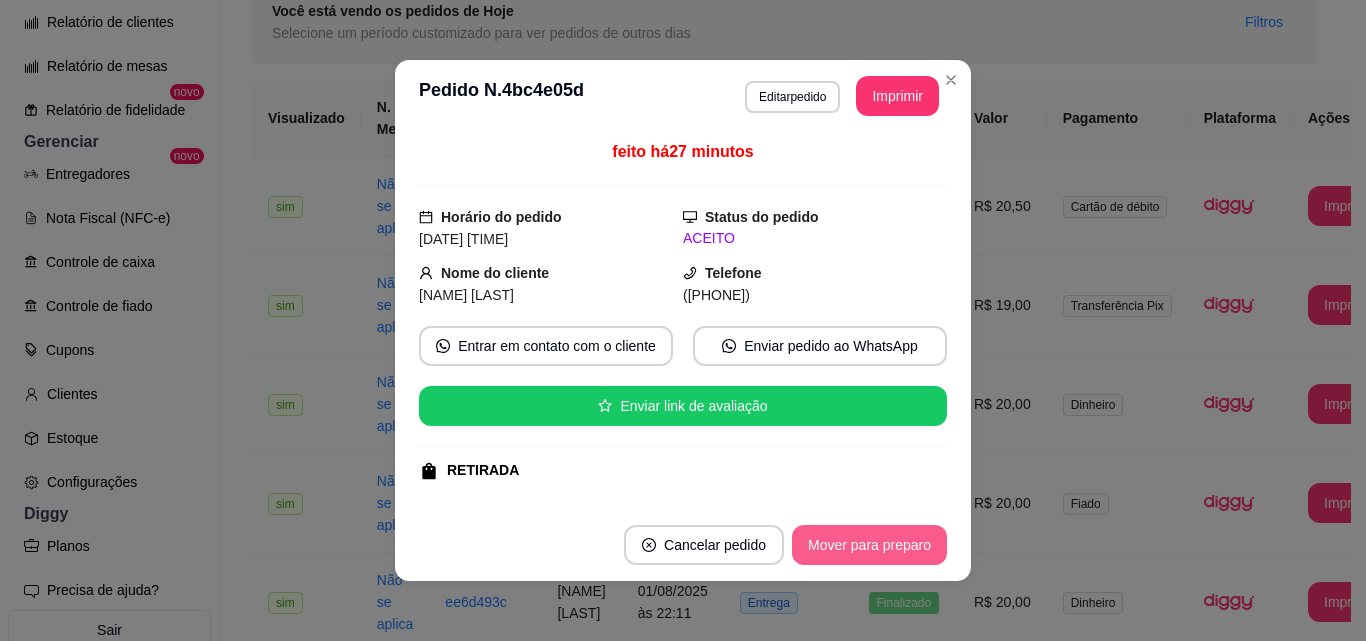 click on "Mover para preparo" at bounding box center [869, 545] 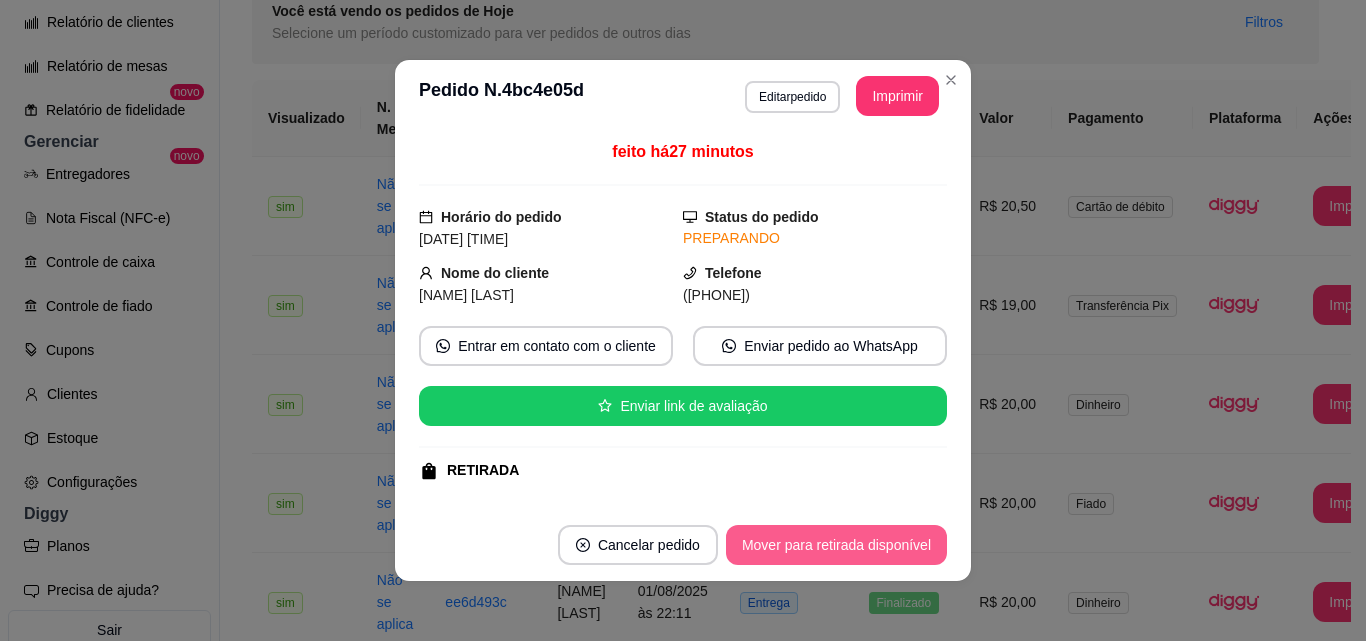 click on "Mover para retirada disponível" at bounding box center (836, 545) 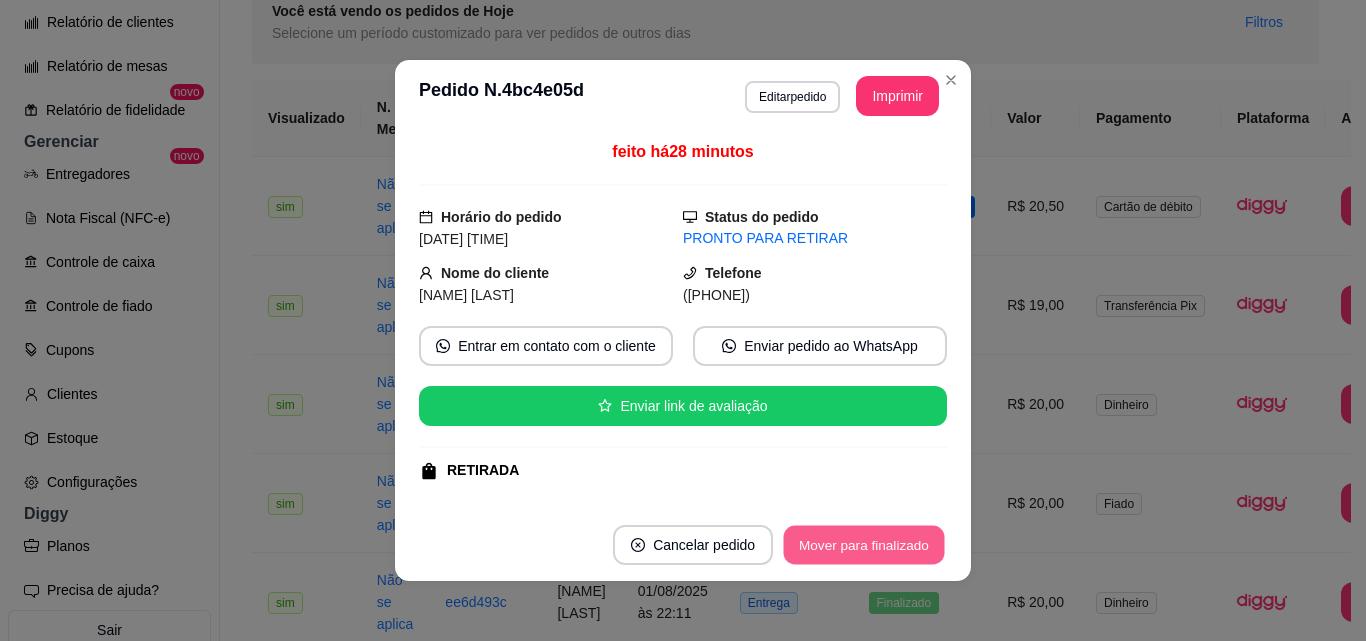 click on "Mover para finalizado" at bounding box center (864, 545) 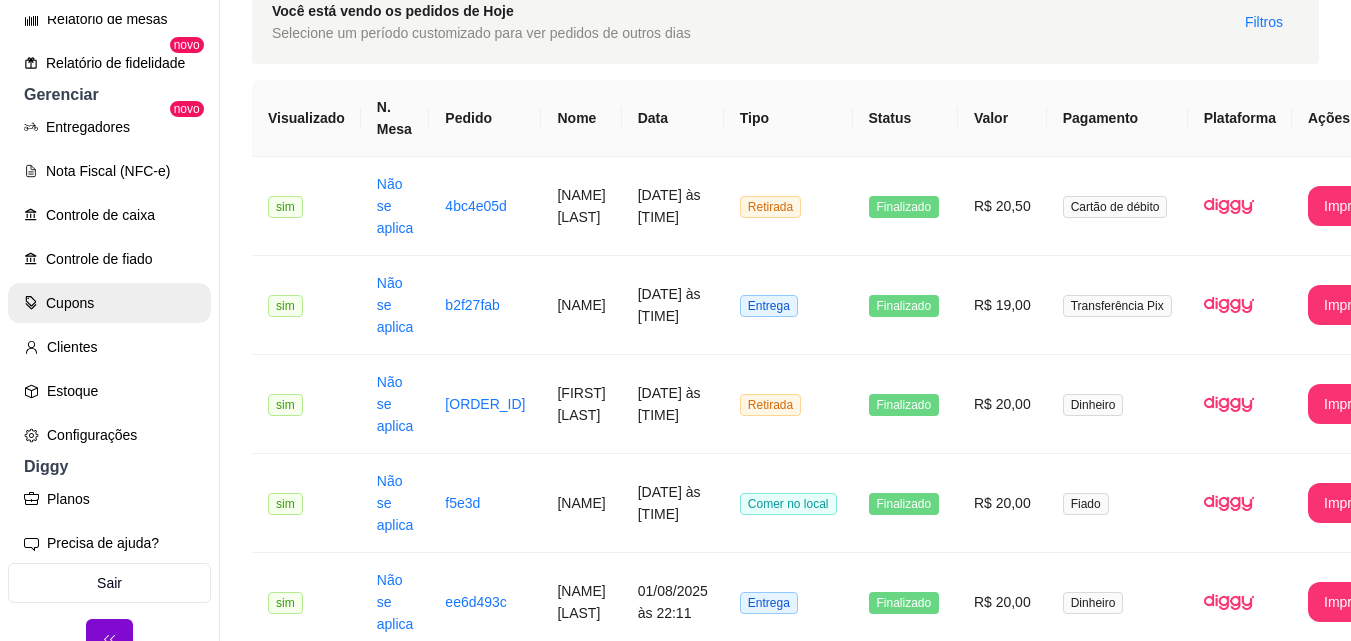 scroll, scrollTop: 773, scrollLeft: 0, axis: vertical 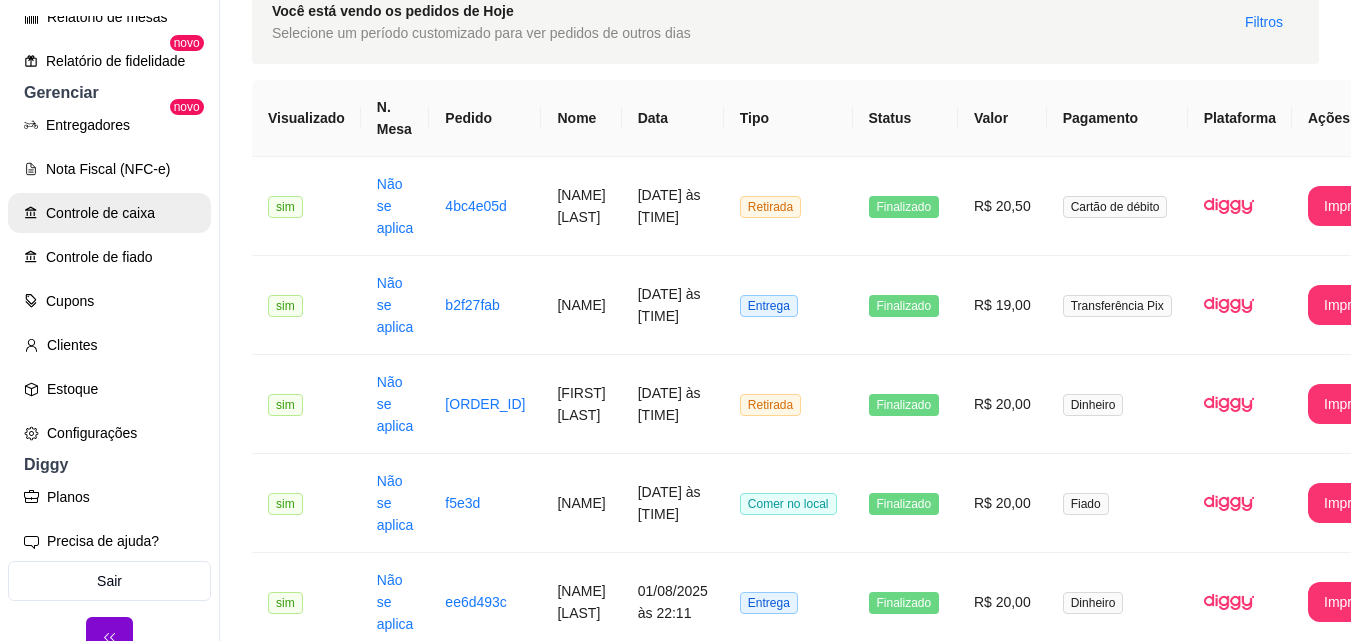 click on "Controle de caixa" at bounding box center [109, 213] 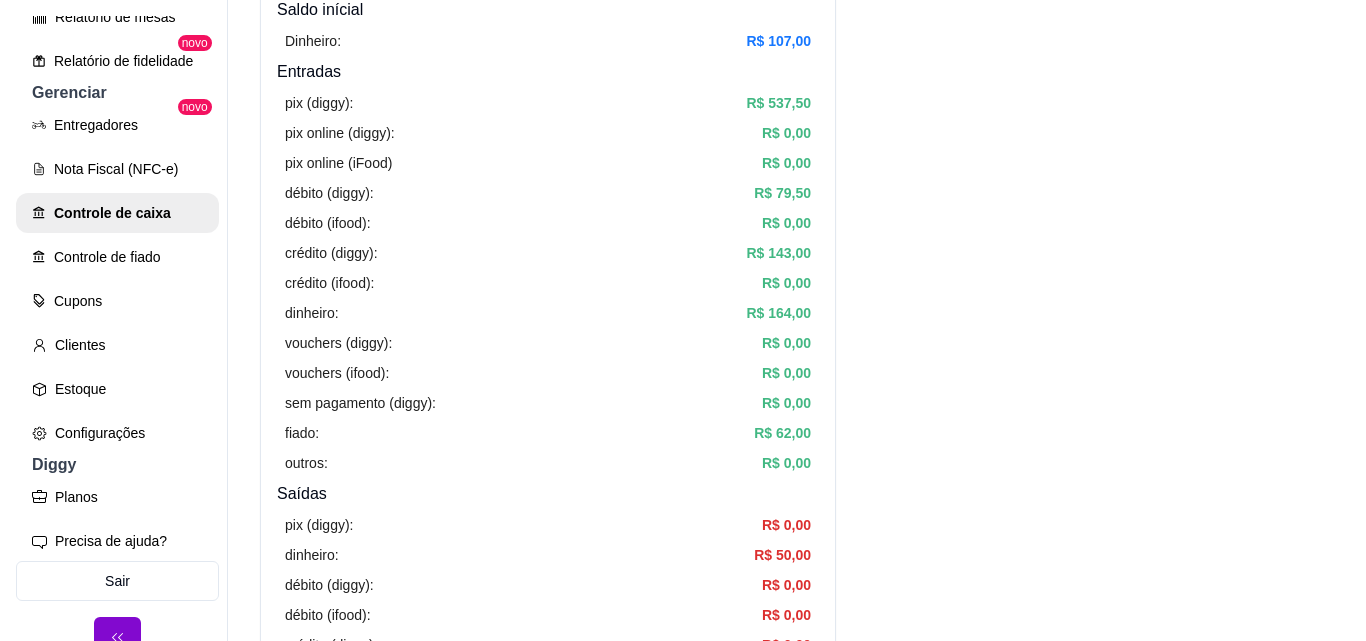 scroll, scrollTop: 0, scrollLeft: 0, axis: both 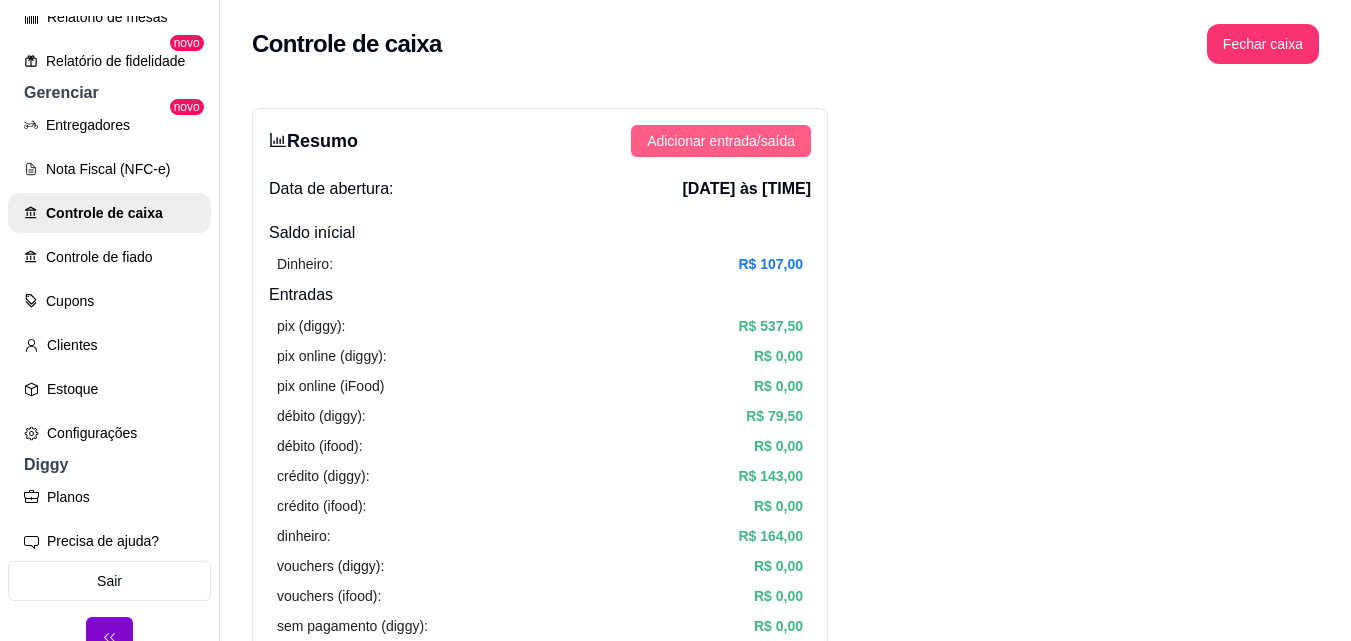 click on "Adicionar entrada/saída" at bounding box center (721, 141) 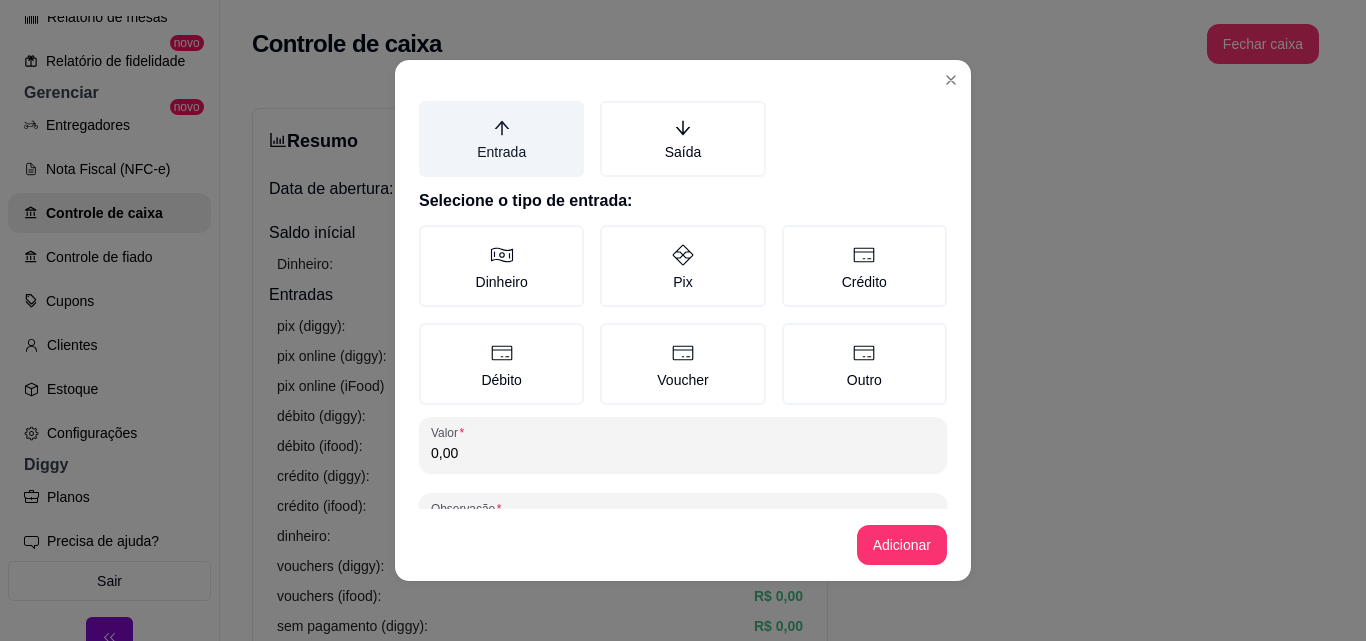 scroll, scrollTop: 0, scrollLeft: 0, axis: both 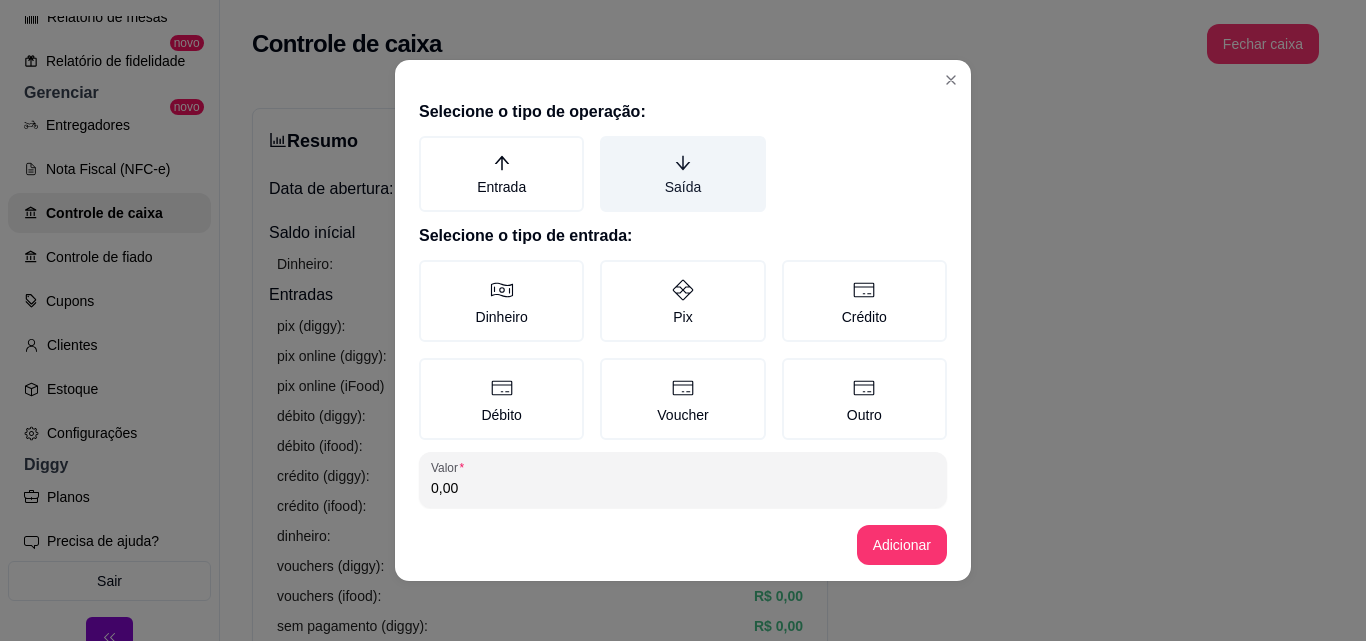 click on "Saída" at bounding box center (682, 174) 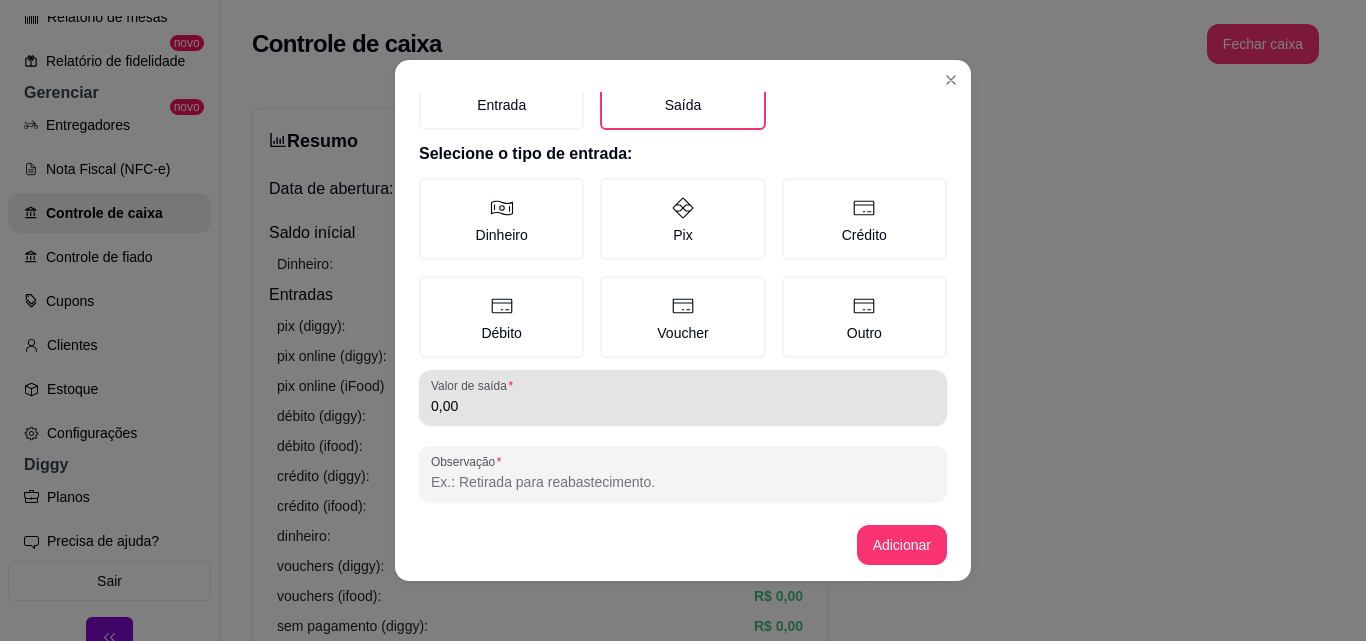 scroll, scrollTop: 100, scrollLeft: 0, axis: vertical 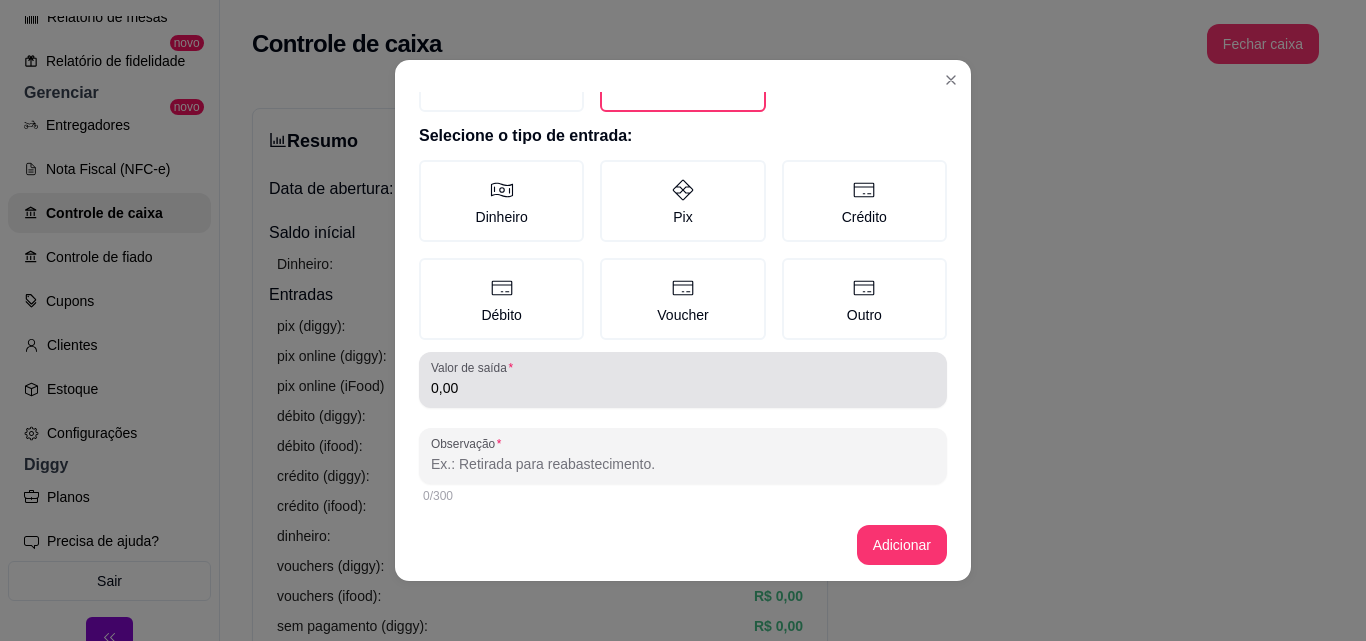 click on "0,00" at bounding box center (683, 388) 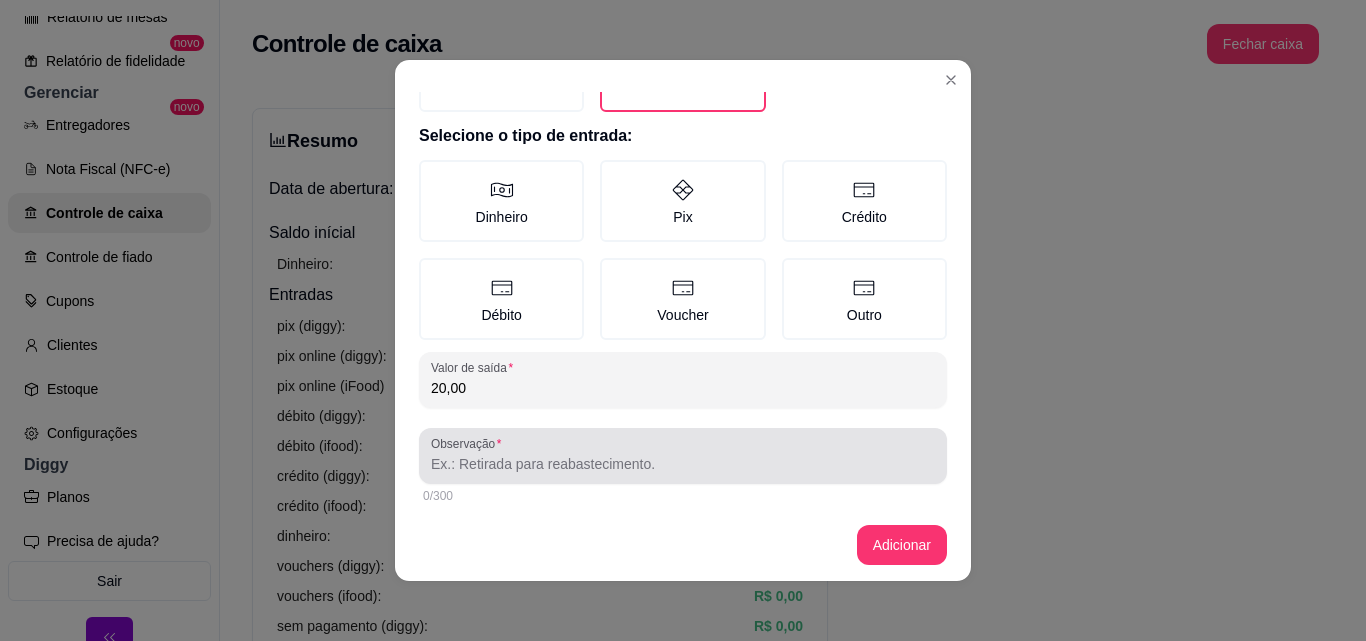 type on "20,00" 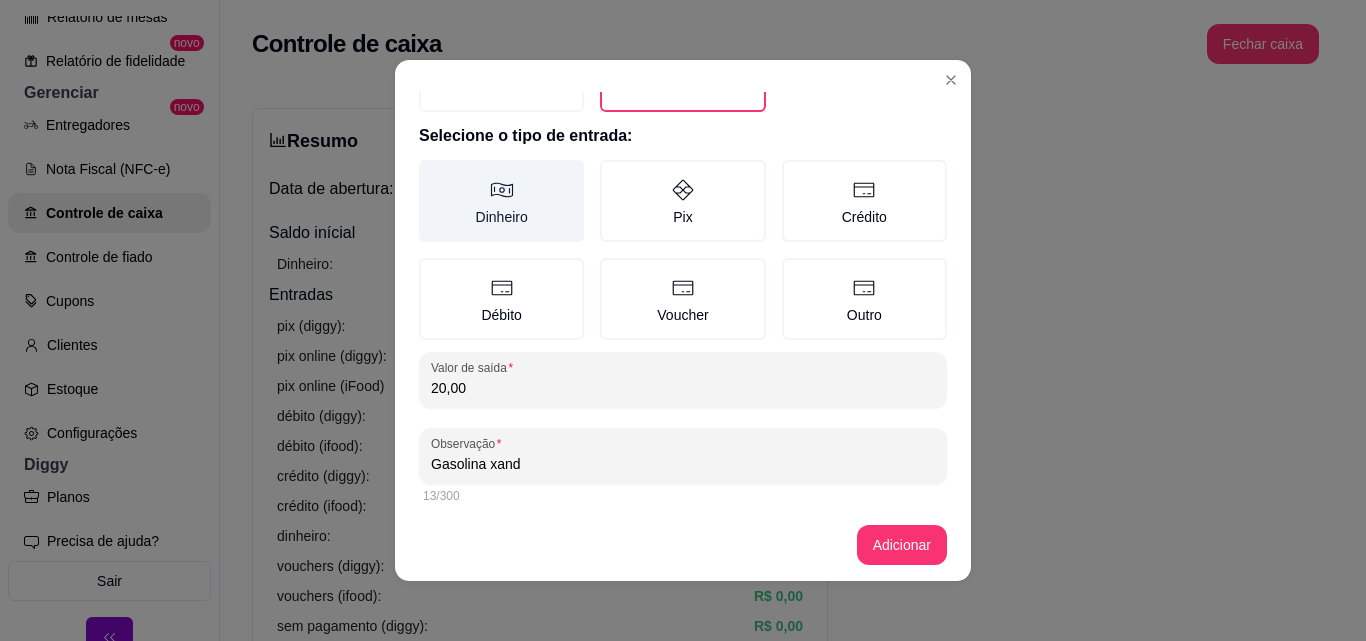 type on "Gasolina xand" 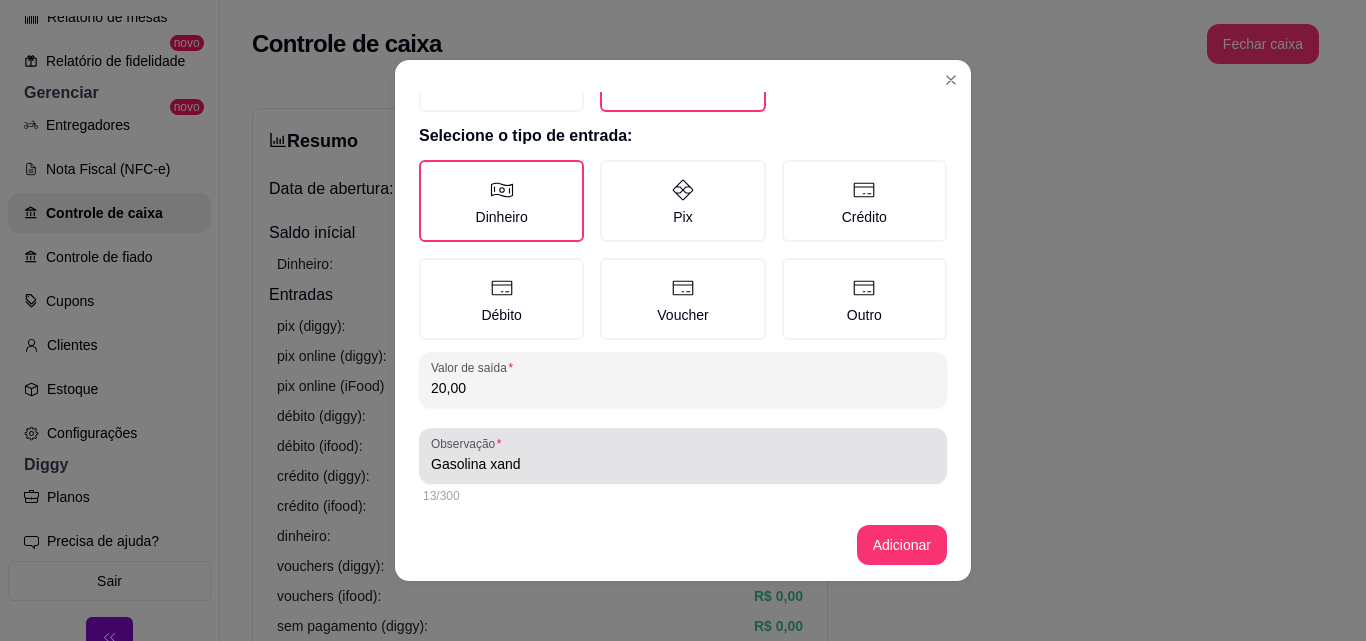 scroll, scrollTop: 0, scrollLeft: 0, axis: both 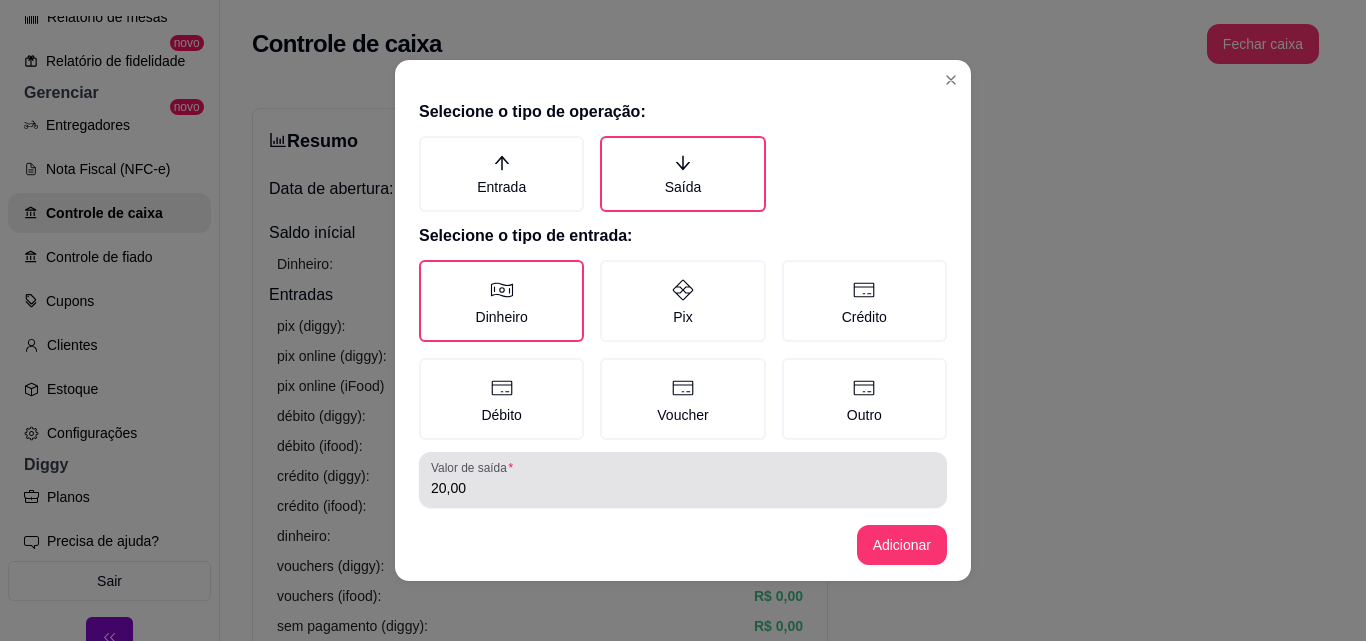 click on "20,00" at bounding box center (683, 488) 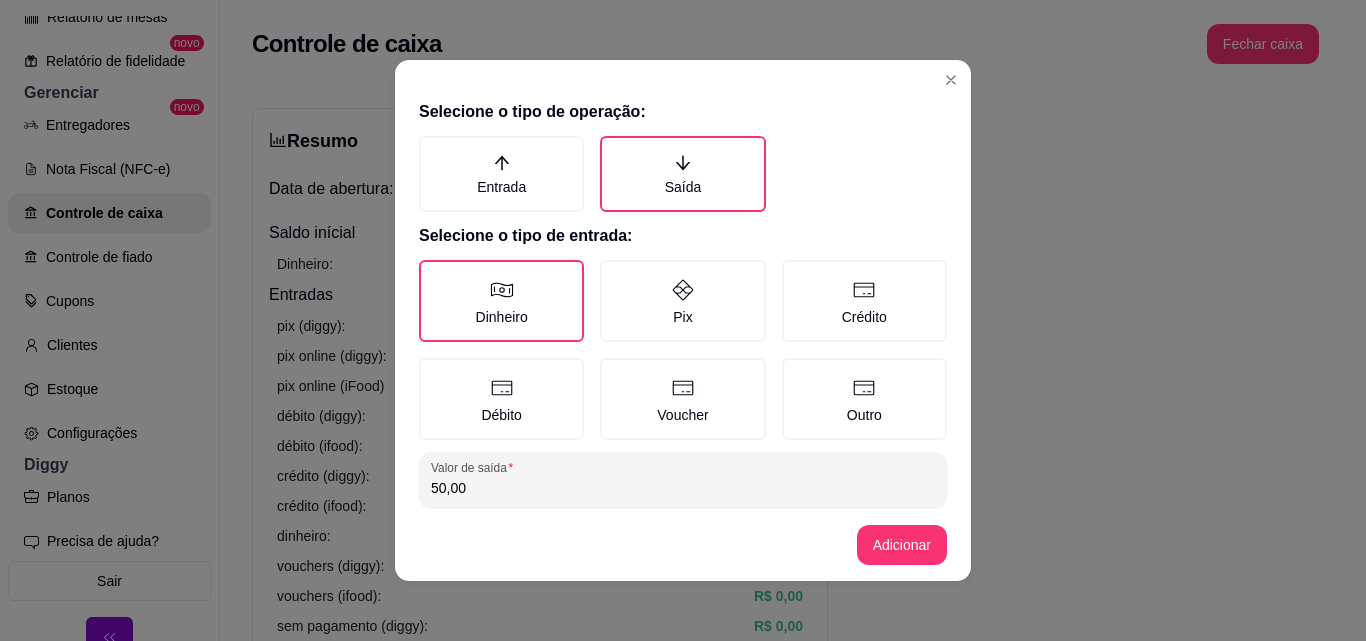 click on "50,00" at bounding box center (683, 488) 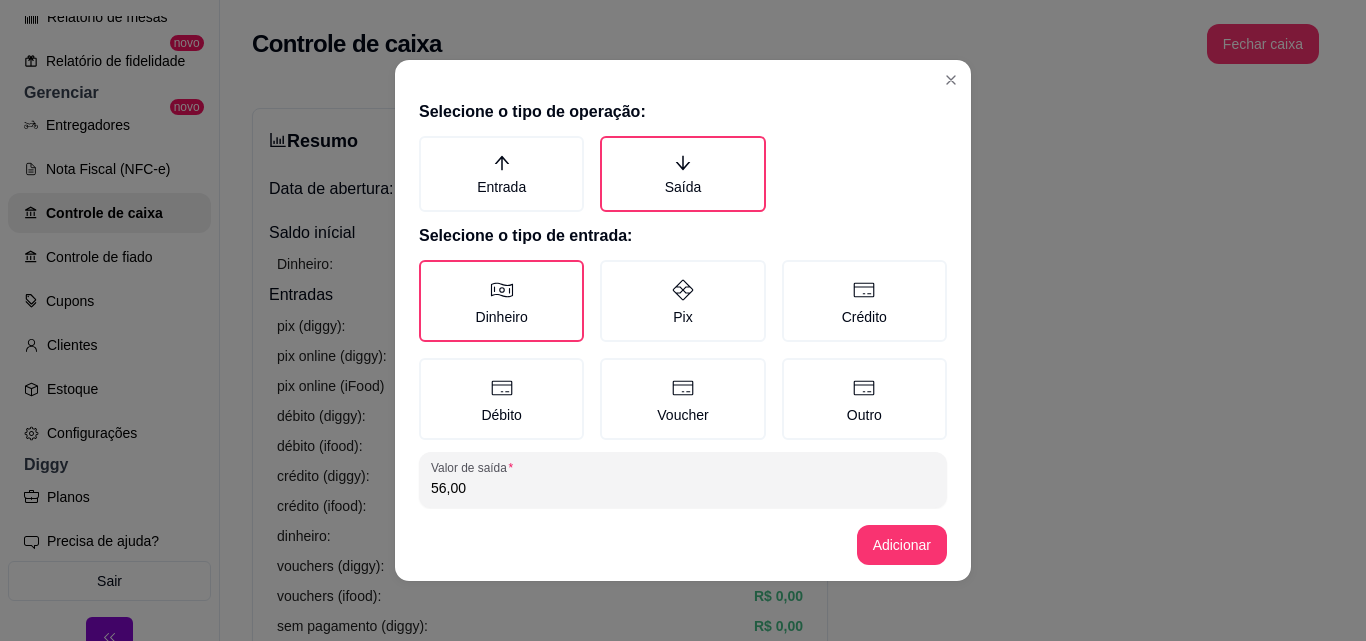 click on "56,00" at bounding box center (683, 488) 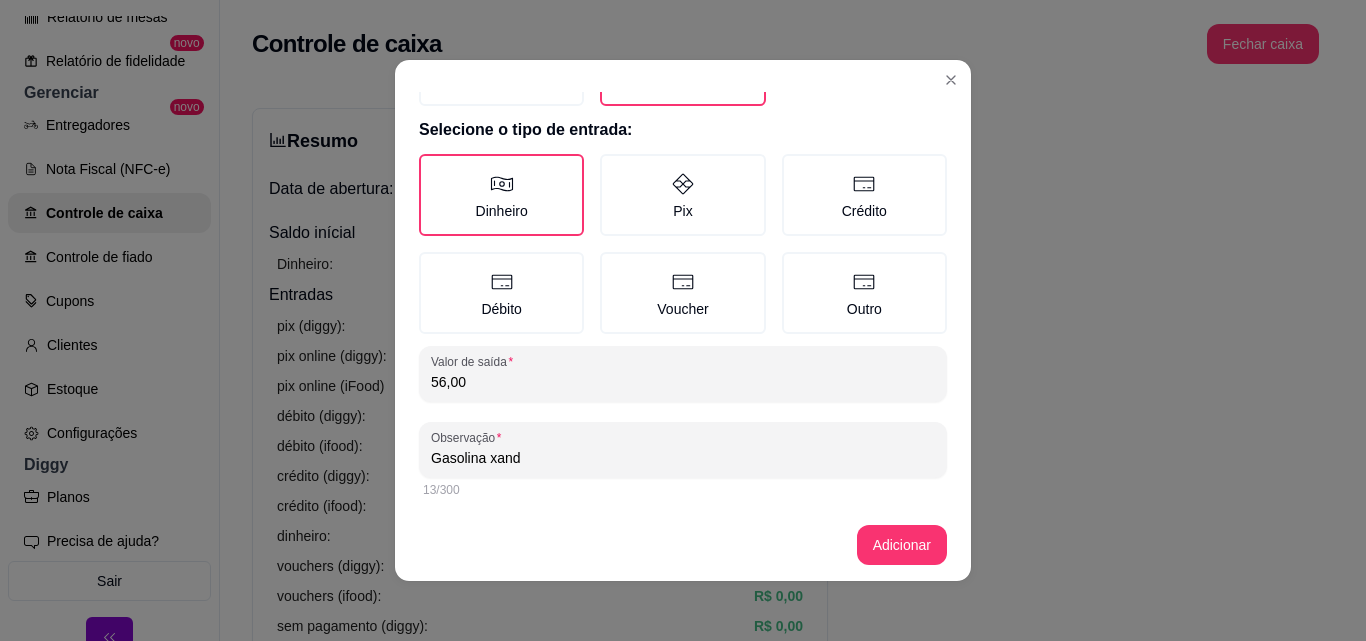 scroll, scrollTop: 107, scrollLeft: 0, axis: vertical 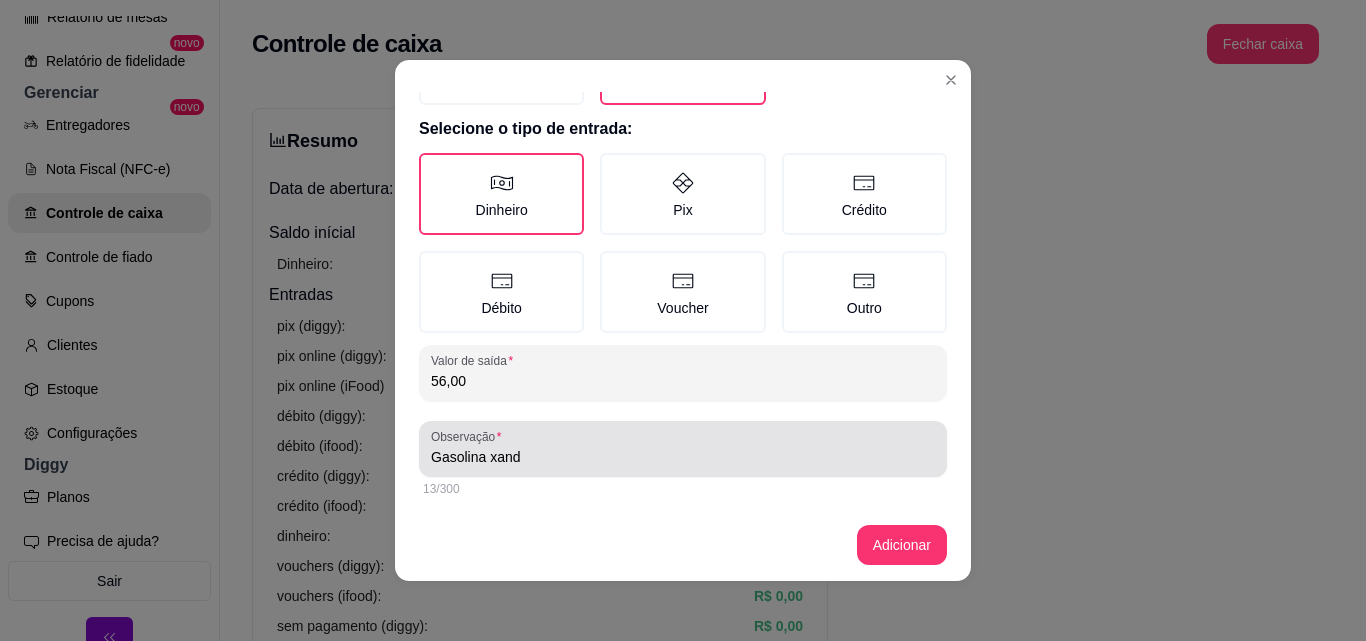 type on "56,00" 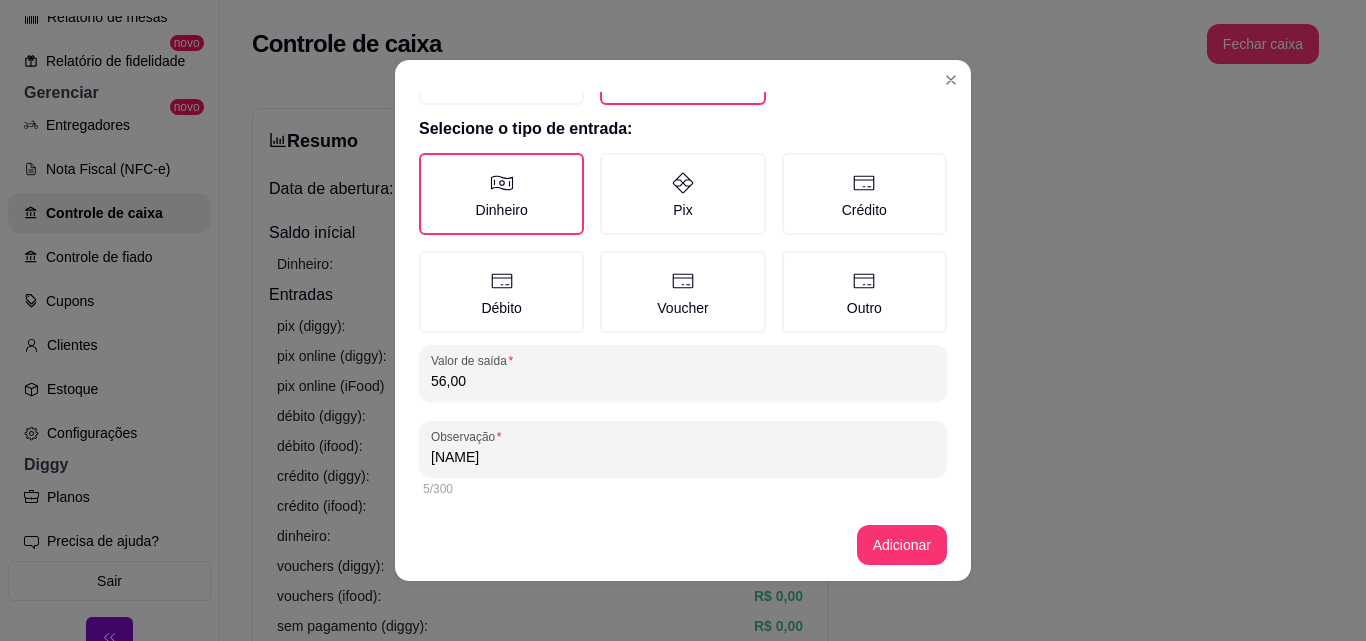 click on "xand" at bounding box center (683, 457) 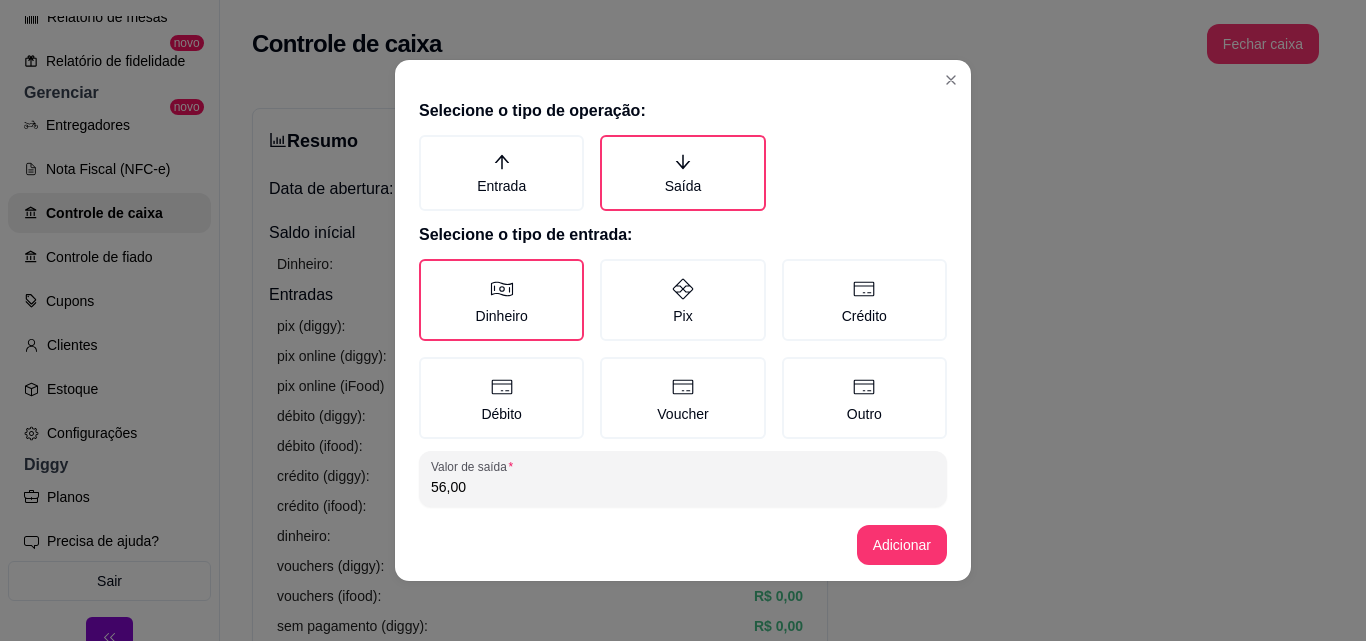 scroll, scrollTop: 0, scrollLeft: 0, axis: both 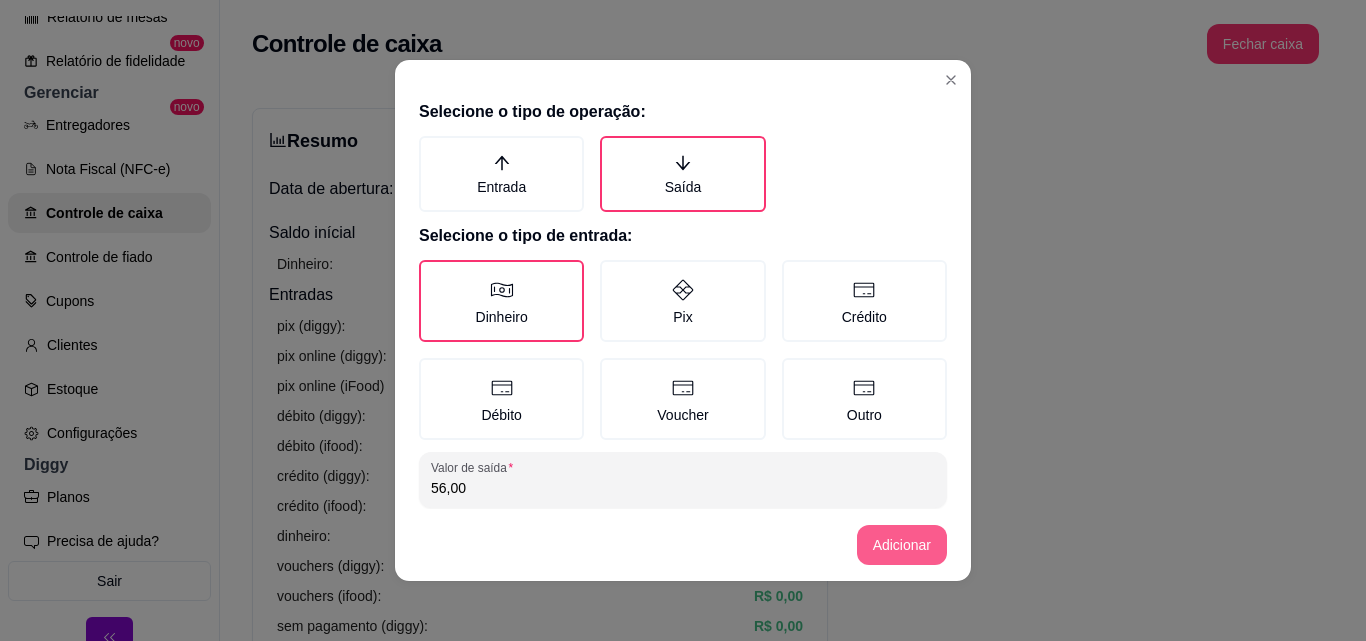 type on "xand pagamento" 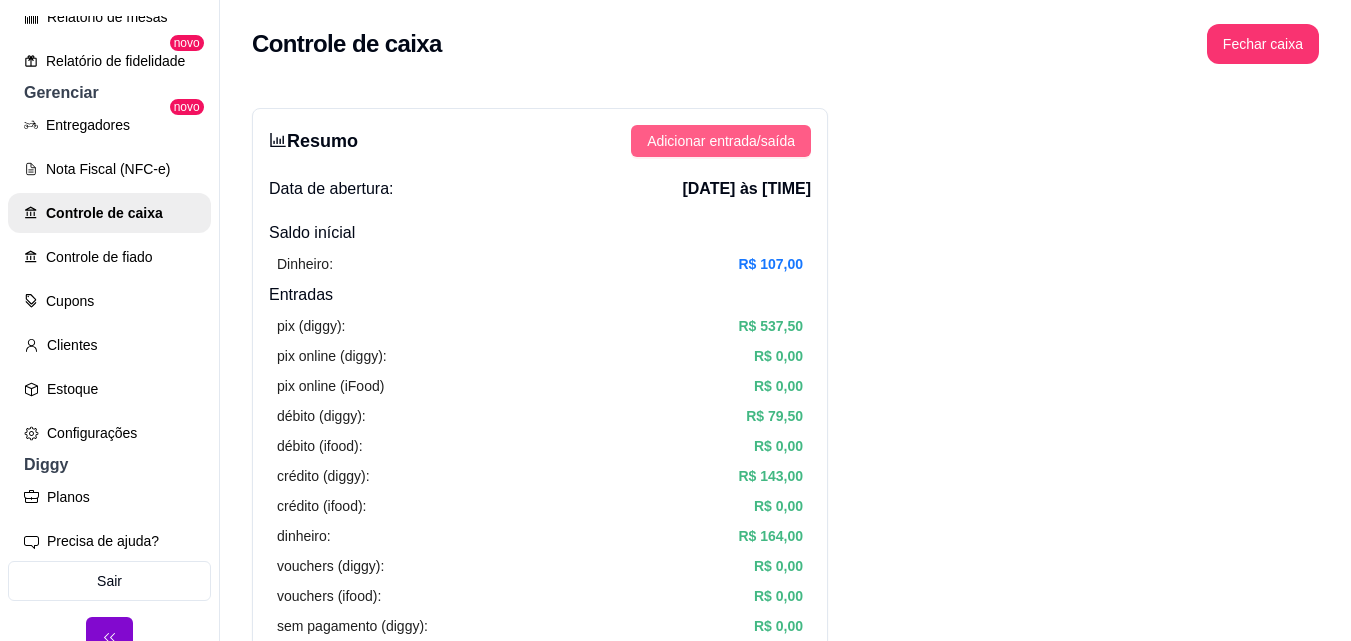 click on "Adicionar entrada/saída" at bounding box center (721, 141) 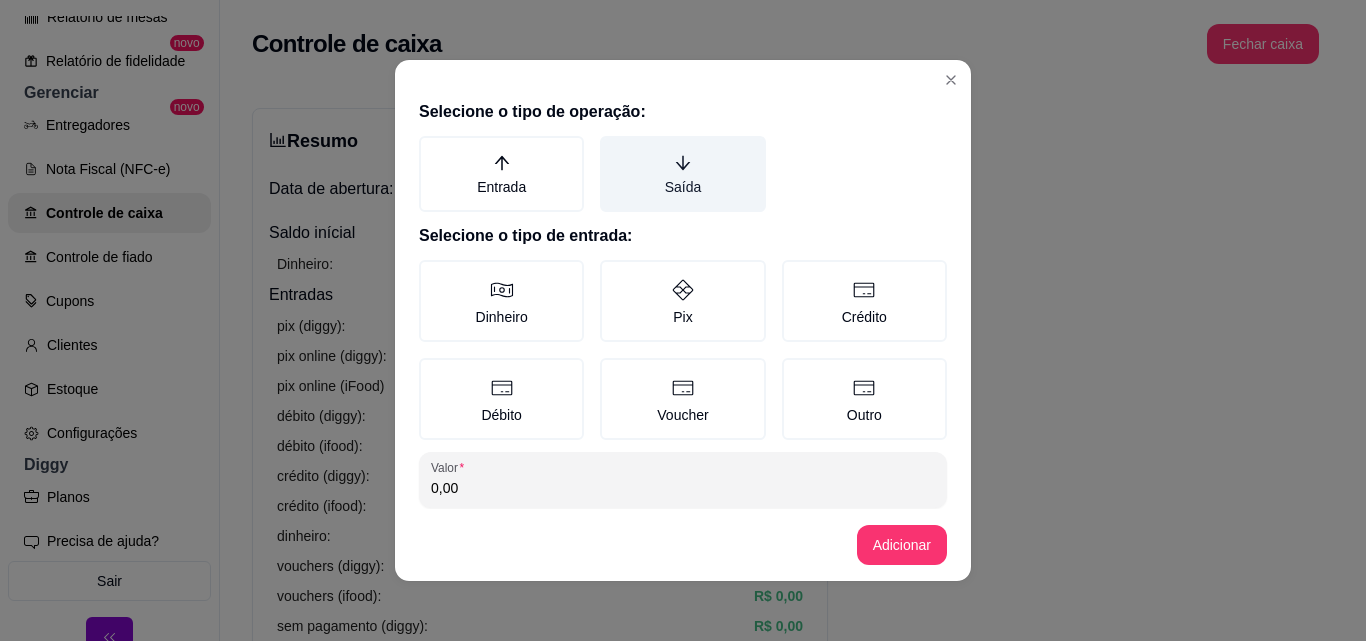 click on "Saída" at bounding box center [682, 174] 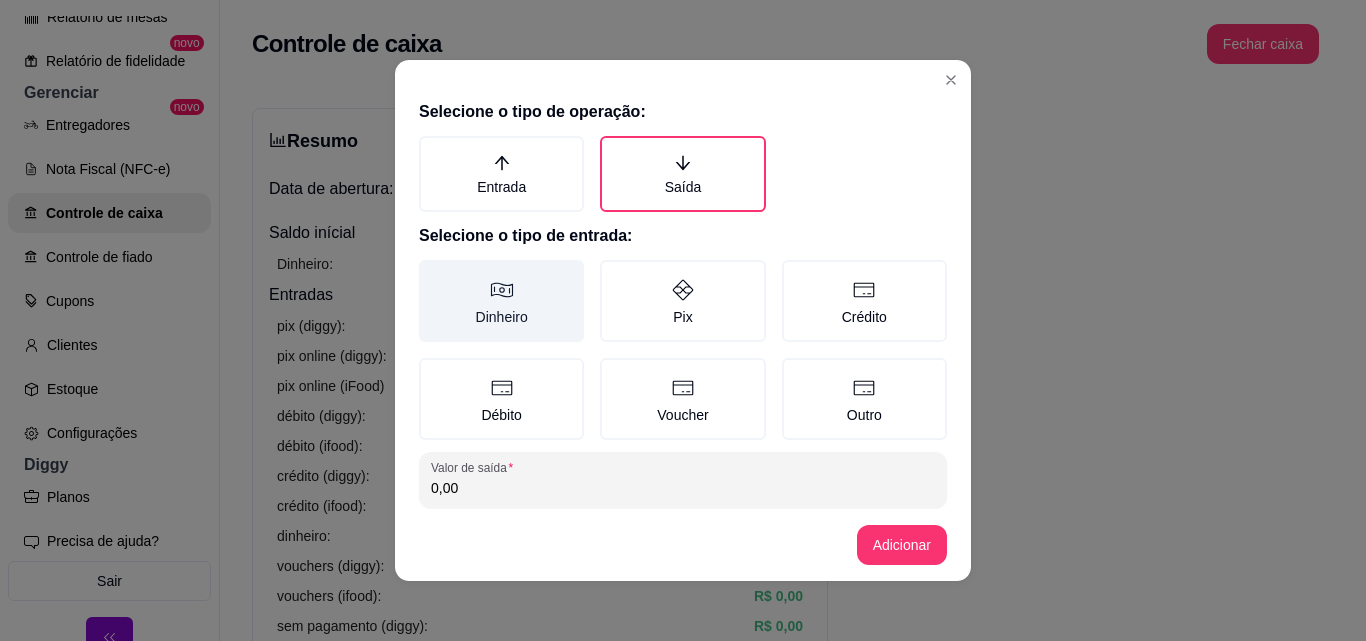 click on "Dinheiro" at bounding box center (501, 301) 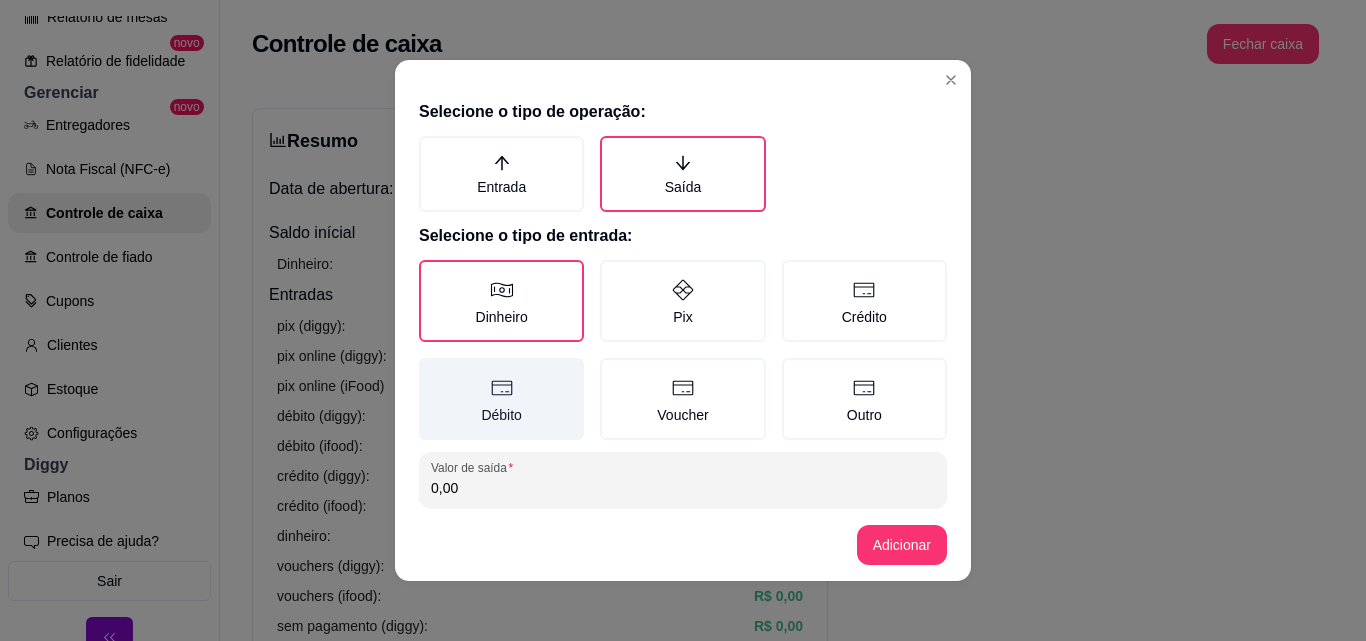 type on "MONEY" 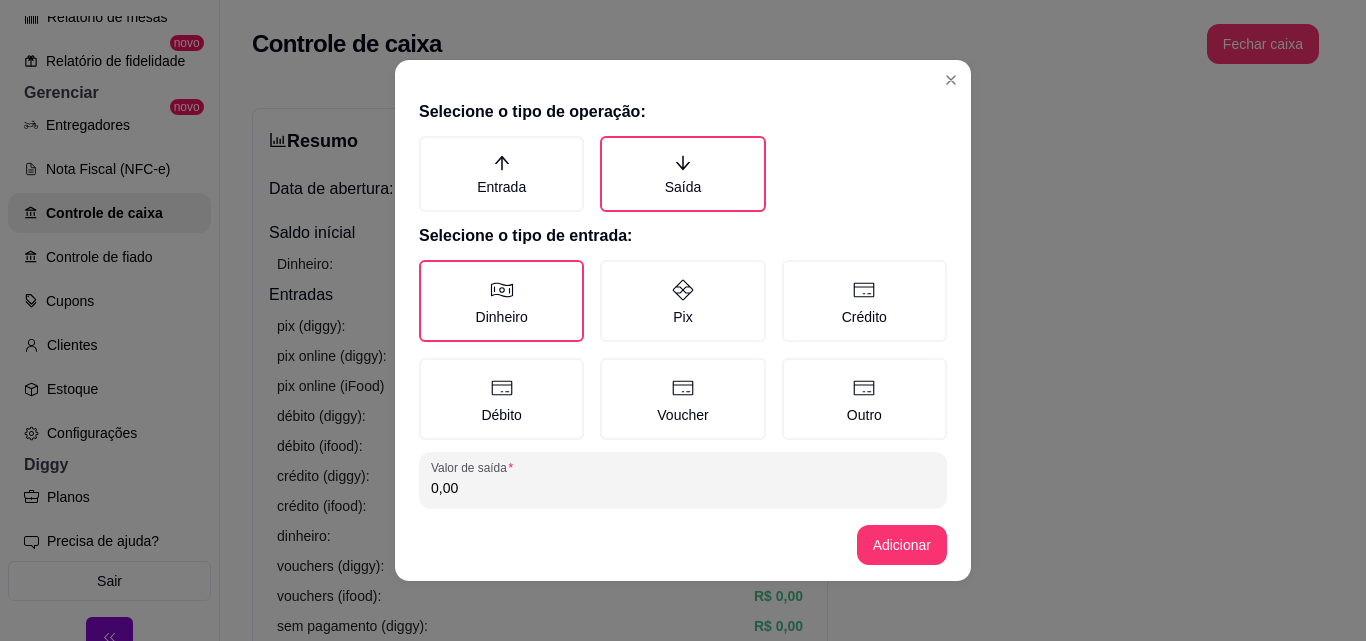 click on "0,00" at bounding box center [683, 480] 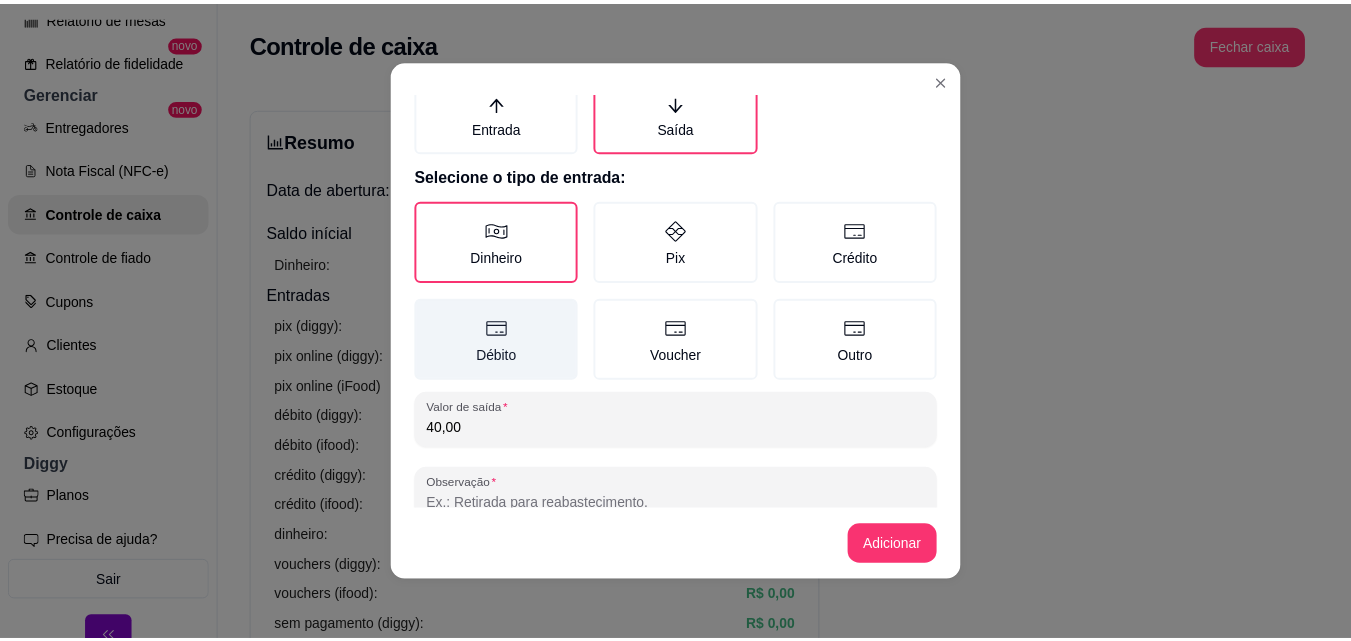 scroll, scrollTop: 107, scrollLeft: 0, axis: vertical 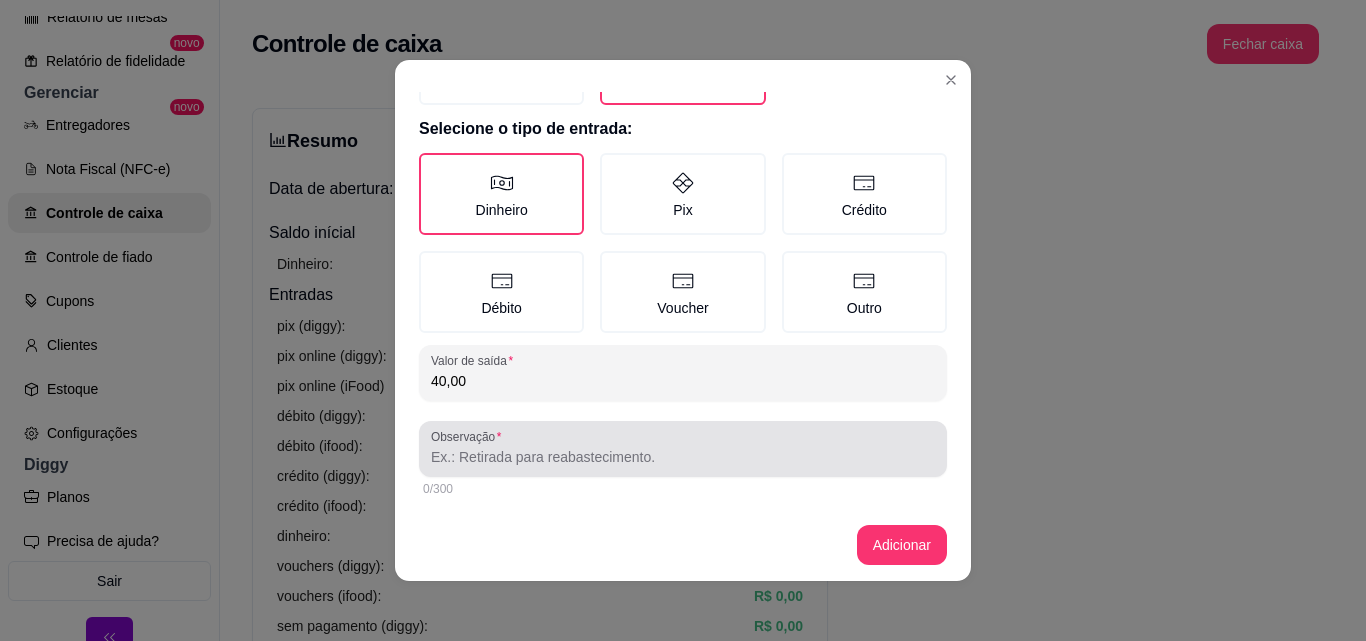 type on "40,00" 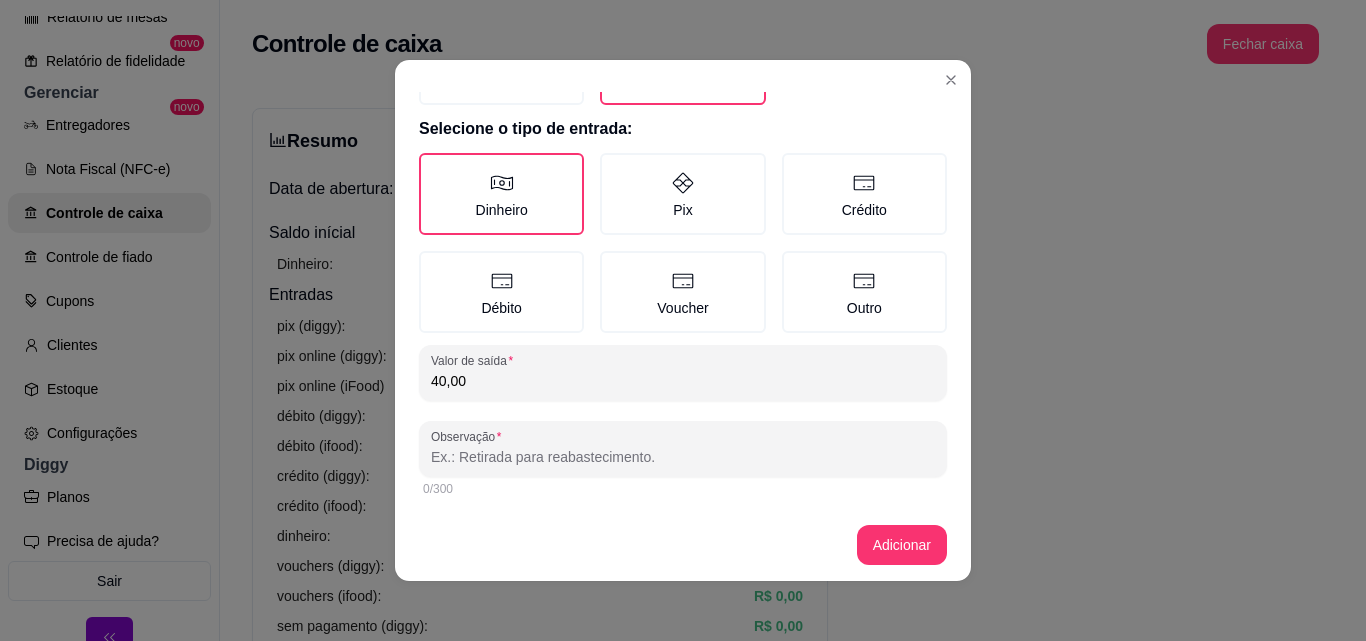 click on "Observação" at bounding box center (683, 457) 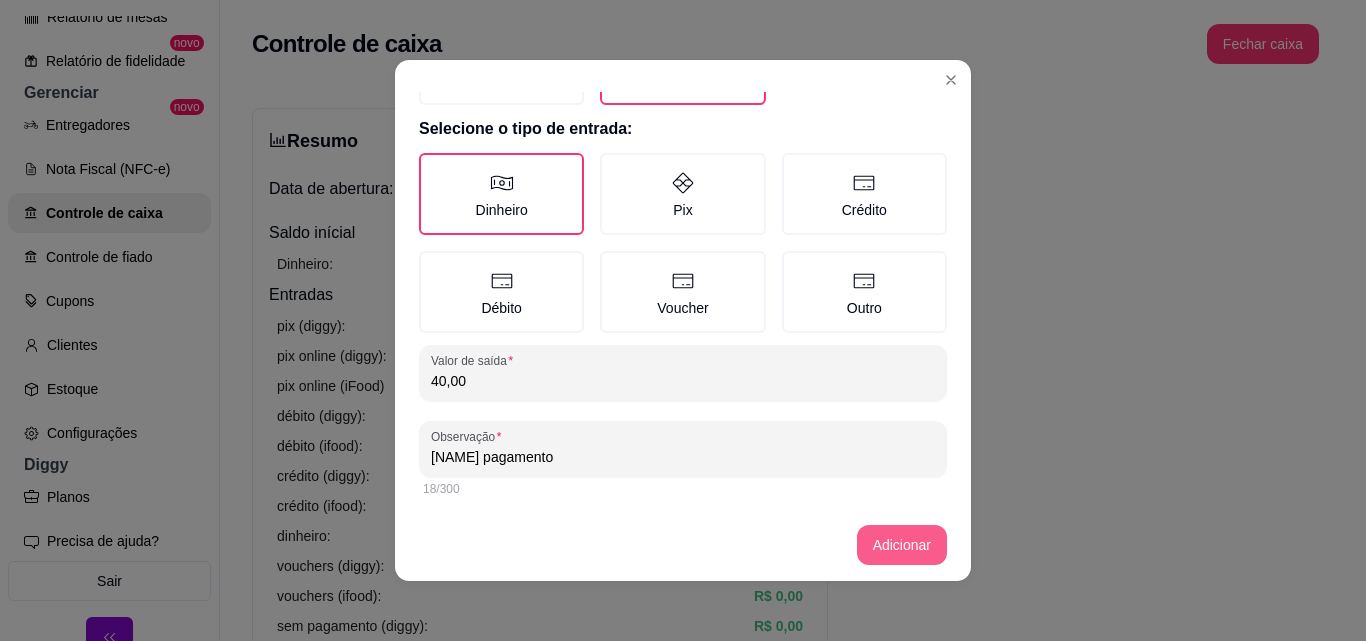 type on "Nicolas pagamento" 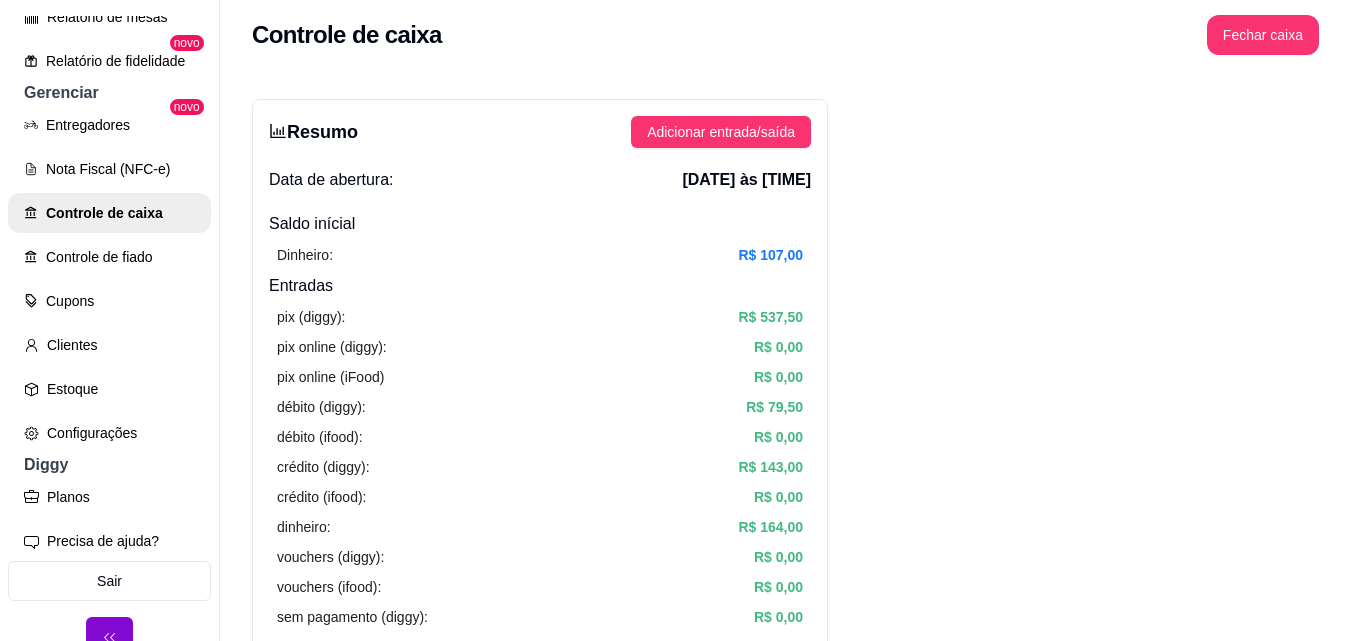 scroll, scrollTop: 0, scrollLeft: 0, axis: both 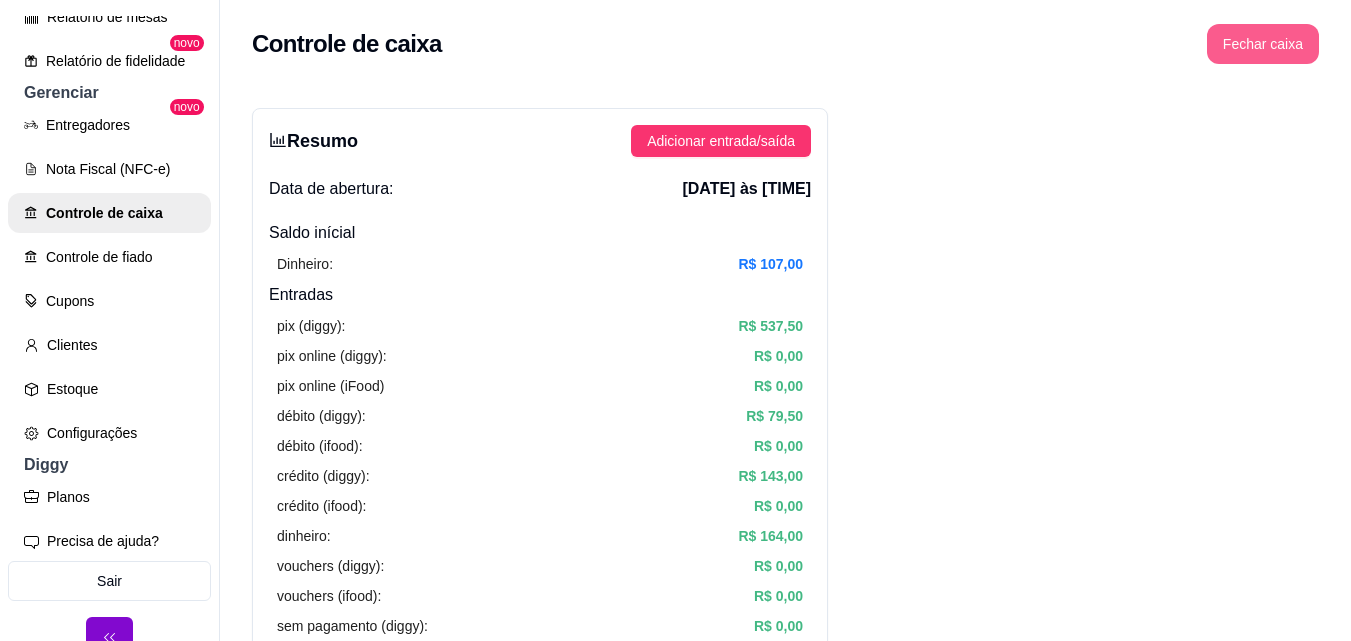click on "Fechar caixa" at bounding box center (1263, 44) 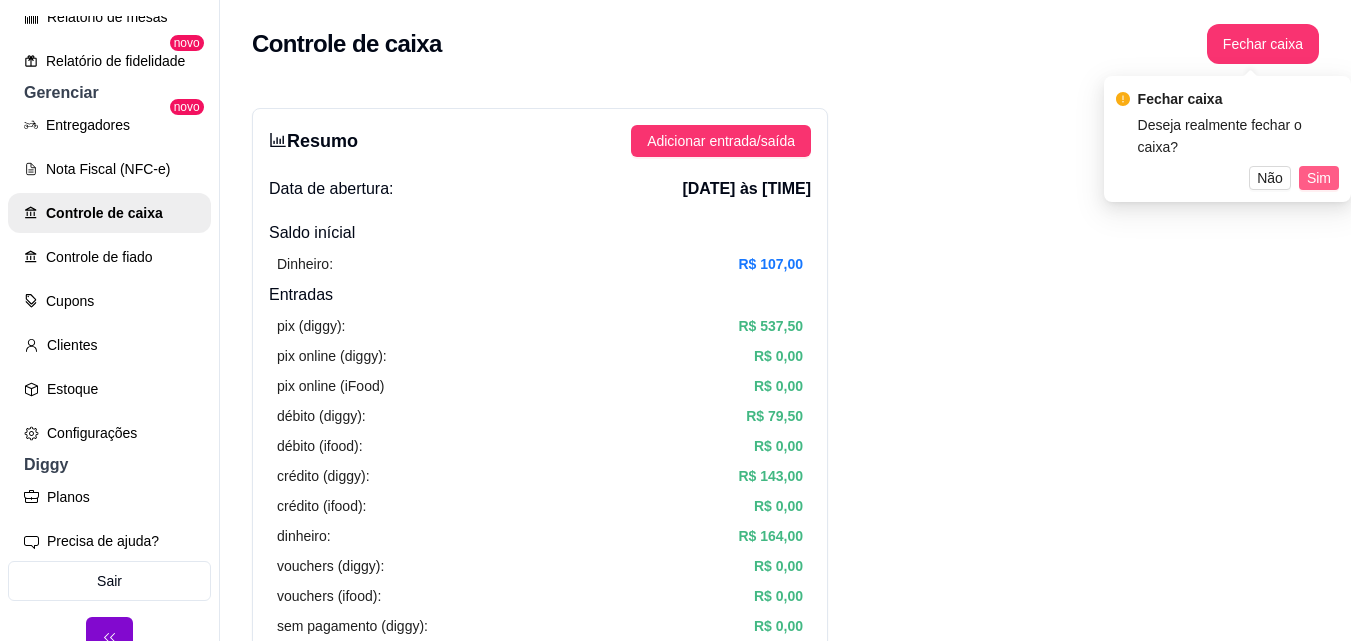 click on "Sim" at bounding box center [1319, 178] 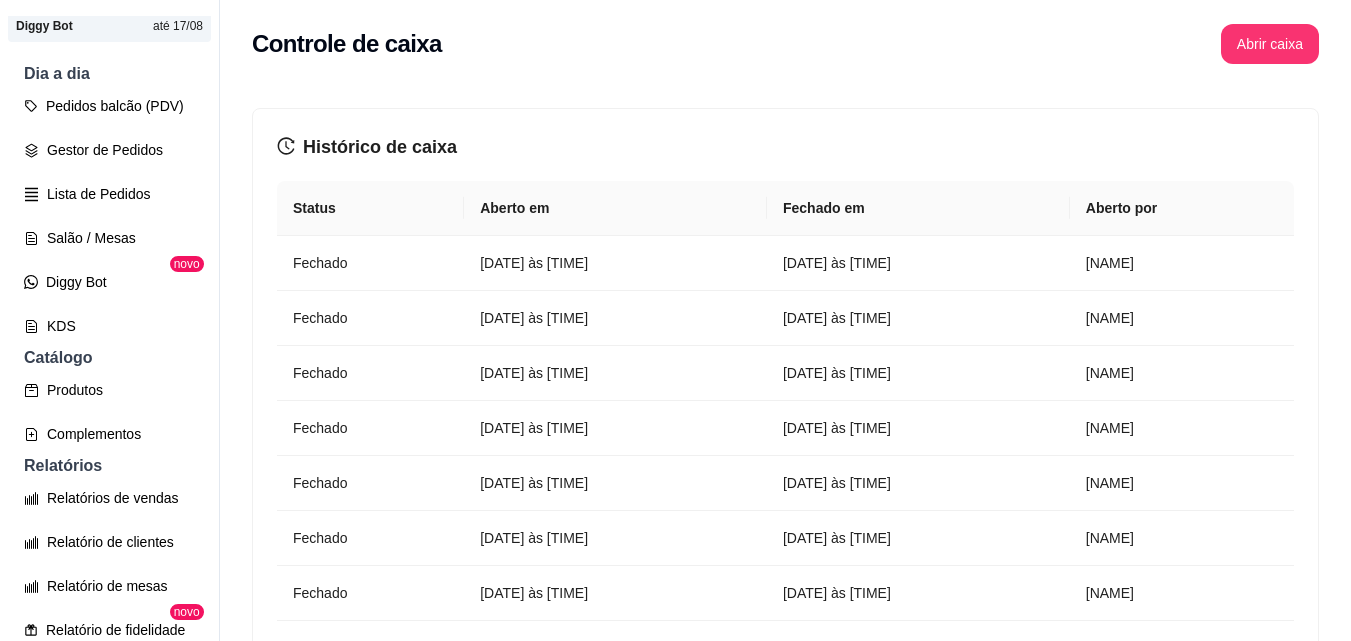 scroll, scrollTop: 173, scrollLeft: 0, axis: vertical 